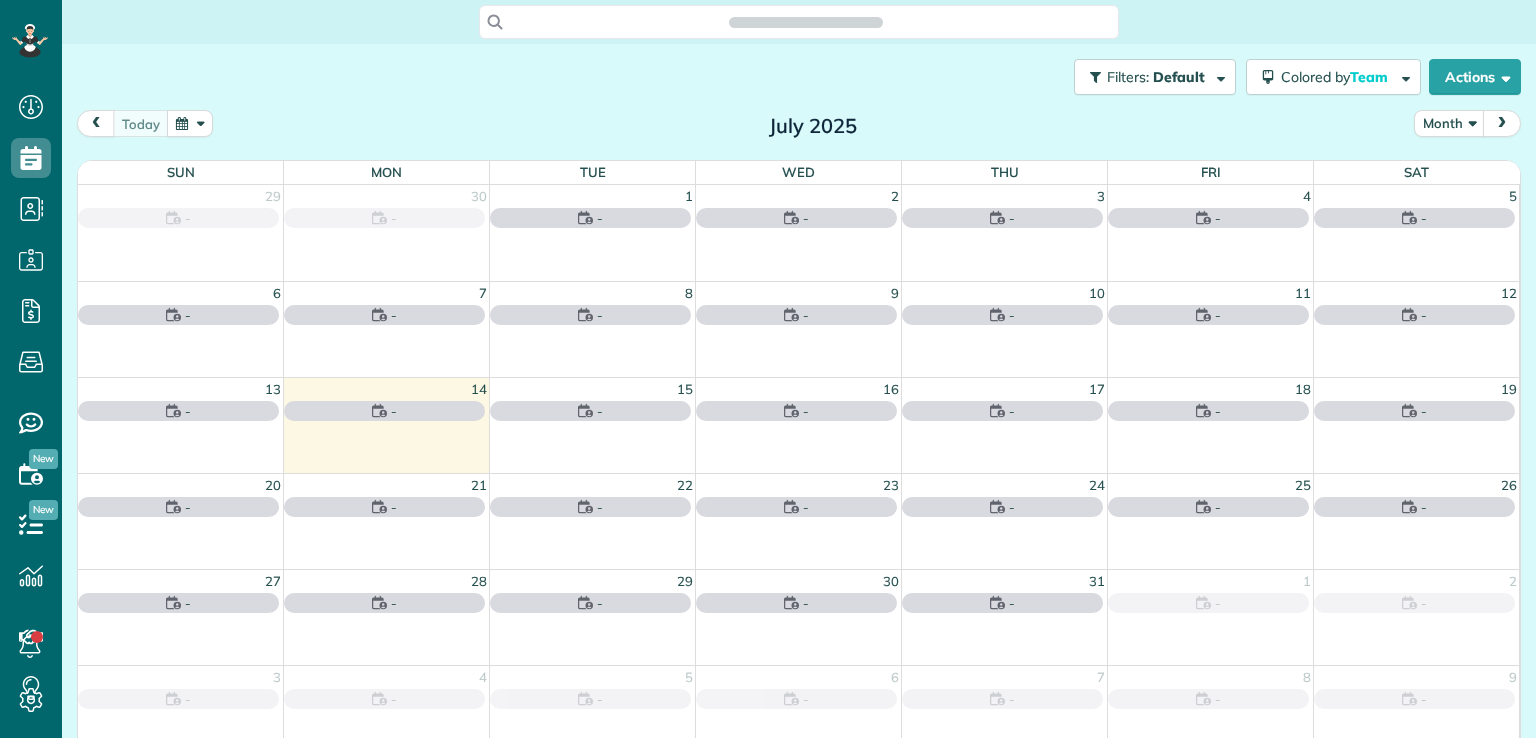 scroll, scrollTop: 0, scrollLeft: 0, axis: both 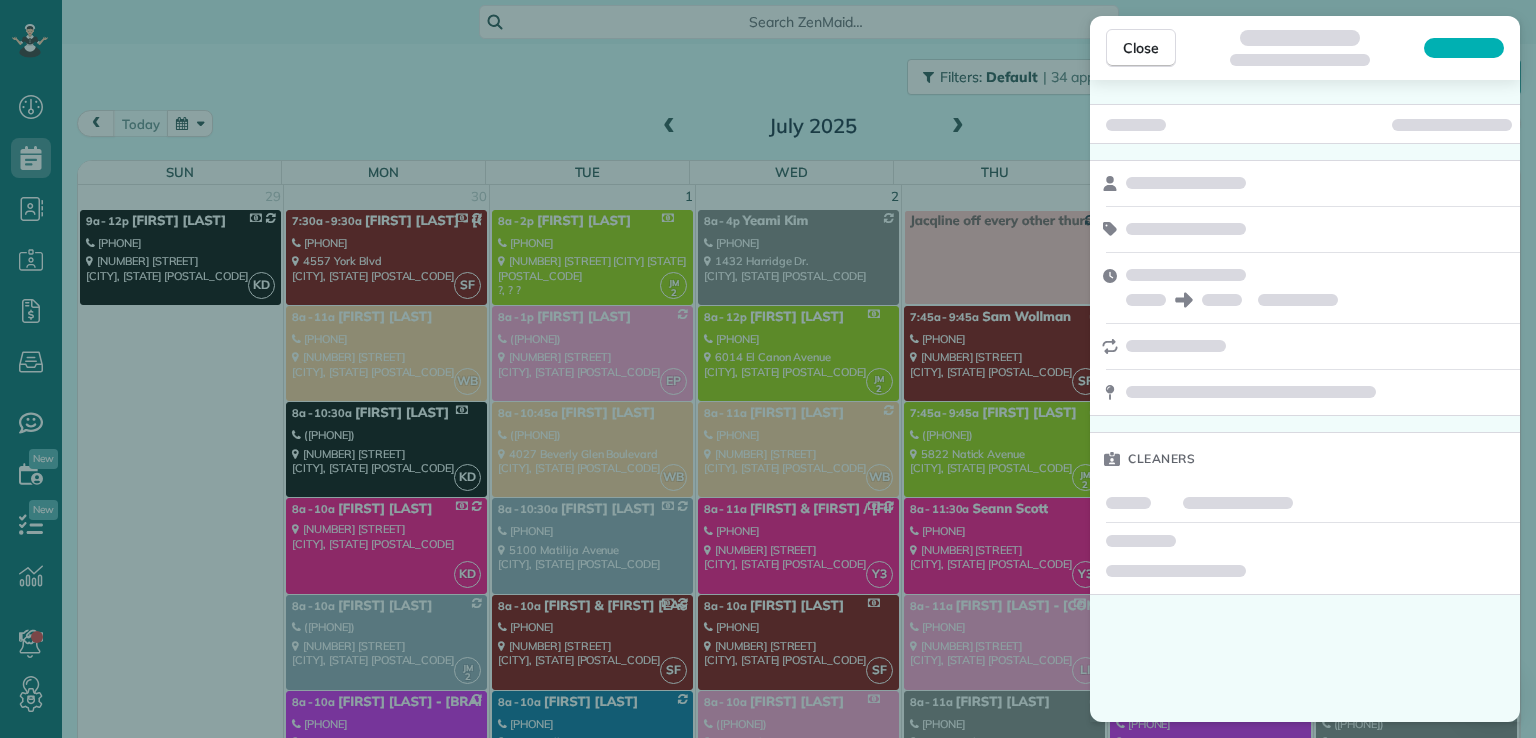 click on "Close" at bounding box center (1141, 48) 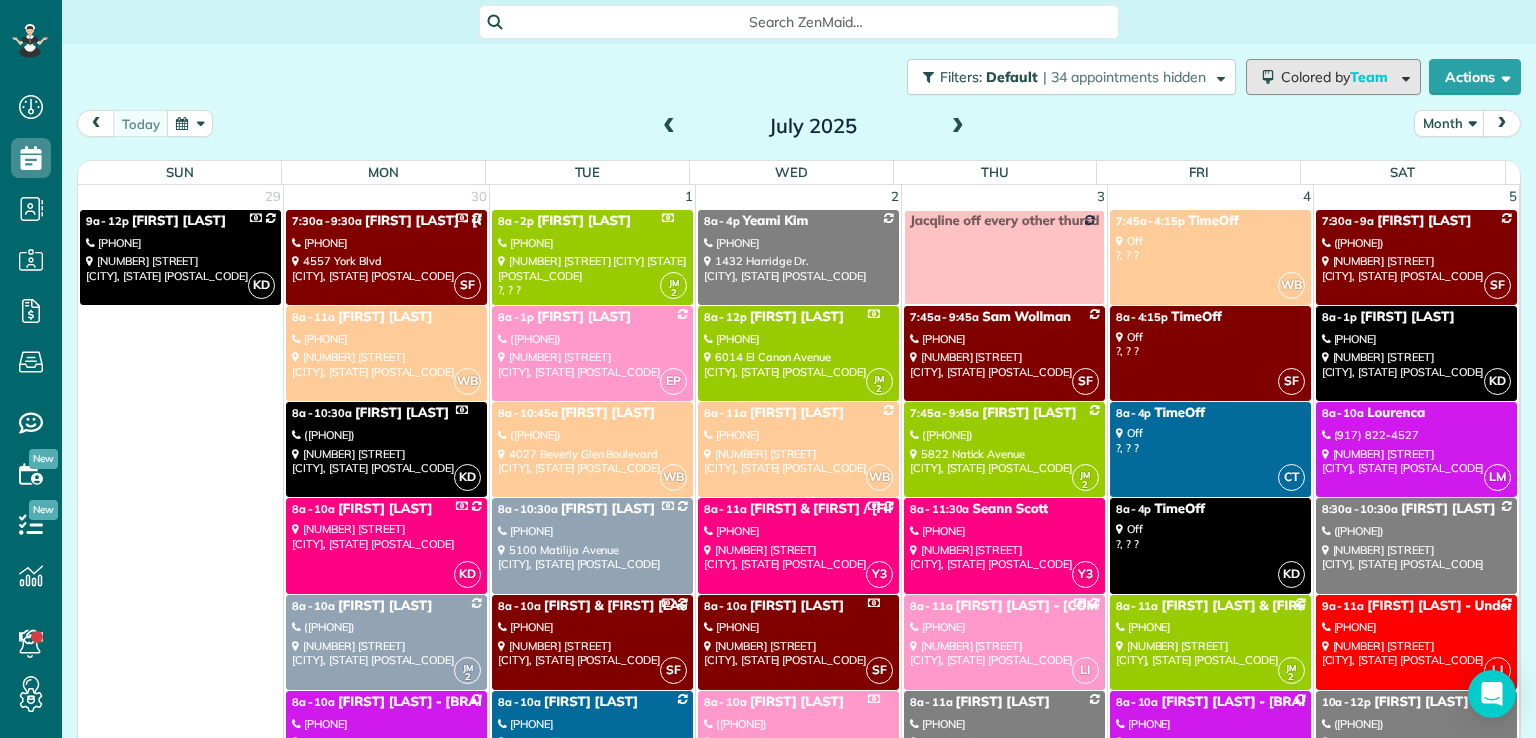 click on "Colored by  Team" at bounding box center (1338, 77) 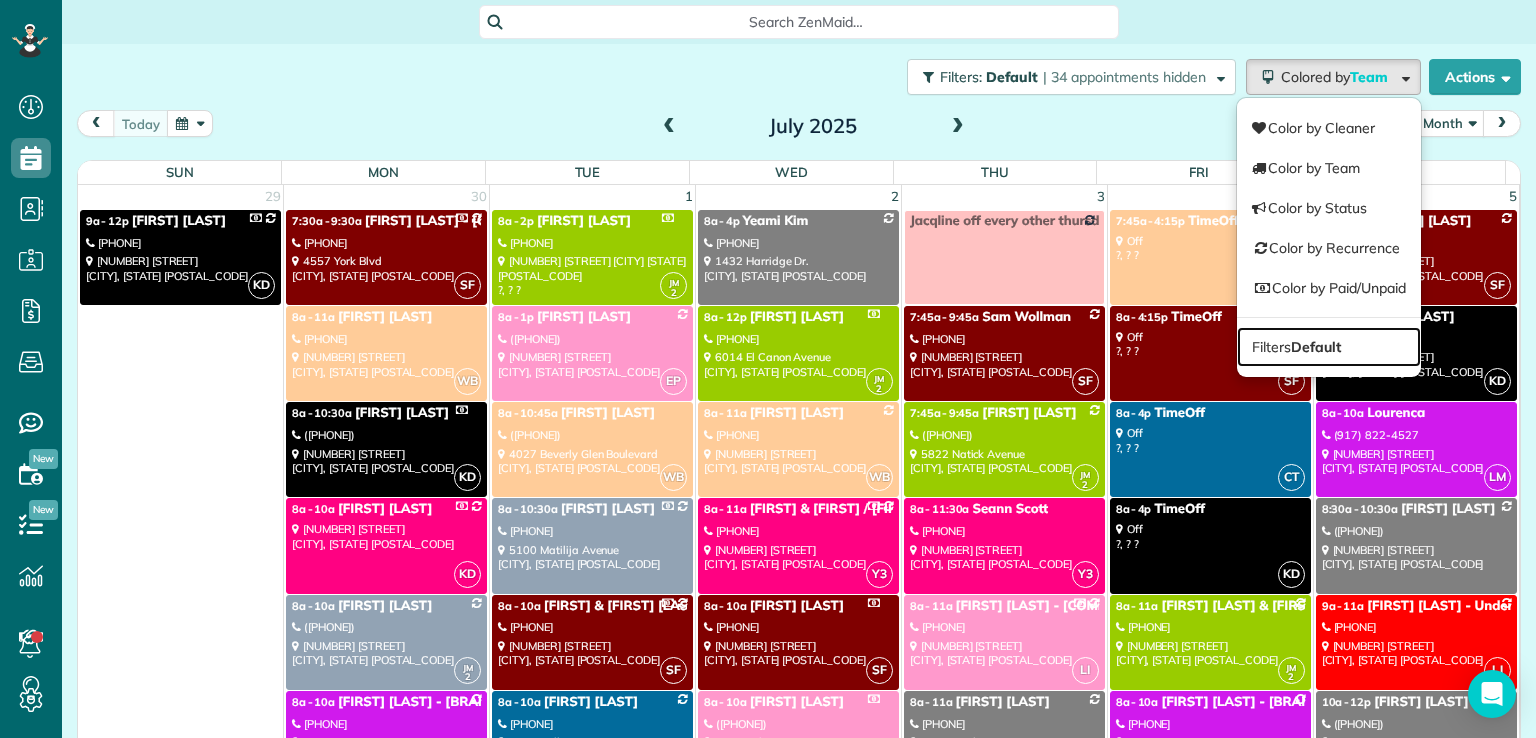click on "Filters  Default" at bounding box center [1329, 347] 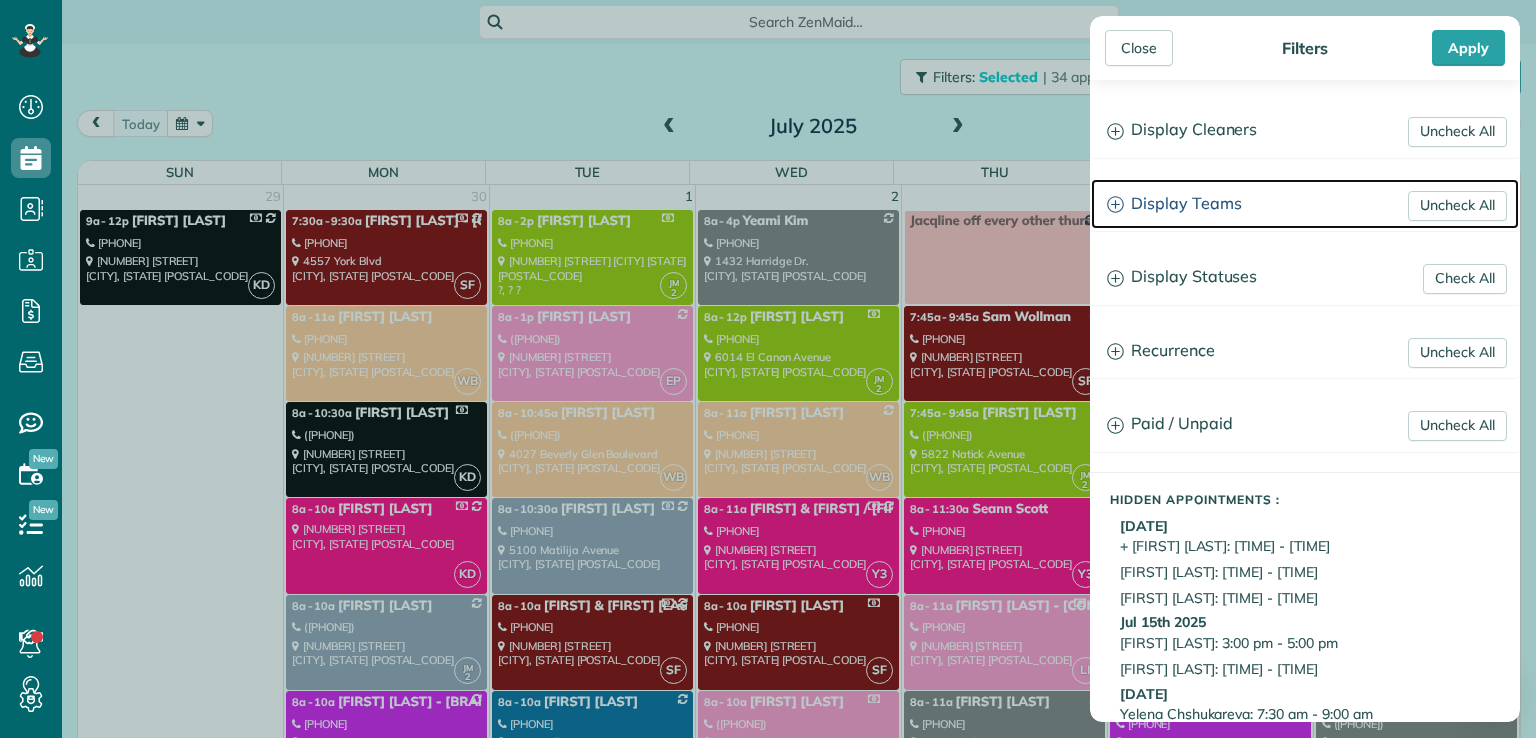 click on "Display Teams" at bounding box center [1305, 204] 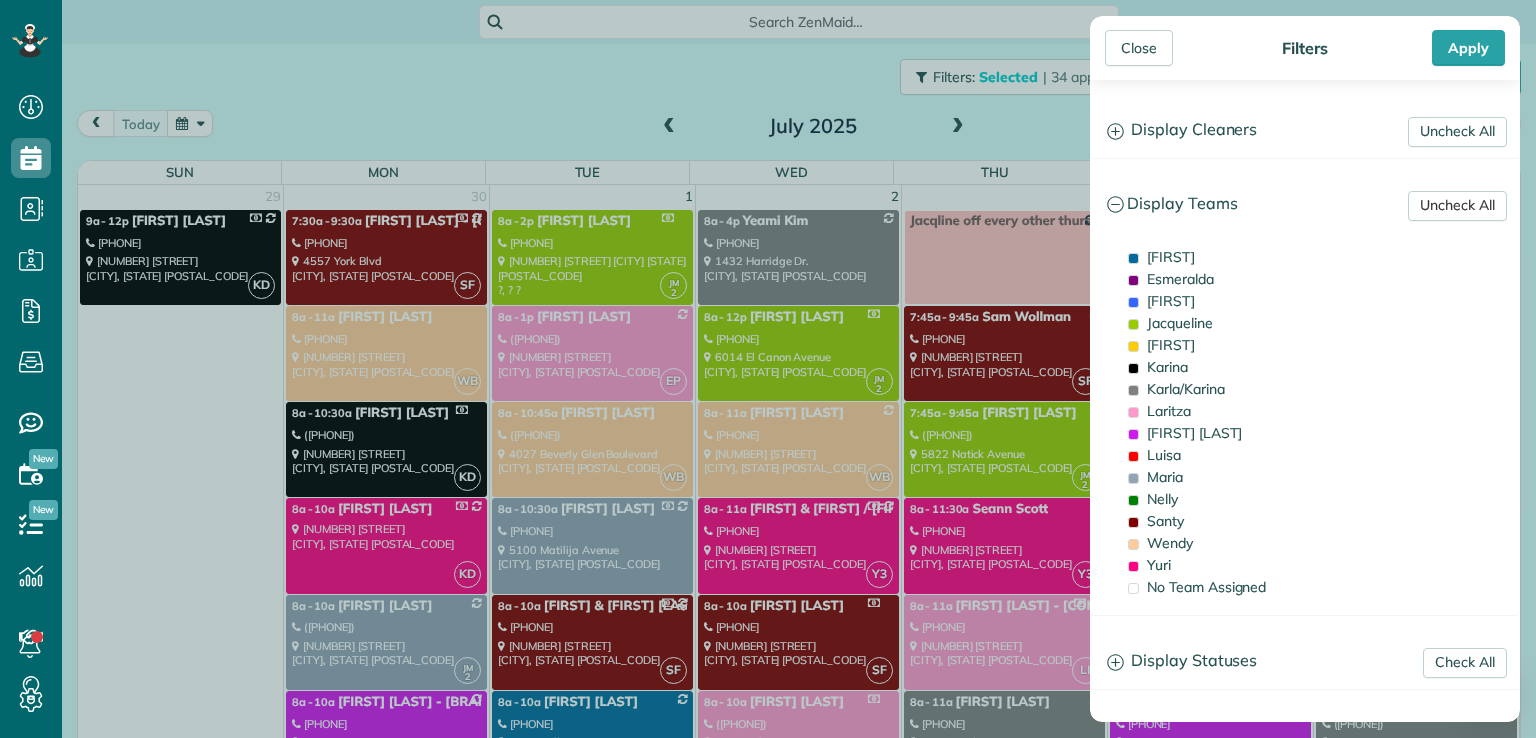 click on "Uncheck All" at bounding box center [1457, 206] 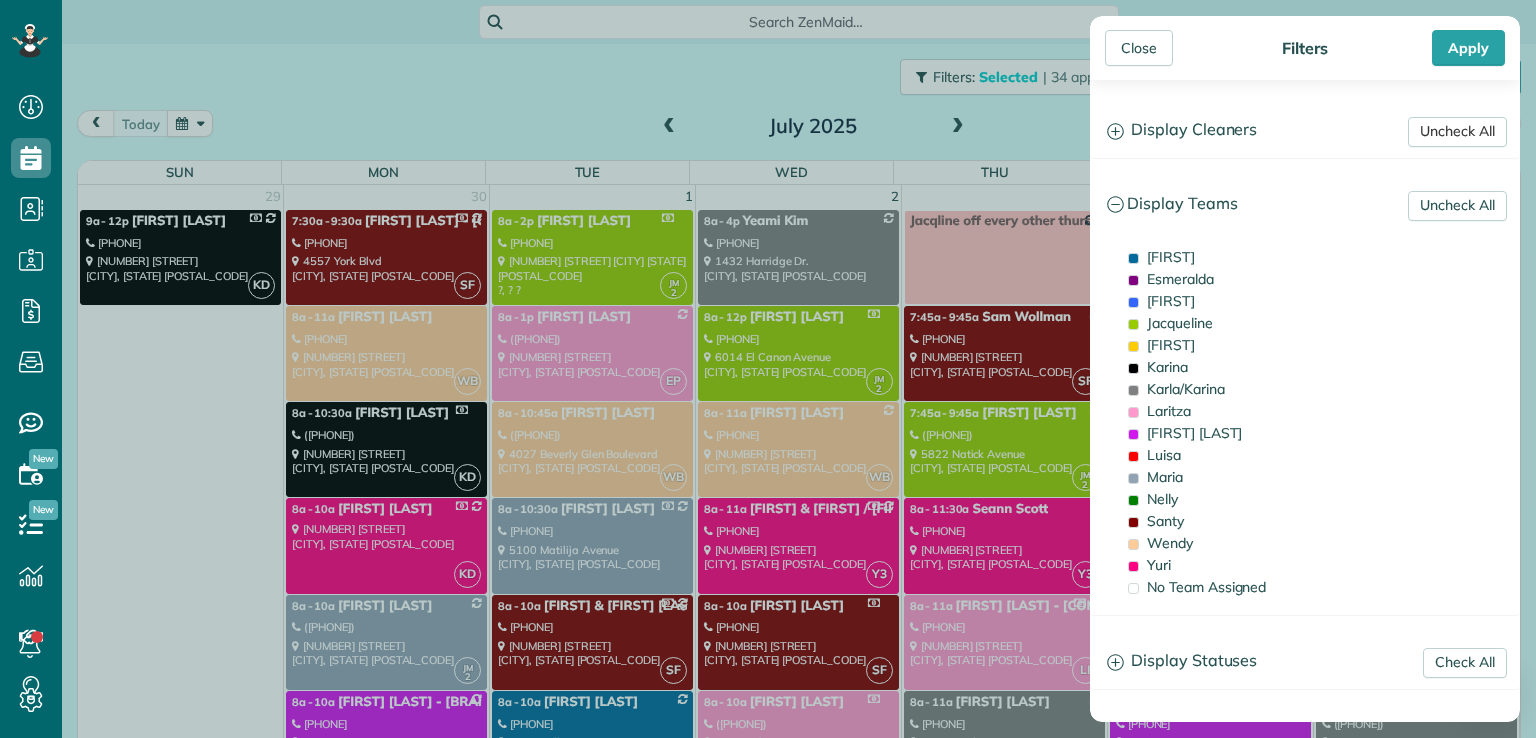 click on "Uncheck All" at bounding box center (1457, 132) 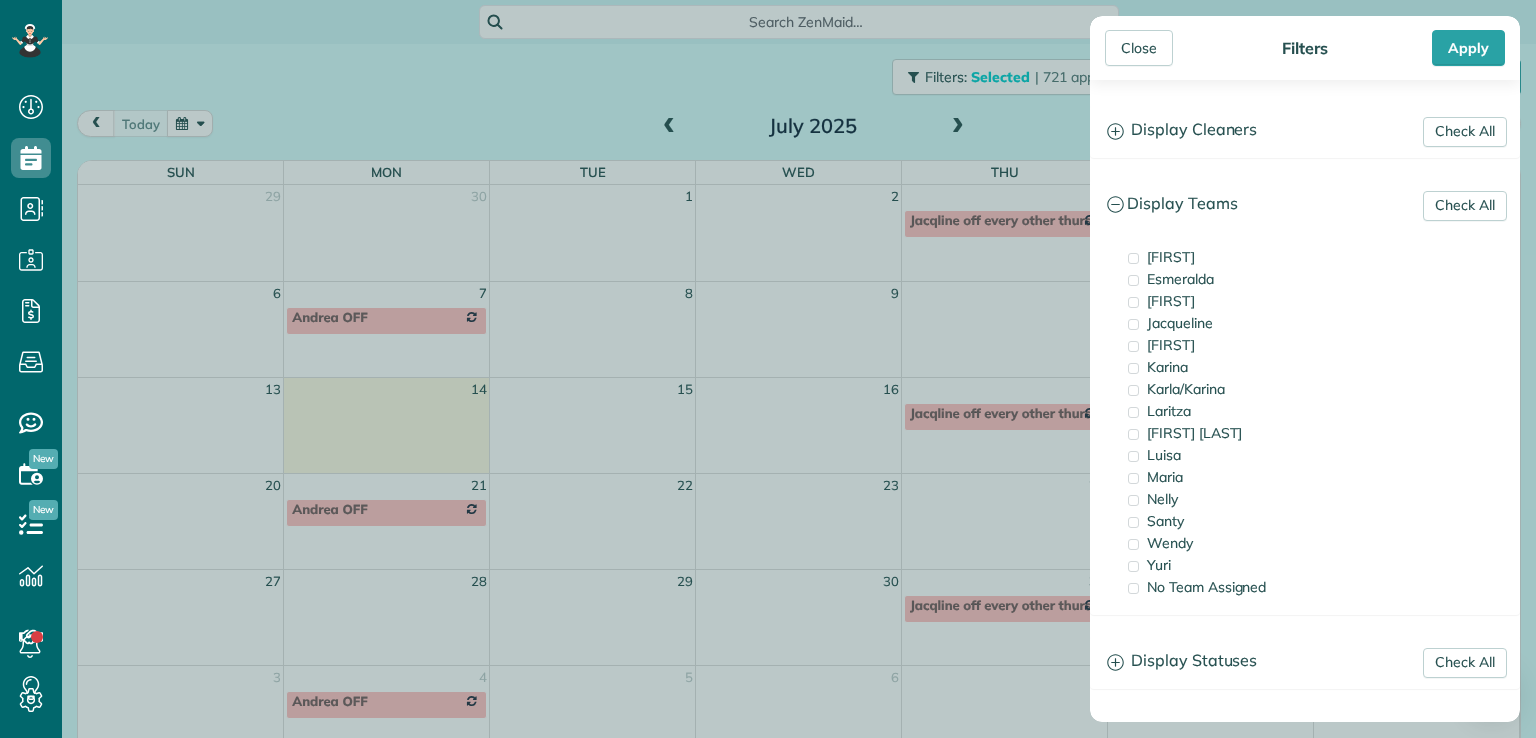 click on "[FIRST]" at bounding box center (1171, 301) 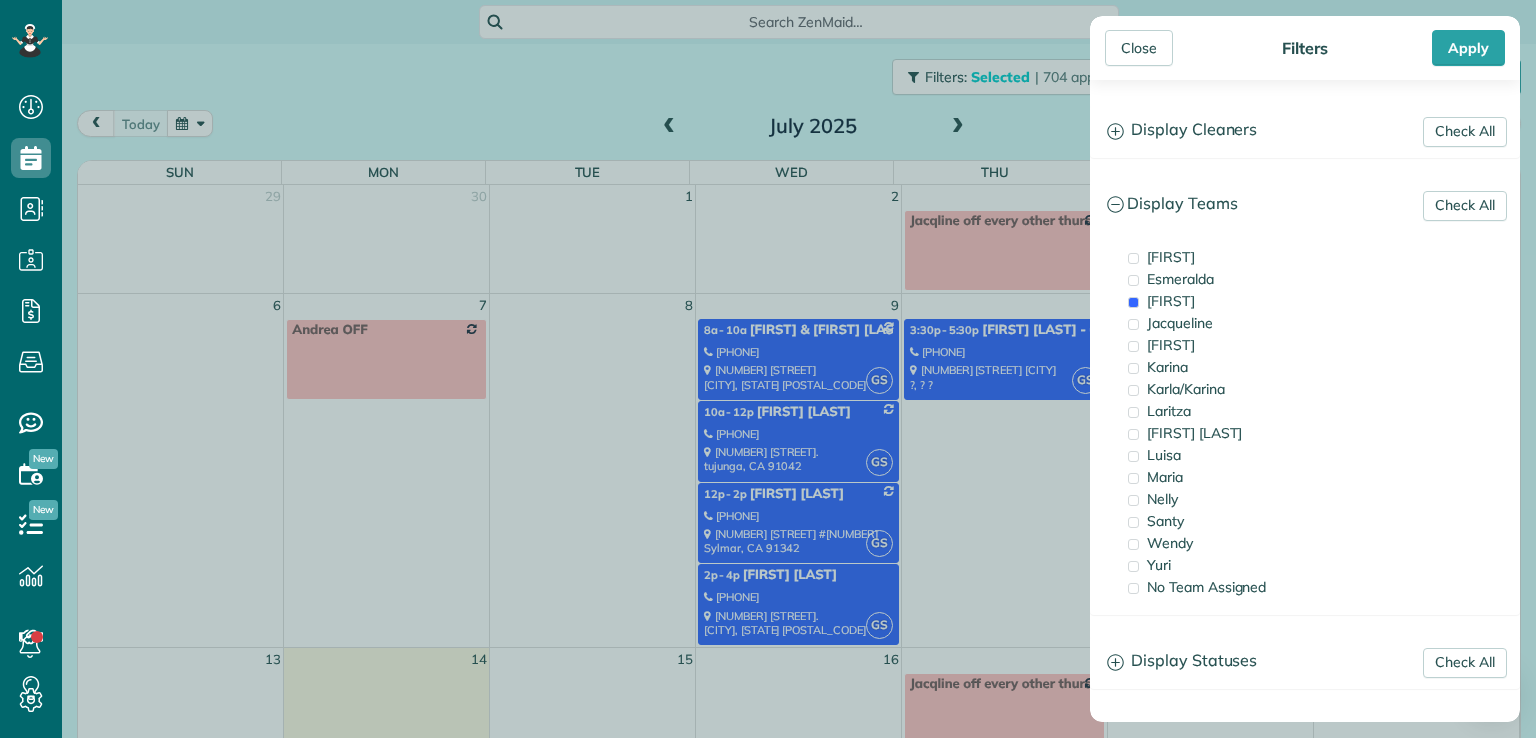 click on "Close" at bounding box center [1139, 48] 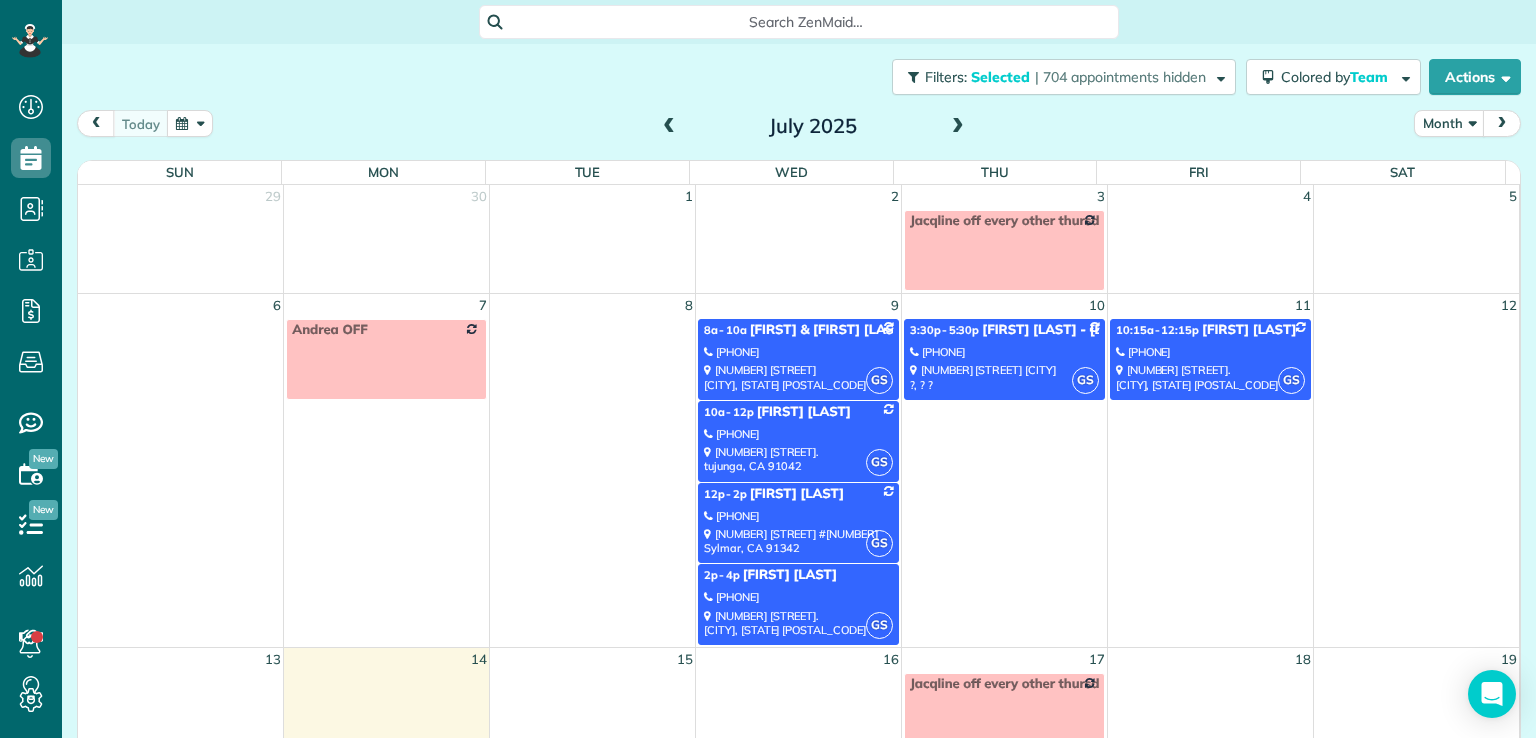 click at bounding box center [669, 127] 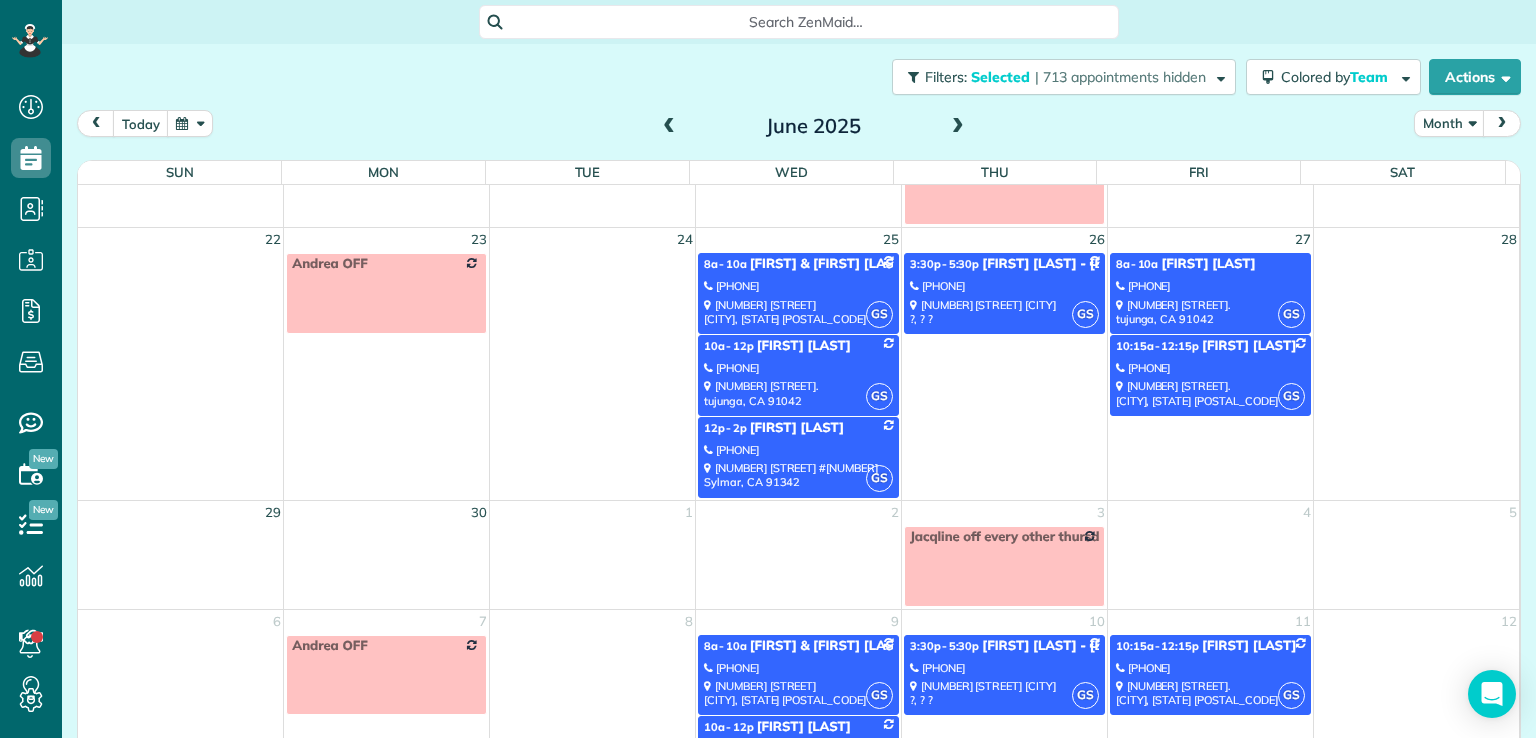 scroll, scrollTop: 463, scrollLeft: 0, axis: vertical 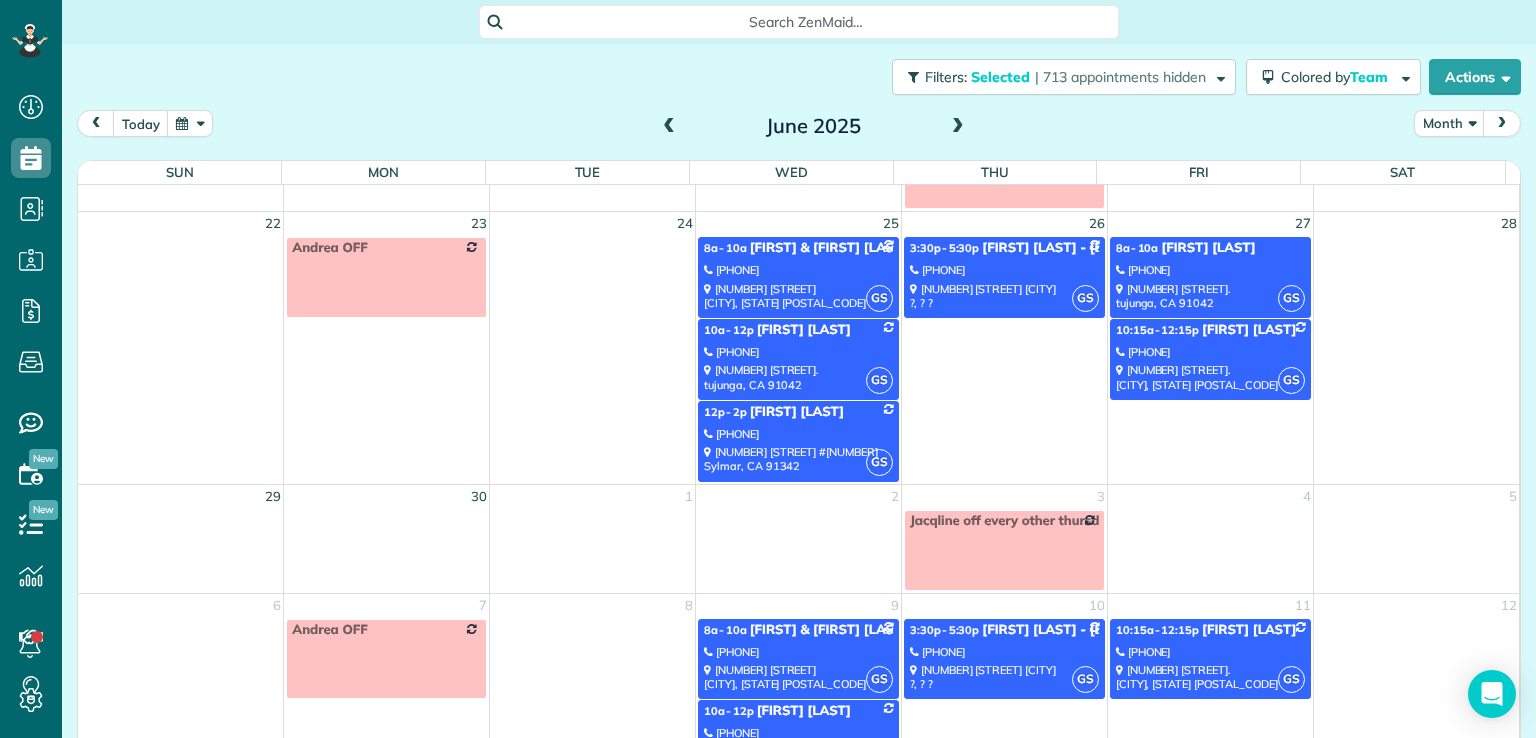 click on "[NUMBER] [STREET]. [CITY], [STATE] [POSTAL_CODE]" at bounding box center (798, 296) 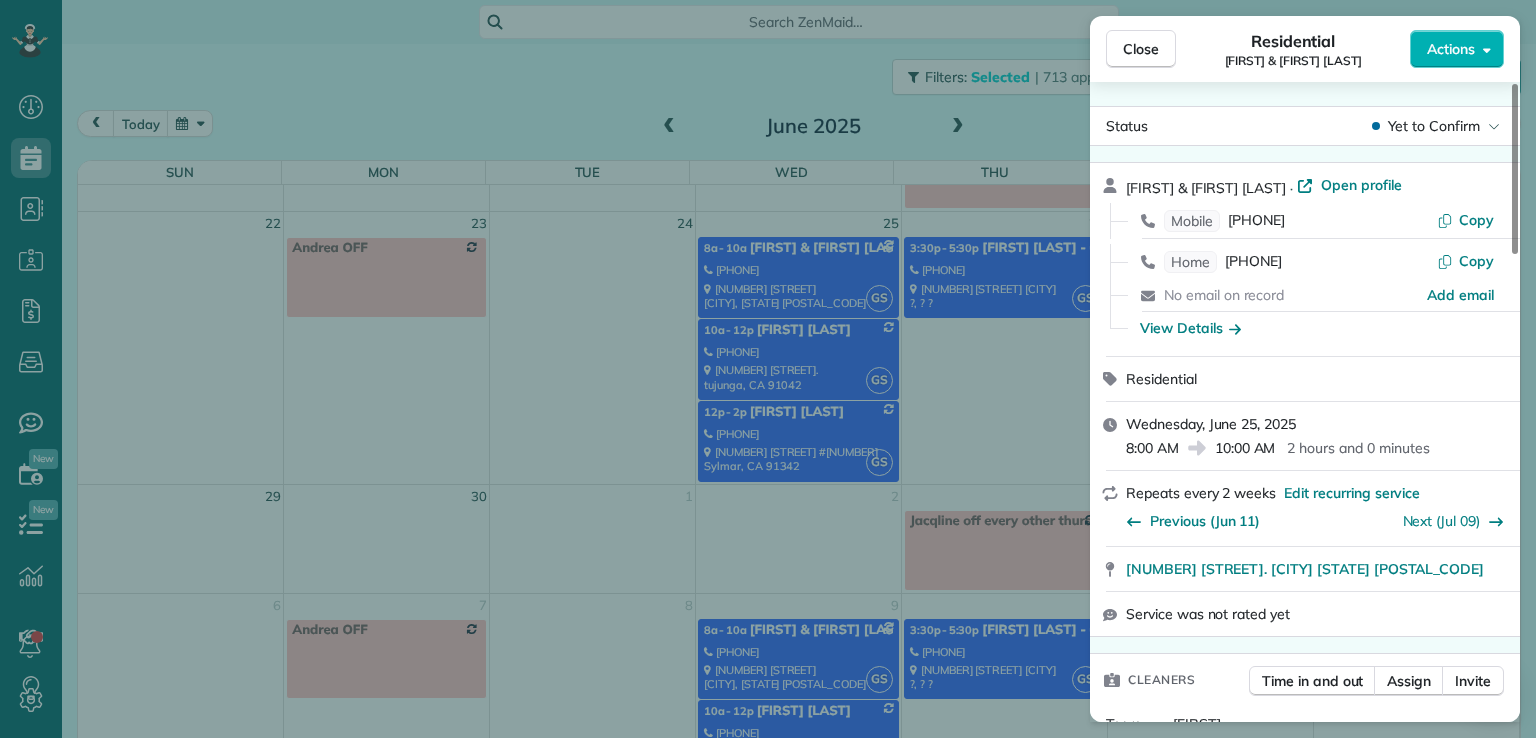 click on "Actions" at bounding box center [1451, 49] 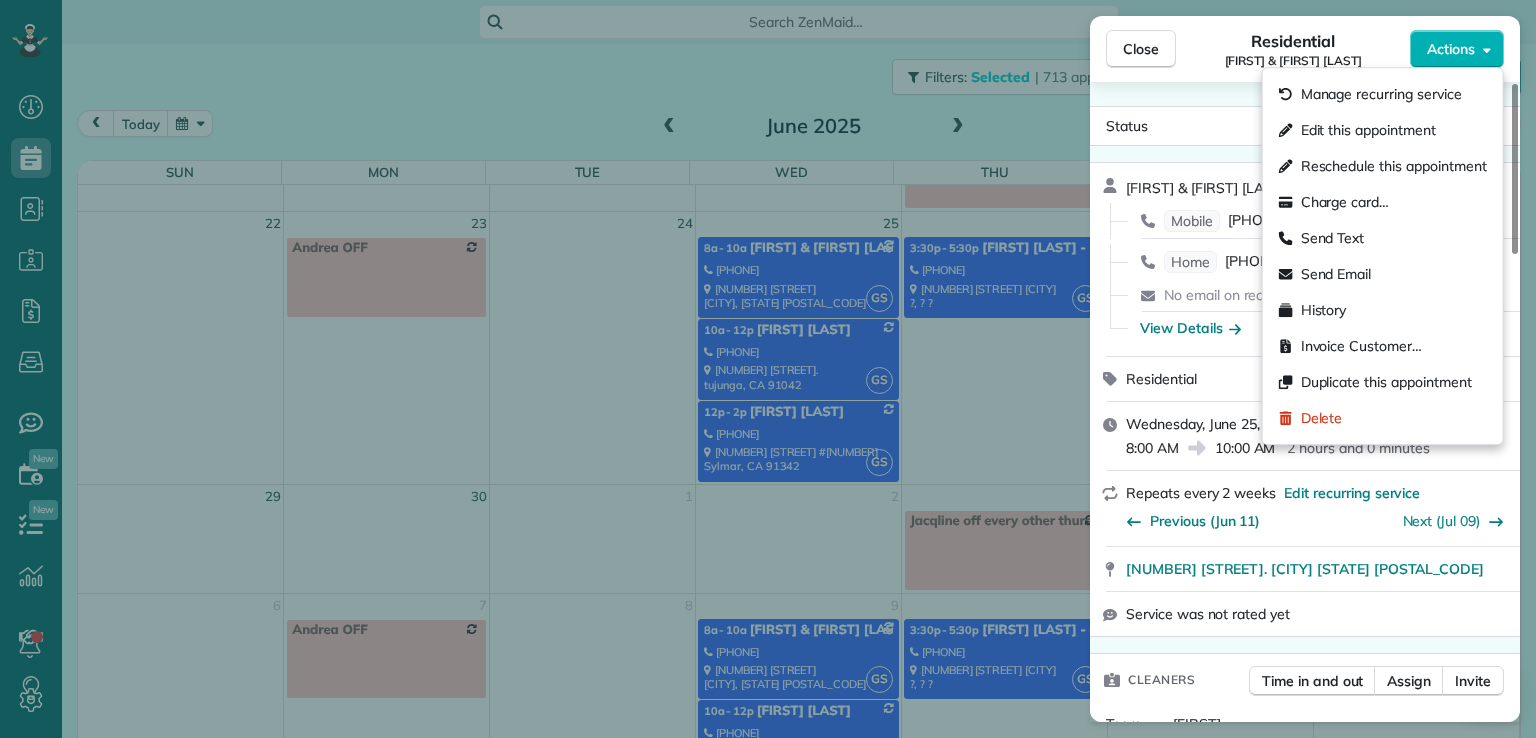 click on "Edit this appointment" at bounding box center (1368, 130) 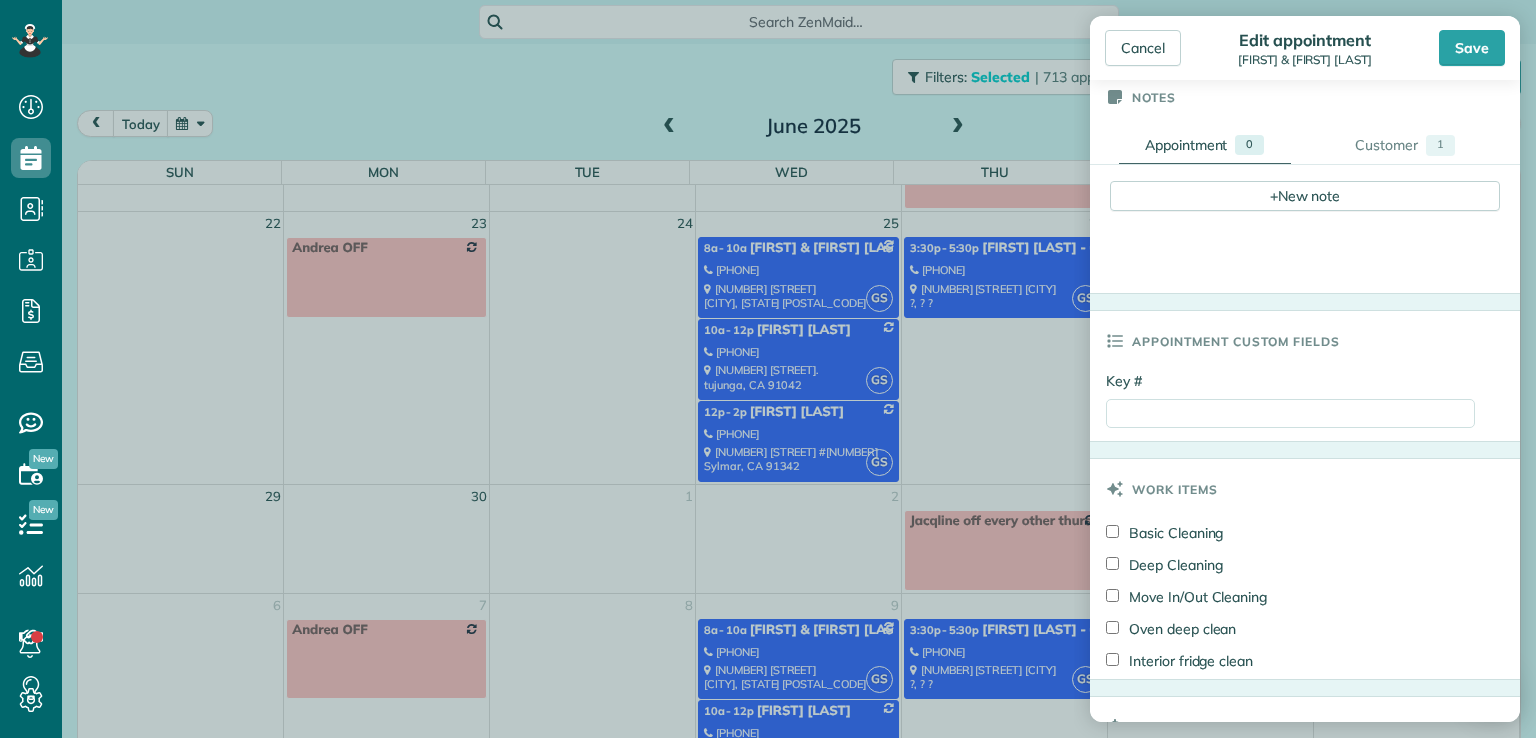 scroll, scrollTop: 692, scrollLeft: 0, axis: vertical 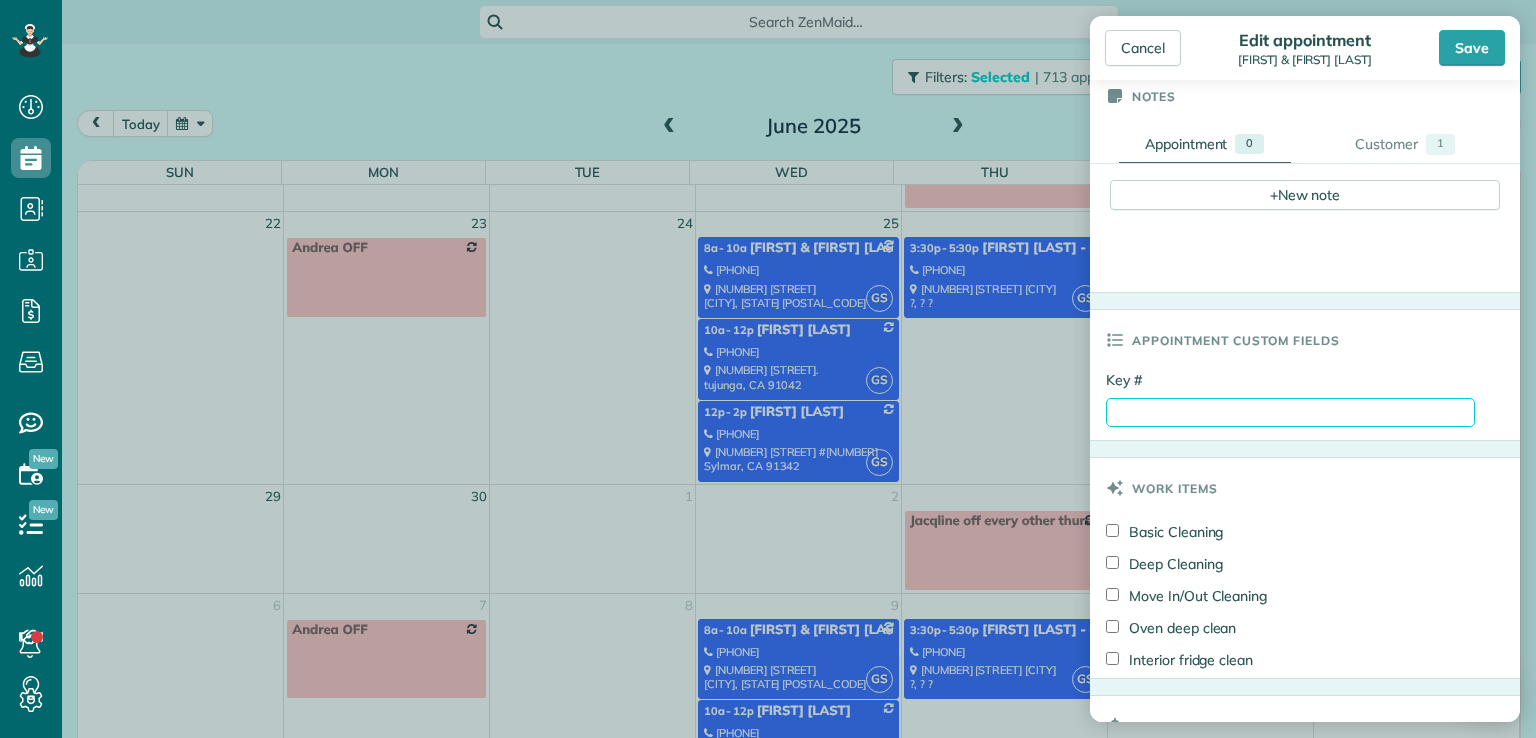 click on "Key #" at bounding box center [1290, 412] 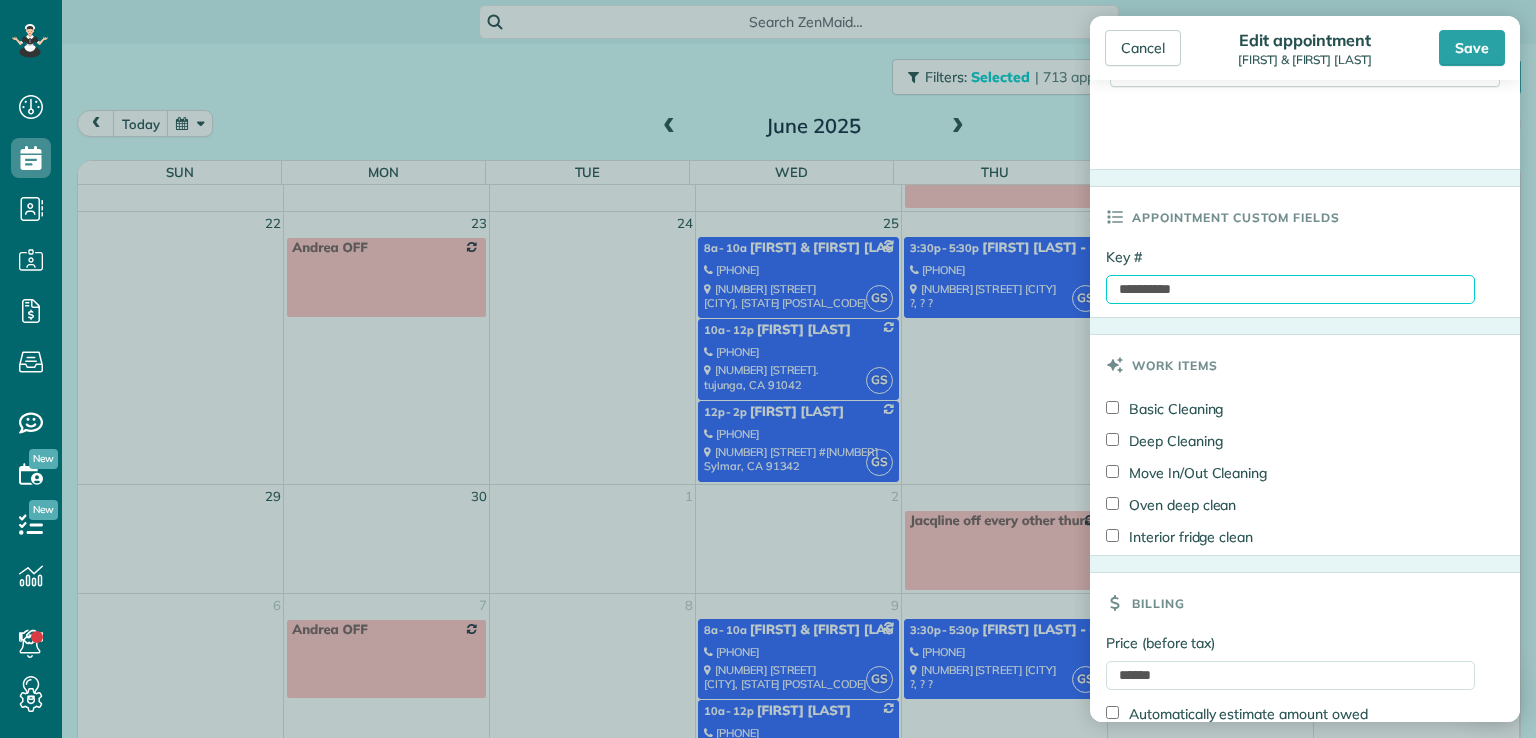 scroll, scrollTop: 934, scrollLeft: 0, axis: vertical 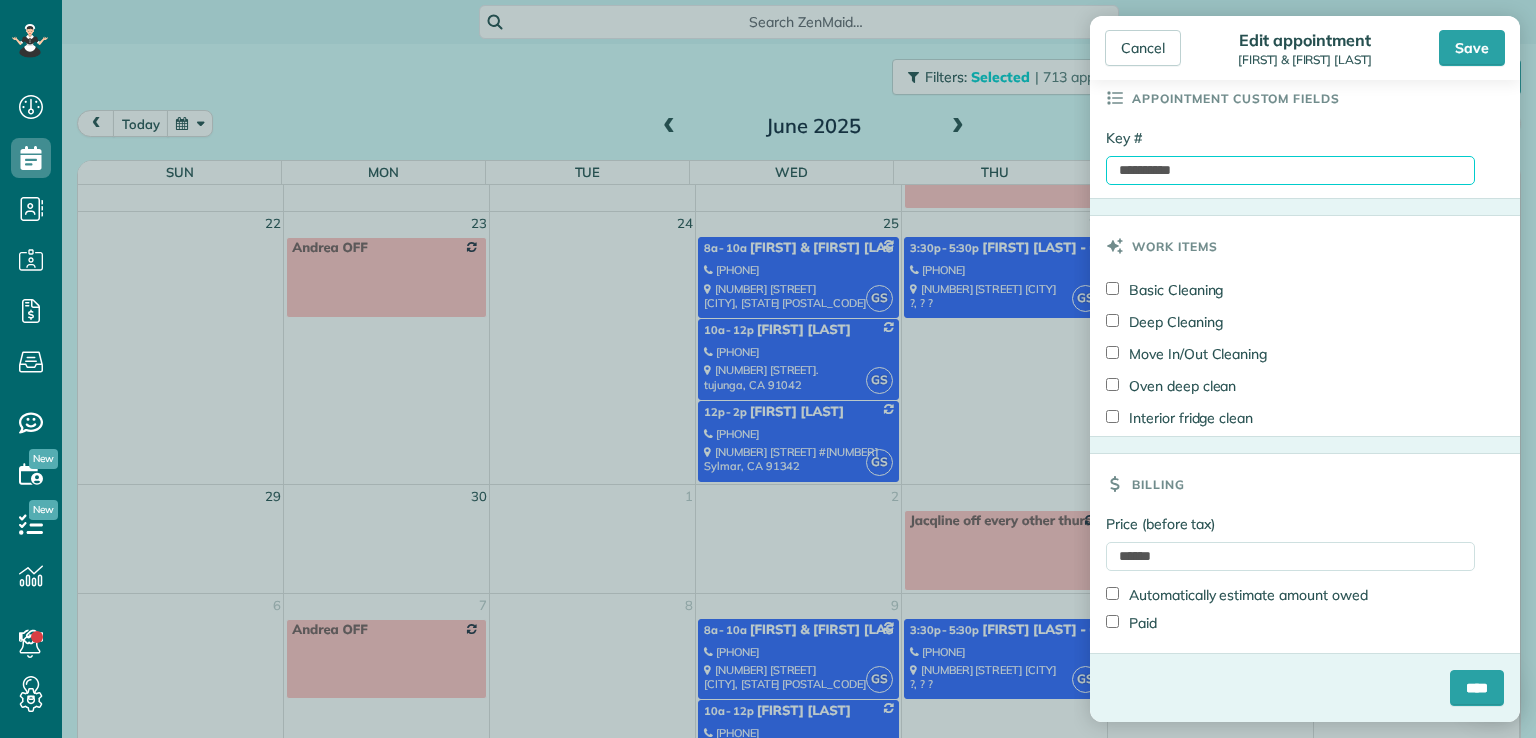 type on "**********" 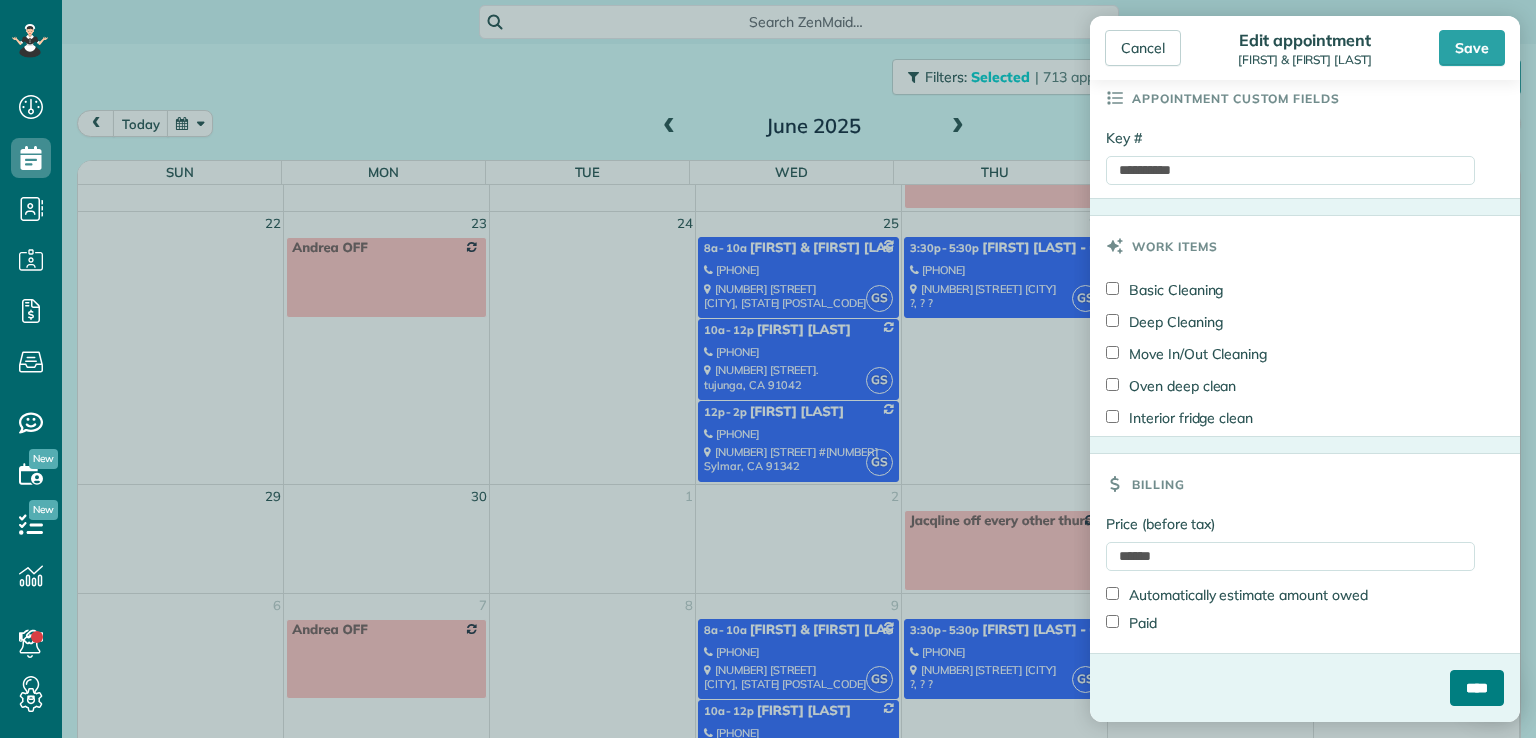 click on "****" at bounding box center (1477, 688) 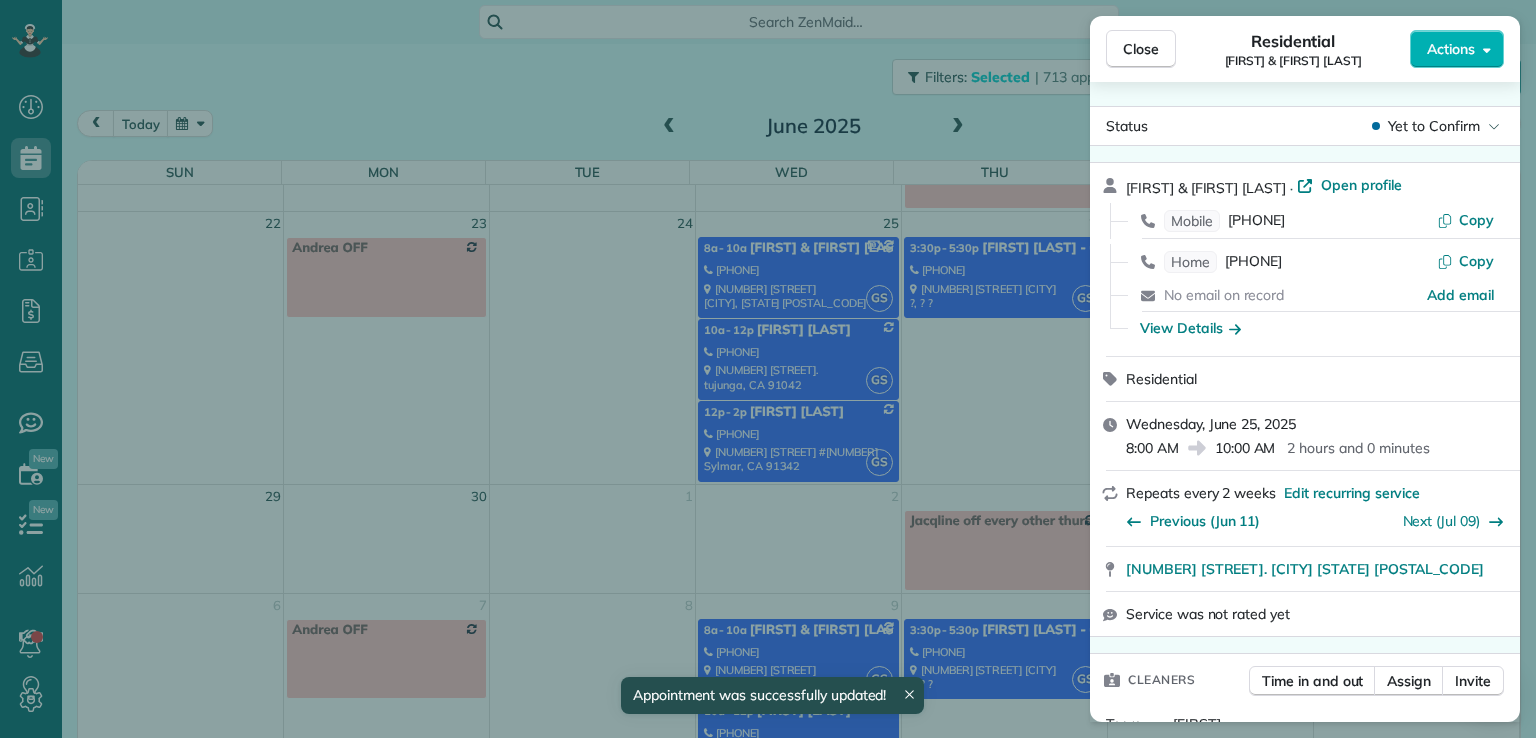scroll, scrollTop: 463, scrollLeft: 0, axis: vertical 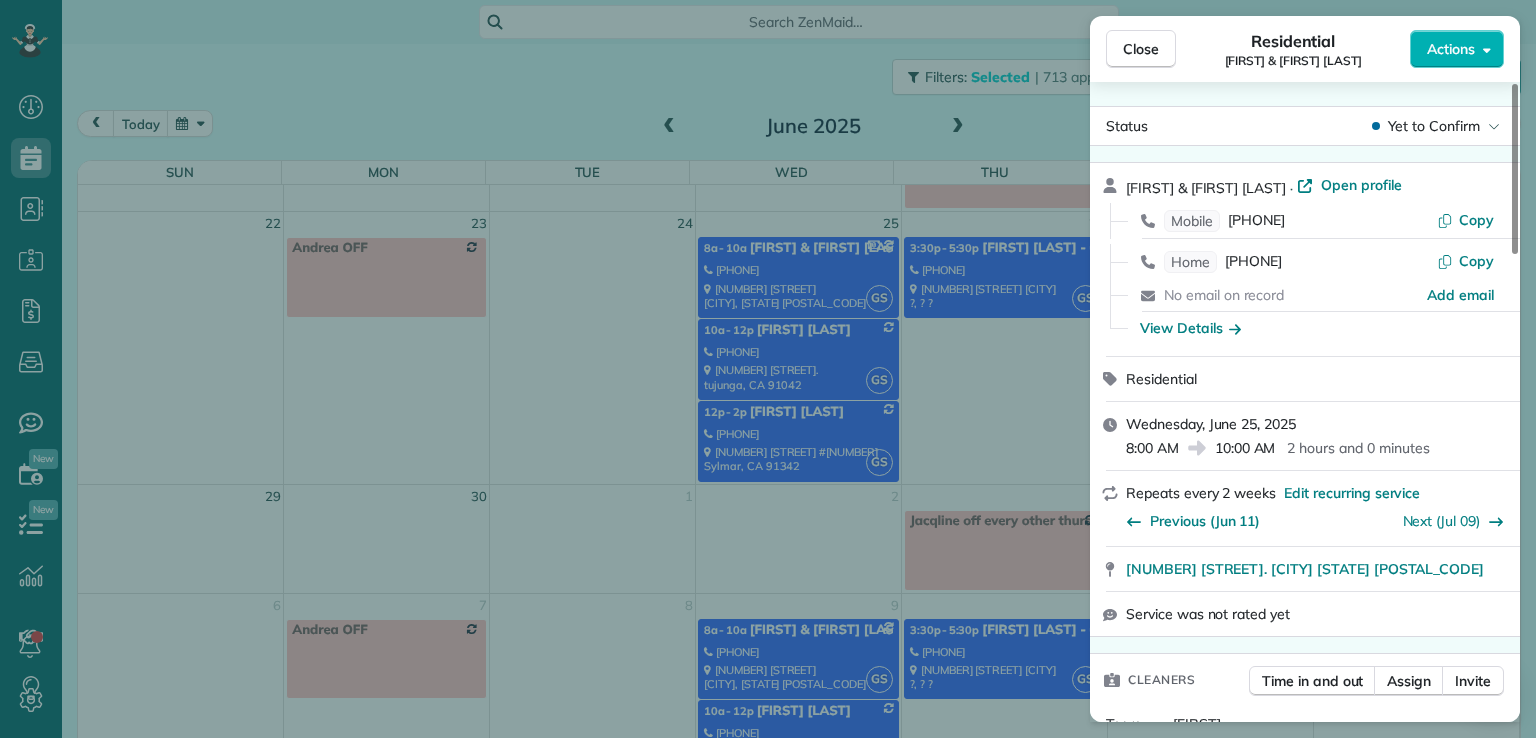 click on "Close" at bounding box center (1141, 49) 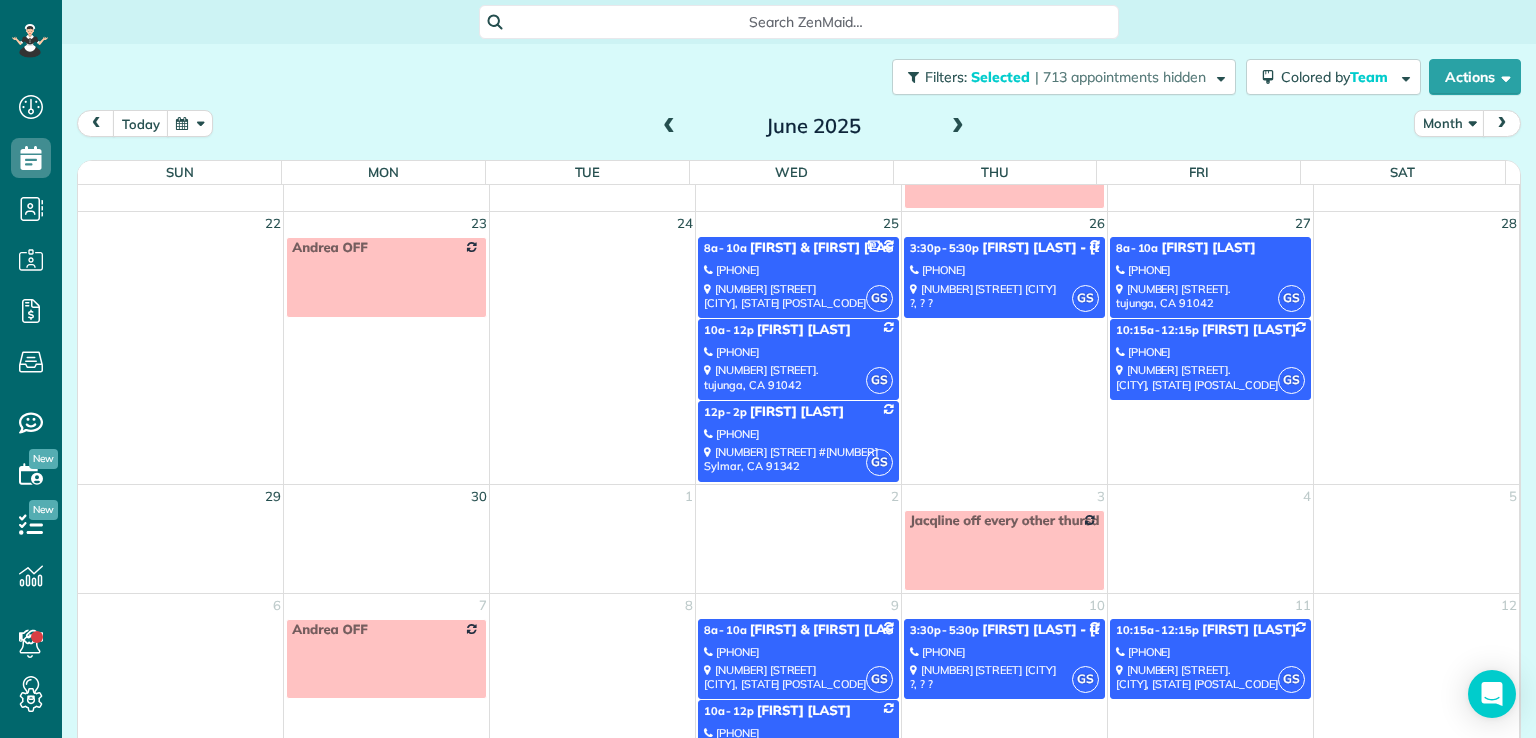 click on "[NUMBER] [STREET] #[NUMBER] [CITY], [STATE] [POSTAL_CODE]" at bounding box center [798, 459] 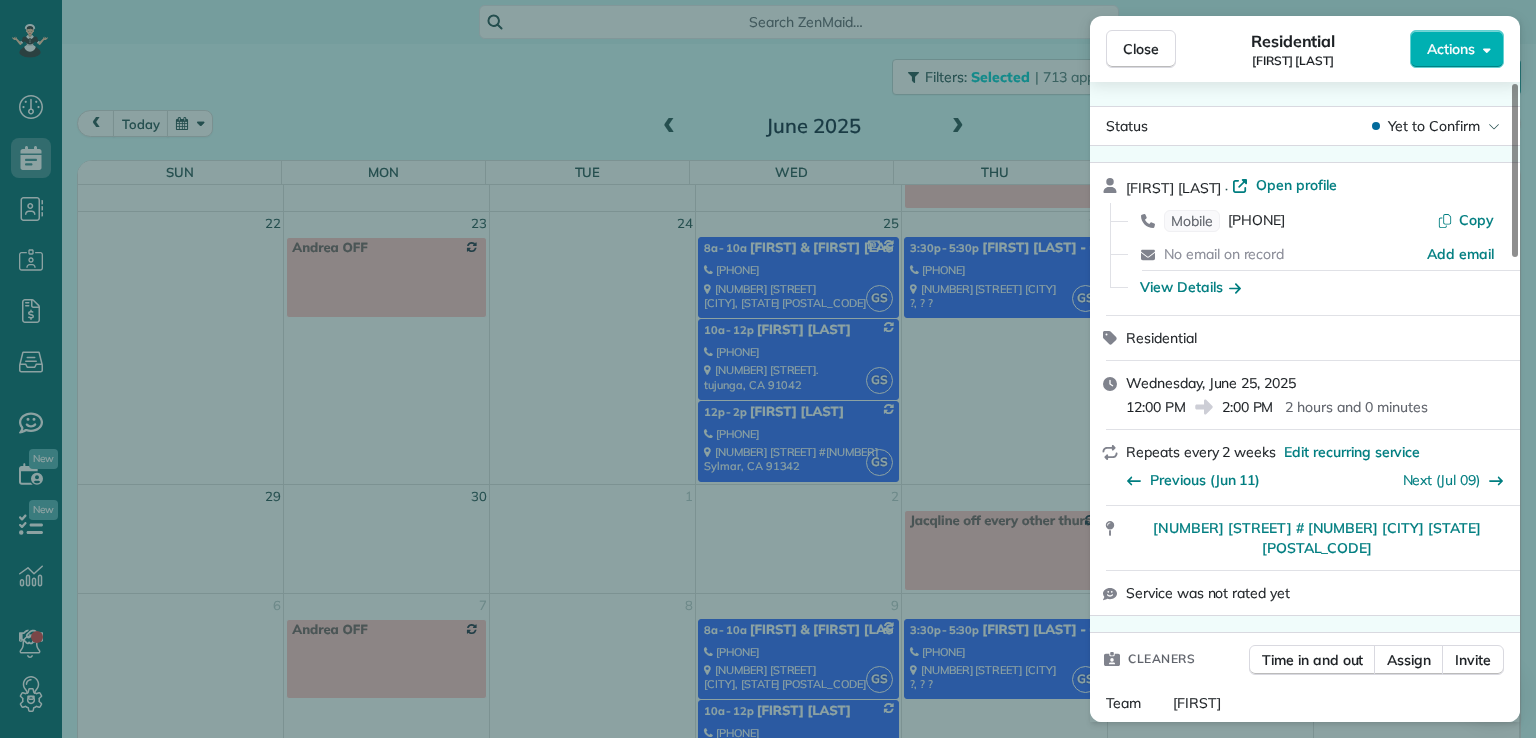 click on "Actions" at bounding box center (1457, 49) 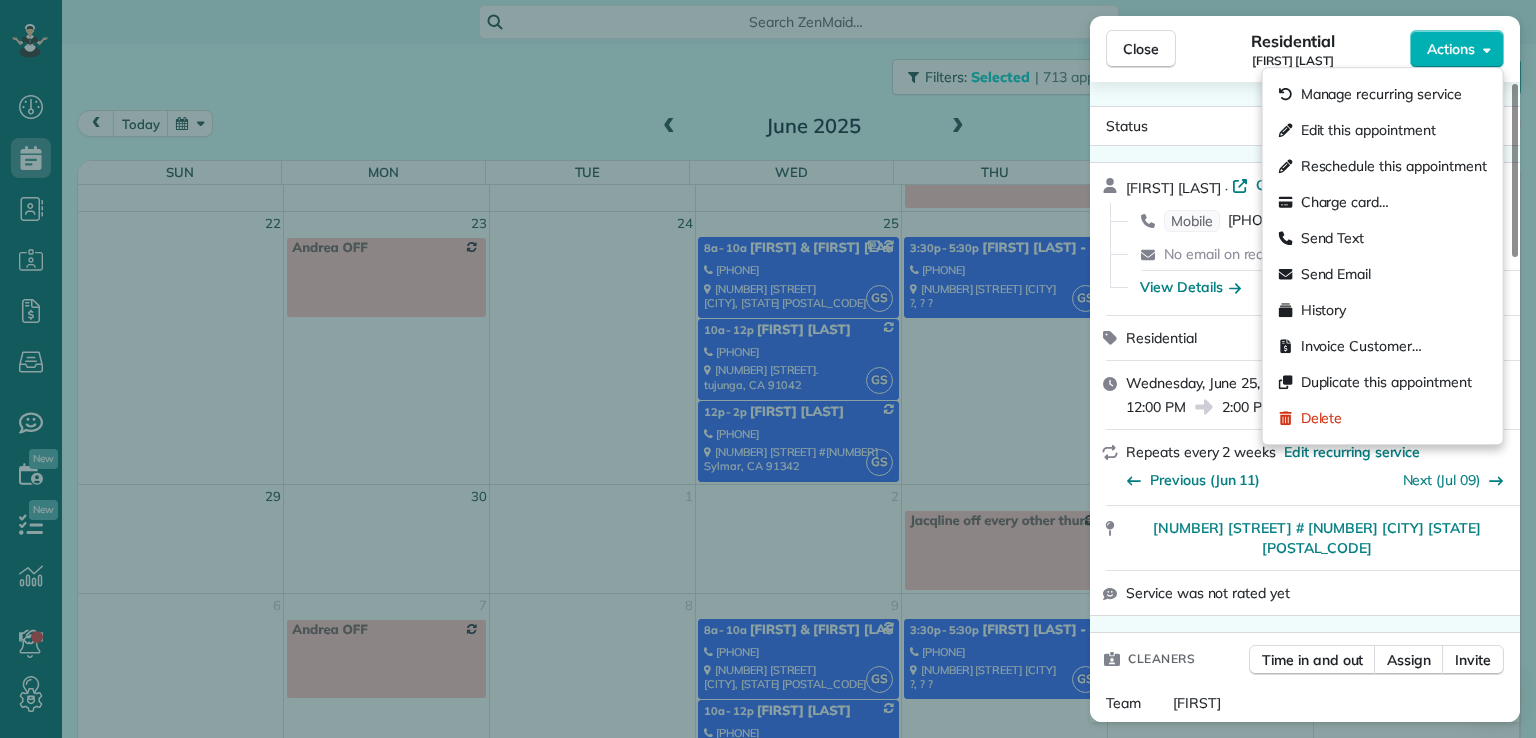 click on "Edit this appointment" at bounding box center [1368, 130] 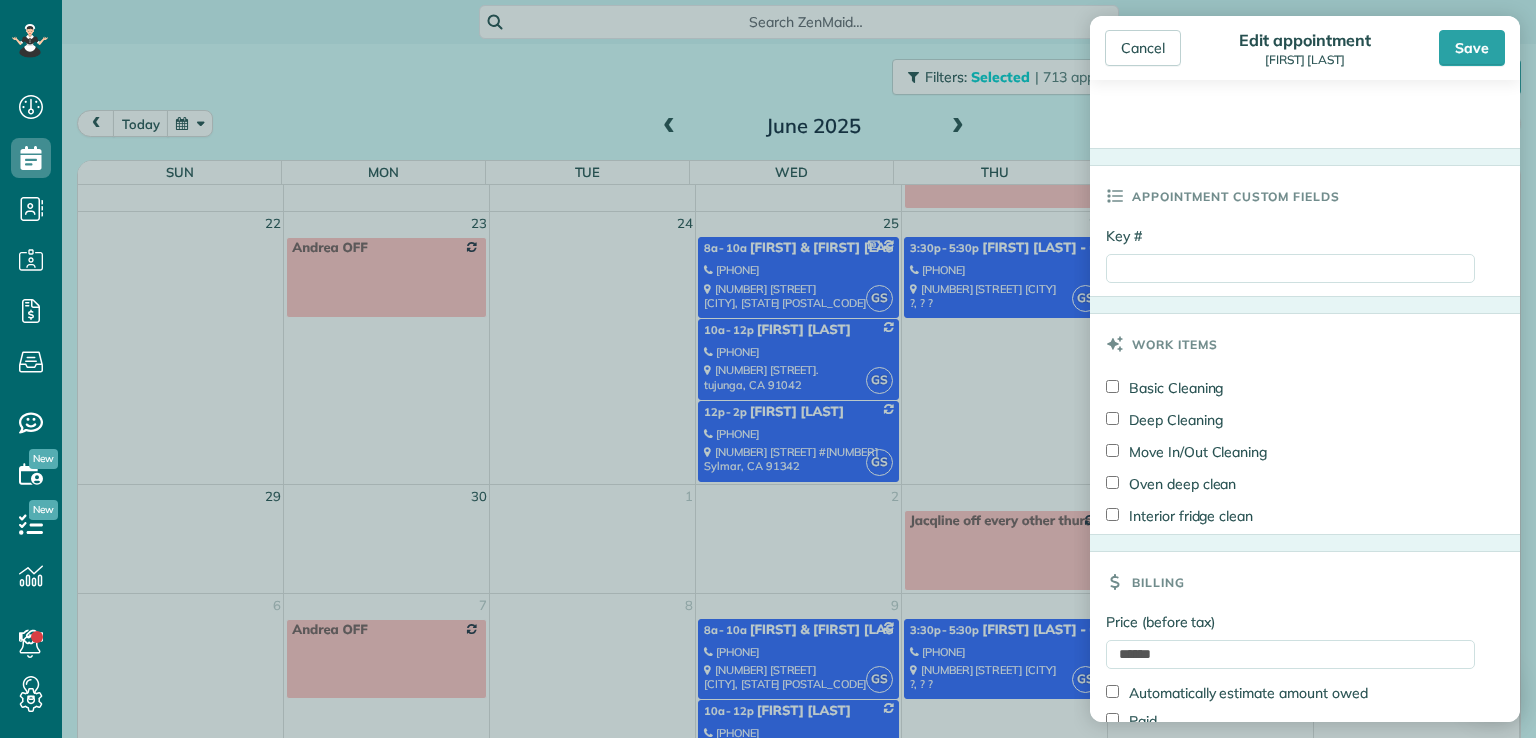 scroll, scrollTop: 934, scrollLeft: 0, axis: vertical 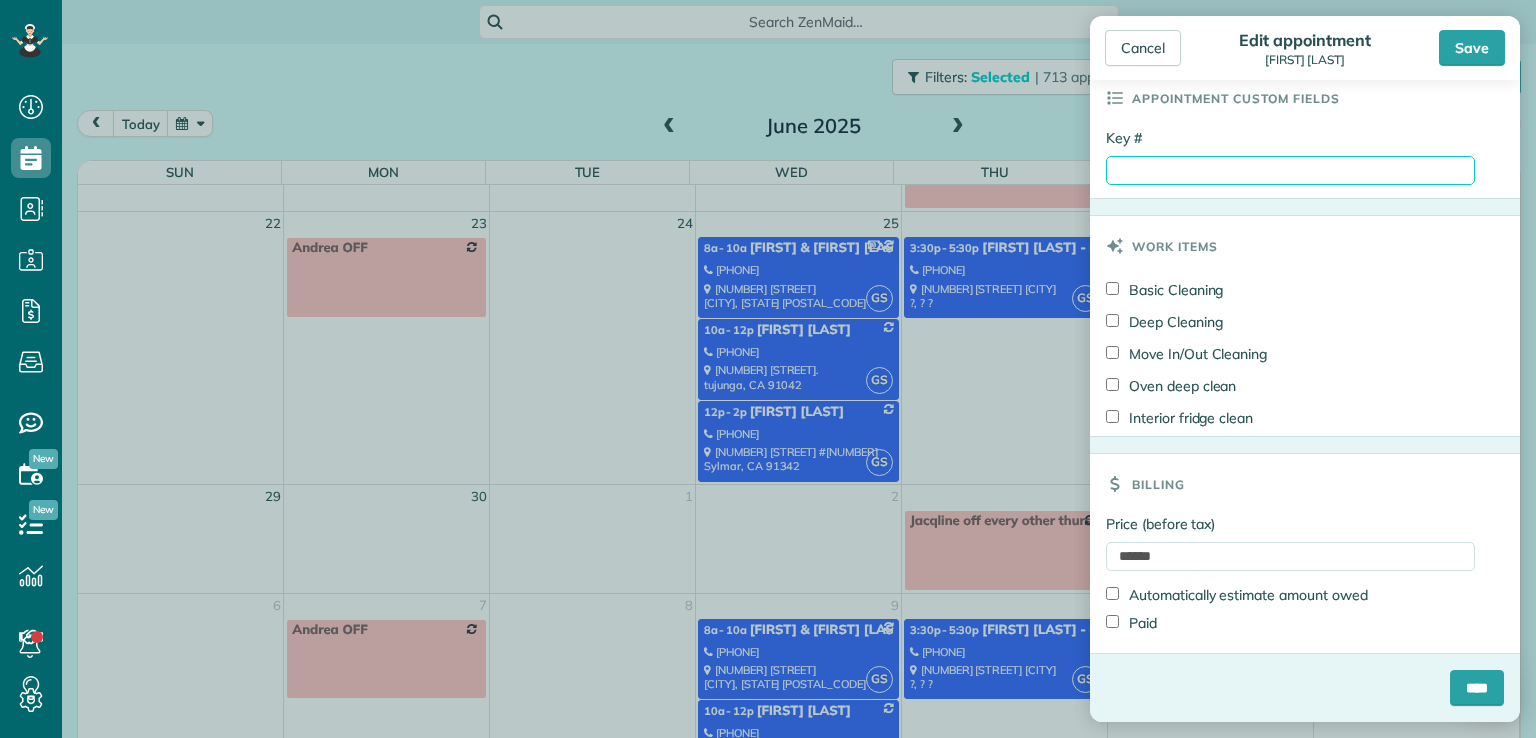 click on "Key #" at bounding box center [1290, 170] 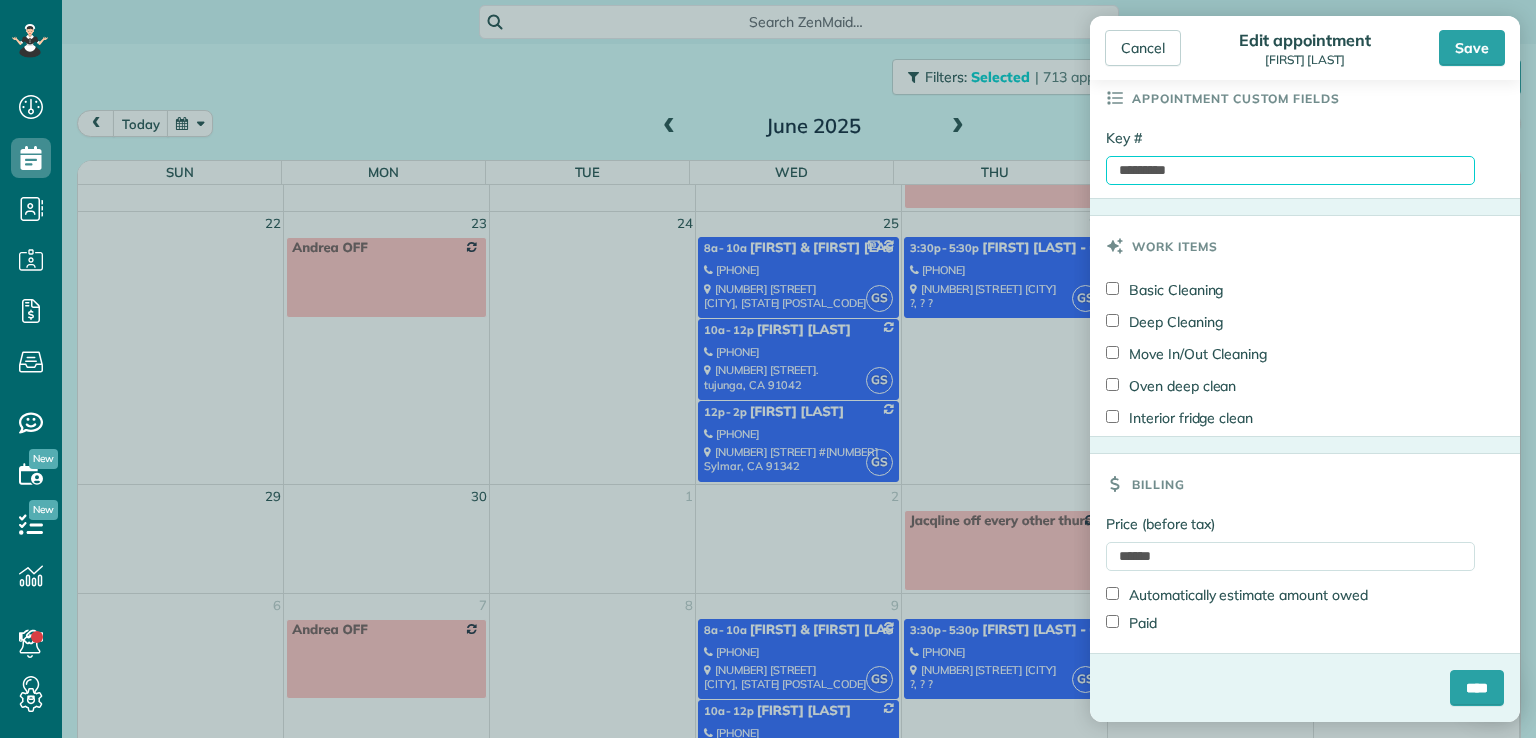 type on "*********" 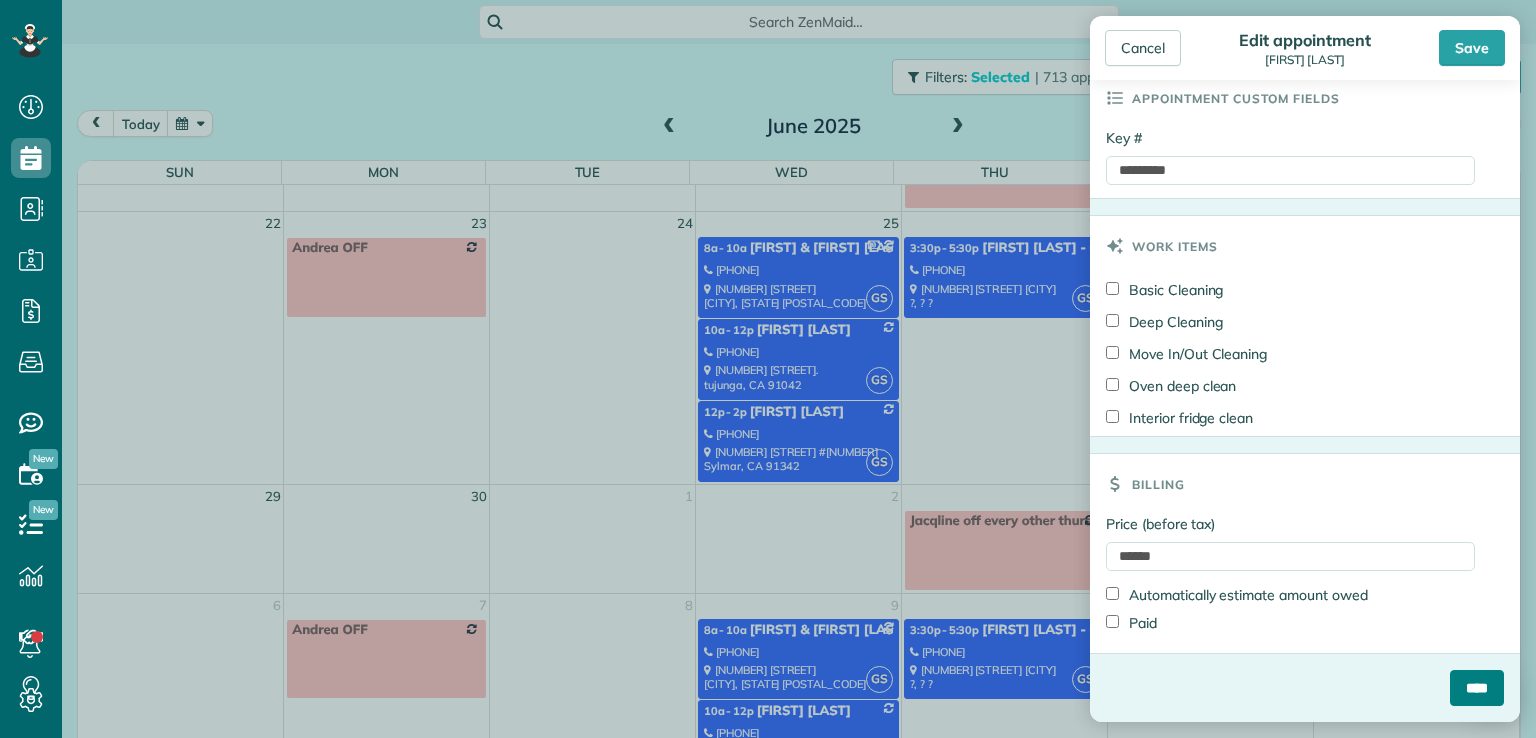 click on "****" at bounding box center (1477, 688) 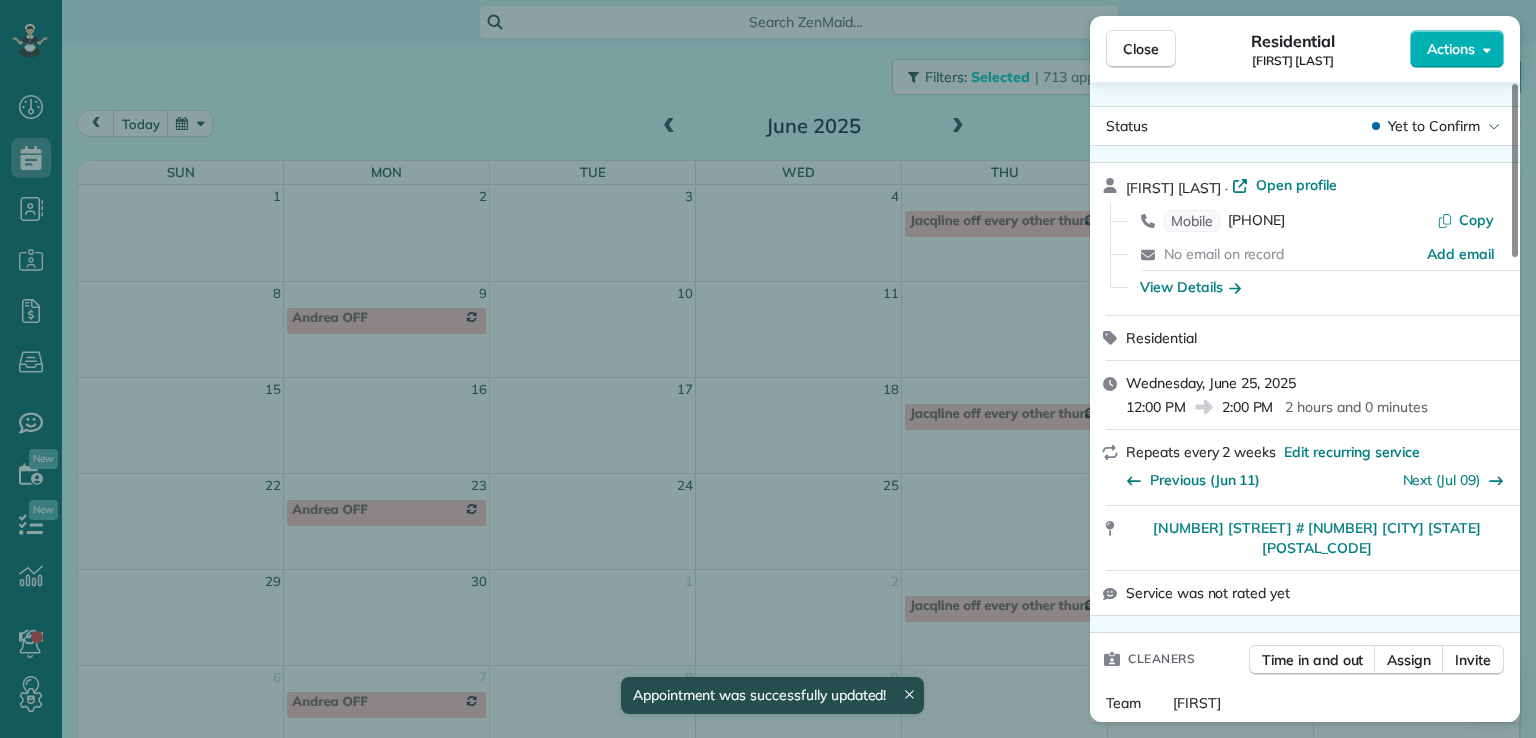 scroll, scrollTop: 463, scrollLeft: 0, axis: vertical 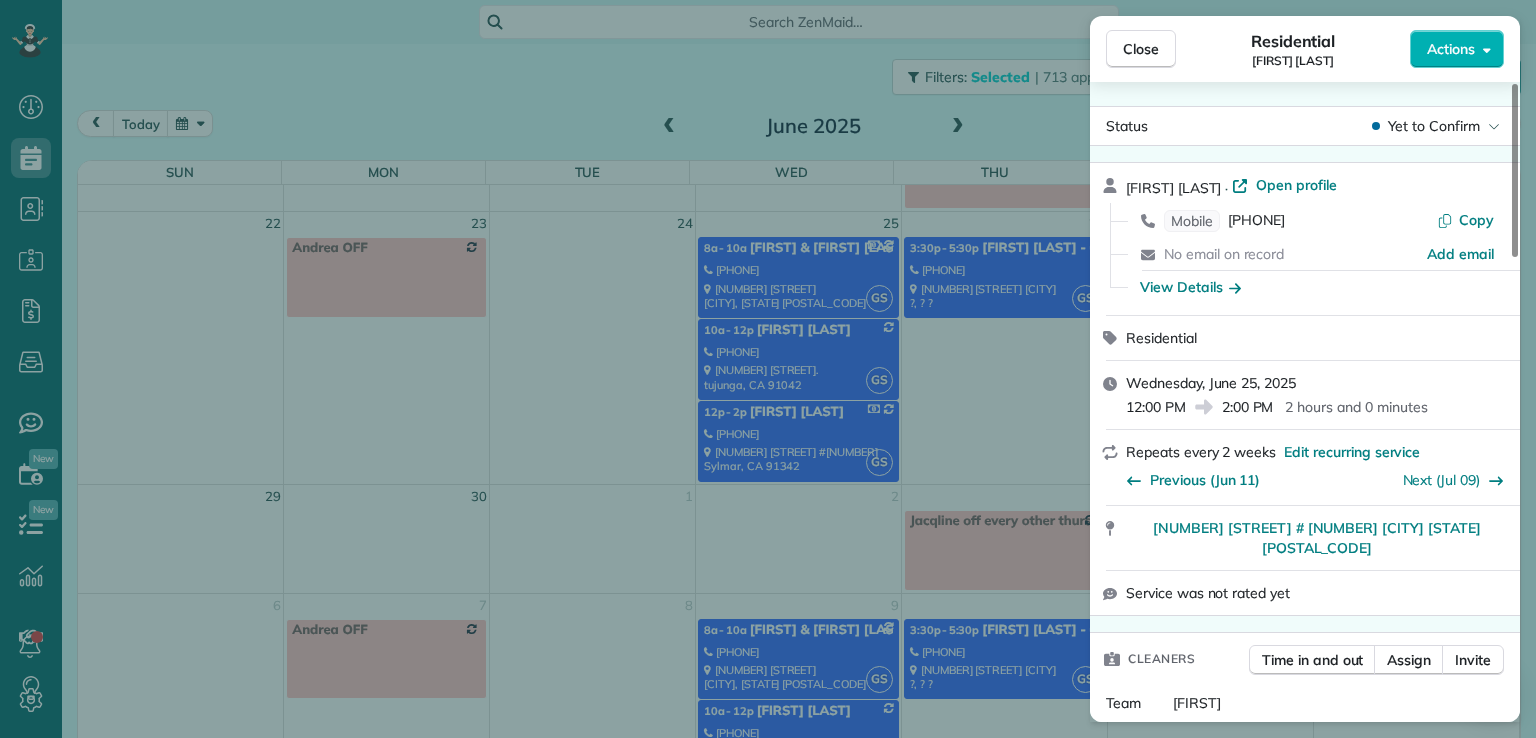 click on "Close" at bounding box center (1141, 49) 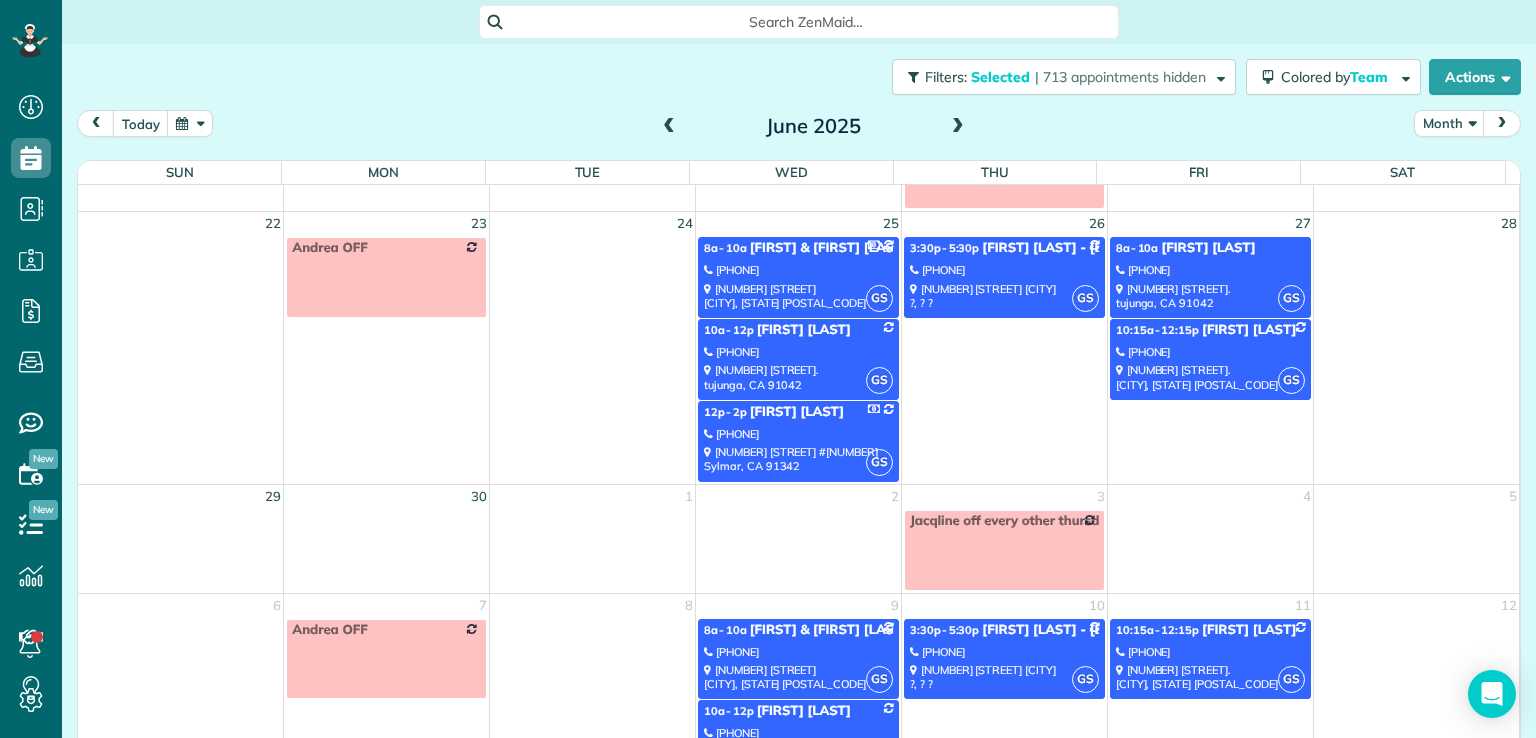 click on "[PHONE]" at bounding box center (1004, 270) 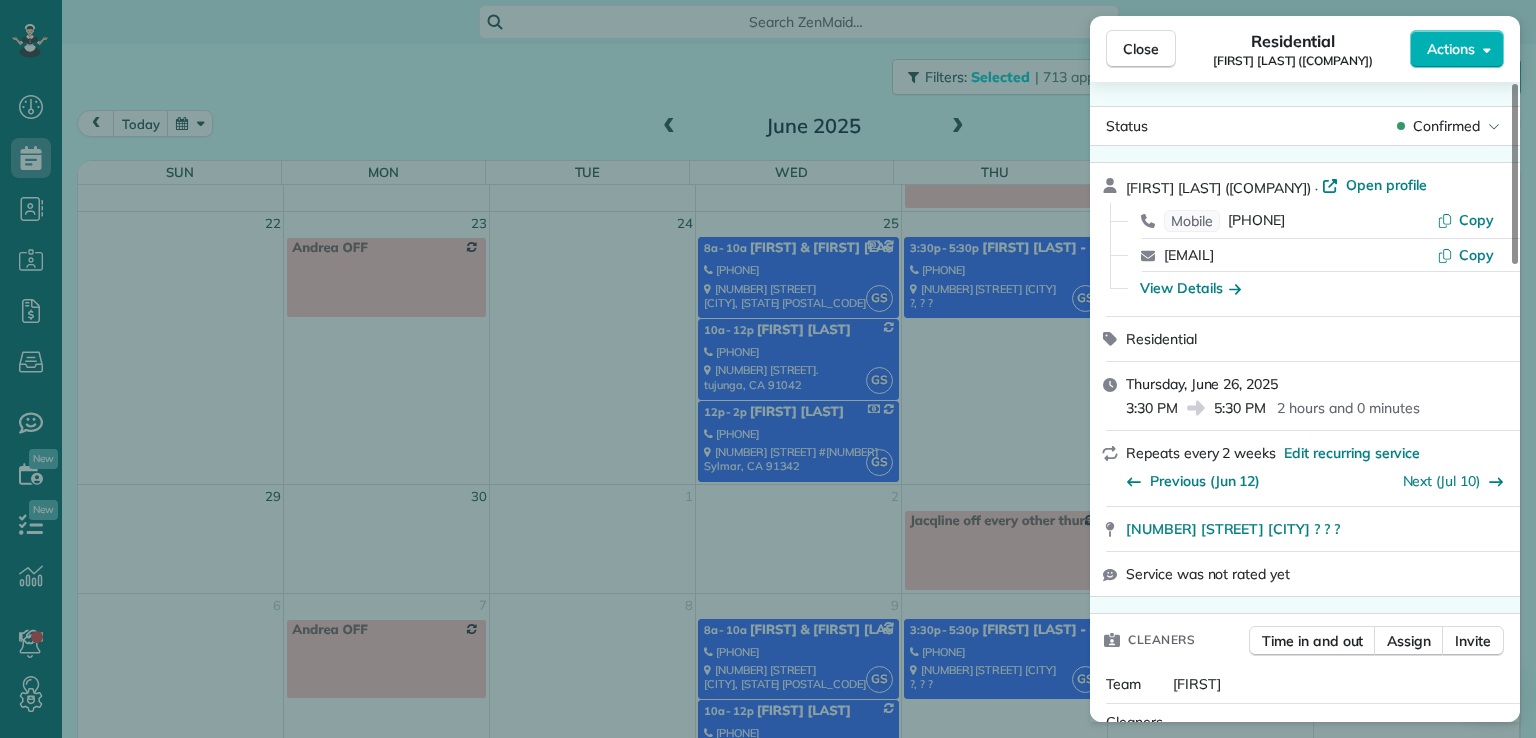 click on "Actions" at bounding box center (1451, 49) 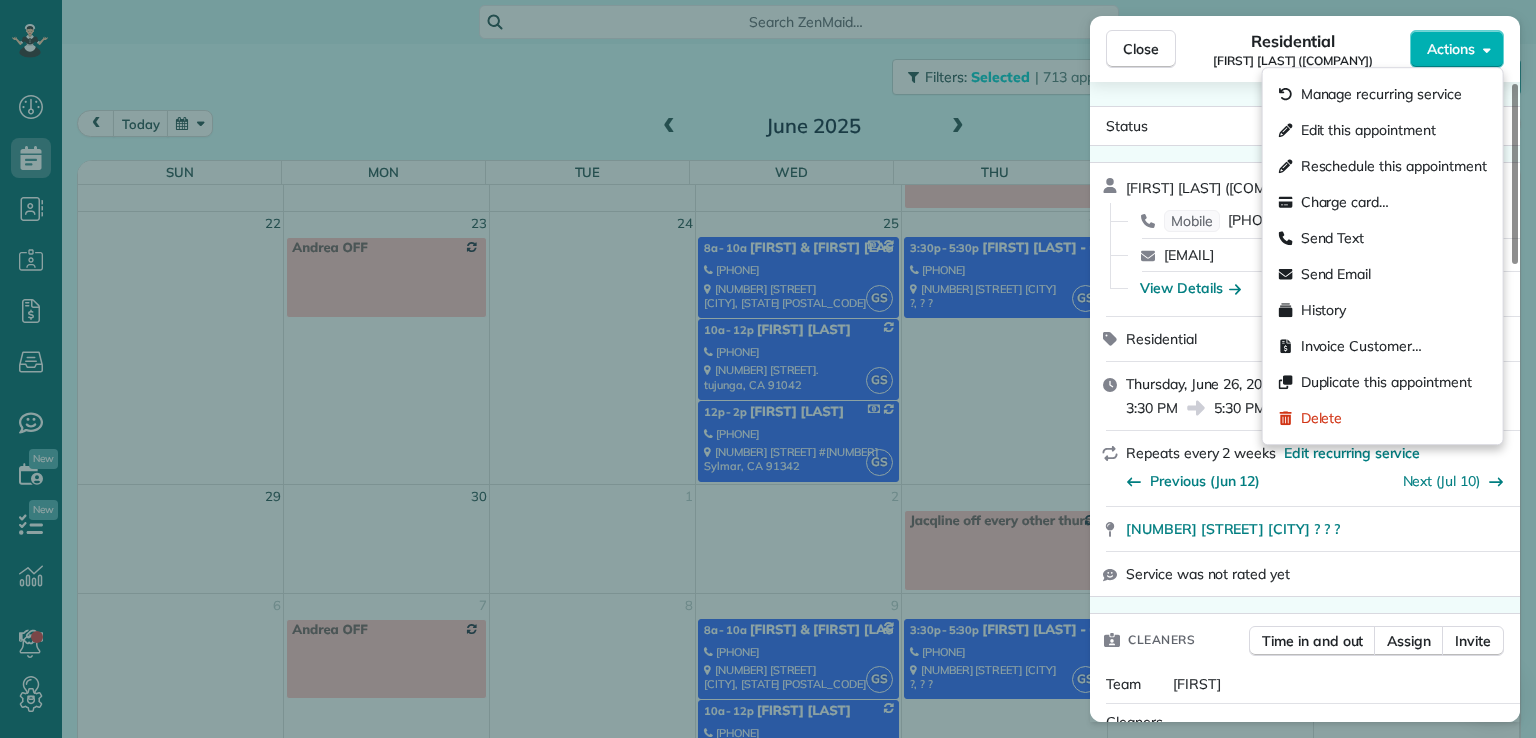 click on "Edit this appointment" at bounding box center (1368, 130) 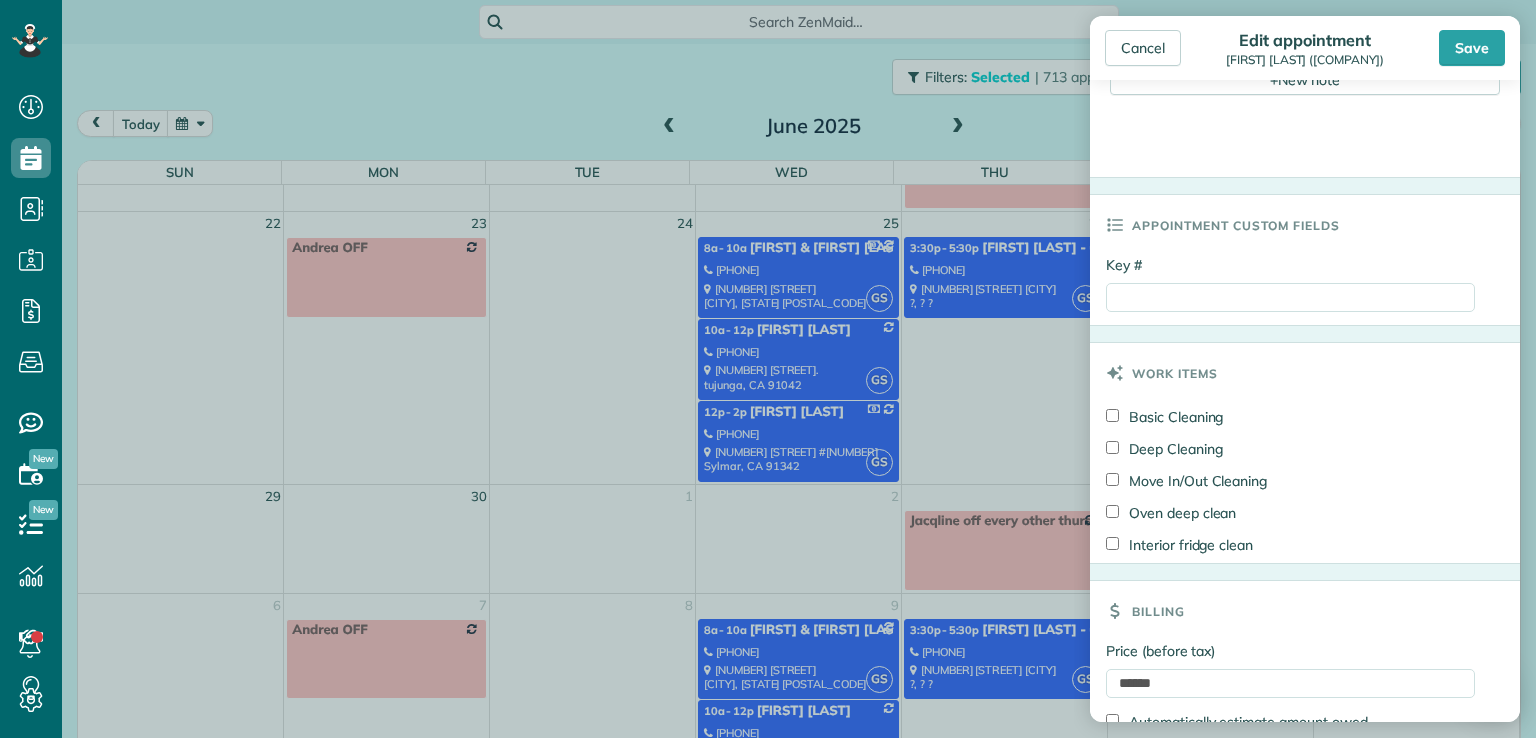 scroll, scrollTop: 954, scrollLeft: 0, axis: vertical 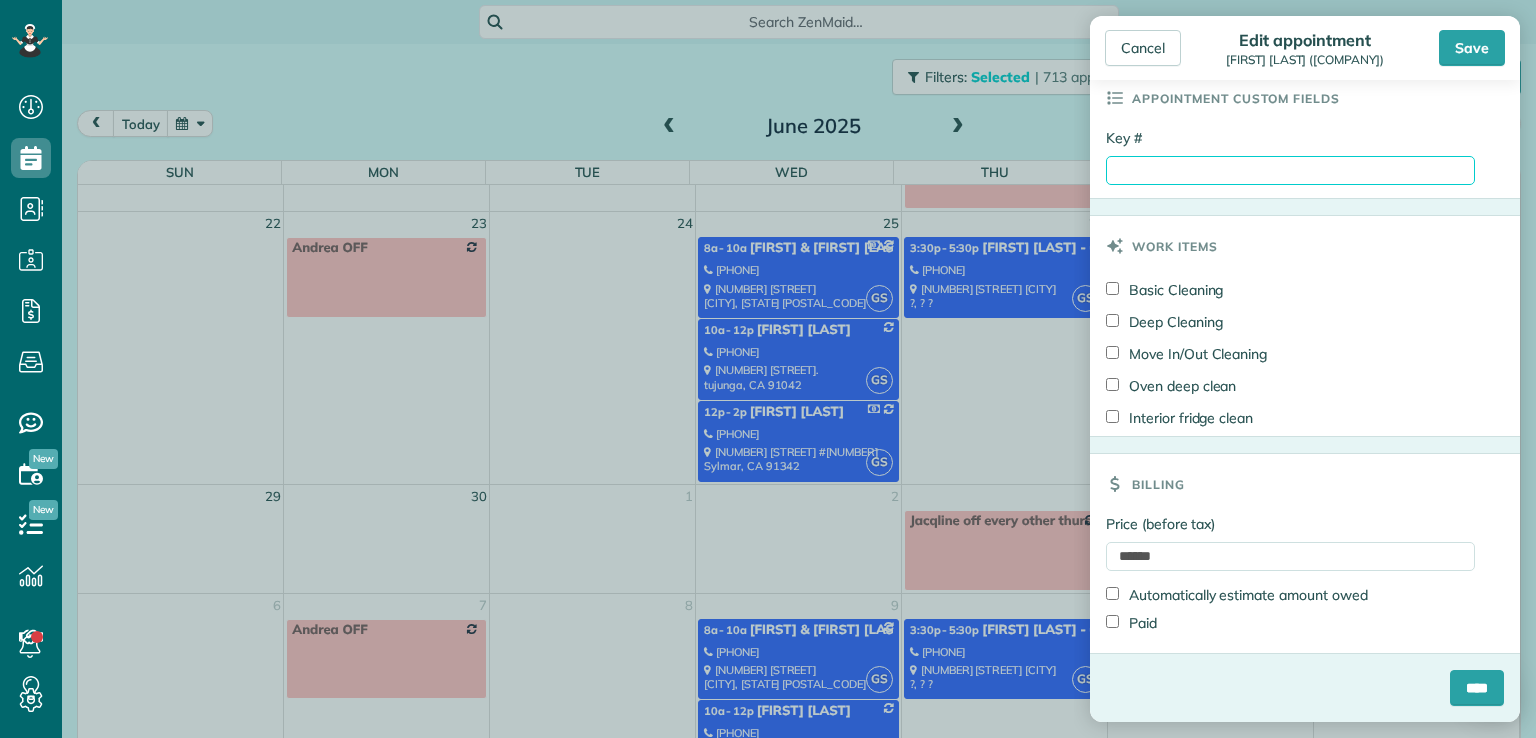 click on "Key #" at bounding box center (1290, 170) 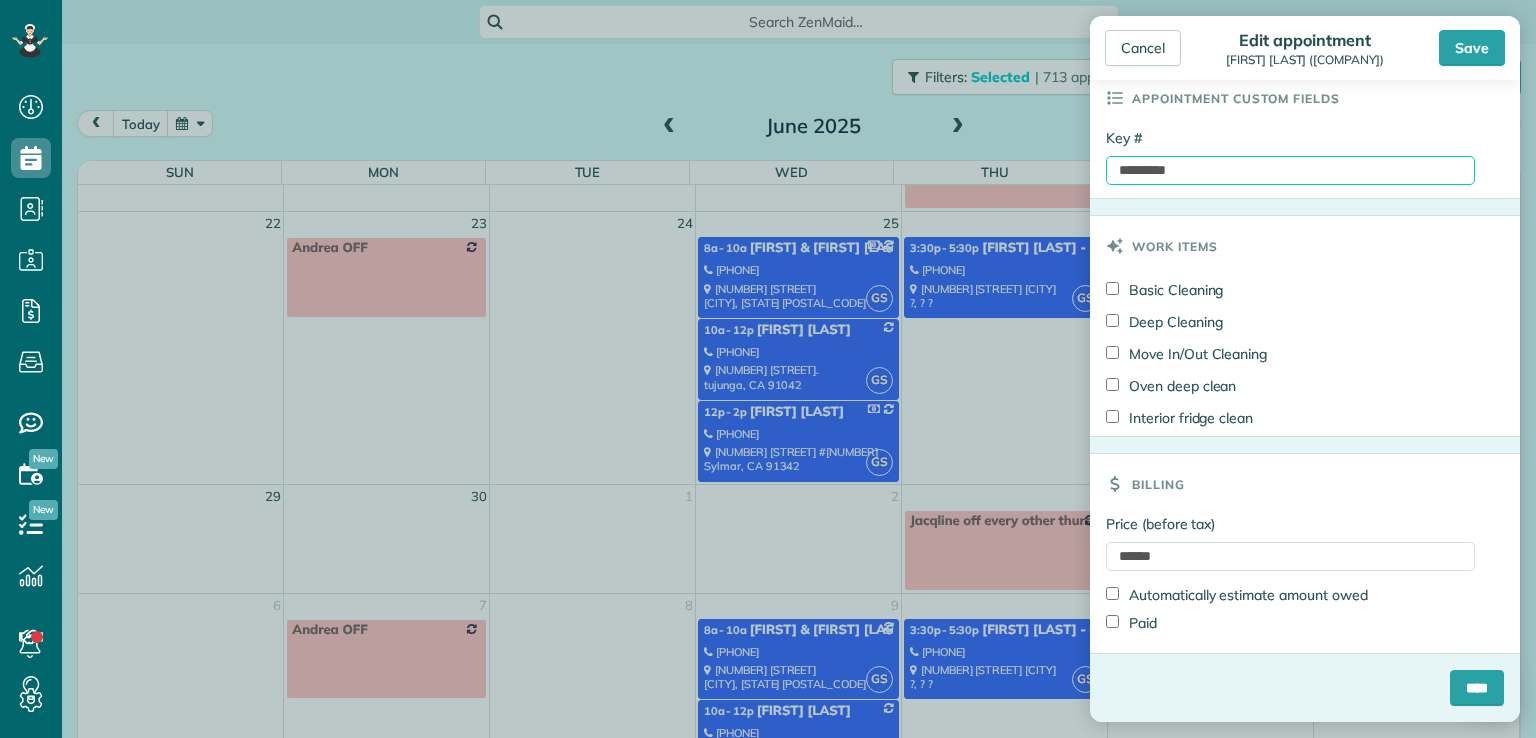 type on "*********" 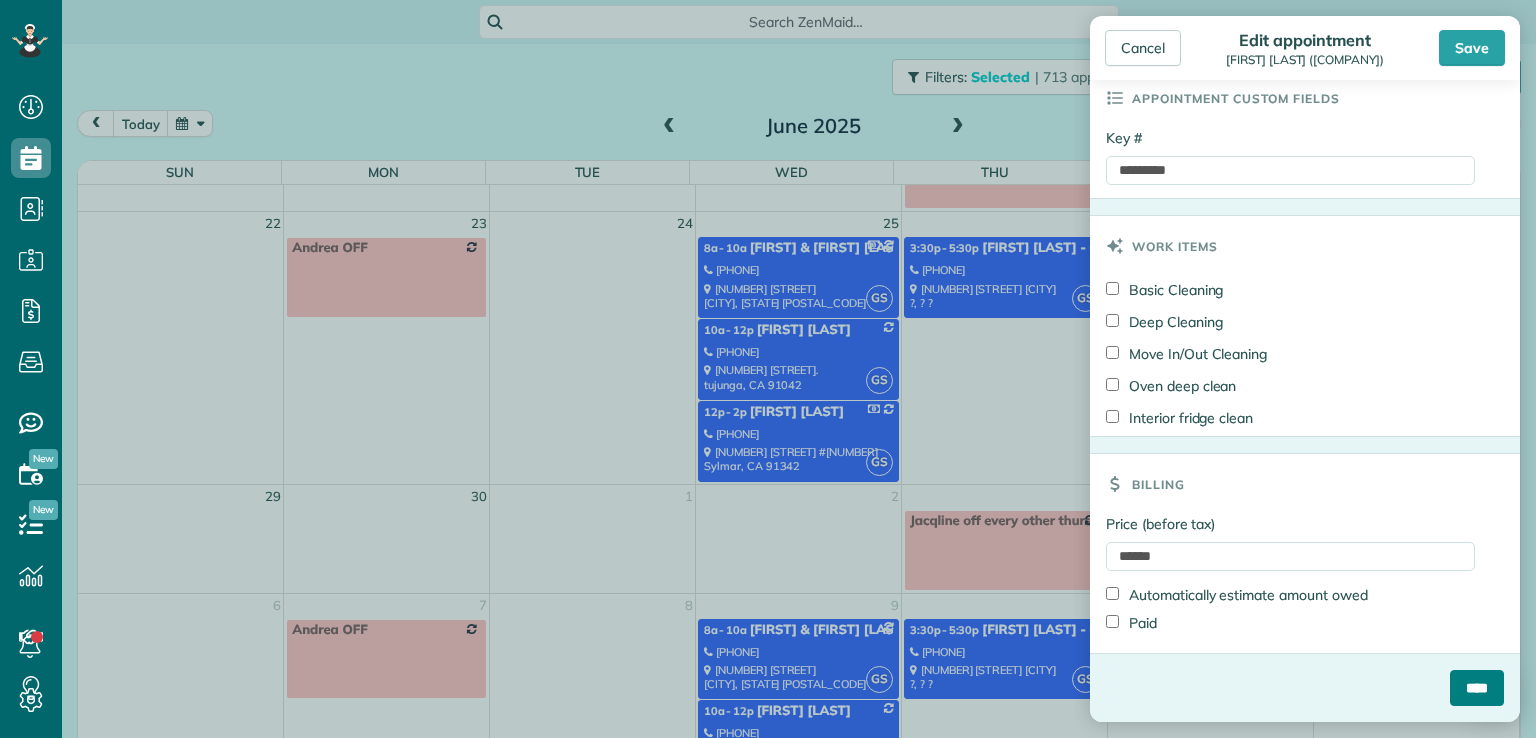 click on "****" at bounding box center (1477, 688) 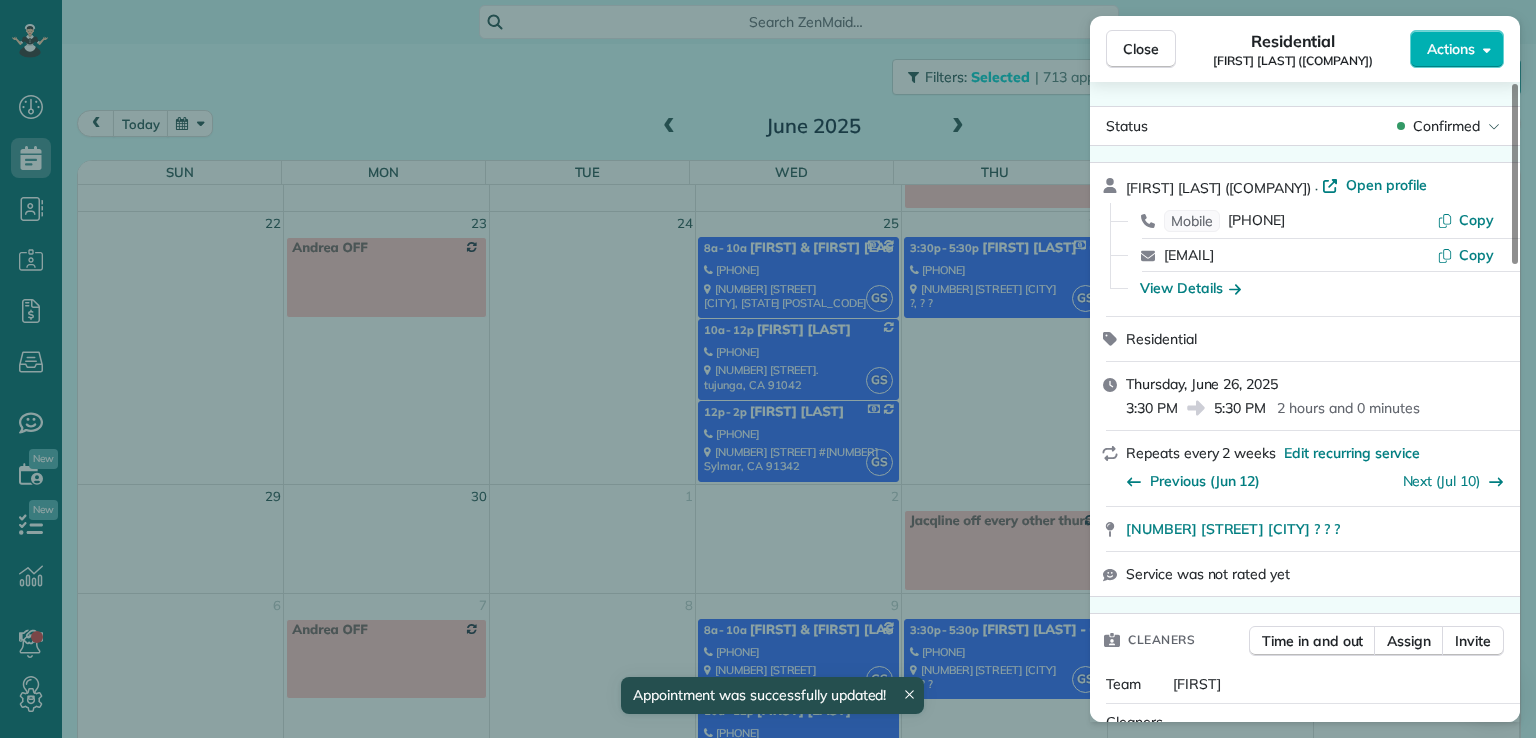 scroll, scrollTop: 463, scrollLeft: 0, axis: vertical 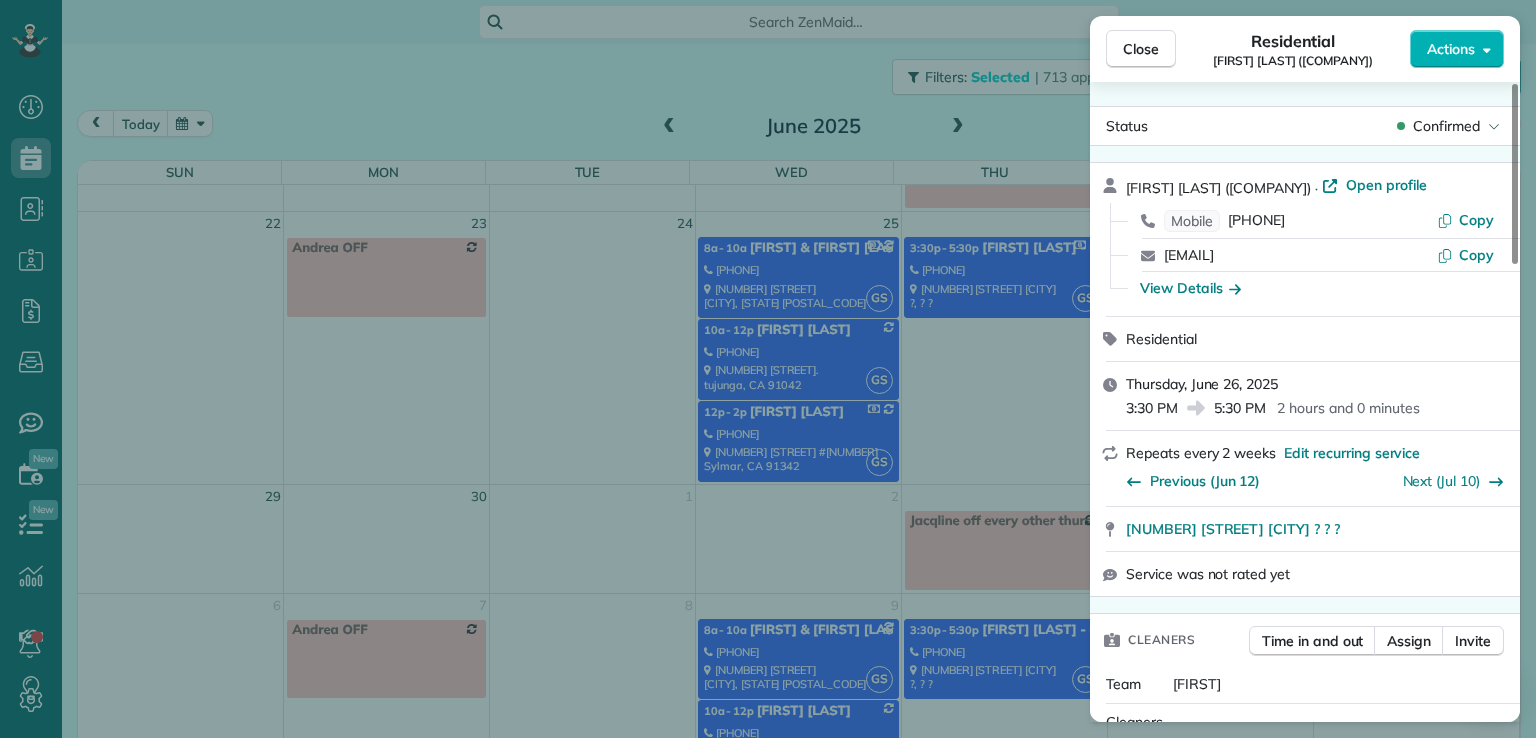 click on "Close" at bounding box center [1141, 49] 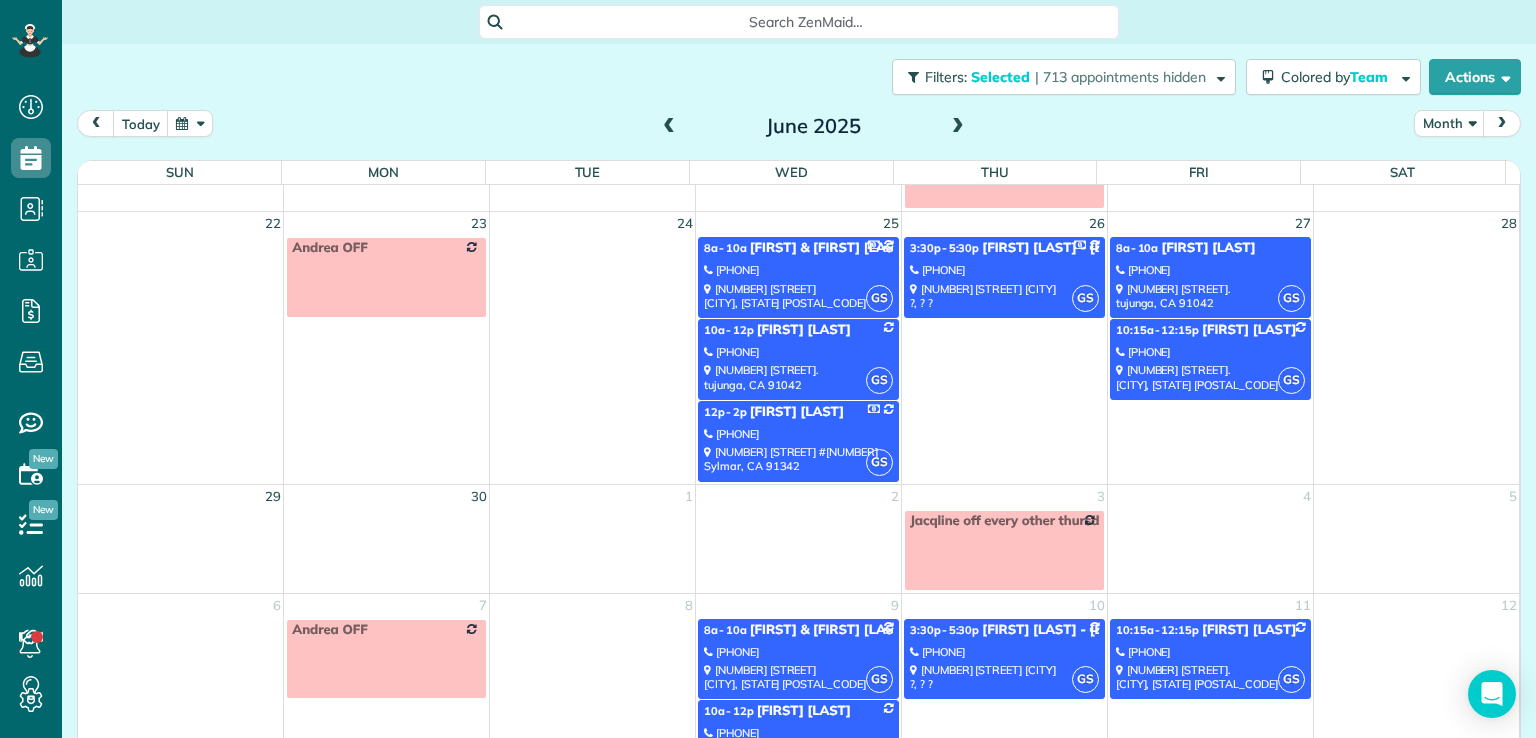 click on "[NUMBER] [STREET]. [CITY], [STATE] [POSTAL_CODE]" at bounding box center (1210, 296) 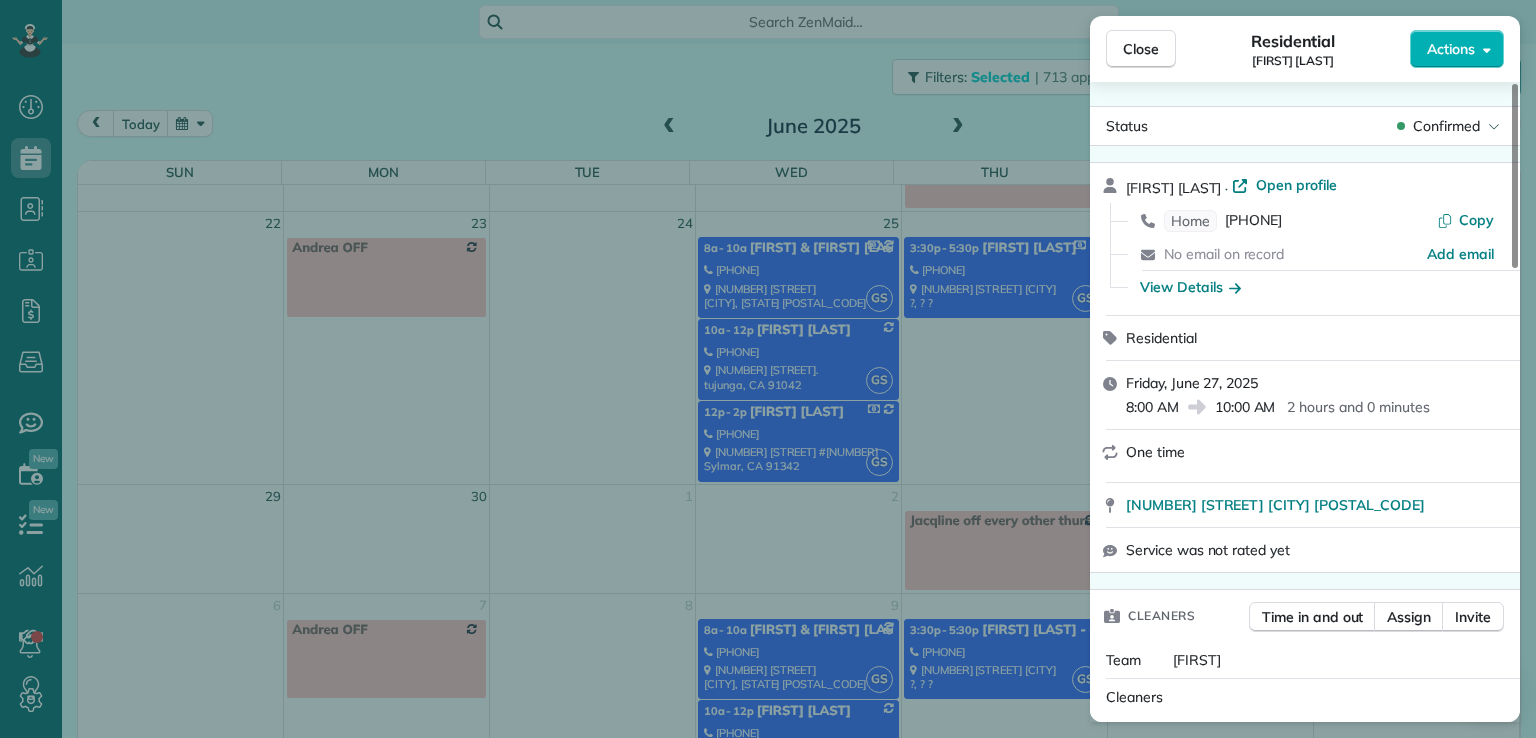click on "Actions" at bounding box center (1451, 49) 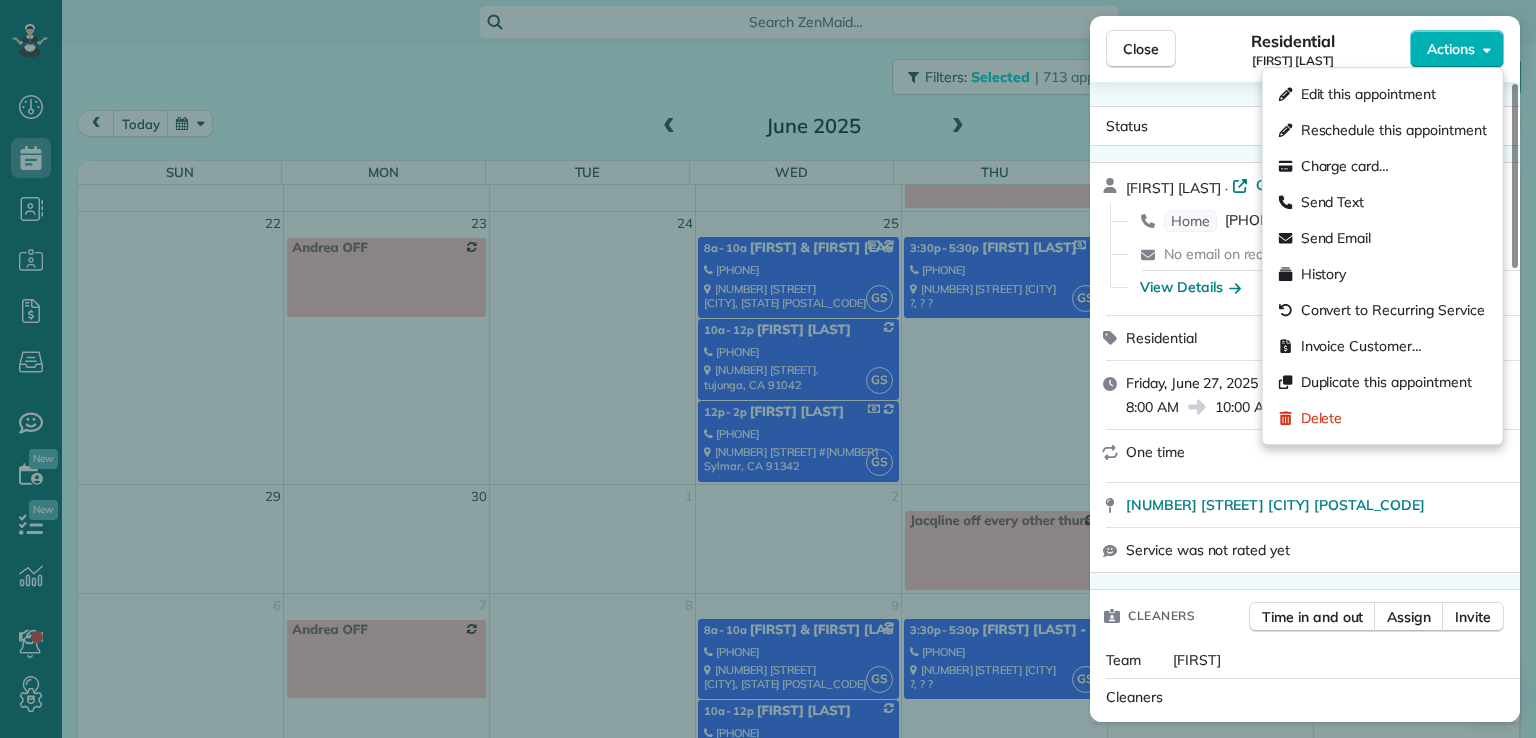 click on "Edit this appointment" at bounding box center [1368, 94] 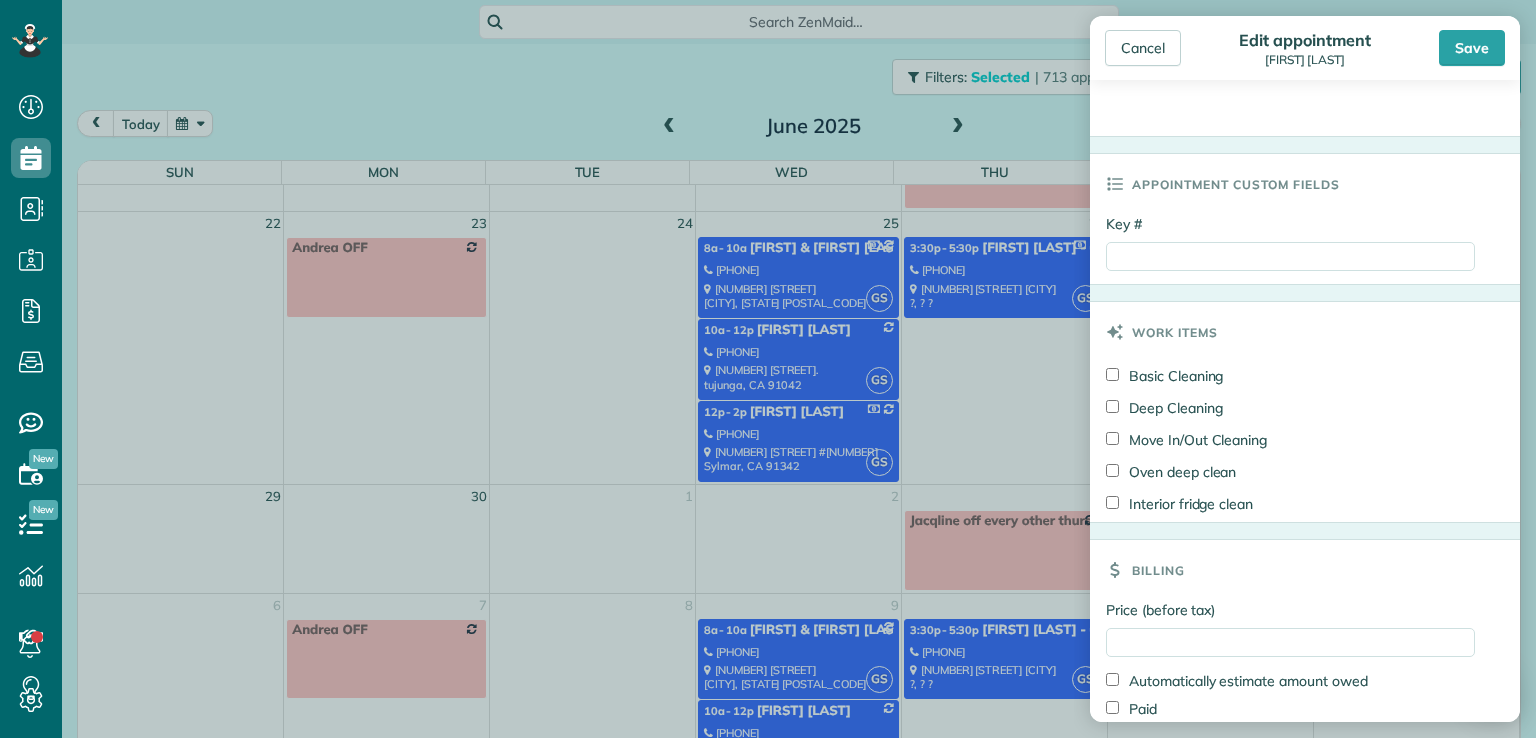 scroll, scrollTop: 934, scrollLeft: 0, axis: vertical 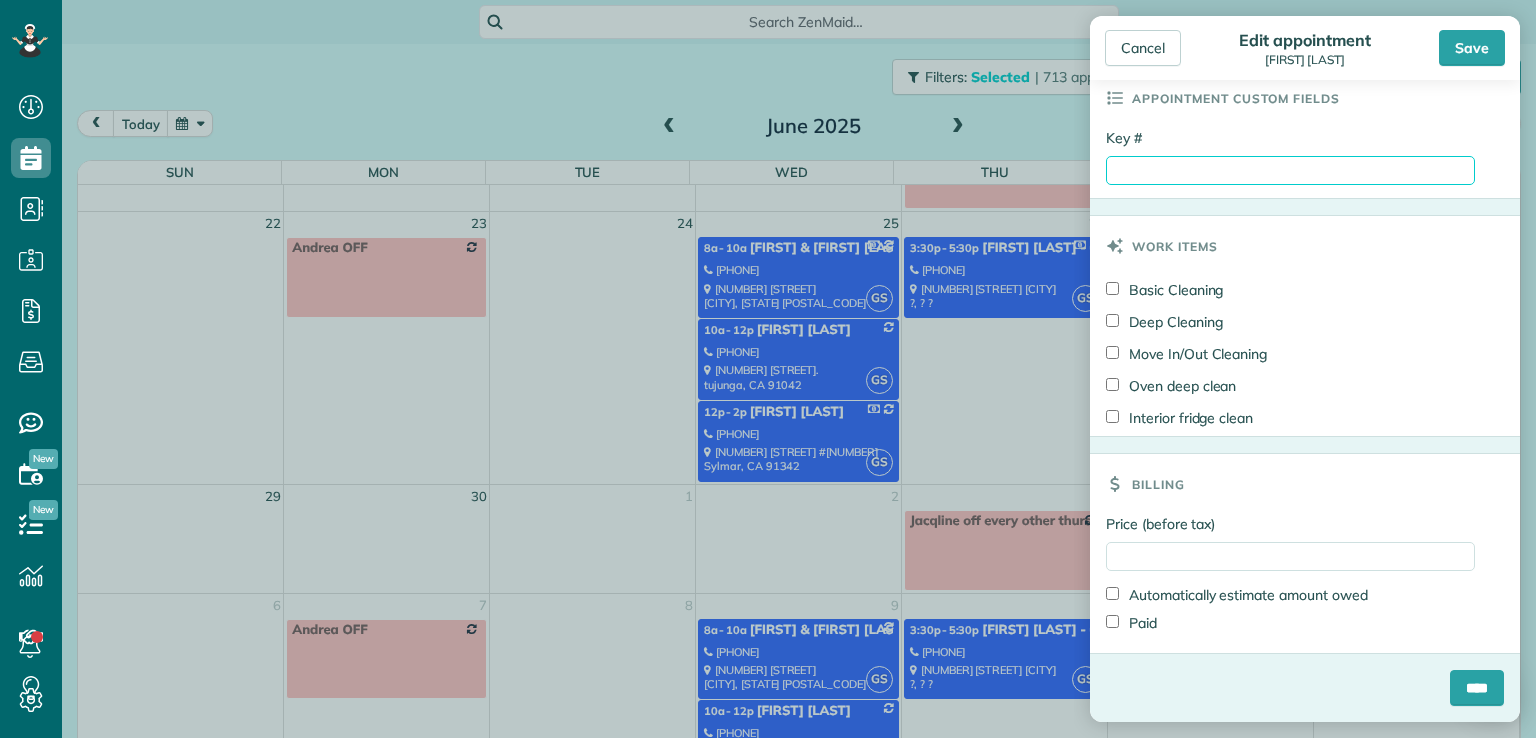 click on "Key #" at bounding box center [1290, 170] 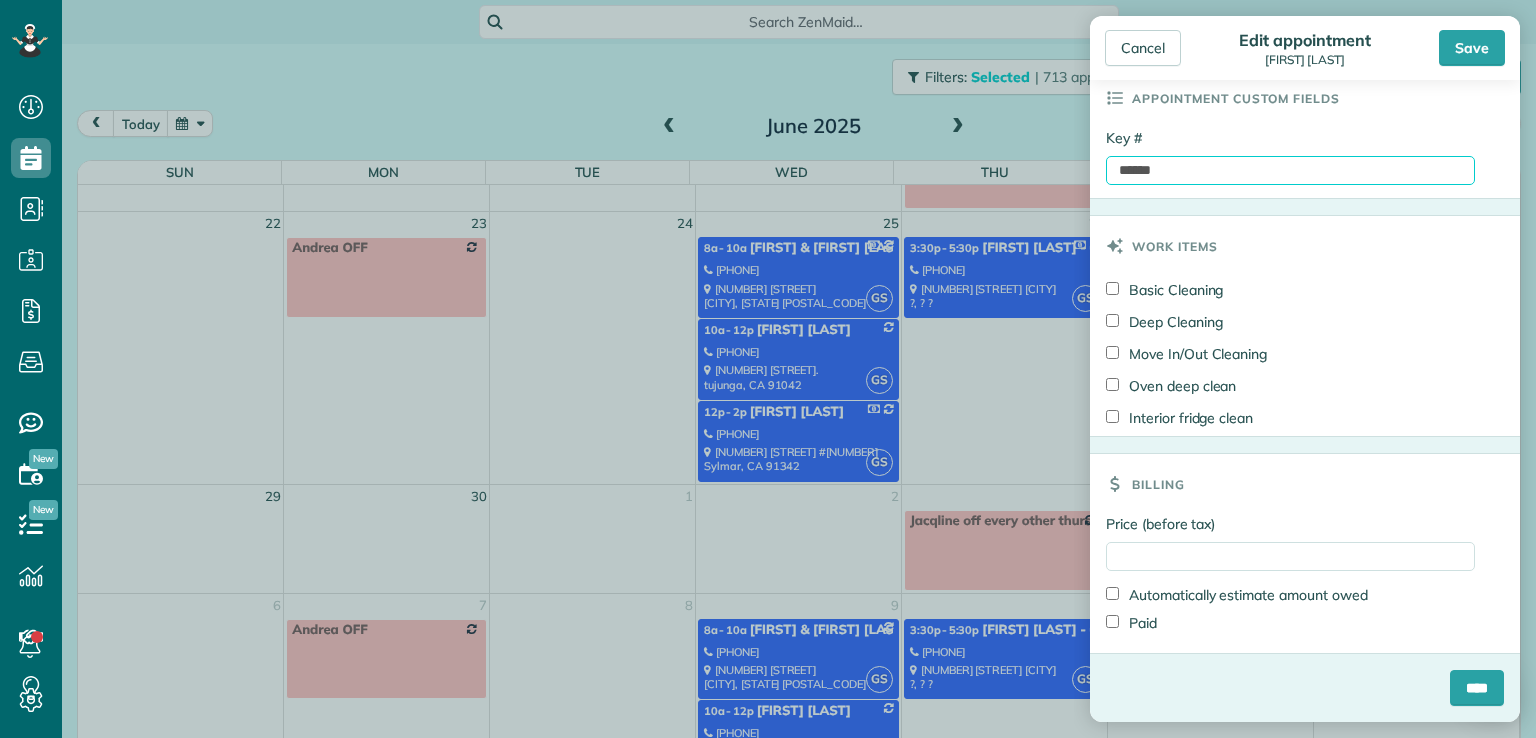 click on "******" at bounding box center (1290, 170) 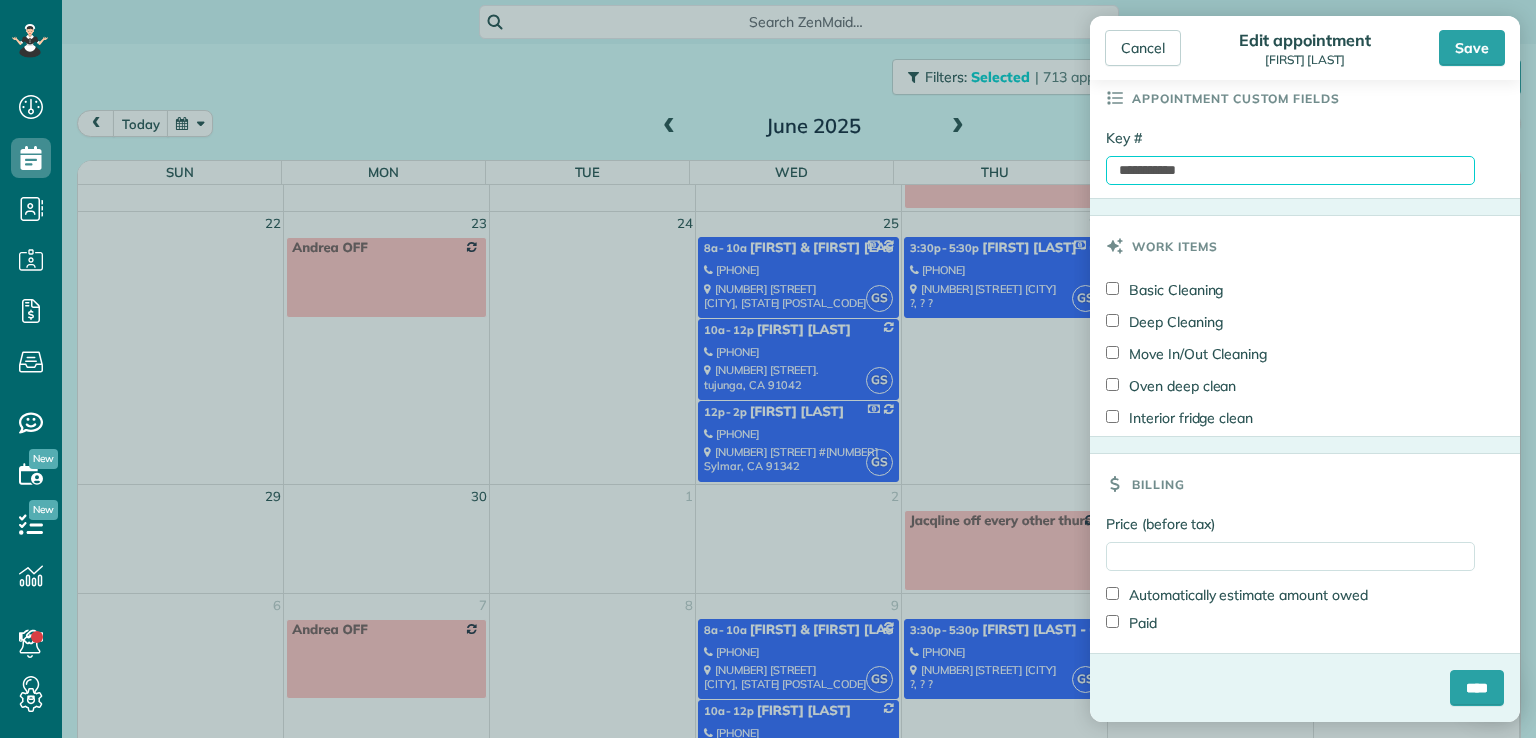 type on "**********" 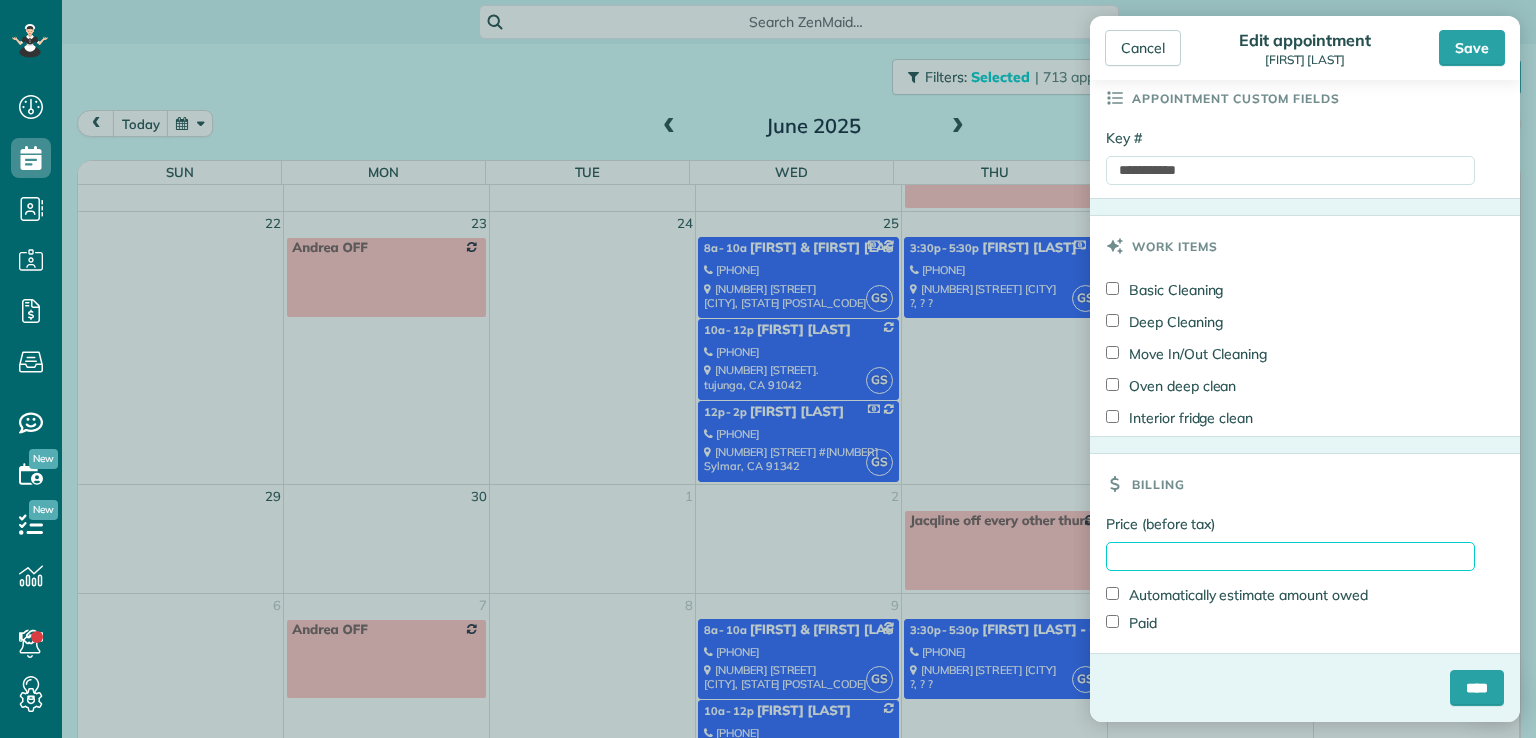 click on "Price (before tax)" at bounding box center [1290, 556] 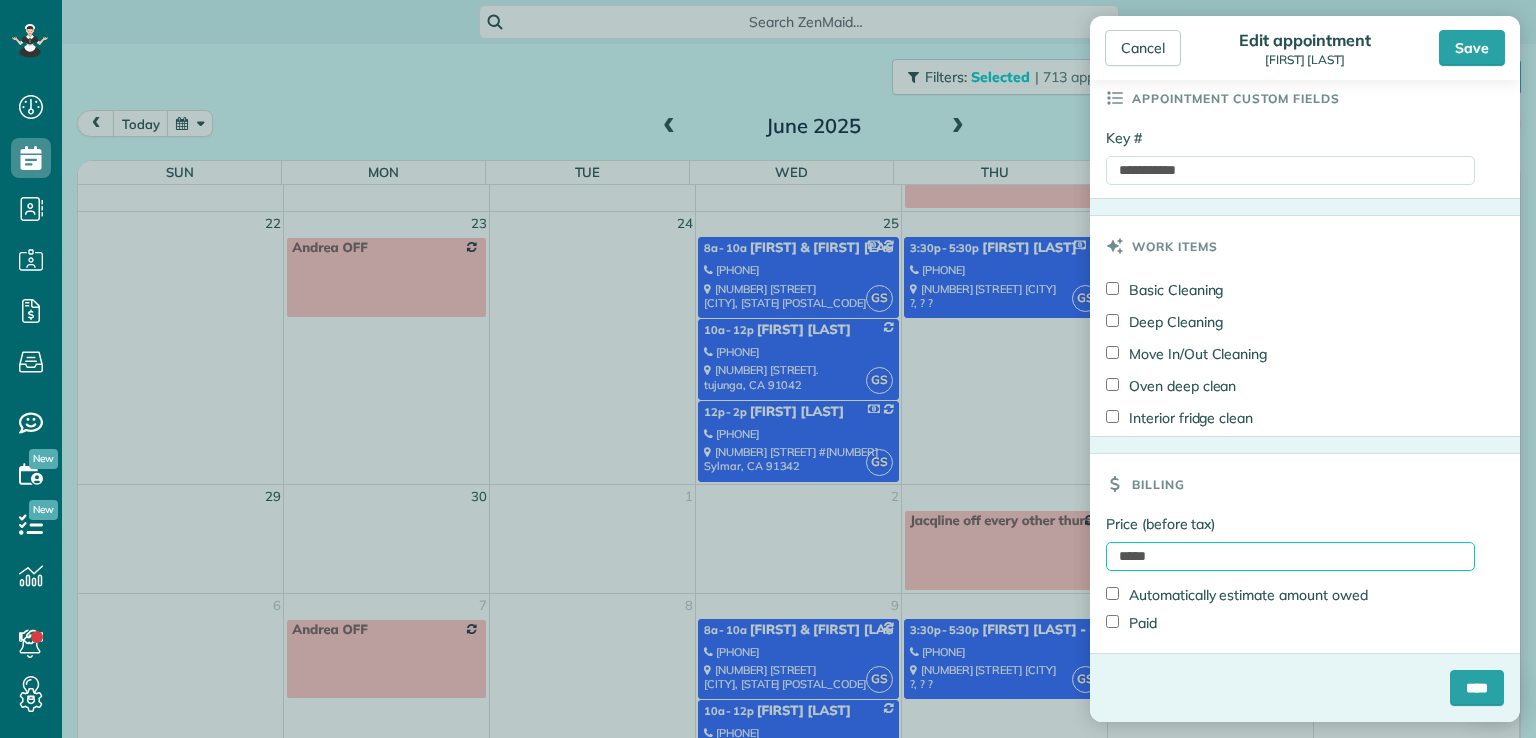 type on "*****" 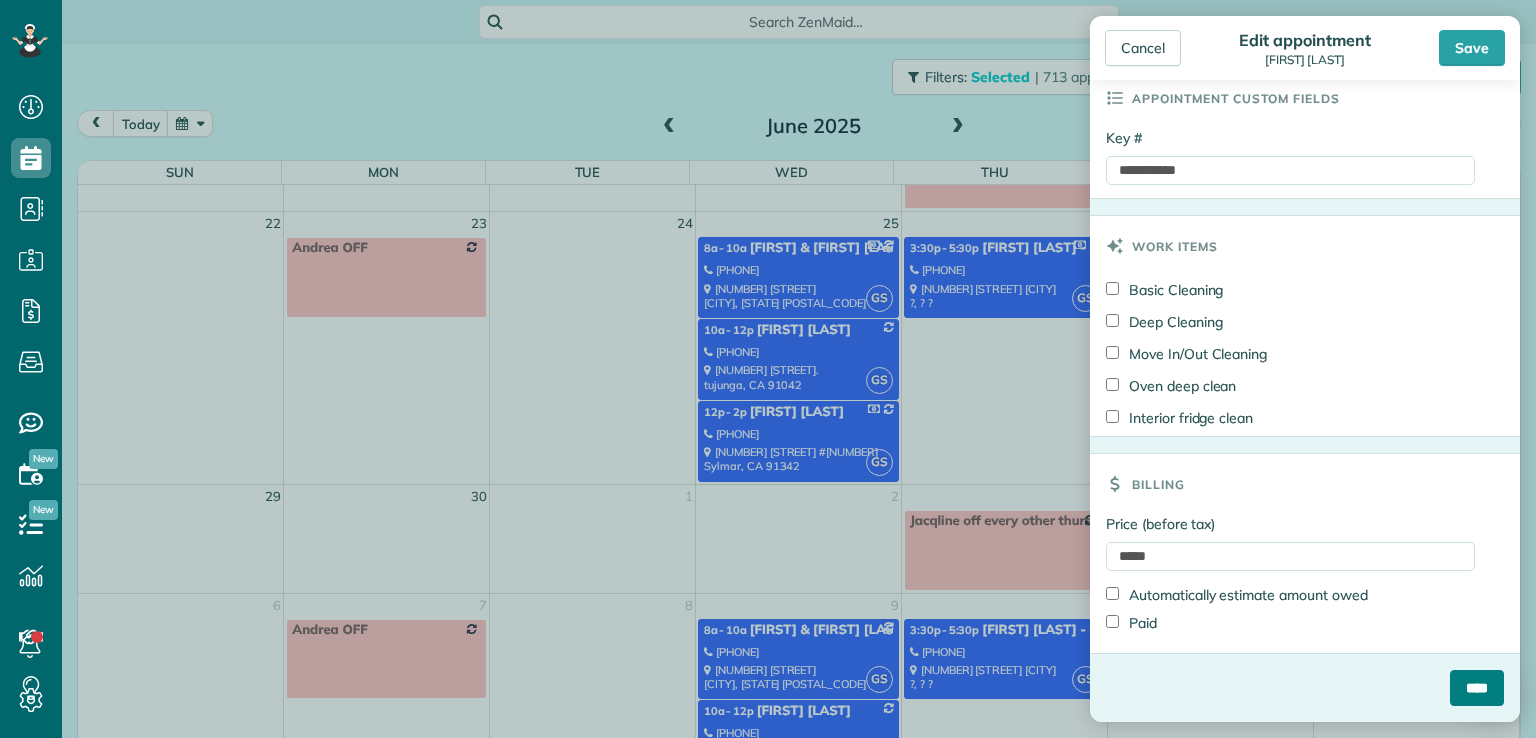 click on "****" at bounding box center (1477, 688) 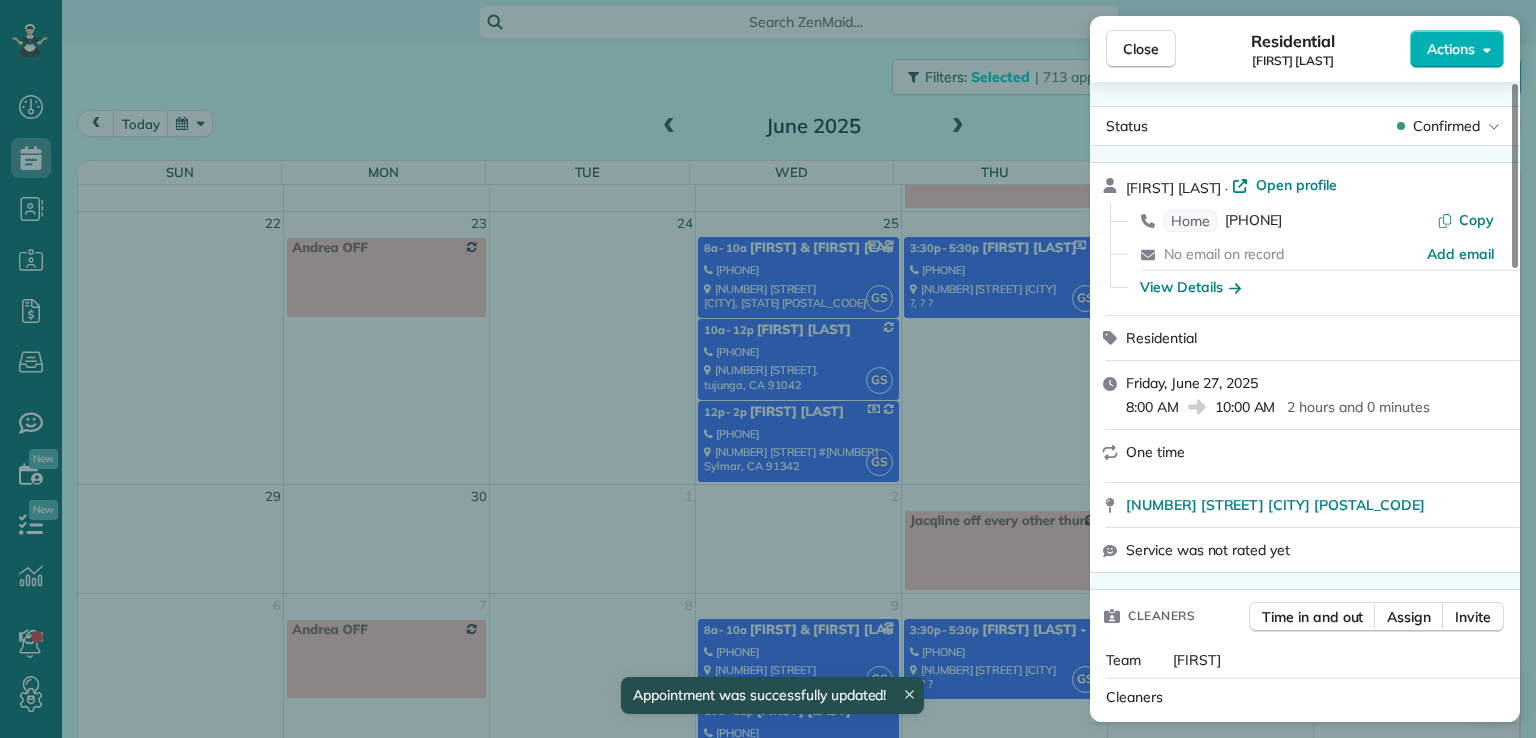 scroll, scrollTop: 463, scrollLeft: 0, axis: vertical 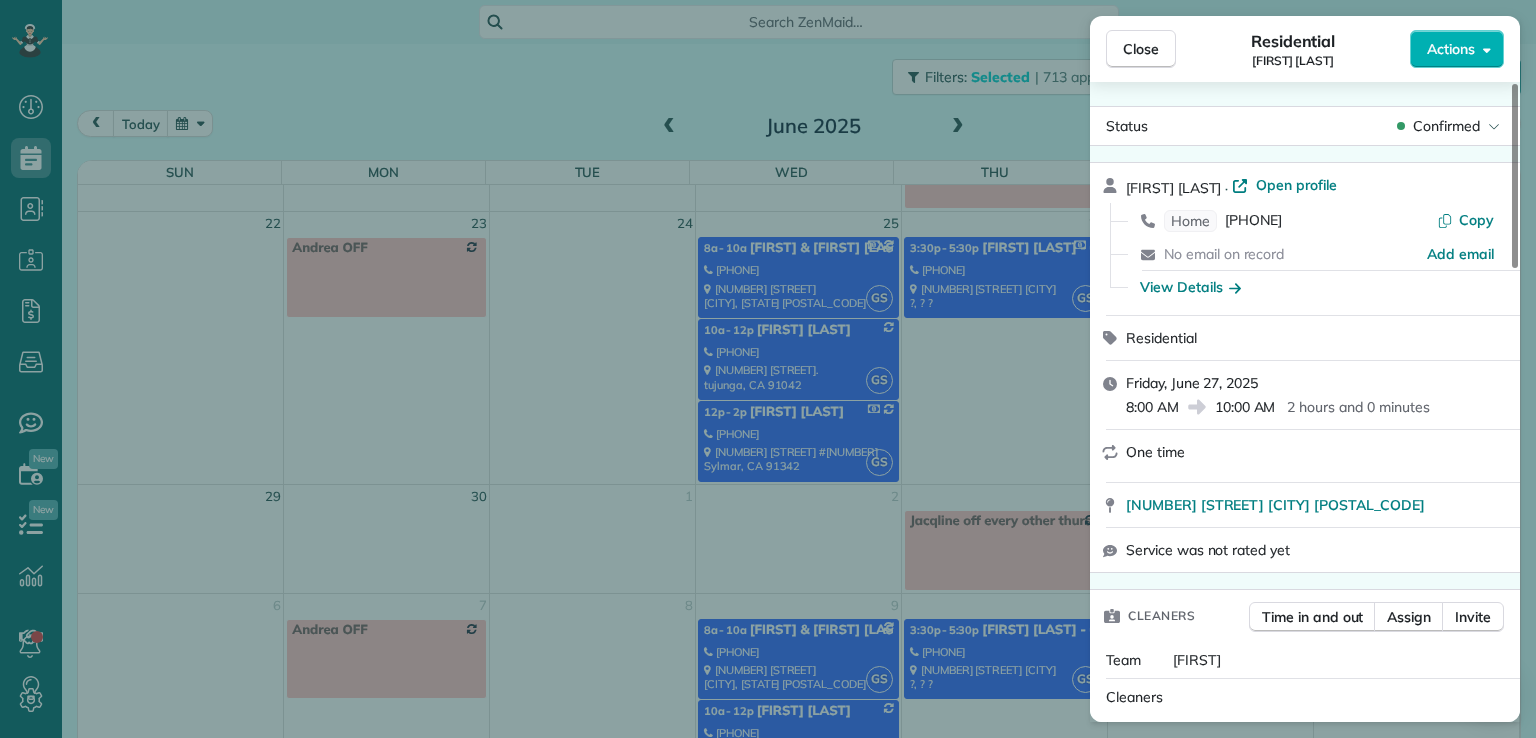 click on "Close" at bounding box center (1141, 49) 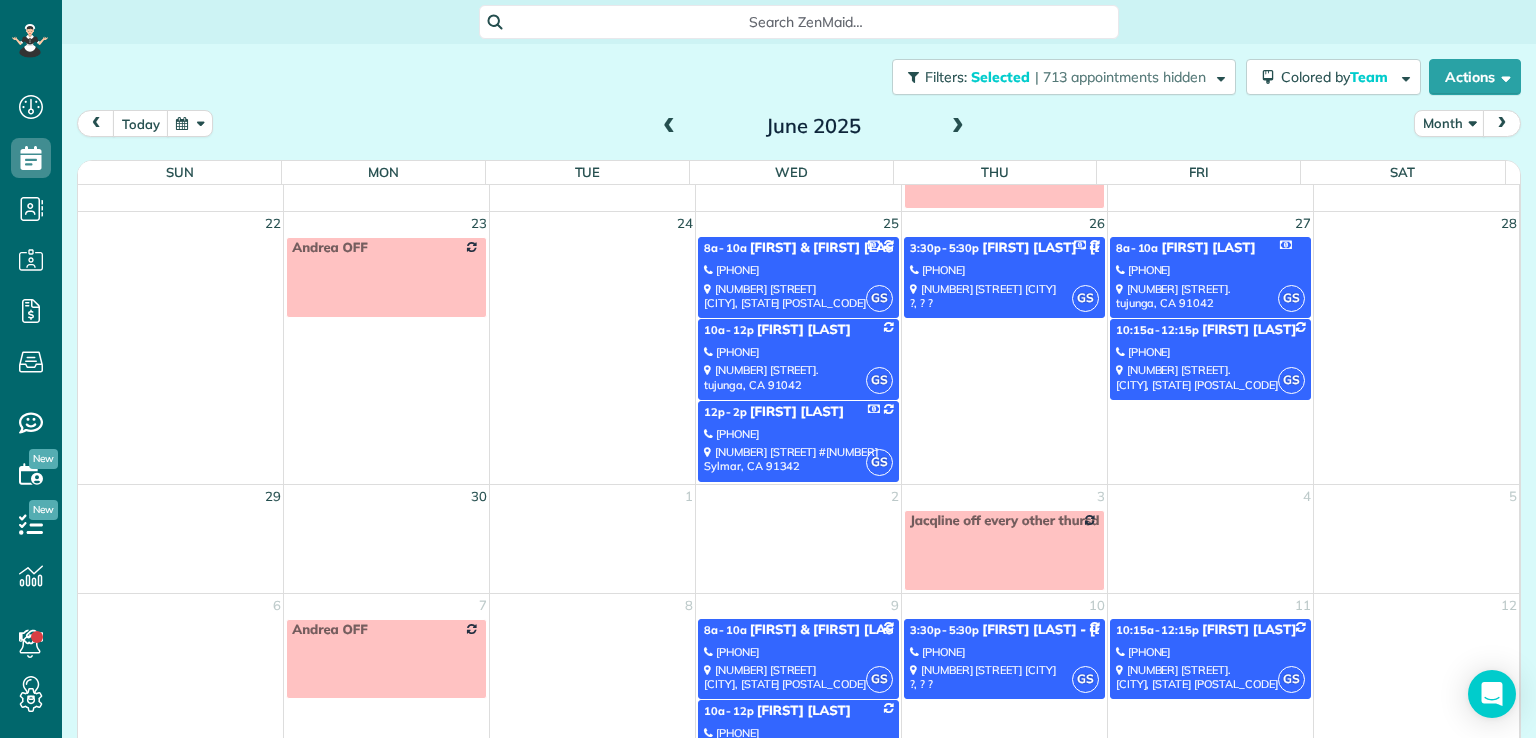 click on "[PHONE]" at bounding box center (1210, 352) 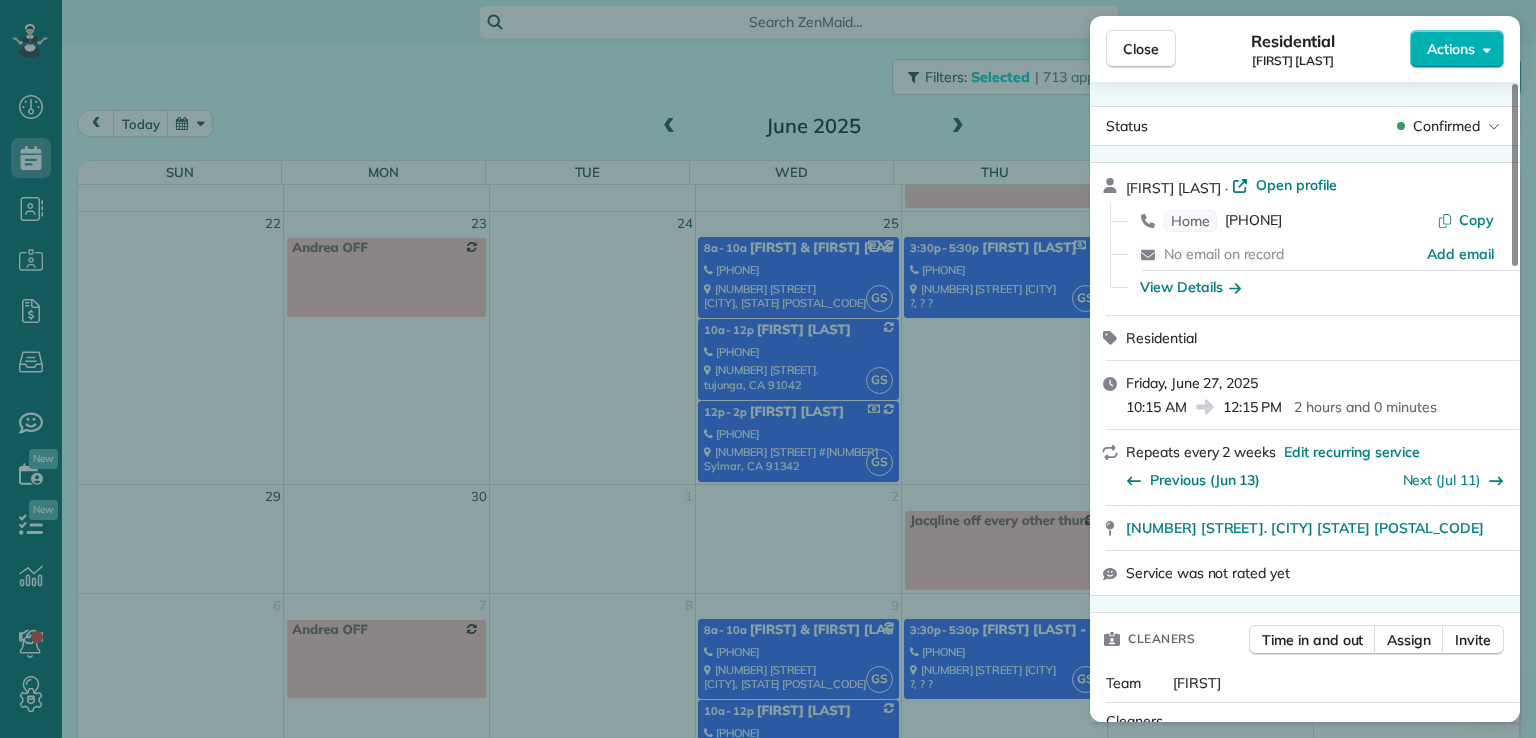 click on "Actions" at bounding box center [1451, 49] 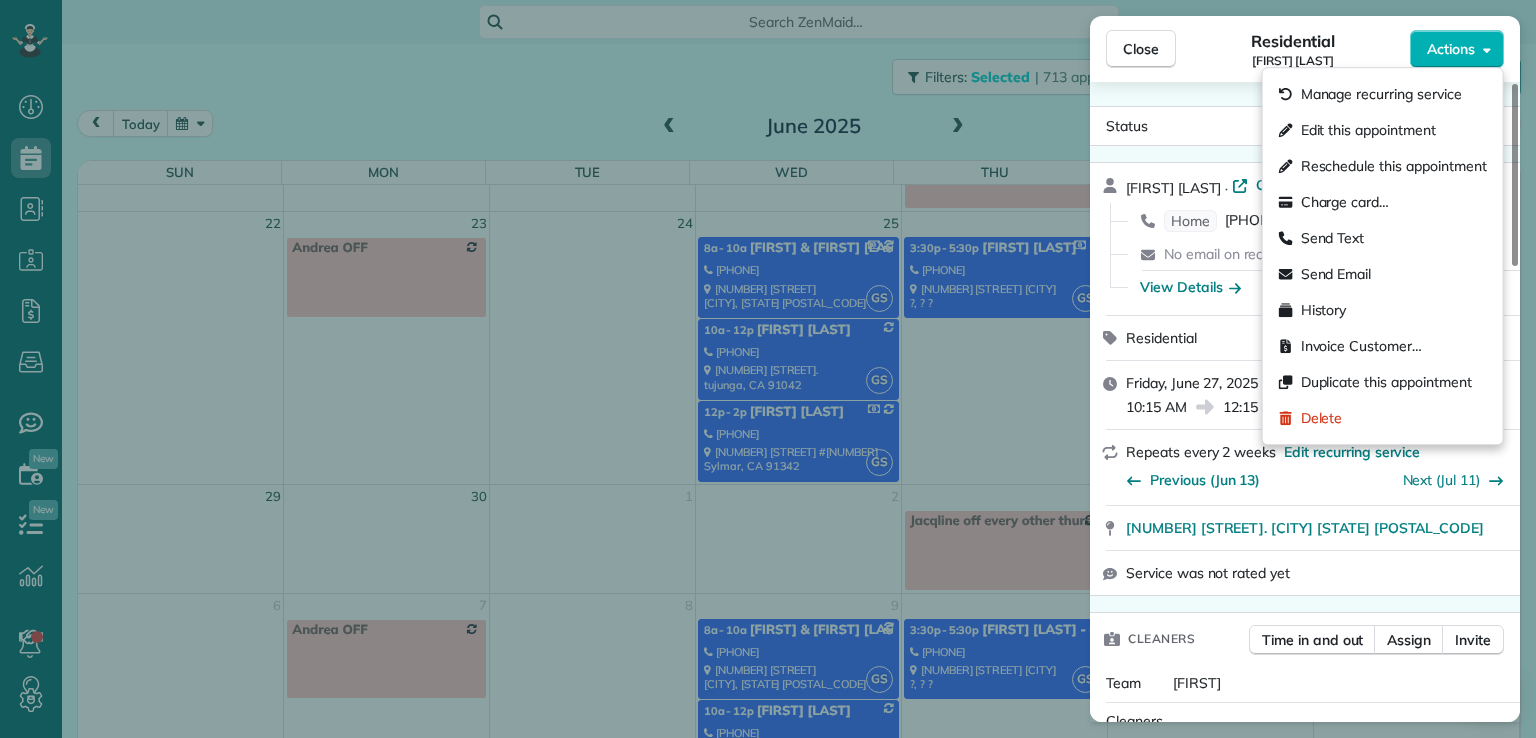 click on "Edit this appointment" at bounding box center (1368, 130) 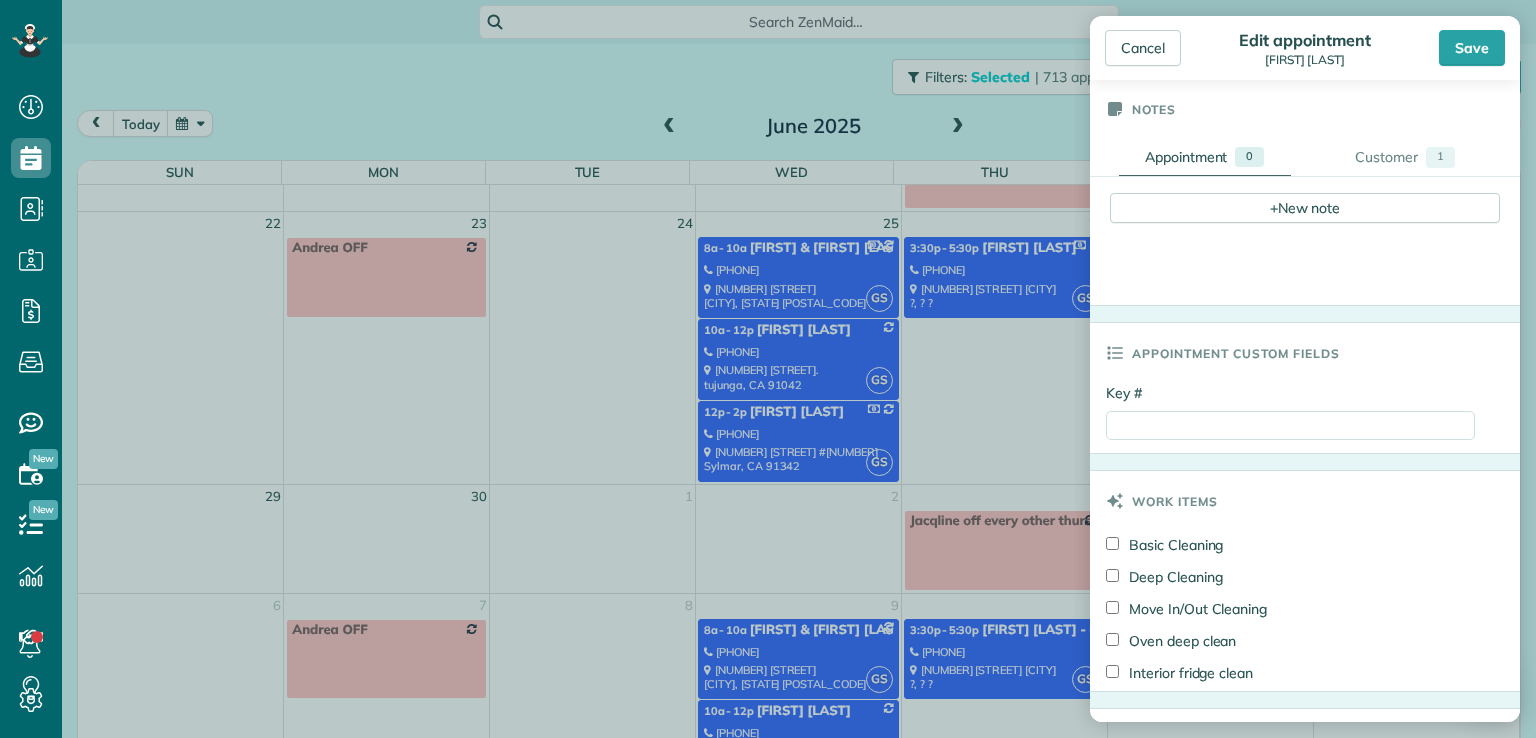 scroll, scrollTop: 934, scrollLeft: 0, axis: vertical 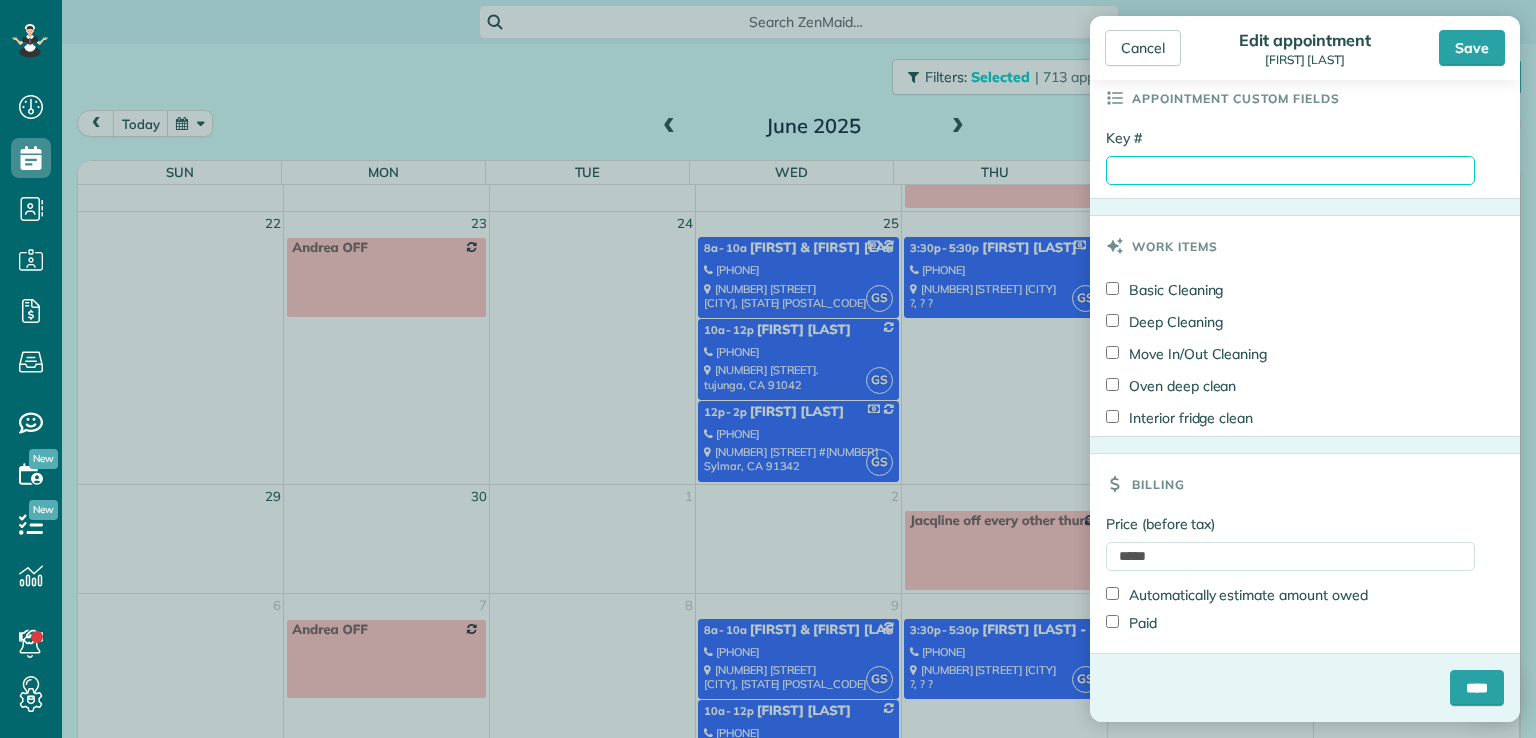 click on "Key #" at bounding box center [1290, 170] 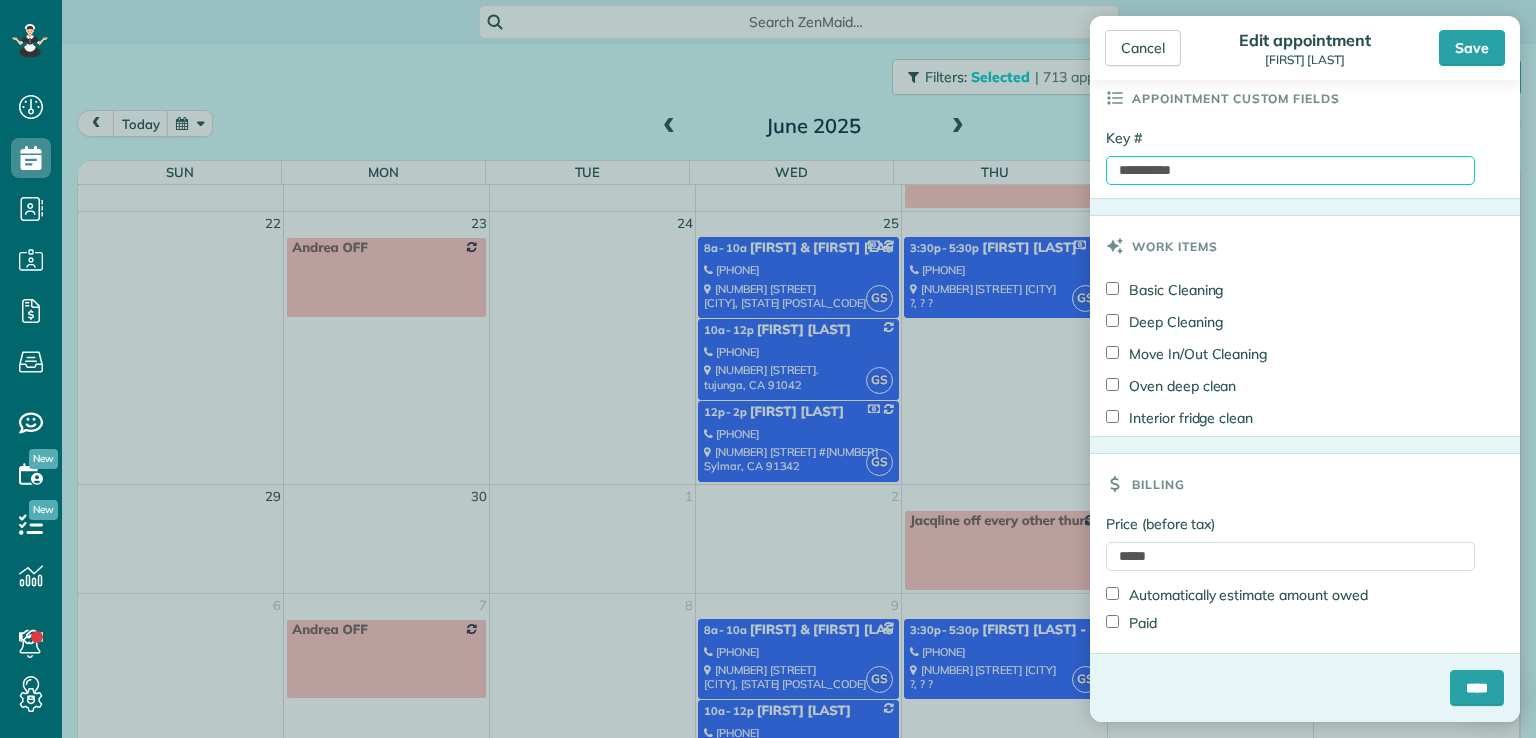 type on "**********" 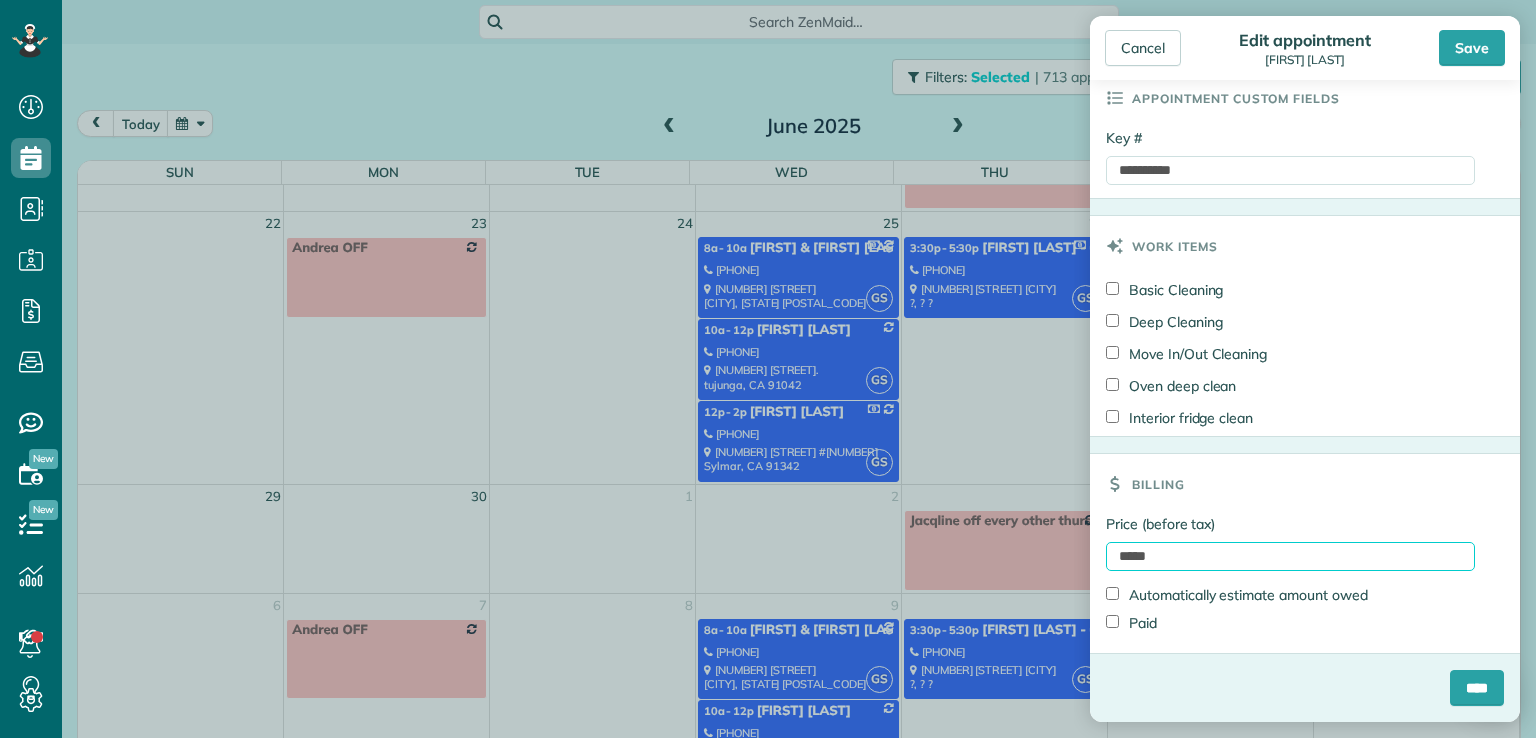 click on "*****" at bounding box center [1290, 556] 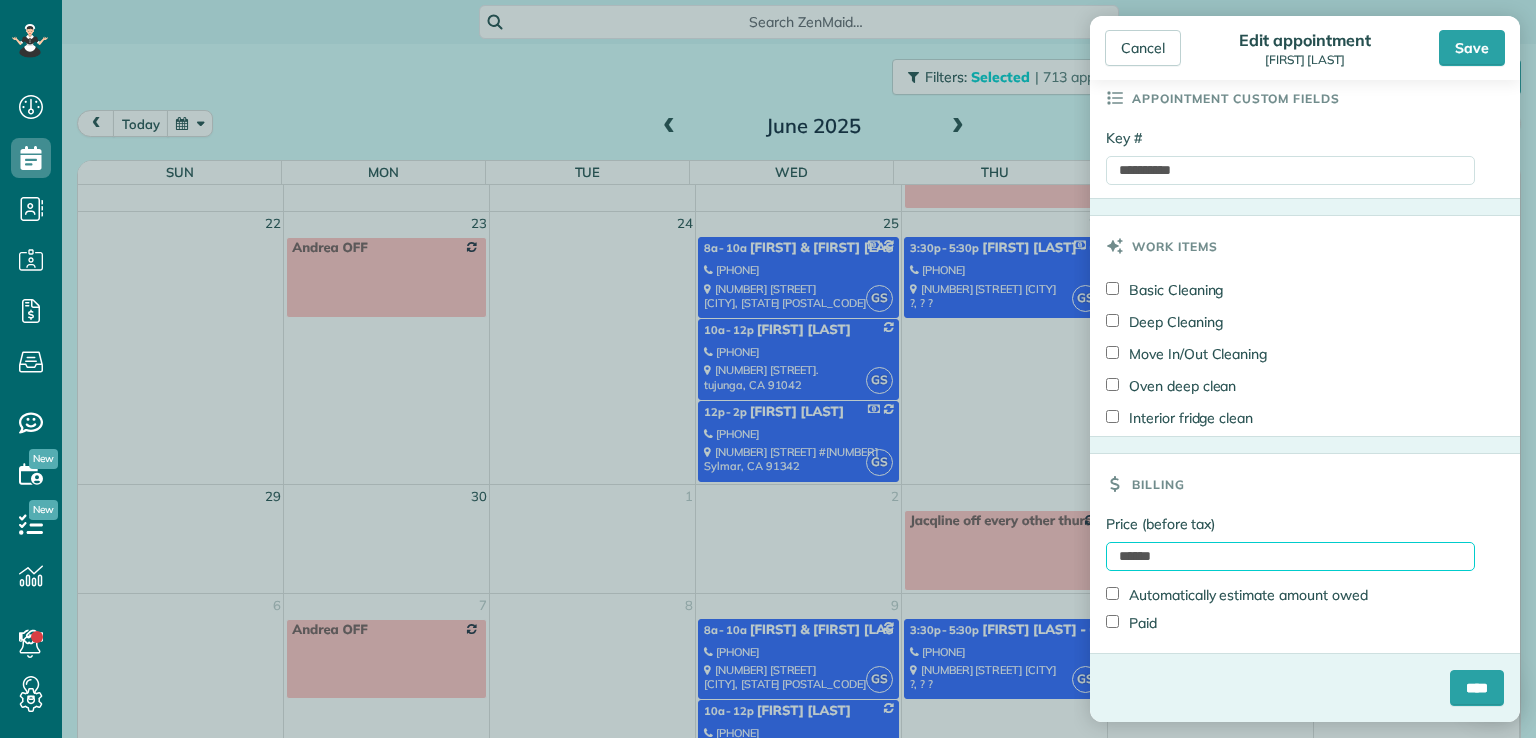 type on "******" 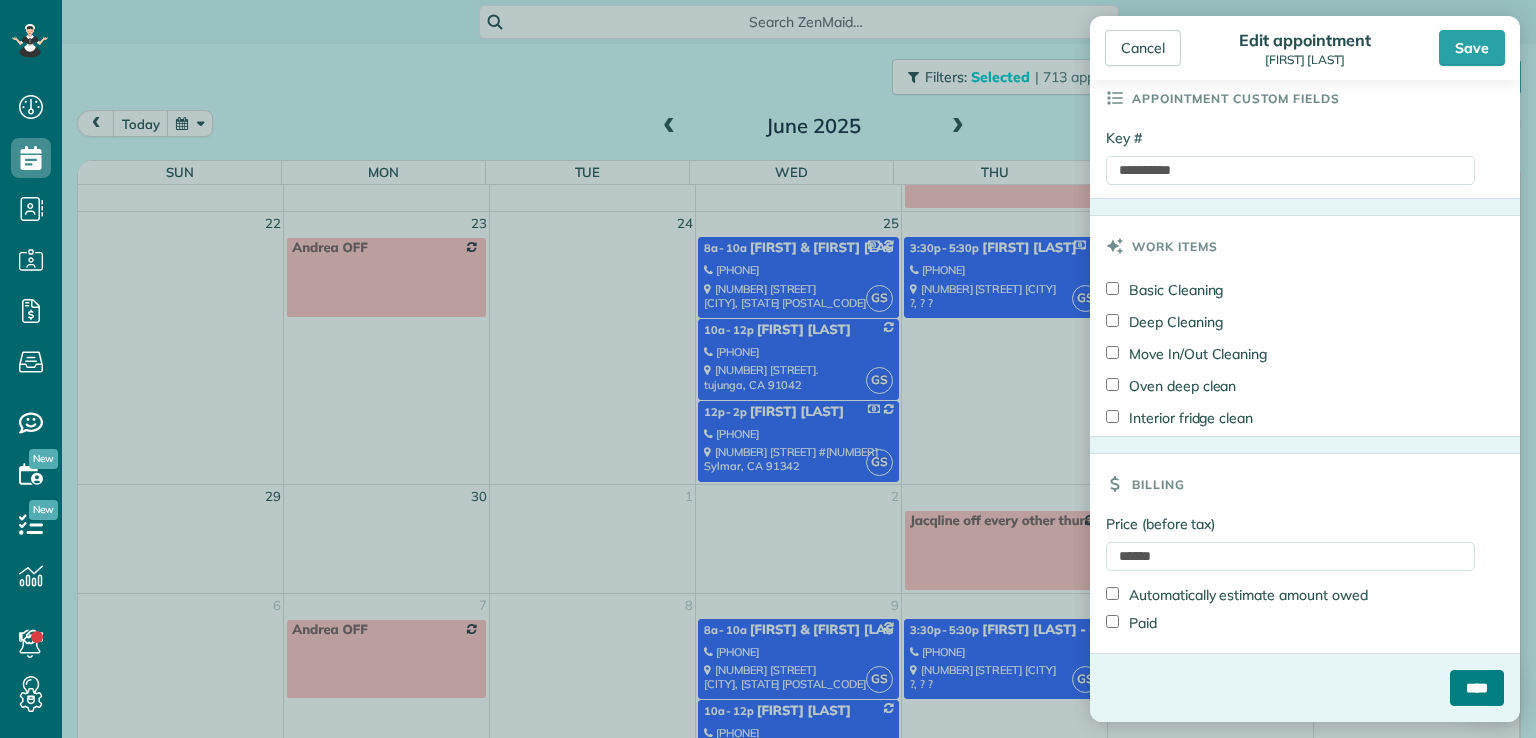 click on "****" at bounding box center (1477, 688) 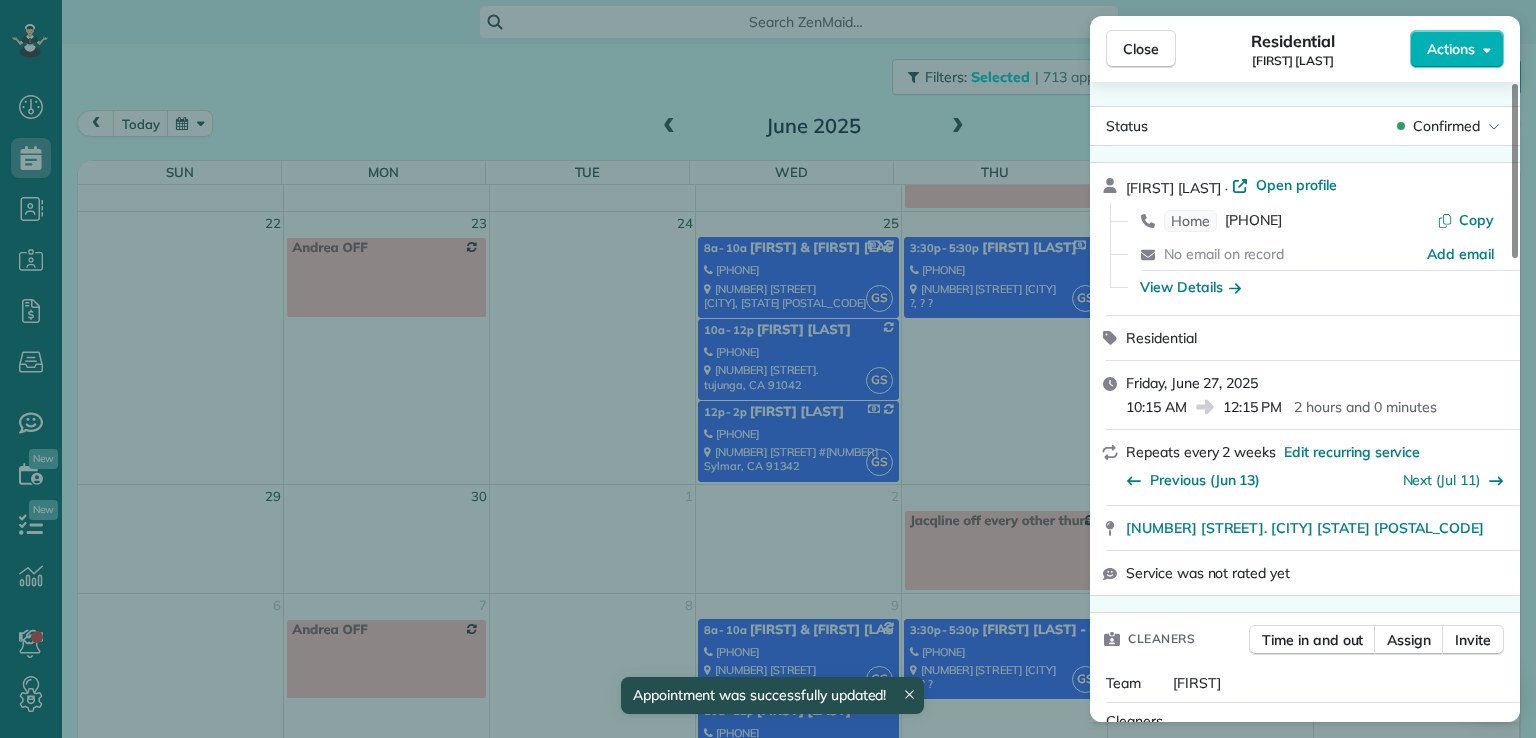 scroll, scrollTop: 463, scrollLeft: 0, axis: vertical 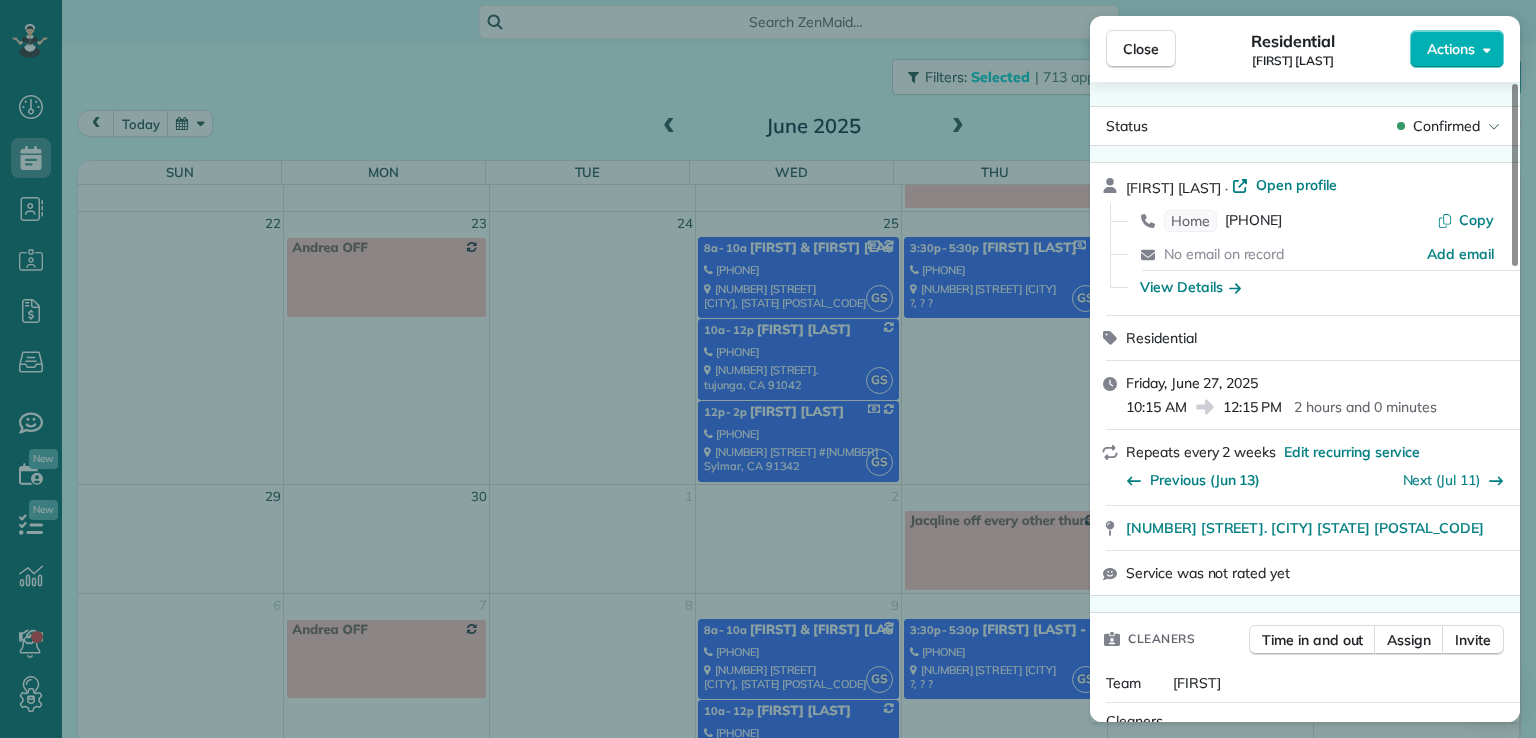 click on "Close" at bounding box center [1141, 49] 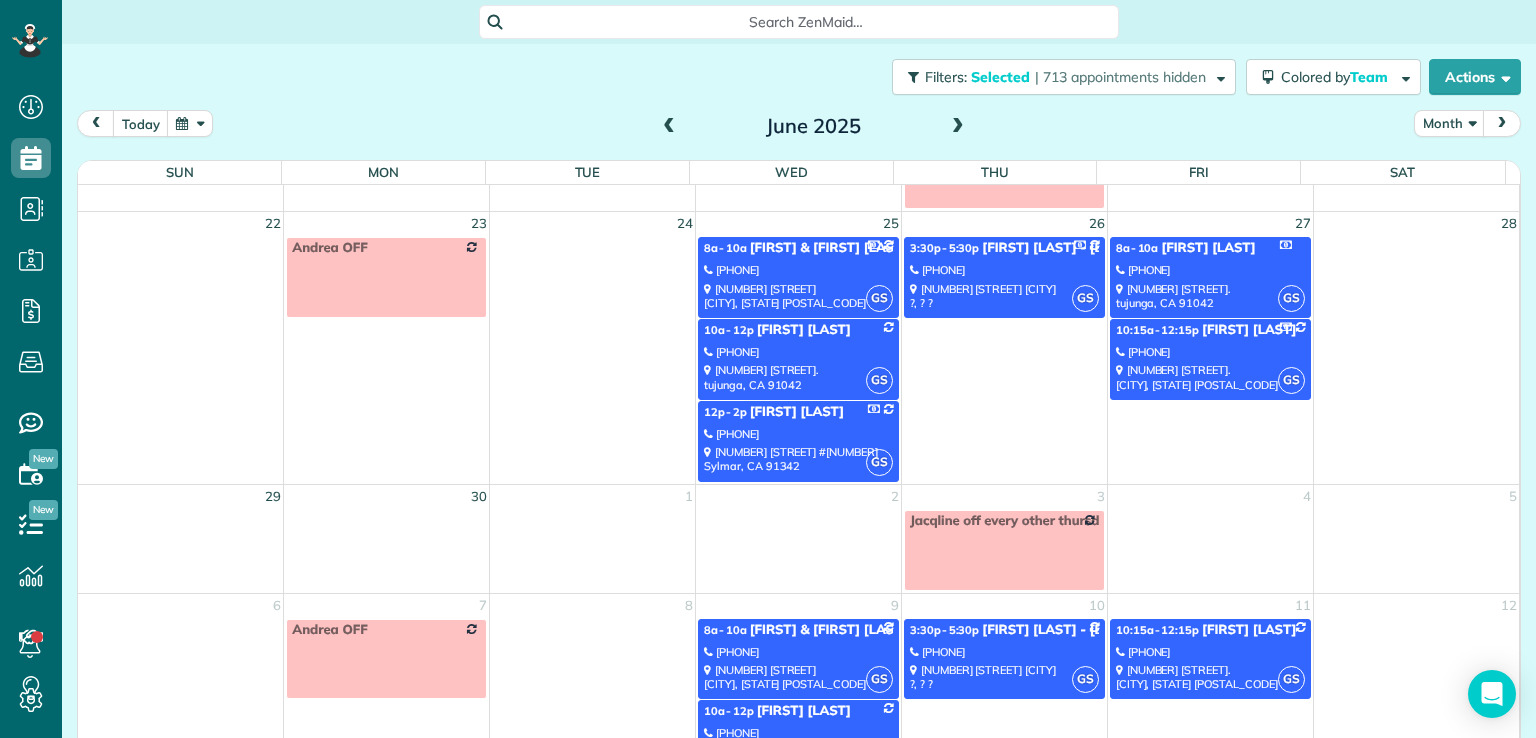 click at bounding box center [958, 127] 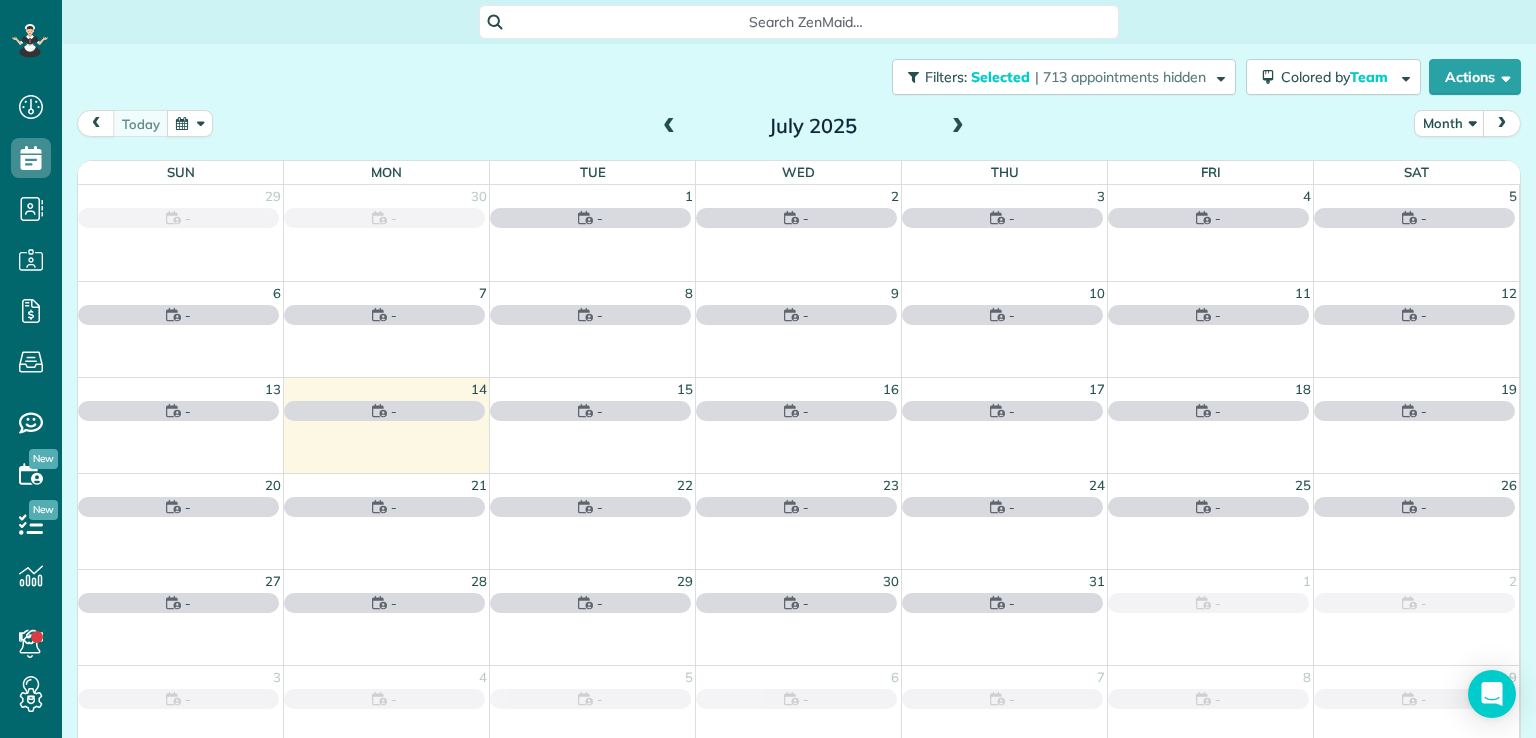 scroll, scrollTop: 0, scrollLeft: 0, axis: both 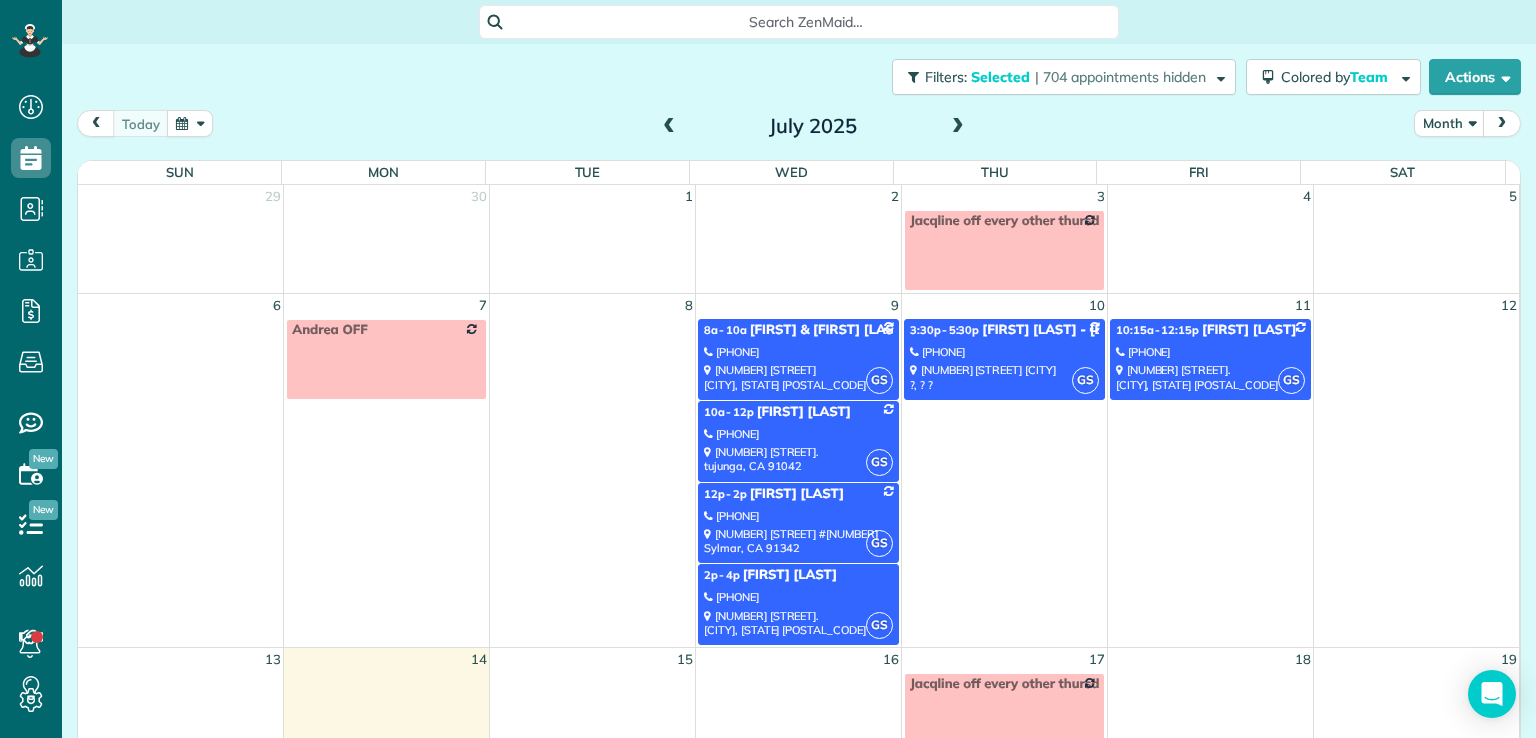 click on "[PHONE]" at bounding box center [798, 352] 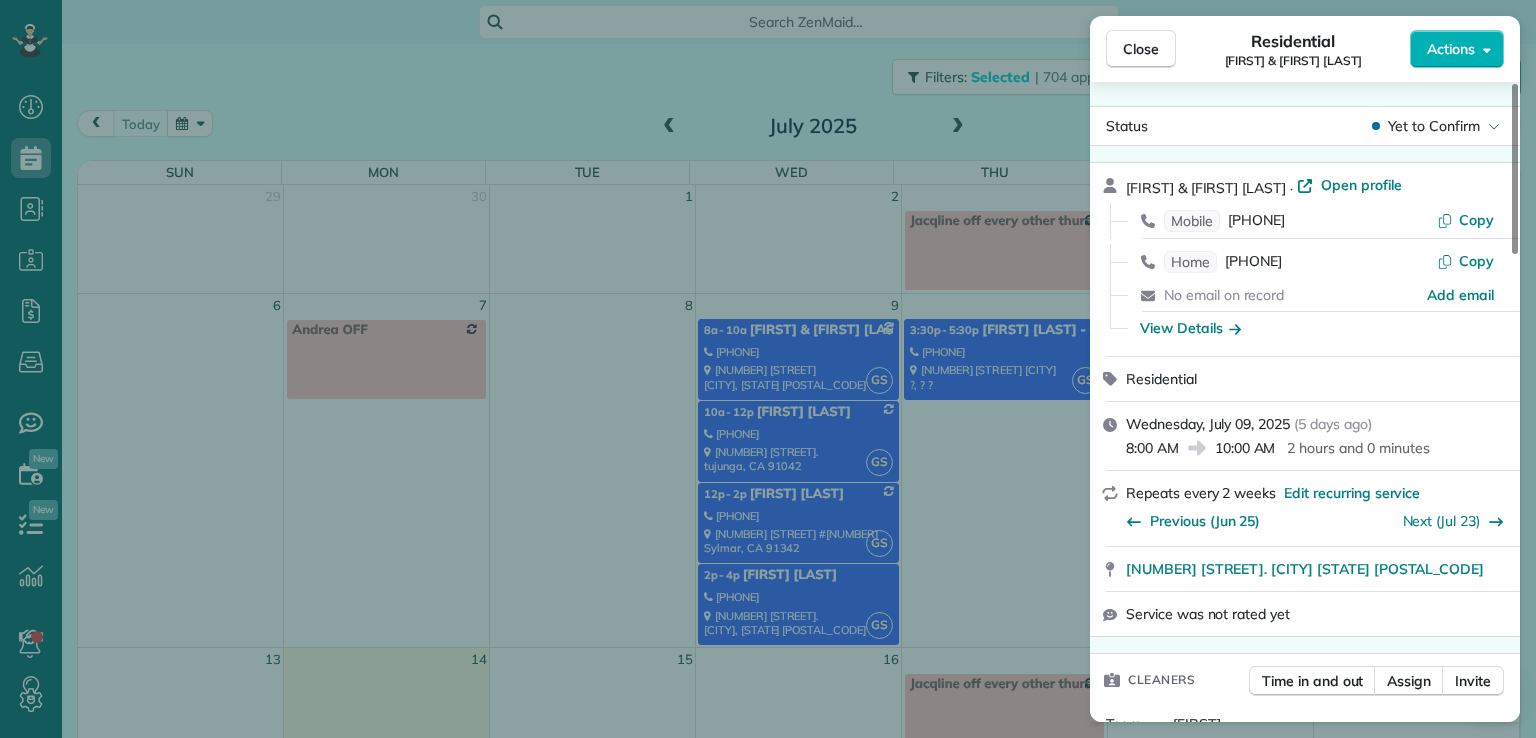 click on "Actions" at bounding box center [1451, 49] 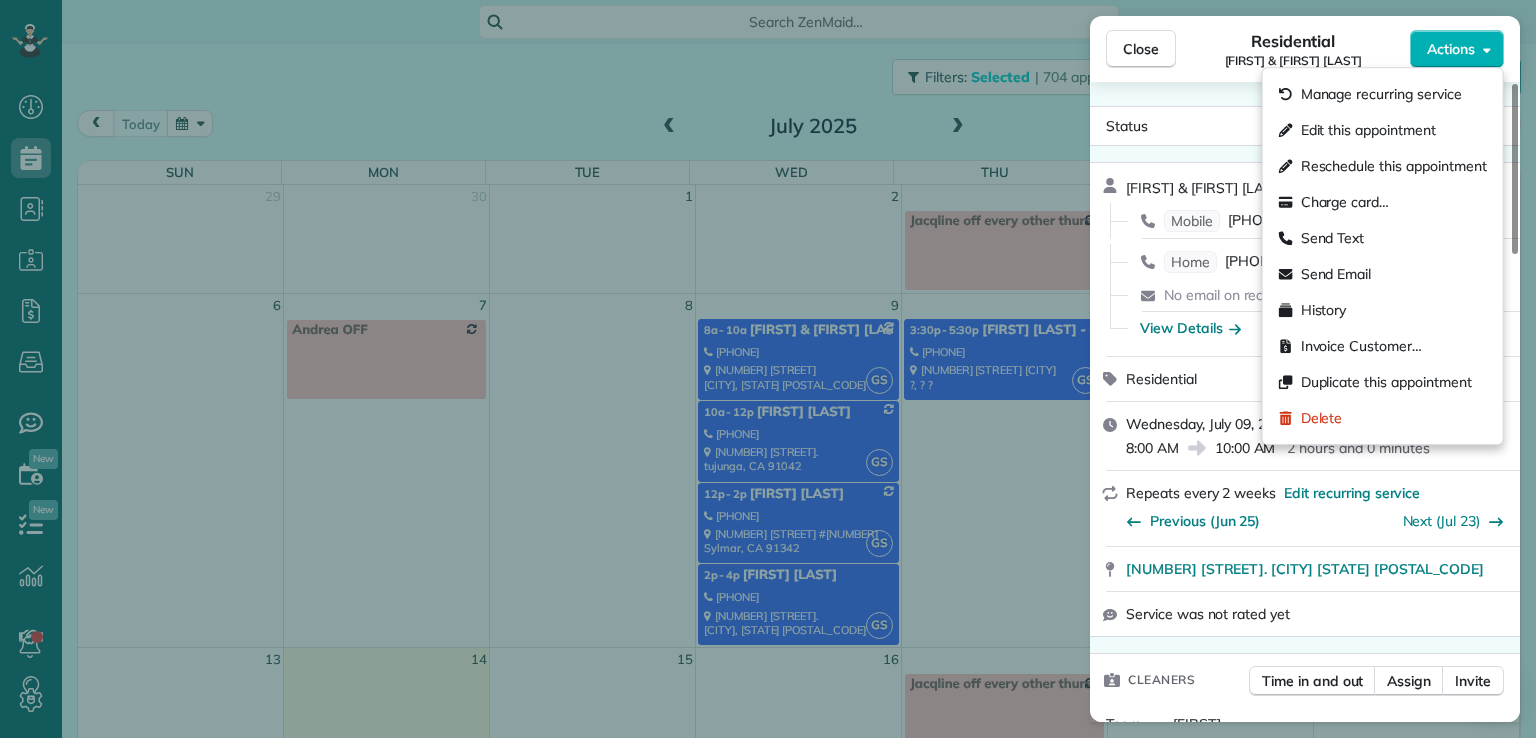 click on "Edit this appointment" at bounding box center (1368, 130) 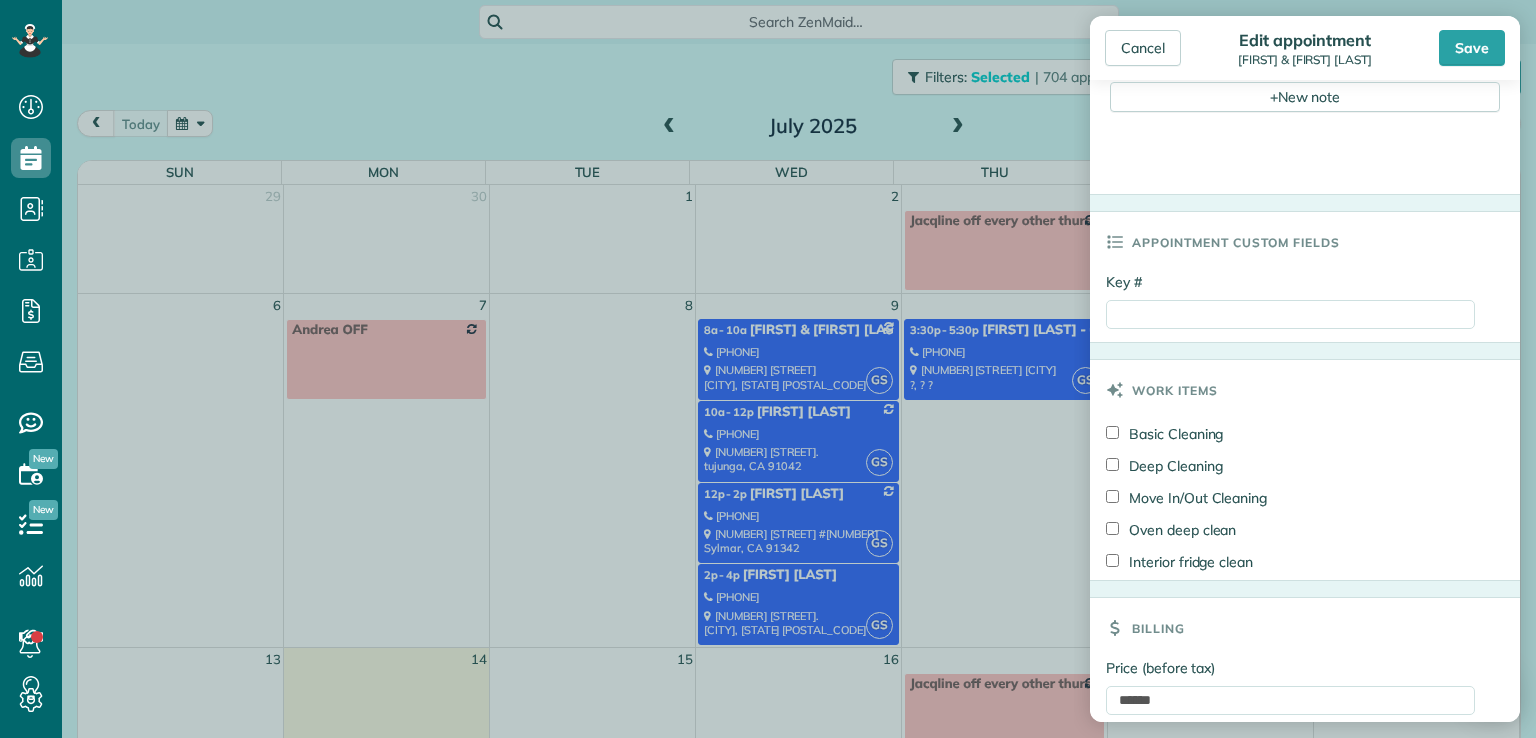 scroll, scrollTop: 792, scrollLeft: 0, axis: vertical 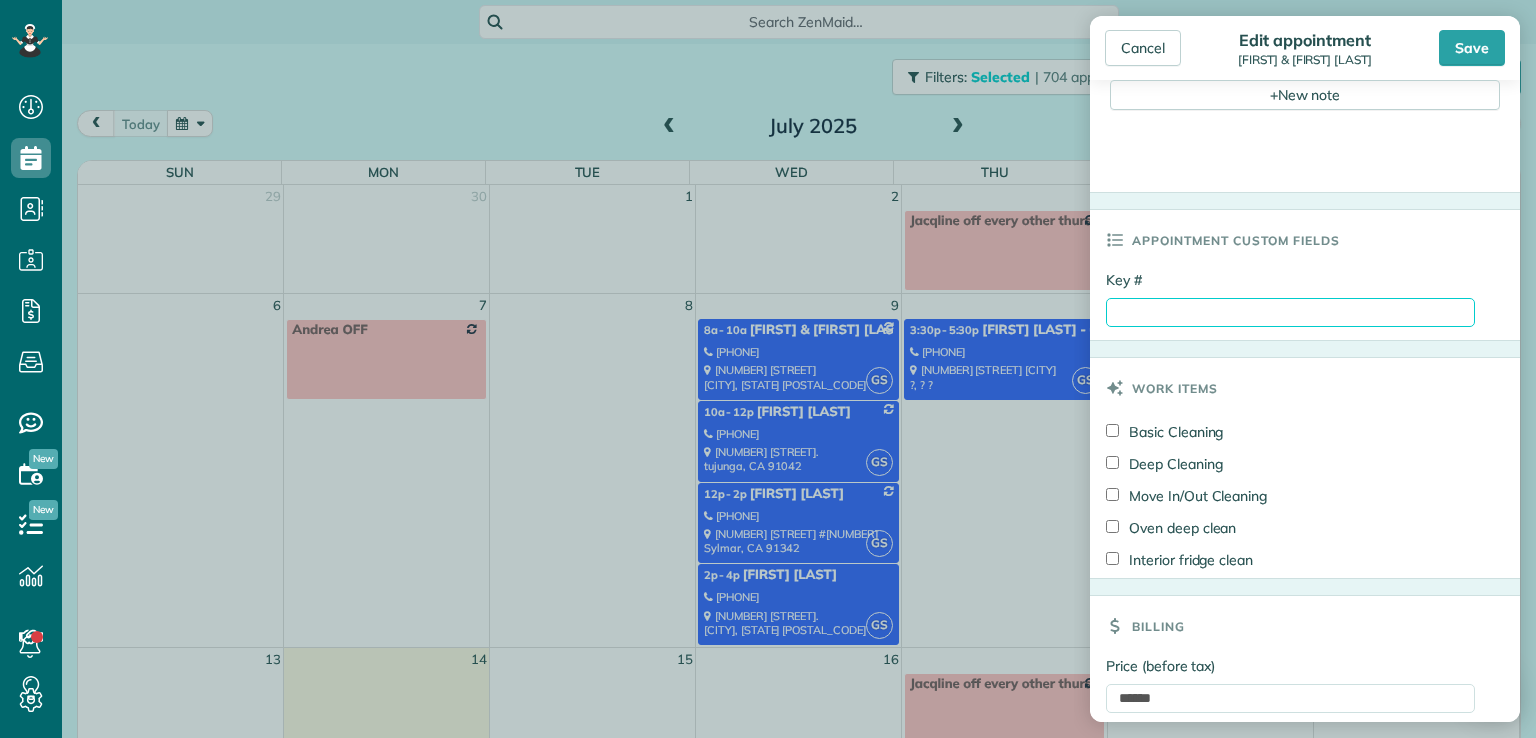 click on "Key #" at bounding box center (1290, 312) 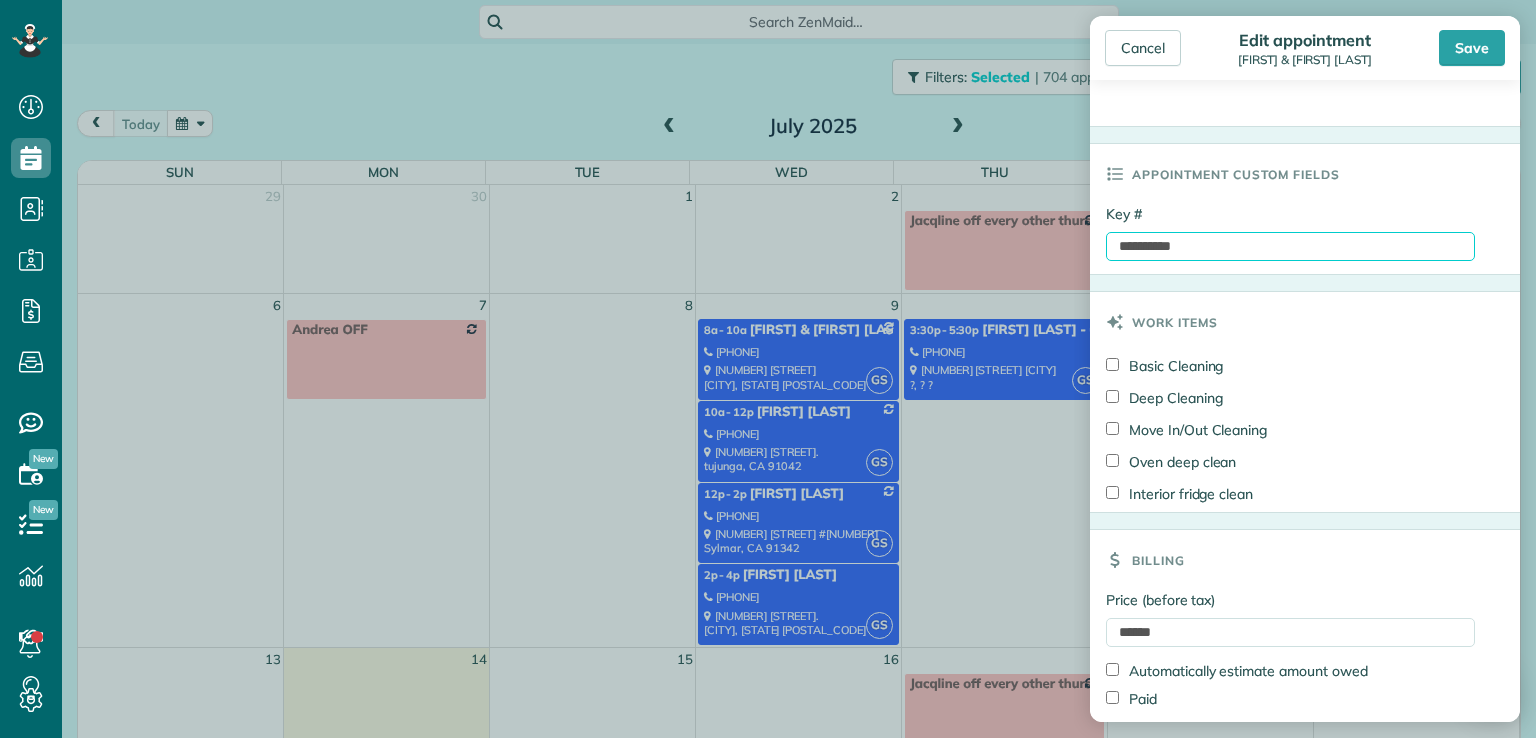 scroll, scrollTop: 934, scrollLeft: 0, axis: vertical 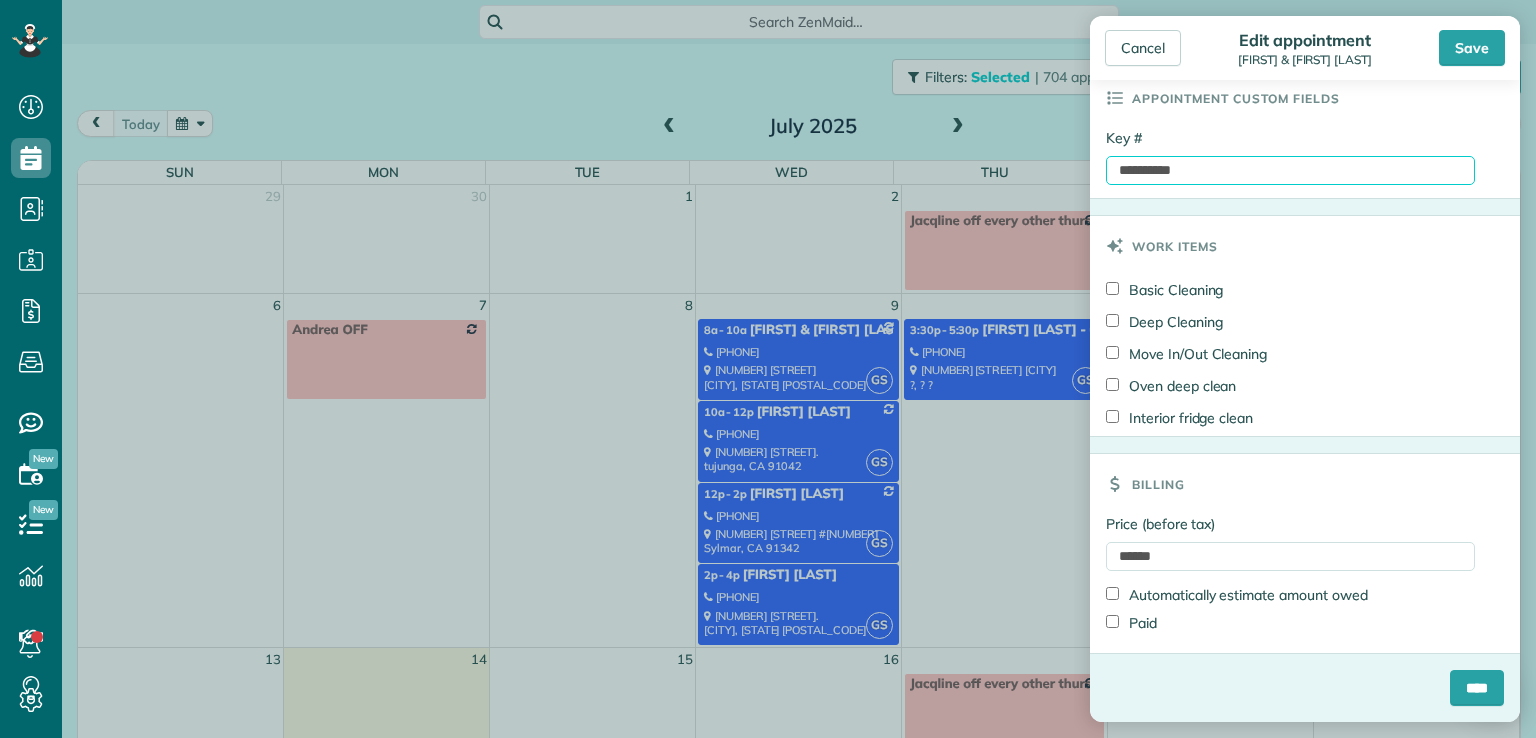 type on "**********" 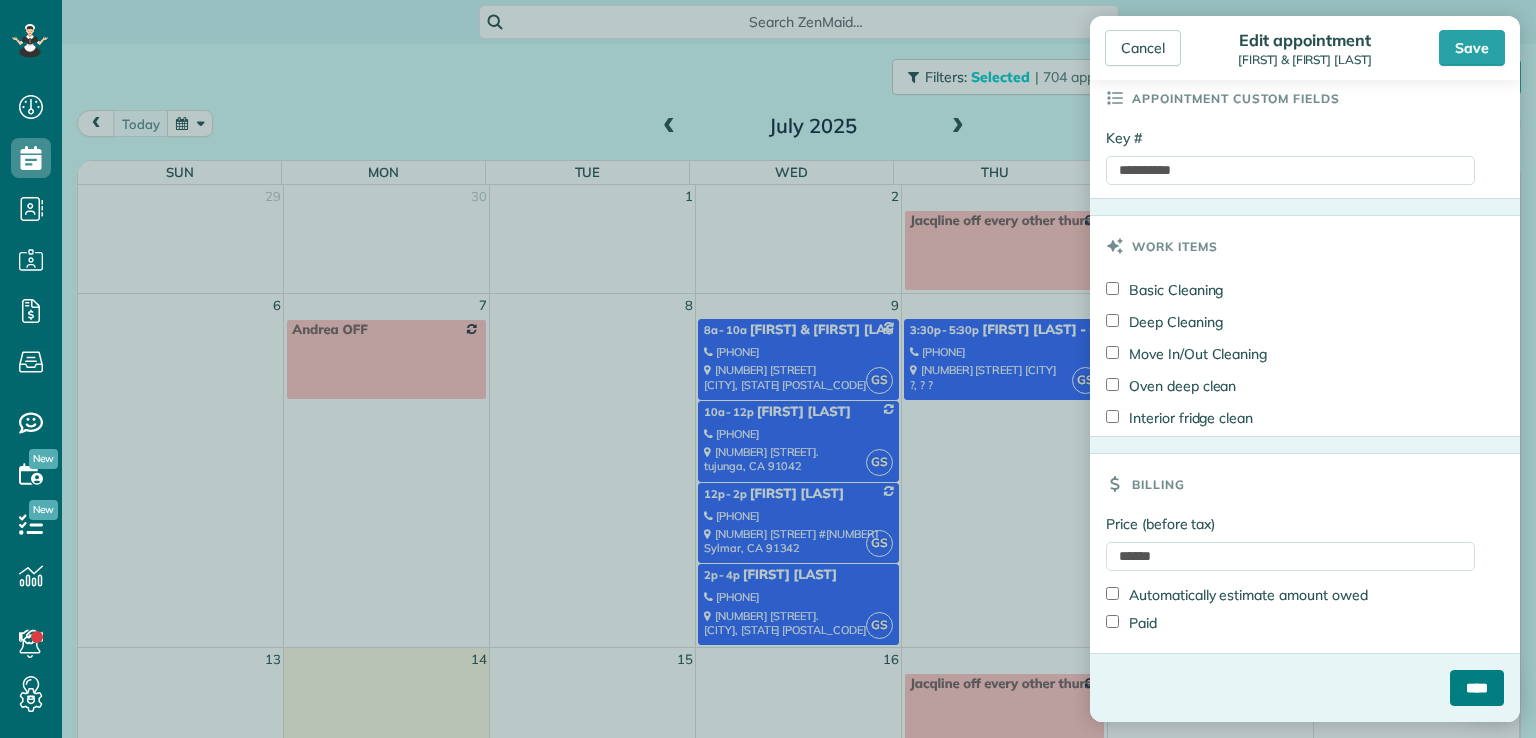click on "****" at bounding box center (1477, 688) 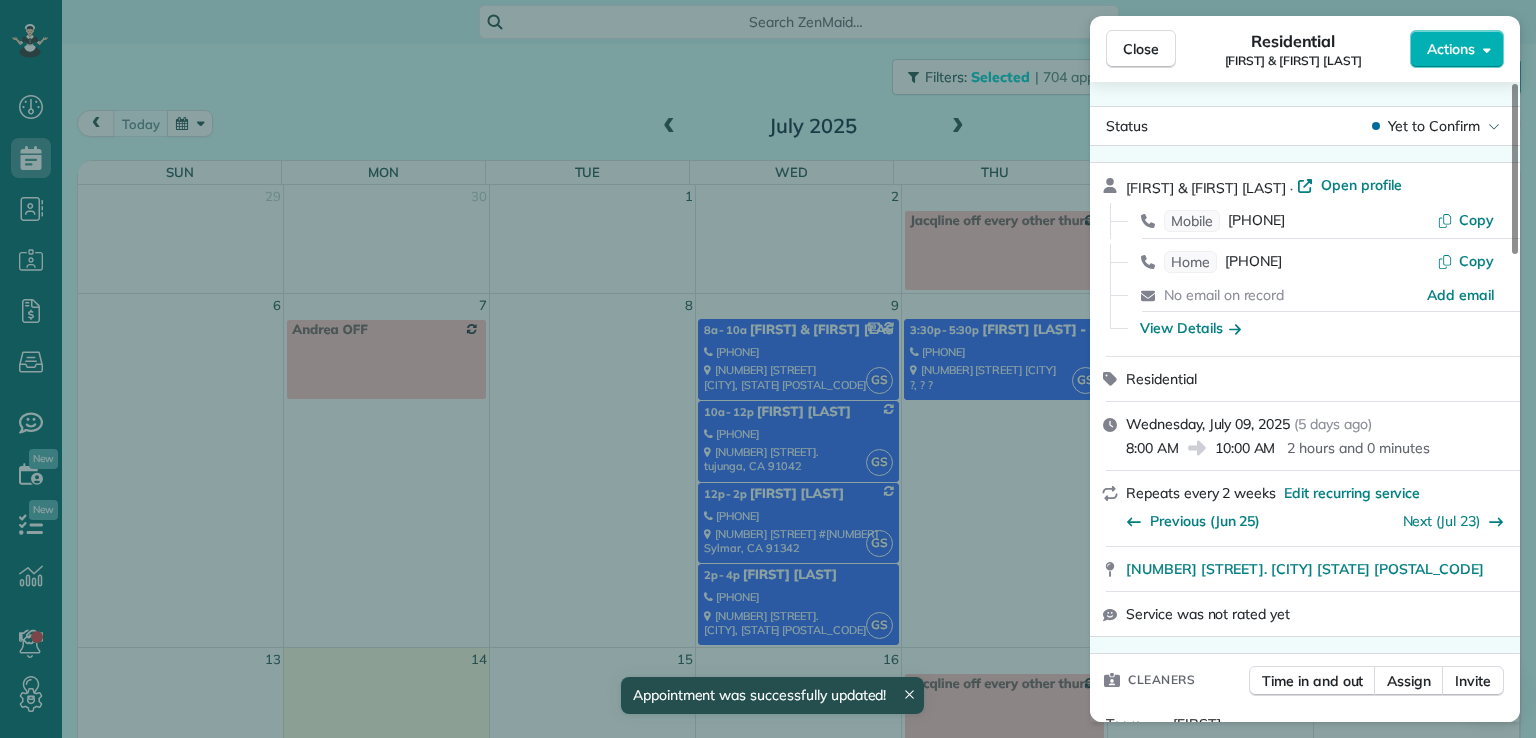 click on "Close" at bounding box center (1141, 49) 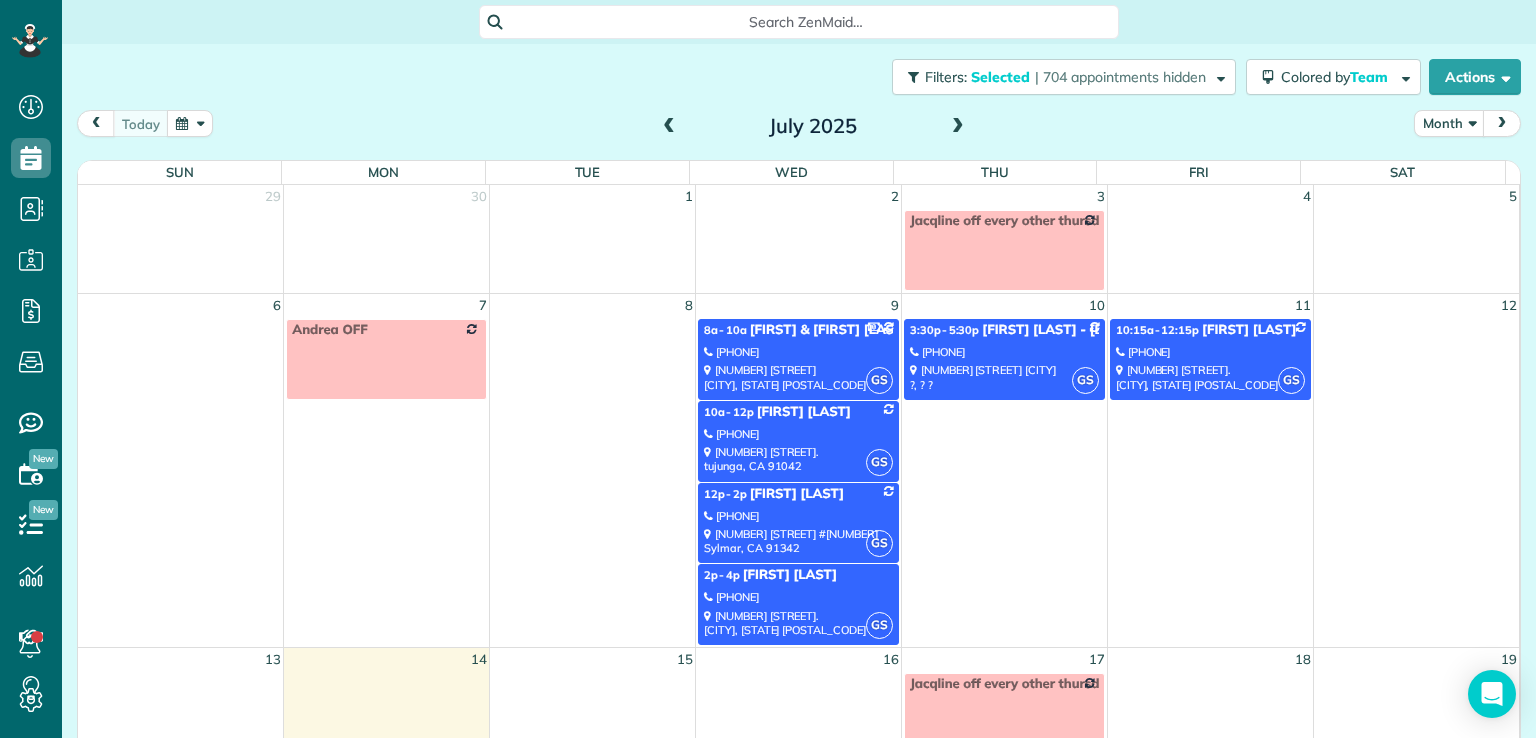 click on "[NUMBER] [STREET]. [CITY], [STATE] [POSTAL_CODE]" at bounding box center (798, 459) 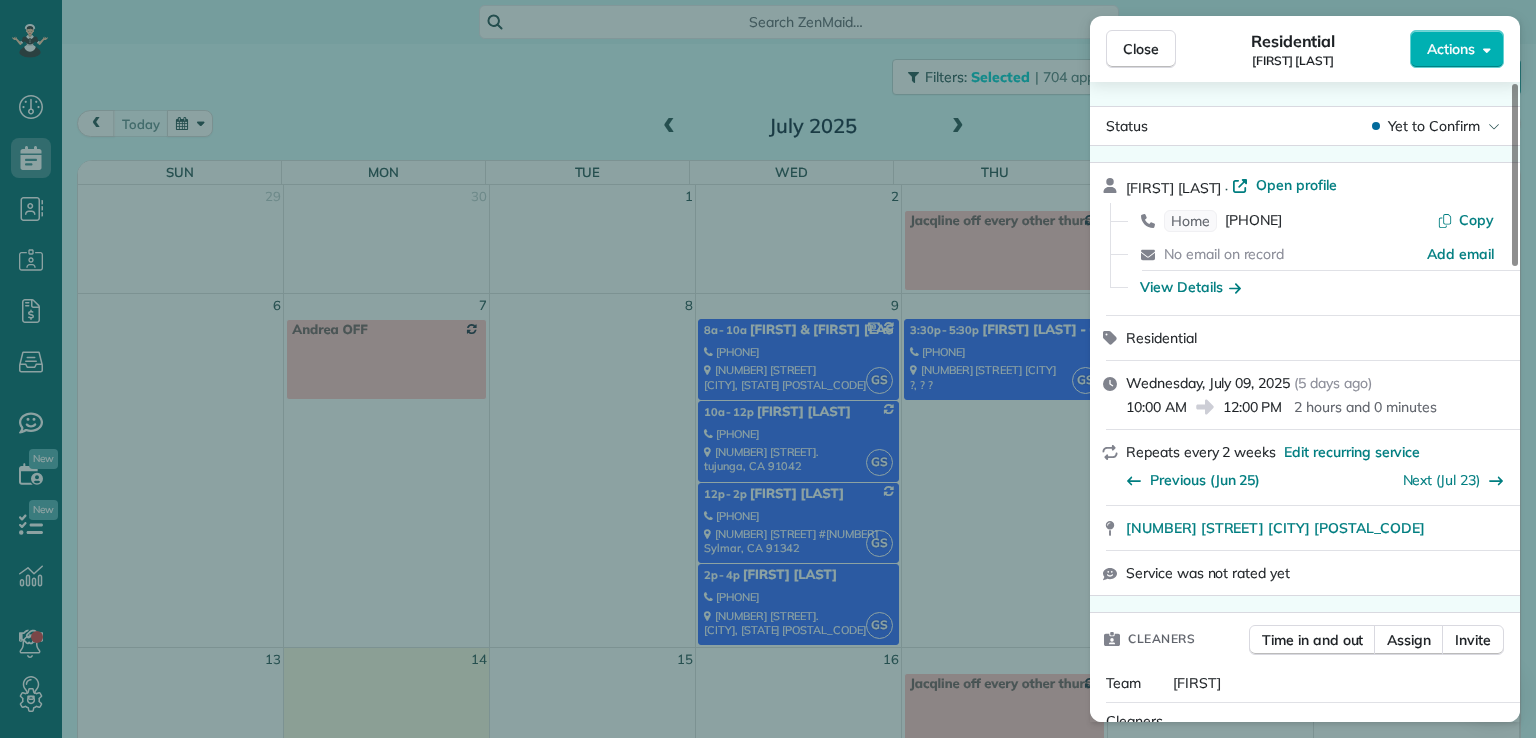 click on "Actions" at bounding box center [1451, 49] 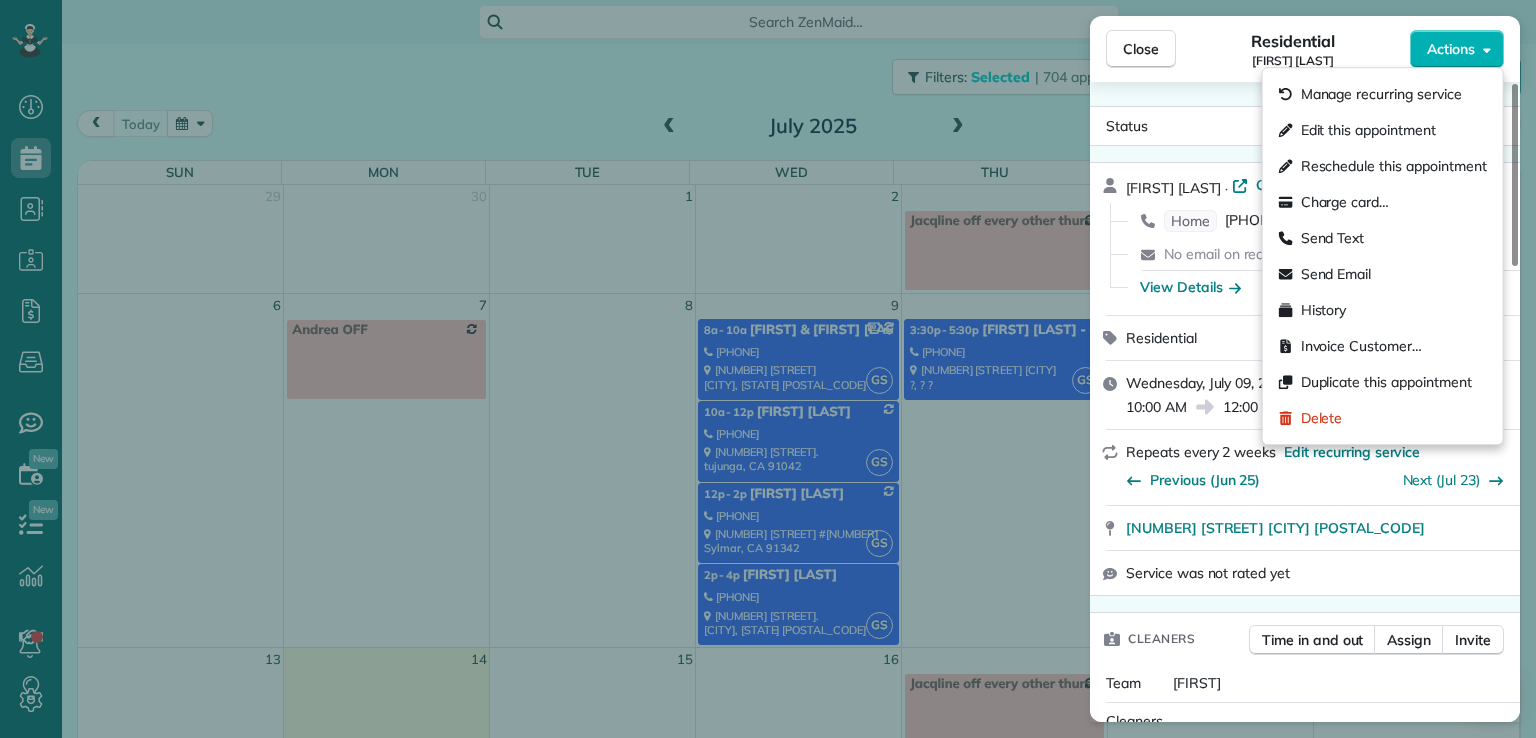 click on "Edit this appointment" at bounding box center (1383, 130) 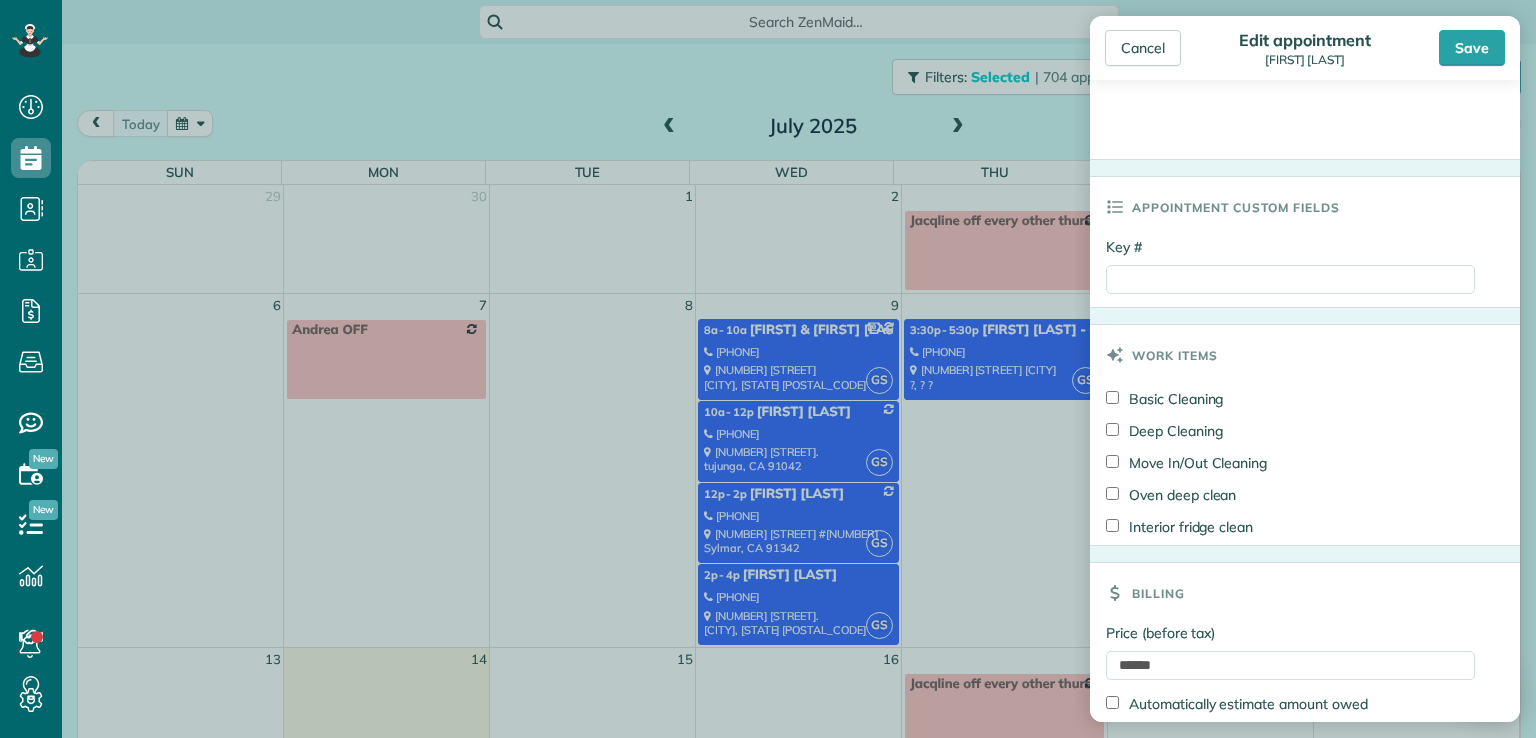 scroll, scrollTop: 826, scrollLeft: 0, axis: vertical 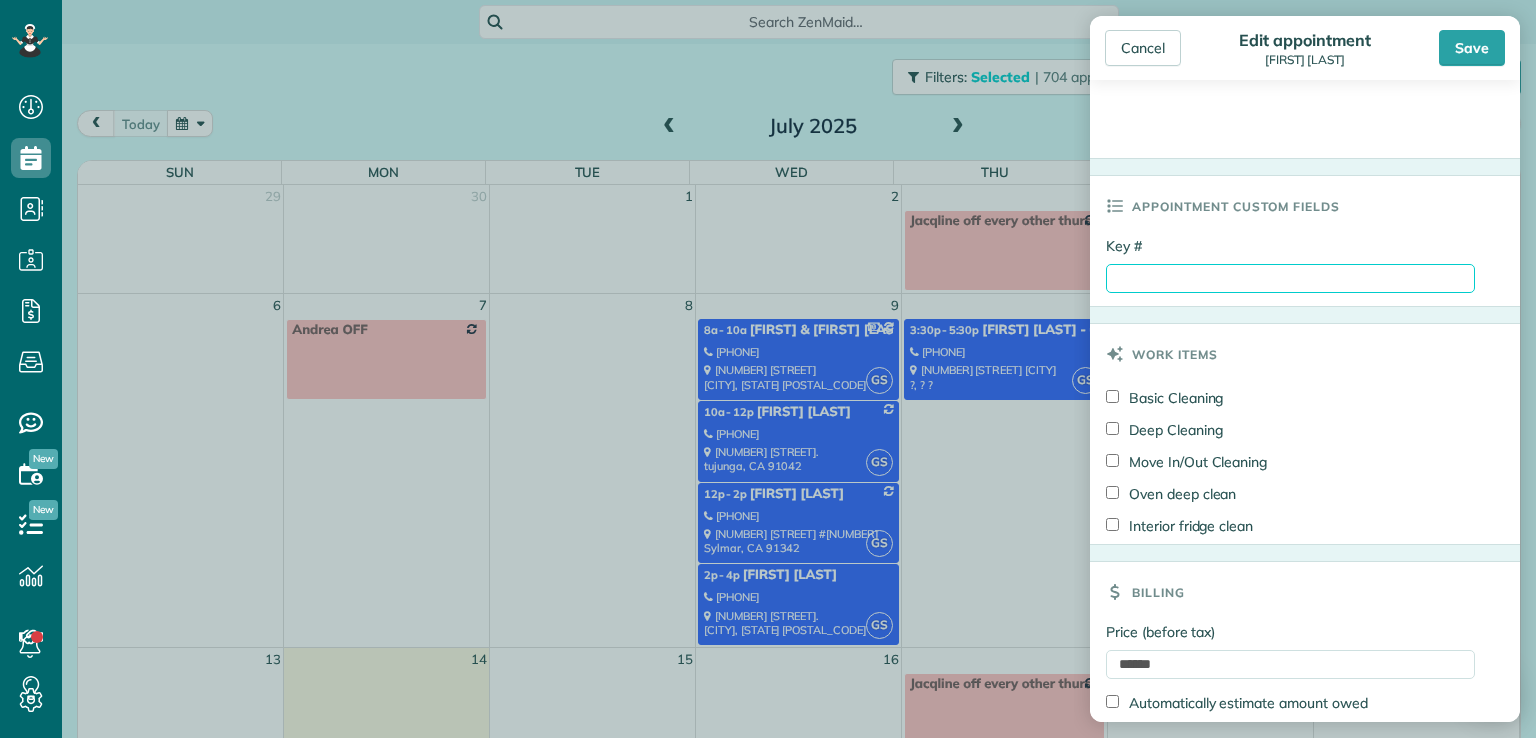 click on "Key #" at bounding box center [1290, 278] 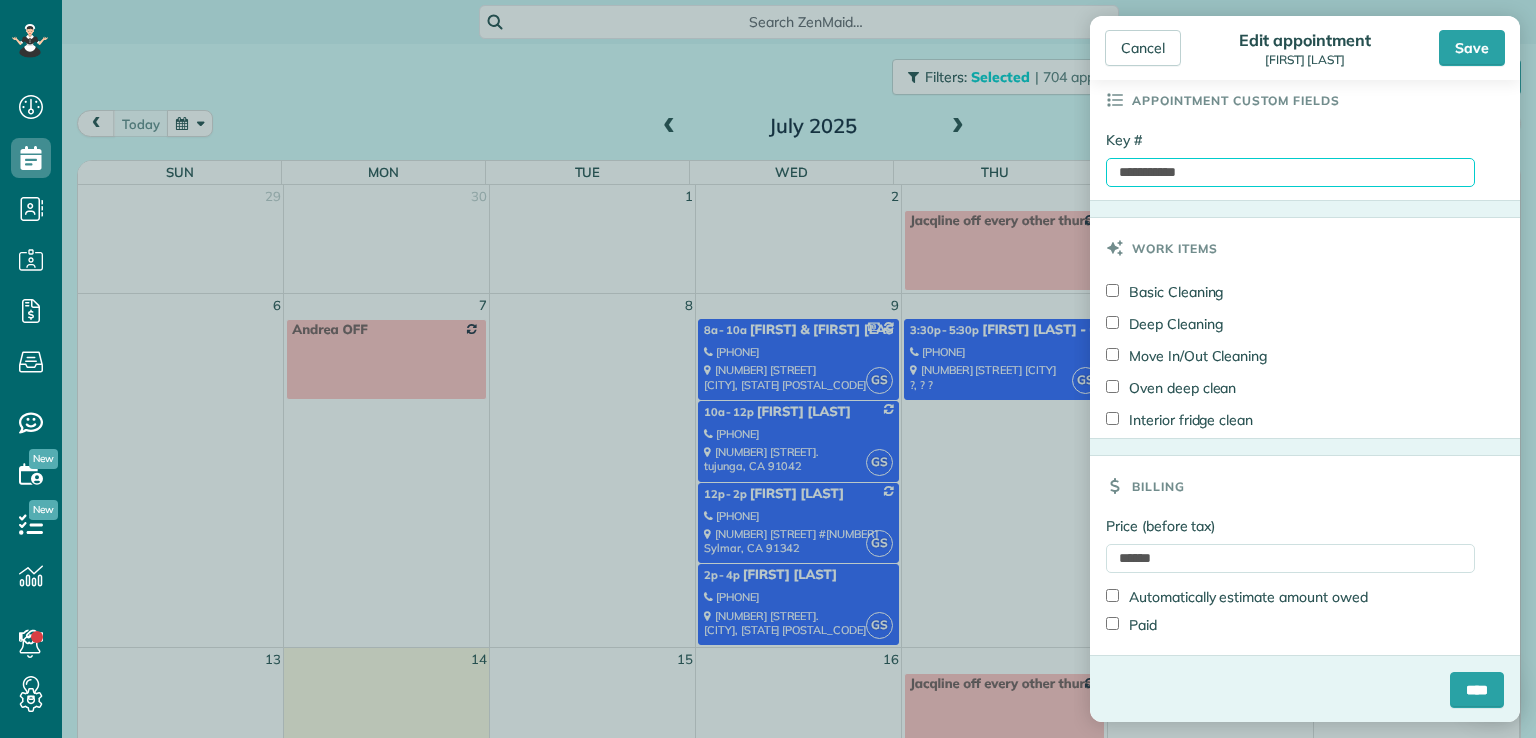 scroll, scrollTop: 934, scrollLeft: 0, axis: vertical 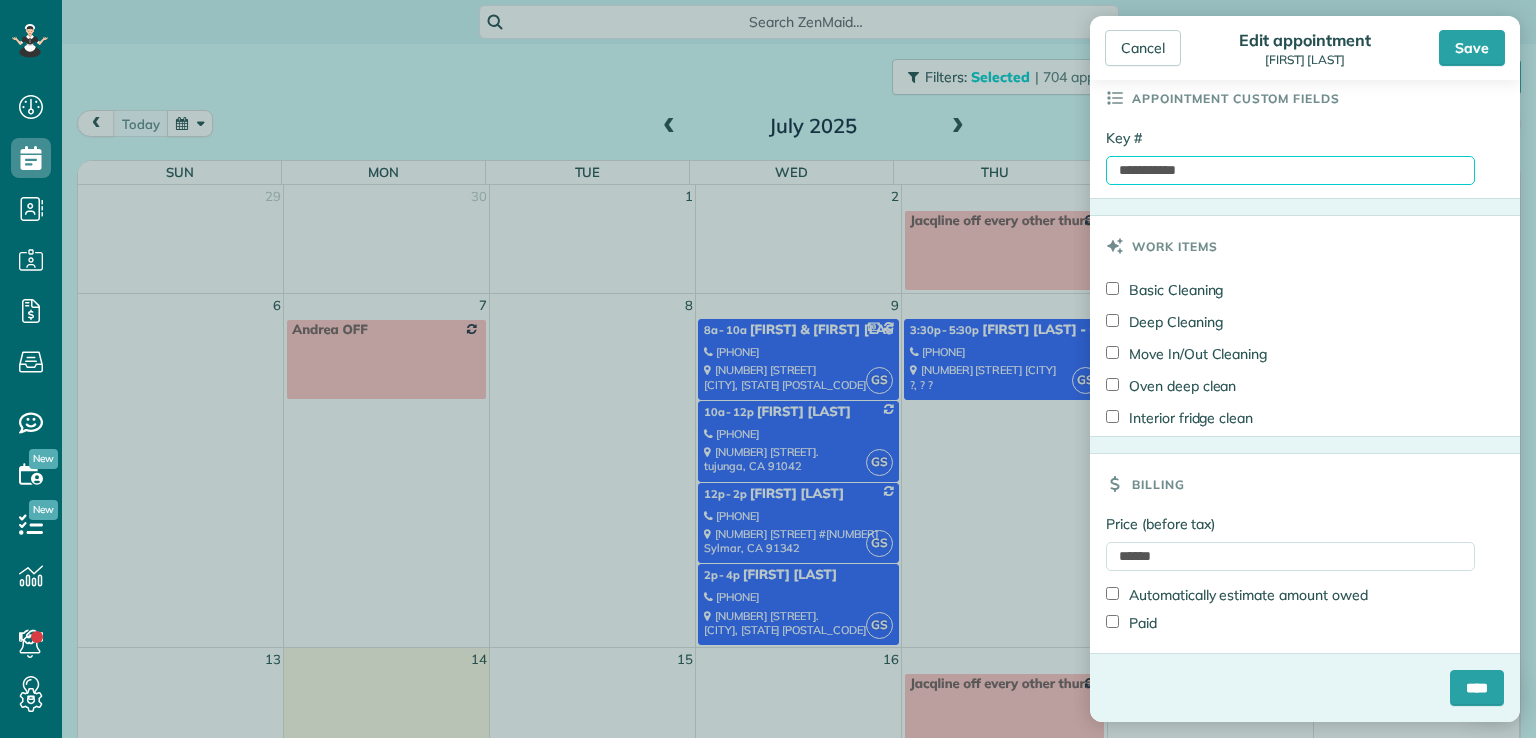 type on "**********" 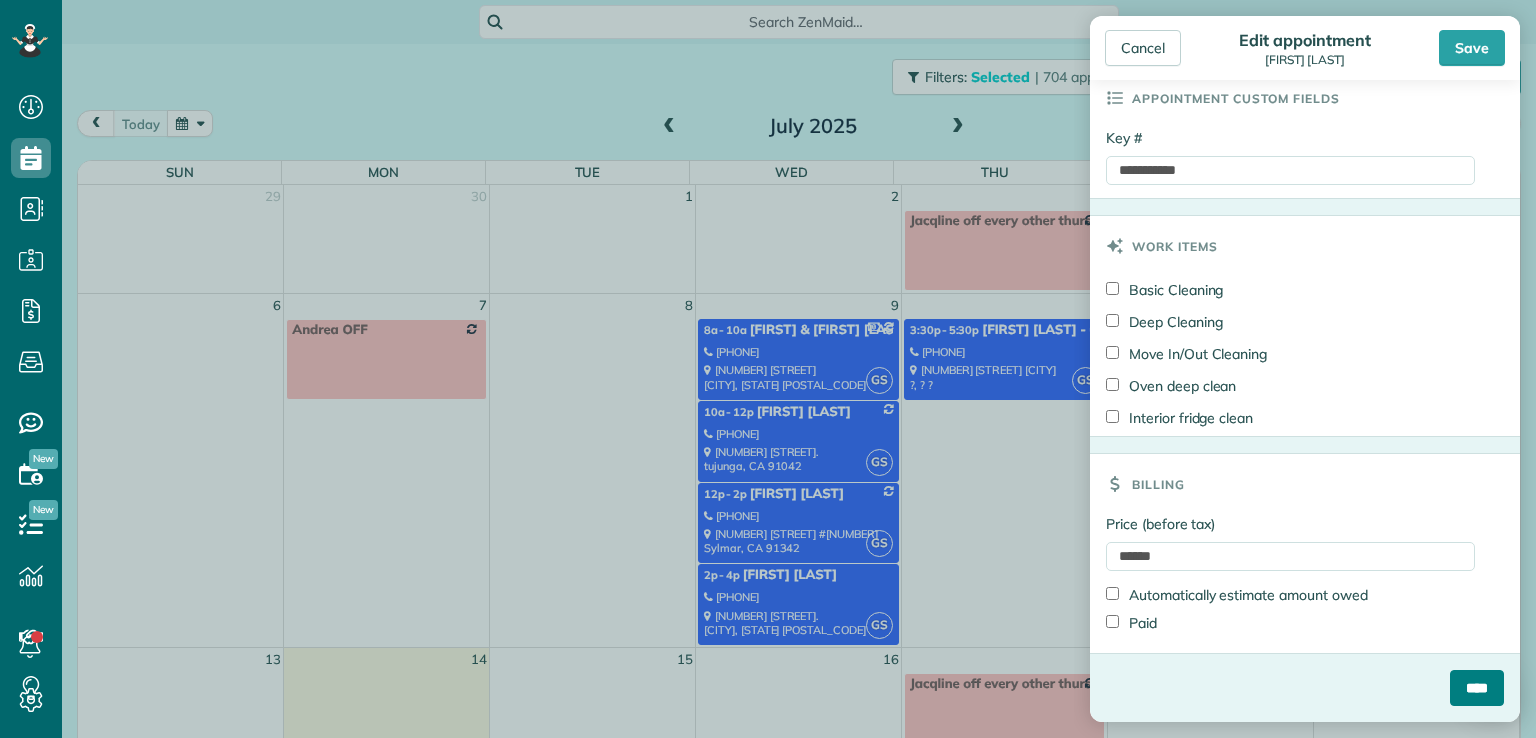 click on "****" at bounding box center (1477, 688) 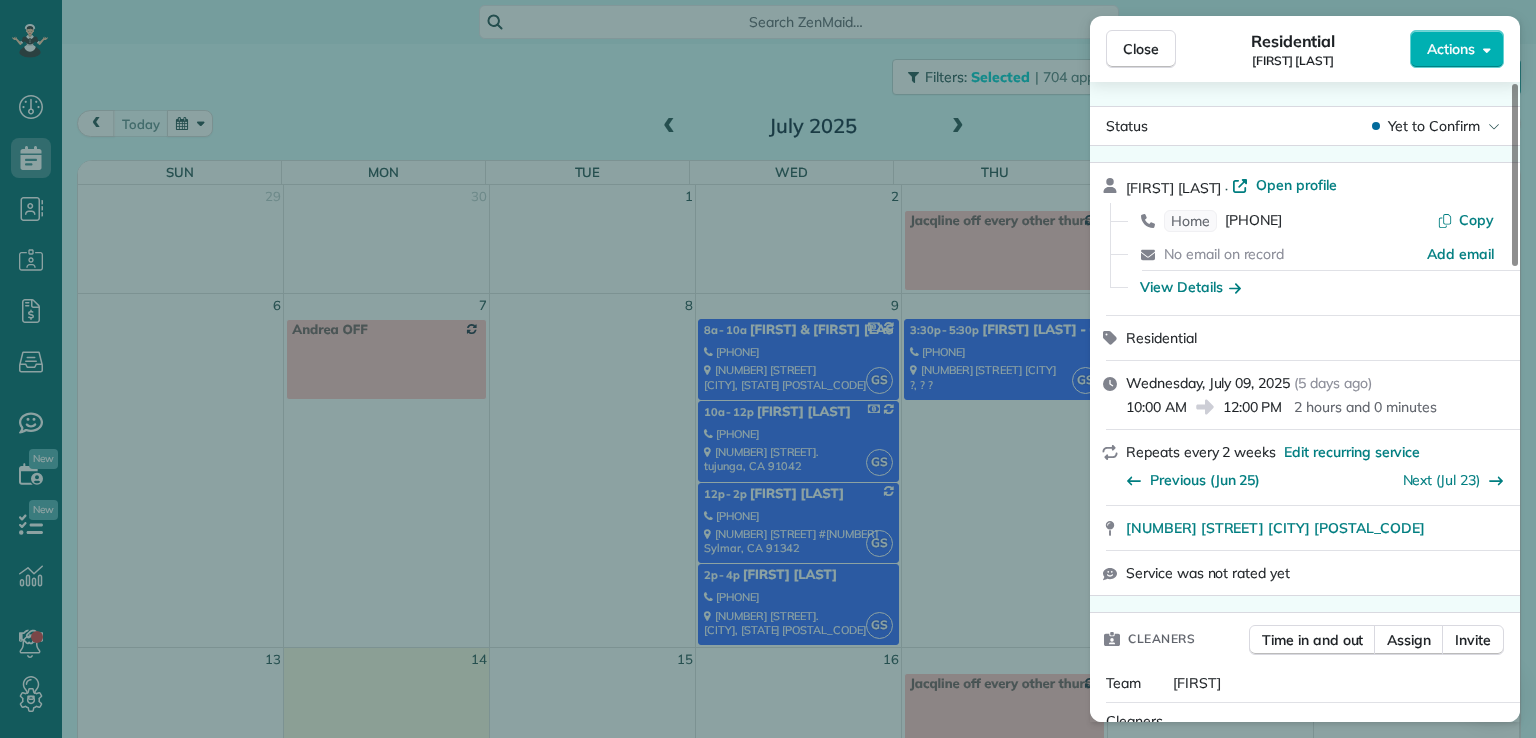 click on "Close" at bounding box center [1141, 49] 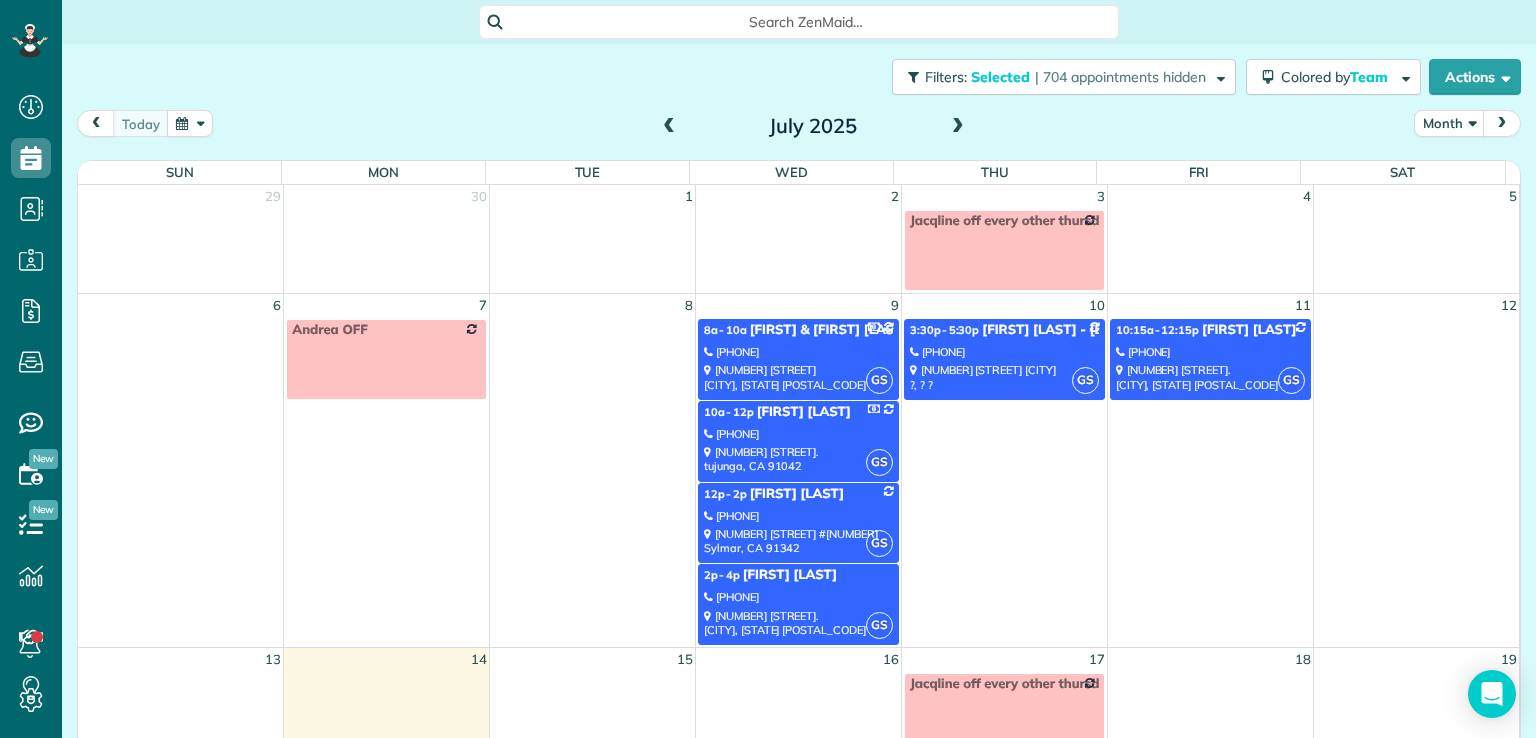 click on "[NUMBER] [STREET] #[NUMBER] [CITY], [STATE] [POSTAL_CODE]" at bounding box center (798, 541) 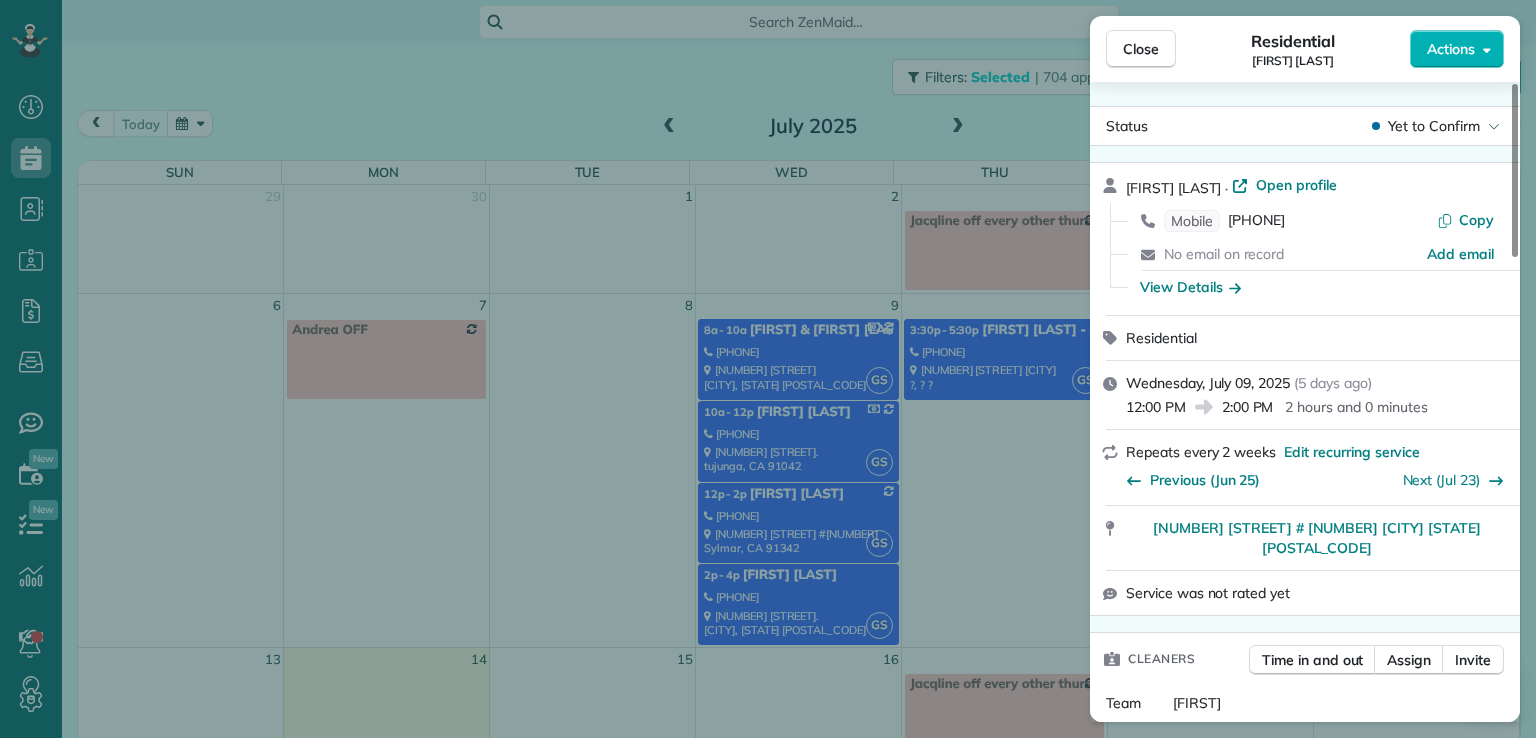 click on "Actions" at bounding box center (1457, 49) 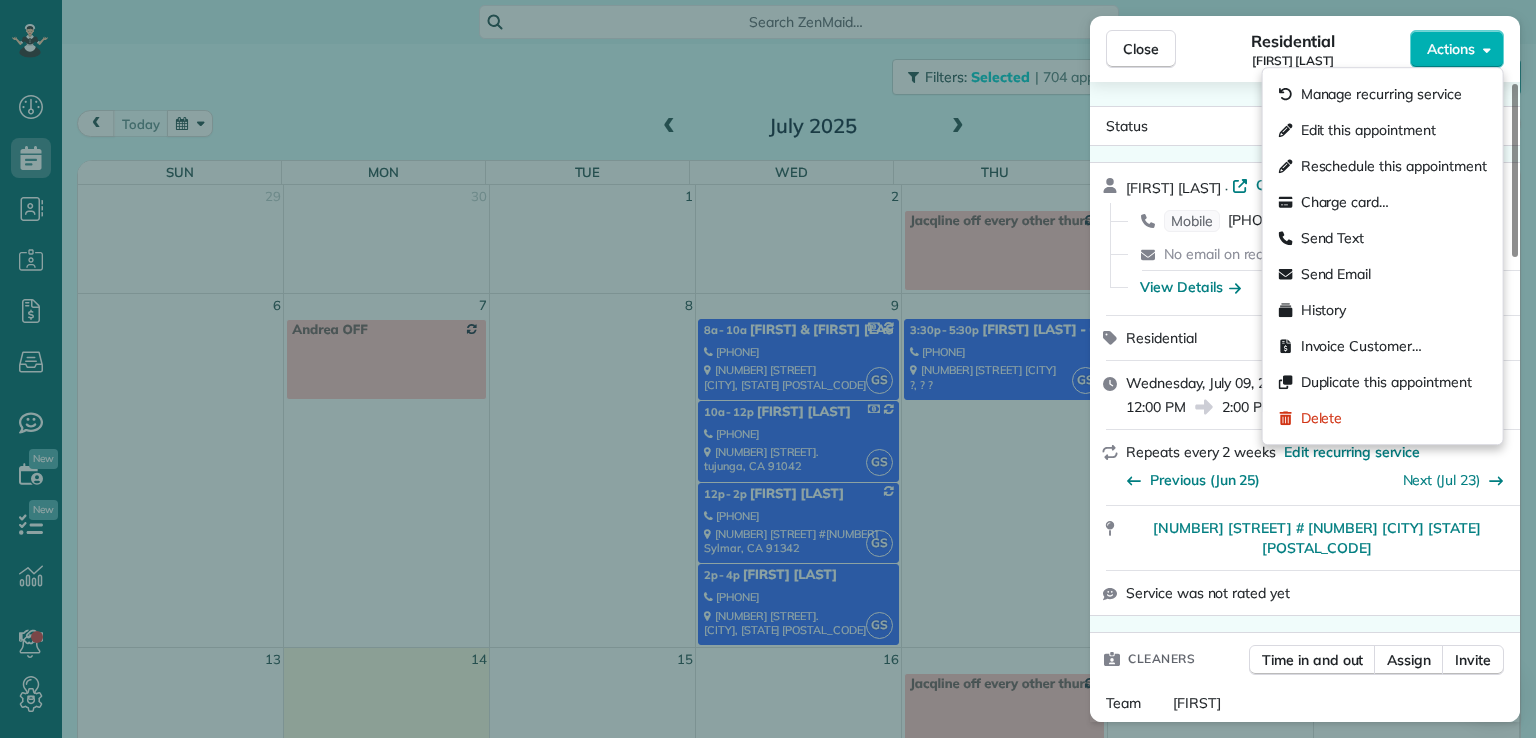 click on "Edit this appointment" at bounding box center (1383, 130) 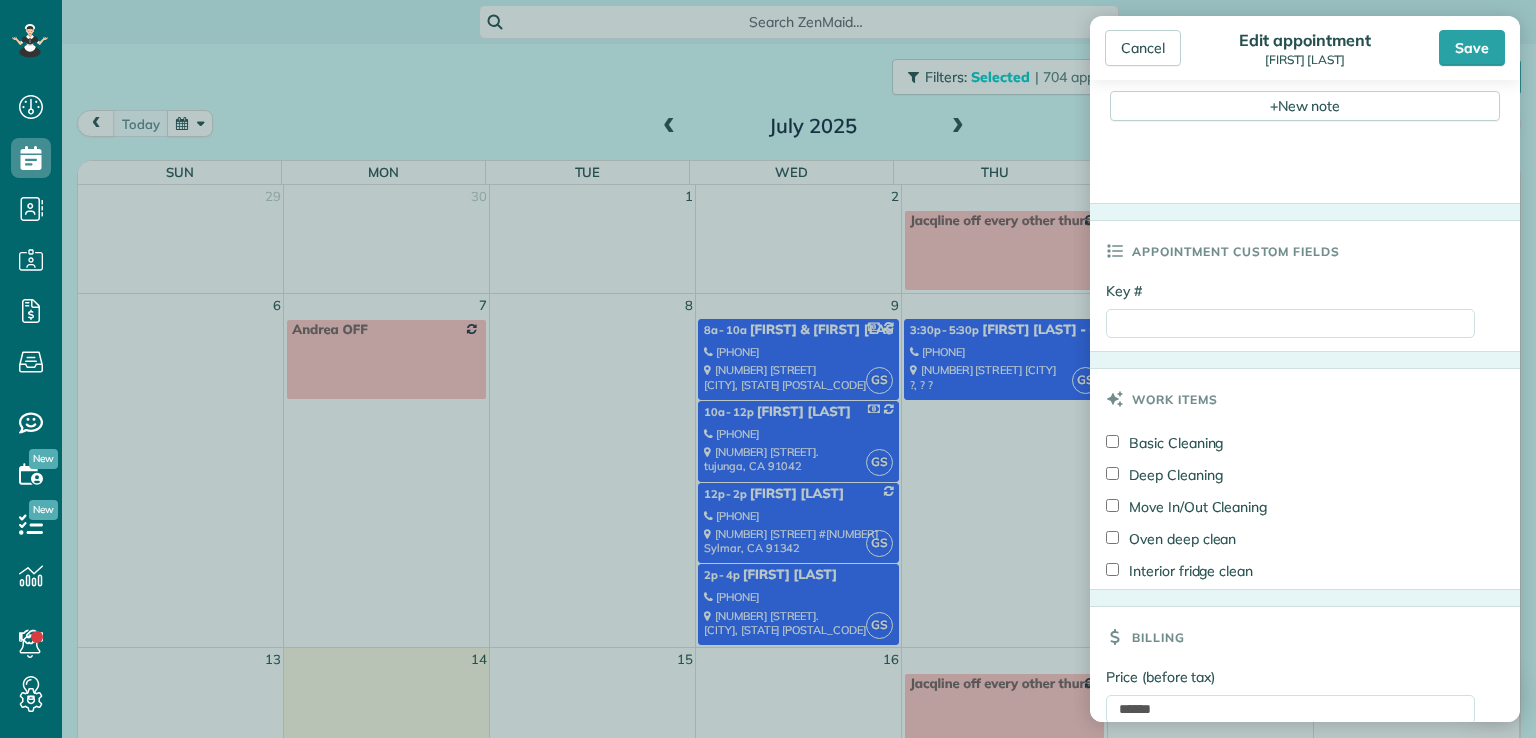scroll, scrollTop: 934, scrollLeft: 0, axis: vertical 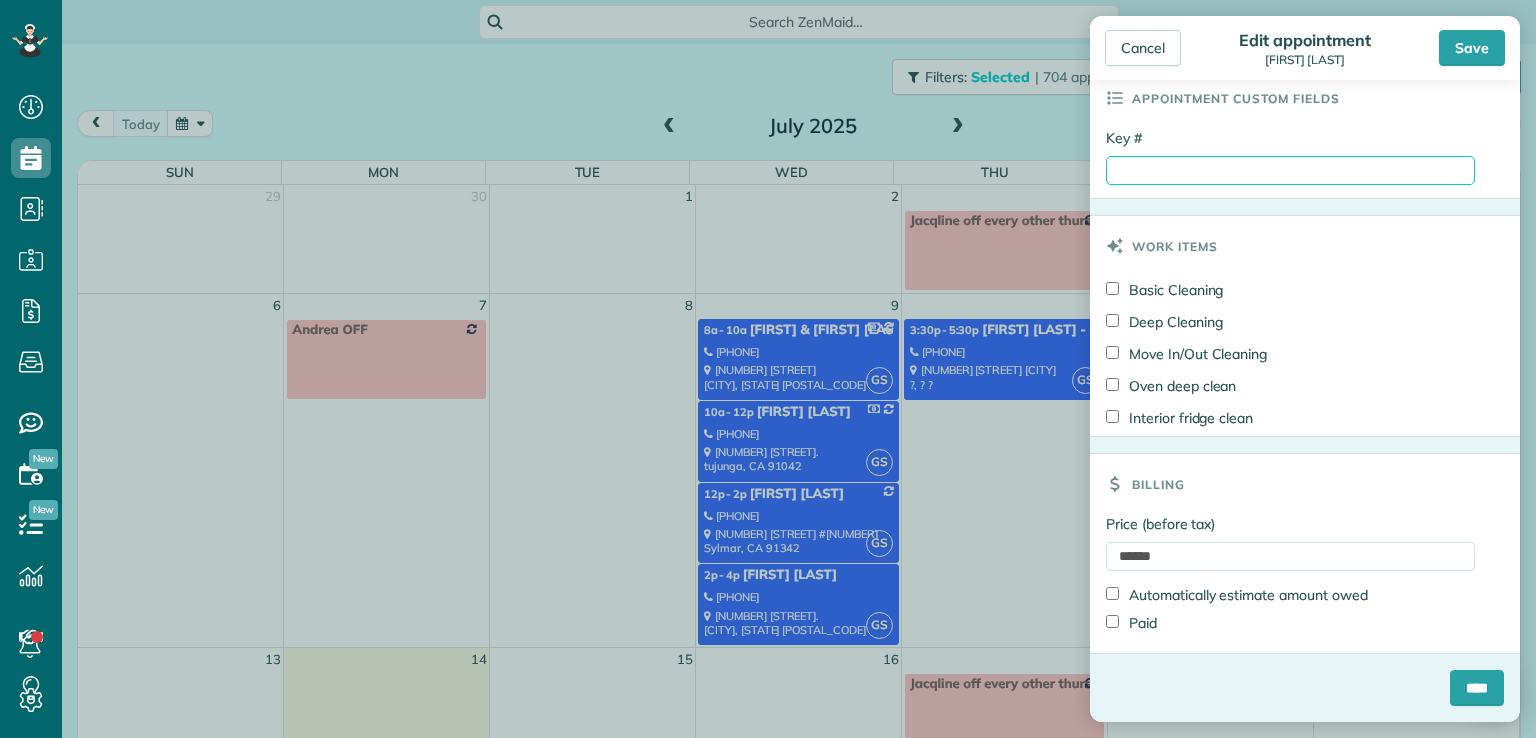 click on "Key #" at bounding box center [1290, 170] 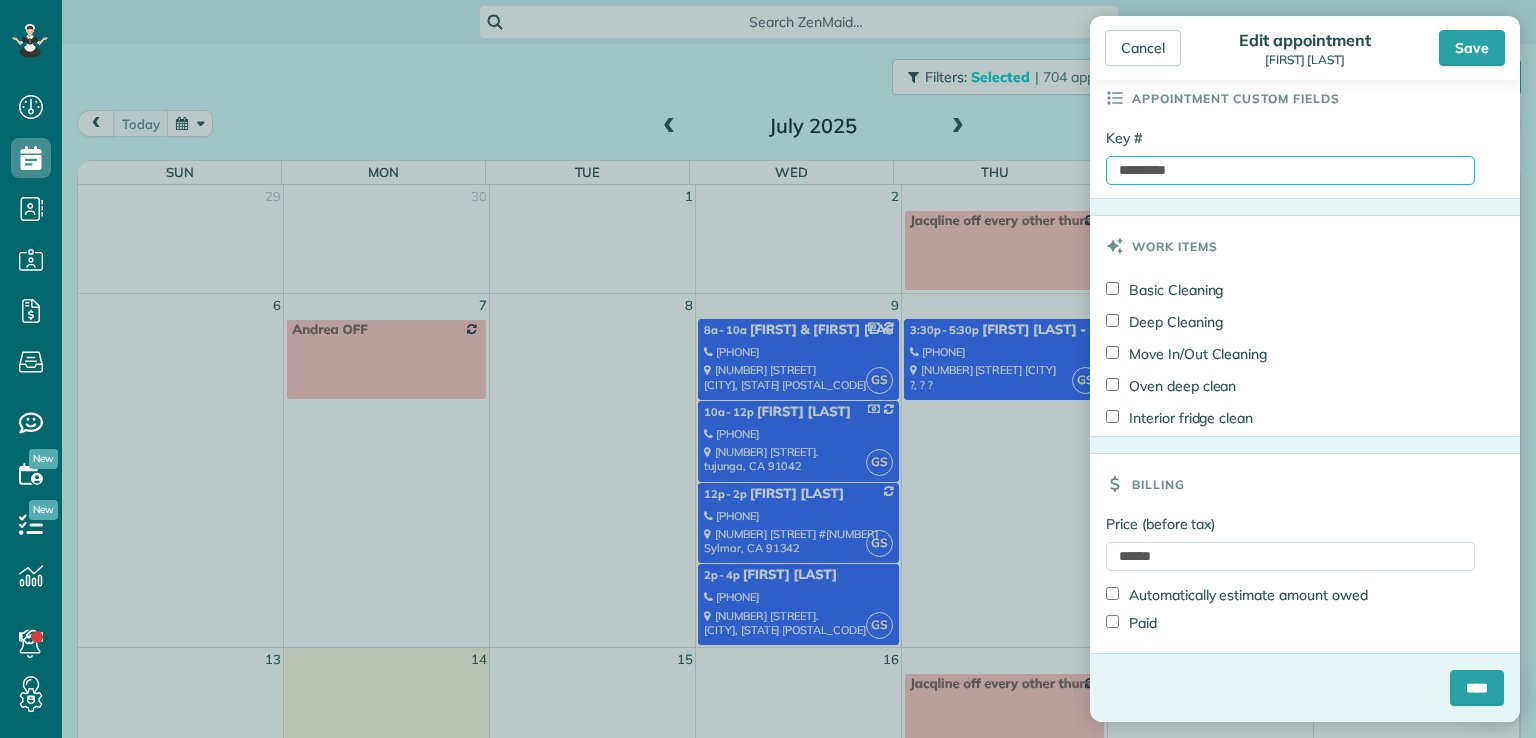 type on "*********" 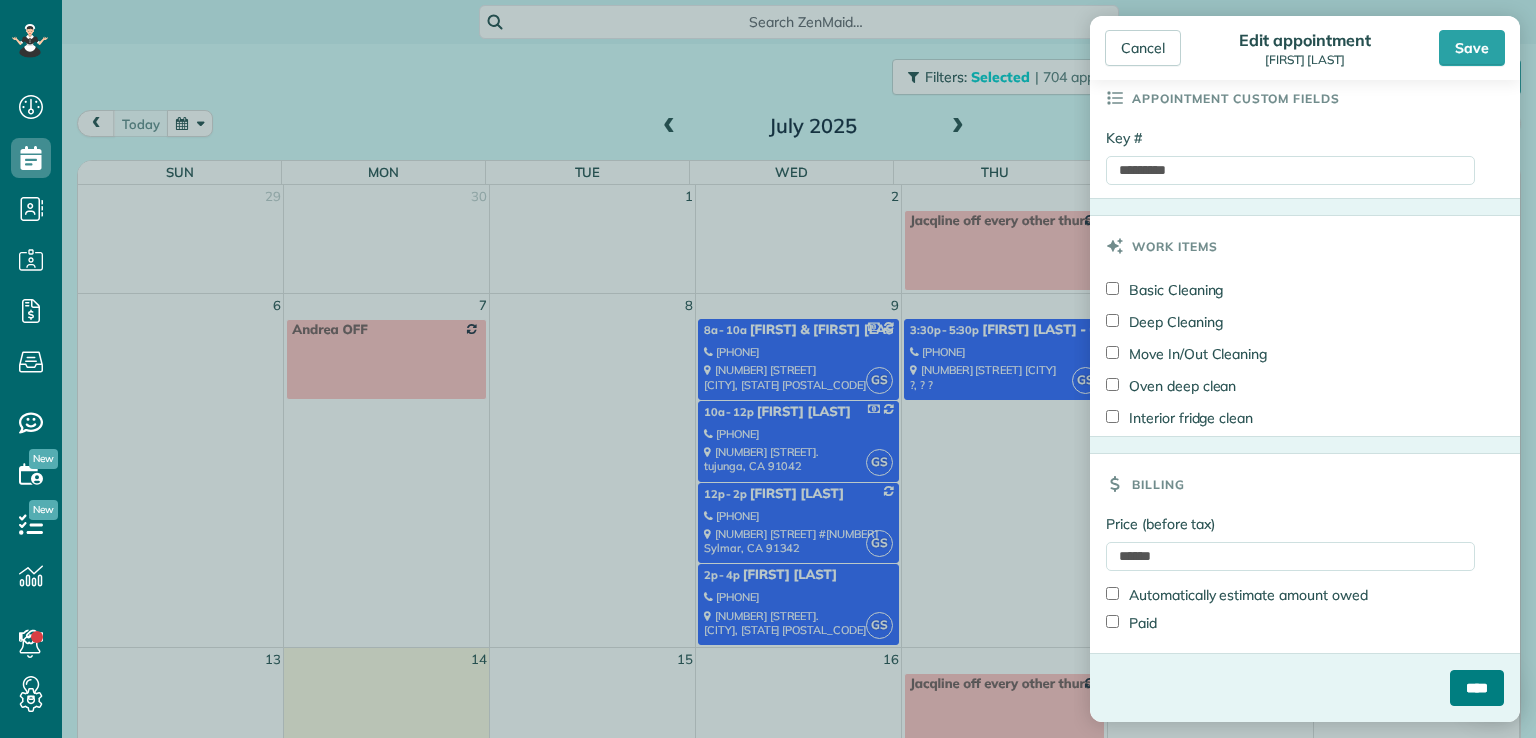 click on "****" at bounding box center (1477, 688) 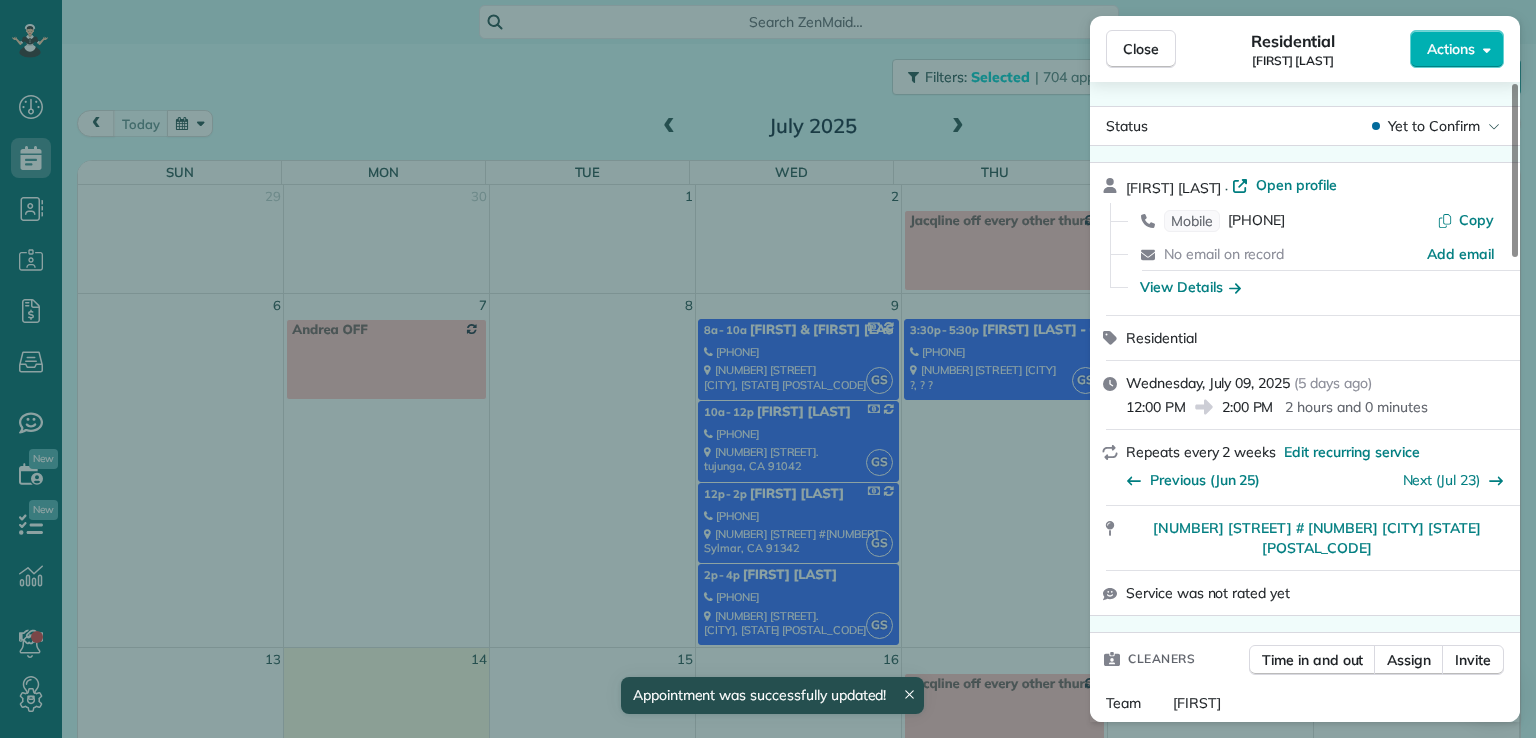 click on "Close" at bounding box center [1141, 49] 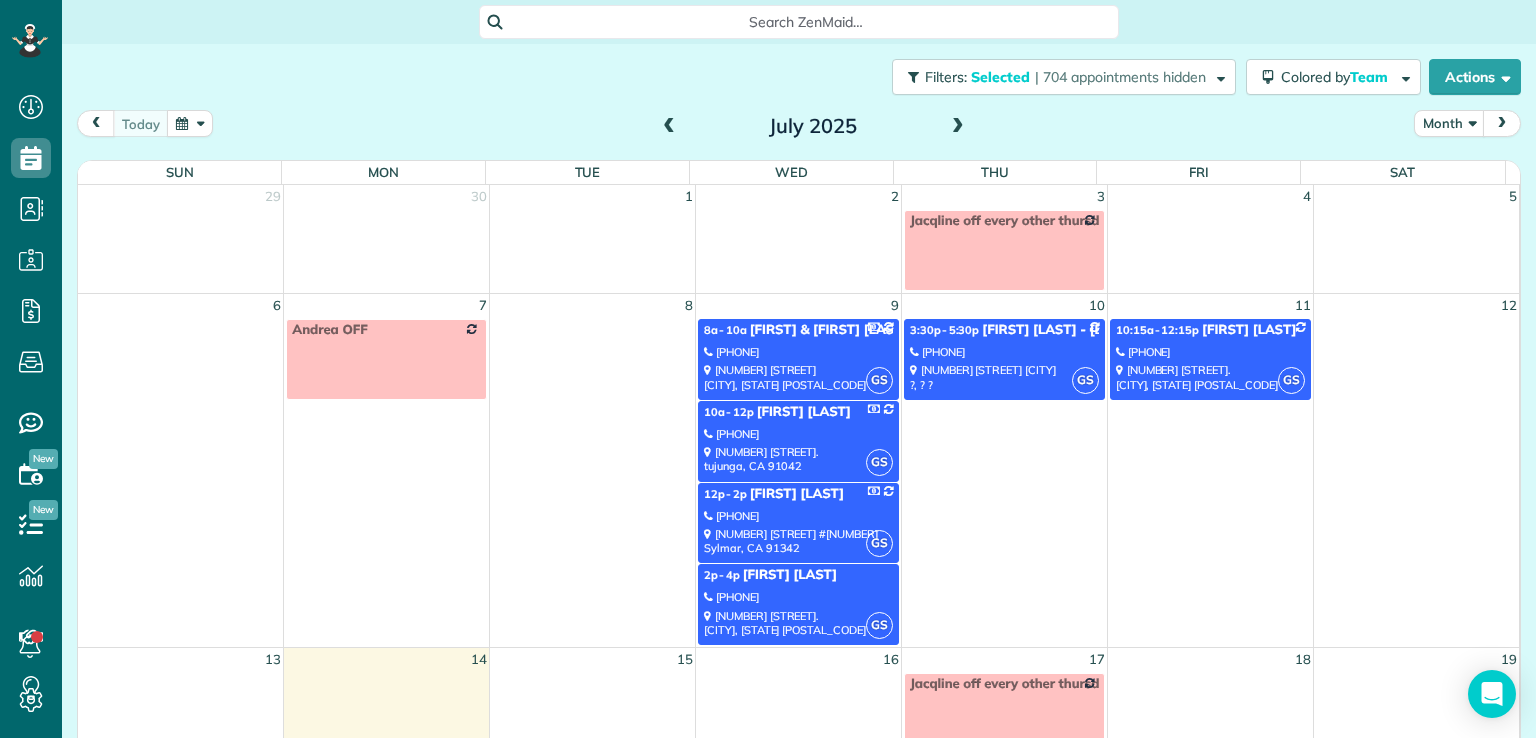 click on "[NUMBER] [STREET]. [CITY], [STATE] [POSTAL_CODE]" at bounding box center [798, 623] 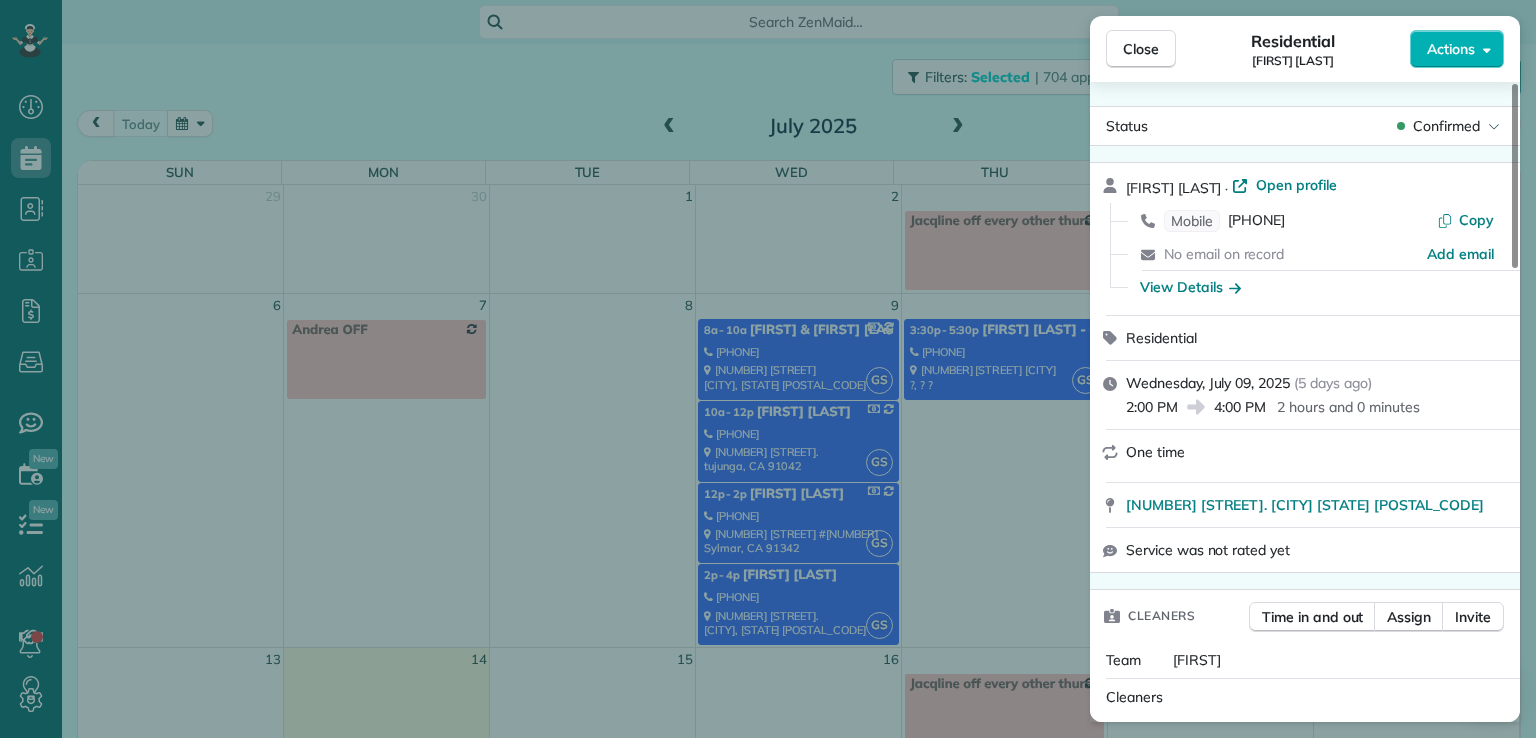 click on "Actions" at bounding box center [1451, 49] 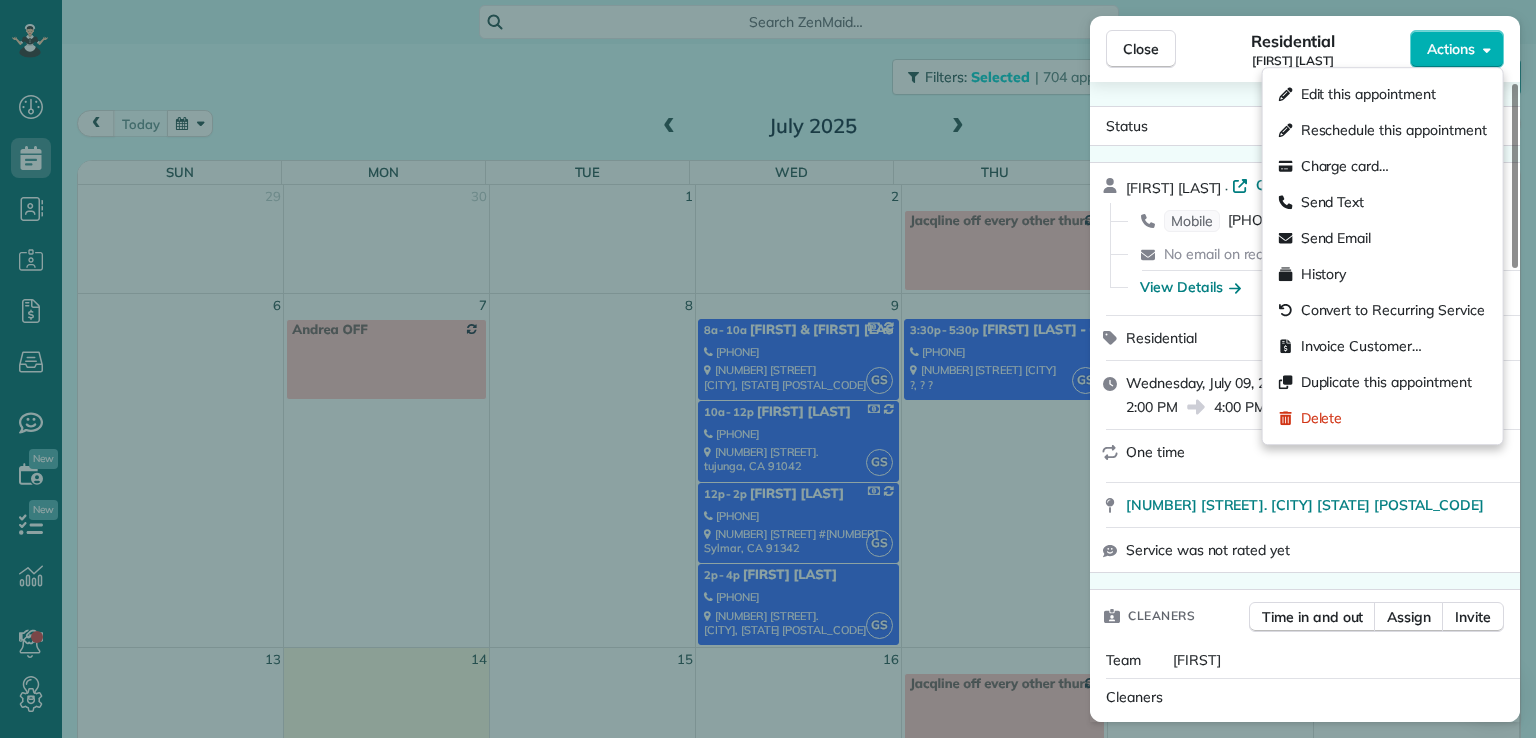 click on "Edit this appointment" at bounding box center (1368, 94) 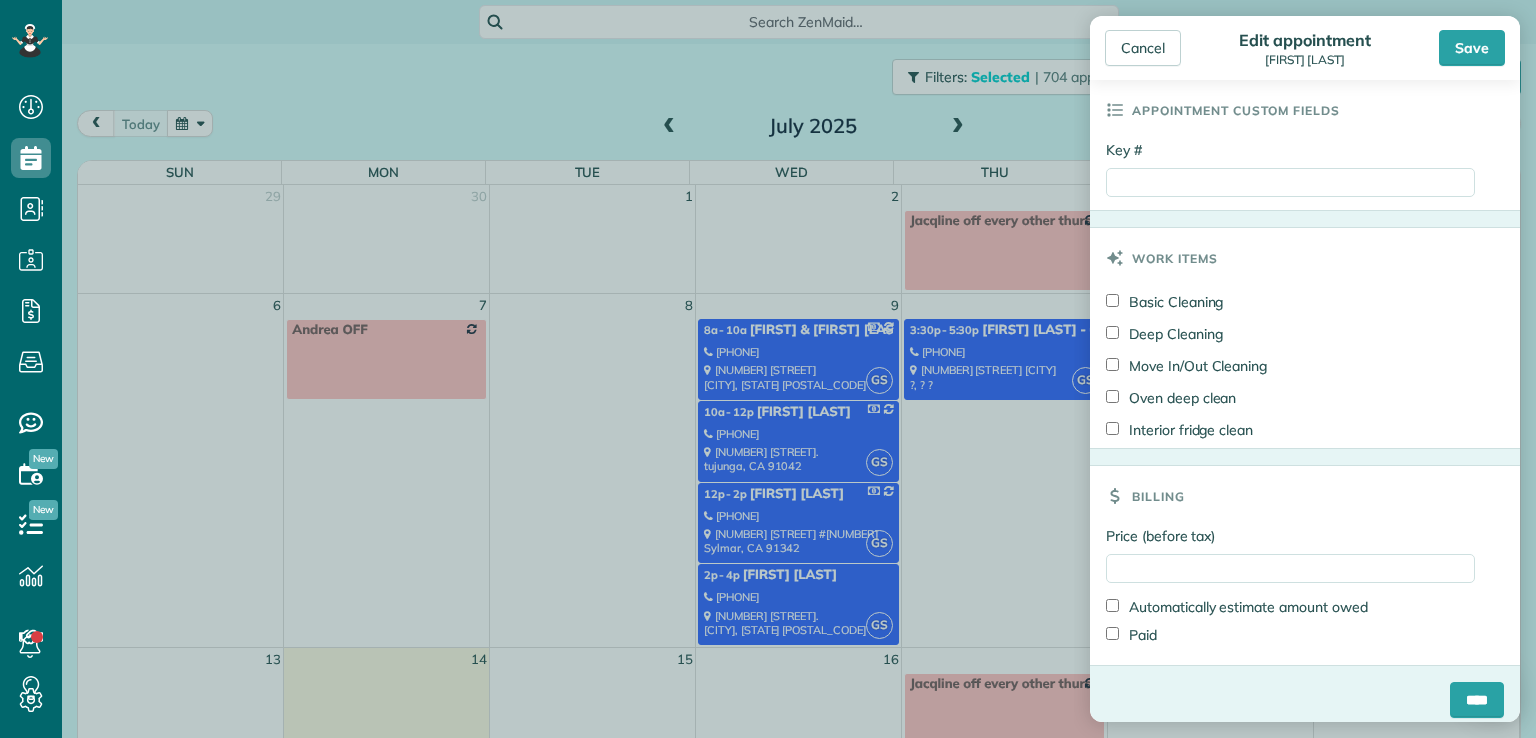 scroll, scrollTop: 934, scrollLeft: 0, axis: vertical 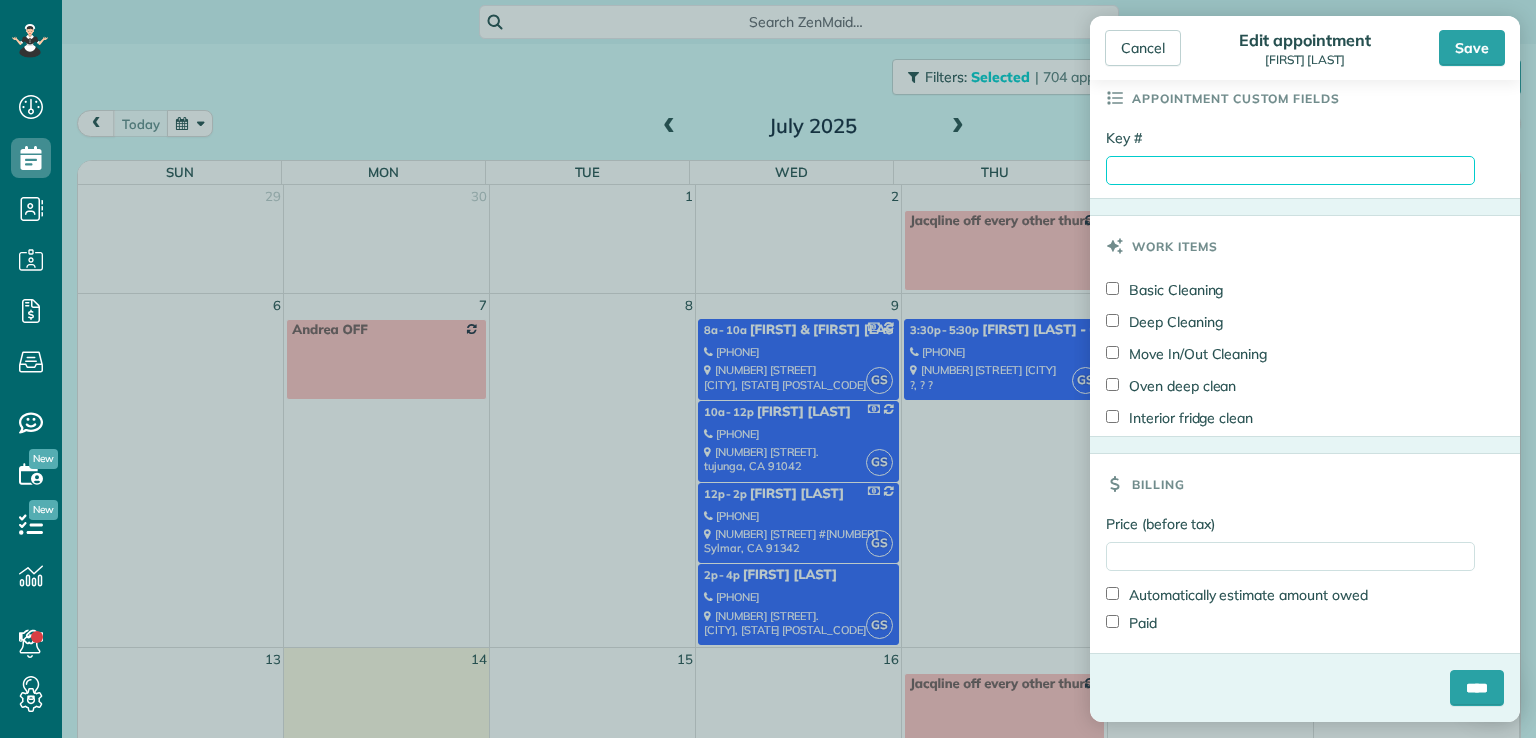 click on "Key #" at bounding box center [1290, 170] 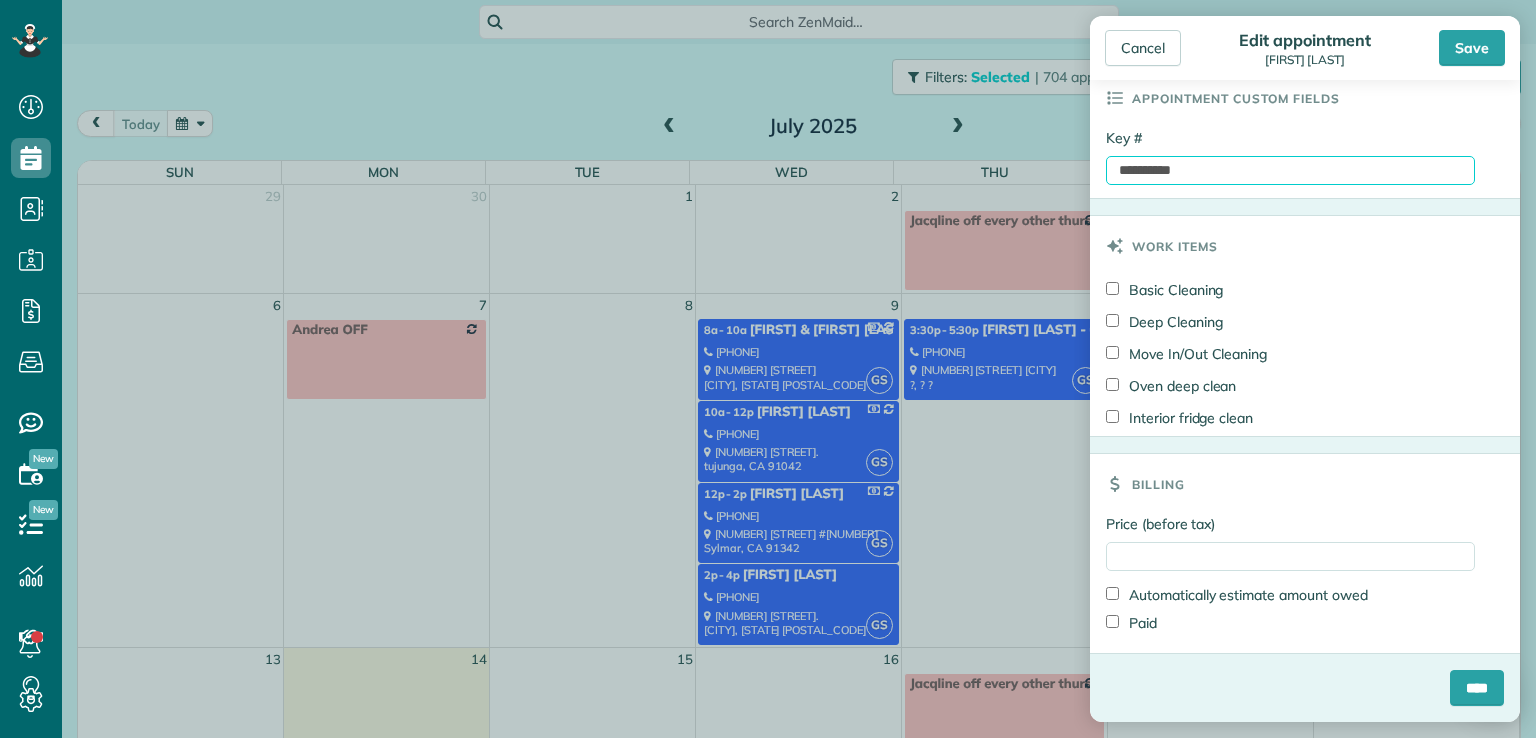 type on "**********" 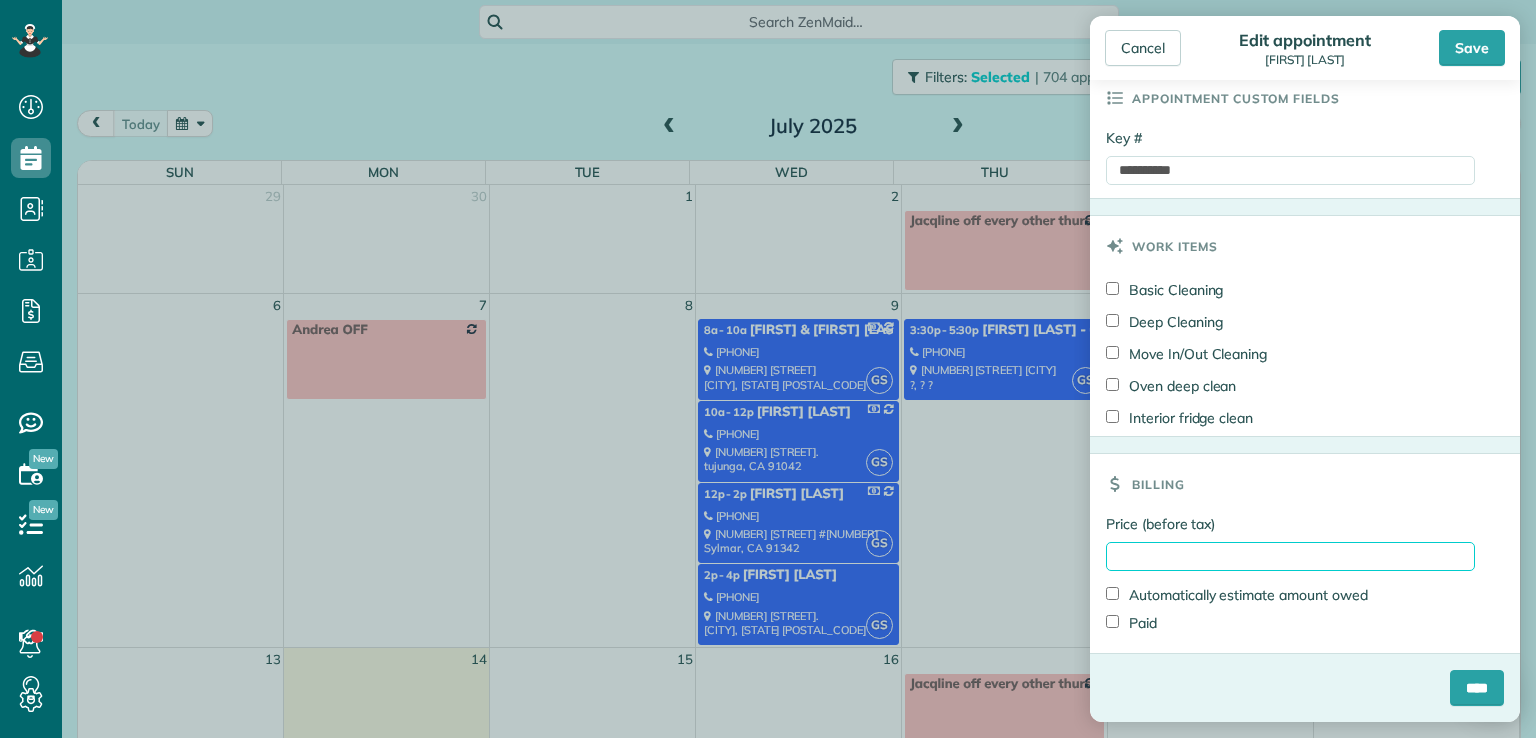 click on "Price (before tax)" at bounding box center [1290, 556] 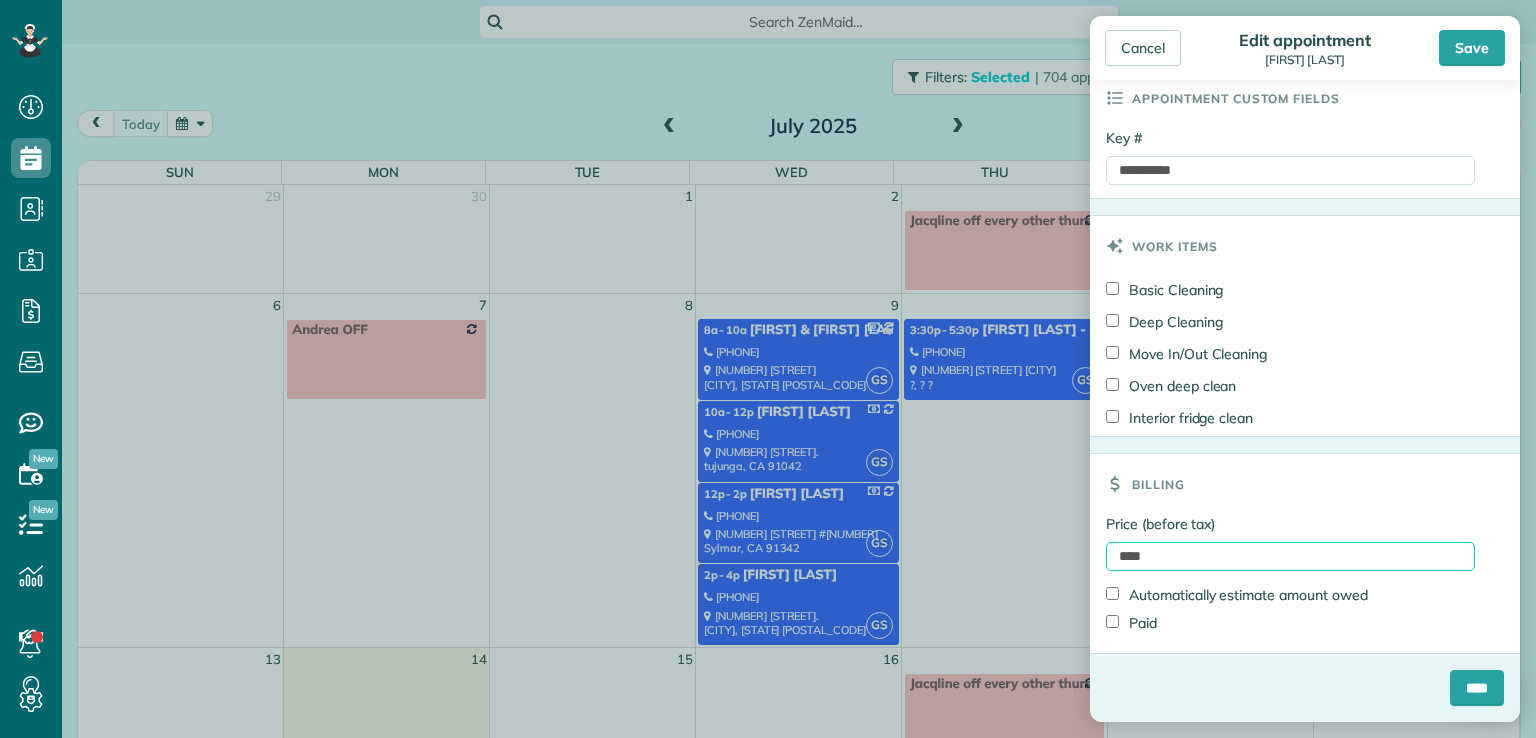 click on "****" at bounding box center (1290, 556) 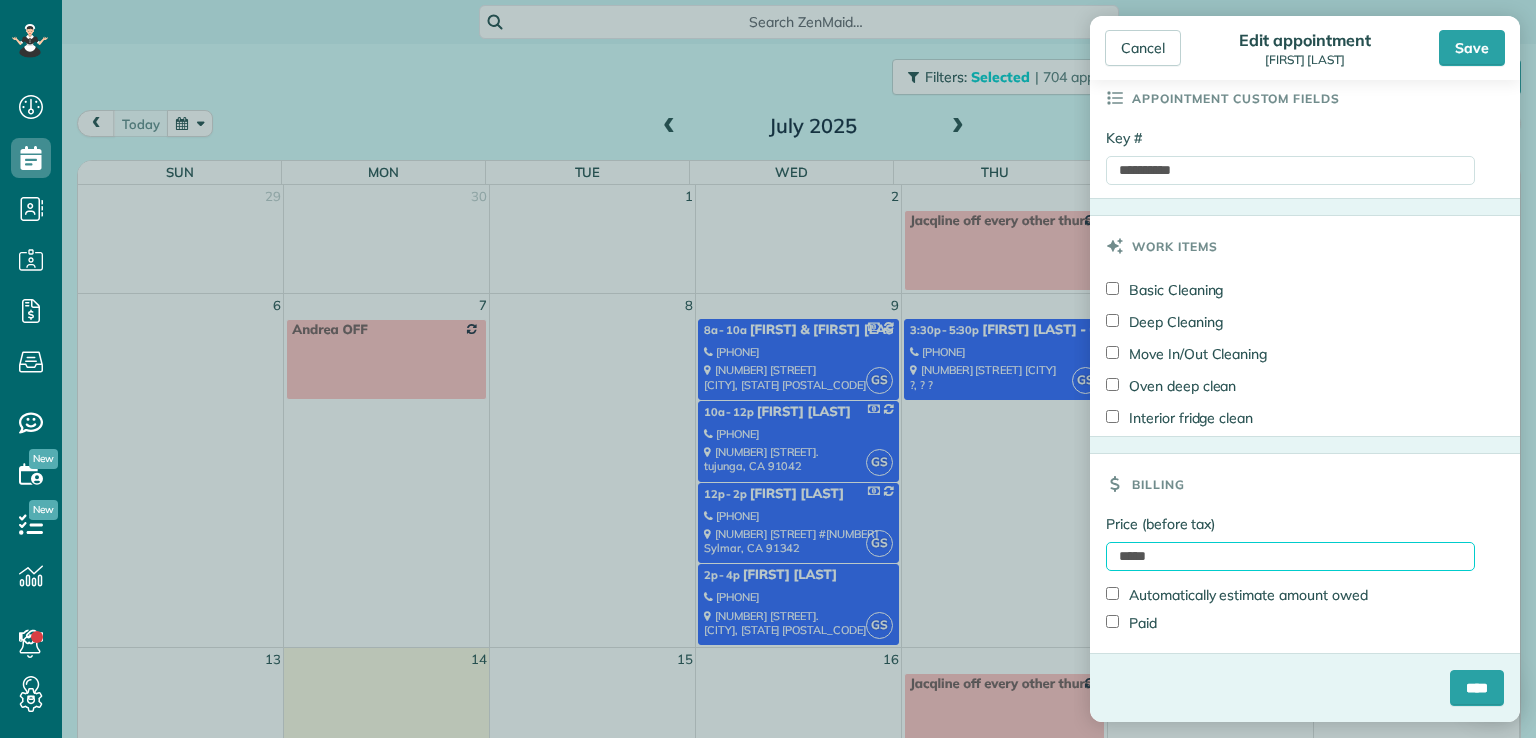 type on "*****" 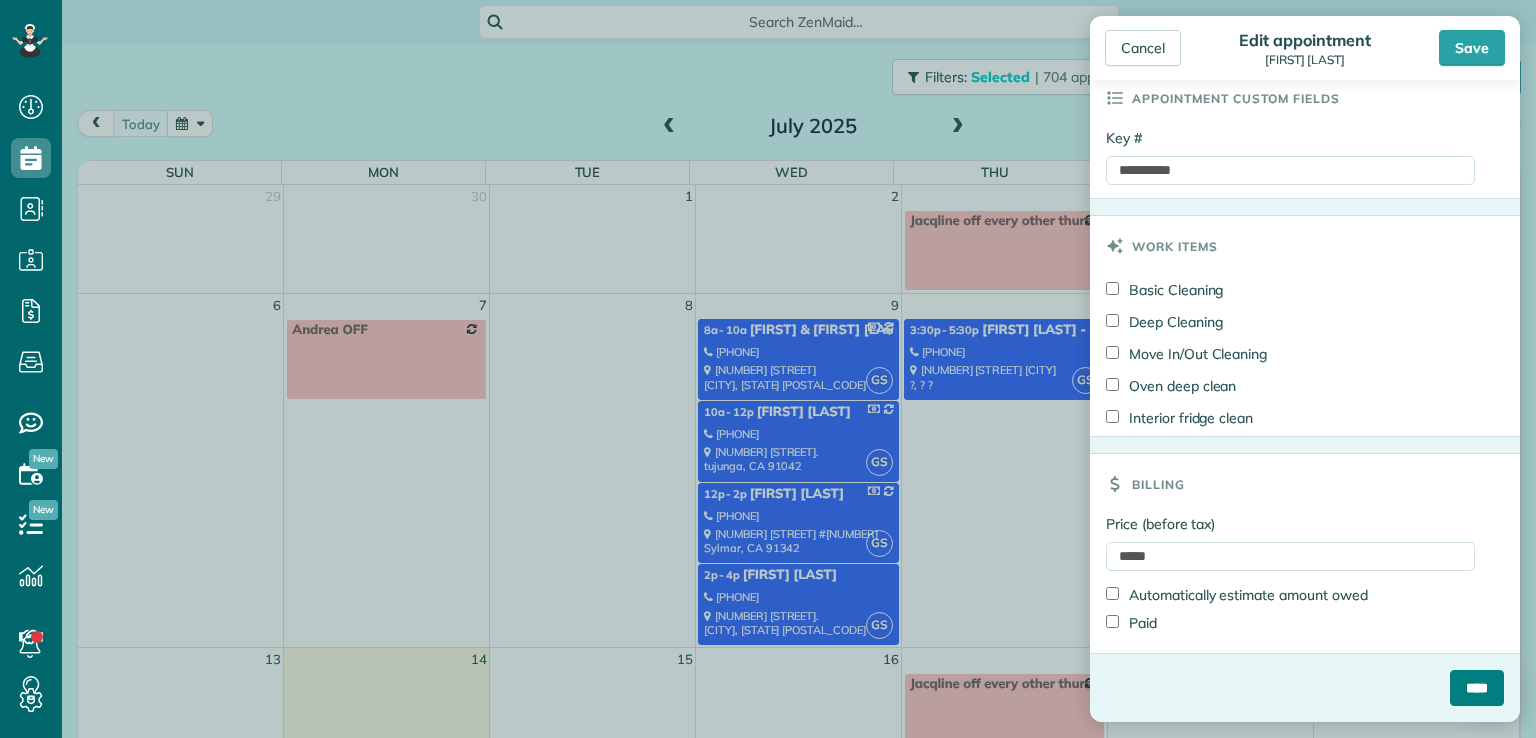 click on "****" at bounding box center (1477, 688) 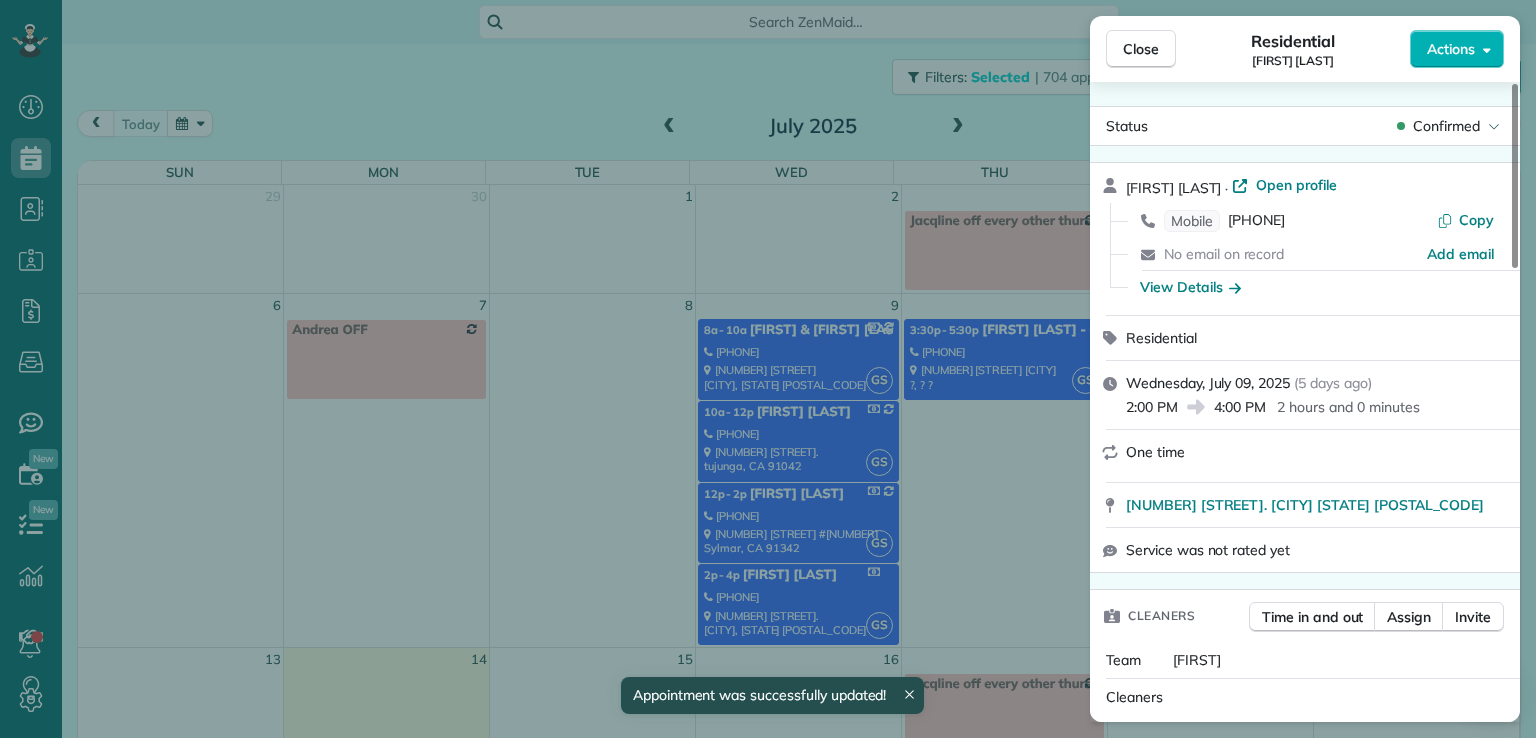 click on "Close" at bounding box center (1141, 49) 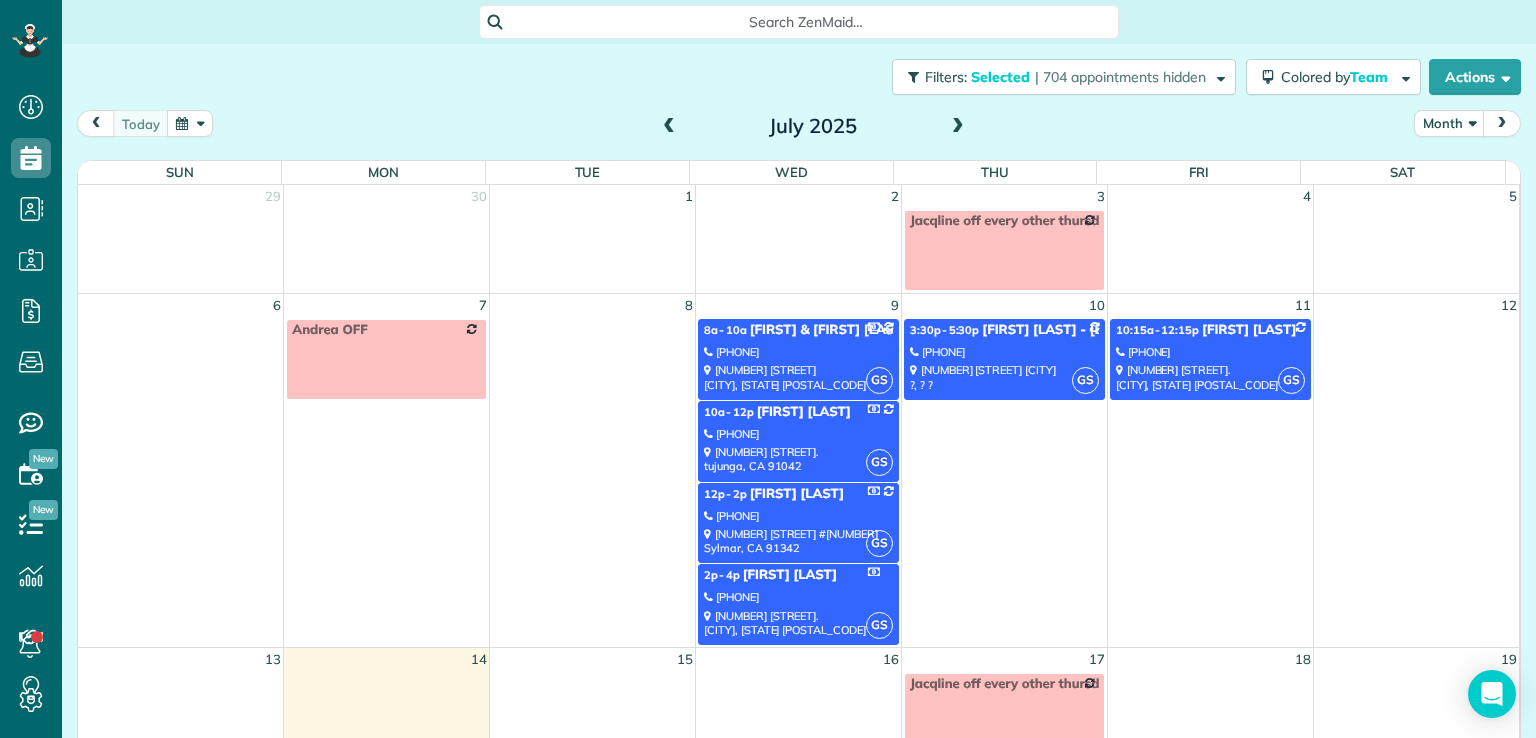 click on "[PHONE]" at bounding box center (1004, 352) 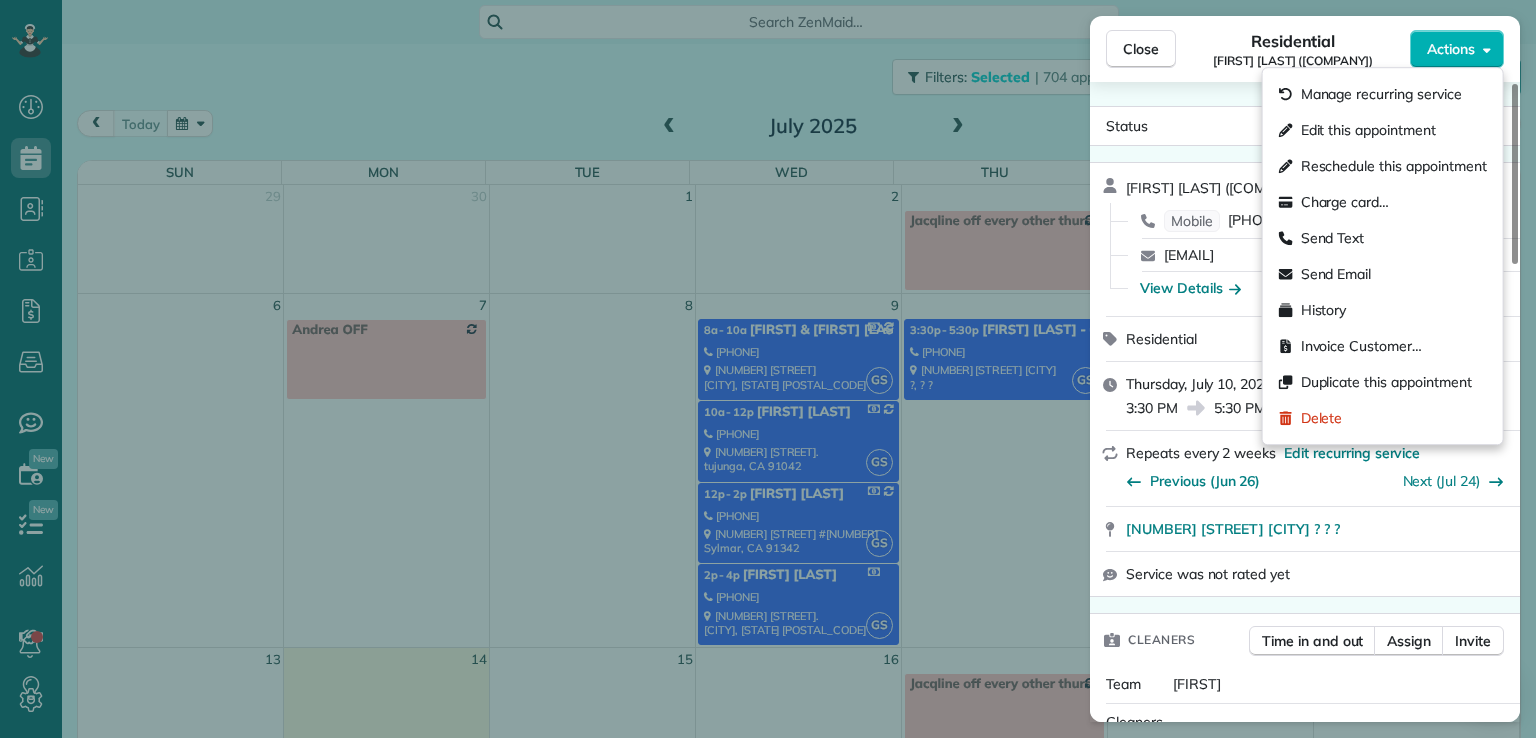 click on "Actions" at bounding box center [1451, 49] 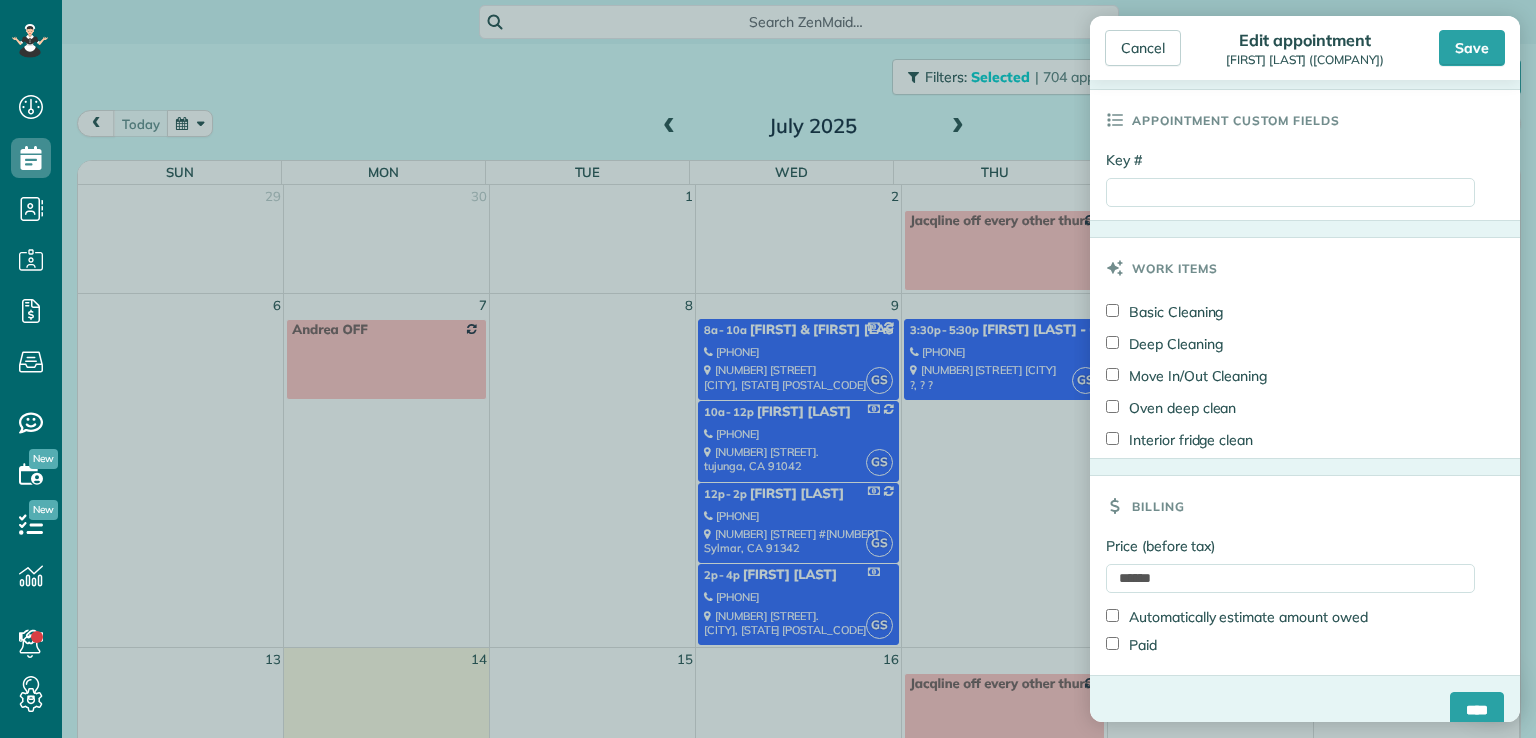 scroll, scrollTop: 954, scrollLeft: 0, axis: vertical 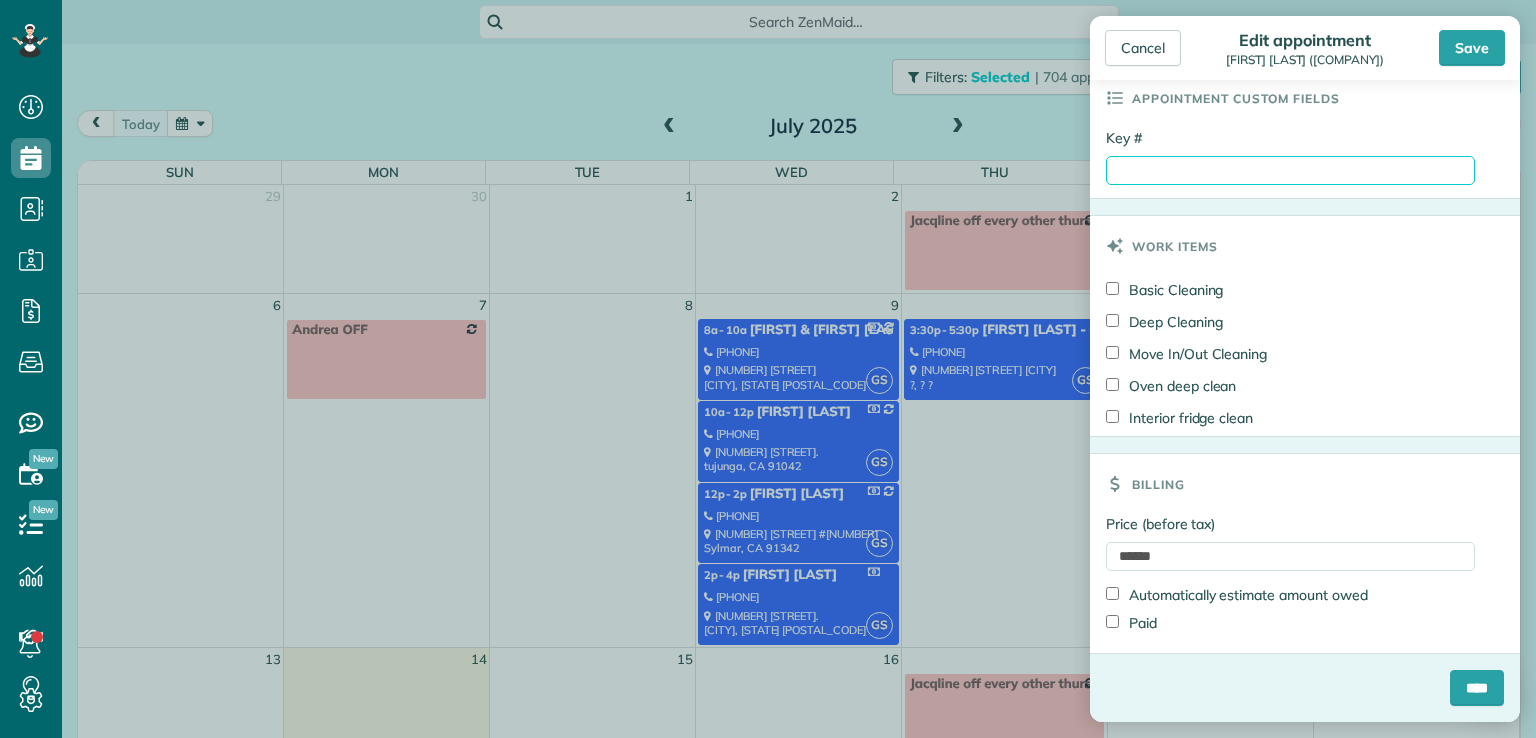 click on "Key #" at bounding box center [1290, 170] 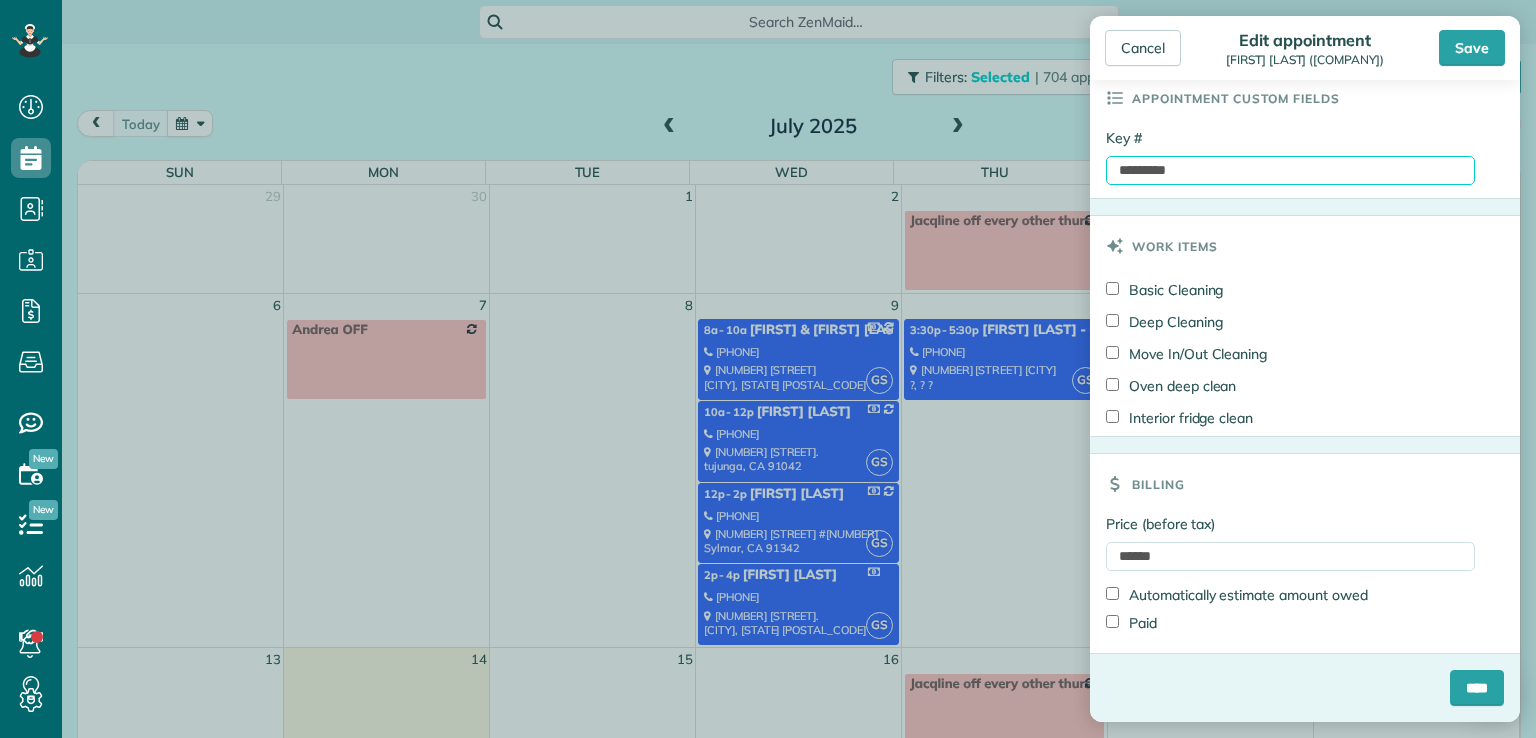 type on "*********" 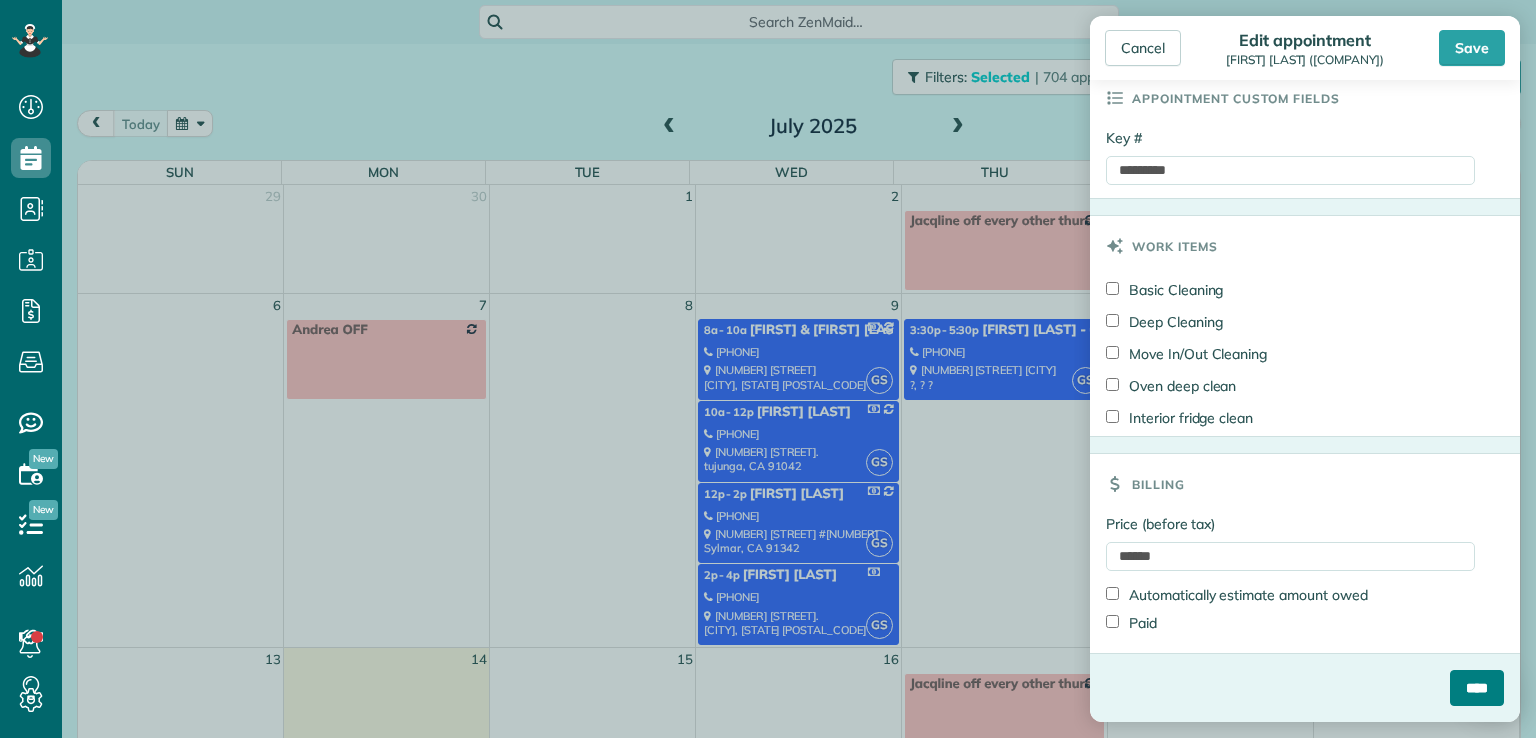 click on "****" at bounding box center [1477, 688] 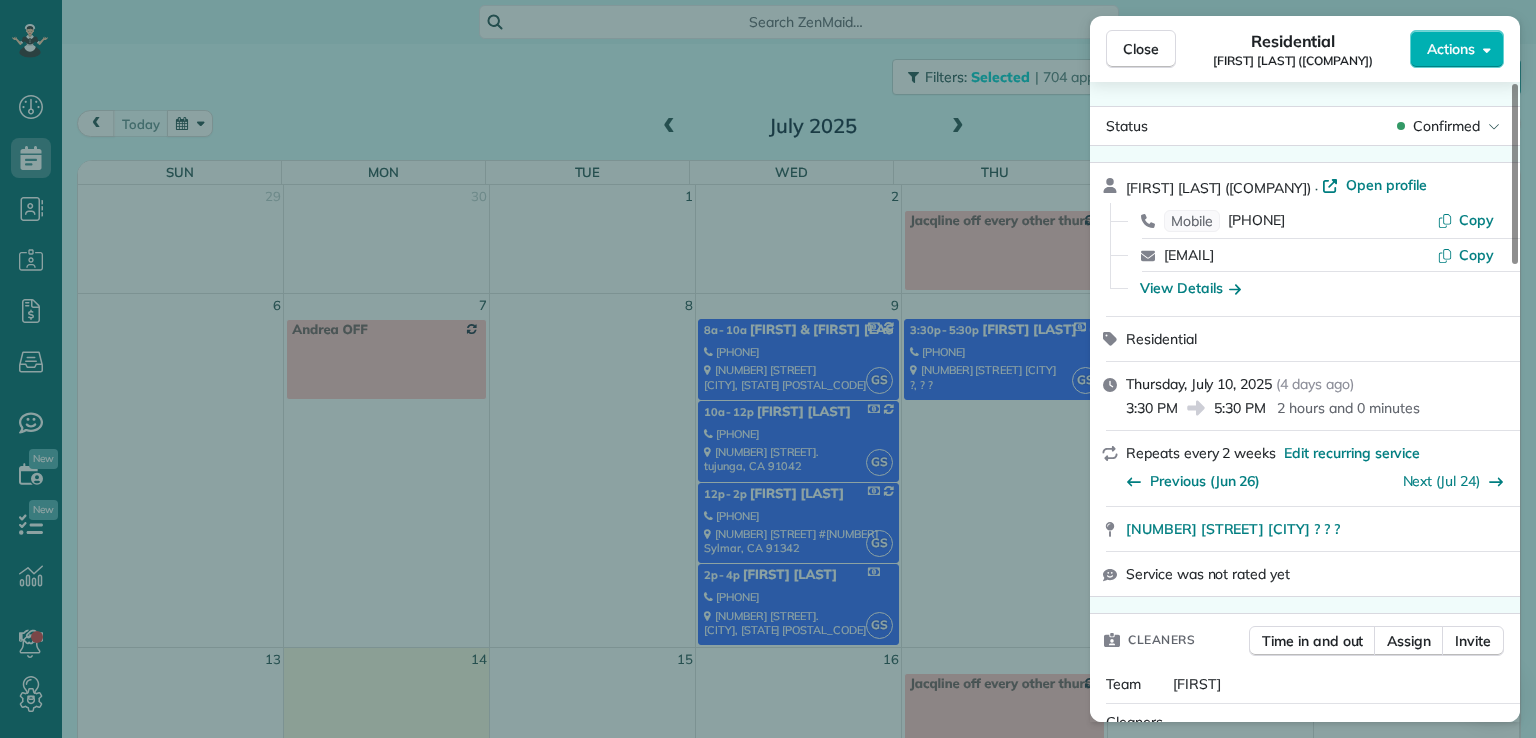 click on "Close" at bounding box center (1141, 49) 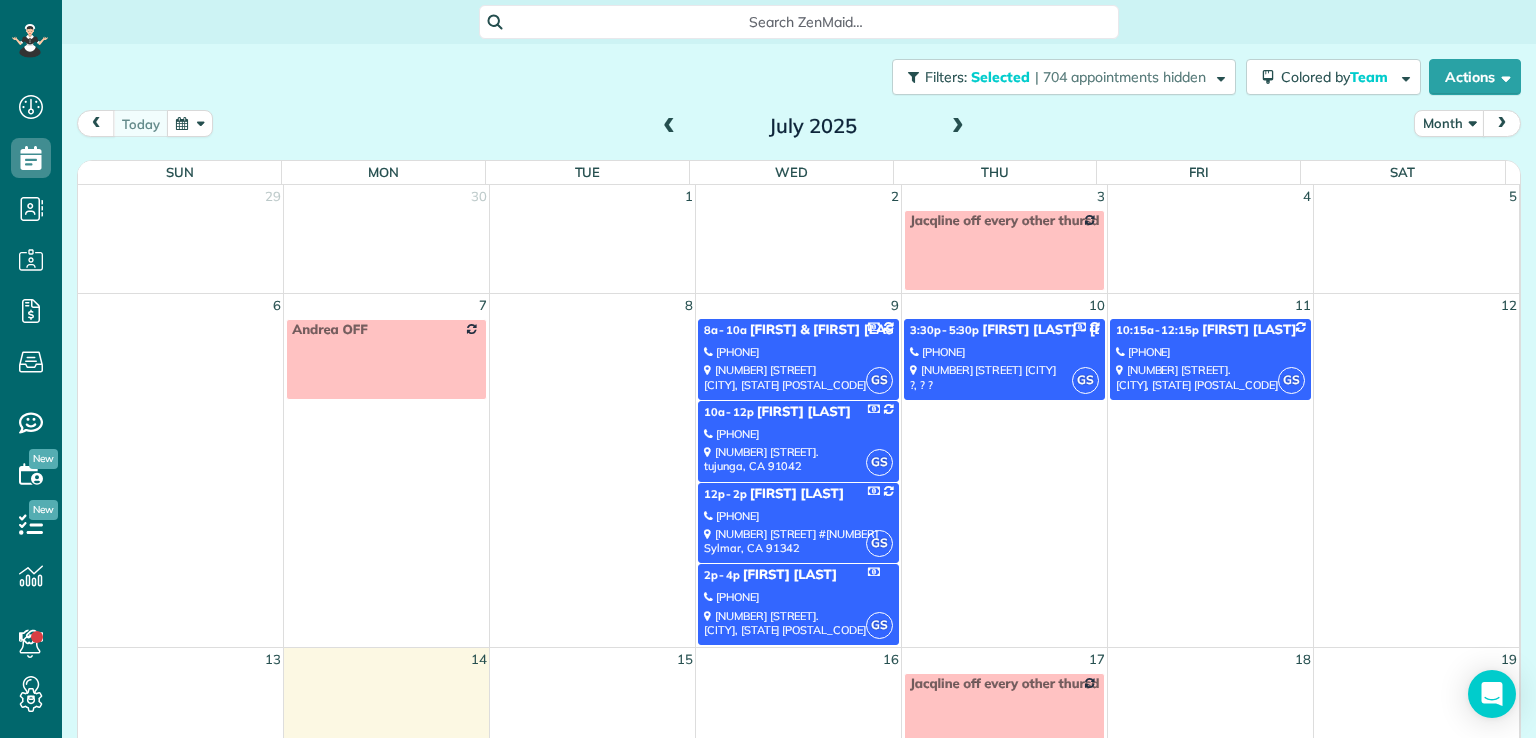 click on "[NUMBER] [STREET] [CITY], [STATE] [POSTAL_CODE]" at bounding box center (1210, 377) 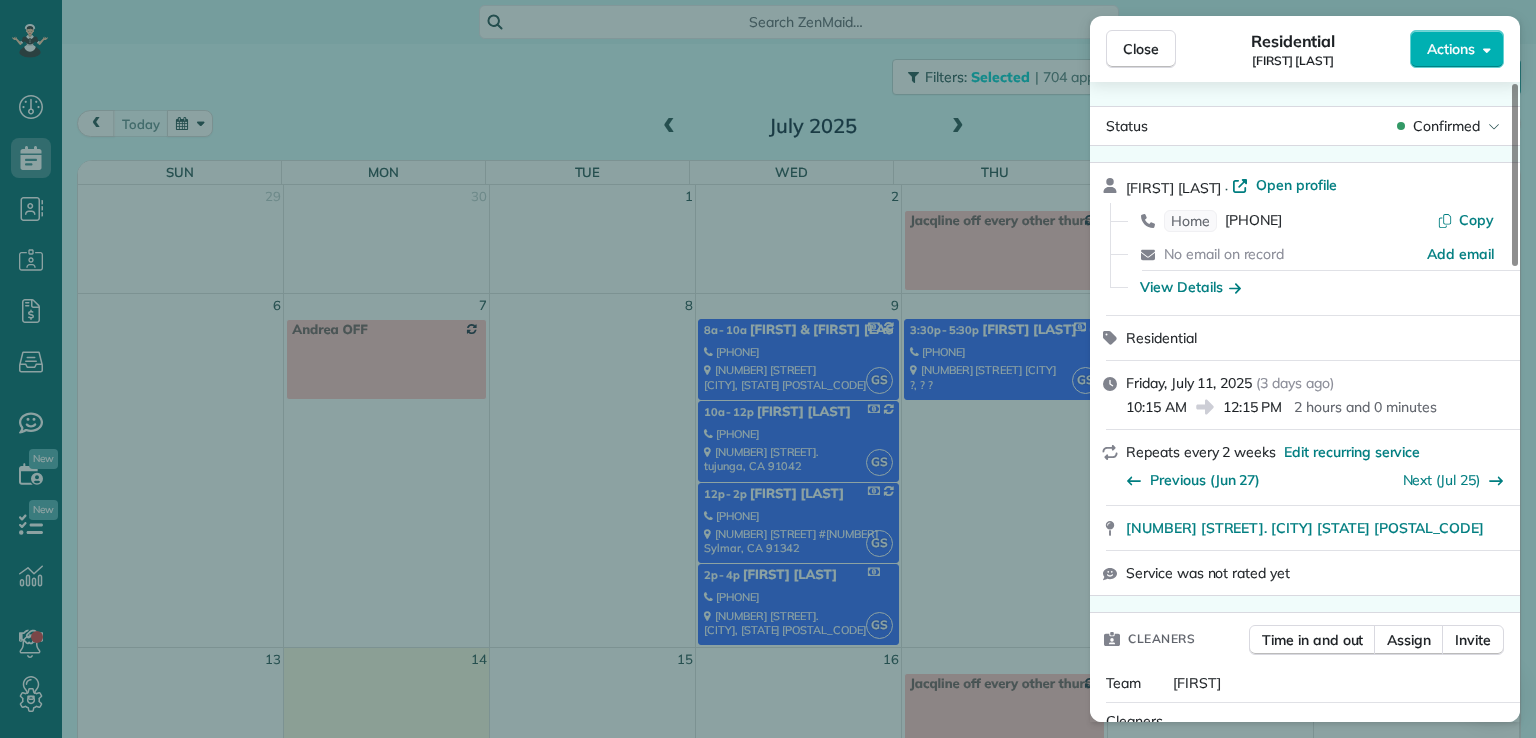 click on "Actions" at bounding box center (1451, 49) 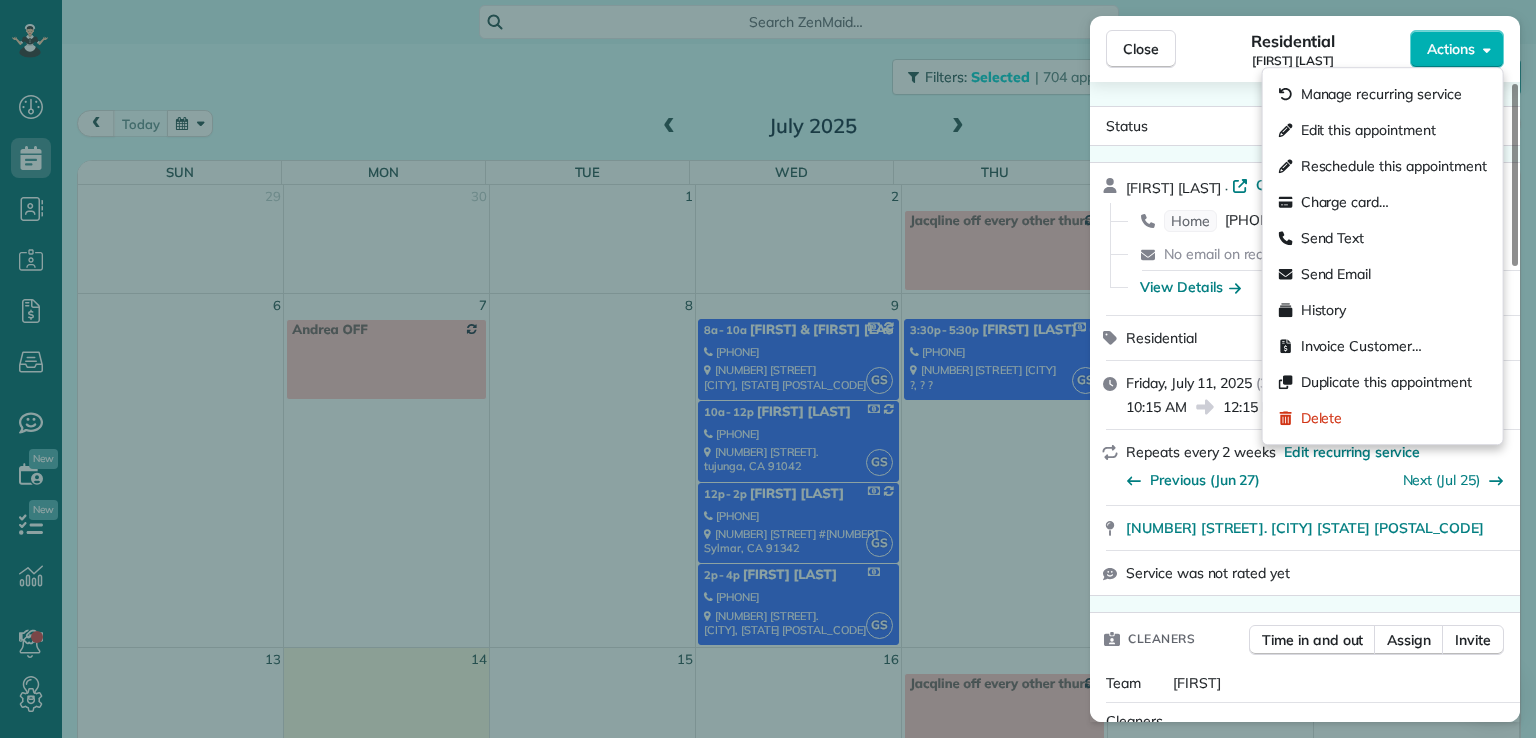 click on "Edit this appointment" at bounding box center (1383, 130) 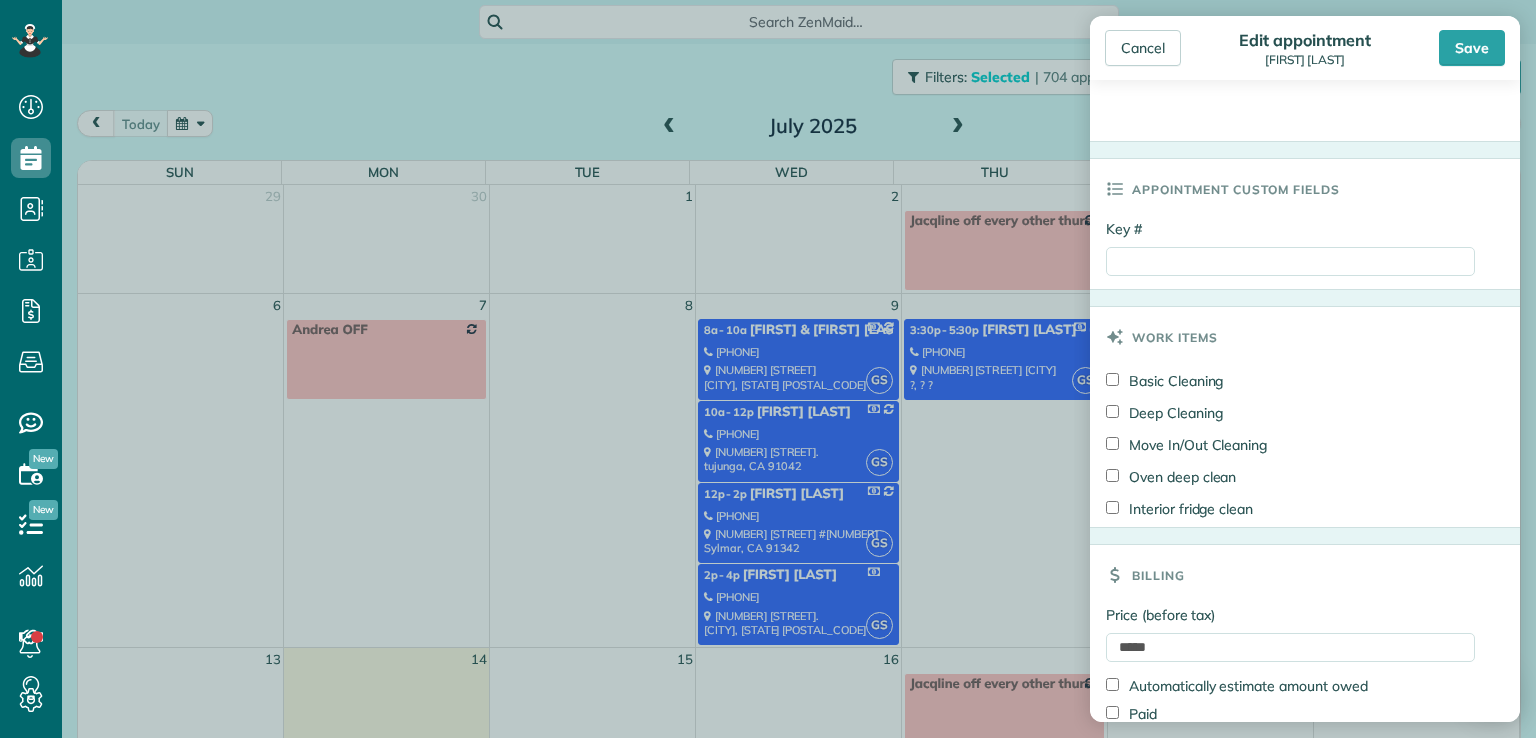 scroll, scrollTop: 845, scrollLeft: 0, axis: vertical 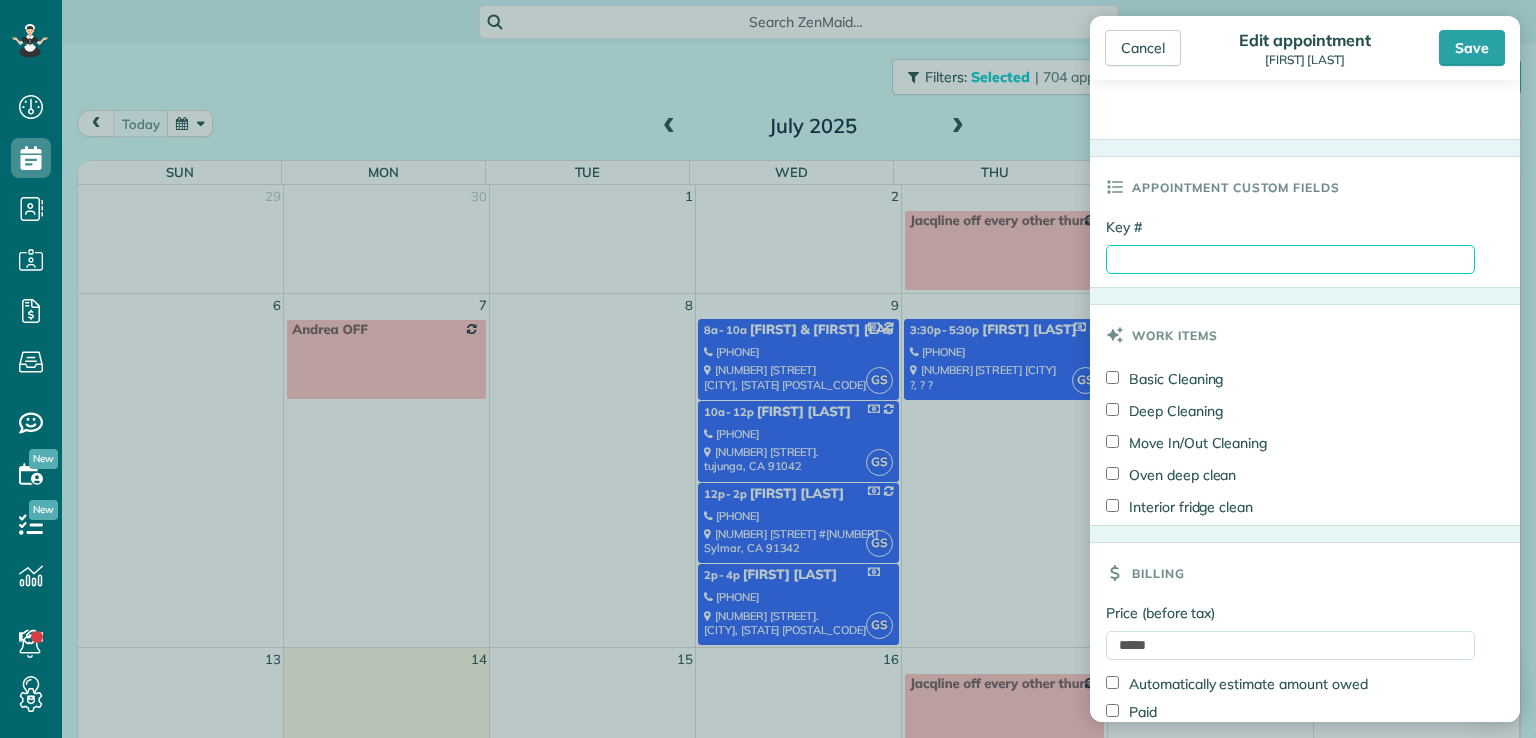 click on "Key #" at bounding box center (1290, 259) 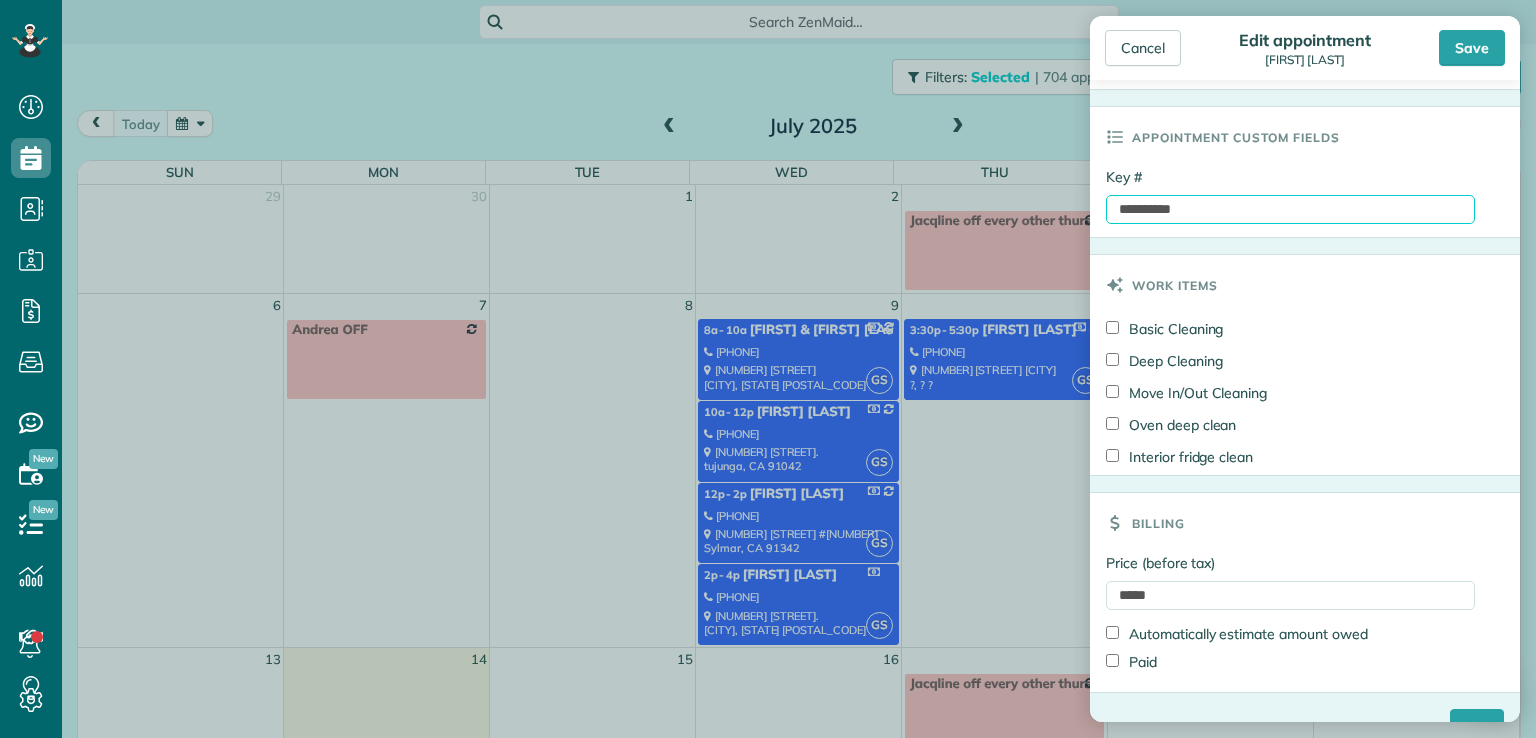 scroll, scrollTop: 934, scrollLeft: 0, axis: vertical 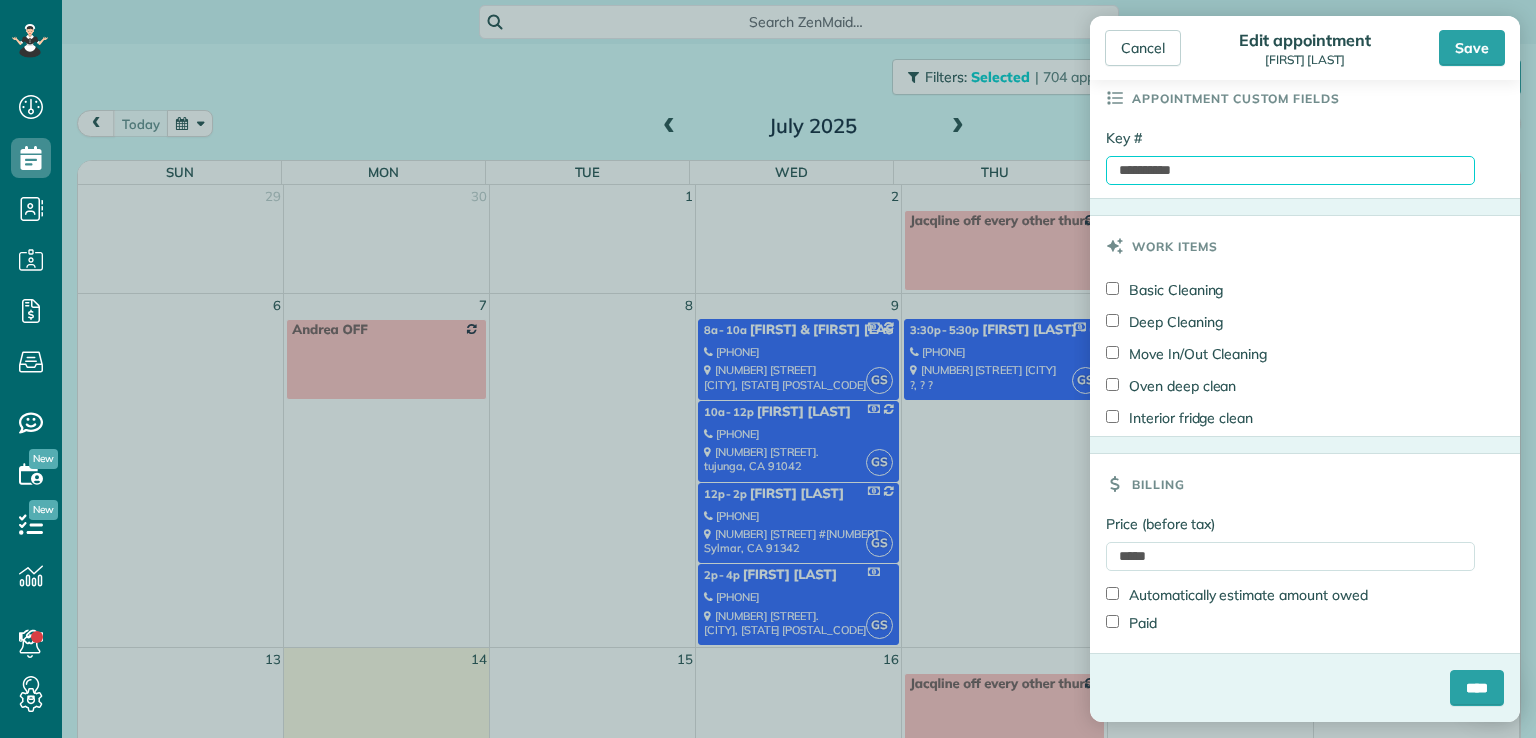 type on "**********" 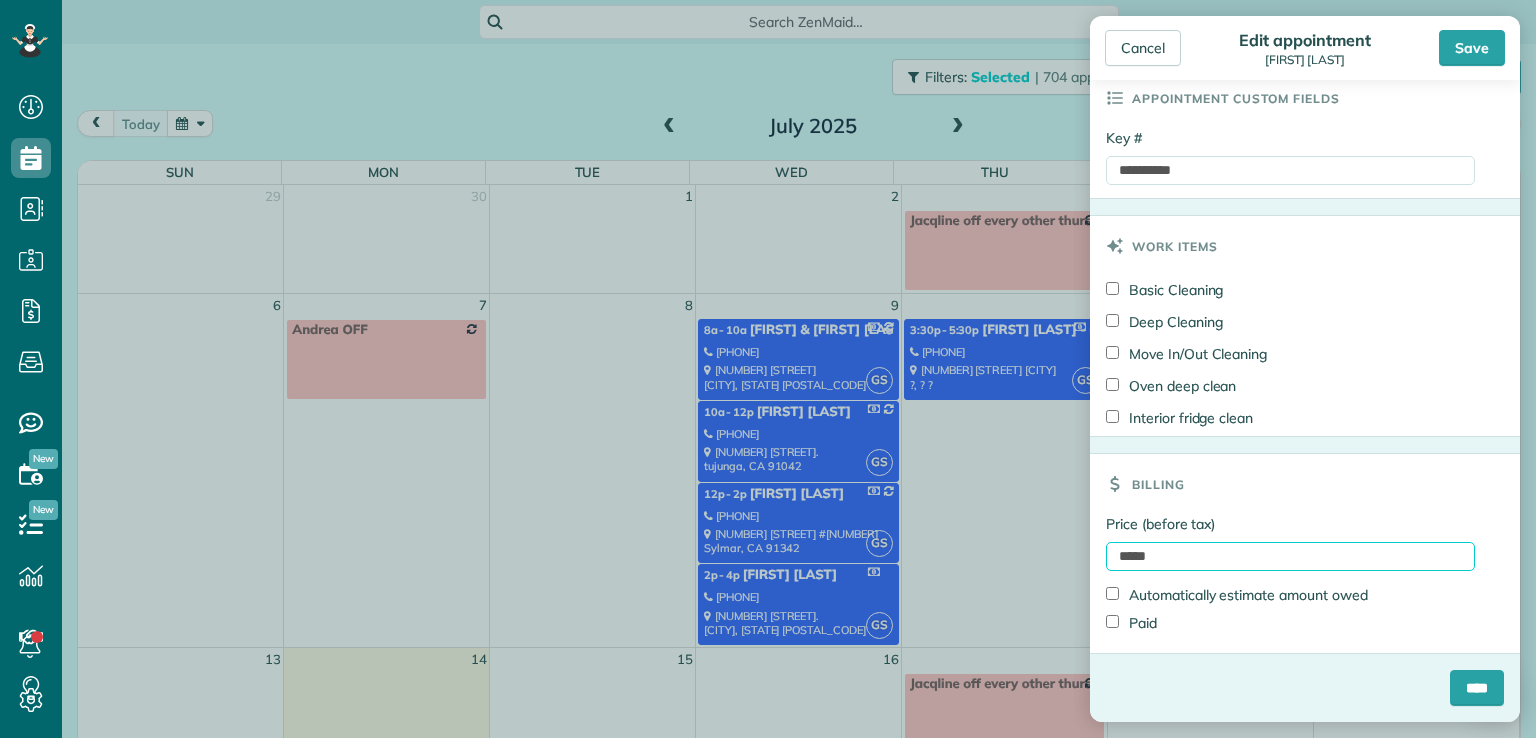 click on "*****" at bounding box center [1290, 556] 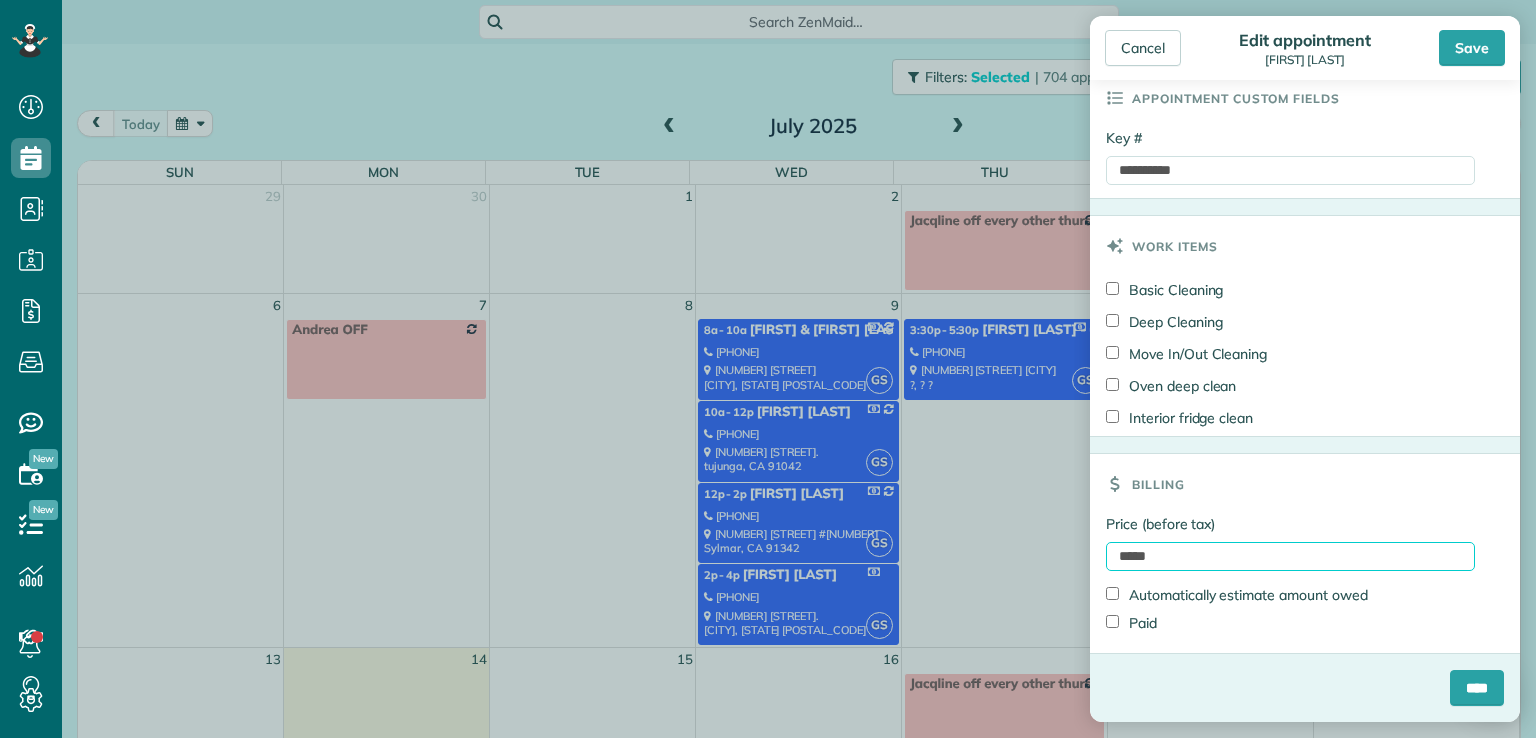 click on "*****" at bounding box center (1290, 556) 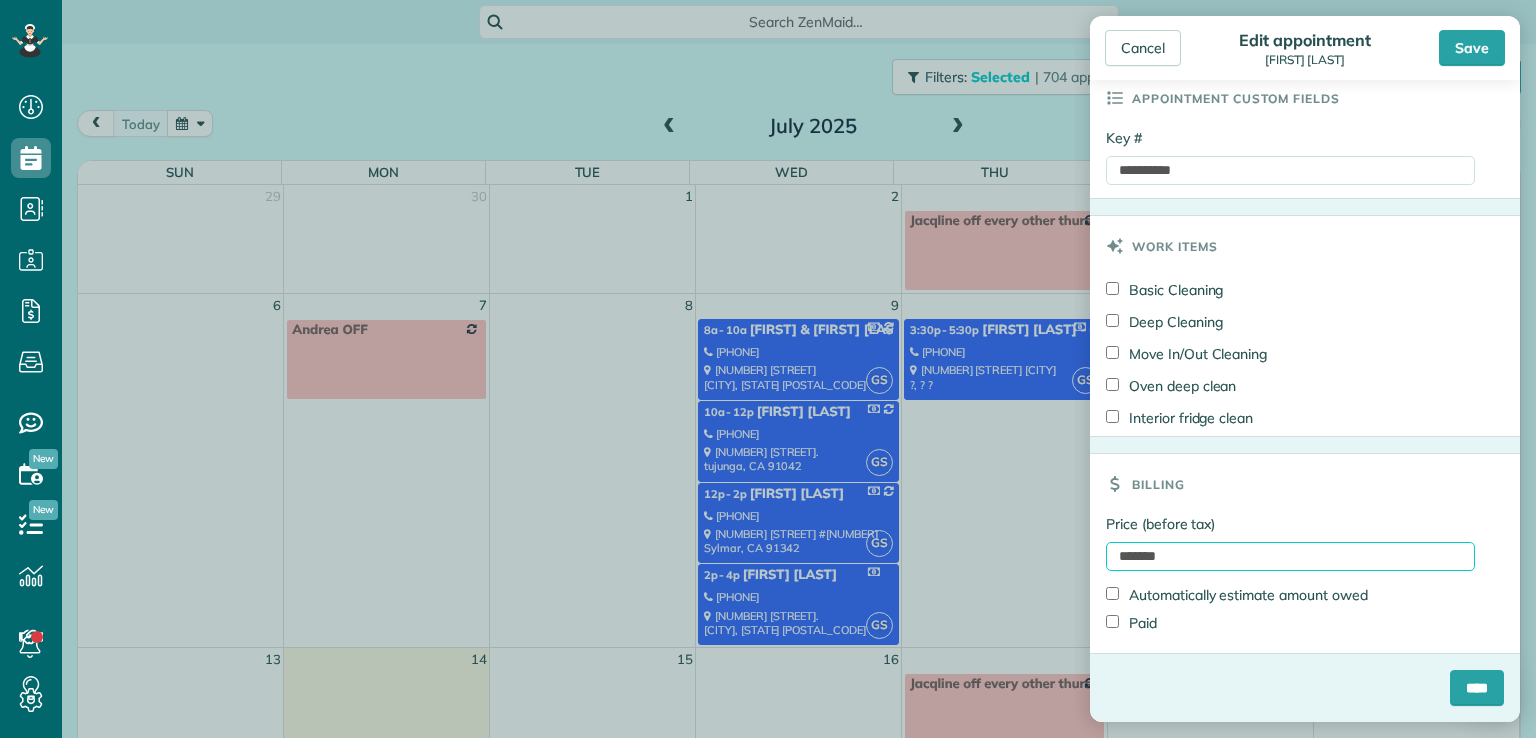 type on "*******" 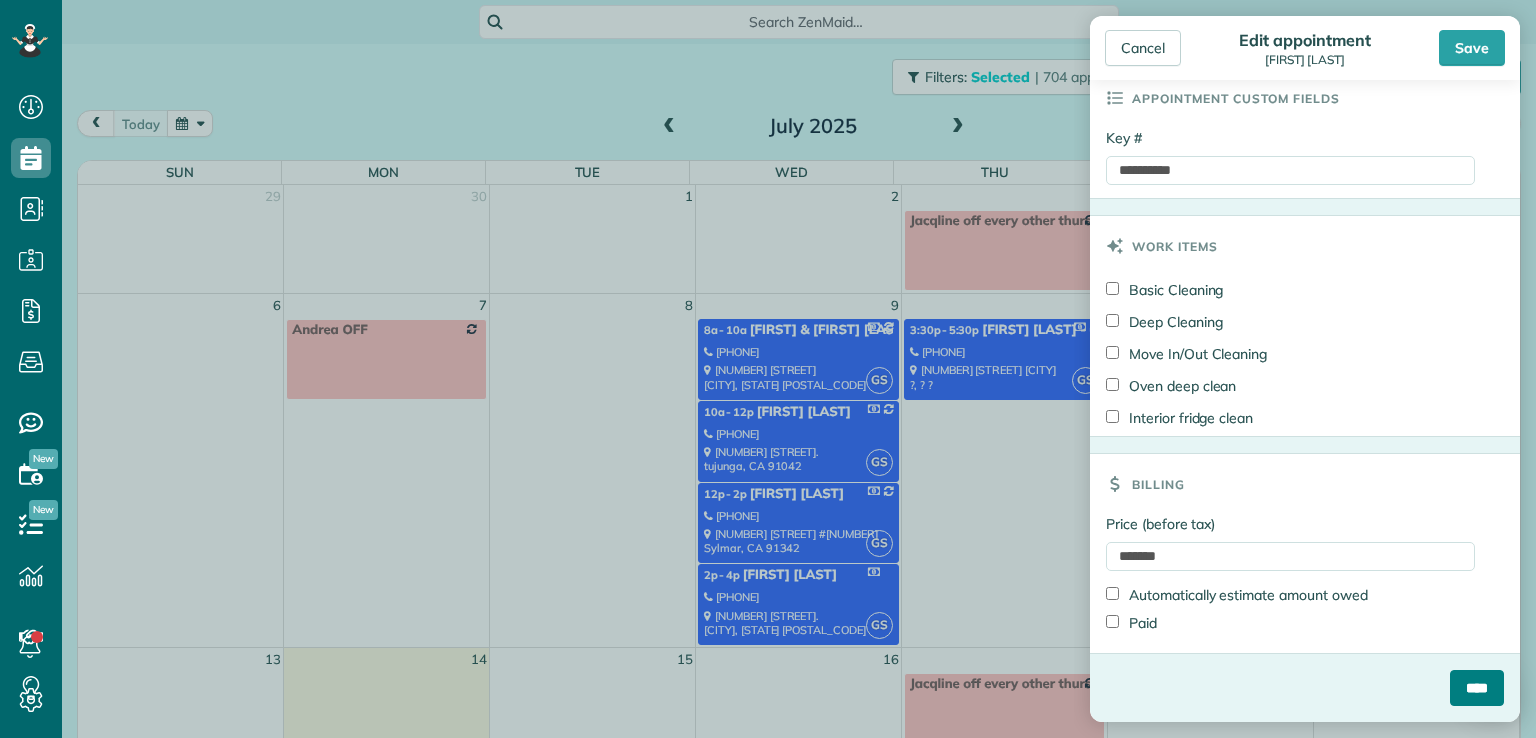 click on "****" at bounding box center [1477, 688] 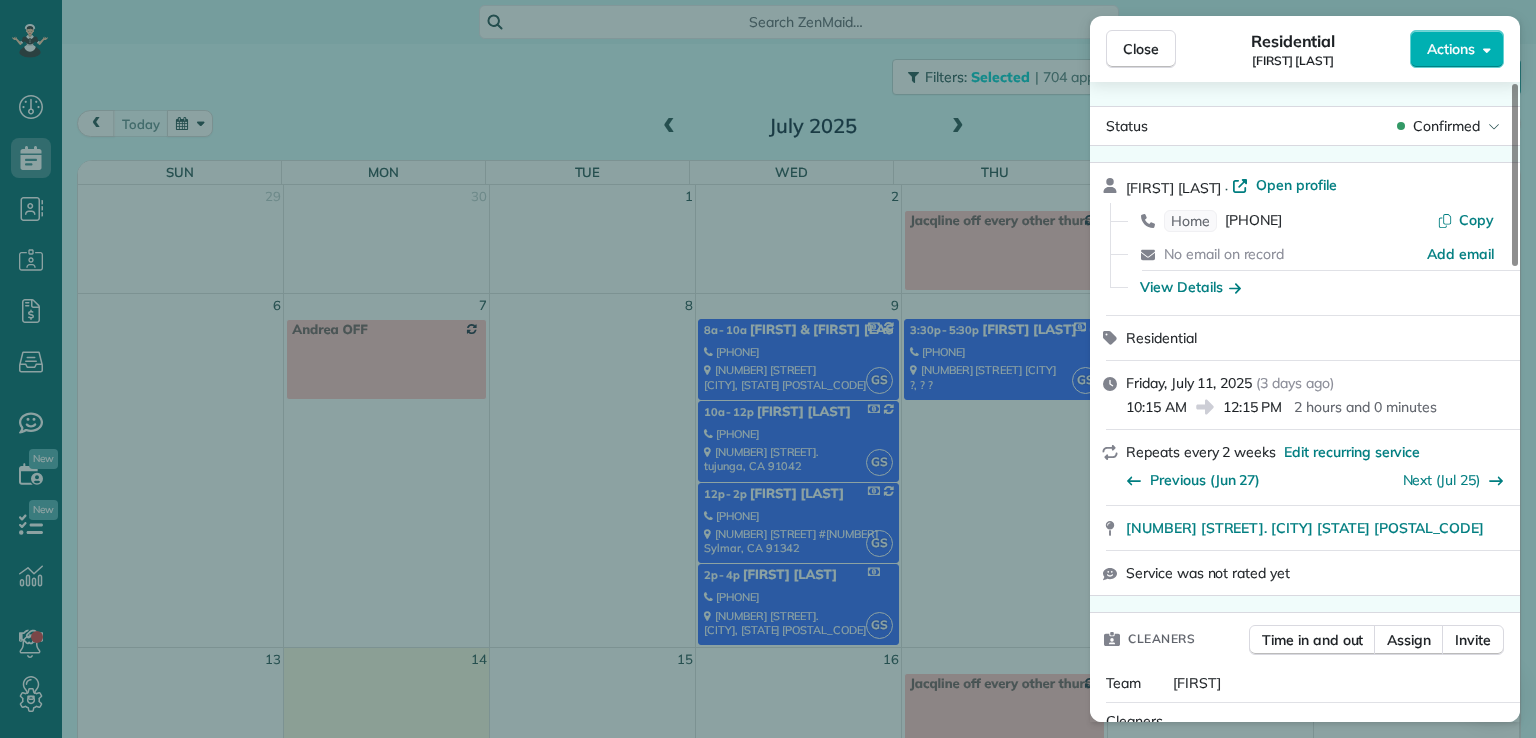 click on "Close" at bounding box center [1141, 49] 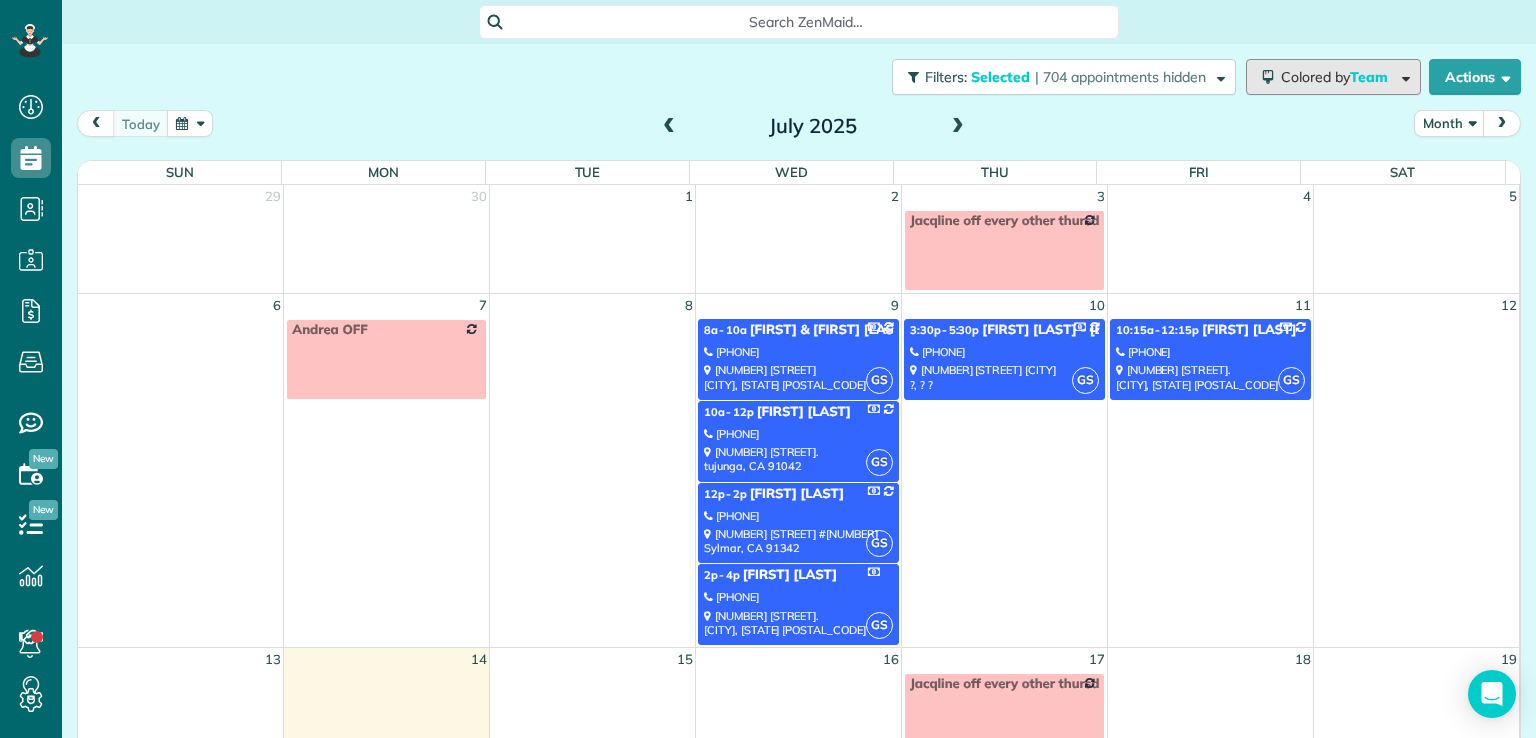 click on "Colored by  Team" at bounding box center [1338, 77] 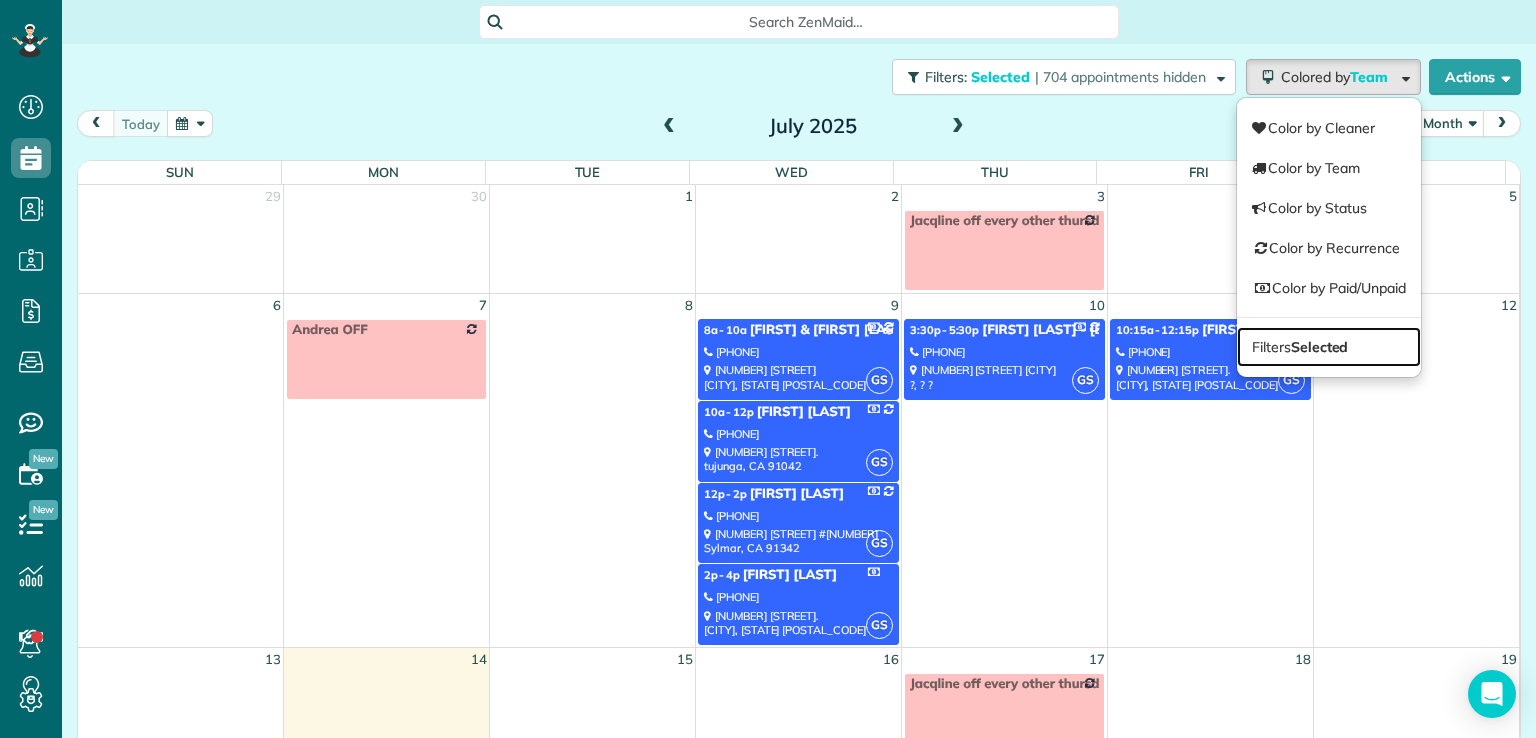 click on "Filters  Selected" at bounding box center (1329, 347) 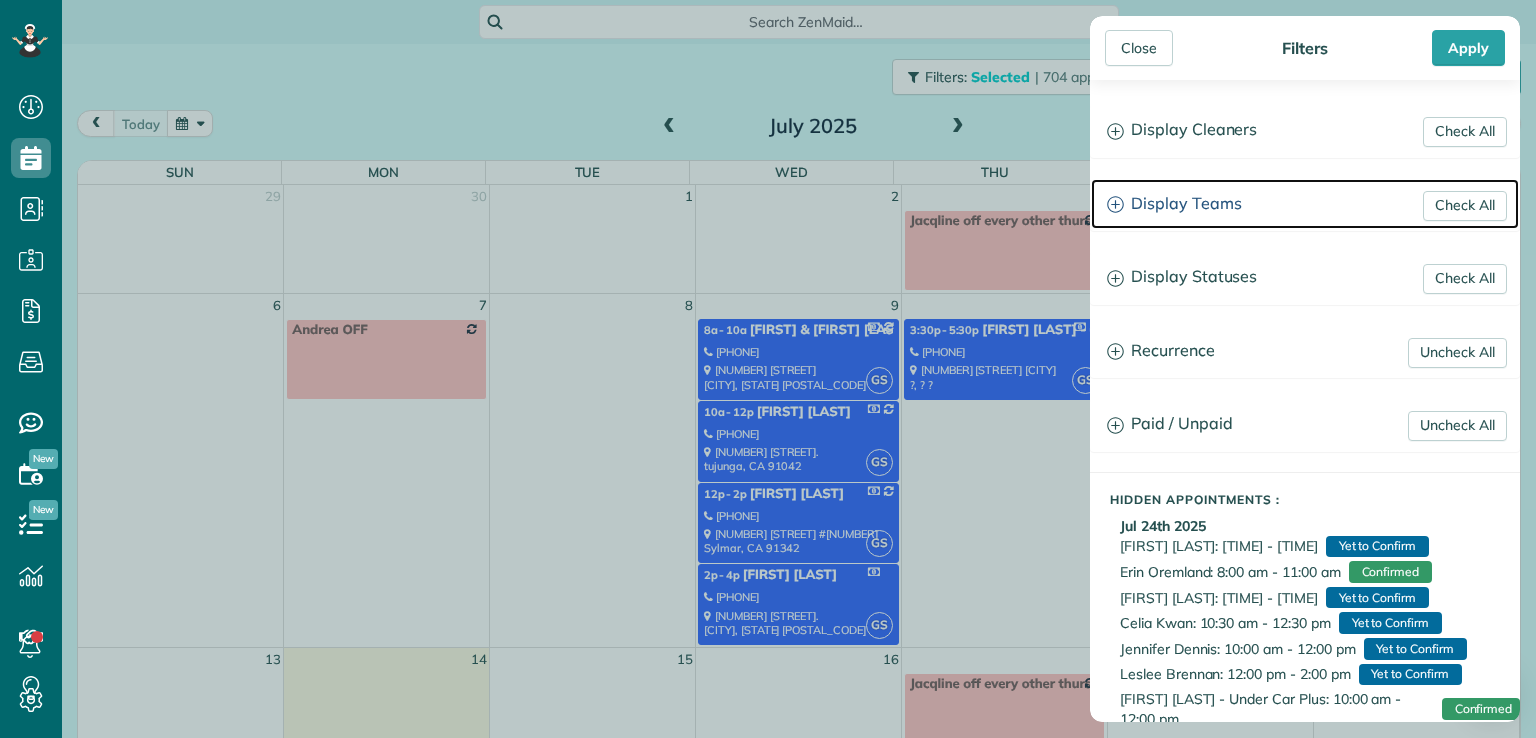 click on "Display Teams" at bounding box center [1305, 204] 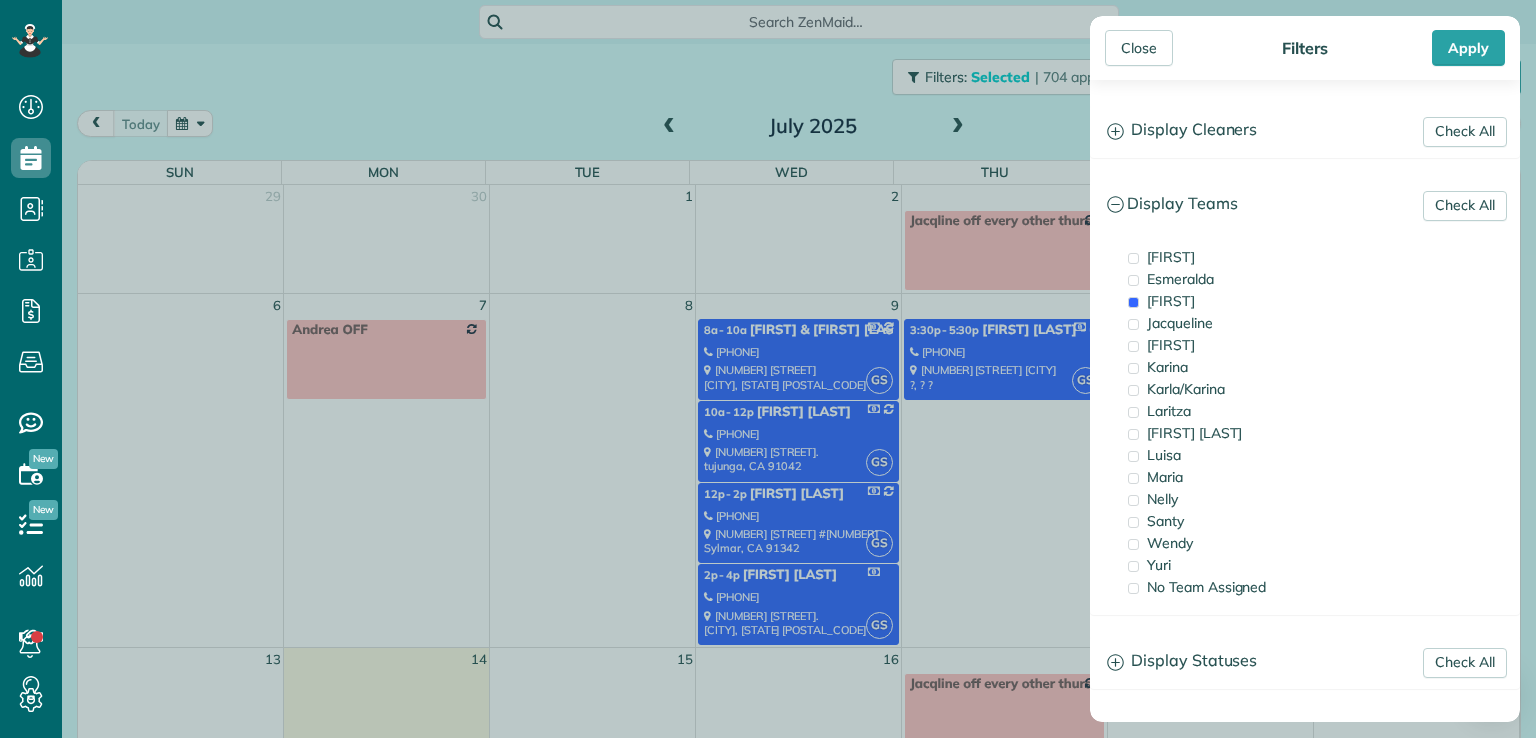 click on "Jacqueline" at bounding box center (1180, 323) 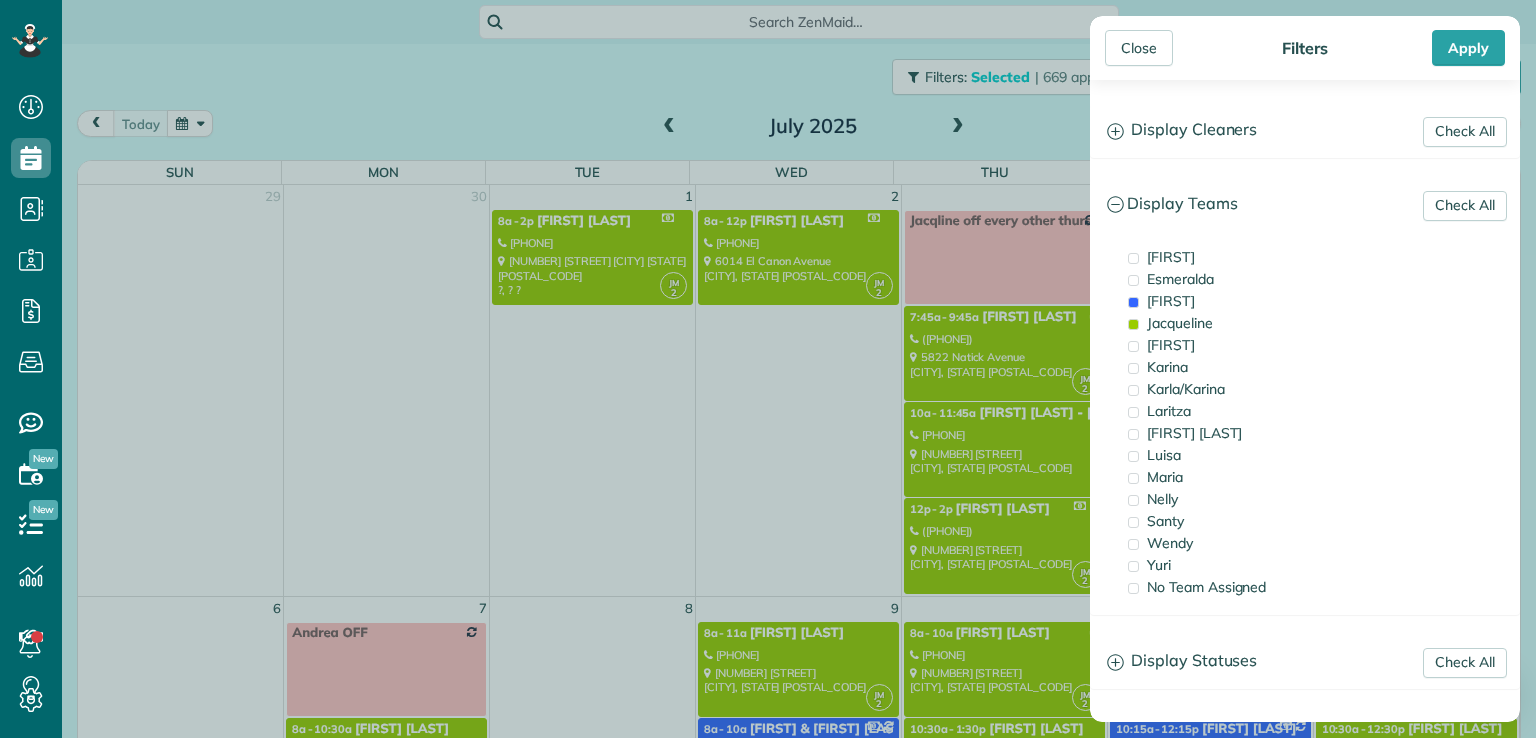 click on "[FIRST]" at bounding box center [1171, 345] 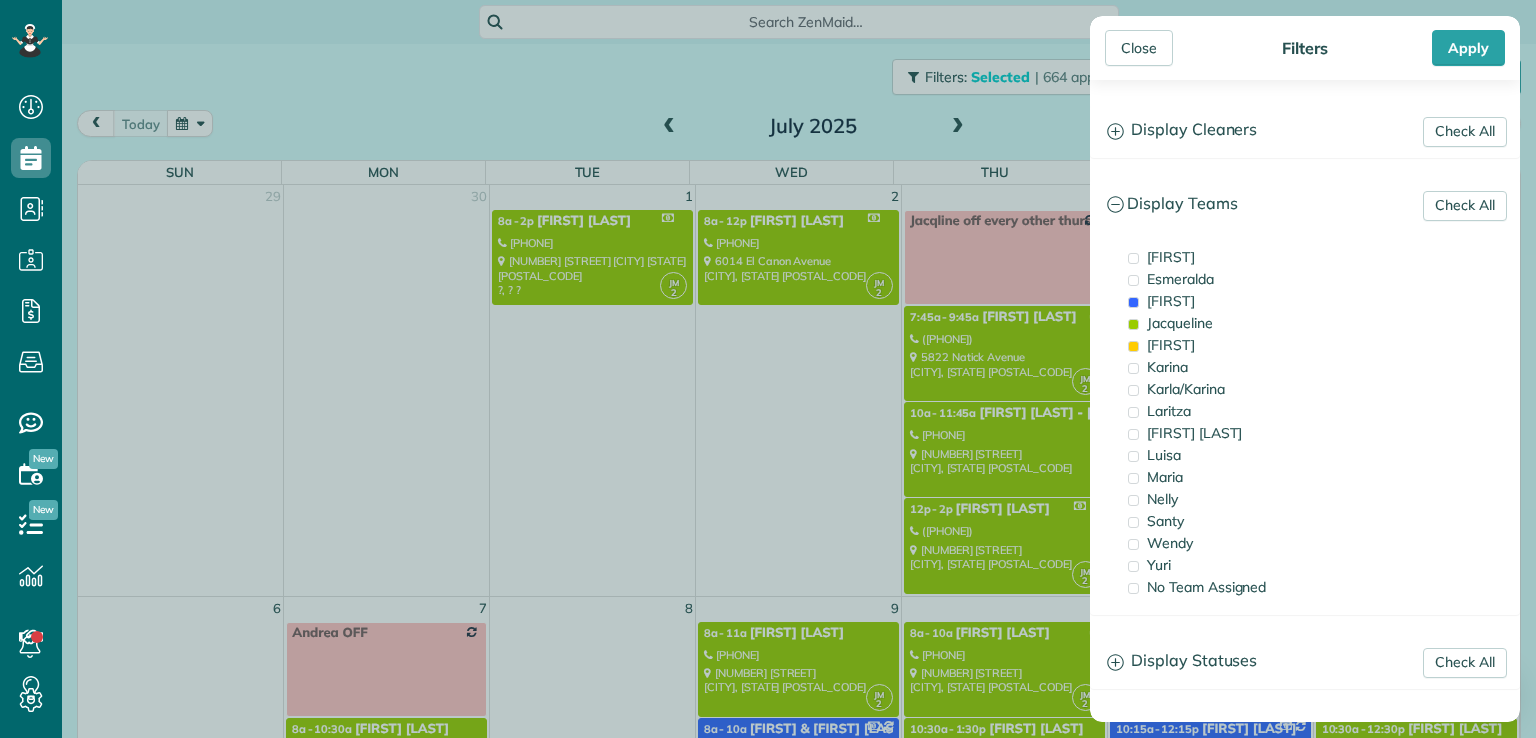 click on "[FIRST]" at bounding box center [1223, 301] 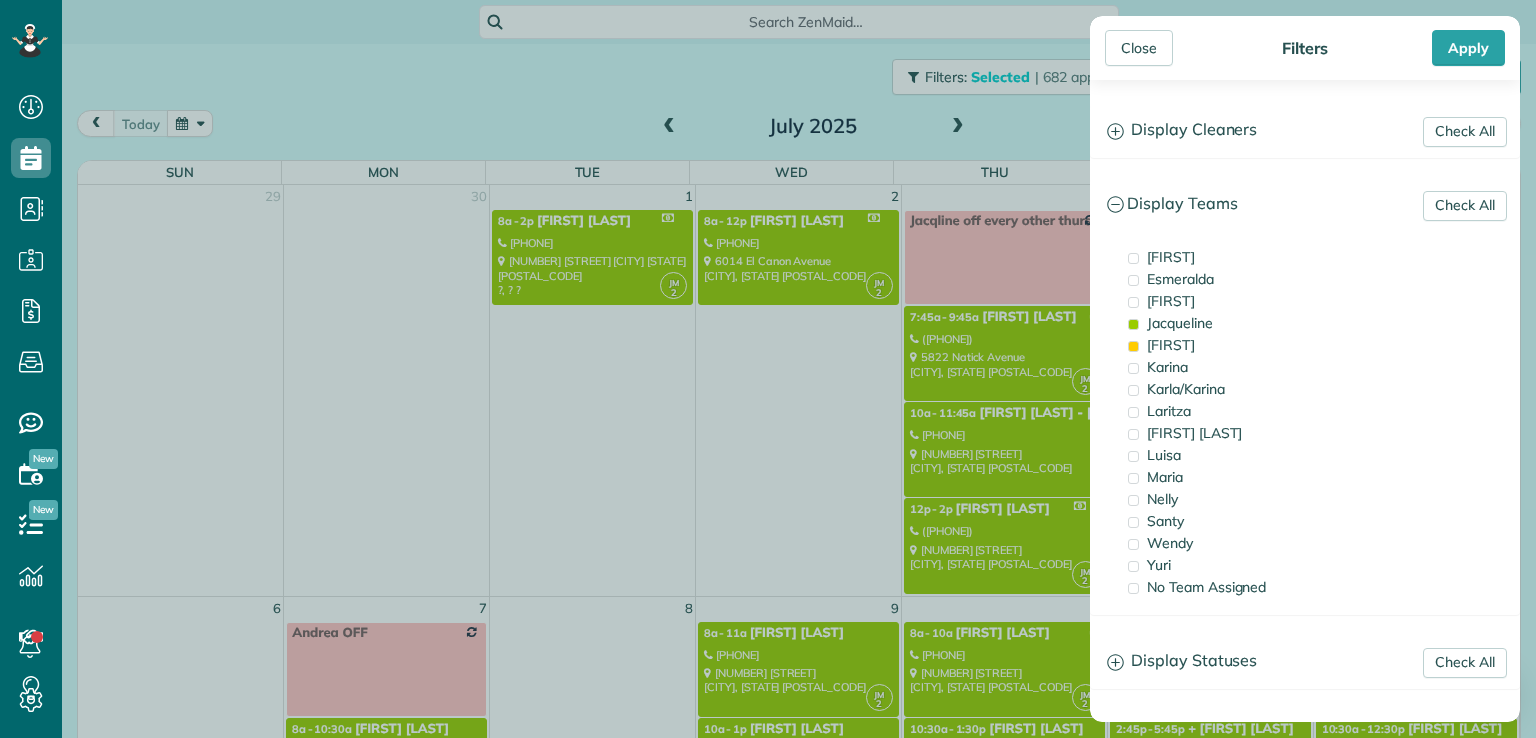 click on "Jacqueline" at bounding box center [1180, 323] 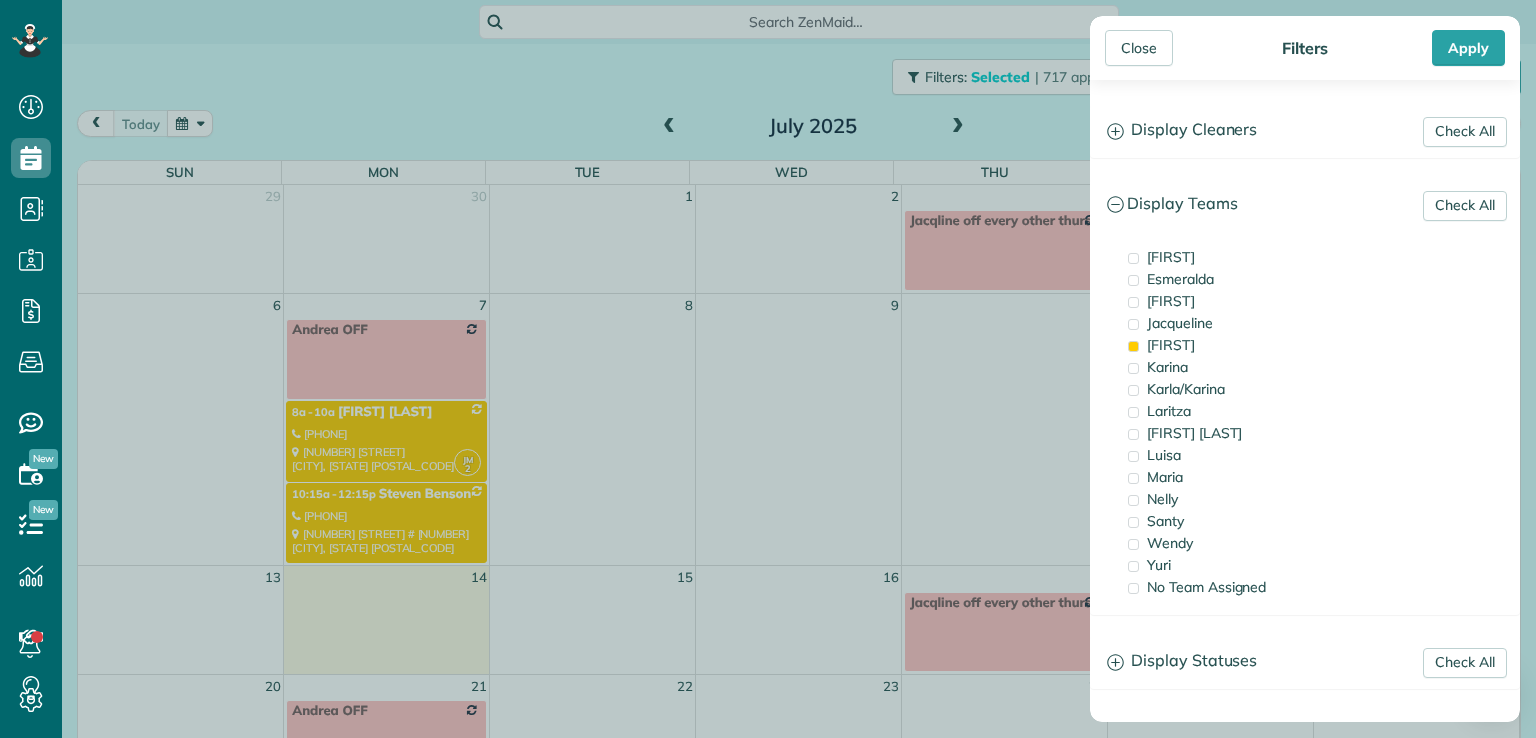 click on "[FIRST]" at bounding box center [1171, 345] 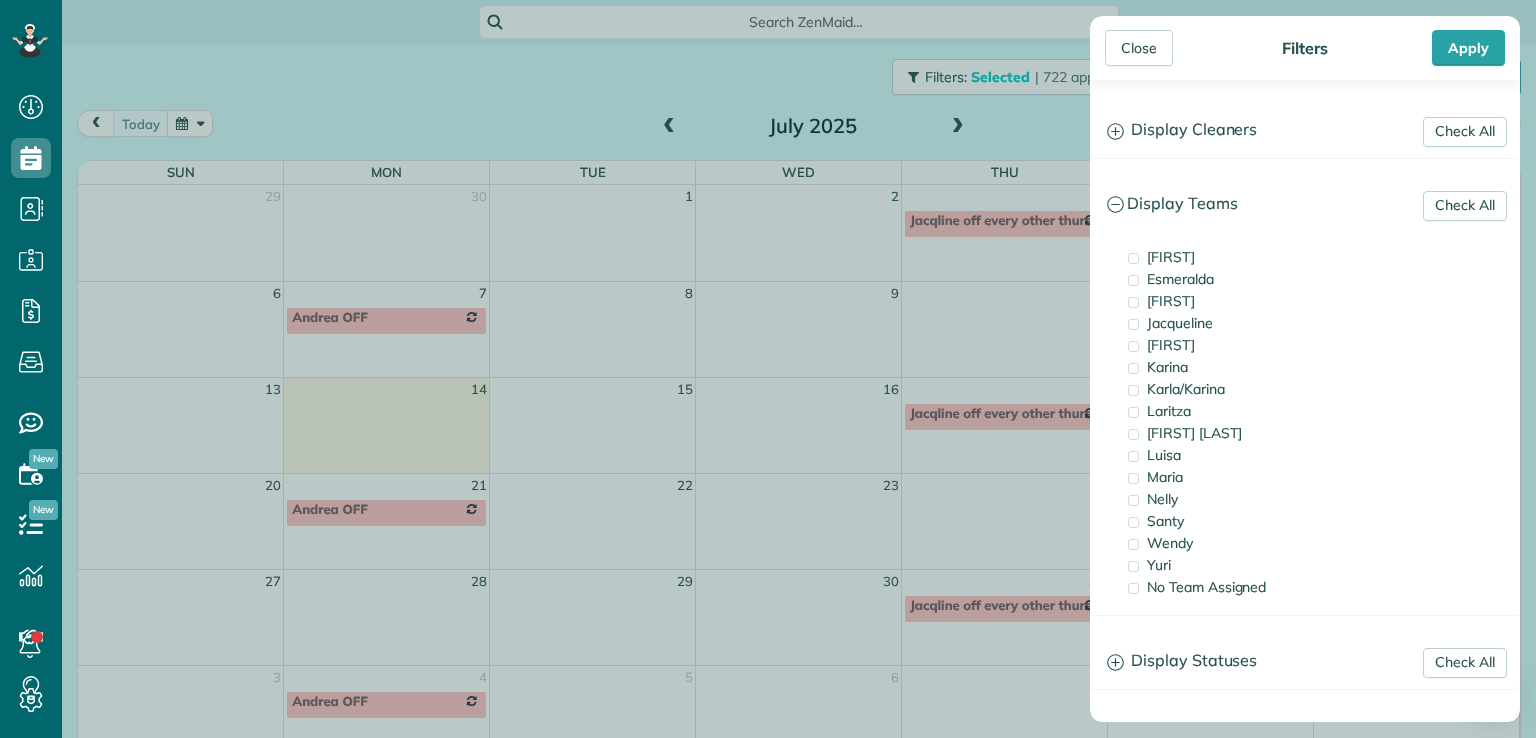click on "[FIRST] [LAST]" at bounding box center [1194, 433] 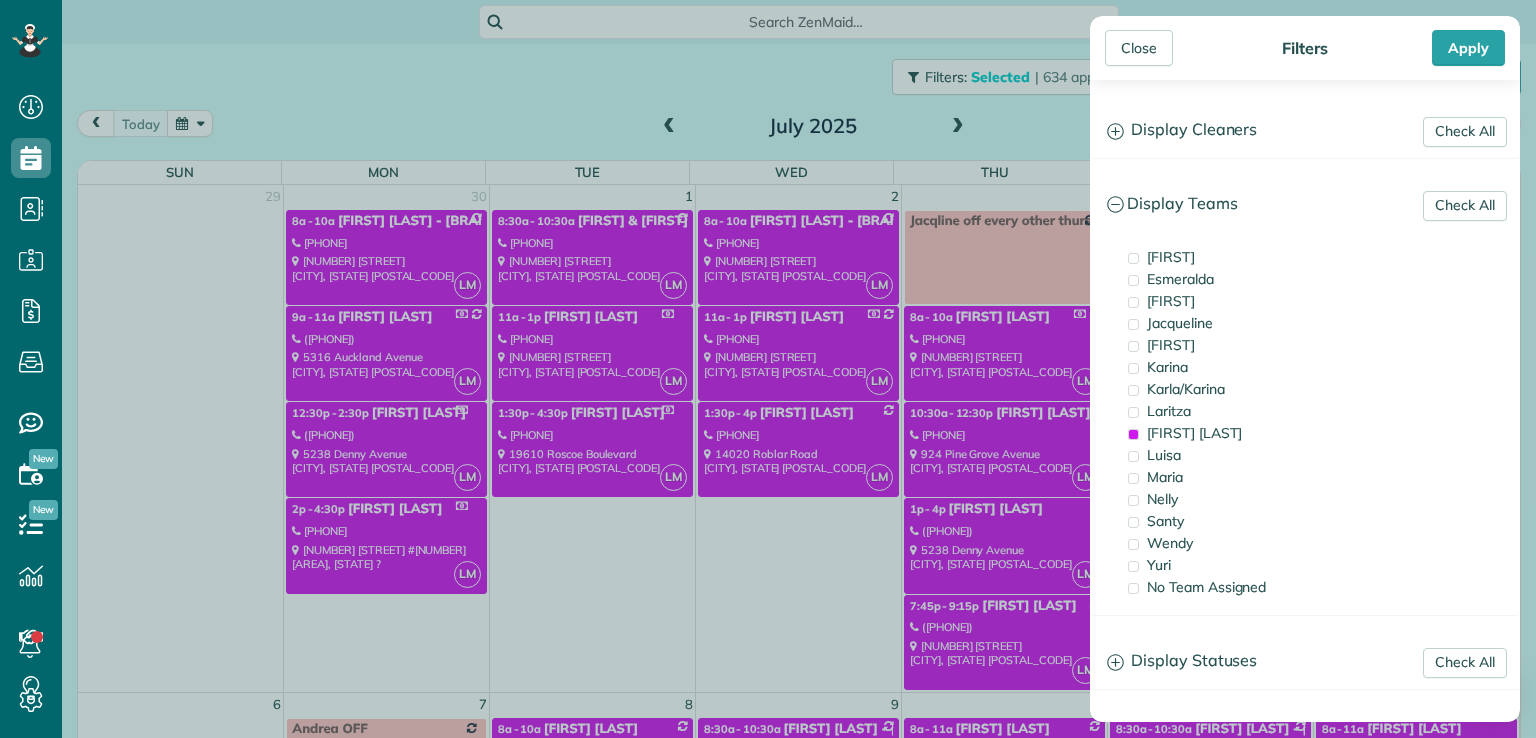 click on "Laritza" at bounding box center (1169, 411) 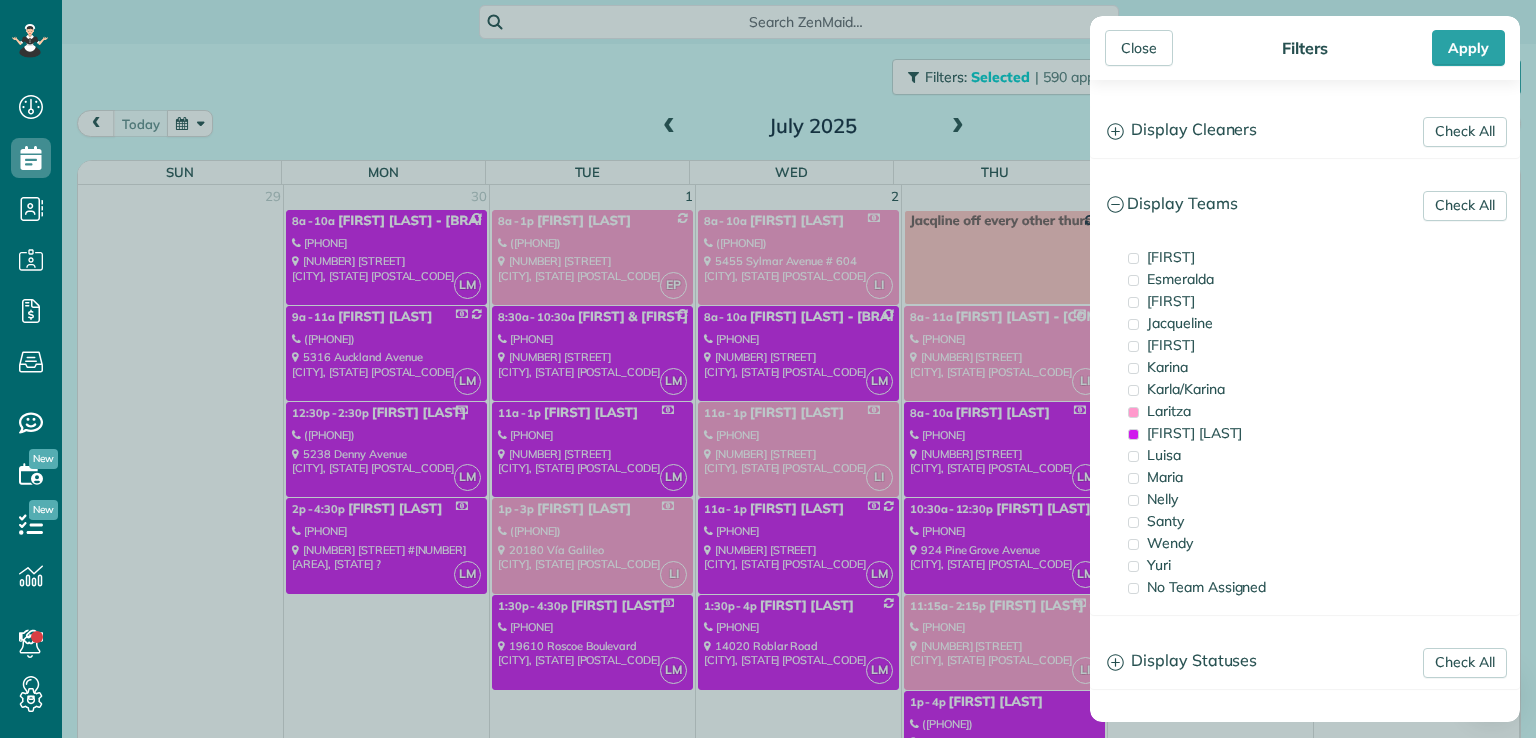 click on "[FIRST] [LAST]" at bounding box center (1194, 433) 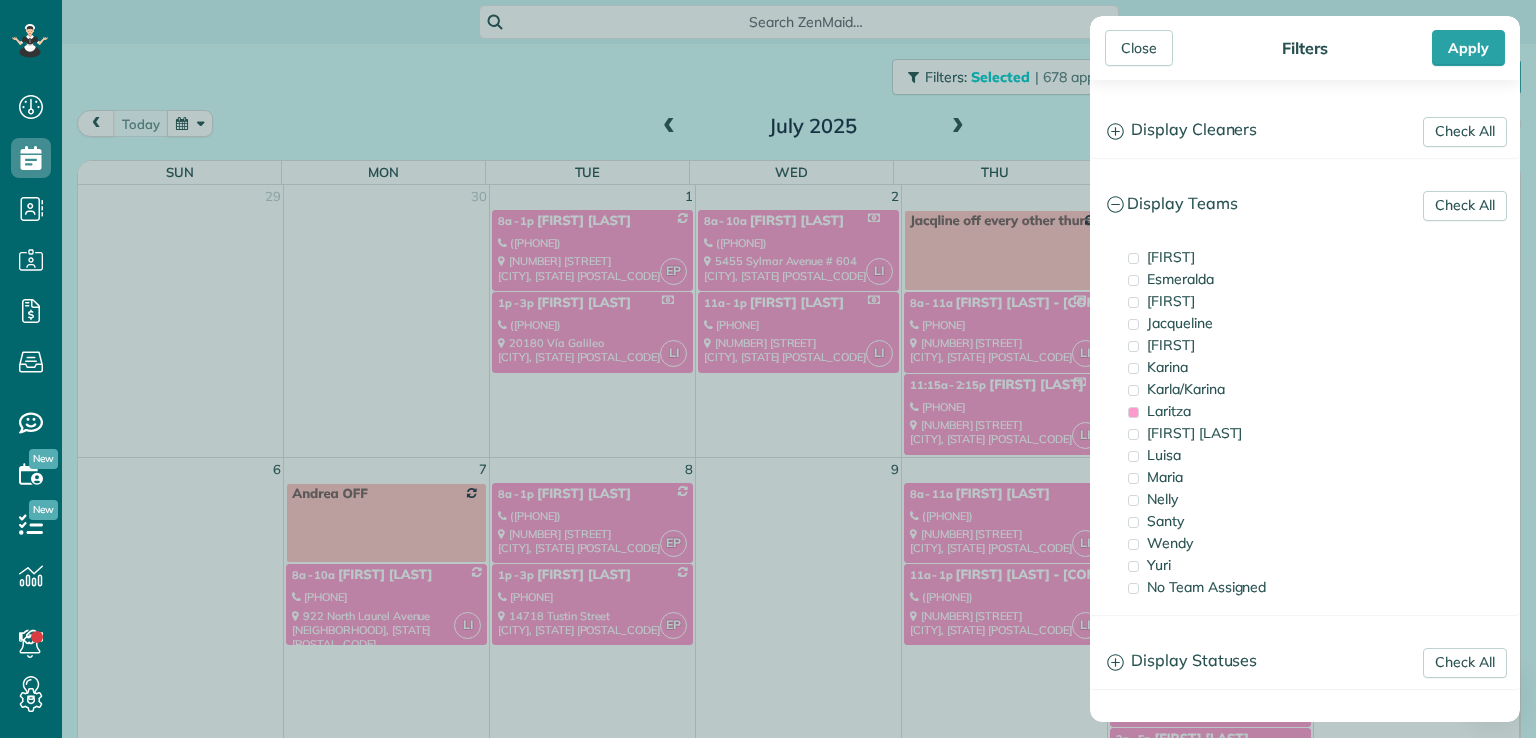 click on "Close" at bounding box center (1139, 48) 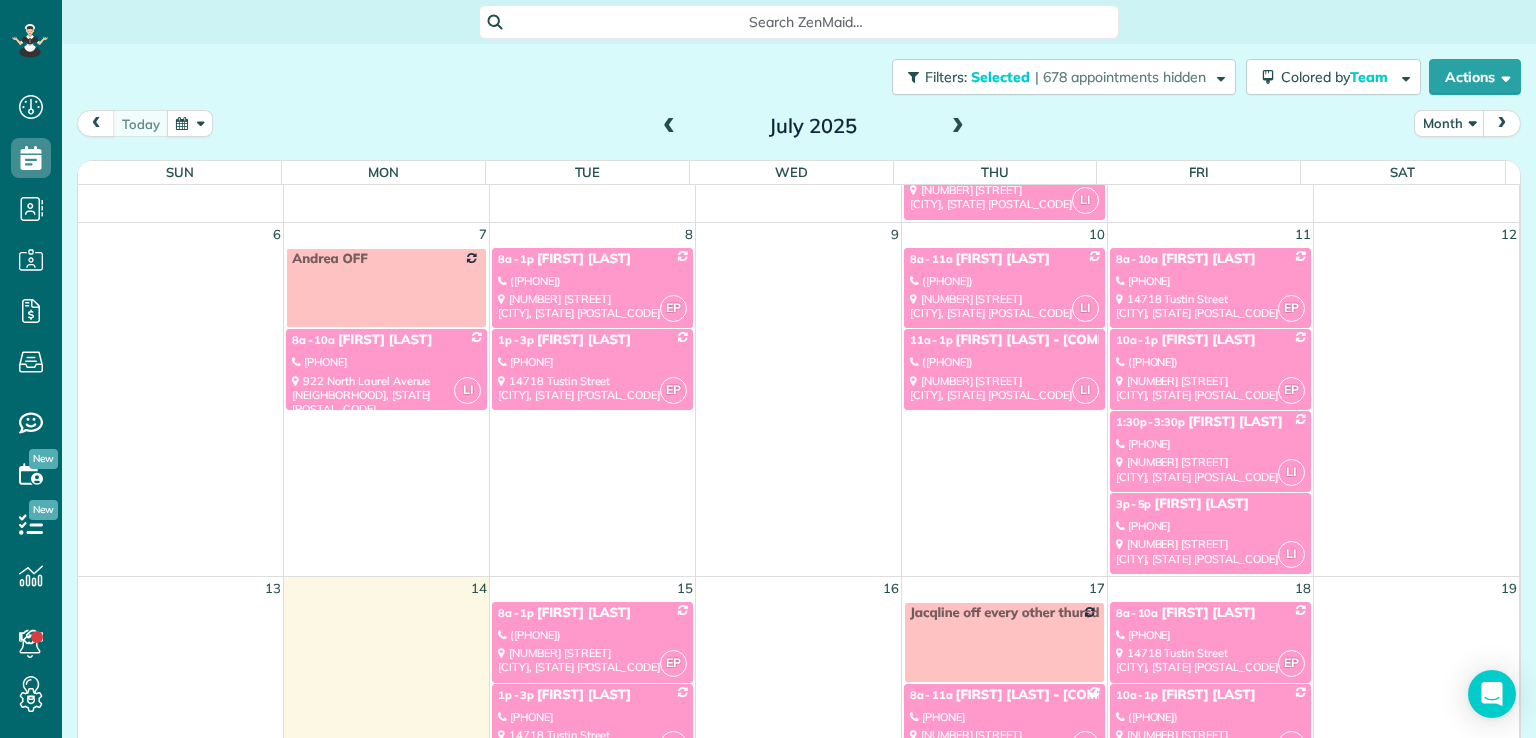 scroll, scrollTop: 238, scrollLeft: 0, axis: vertical 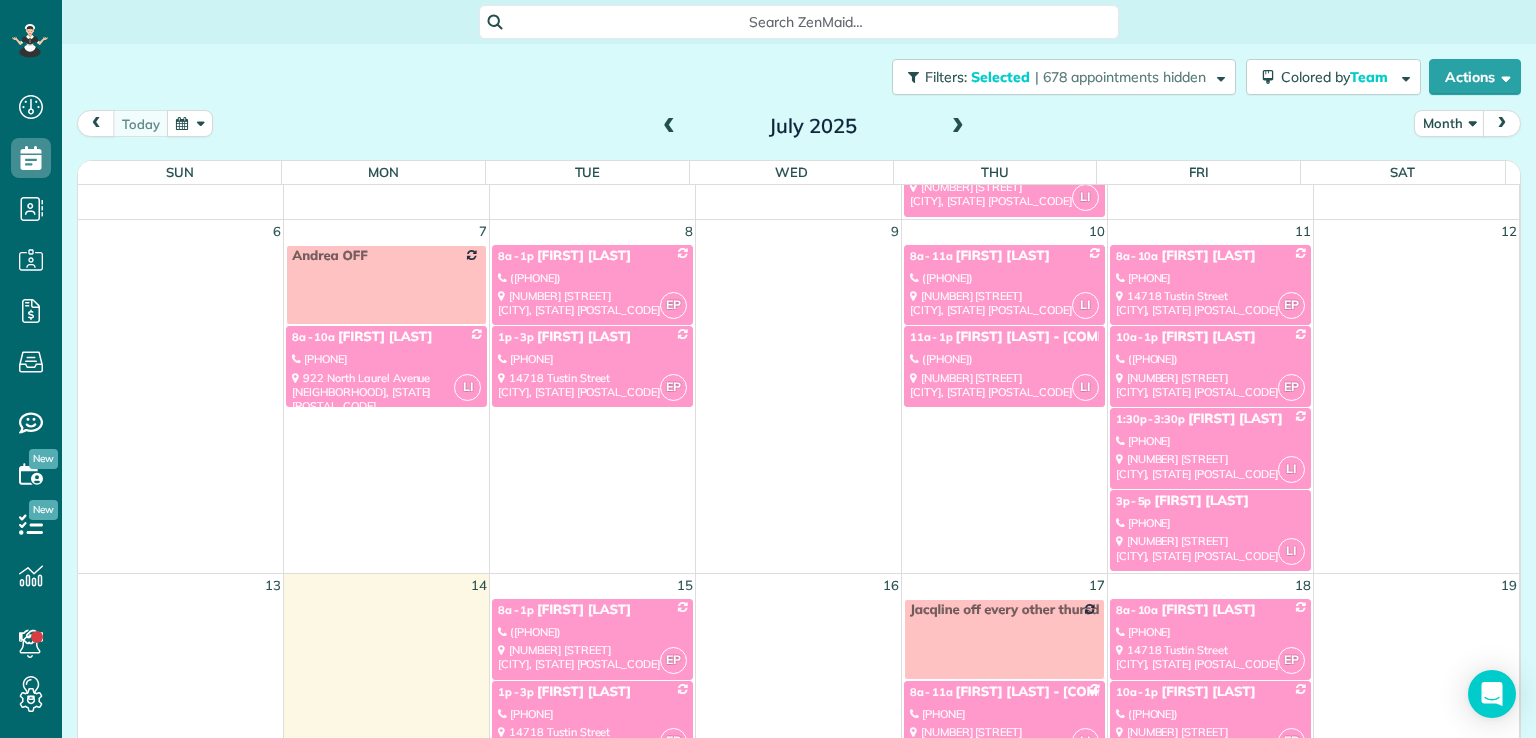 click on "[INFO] [TIME] - [TIME] [FIRST] [LAST] ([PHONE]) [NUMBER] [STREET] [CITY], [STATE] [POSTAL_CODE]" at bounding box center [1004, 285] 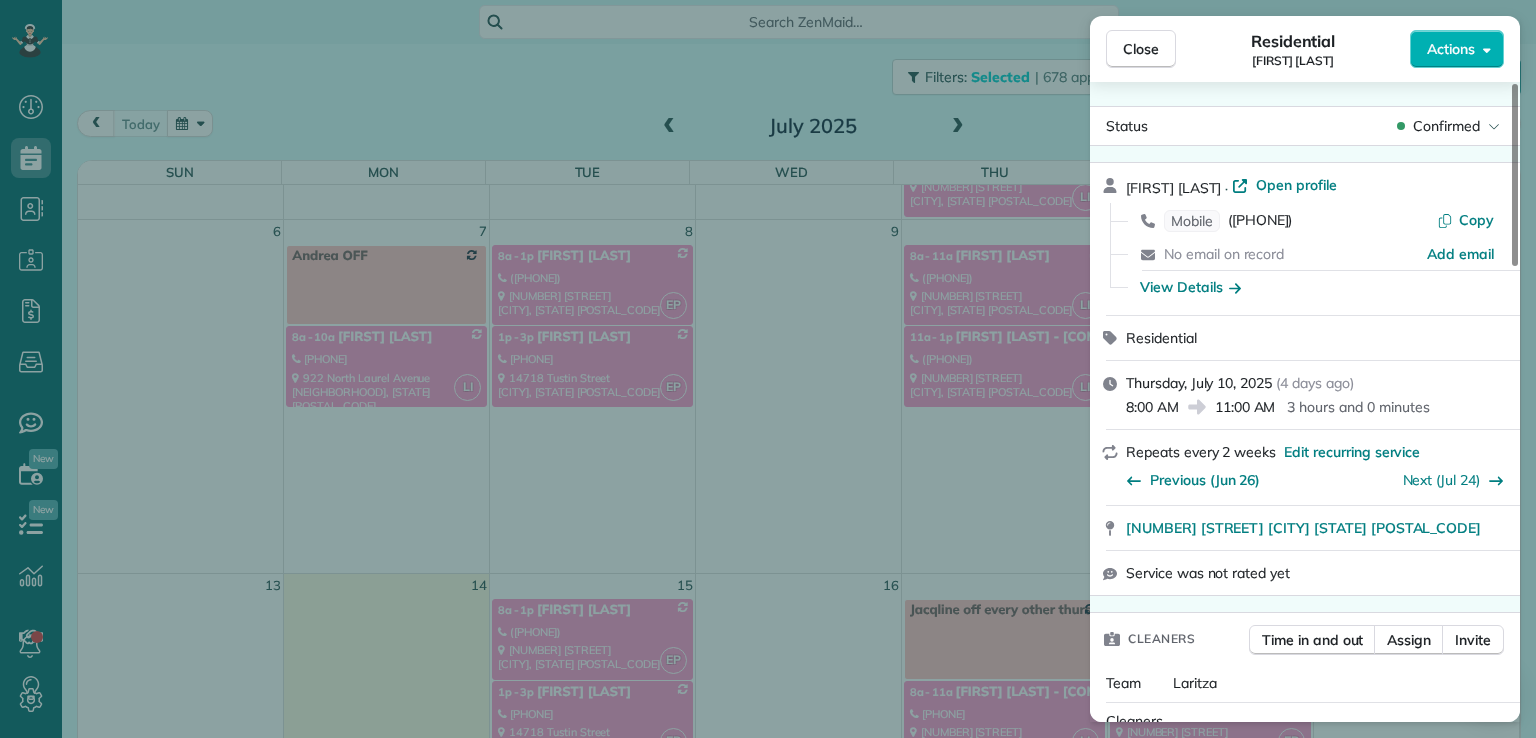 click on "Actions" at bounding box center (1457, 49) 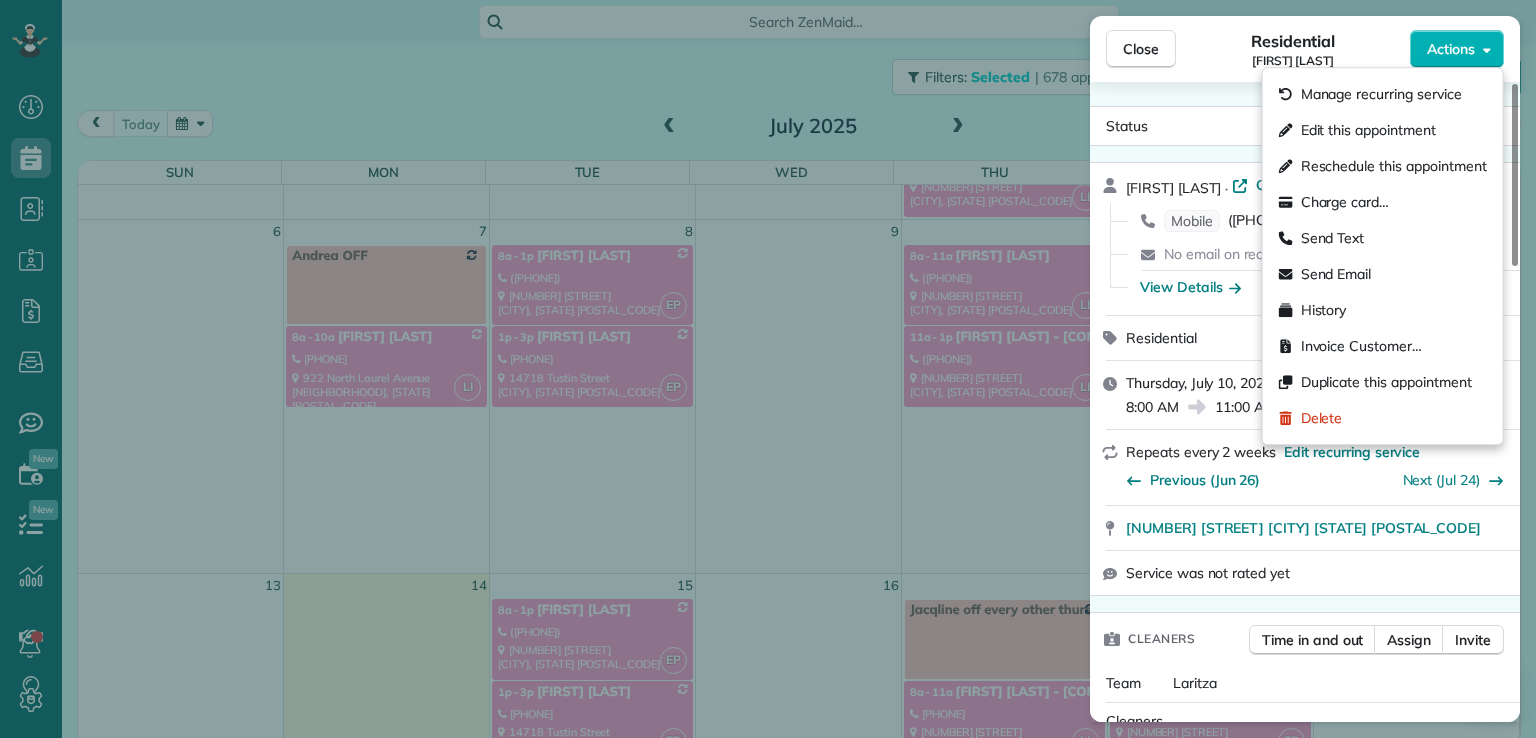 click on "Edit this appointment" at bounding box center (1368, 130) 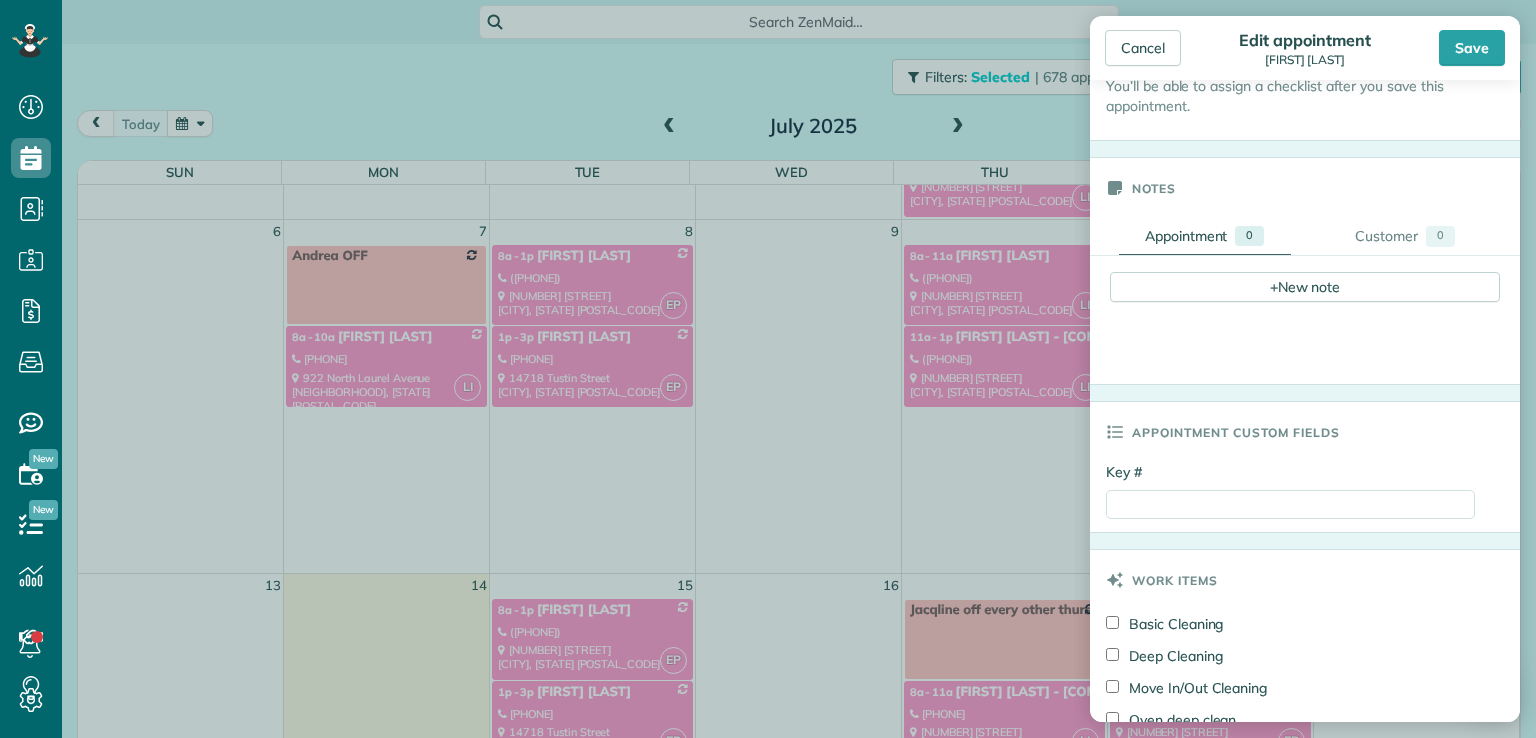 scroll, scrollTop: 602, scrollLeft: 0, axis: vertical 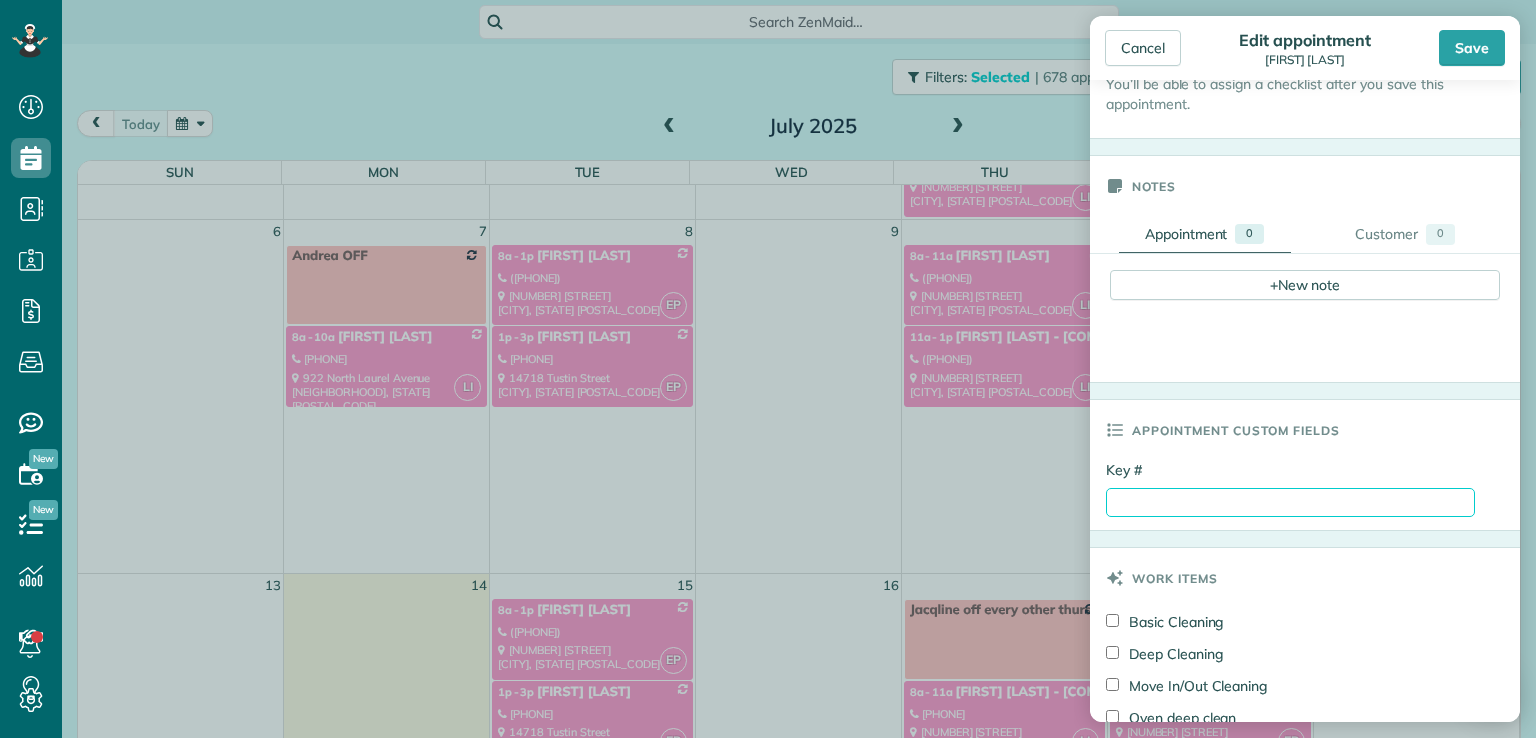 click on "Key #" at bounding box center [1290, 502] 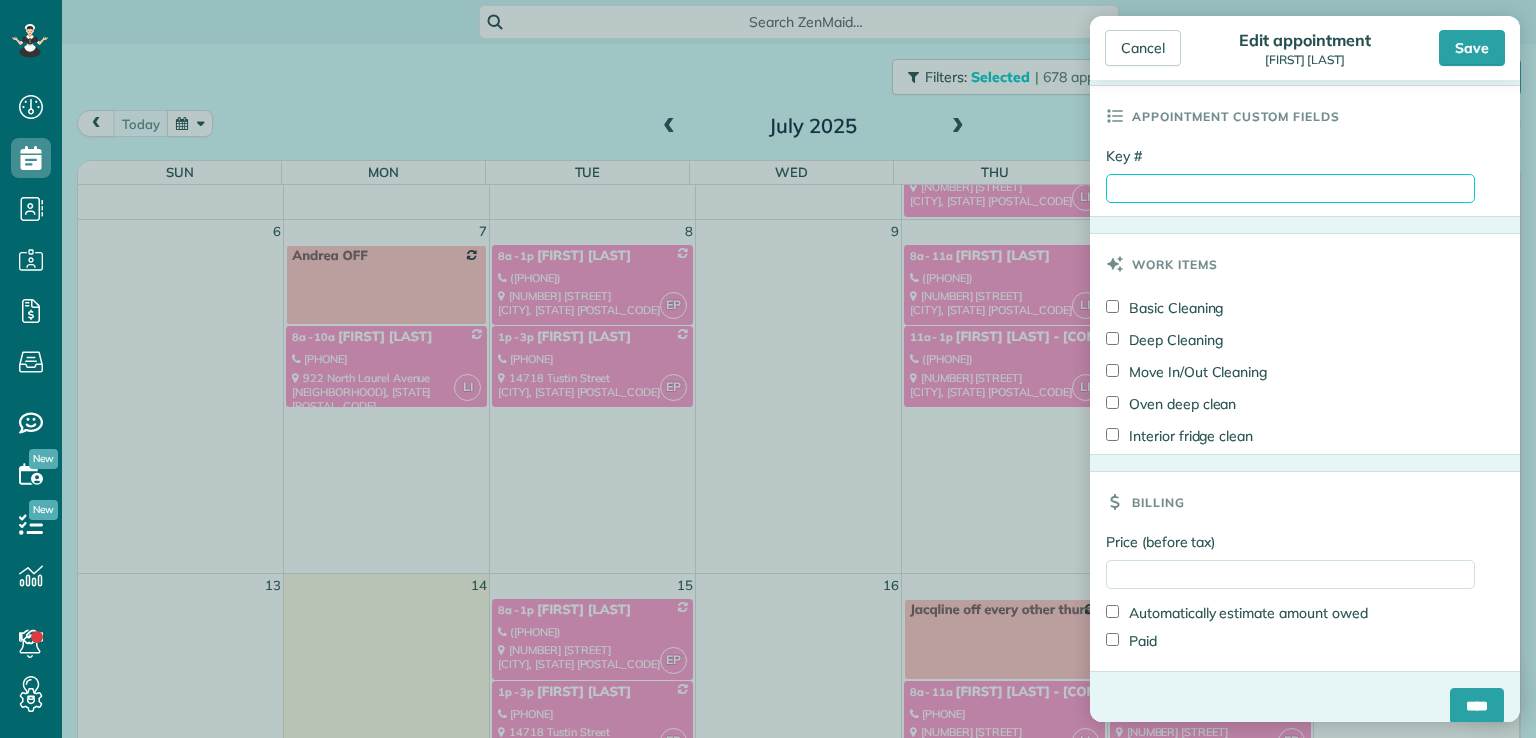 scroll, scrollTop: 934, scrollLeft: 0, axis: vertical 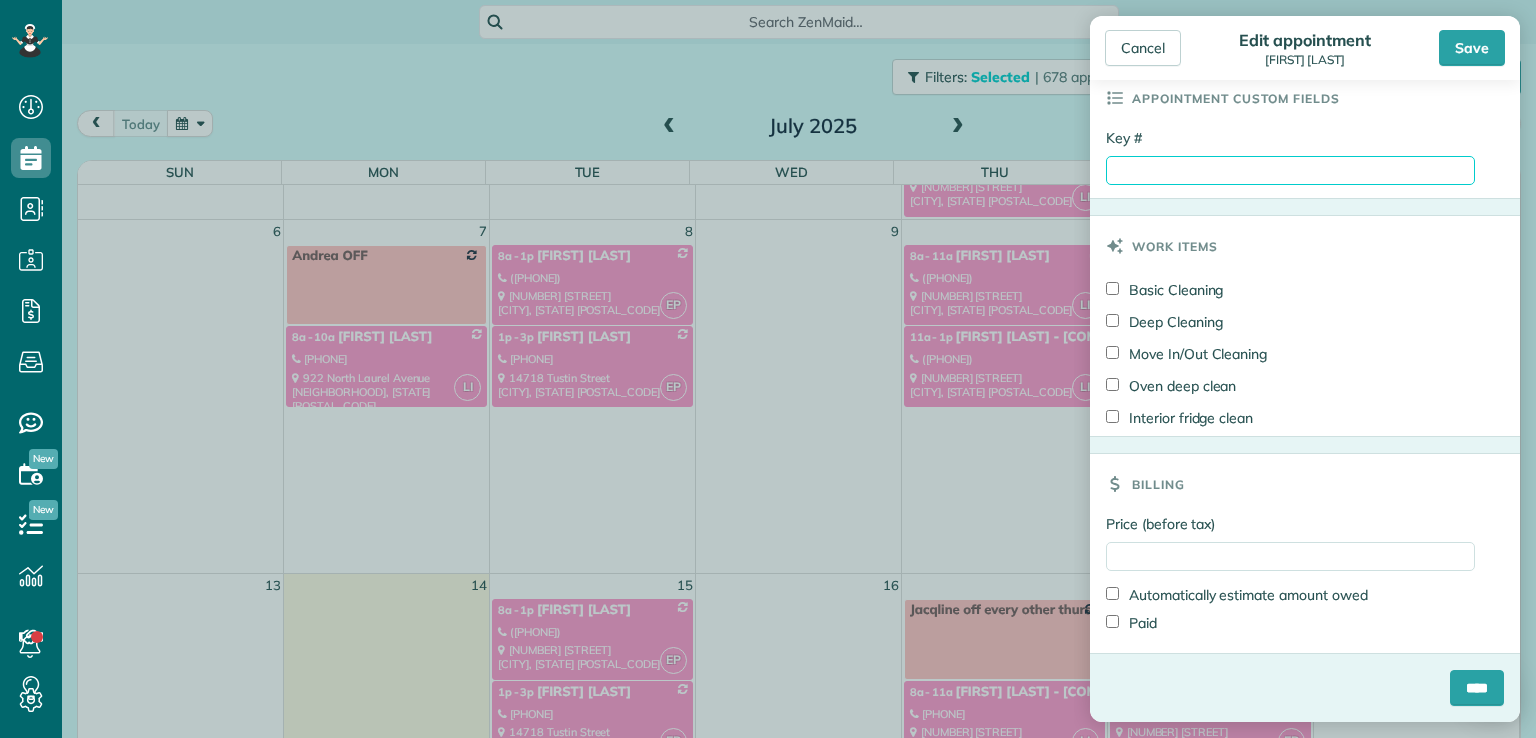 type on "****" 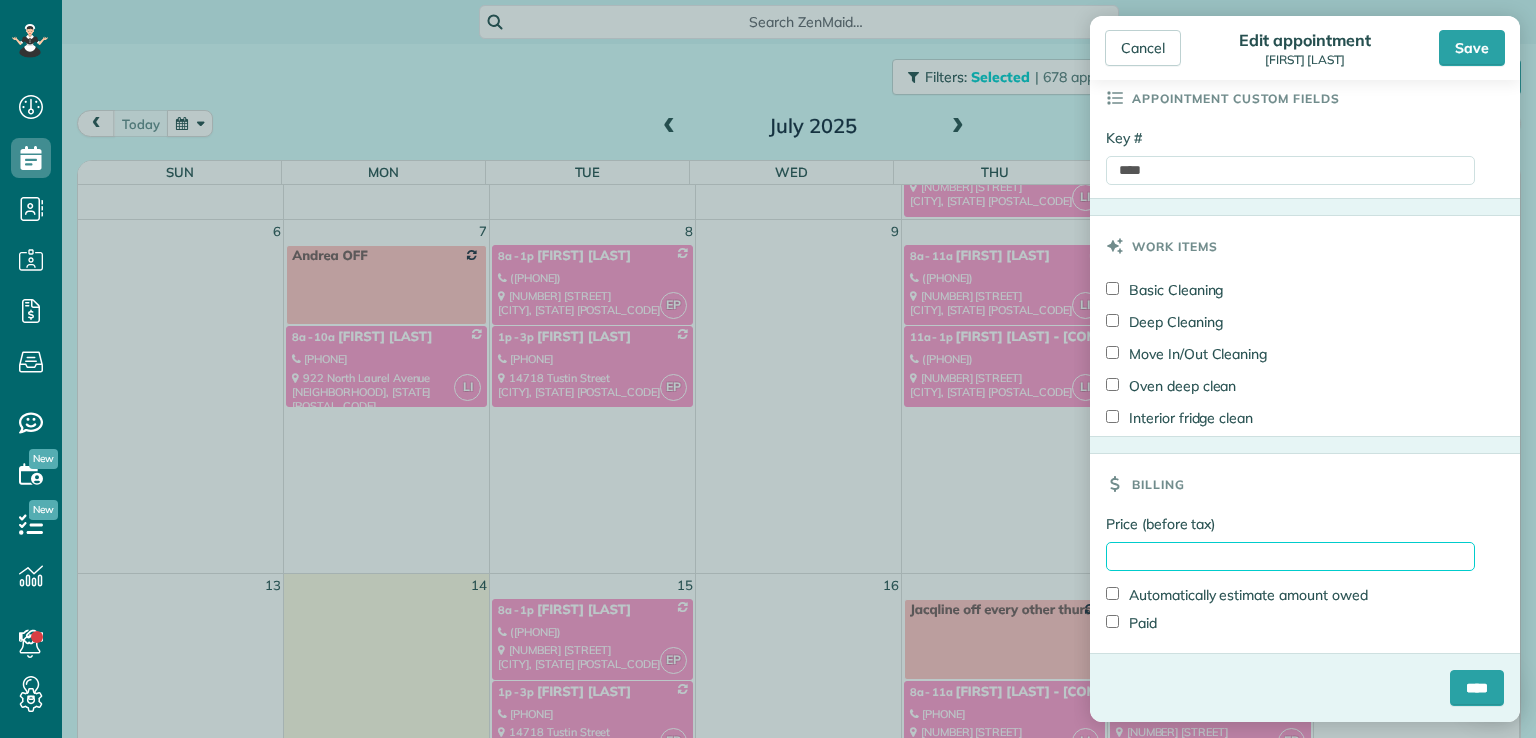 click on "Price (before tax)" at bounding box center (1290, 556) 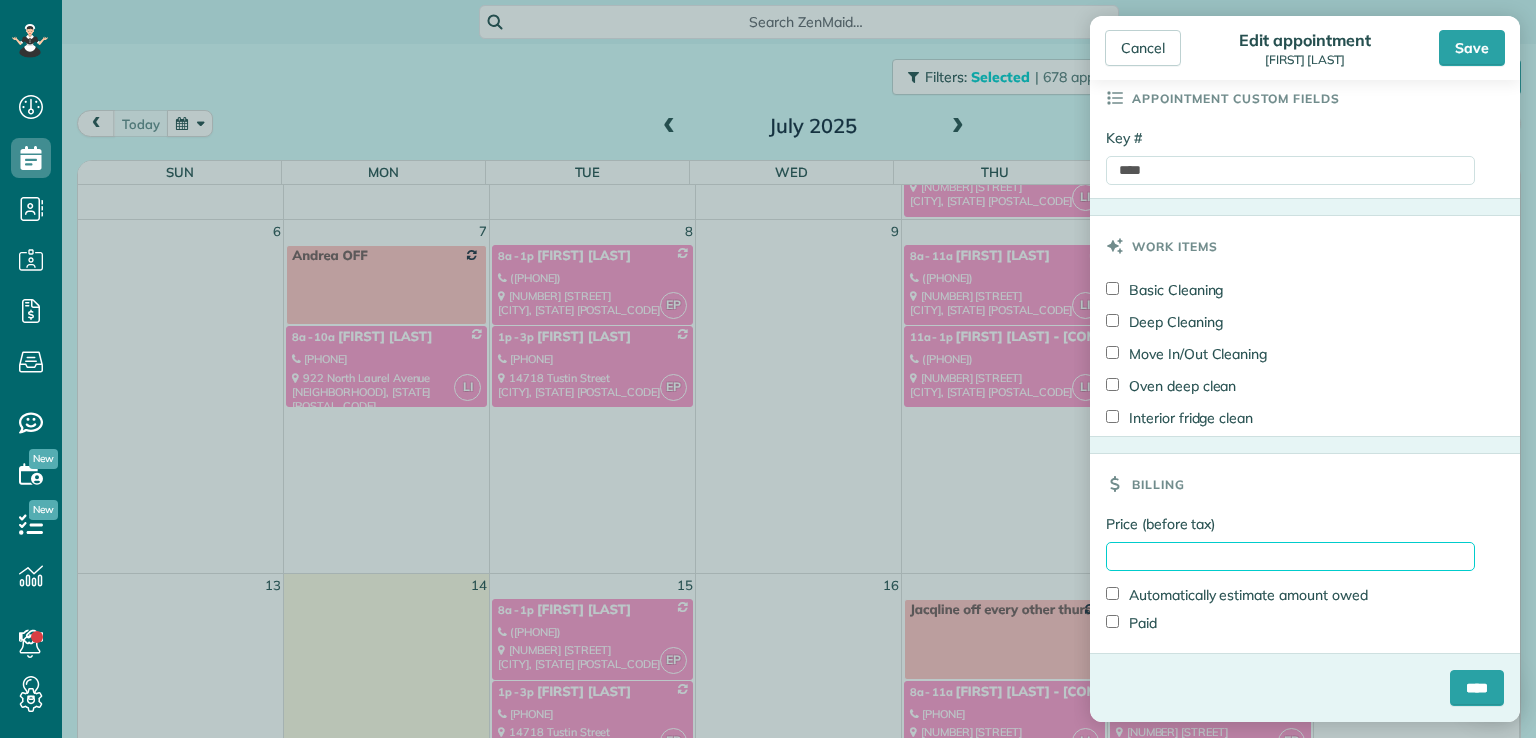 type on "*" 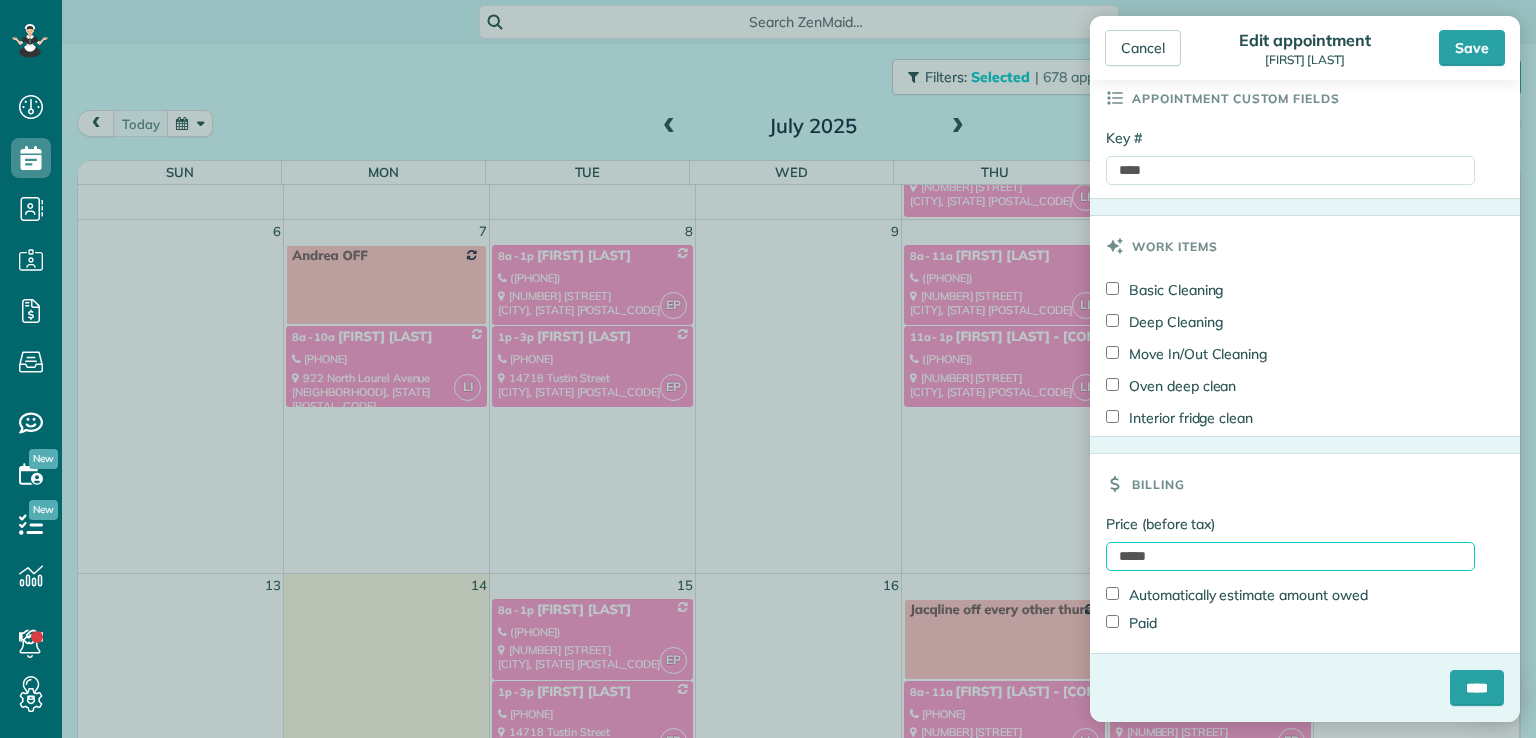 type on "*****" 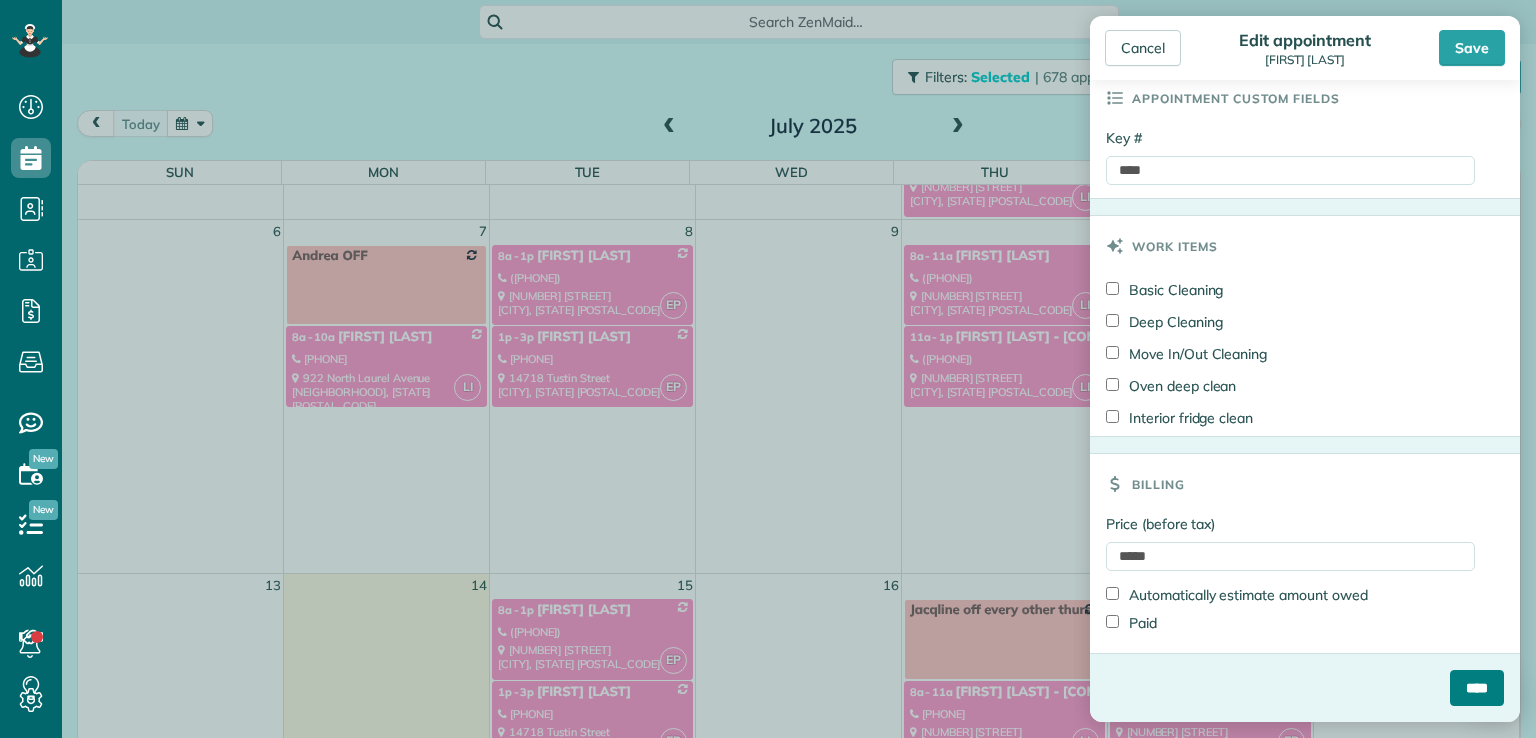 click on "****" at bounding box center (1477, 688) 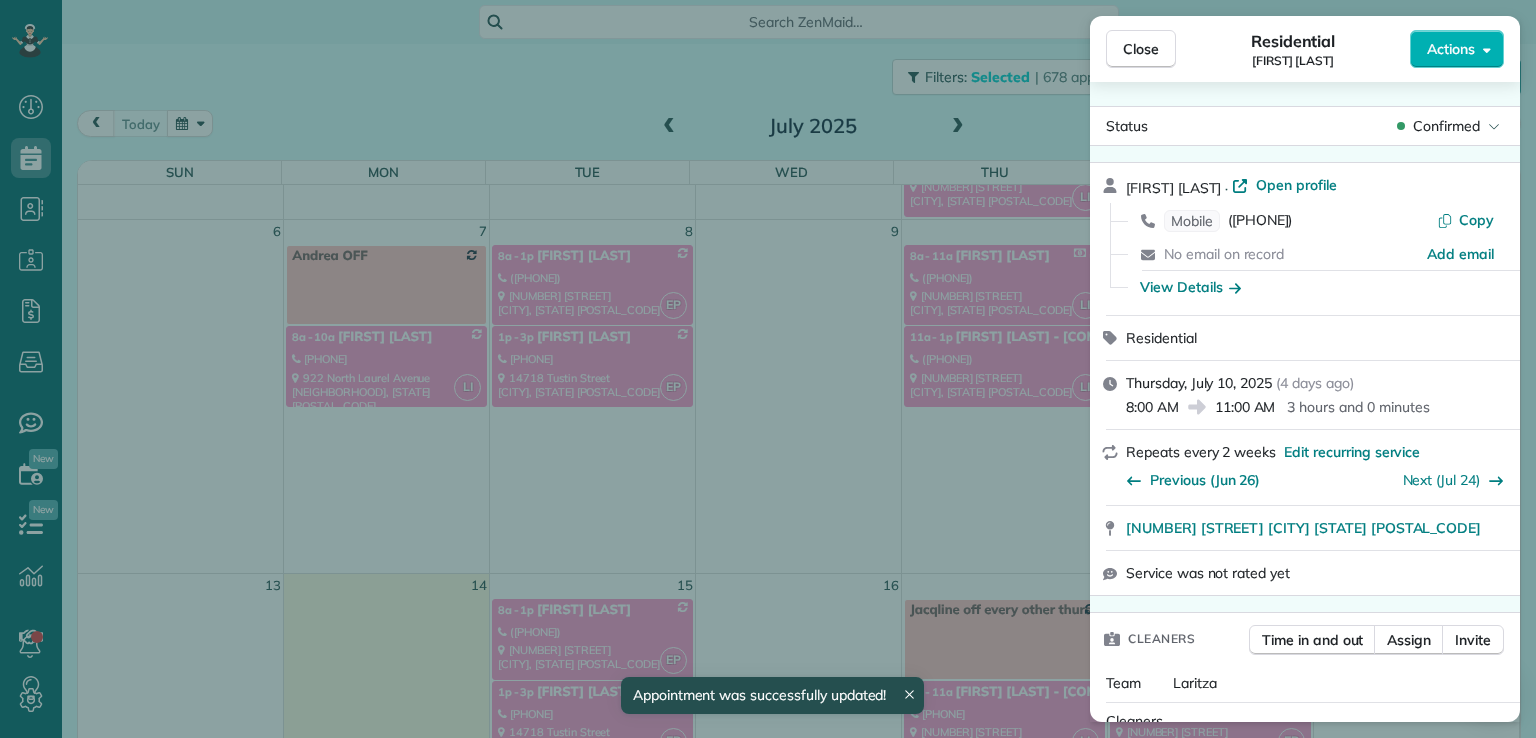 scroll, scrollTop: 238, scrollLeft: 0, axis: vertical 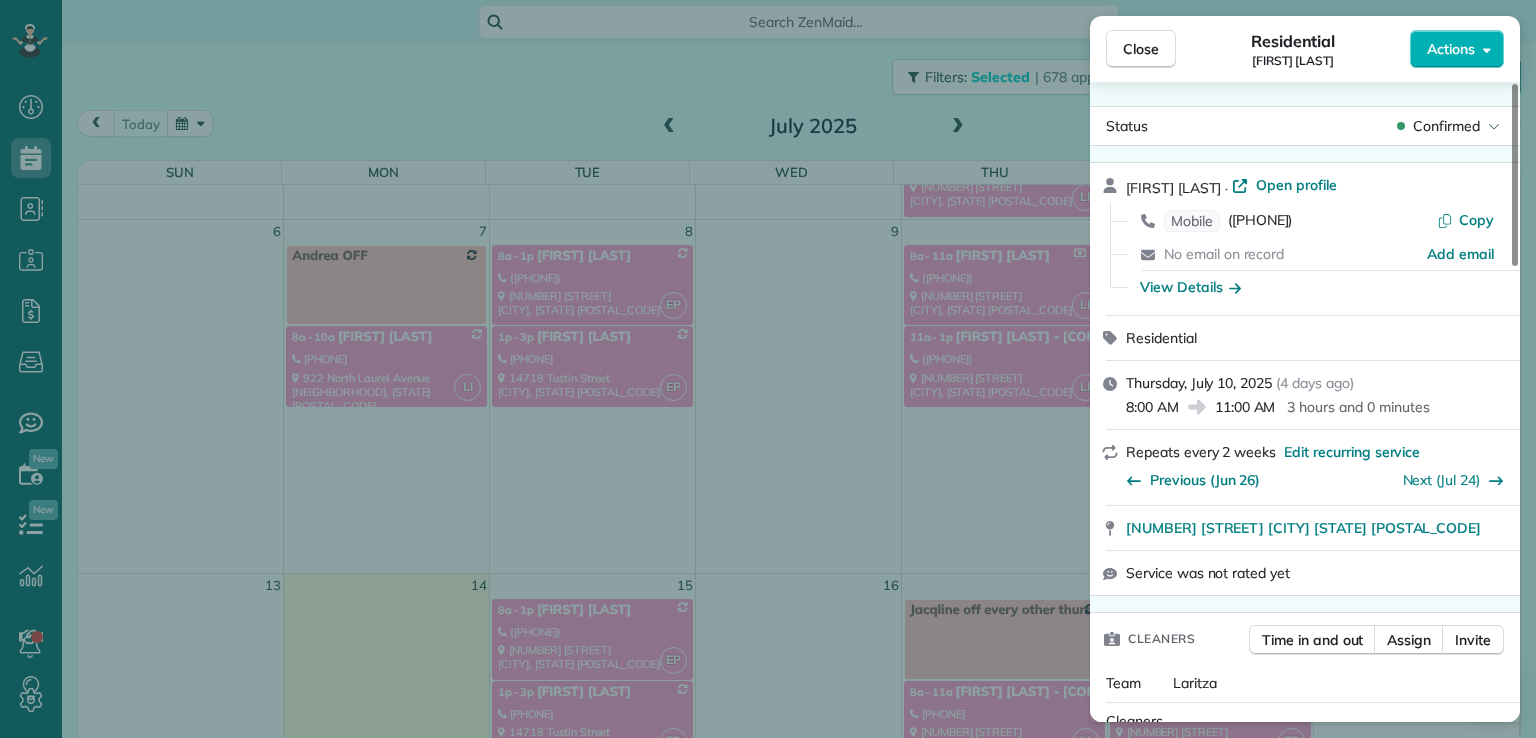 click on "Close" at bounding box center [1141, 49] 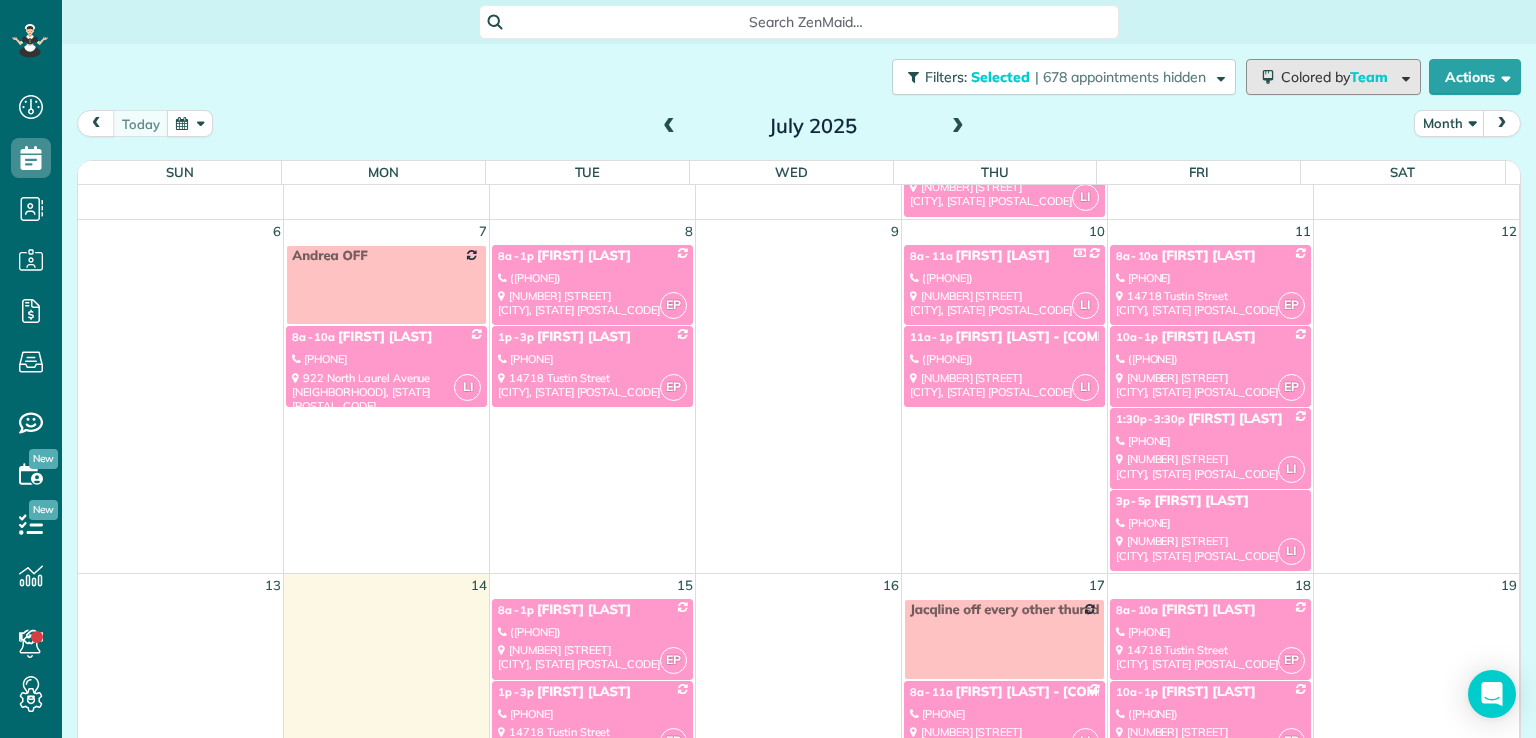 click on "Colored by  Team" at bounding box center [1338, 77] 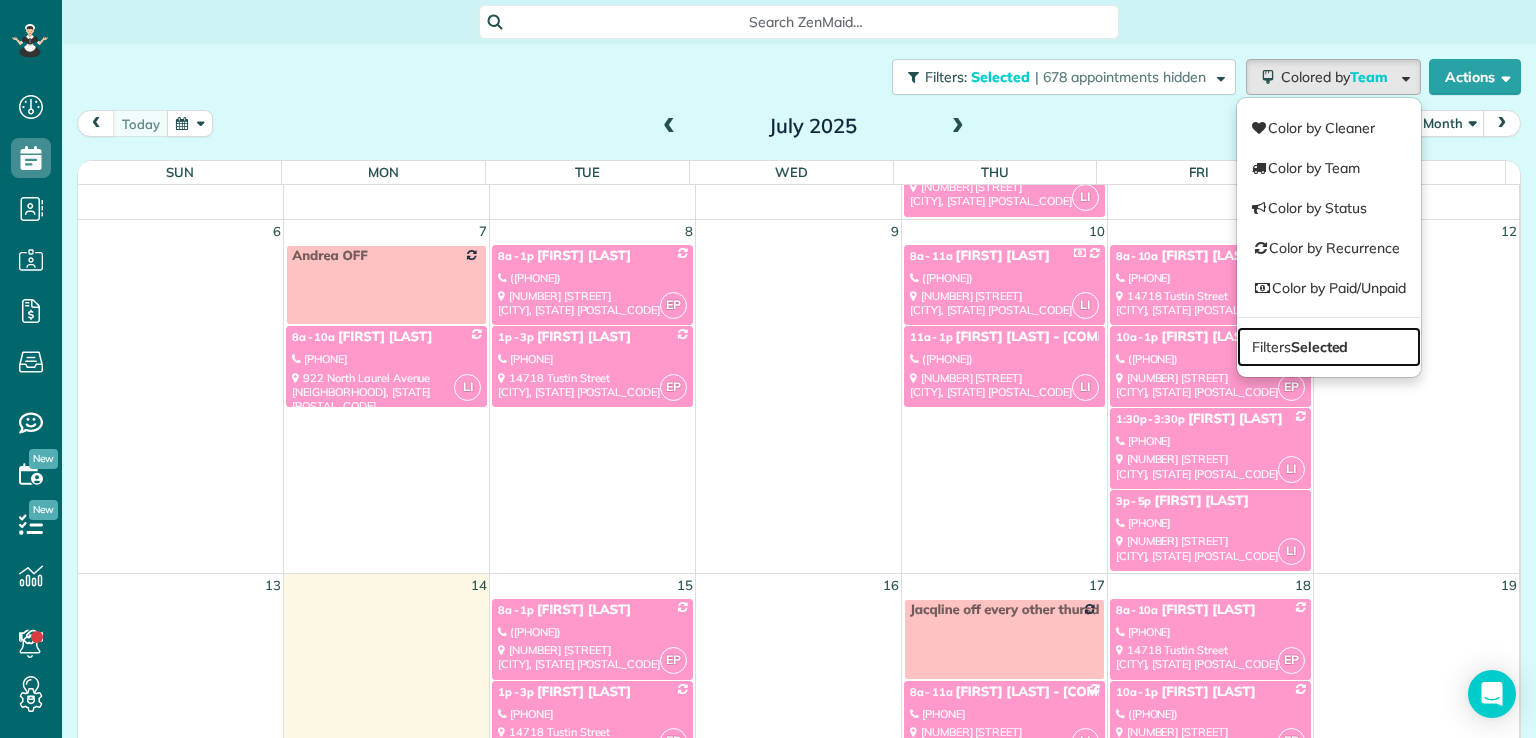 click on "Selected" at bounding box center [1320, 347] 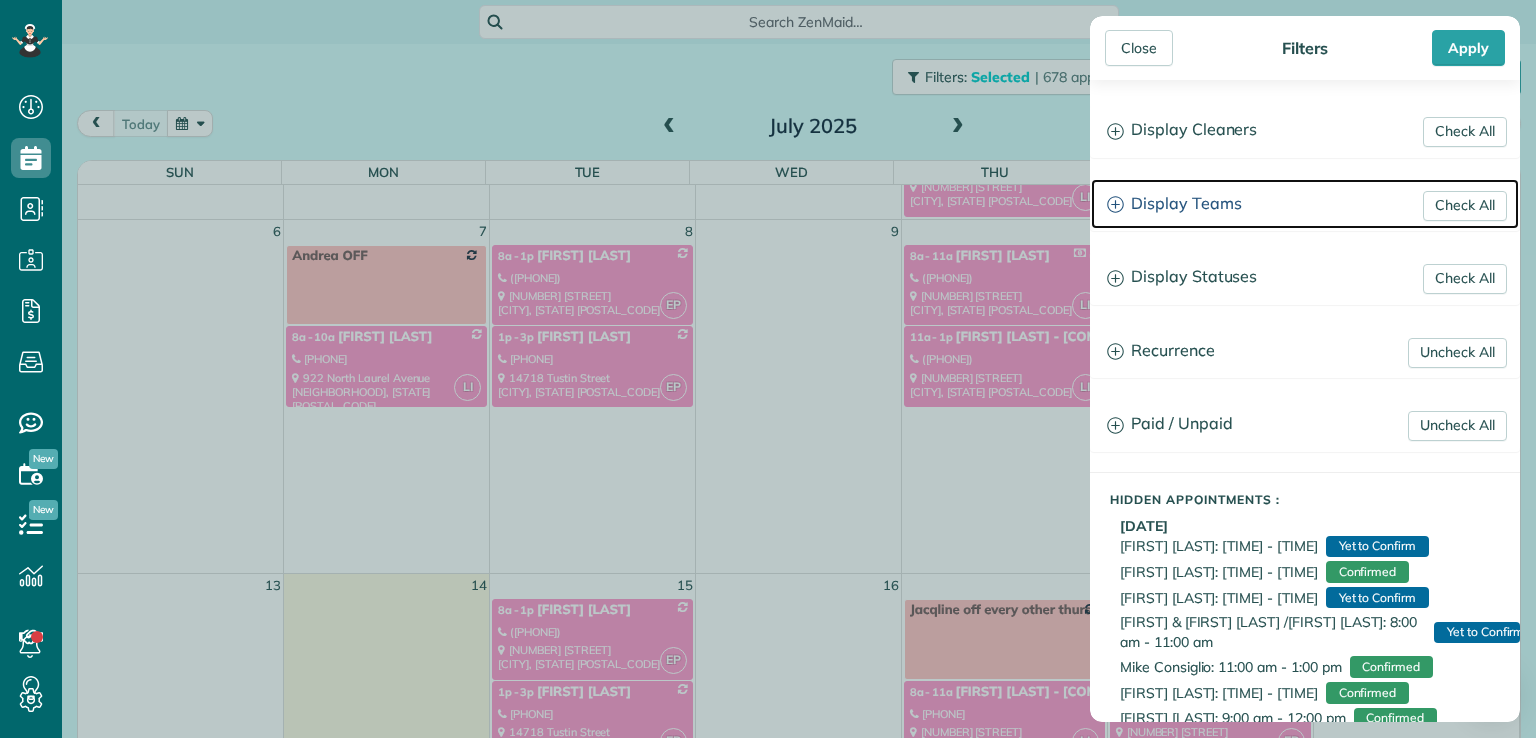 click on "Display Teams" at bounding box center [1305, 204] 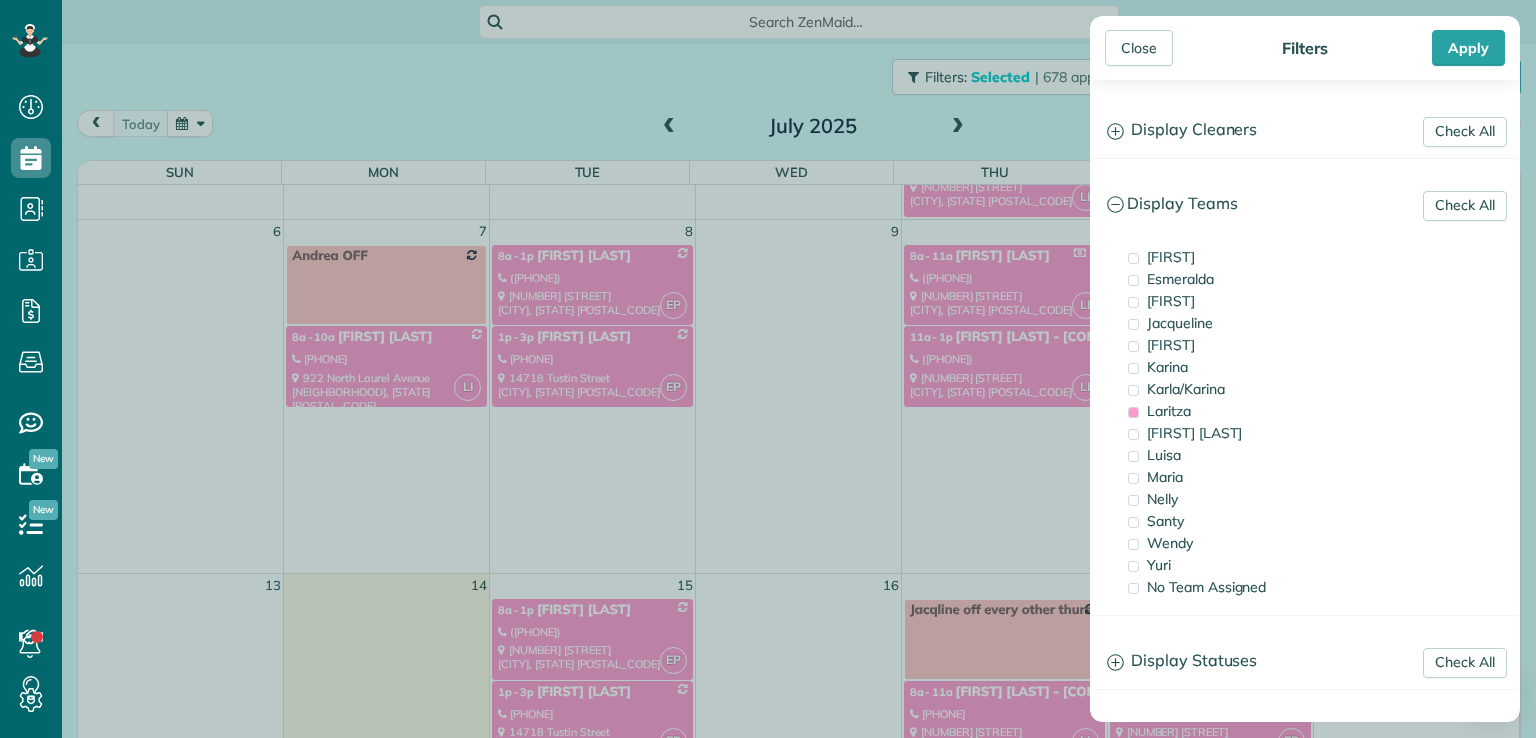 click on "Laritza" at bounding box center (1169, 411) 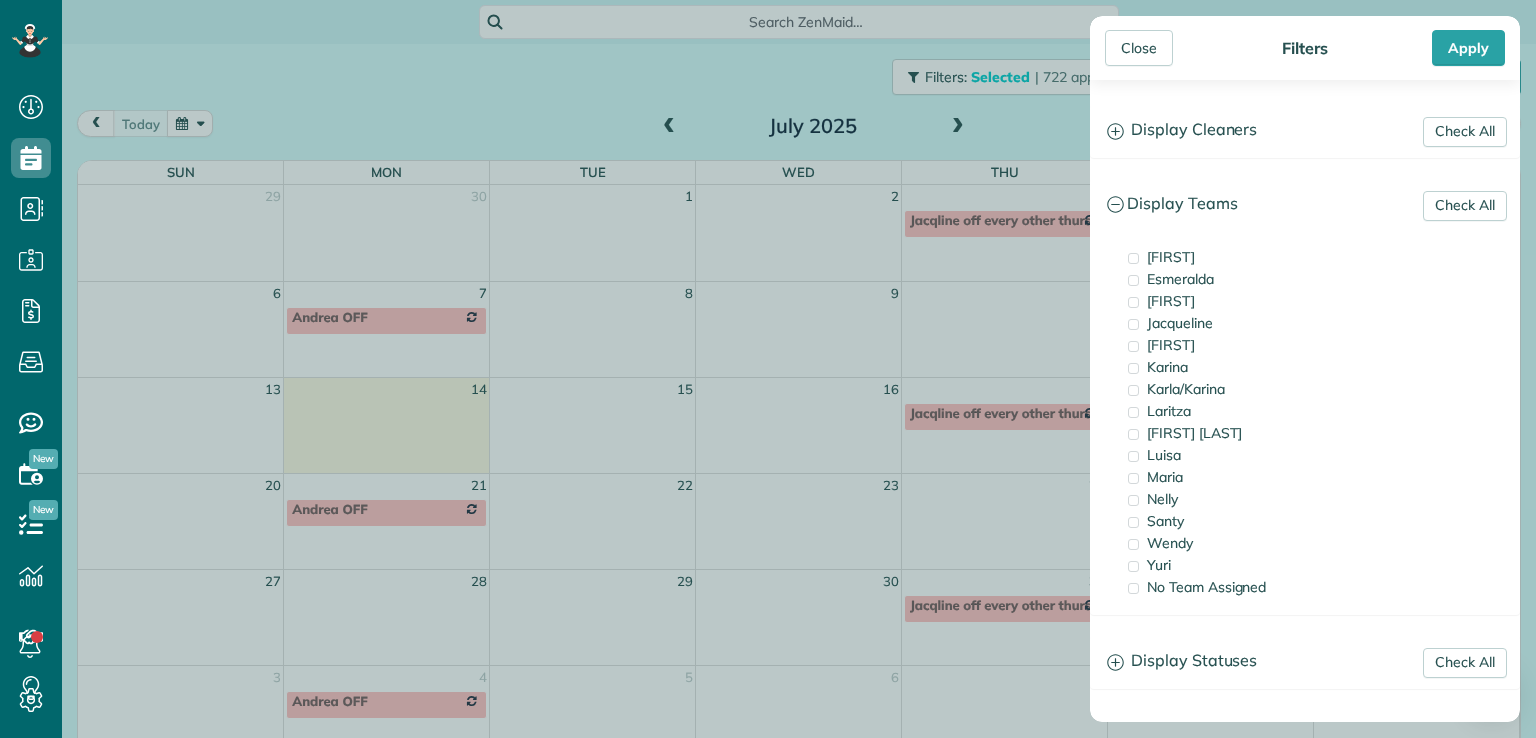 scroll, scrollTop: 0, scrollLeft: 0, axis: both 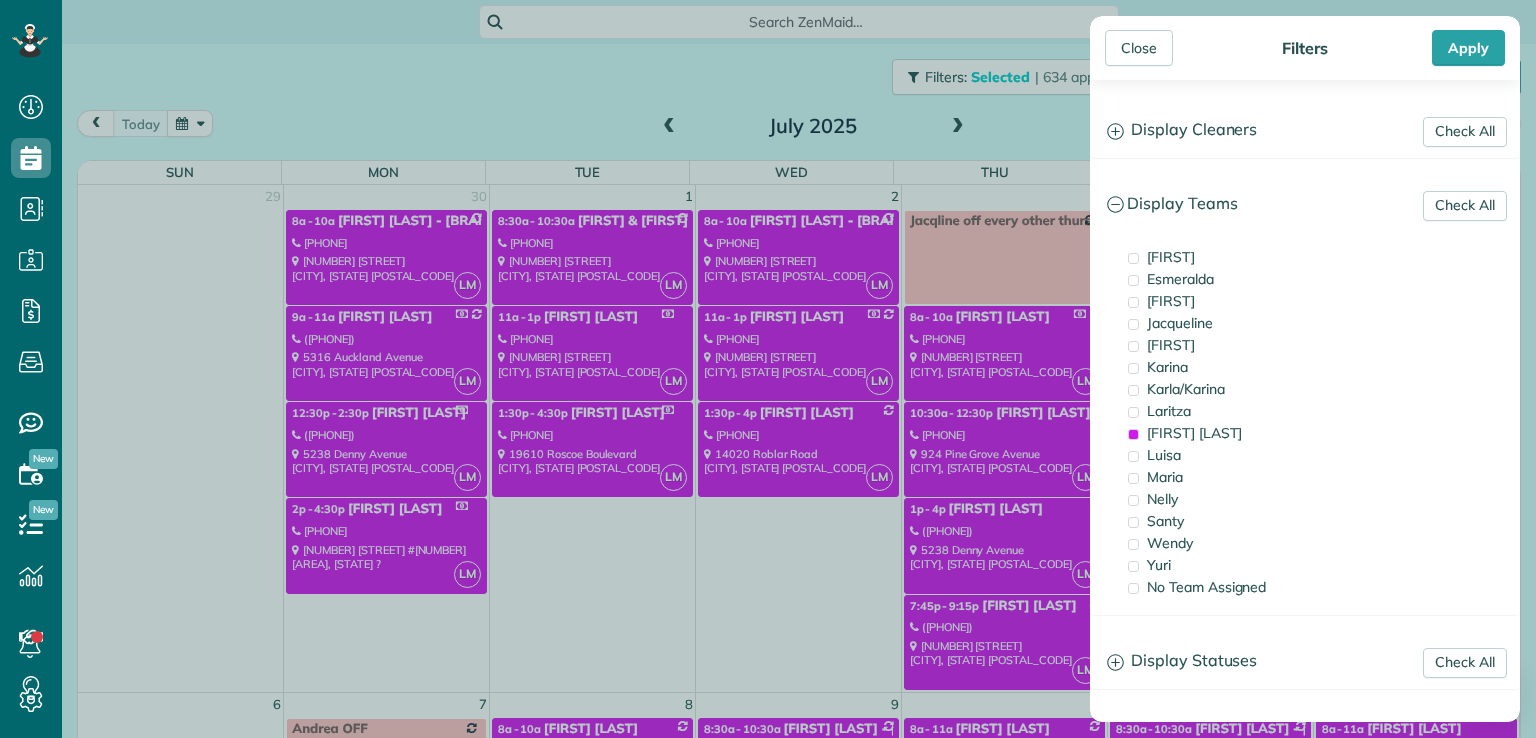 click on "Close" at bounding box center (1139, 48) 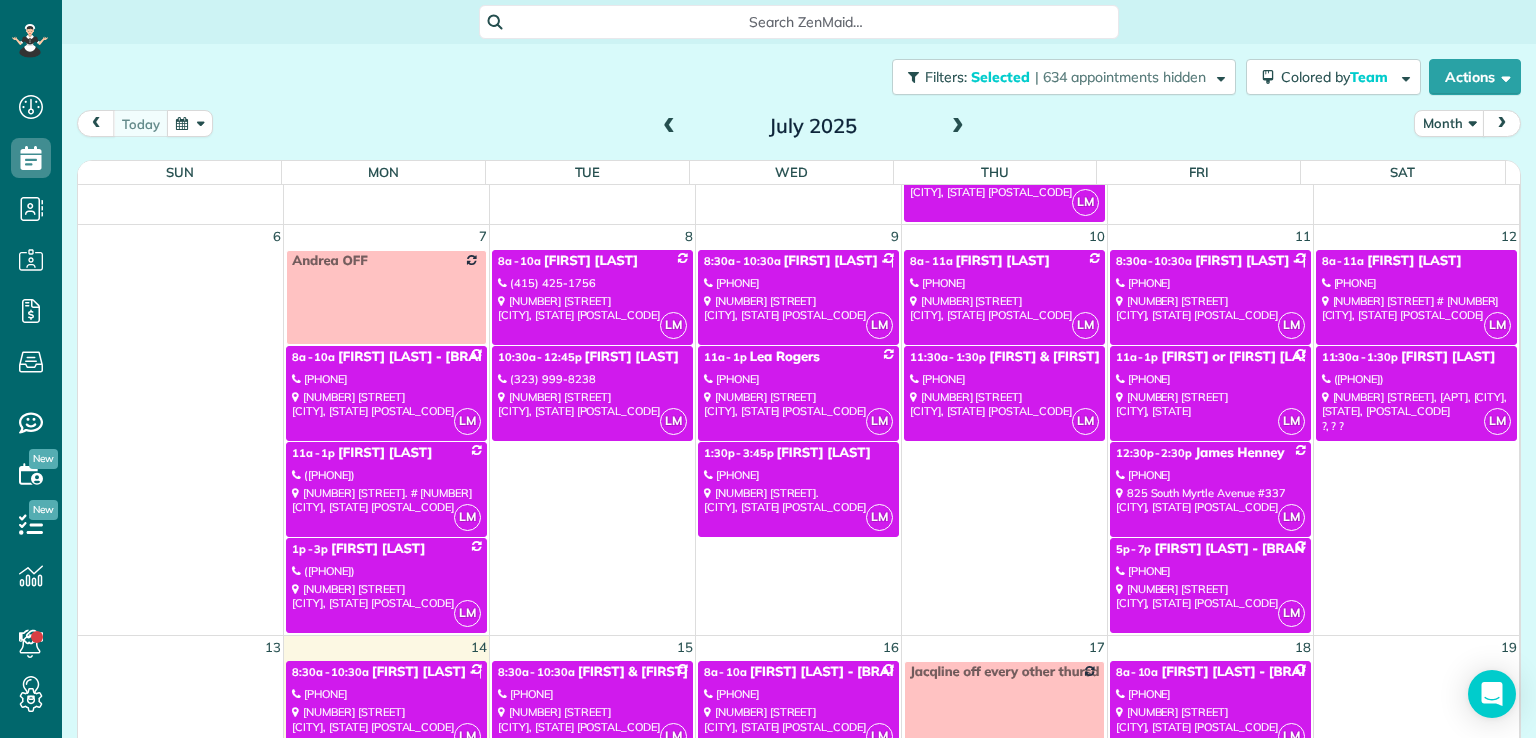 scroll, scrollTop: 469, scrollLeft: 0, axis: vertical 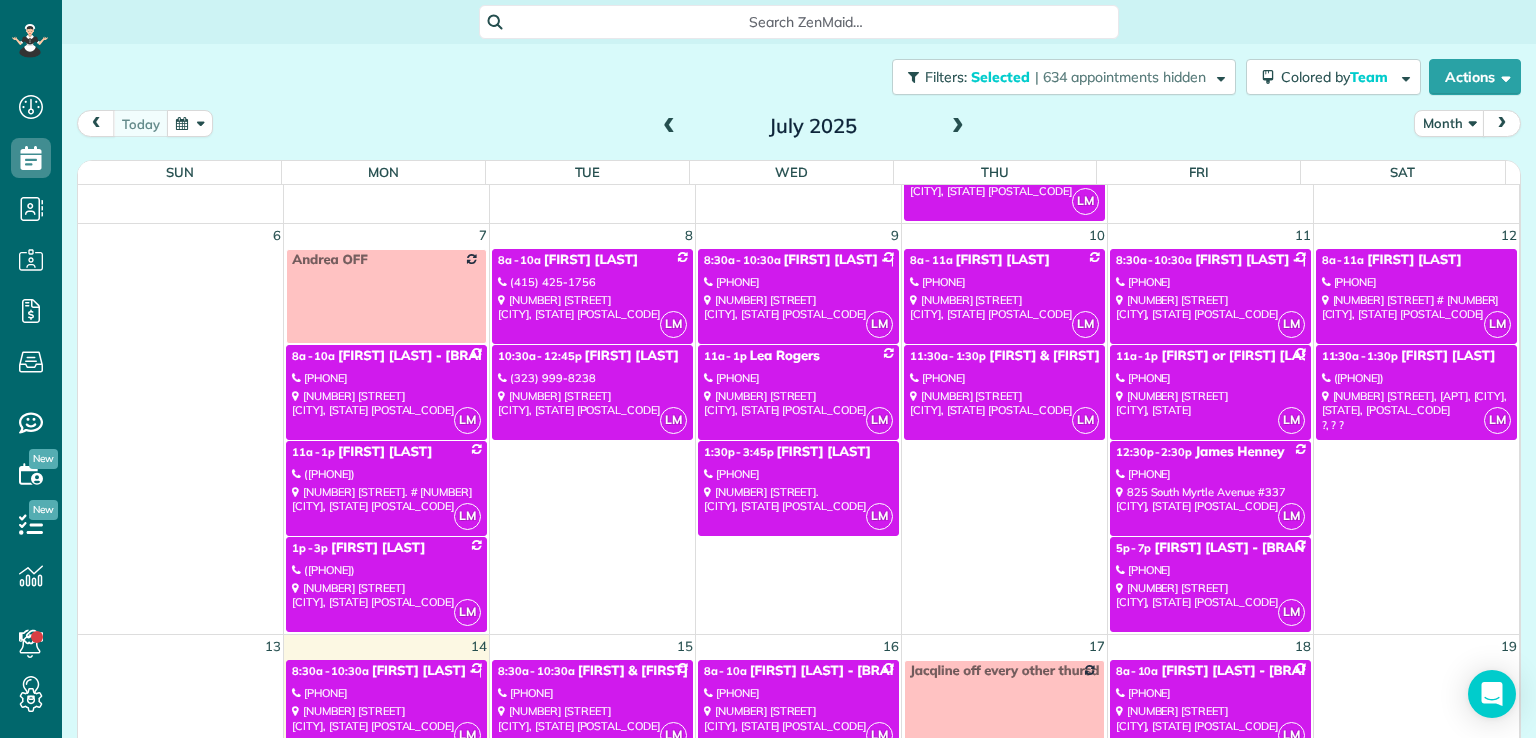 click on "[PHONE]" at bounding box center (1004, 378) 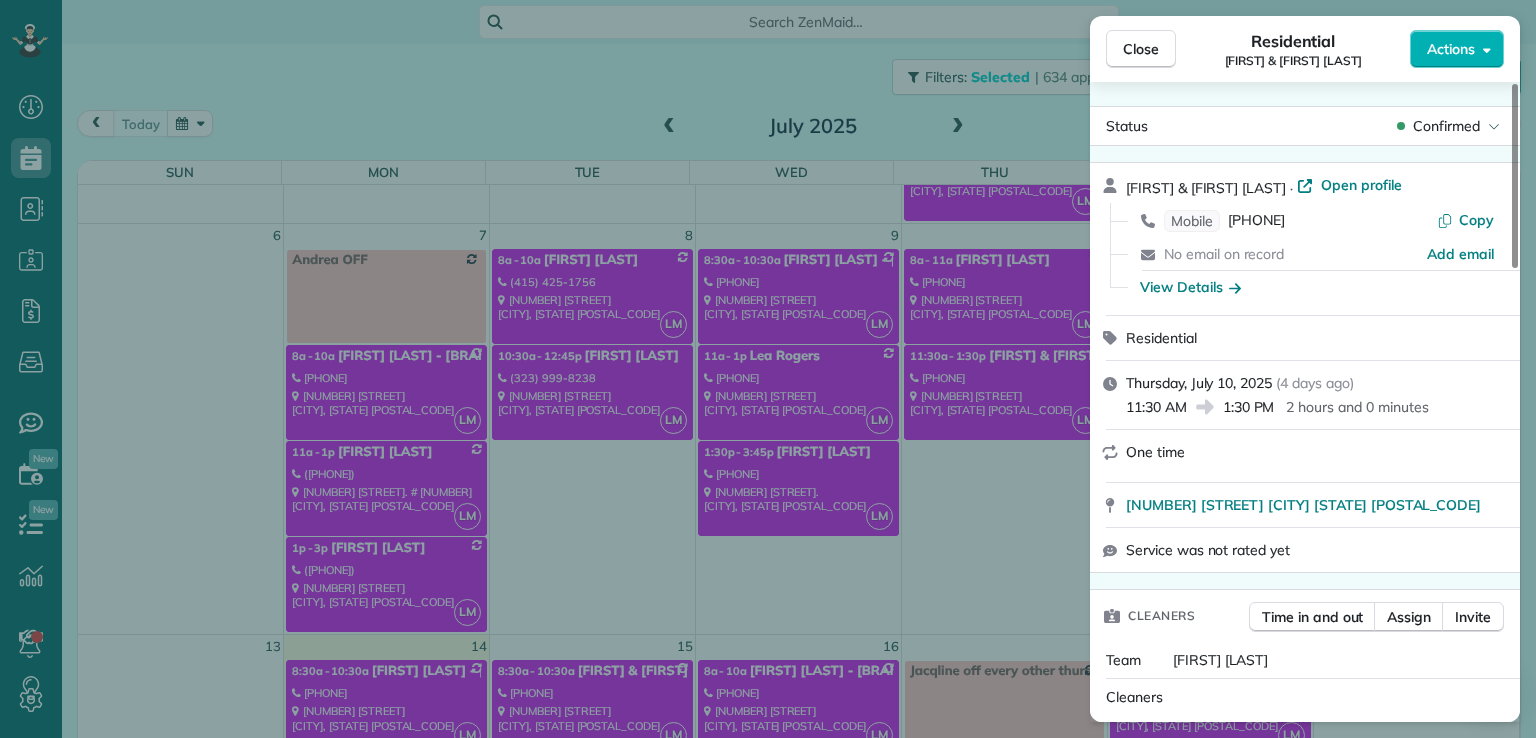 click on "Close" at bounding box center [1141, 49] 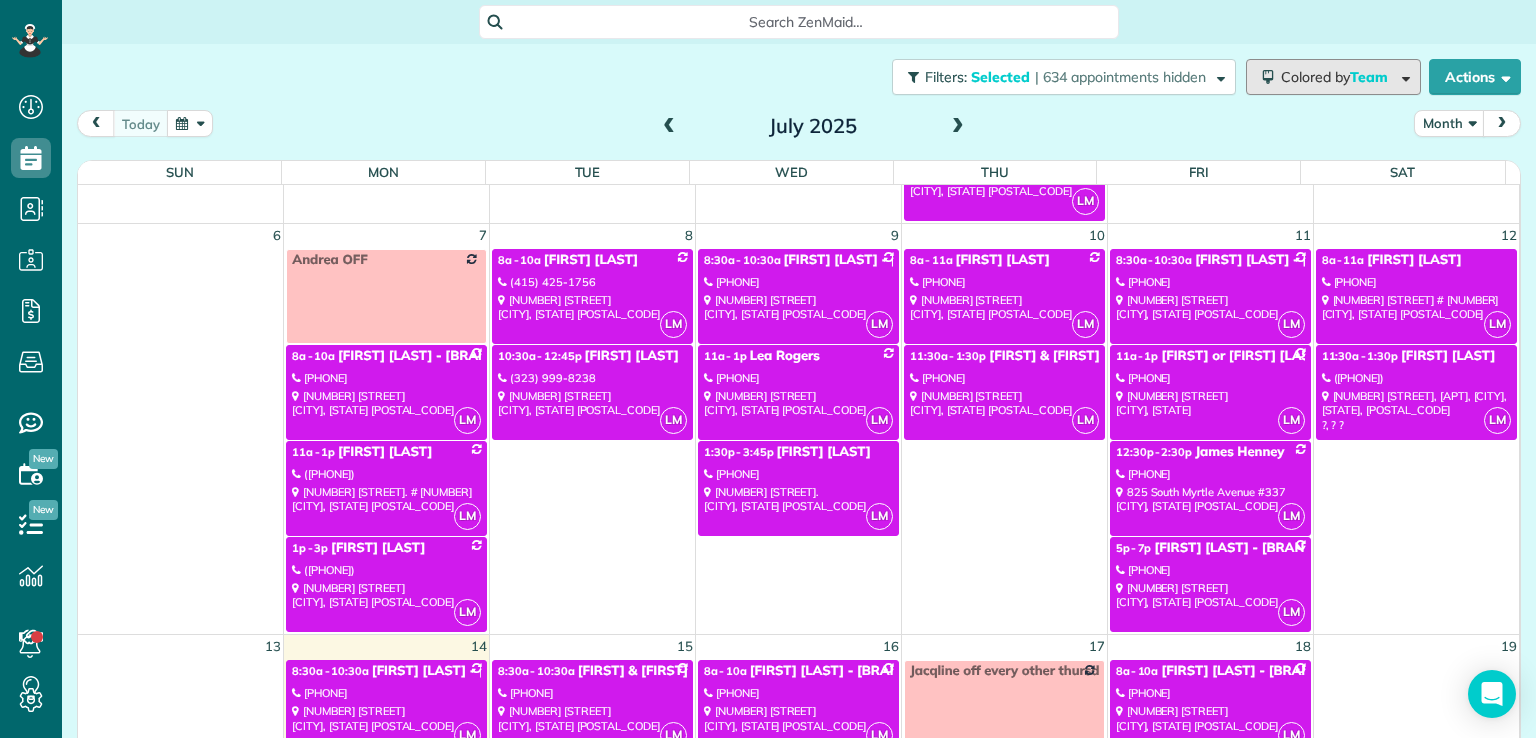 click on "Colored by  Team" at bounding box center [1333, 77] 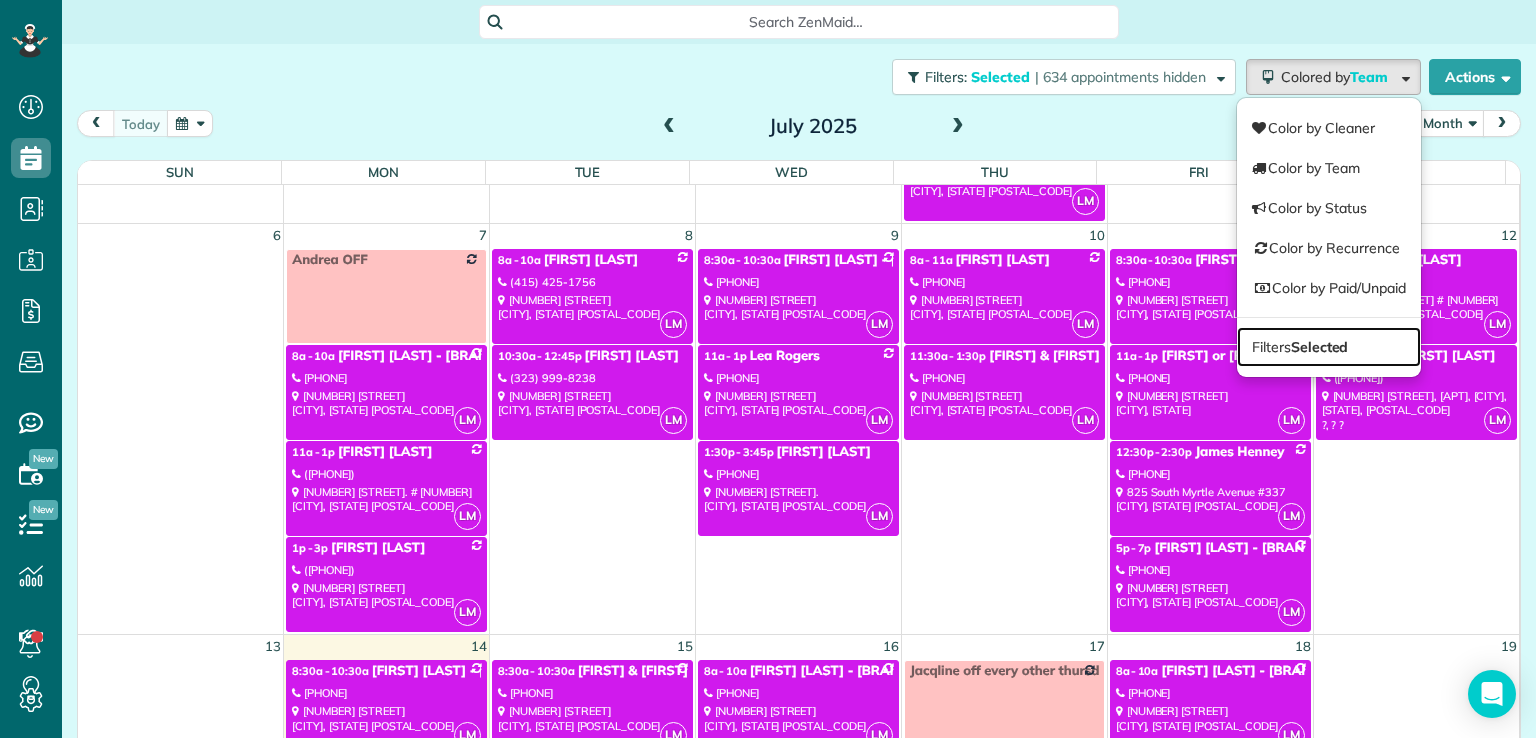 click on "Filters  Selected" at bounding box center [1329, 347] 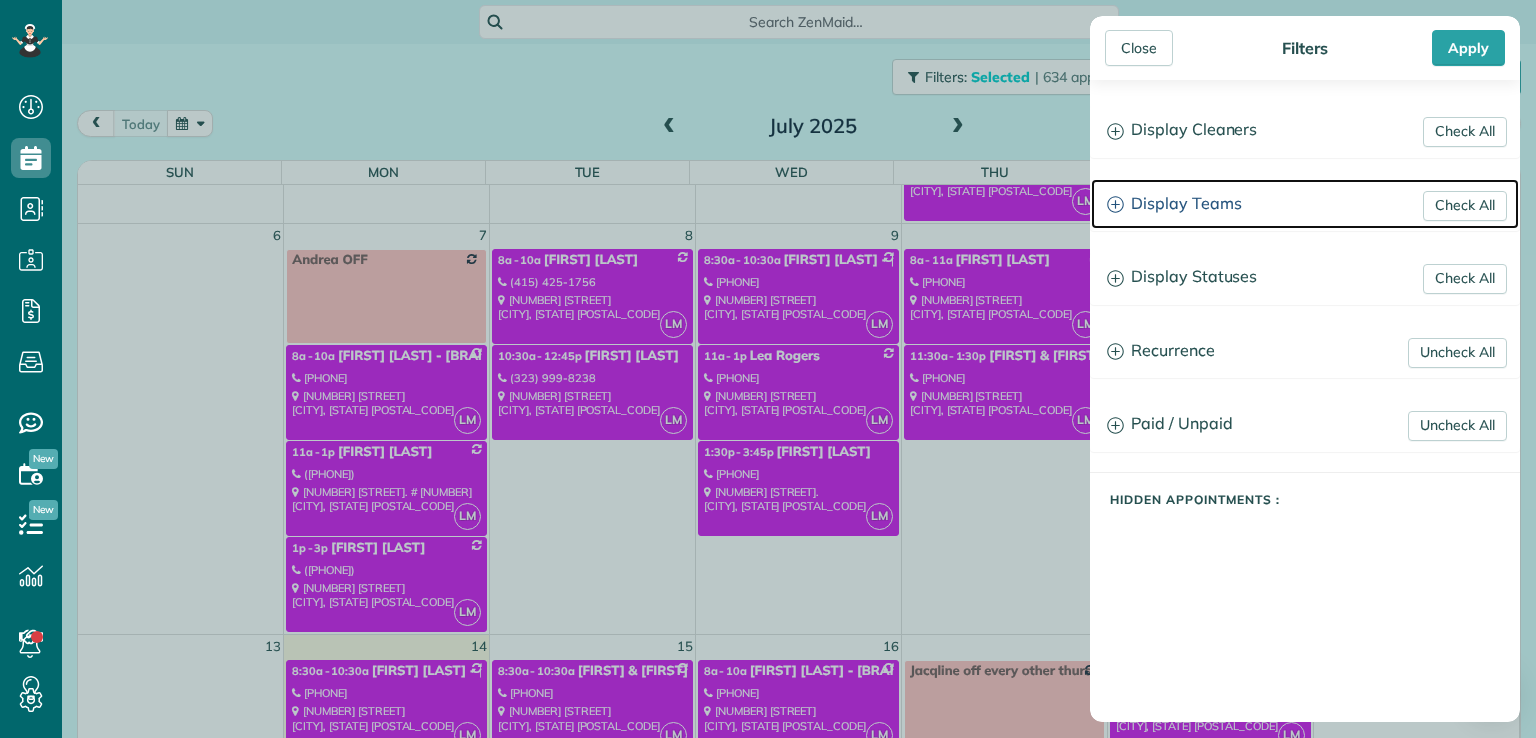click on "Display Teams" at bounding box center [1305, 204] 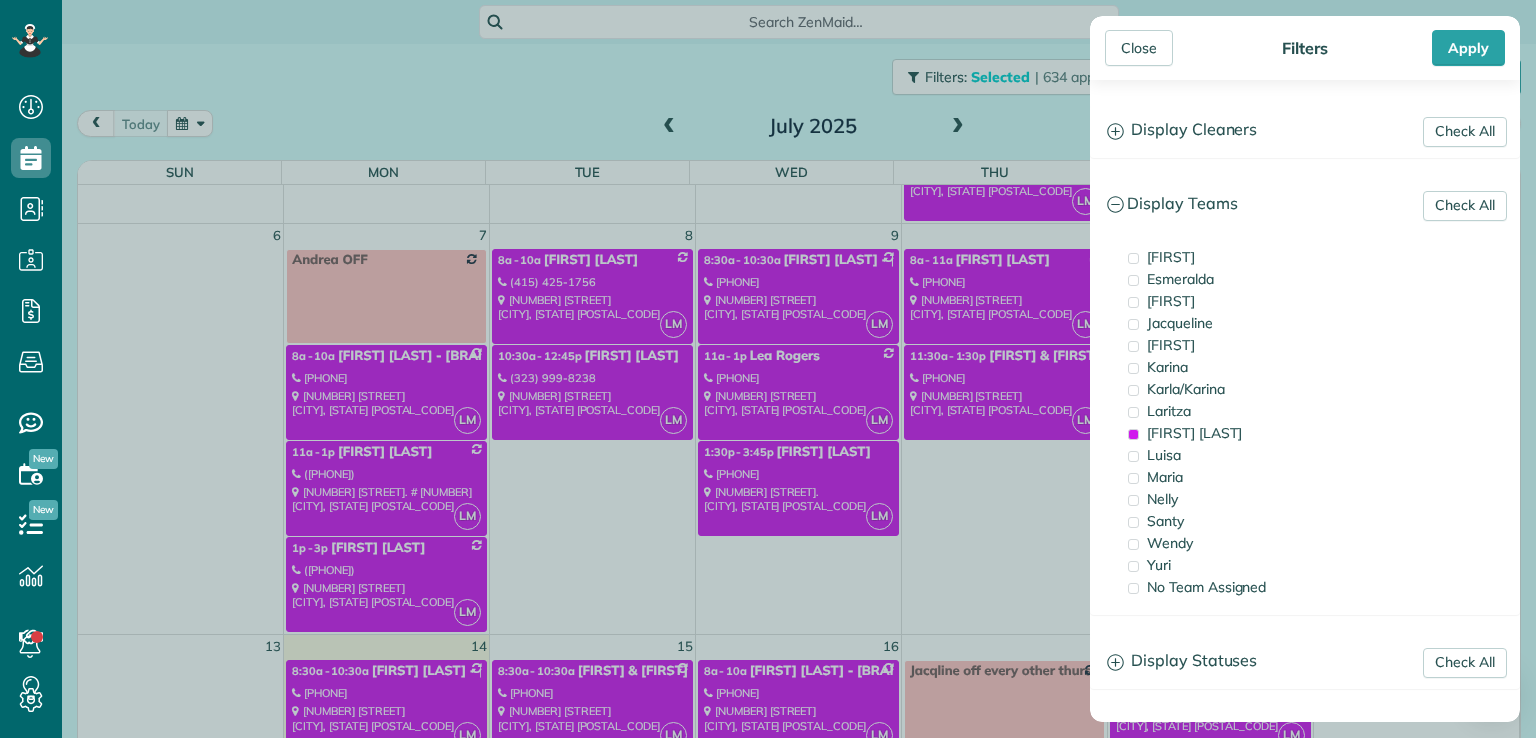 click on "Karina" at bounding box center (1167, 367) 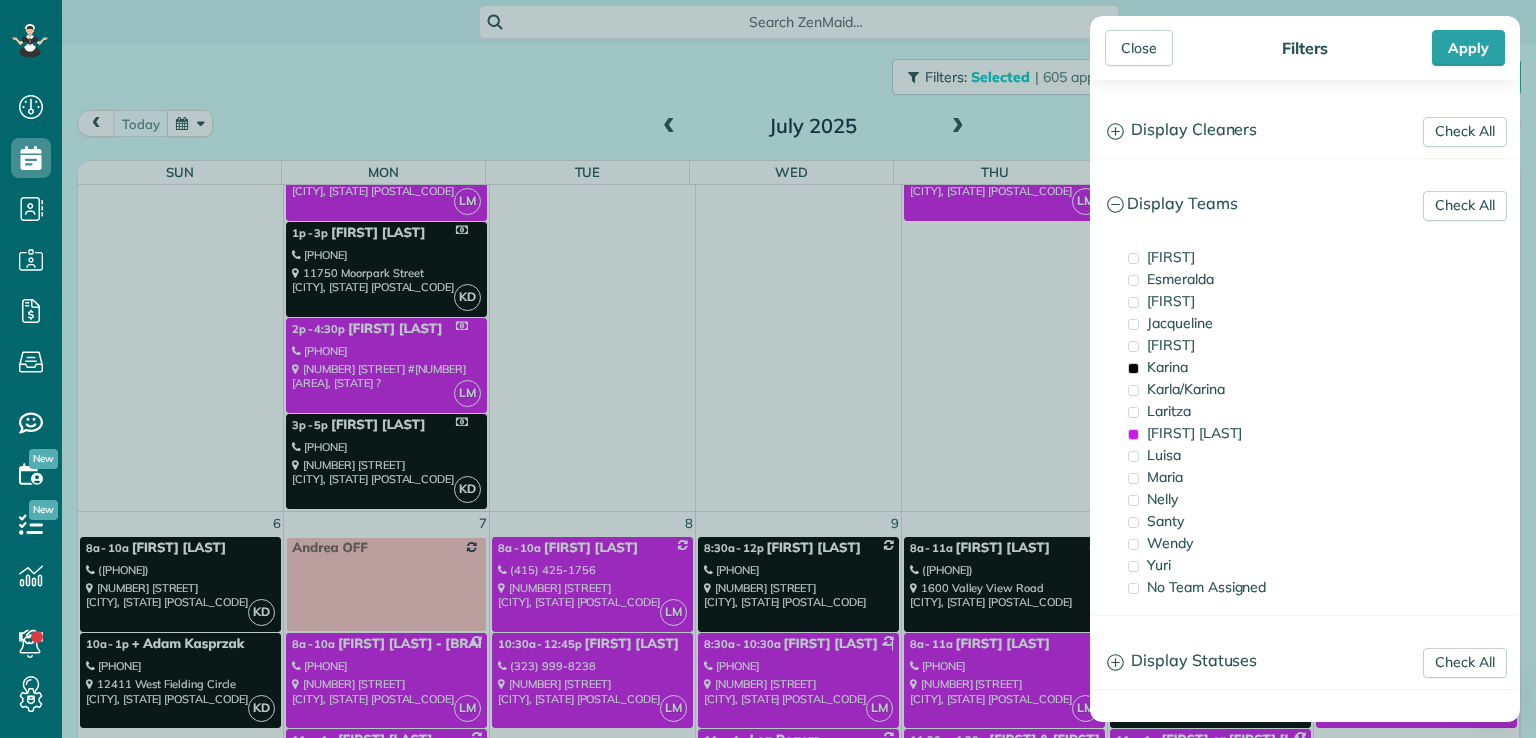 scroll, scrollTop: 0, scrollLeft: 0, axis: both 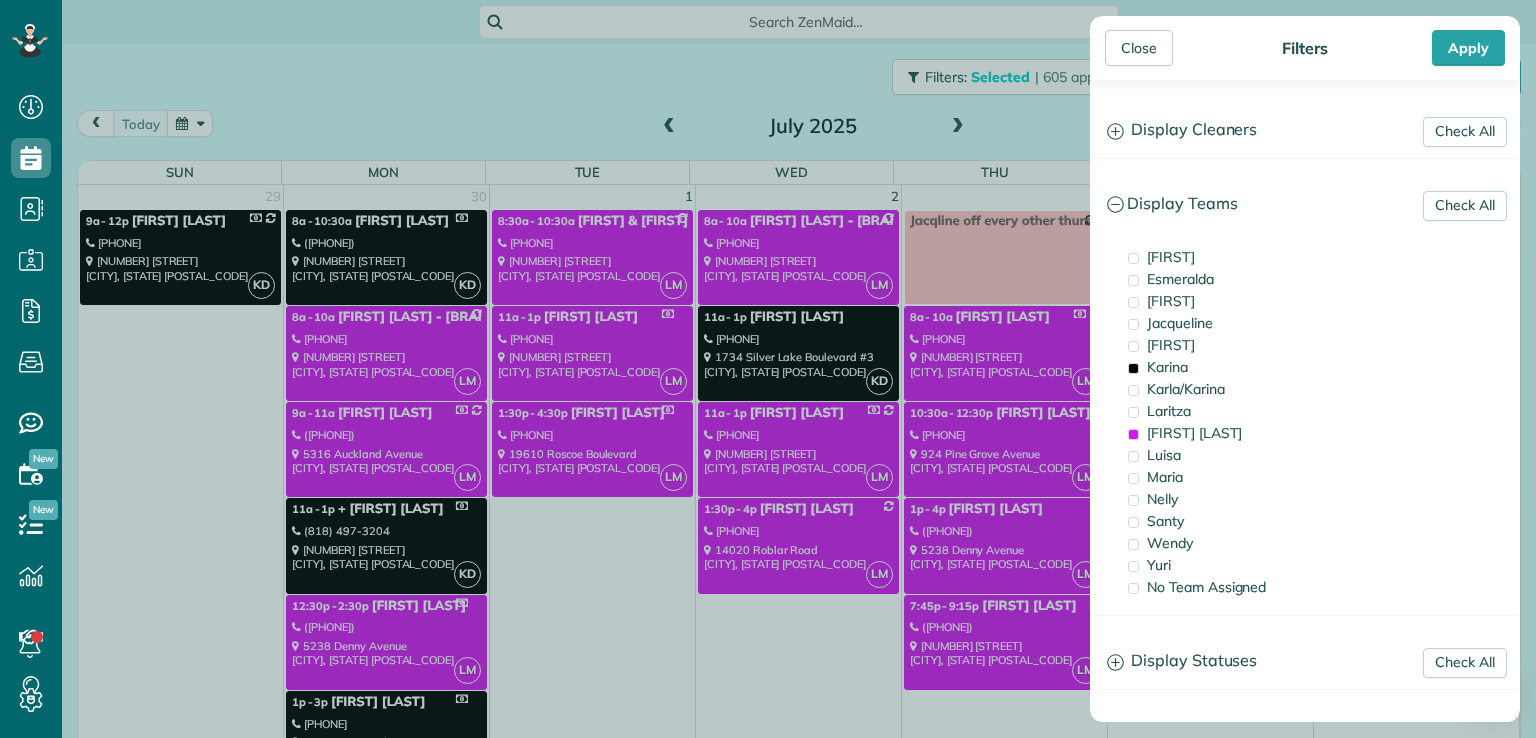 click on "[FIRST] [LAST]" at bounding box center [1223, 433] 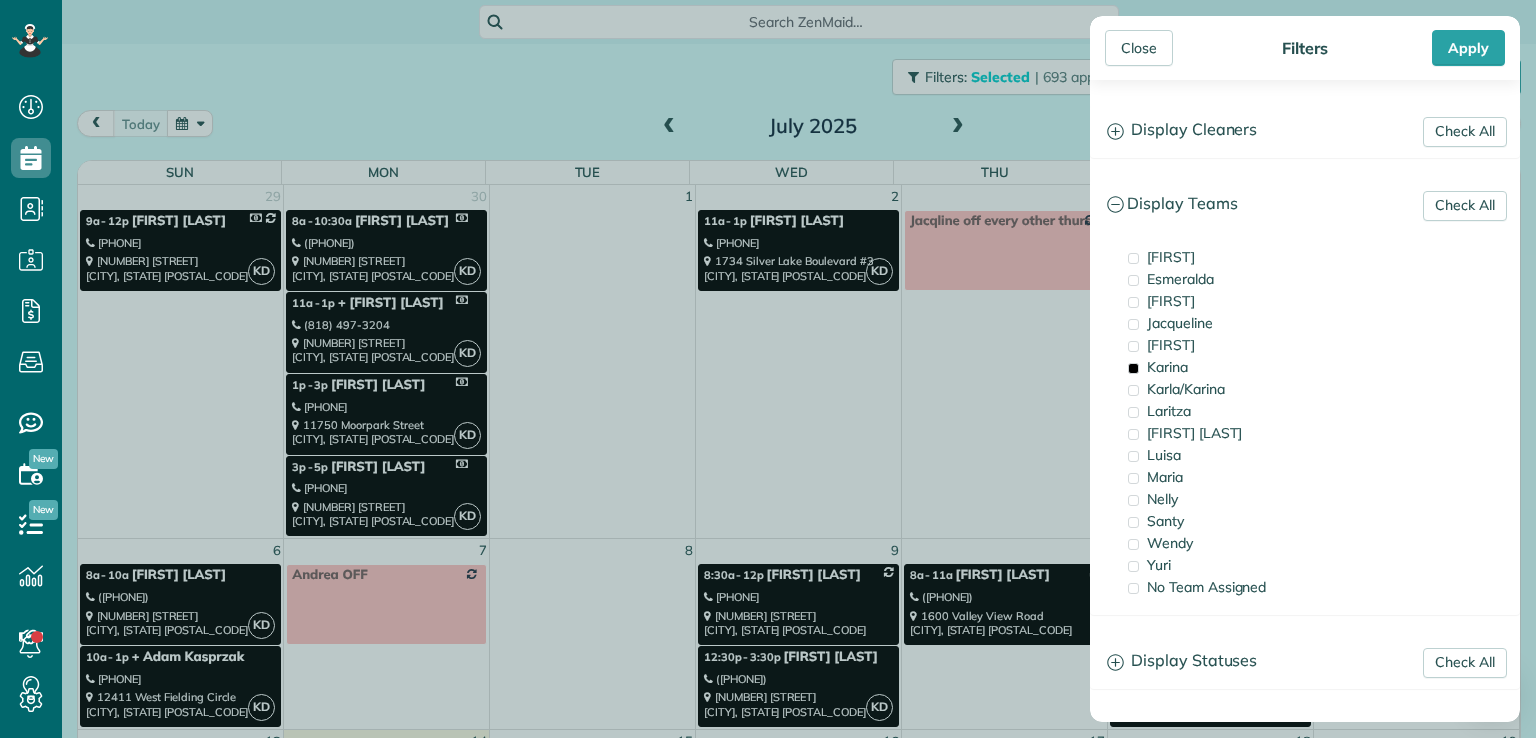click on "Close" at bounding box center [1139, 48] 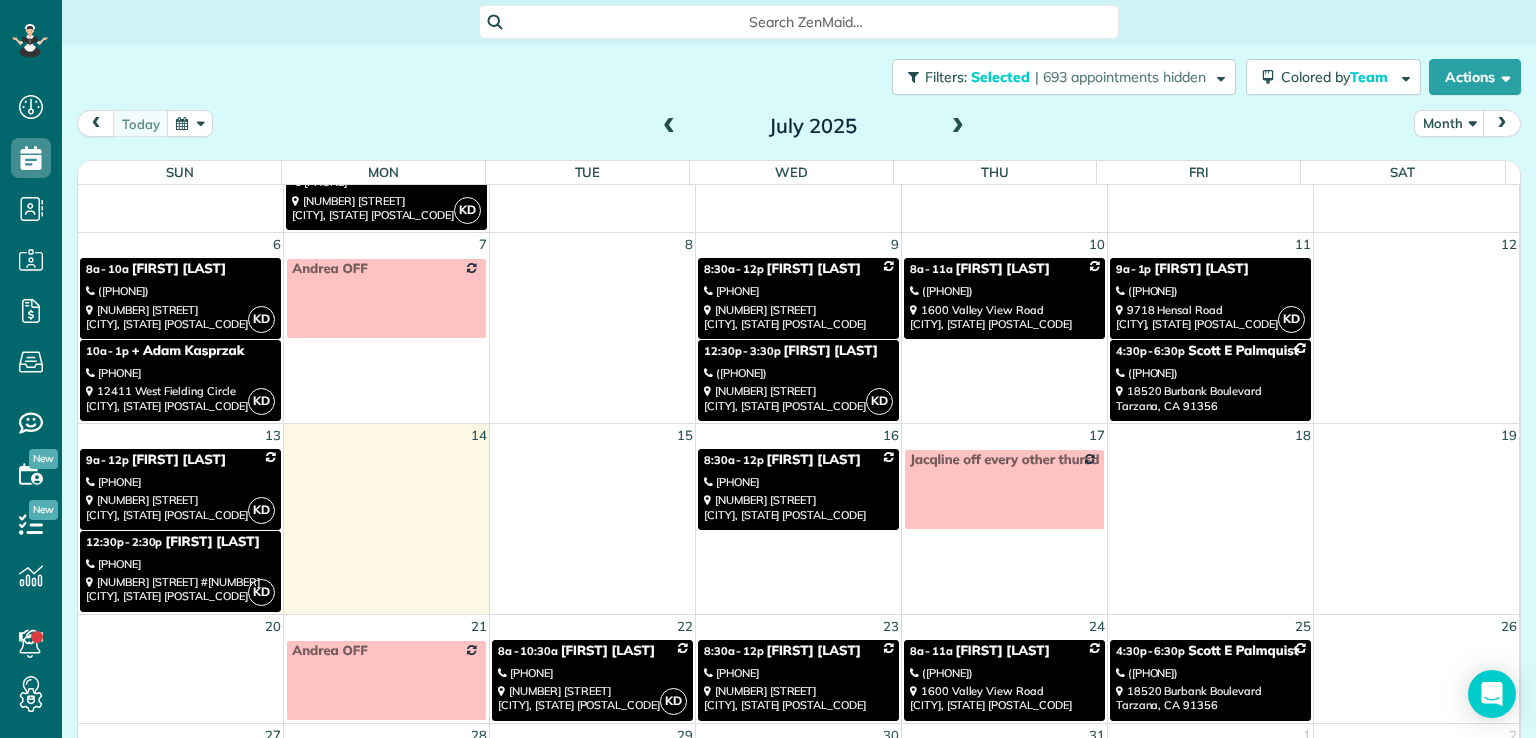 scroll, scrollTop: 316, scrollLeft: 0, axis: vertical 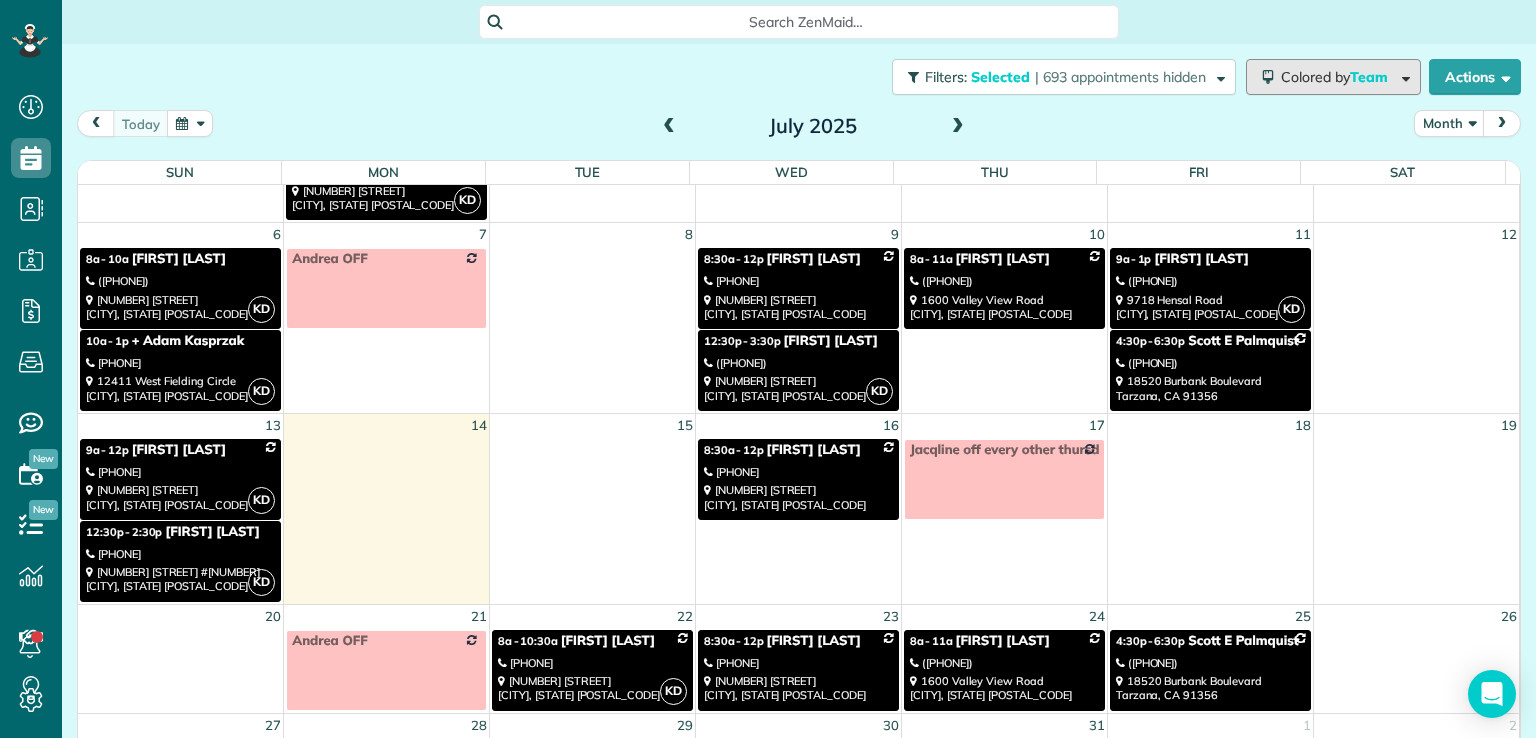 click on "Colored by  Team" at bounding box center (1338, 77) 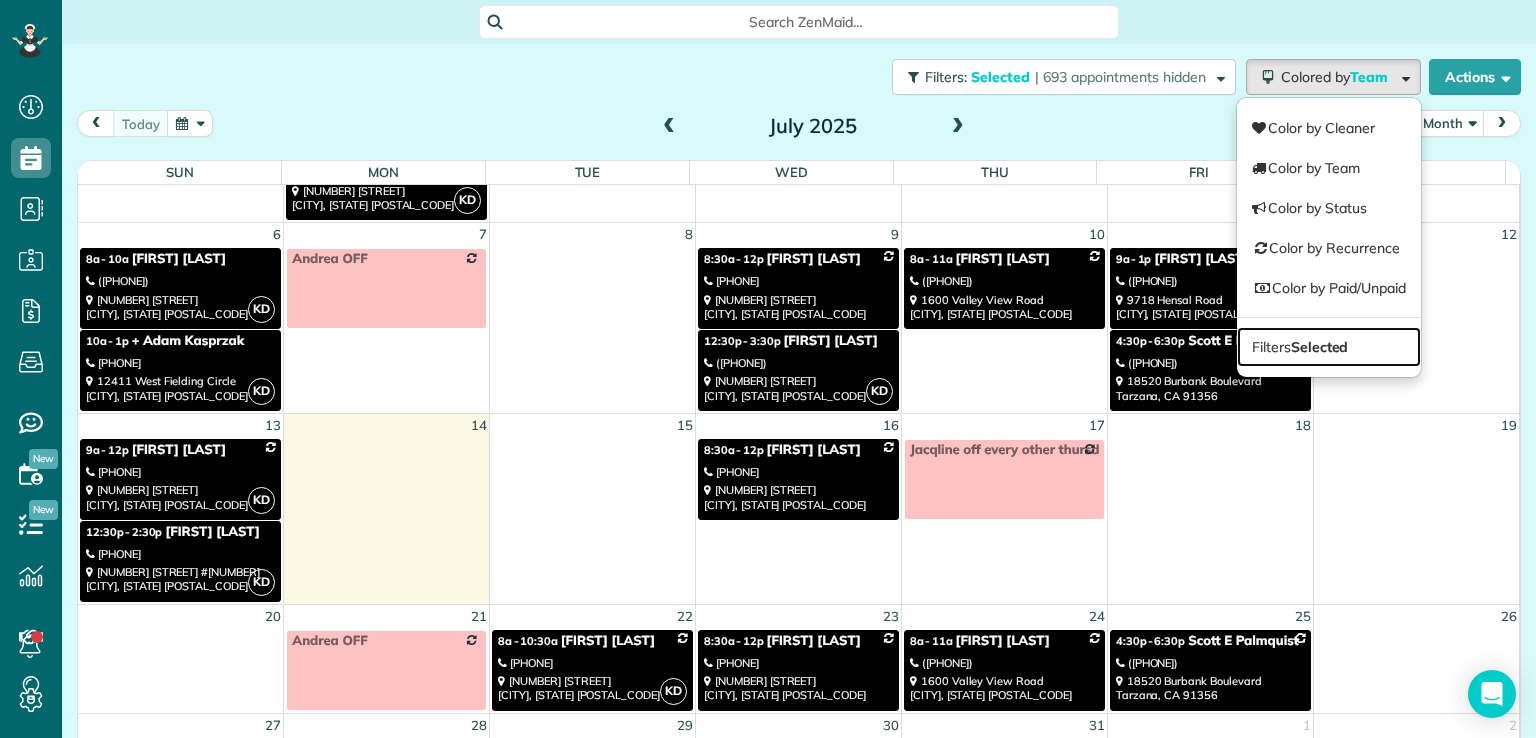 drag, startPoint x: 1305, startPoint y: 341, endPoint x: 1326, endPoint y: 345, distance: 21.377558 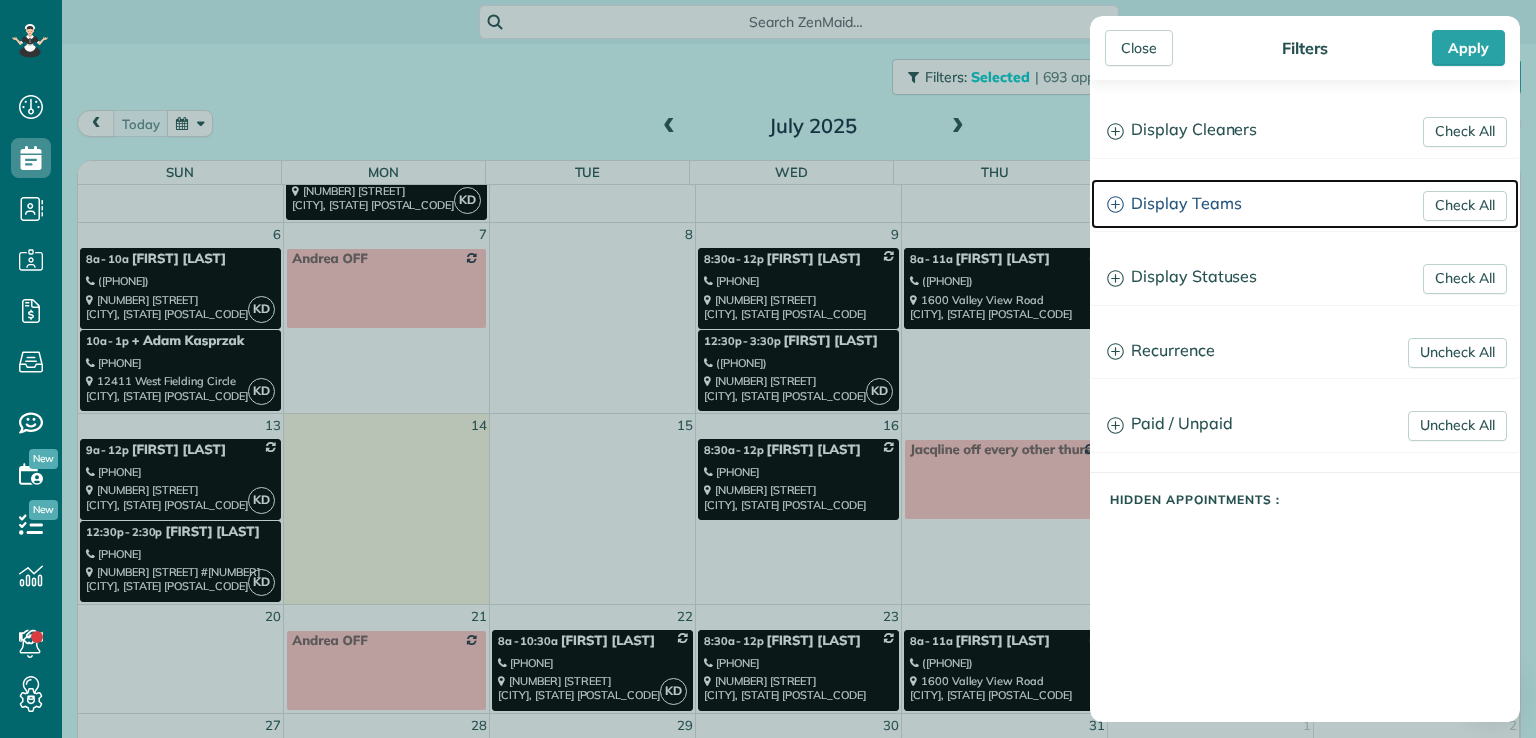 click on "Display Teams" at bounding box center (1305, 204) 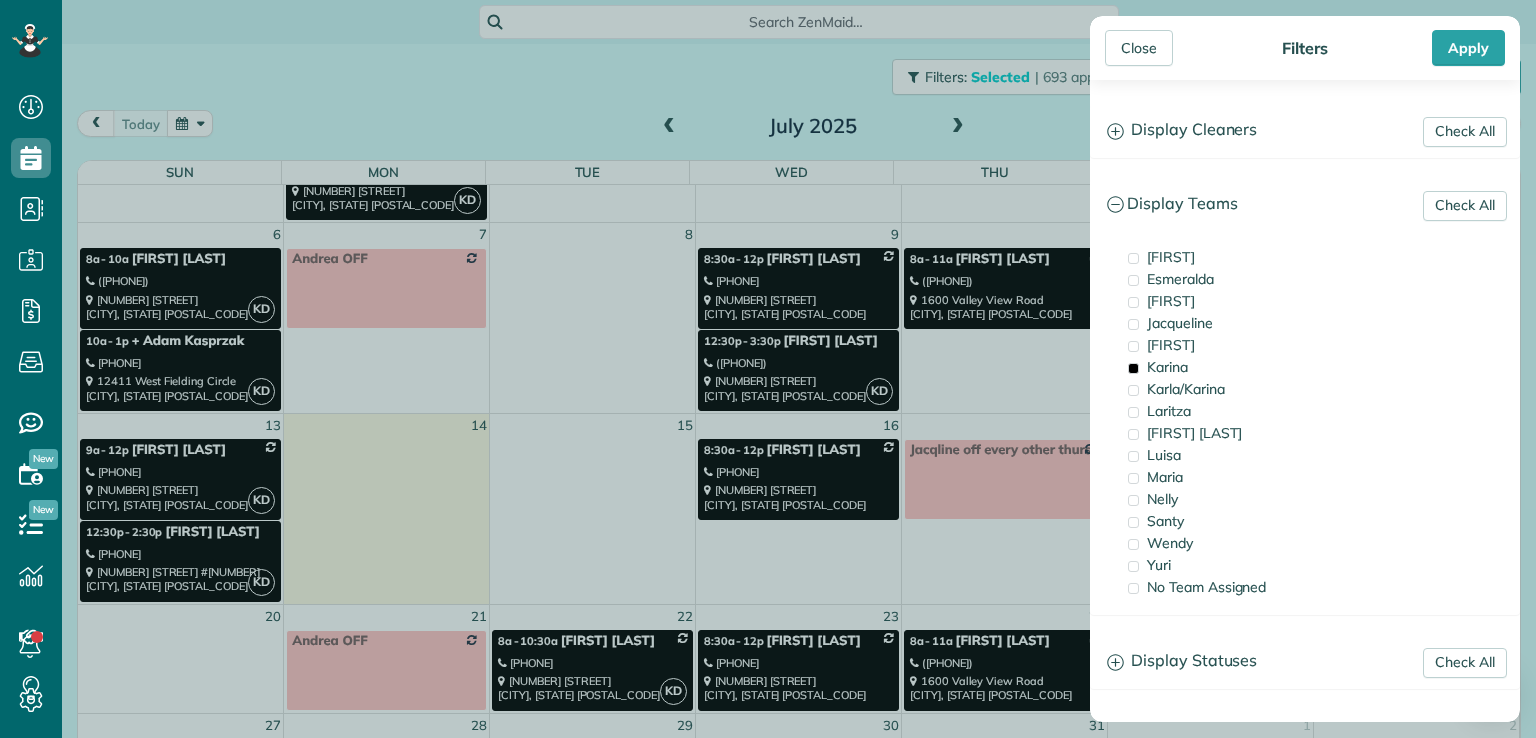 click on "Karina" at bounding box center [1167, 367] 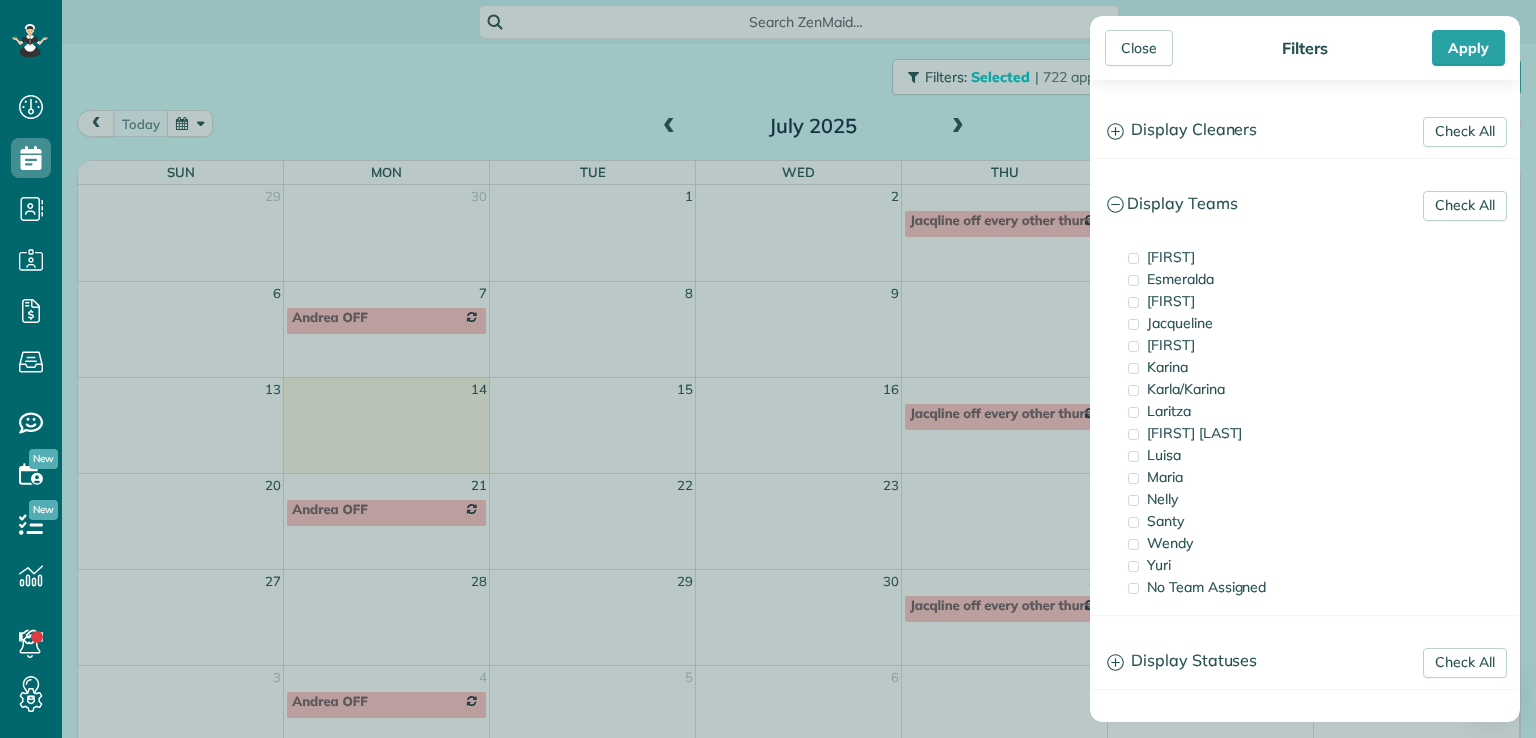 scroll, scrollTop: 0, scrollLeft: 0, axis: both 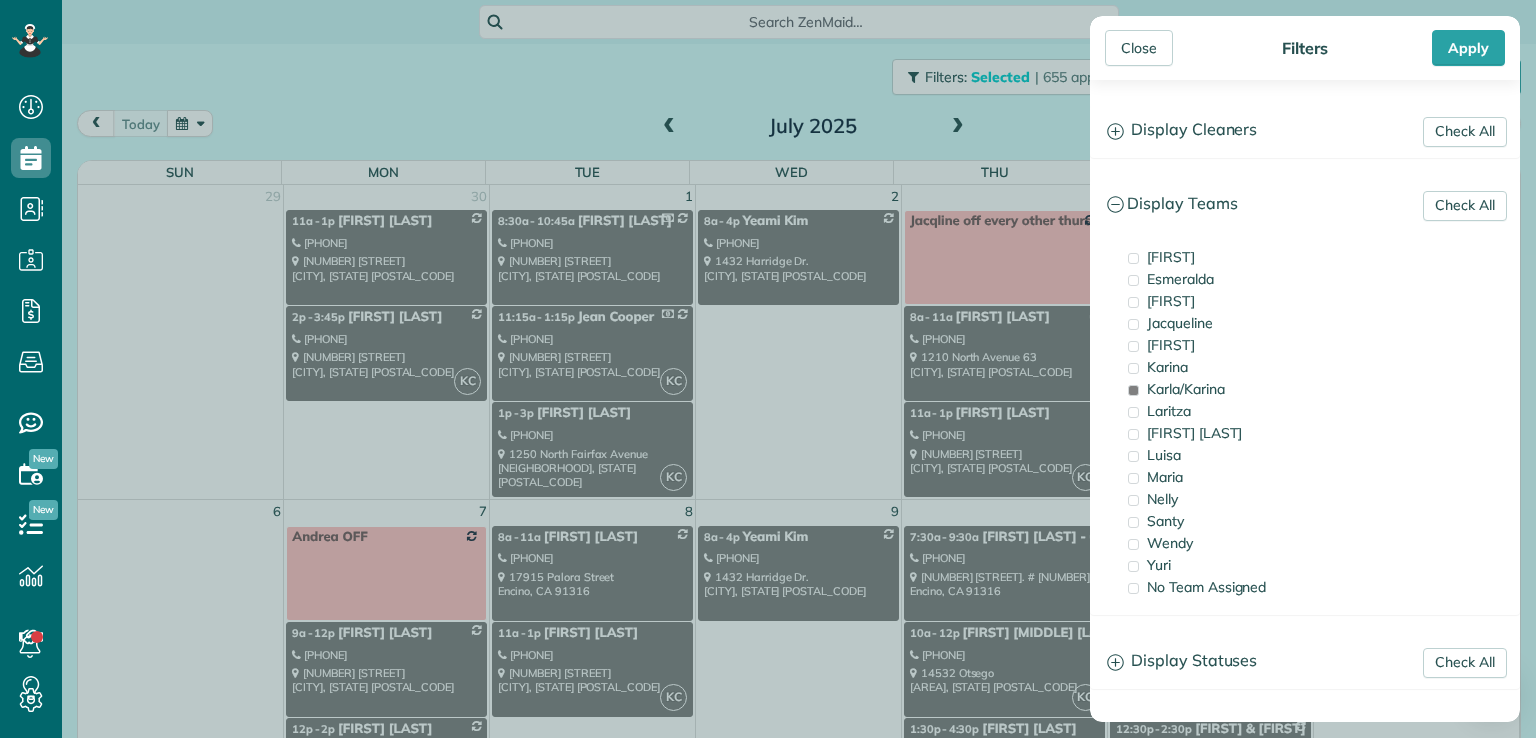 click on "Close" at bounding box center [1139, 48] 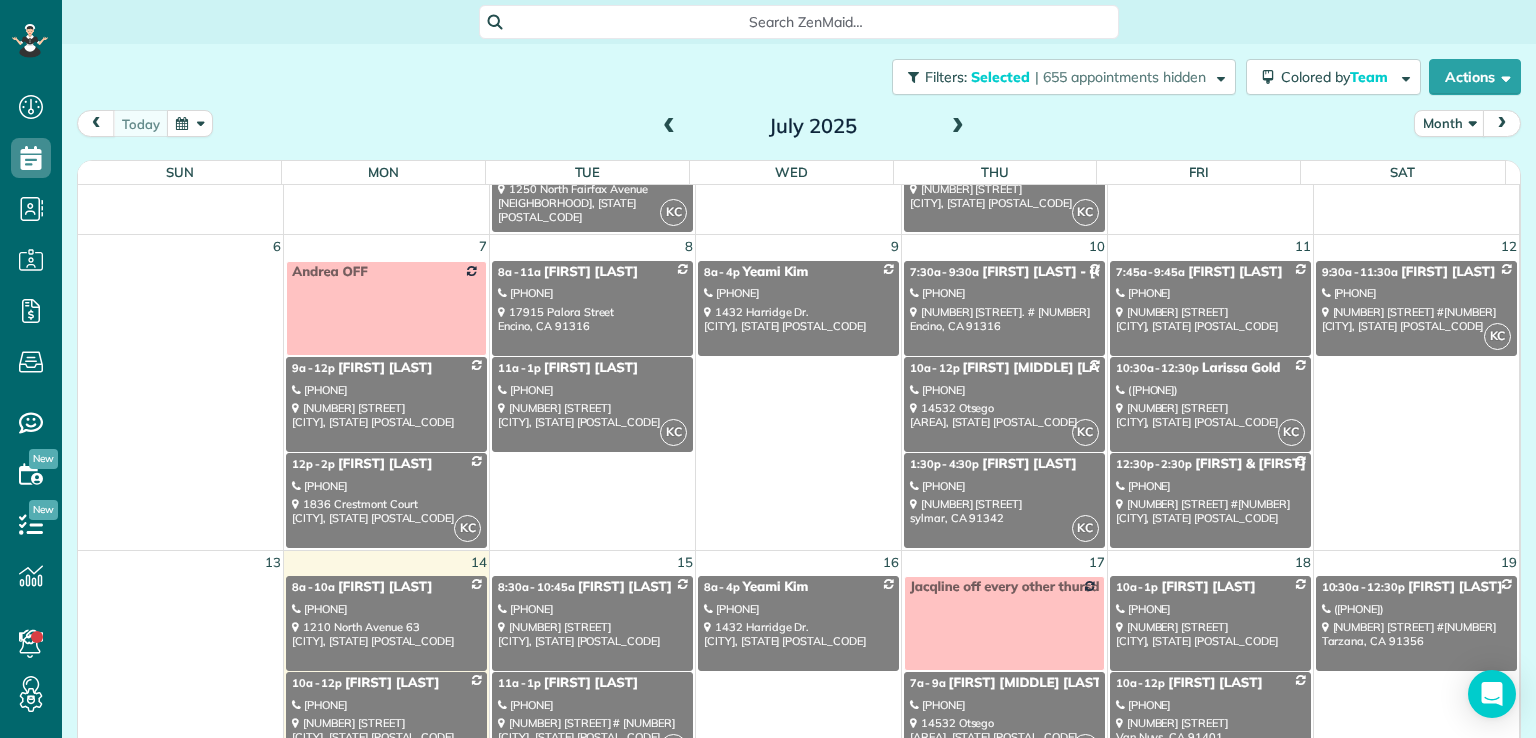 scroll, scrollTop: 279, scrollLeft: 0, axis: vertical 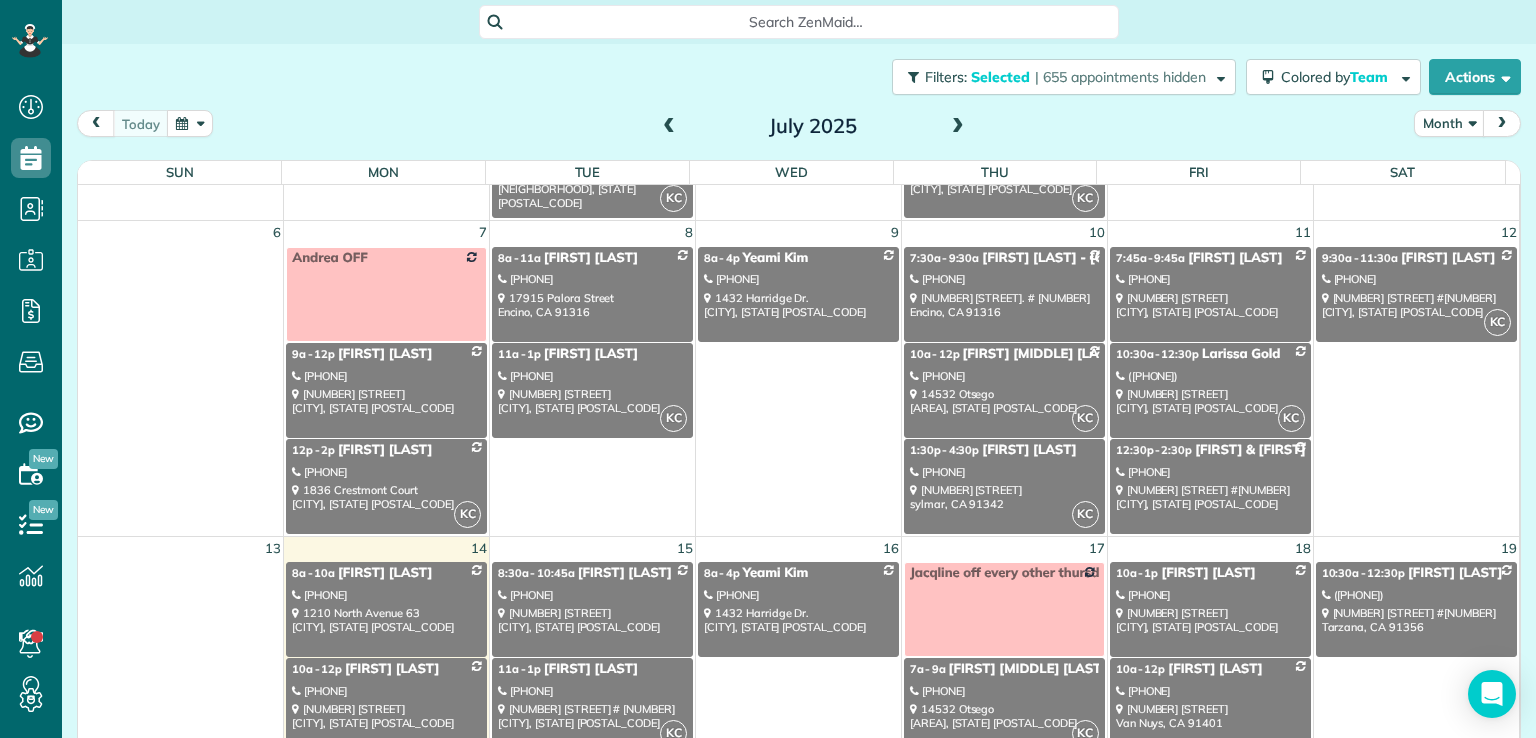 click on "[PHONE]" at bounding box center [386, 472] 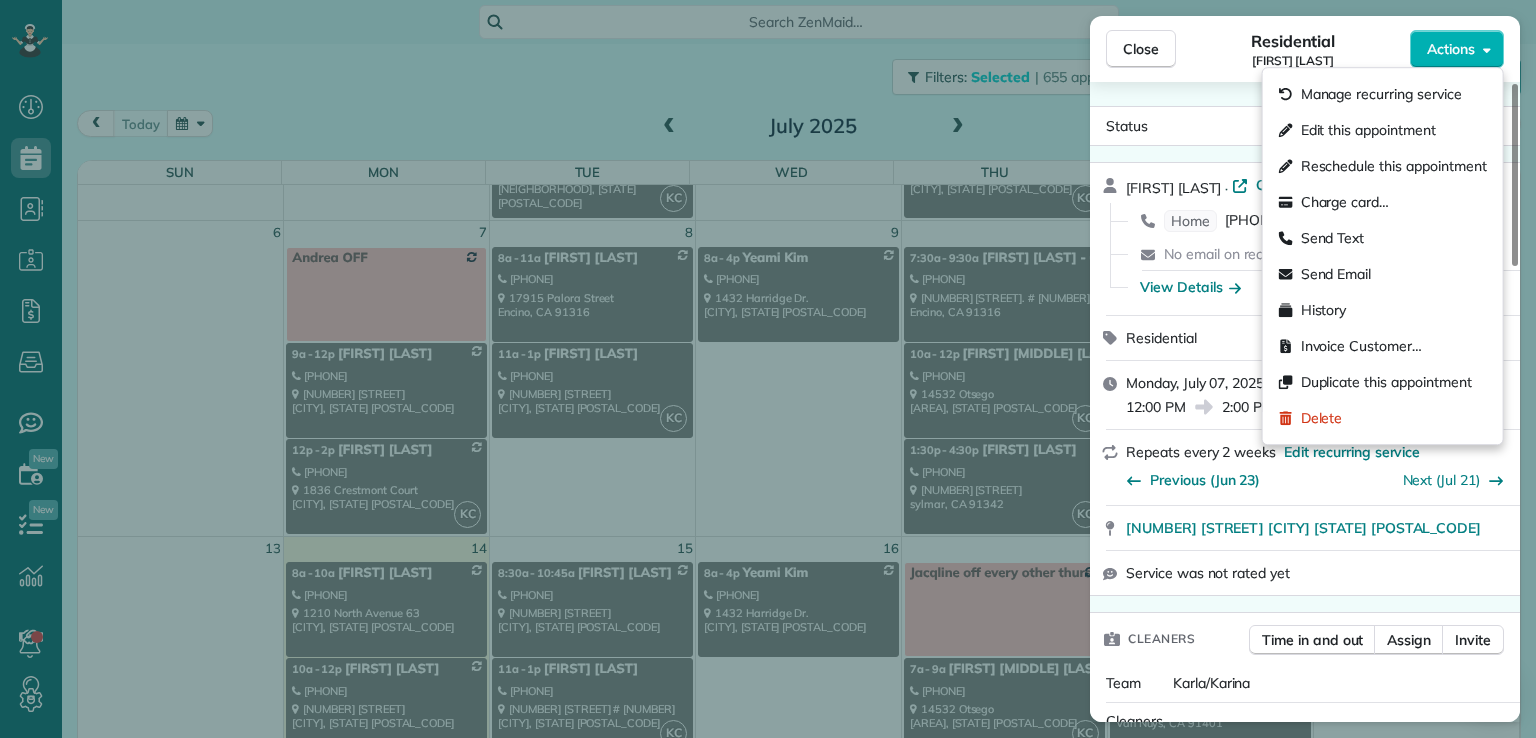 click on "Actions" at bounding box center [1451, 49] 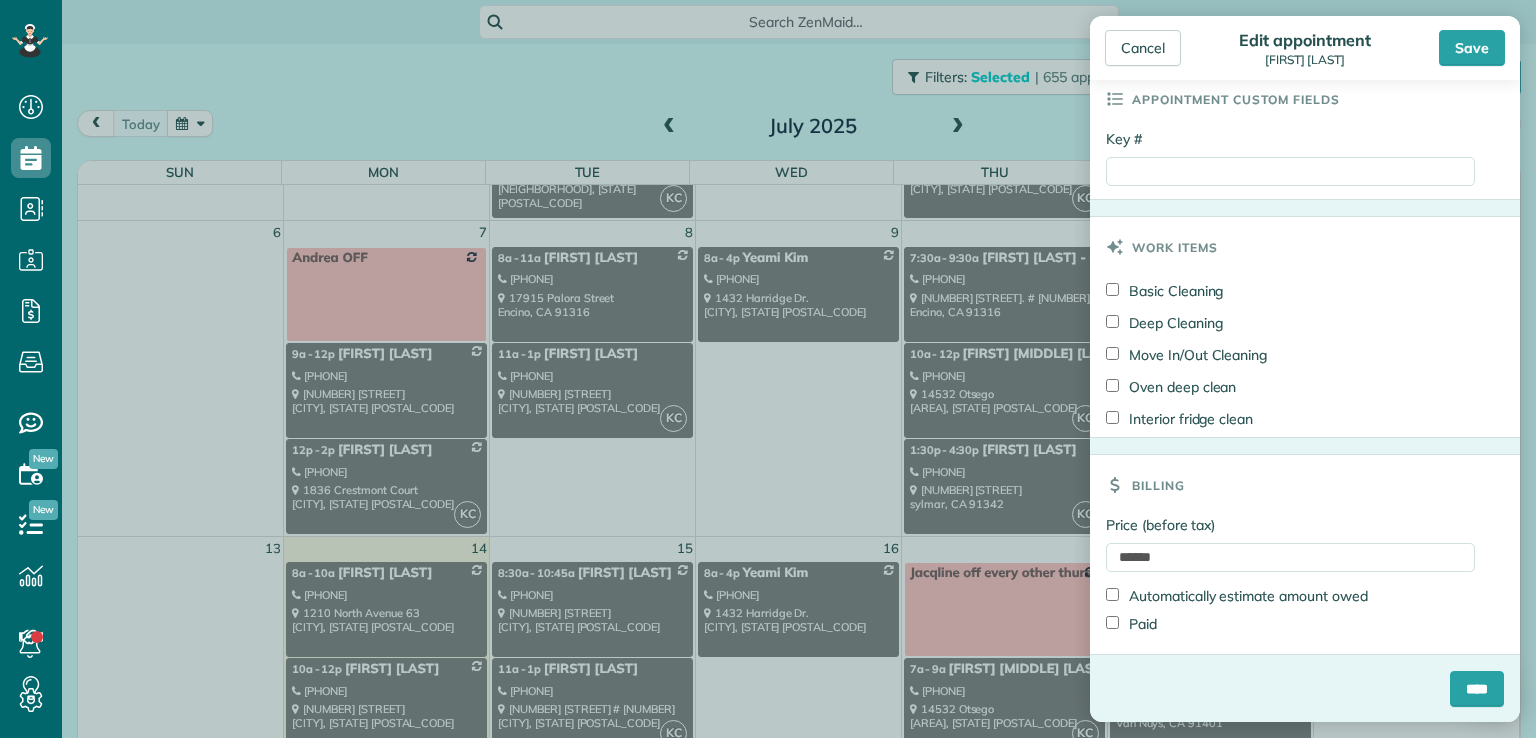 scroll, scrollTop: 934, scrollLeft: 0, axis: vertical 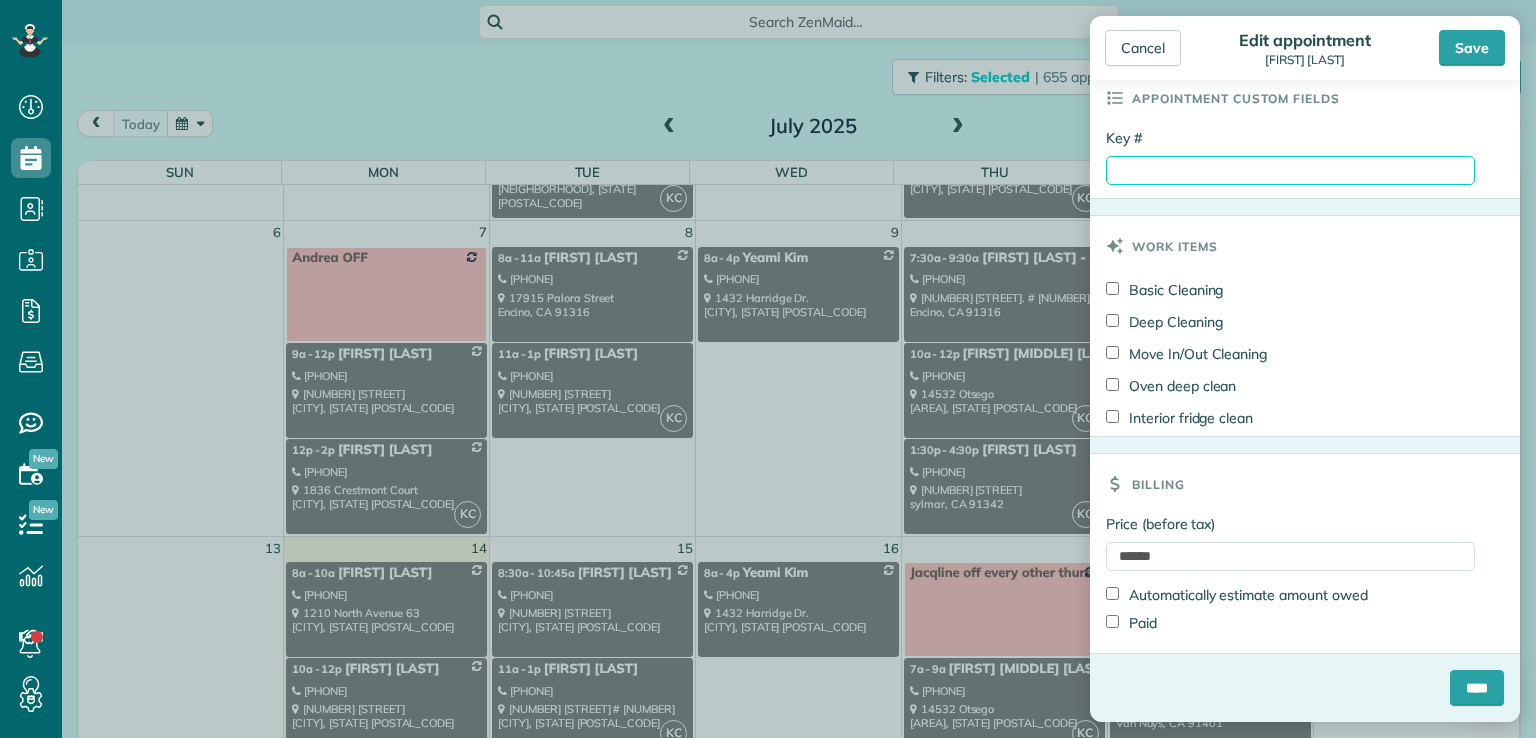 click on "Key #" at bounding box center (1290, 170) 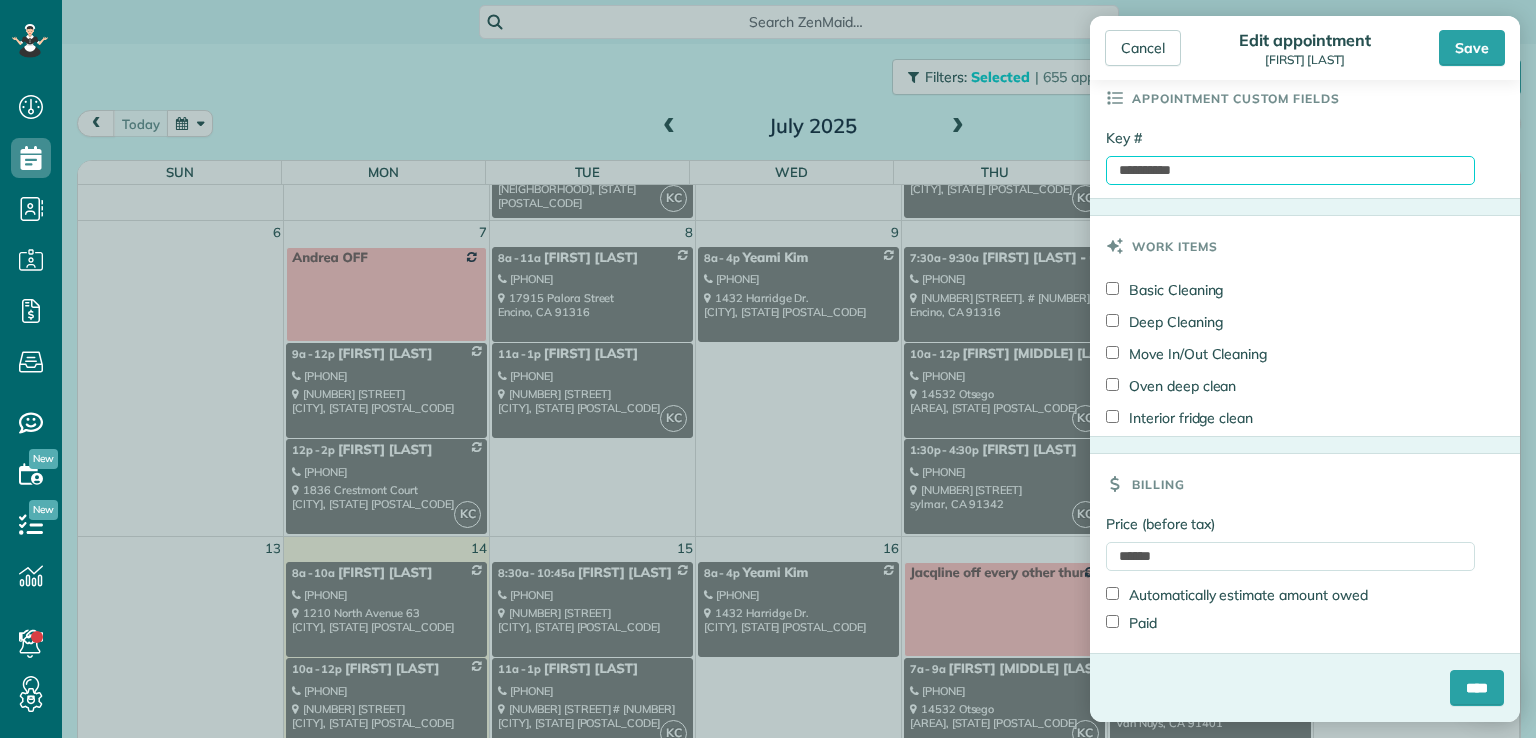 type on "**********" 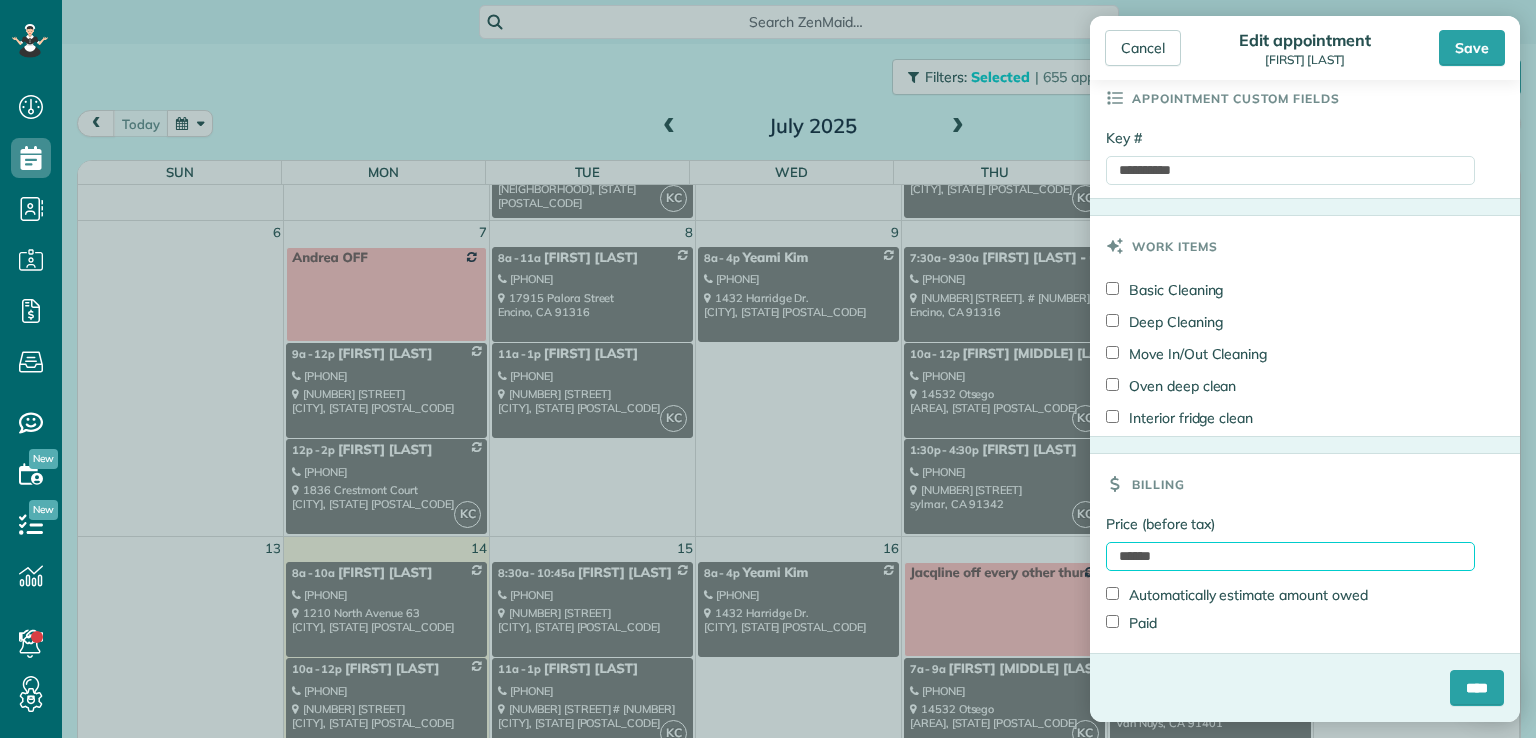 click on "******" at bounding box center (1290, 556) 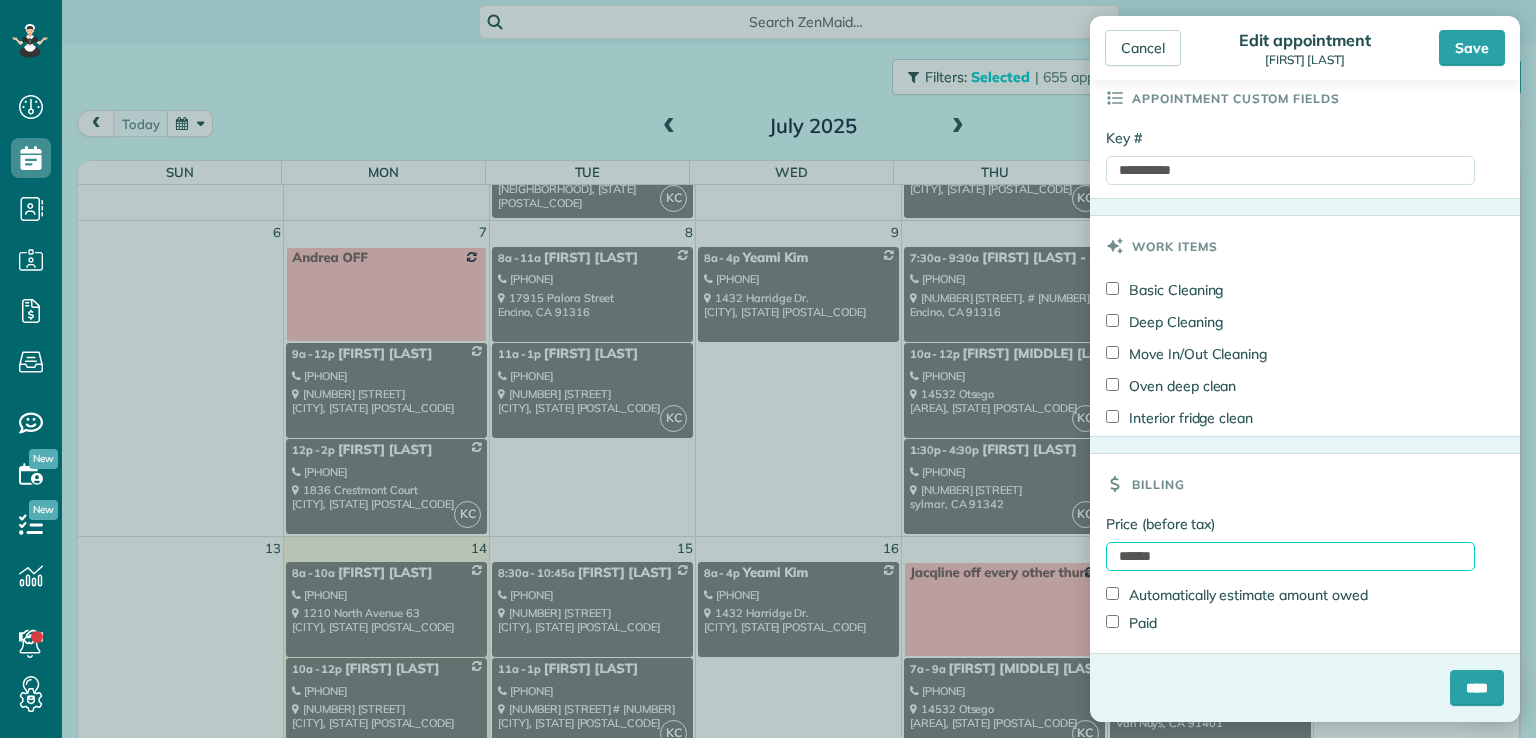 click on "******" at bounding box center [1290, 556] 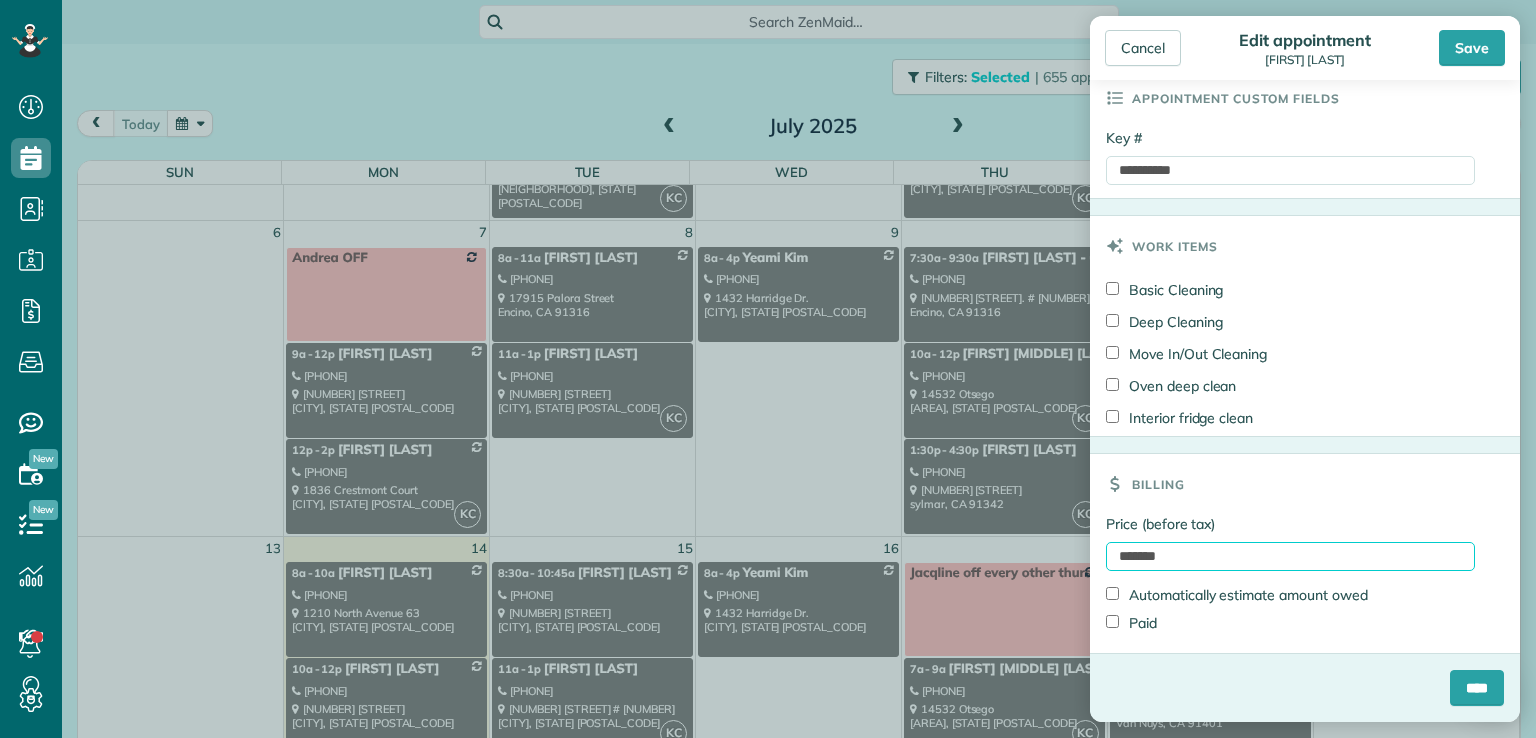type on "*******" 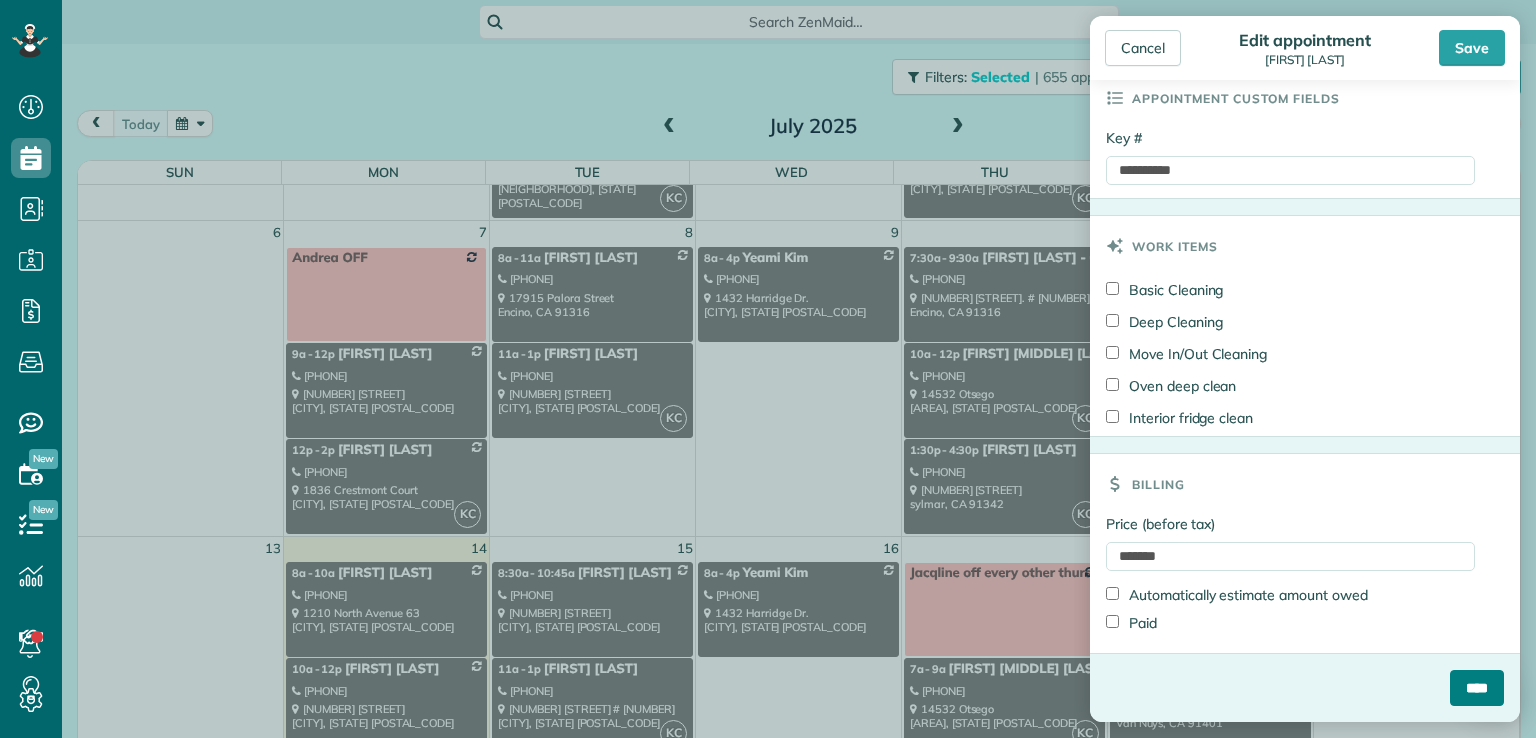 click on "****" at bounding box center (1477, 688) 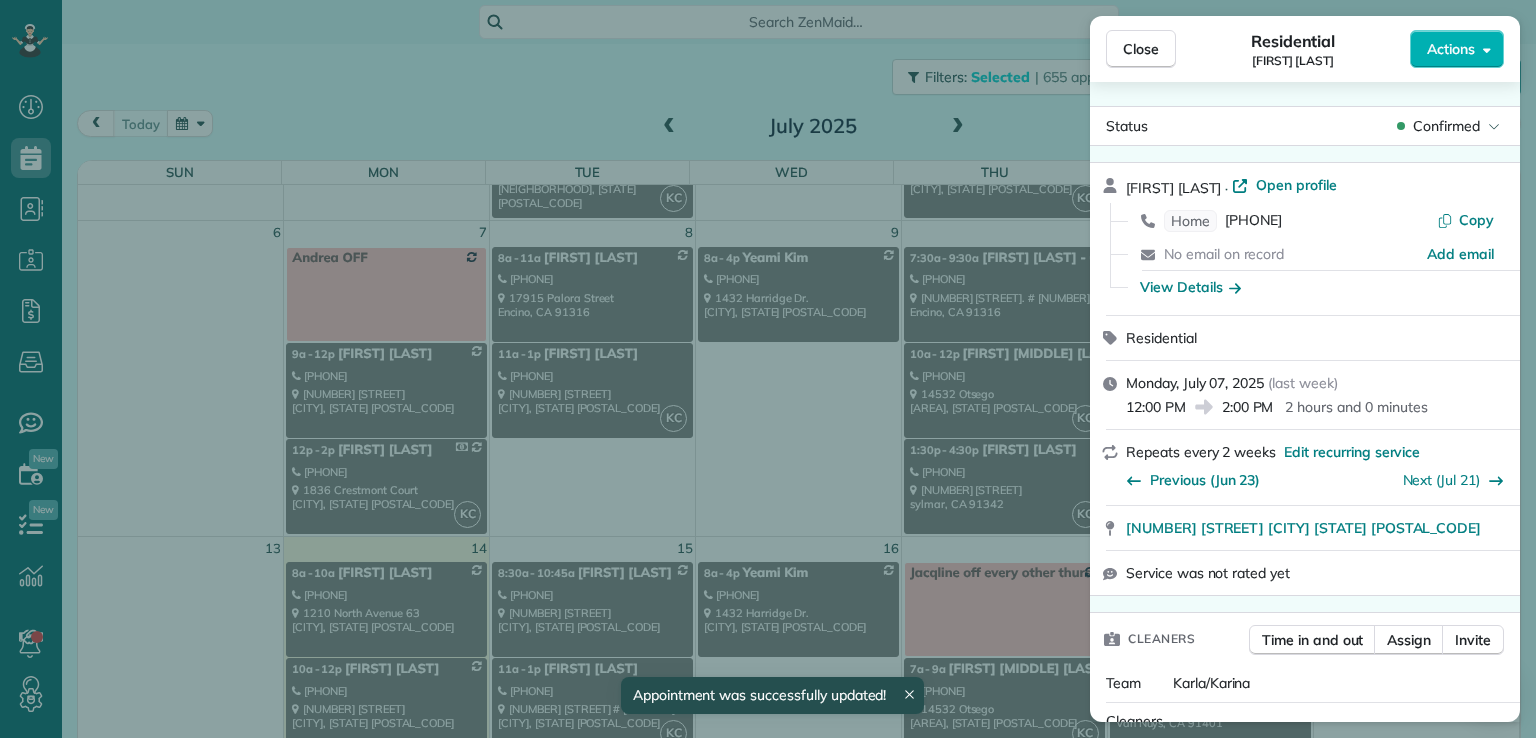 scroll, scrollTop: 279, scrollLeft: 0, axis: vertical 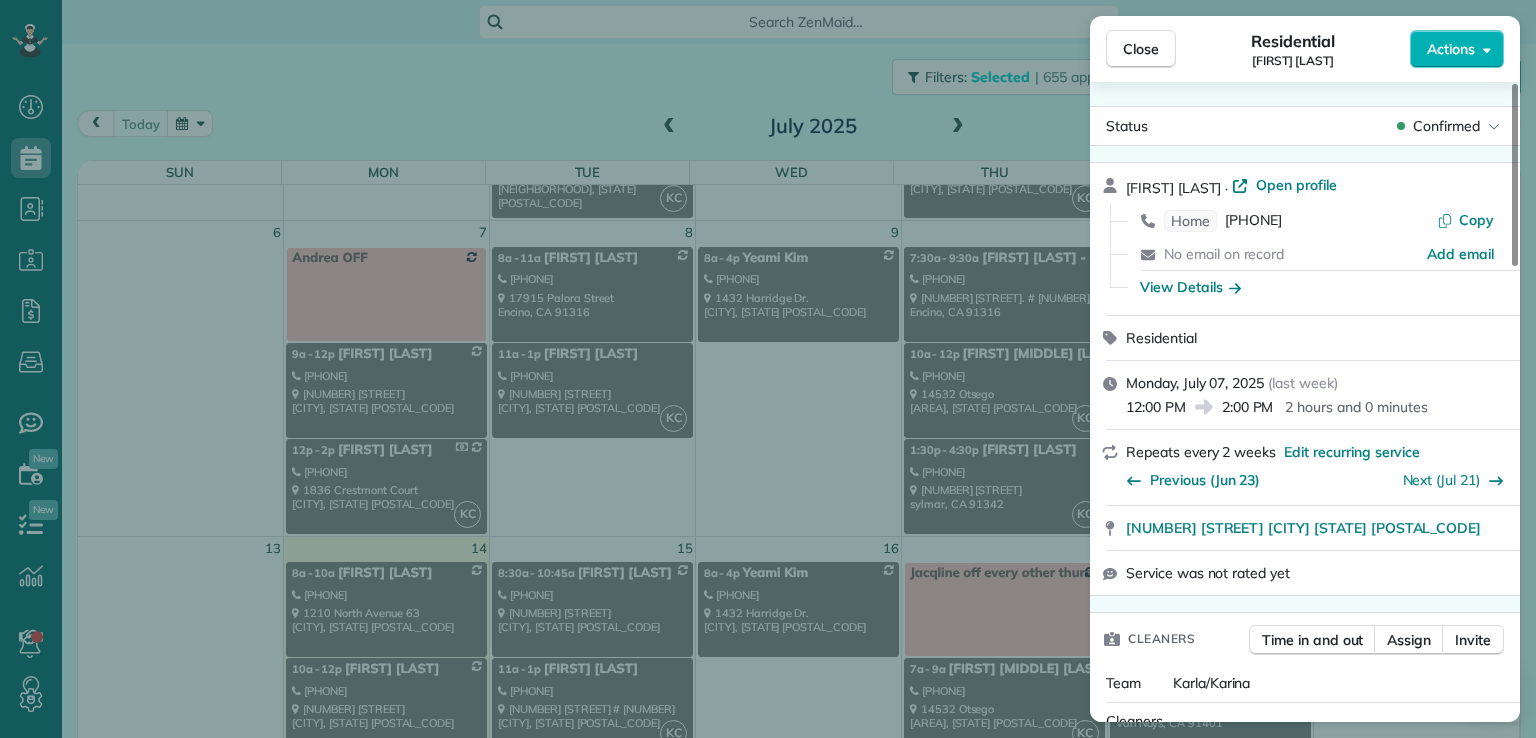 click on "Close" at bounding box center (1141, 49) 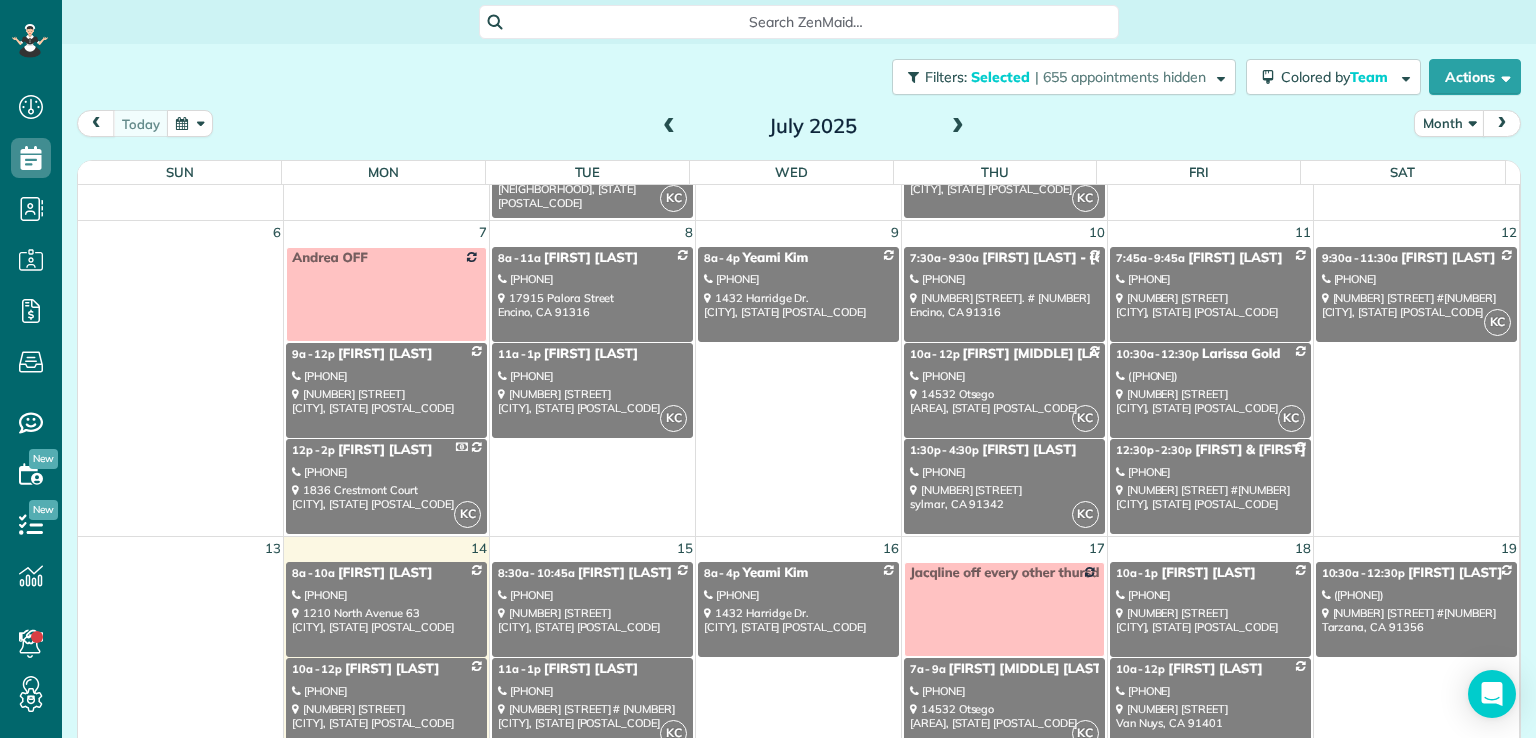 click on "KC [TIME] - [TIME] [FIRST] [LAST] ([PHONE]) [NUMBER] [STREET] [CITY], [STATE] [POSTAL_CODE]" at bounding box center (592, 390) 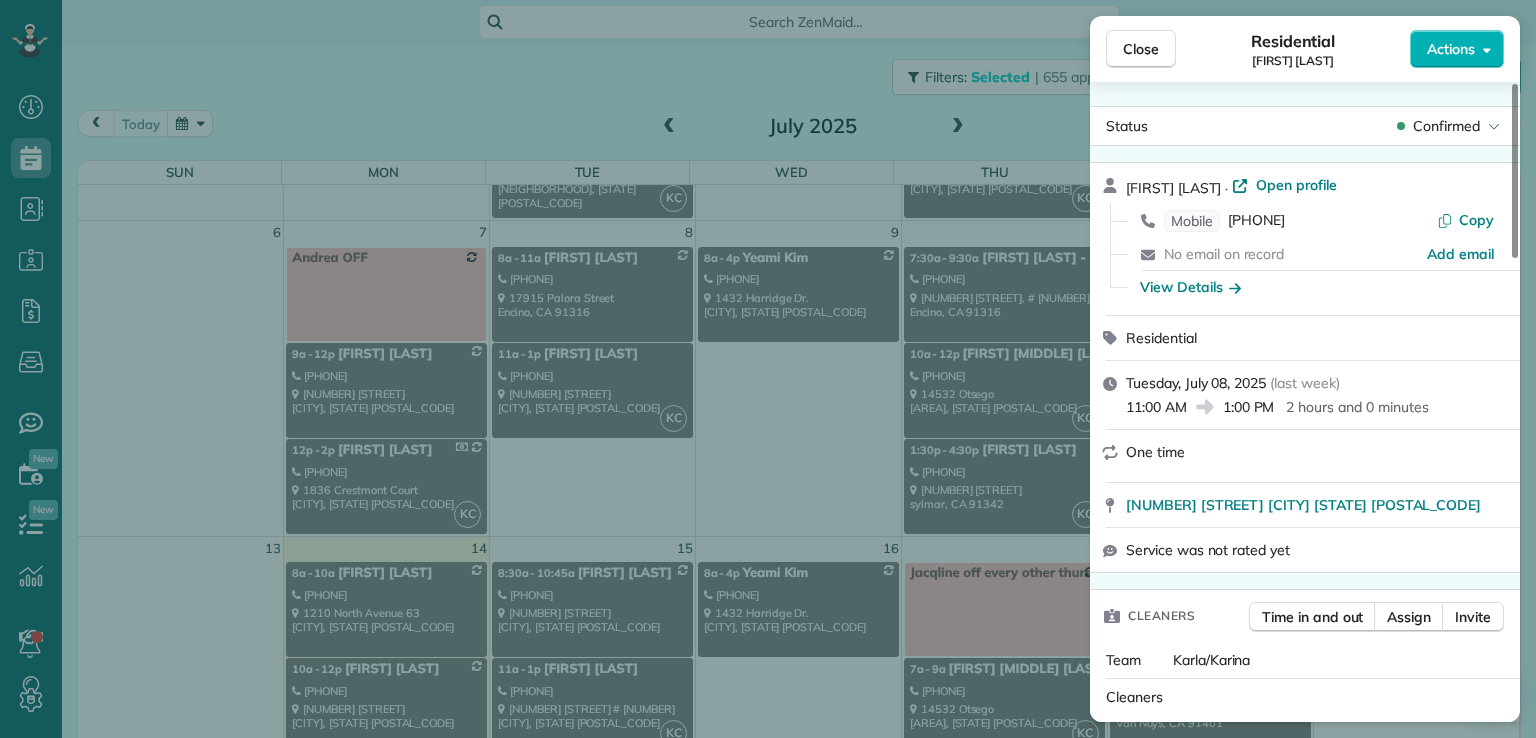 click on "Actions" at bounding box center [1451, 49] 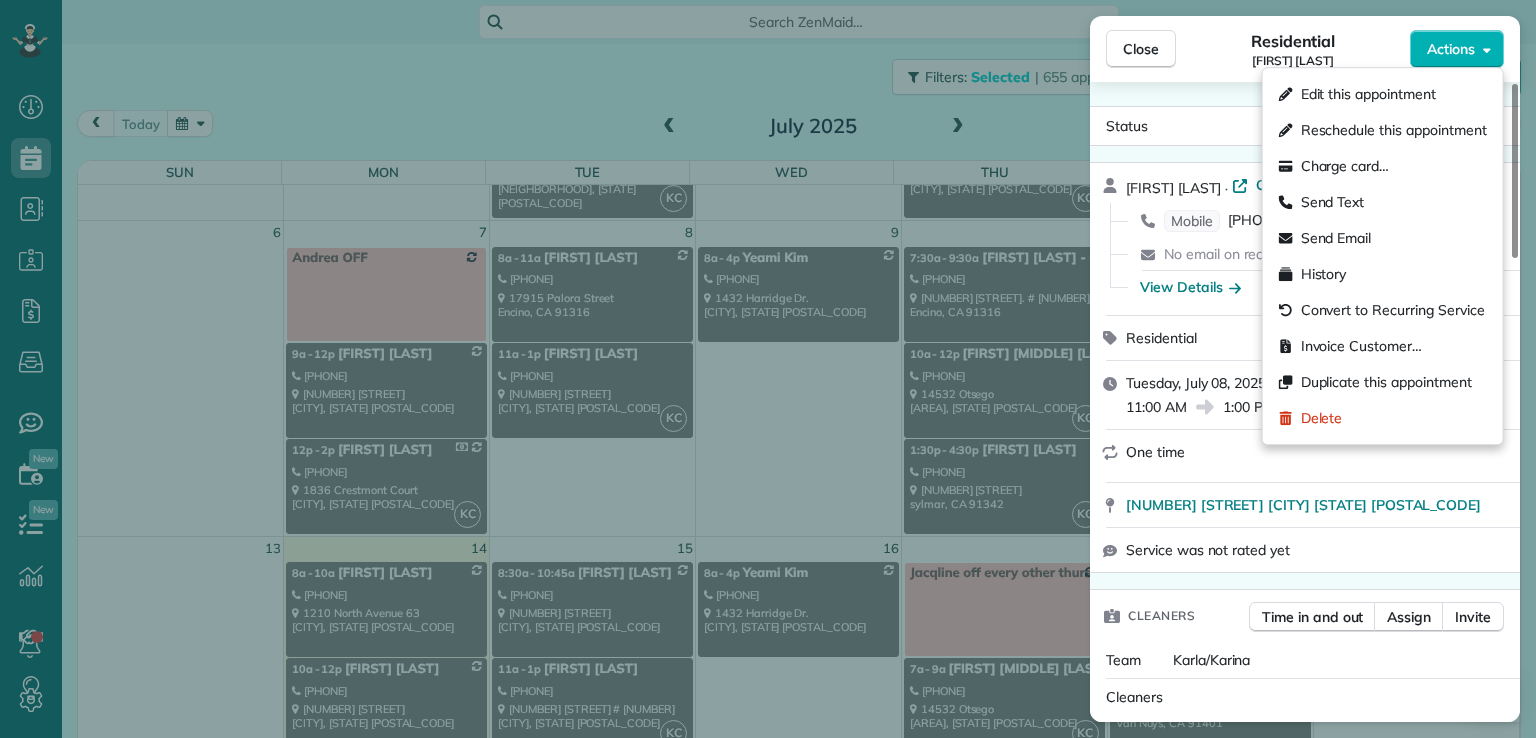 click on "Edit this appointment" at bounding box center [1368, 94] 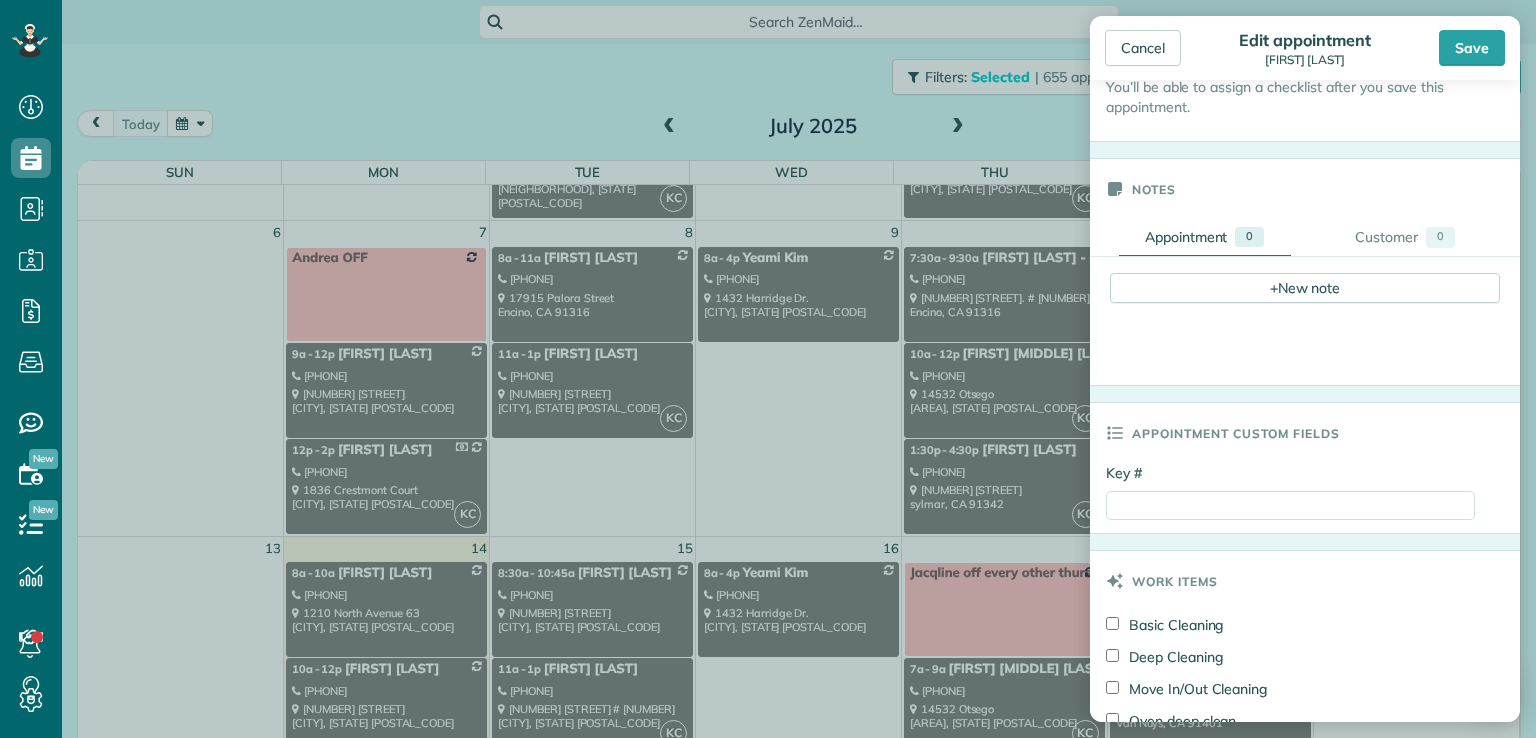 scroll, scrollTop: 934, scrollLeft: 0, axis: vertical 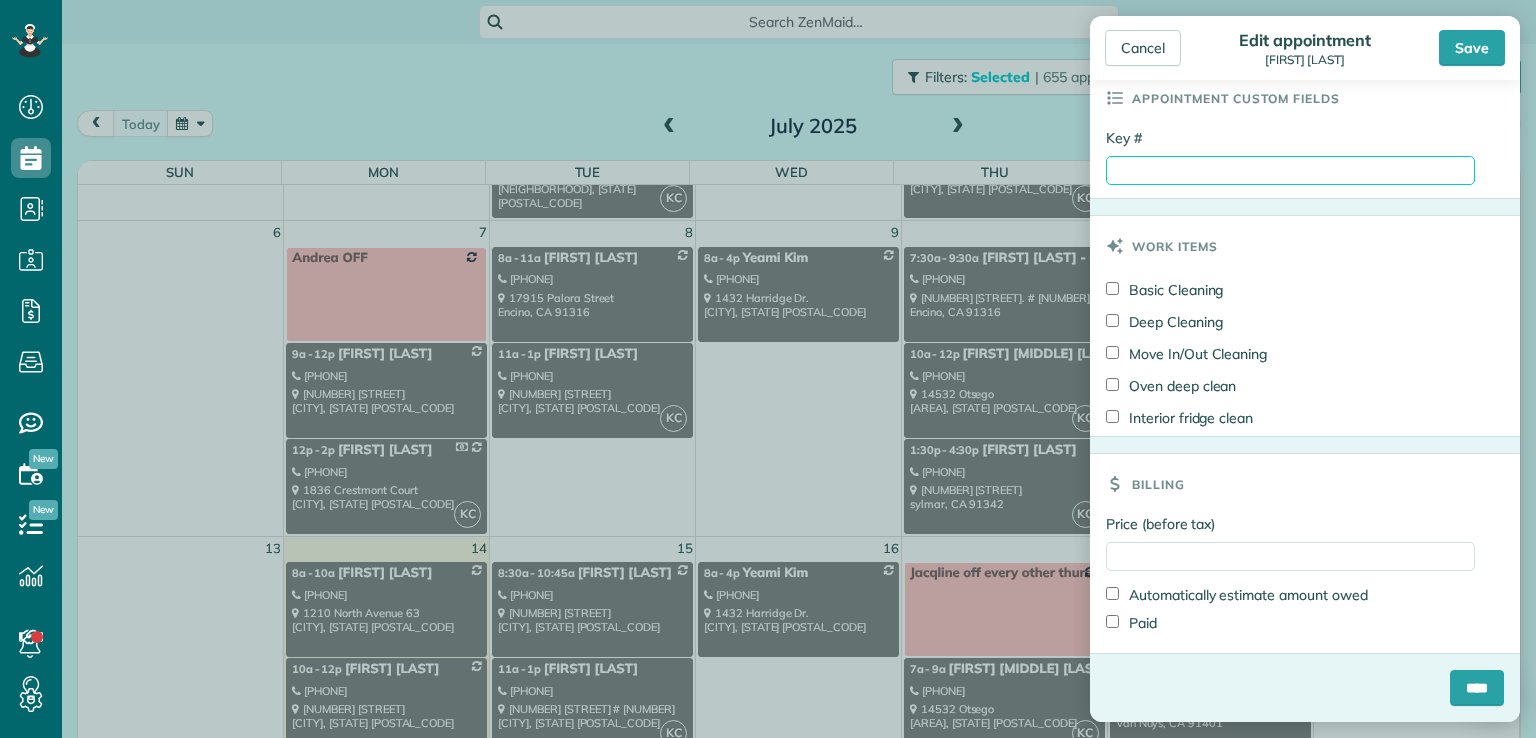 click on "Key #" at bounding box center [1290, 170] 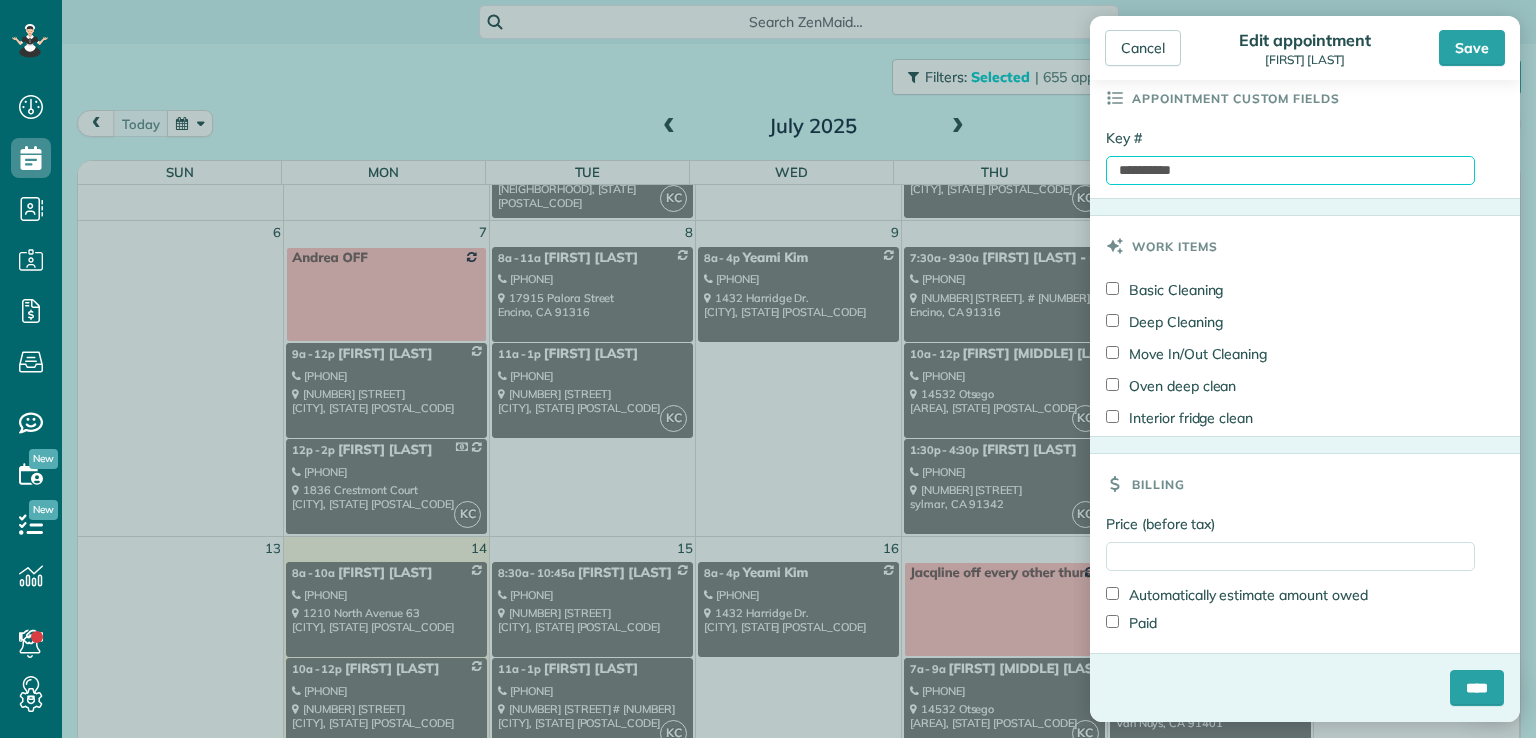 type on "**********" 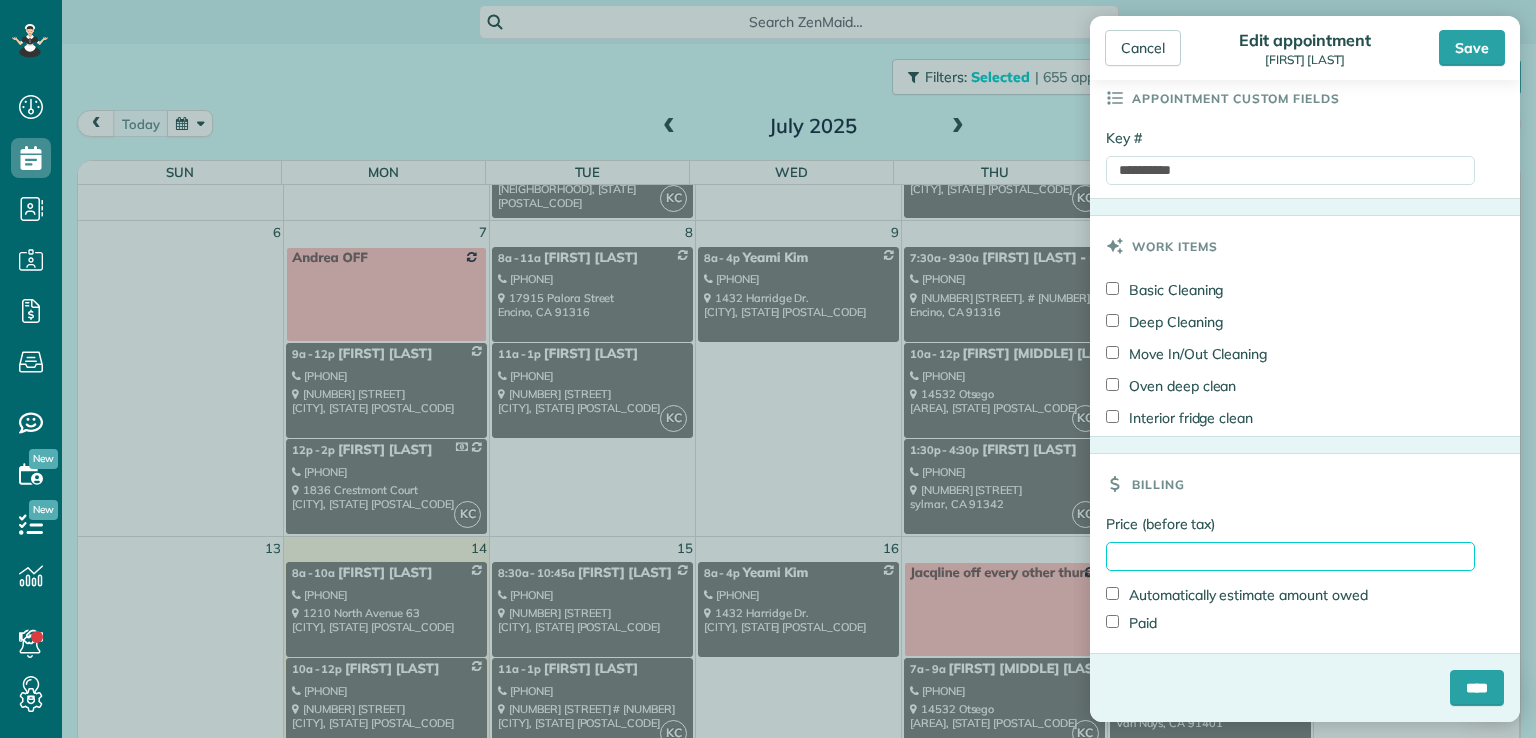 click on "Price (before tax)" at bounding box center [1290, 556] 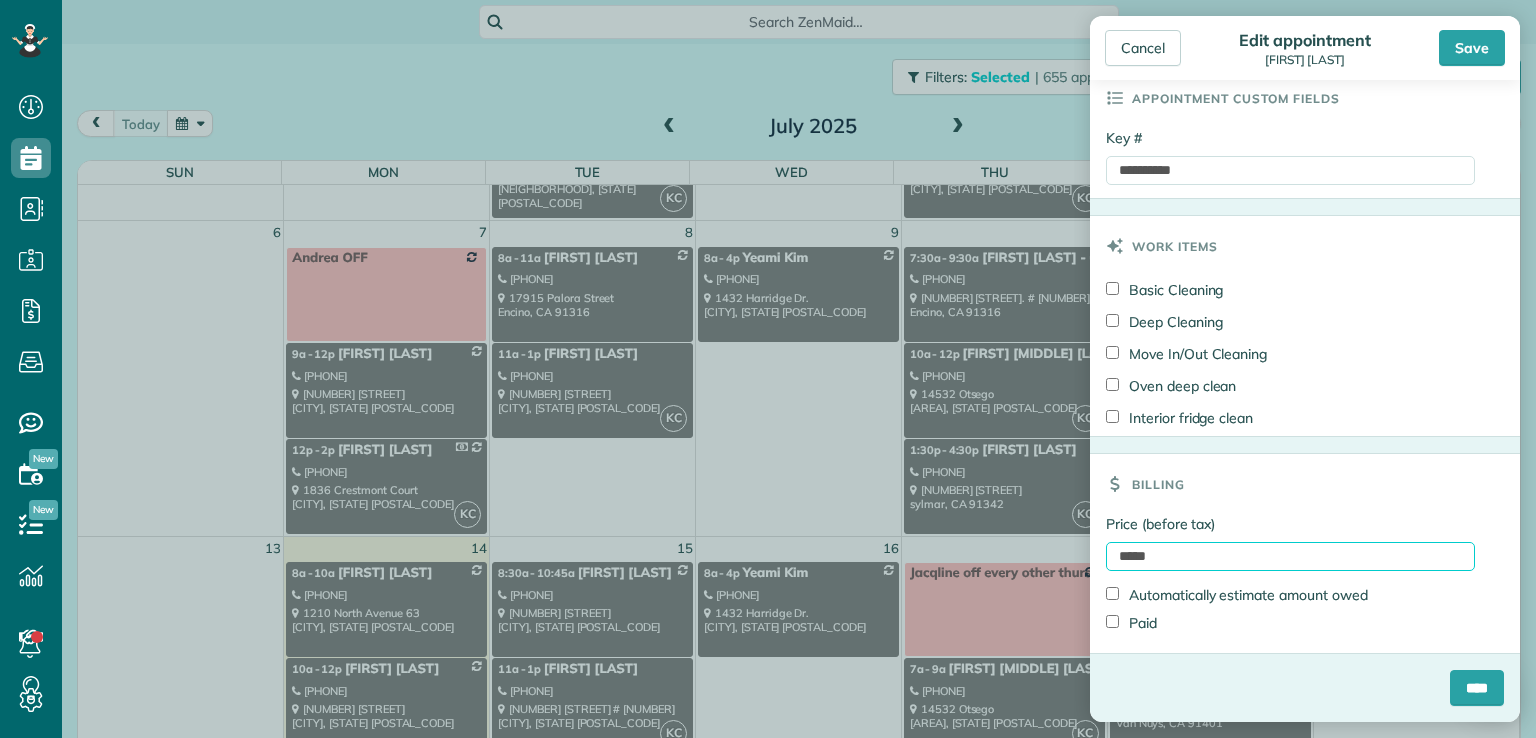 type on "*****" 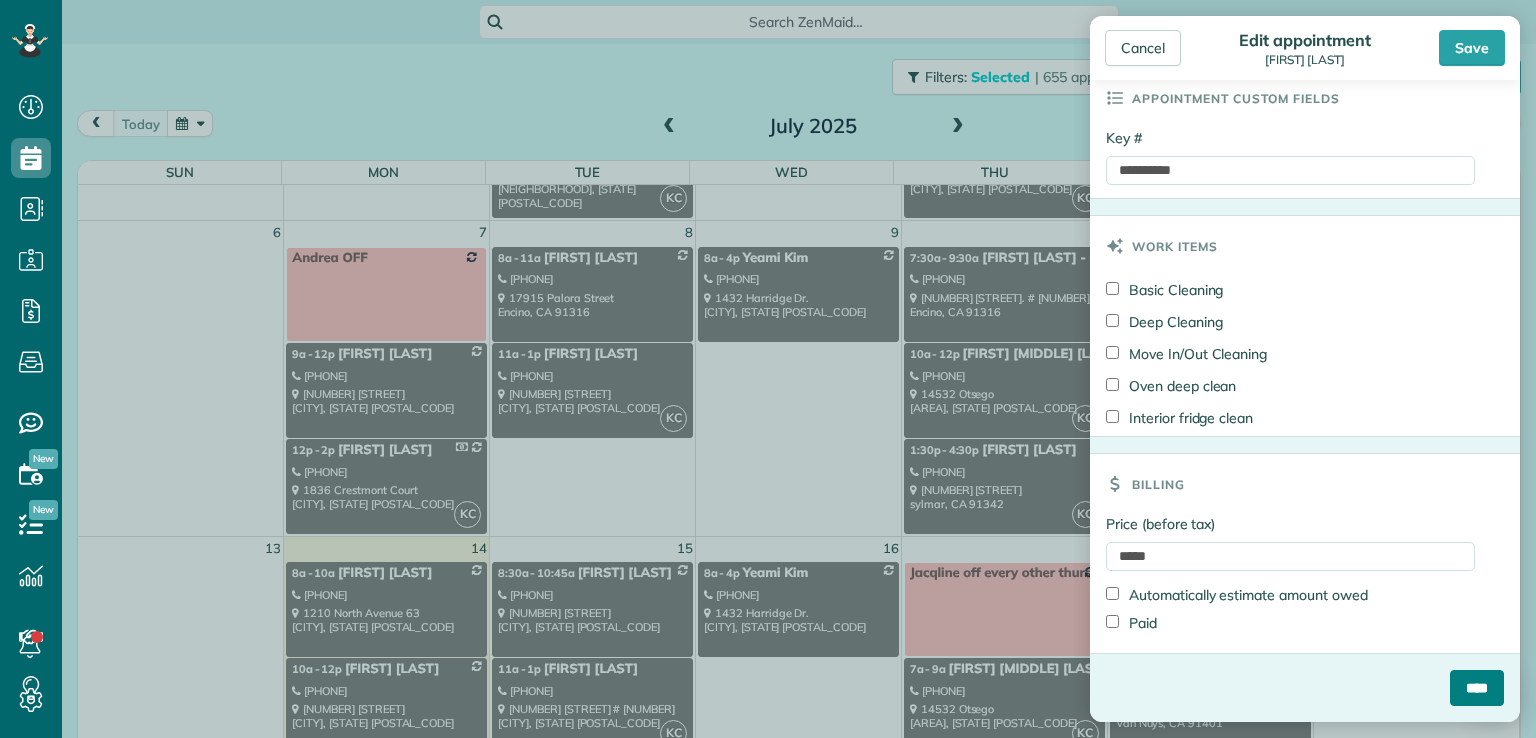 click on "****" at bounding box center (1477, 688) 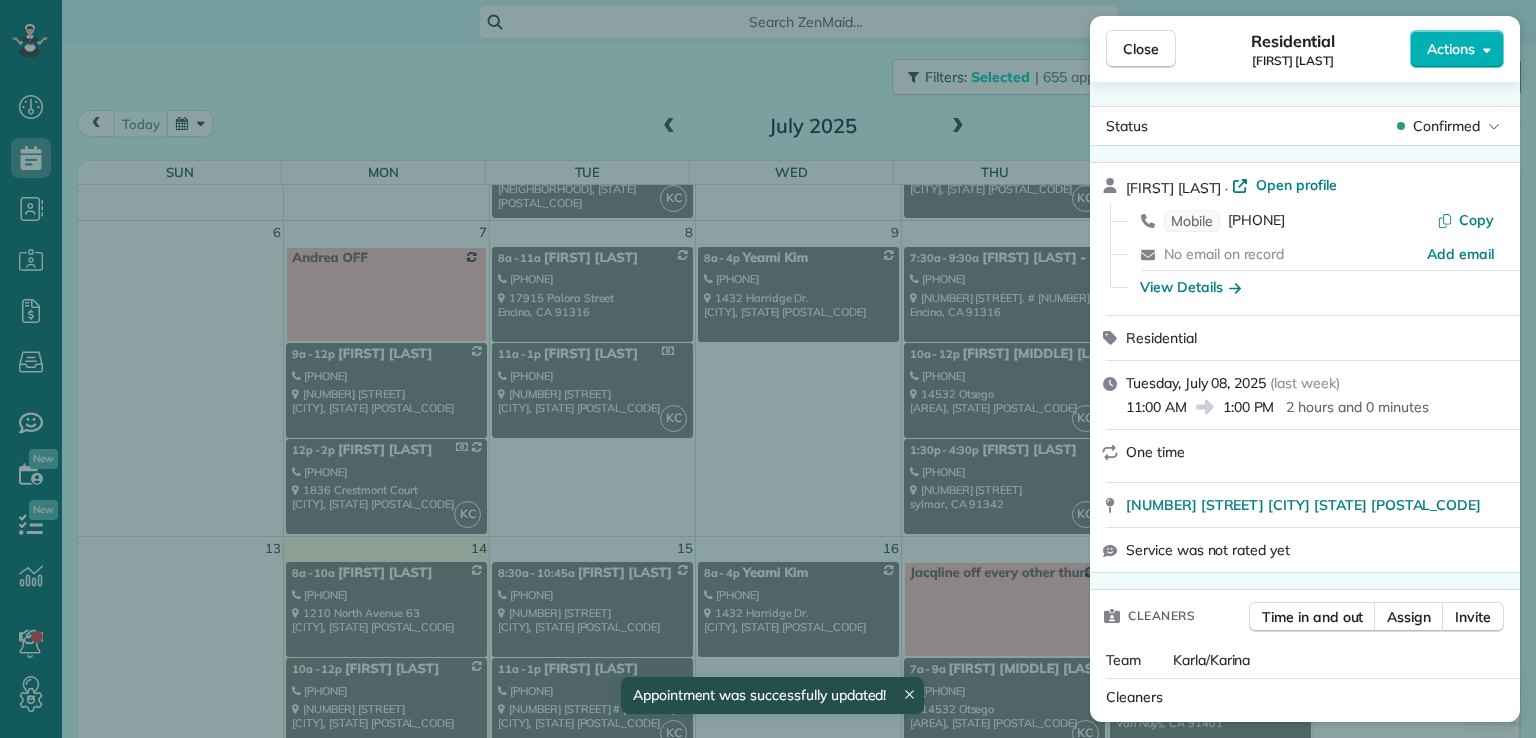 scroll, scrollTop: 279, scrollLeft: 0, axis: vertical 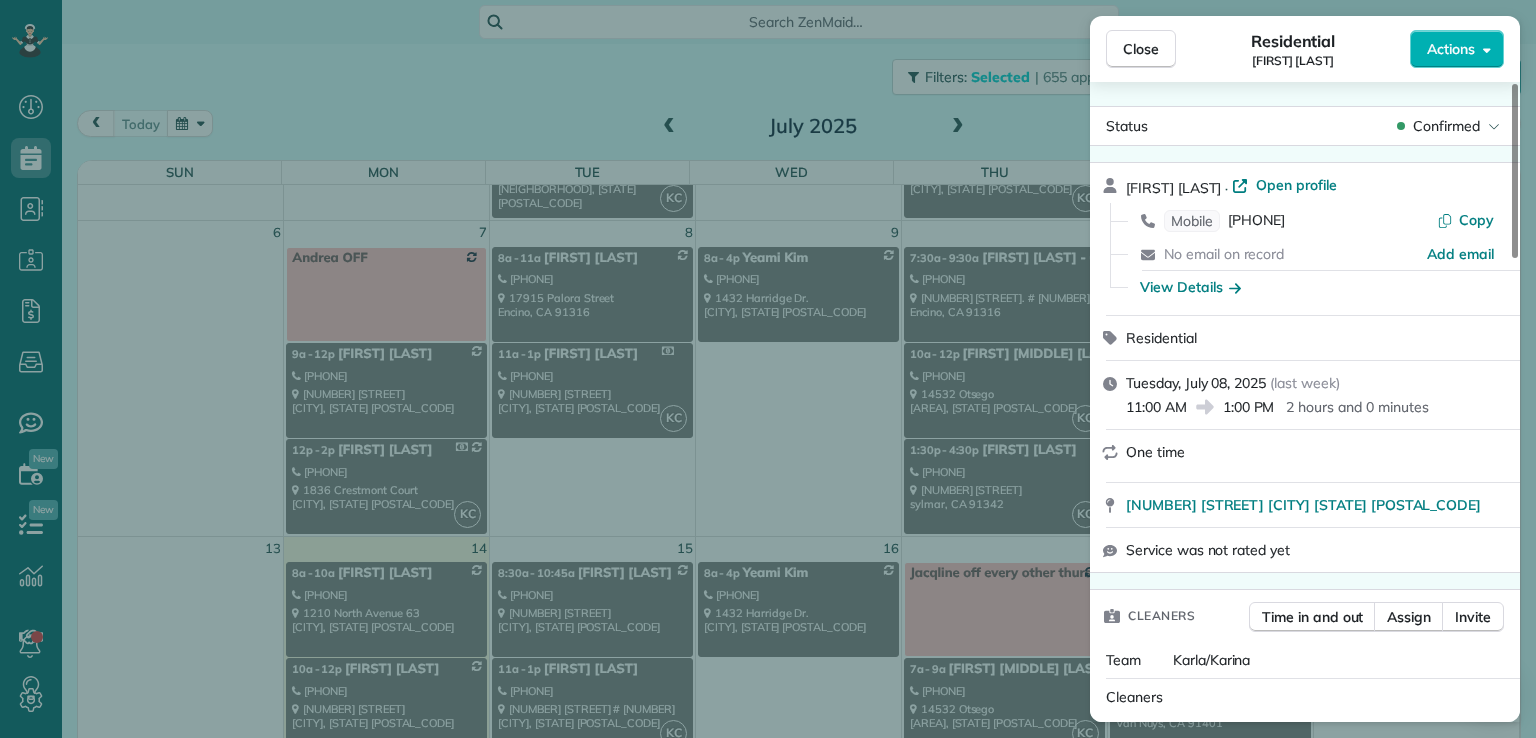 click on "Close" at bounding box center (1141, 49) 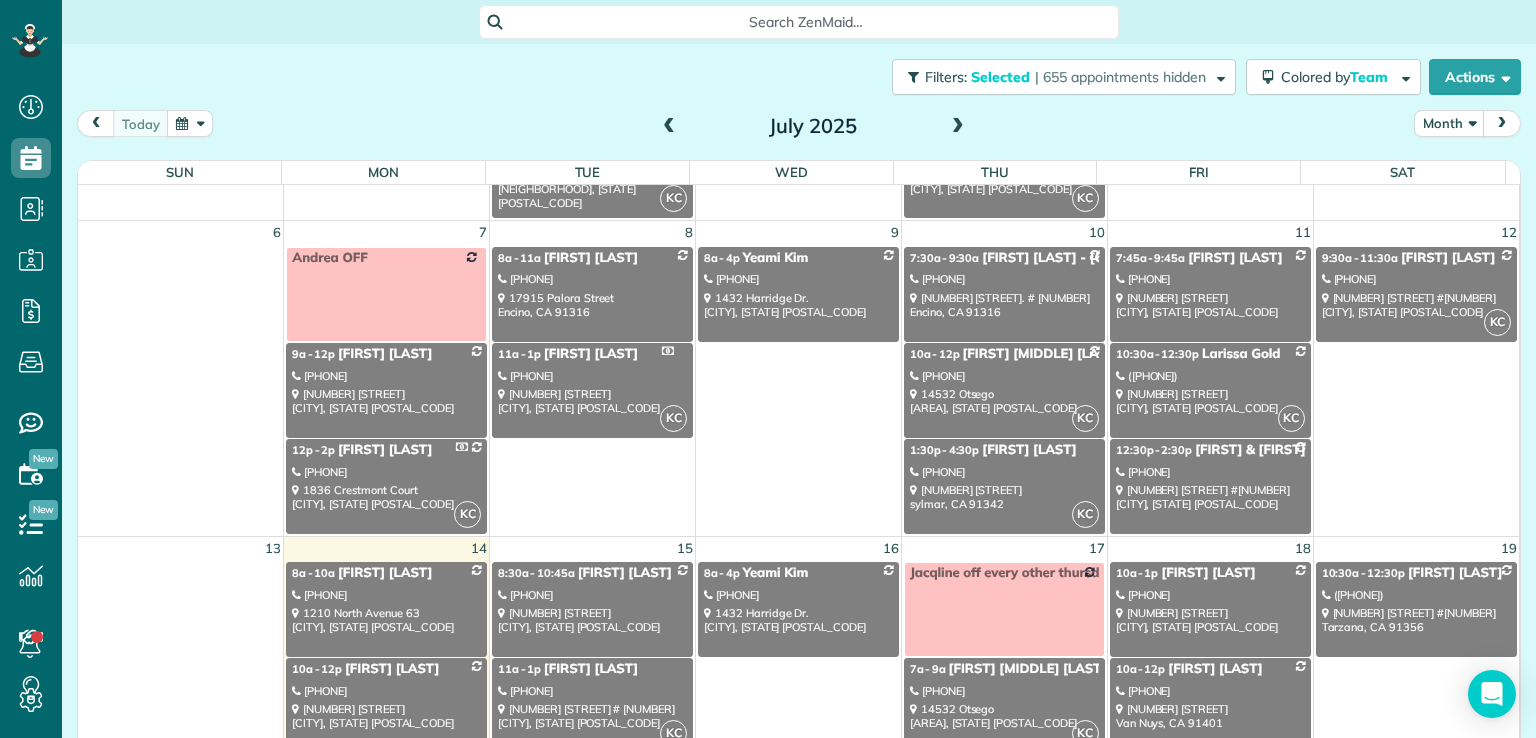 click on "[TIME] - [FIRST] [LAST] ([PHONE]) [NUMBER] [STREET] [CITY], [STATE] [POSTAL_CODE]" at bounding box center [1210, 294] 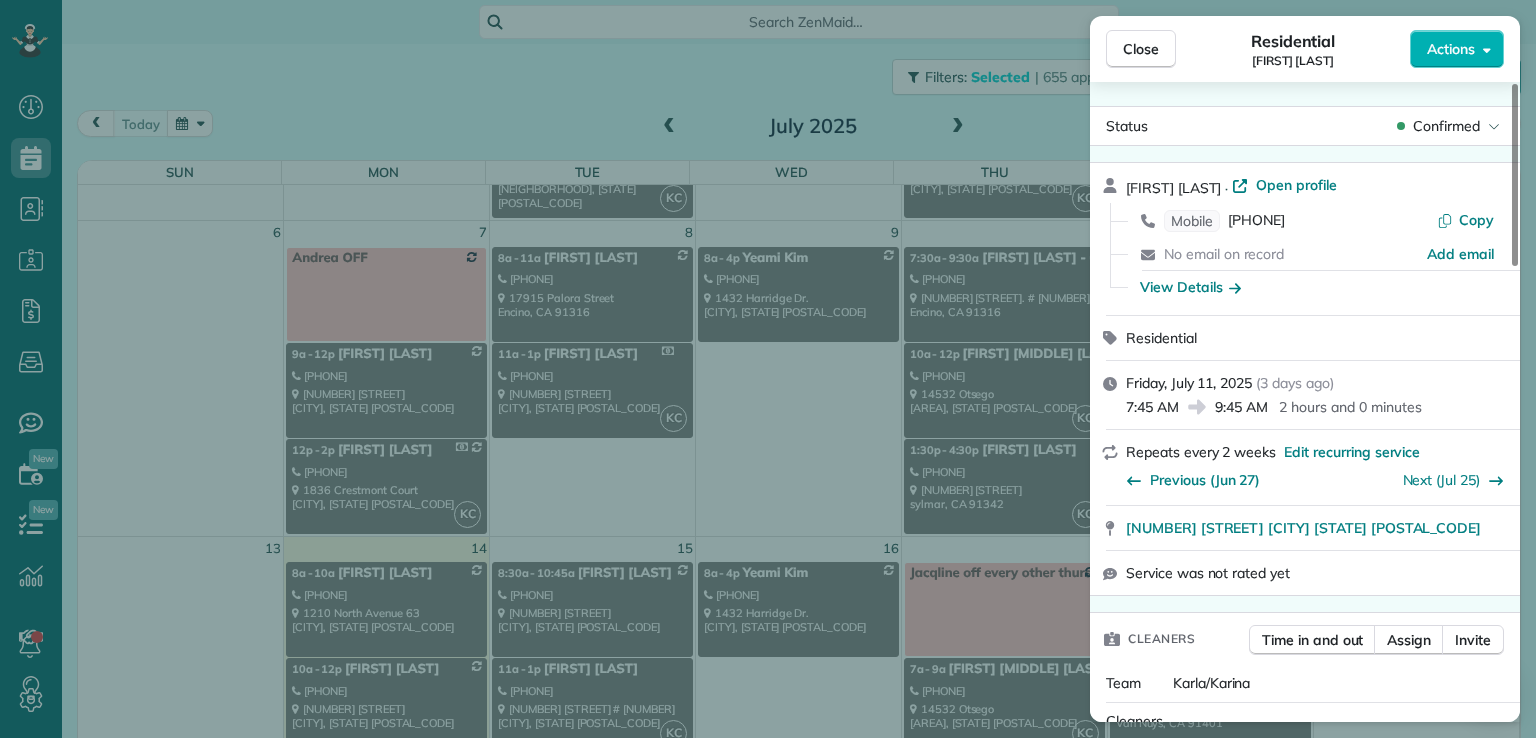 drag, startPoint x: 1141, startPoint y: 333, endPoint x: 1127, endPoint y: 329, distance: 14.56022 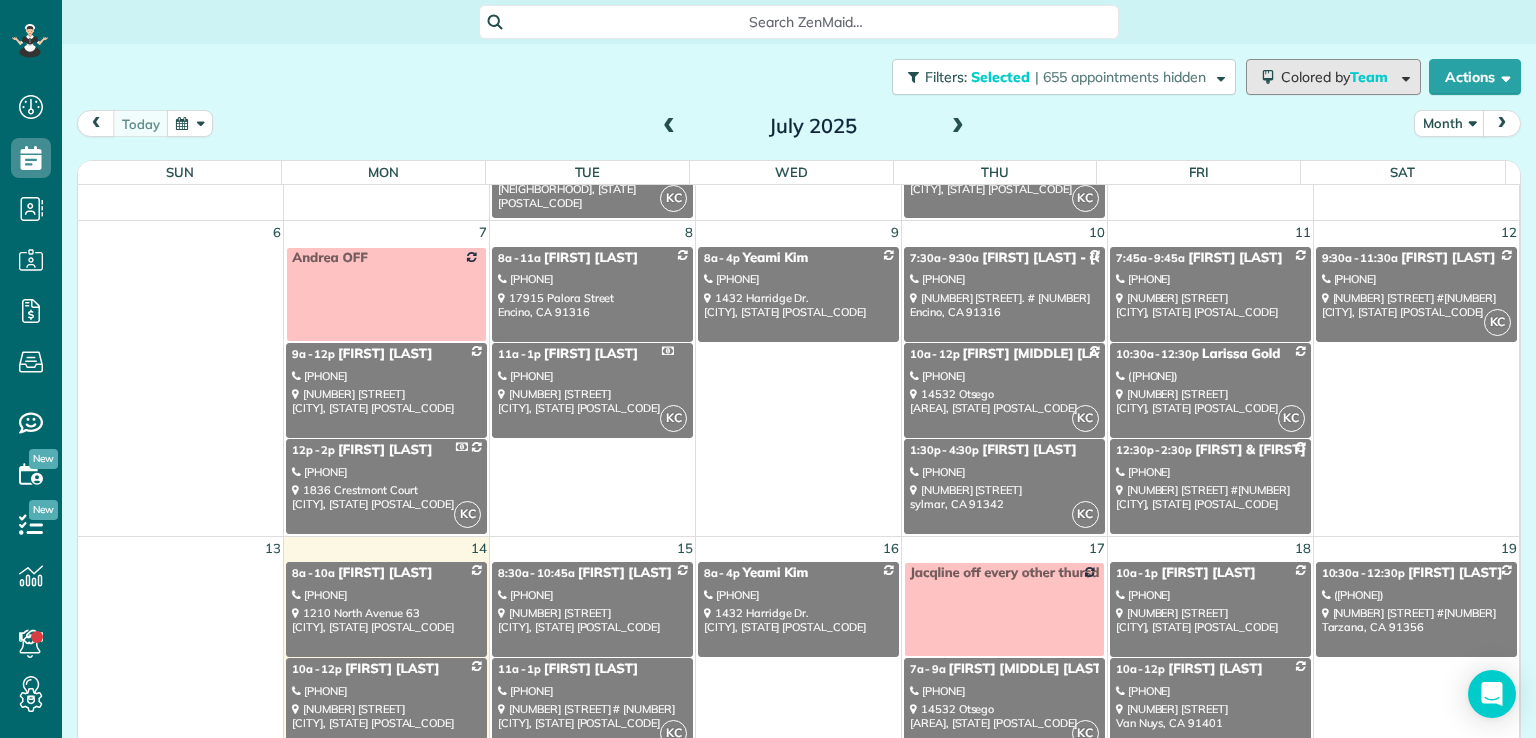 click on "Colored by  Team" at bounding box center [1338, 77] 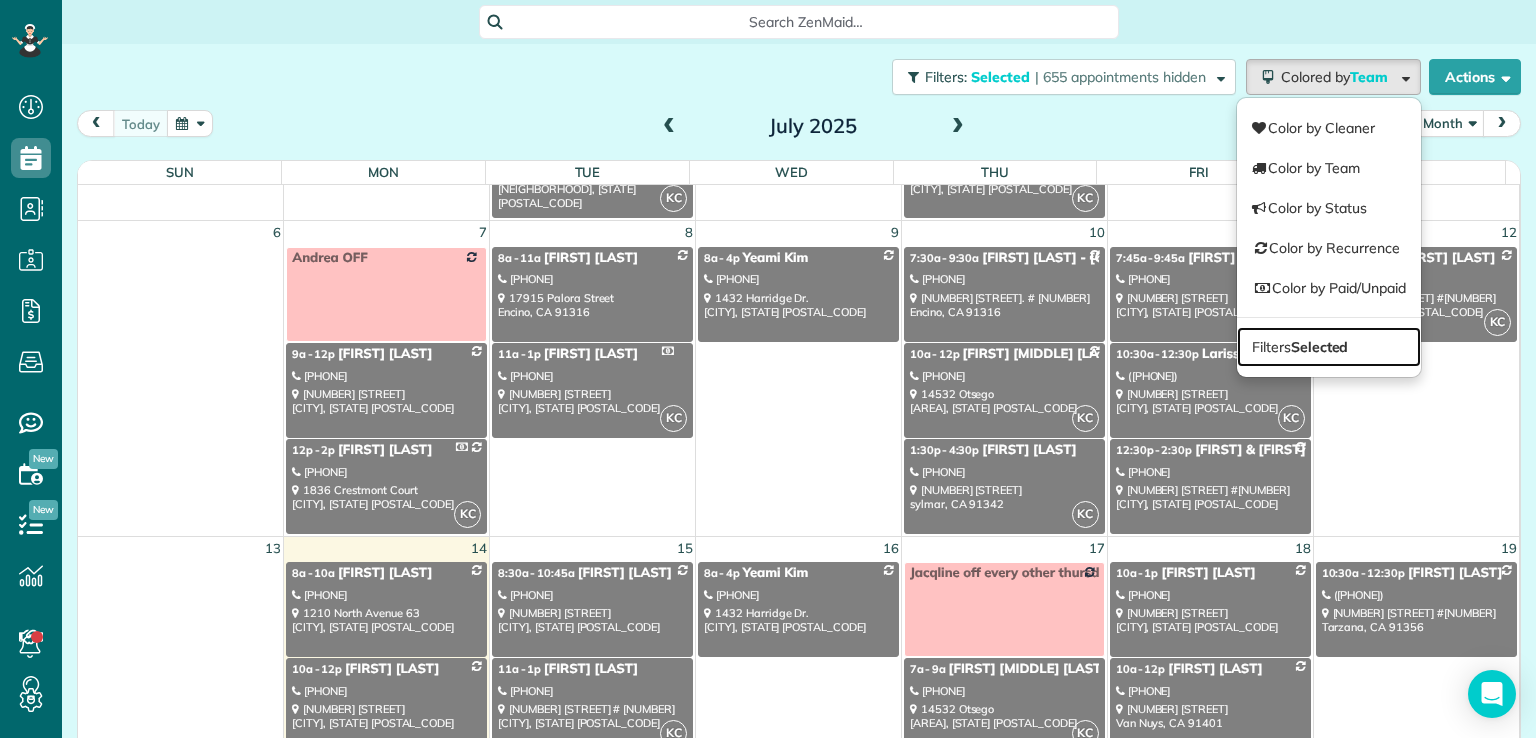 click on "Selected" at bounding box center (1320, 347) 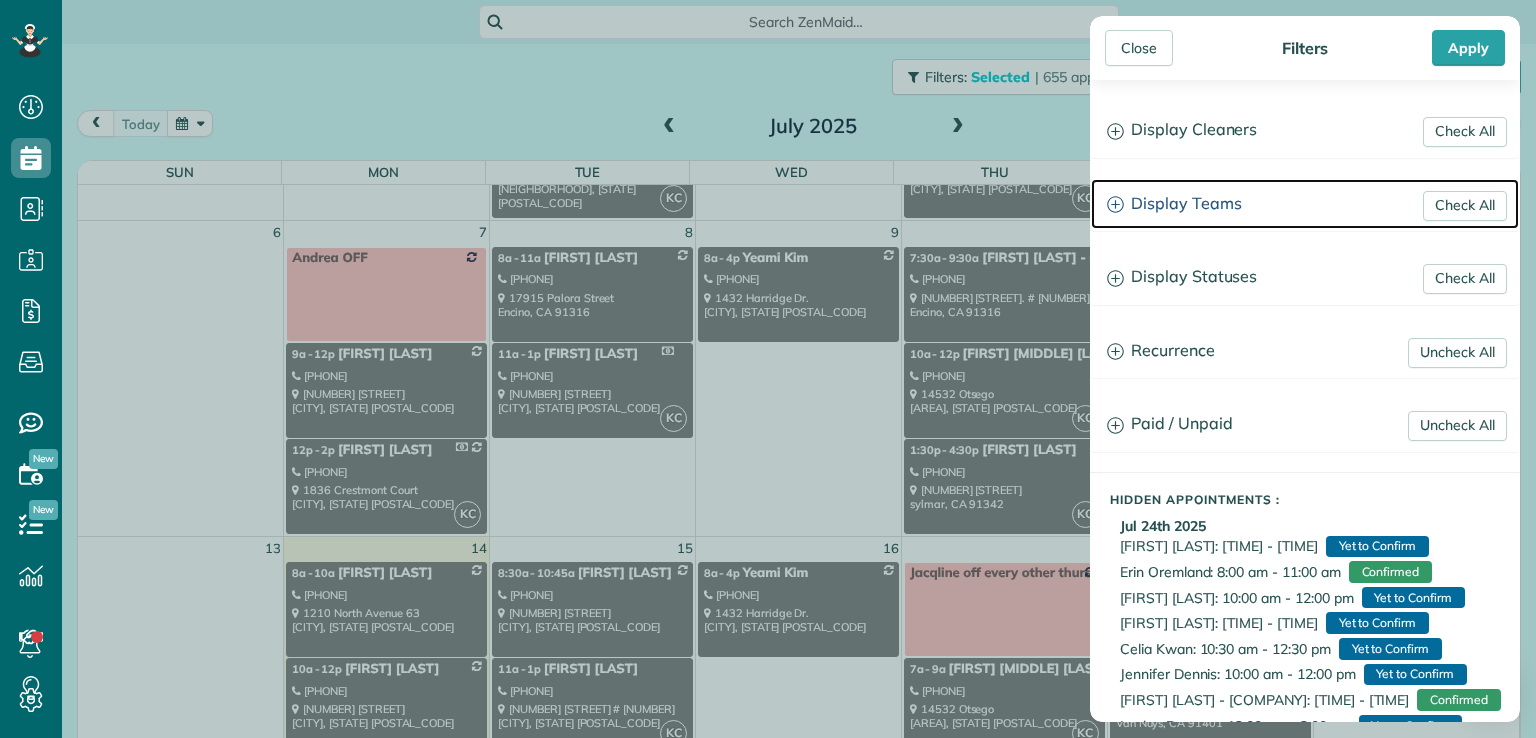 click on "Display Teams" at bounding box center [1305, 204] 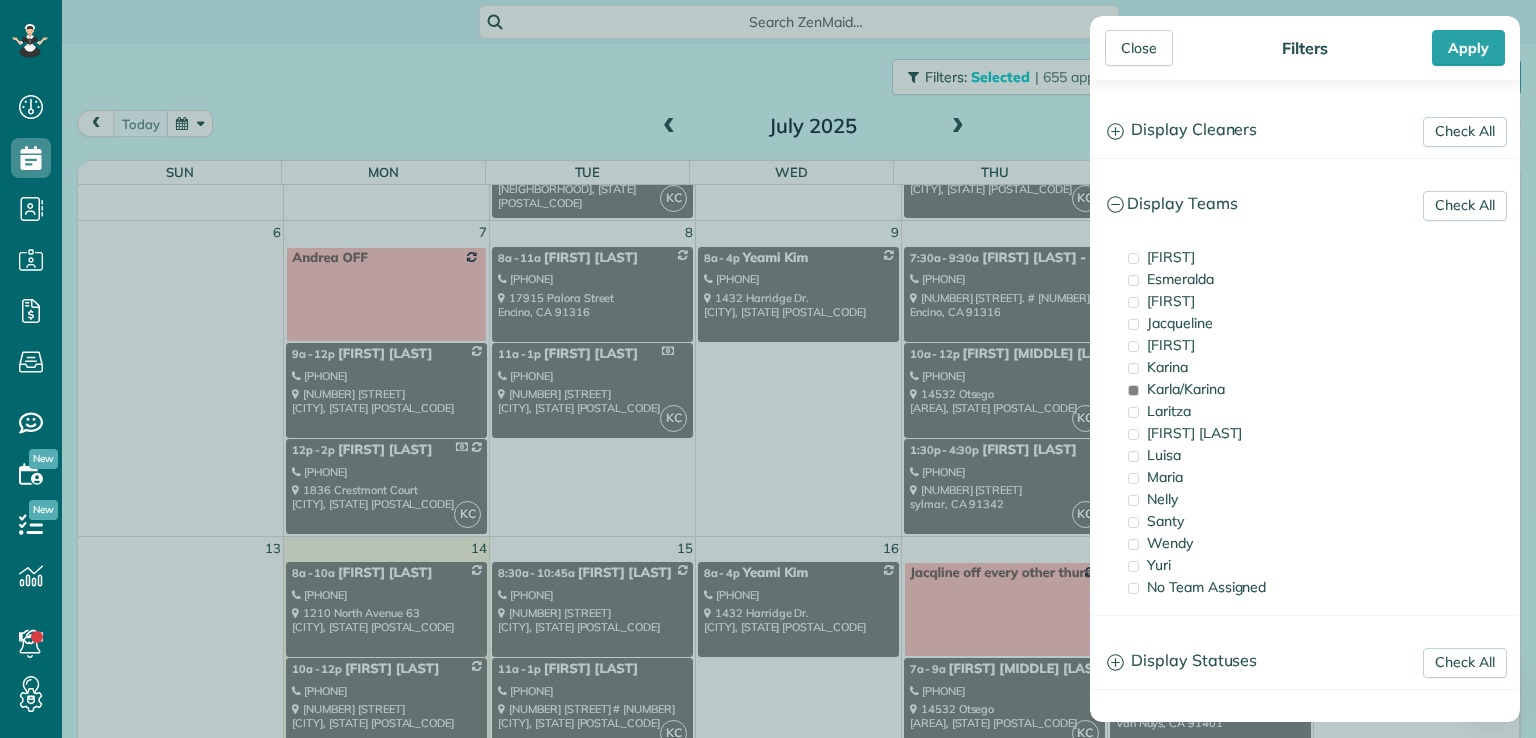 click on "Karla/Karina" at bounding box center (1186, 389) 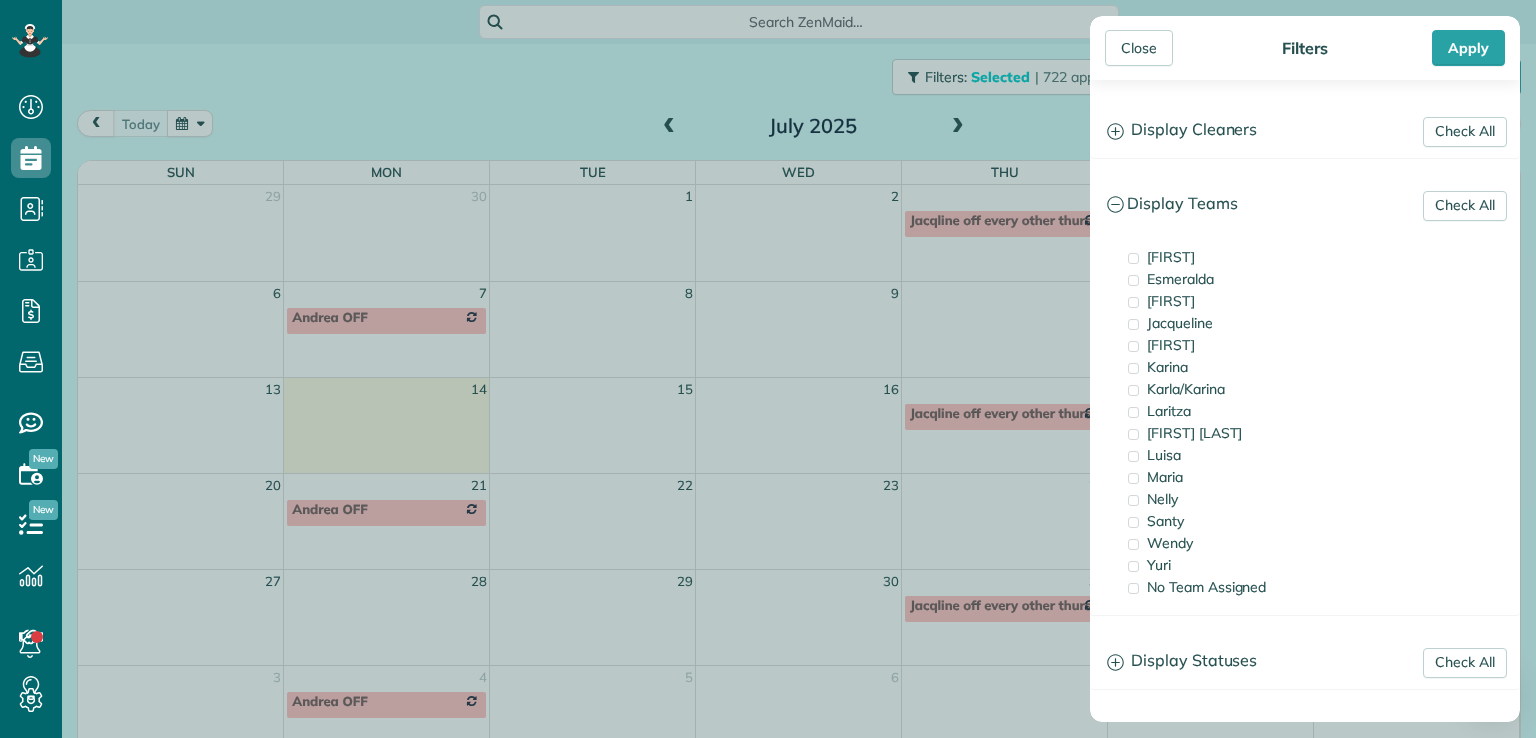 scroll, scrollTop: 0, scrollLeft: 0, axis: both 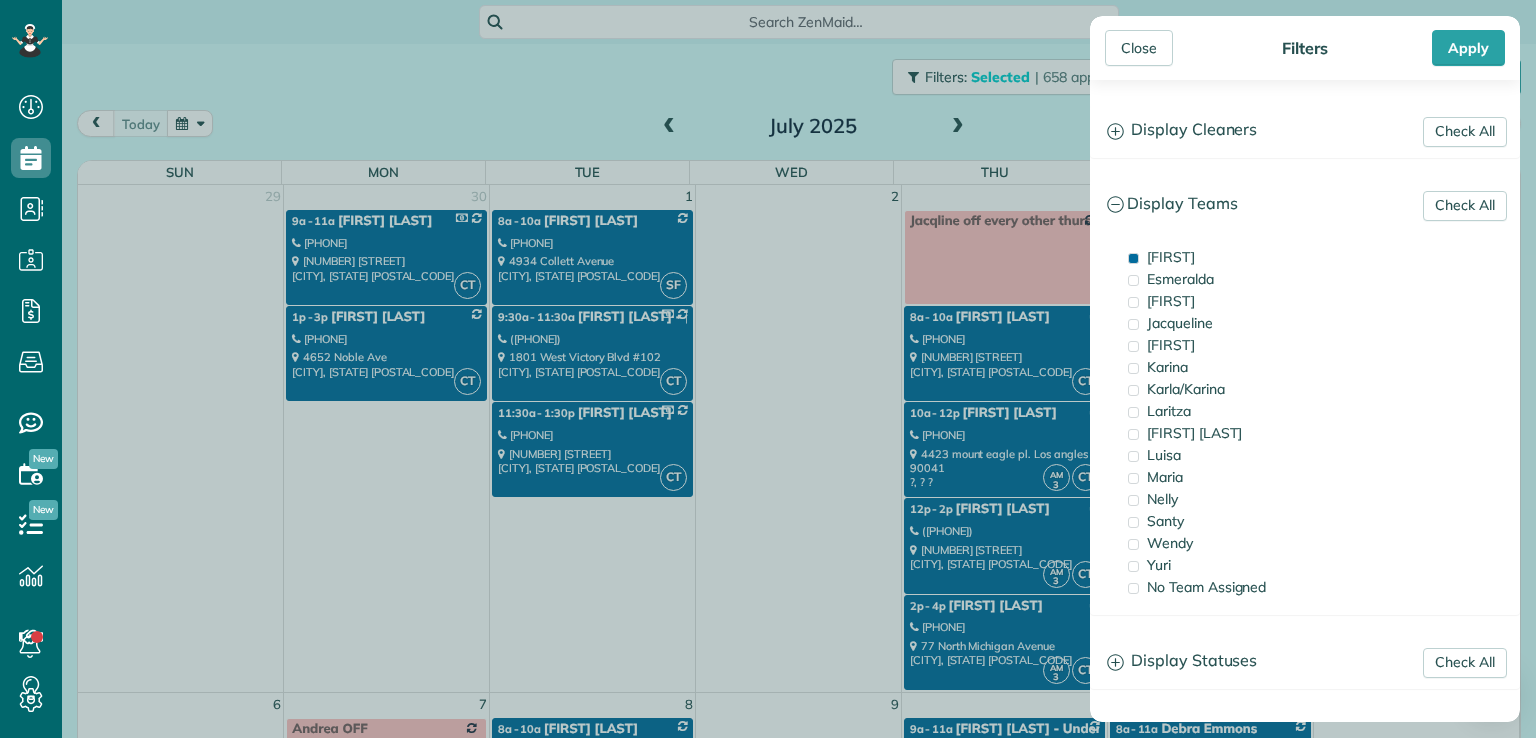click on "Close" at bounding box center [1139, 48] 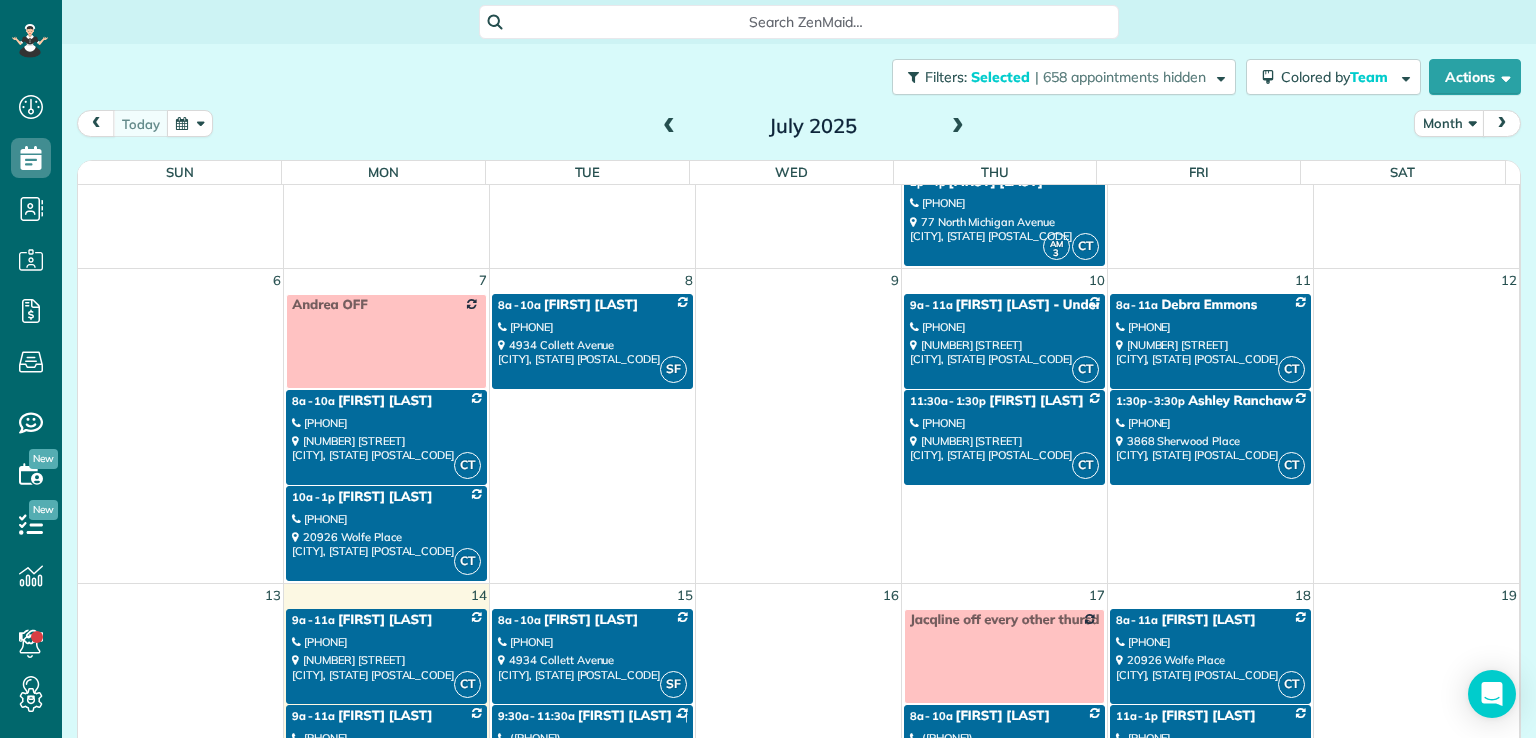 scroll, scrollTop: 427, scrollLeft: 0, axis: vertical 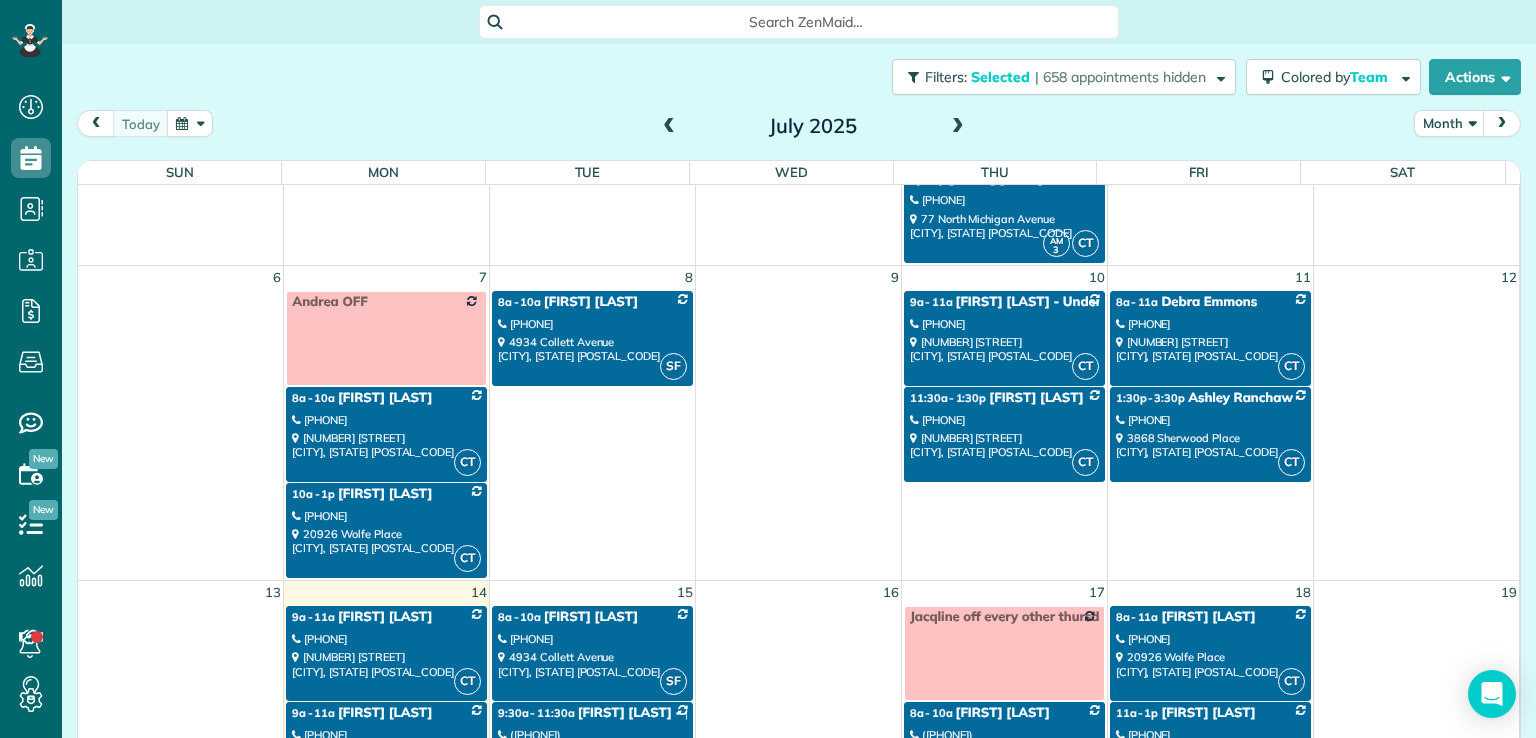 click on "[NUMBER] [STREET] [CITY], [STATE] [POSTAL_CODE]" at bounding box center [1210, 349] 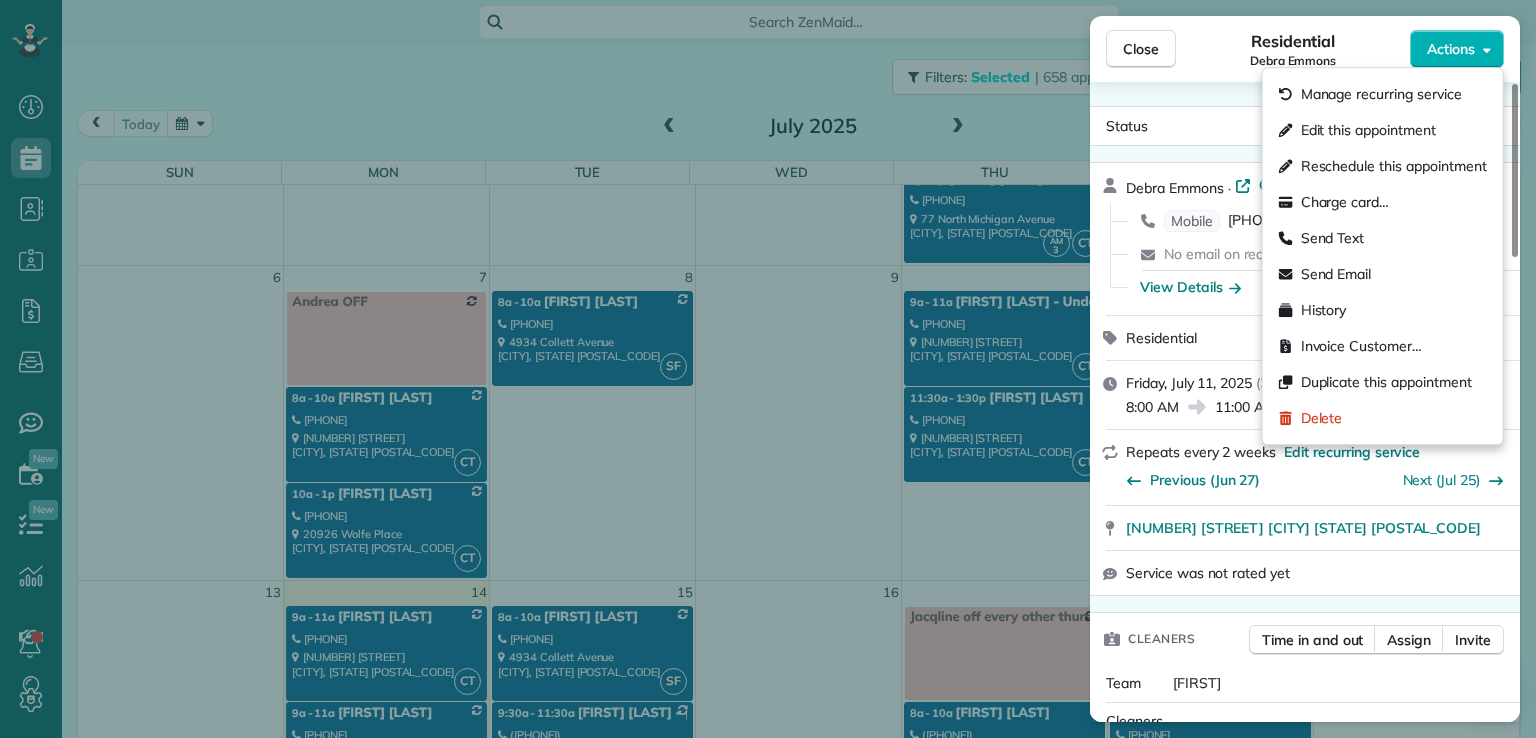click on "Actions" at bounding box center [1451, 49] 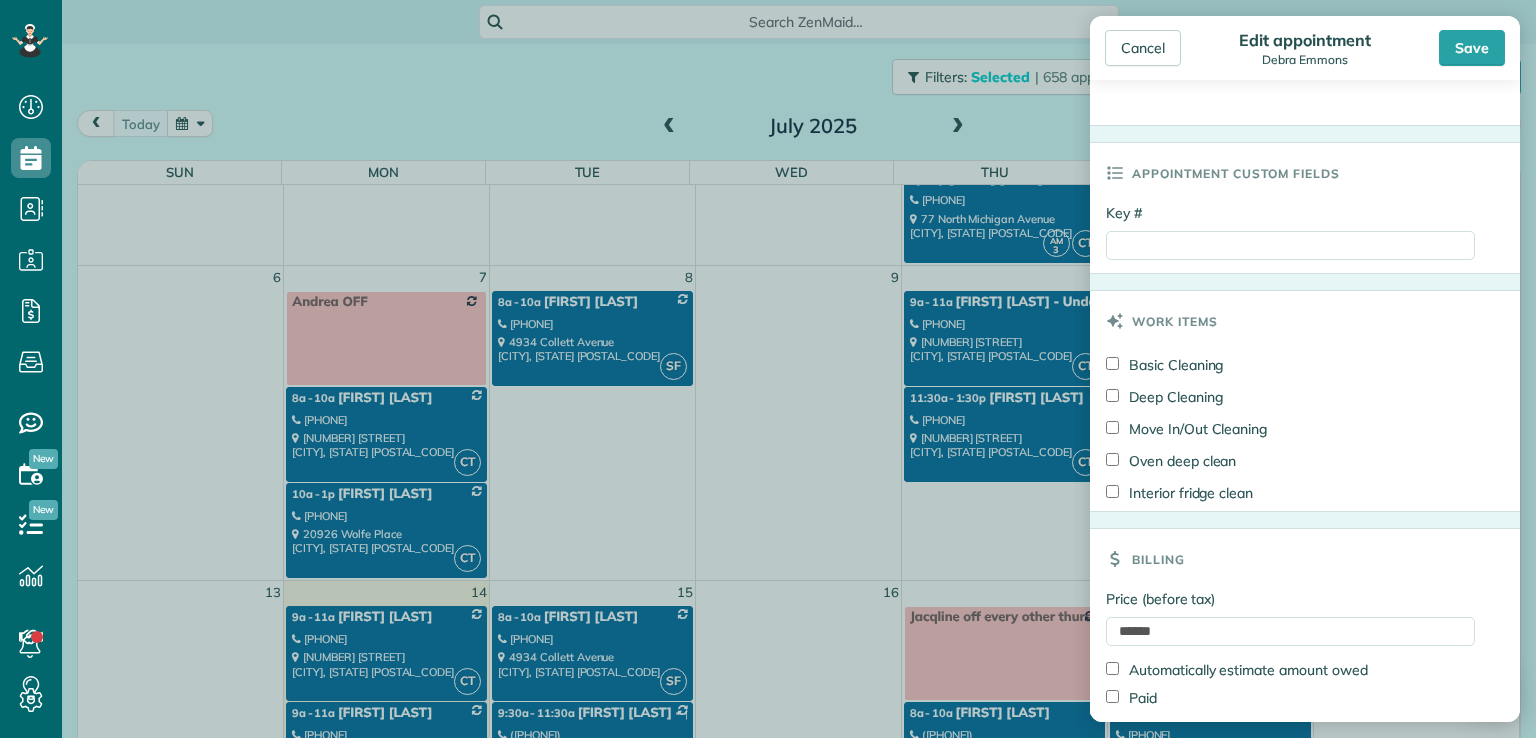 scroll, scrollTop: 934, scrollLeft: 0, axis: vertical 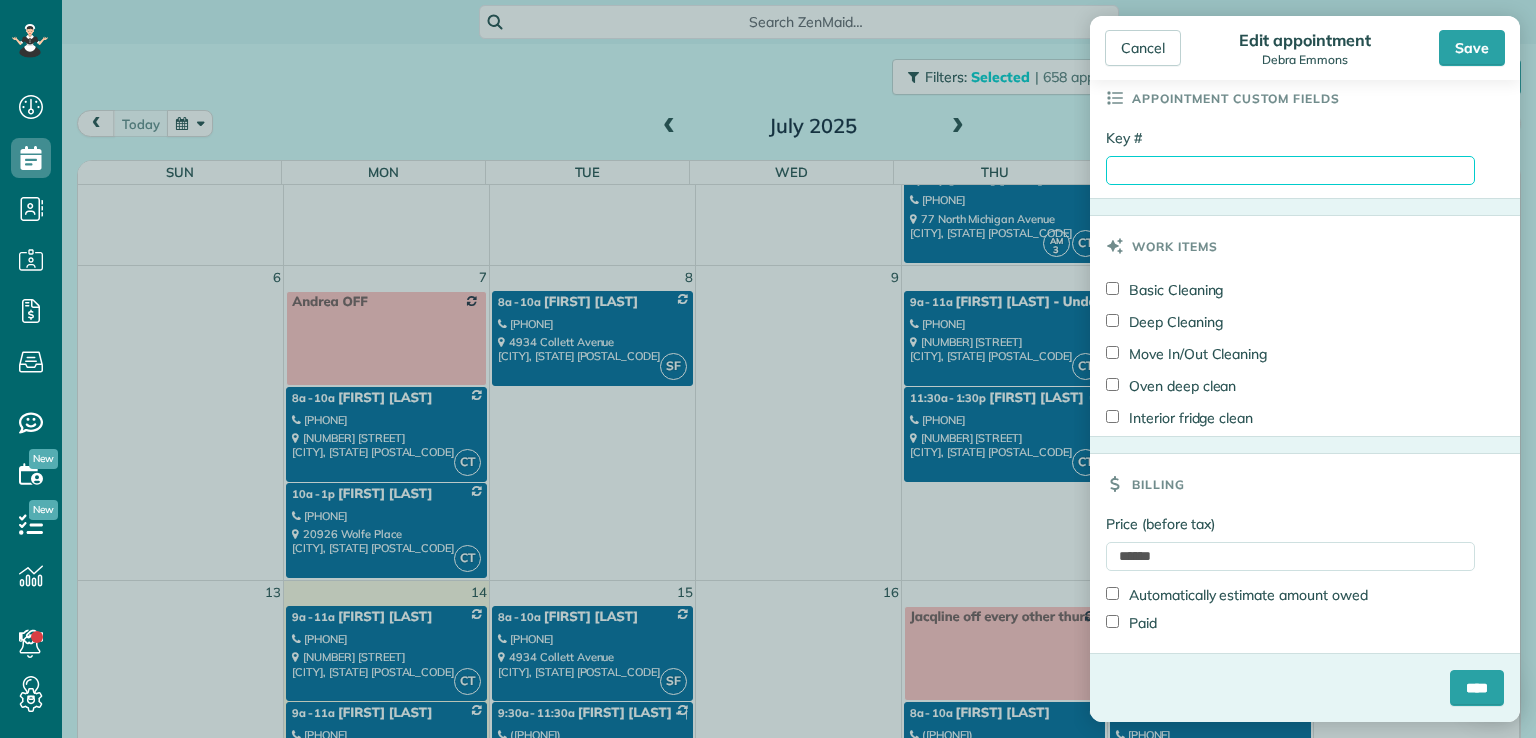 click on "Key #" at bounding box center (1290, 170) 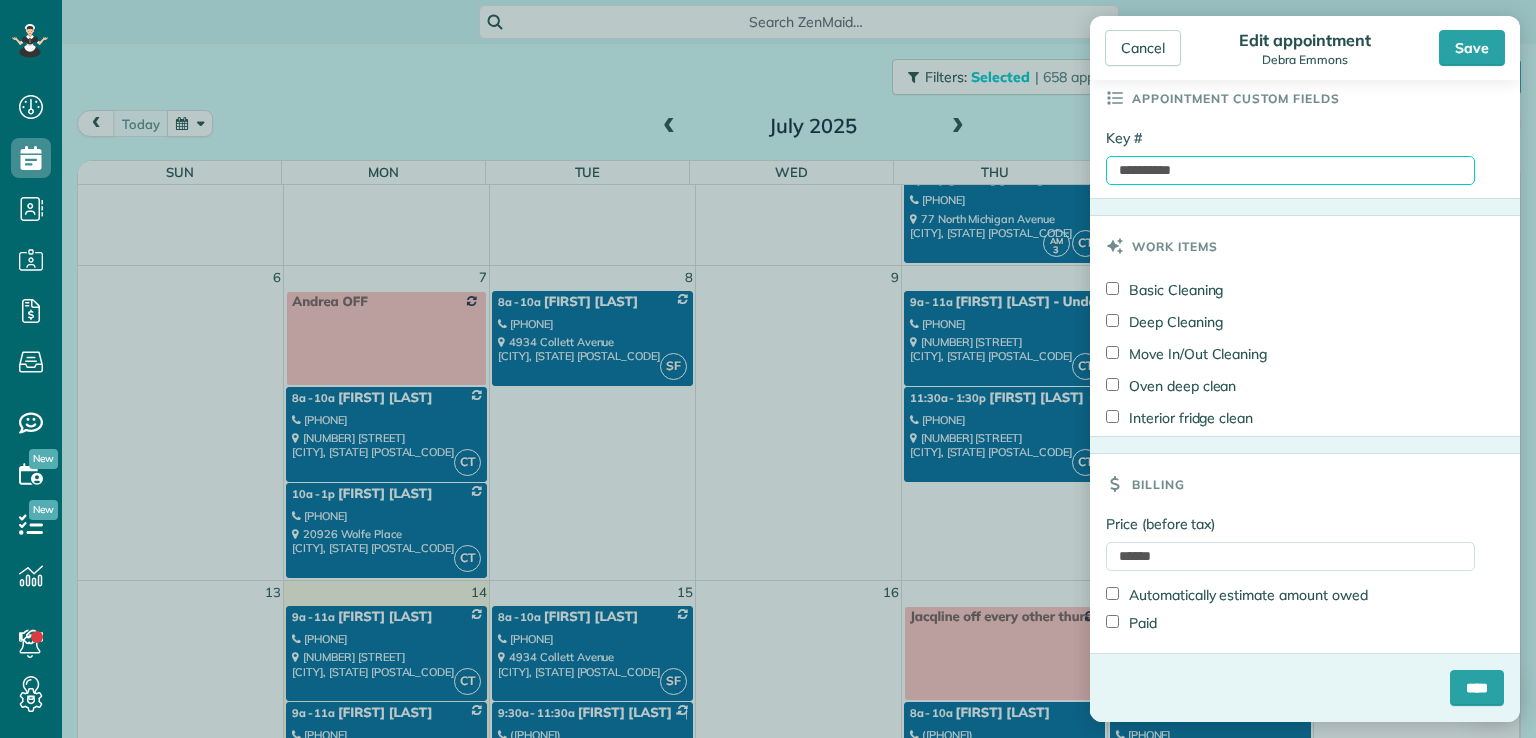 type on "**********" 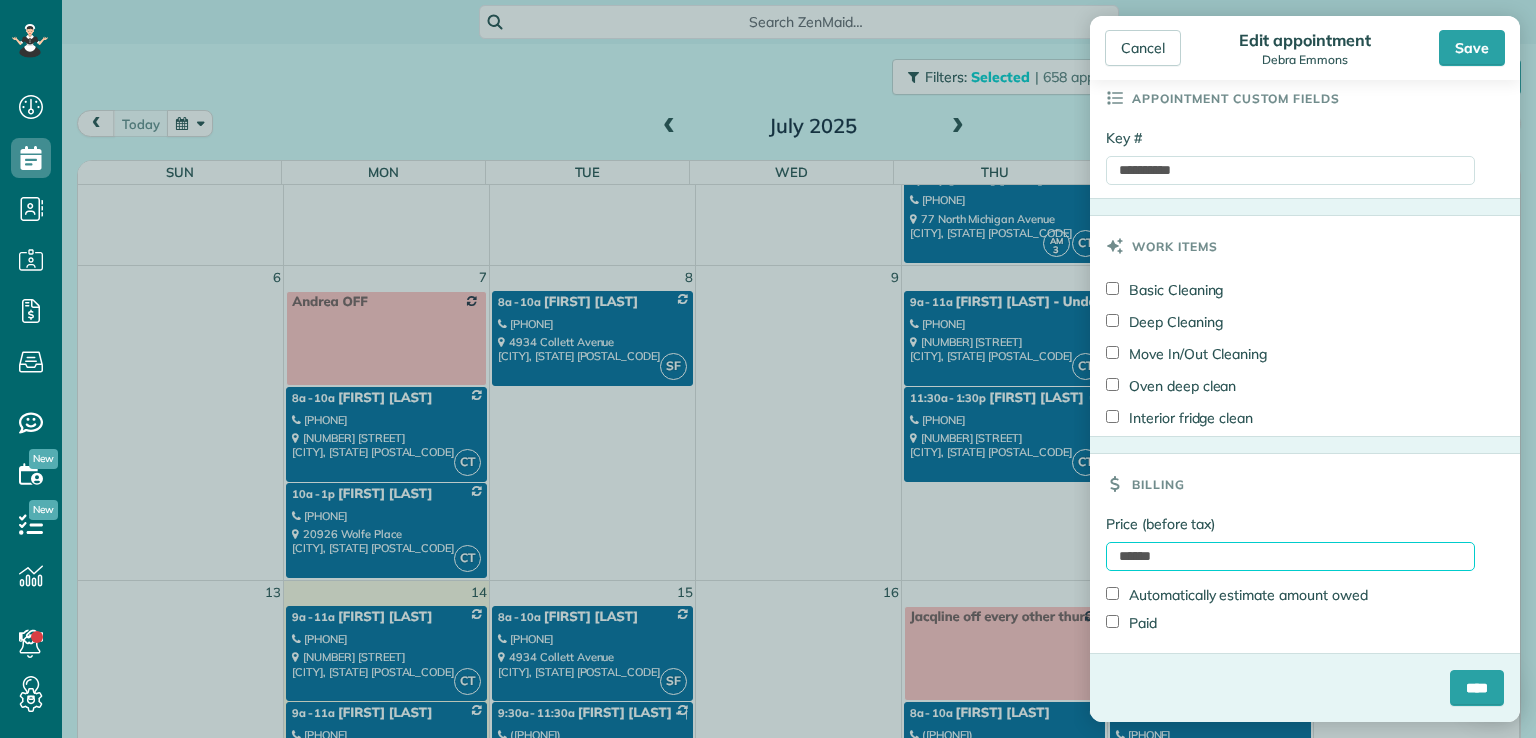 click on "******" at bounding box center (1290, 556) 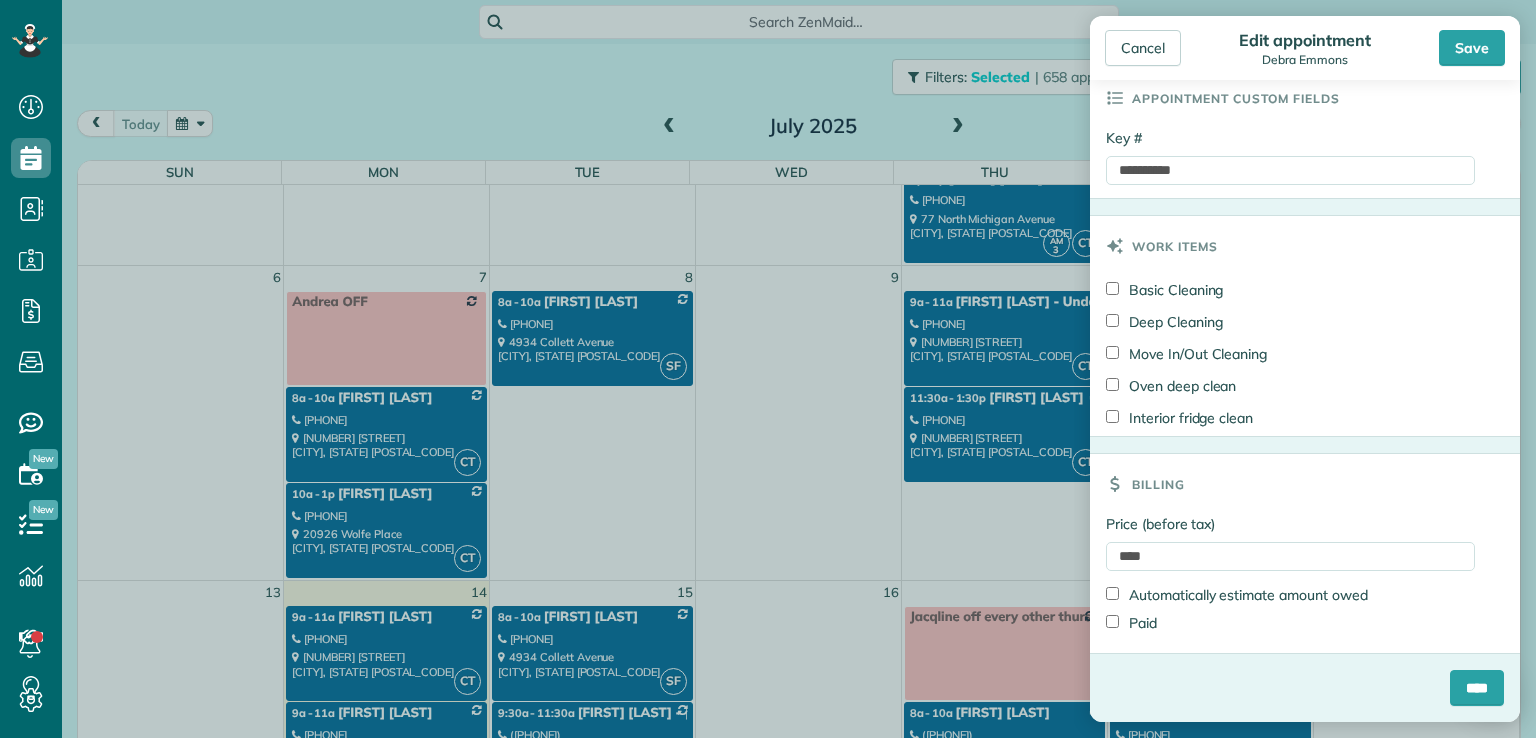 click on "Basic Cleaning" at bounding box center [1305, 292] 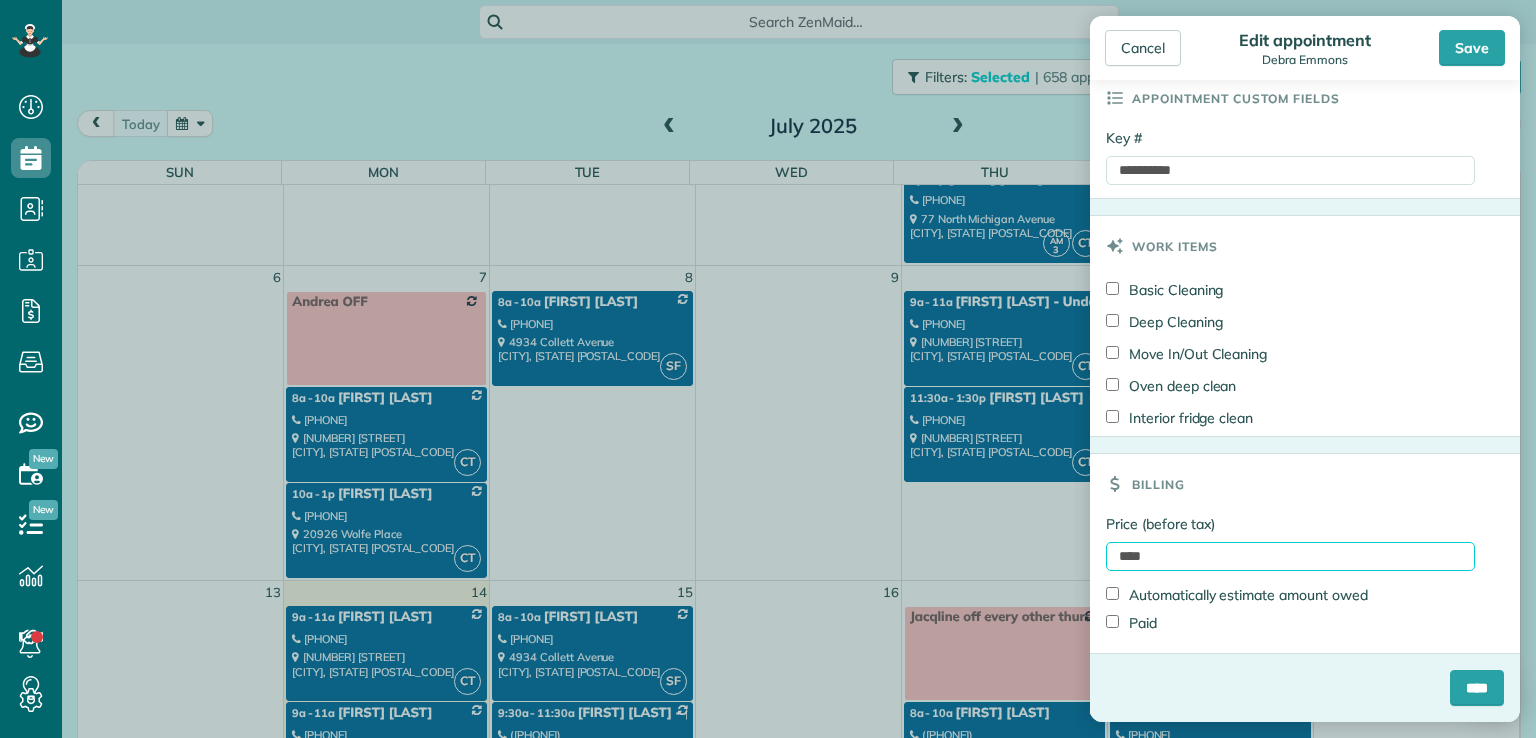 click on "****" at bounding box center (1290, 556) 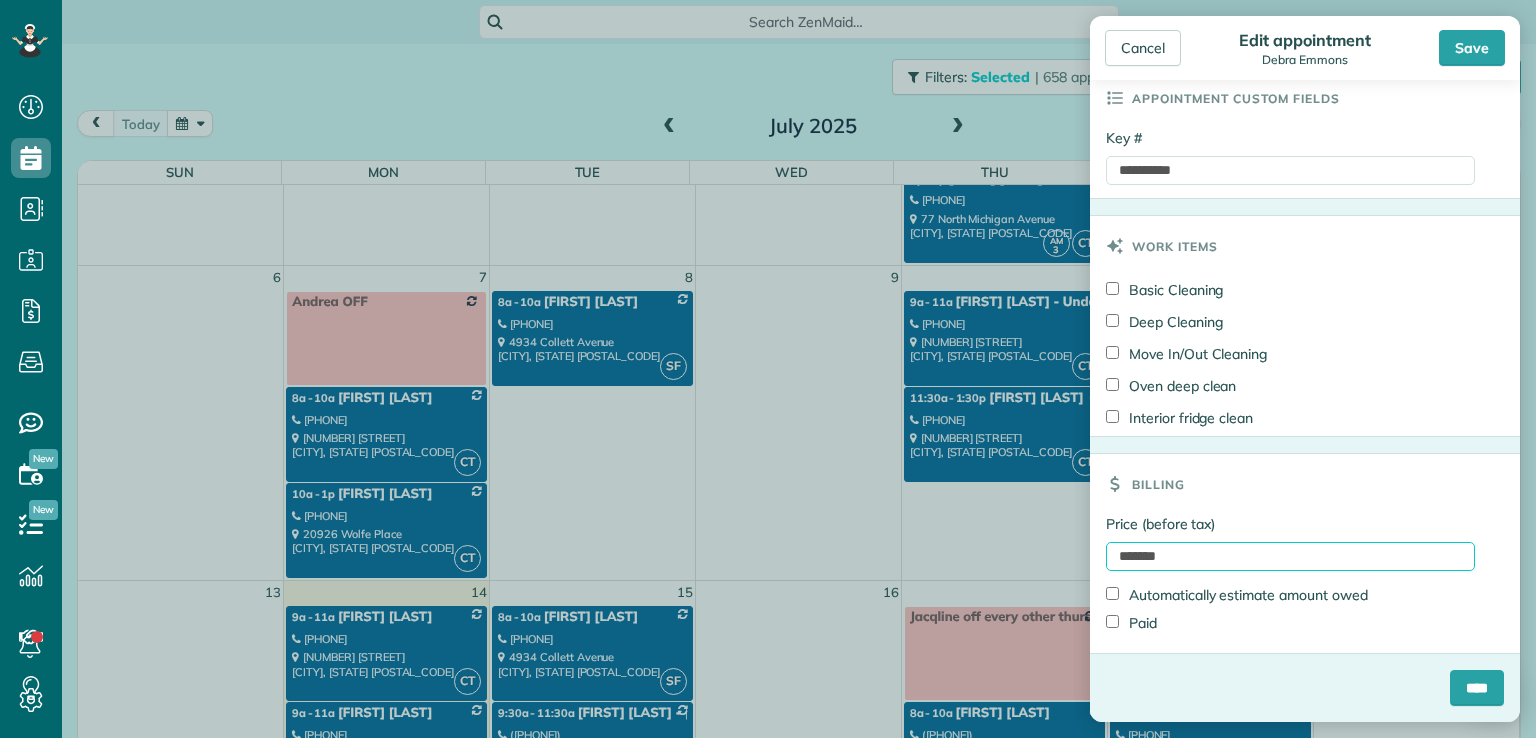 type on "*******" 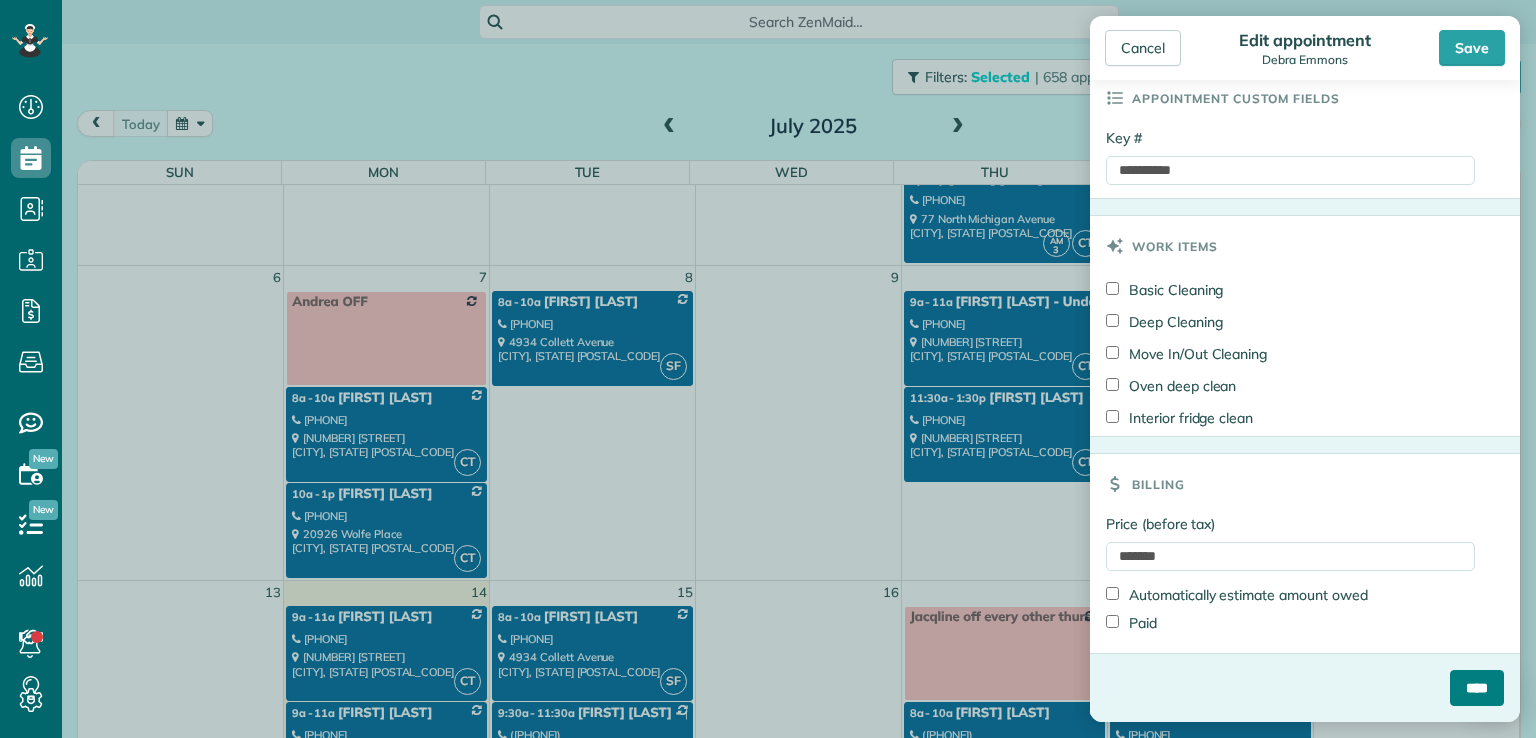 click on "****" at bounding box center [1477, 688] 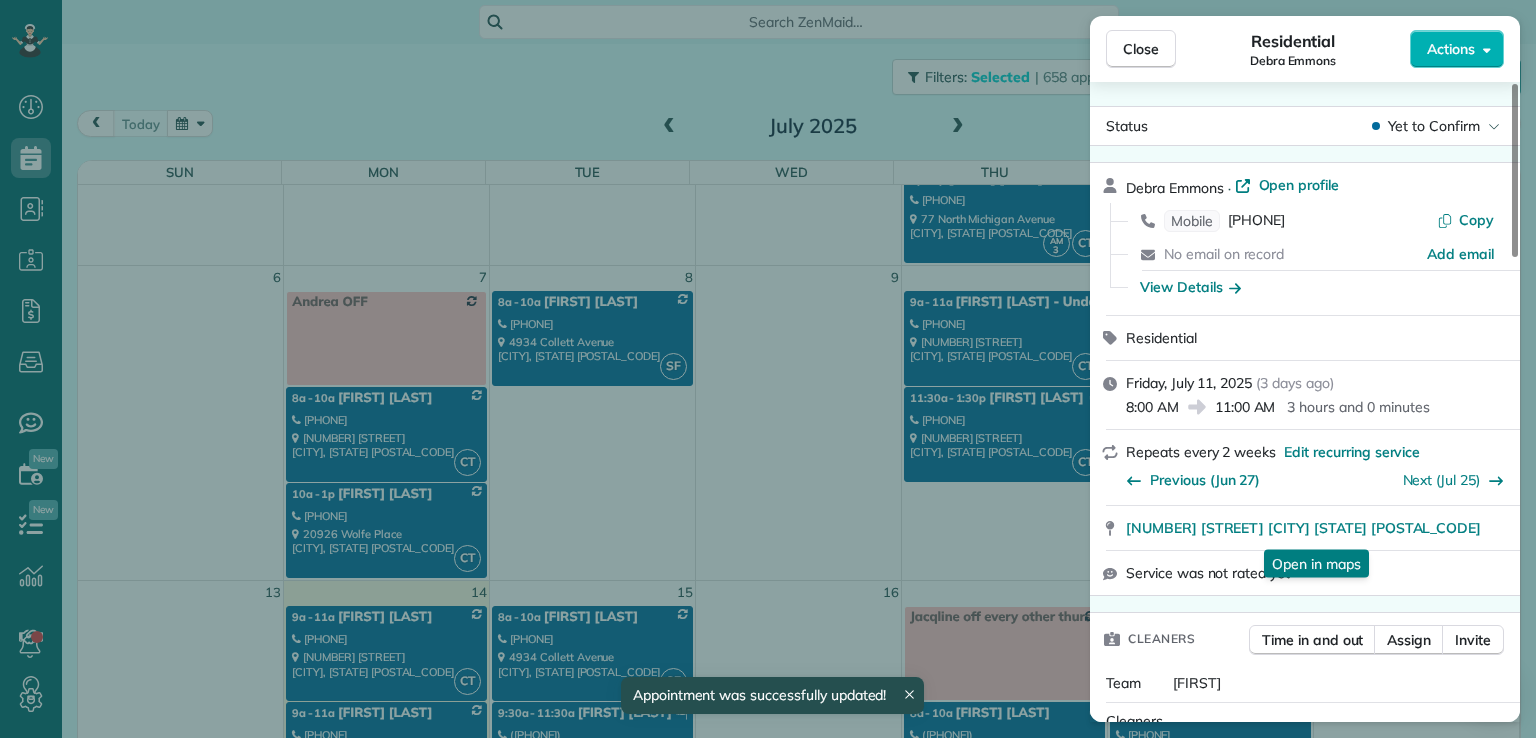 scroll, scrollTop: 427, scrollLeft: 0, axis: vertical 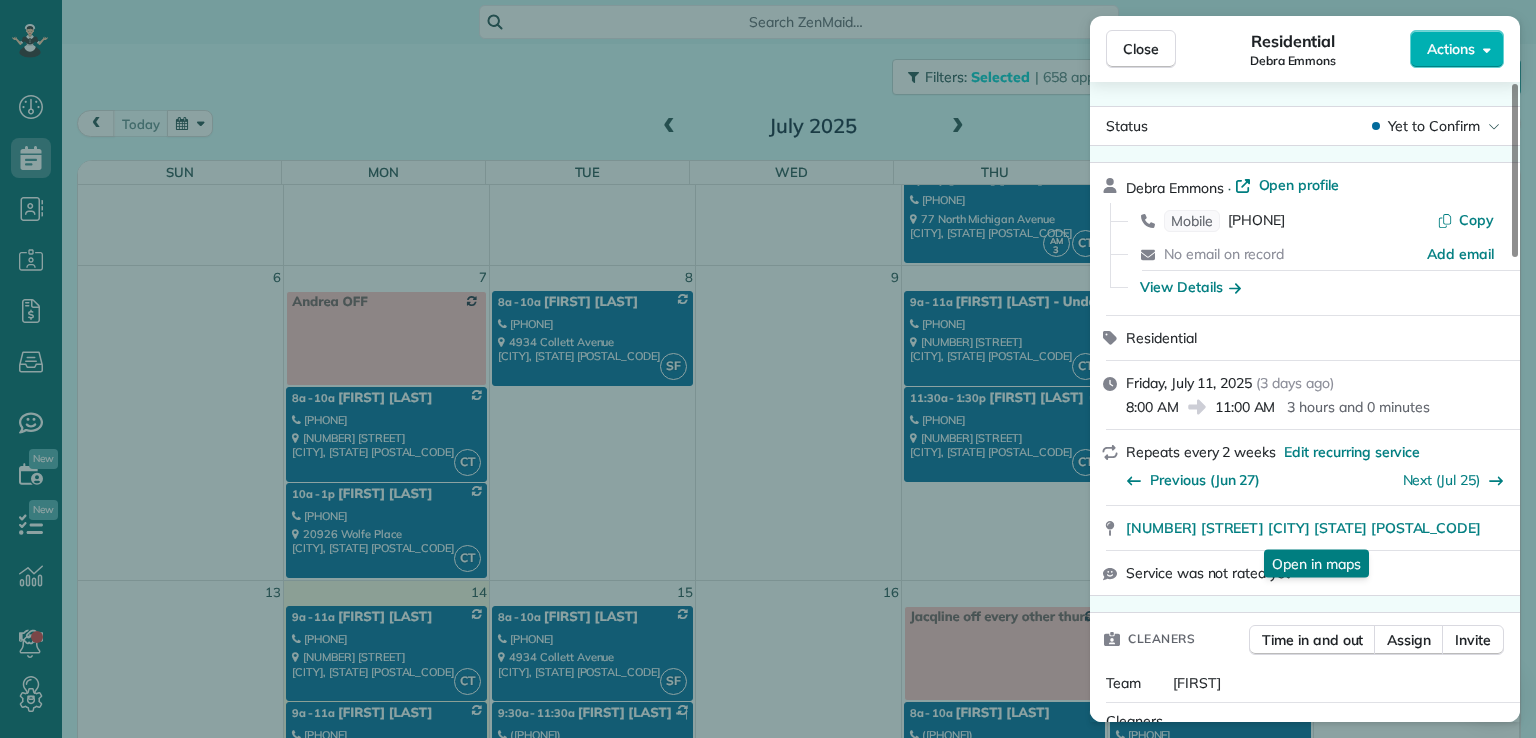 click on "Close Residential [FIRST] [LAST] Actions" at bounding box center (1305, 49) 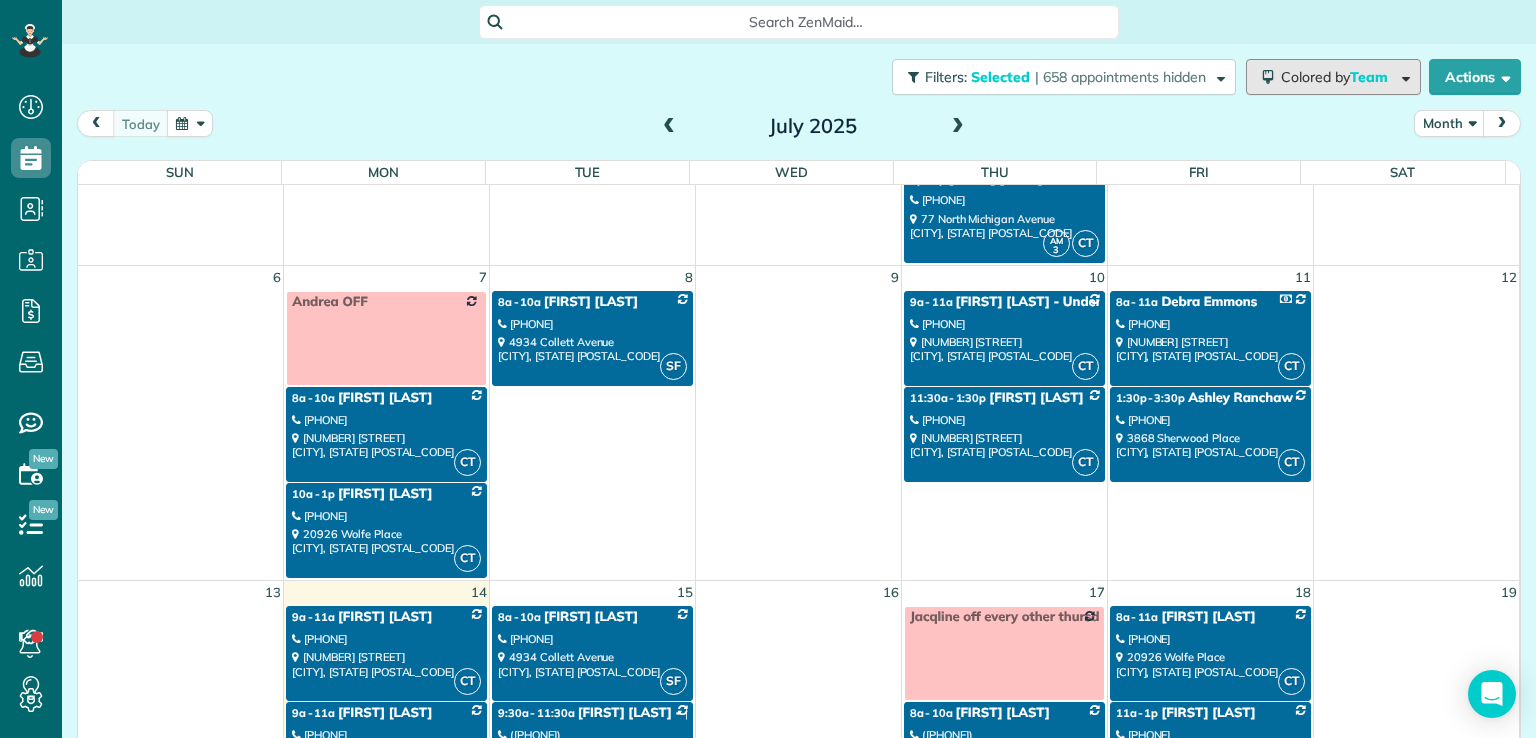 click on "Team" at bounding box center [1370, 77] 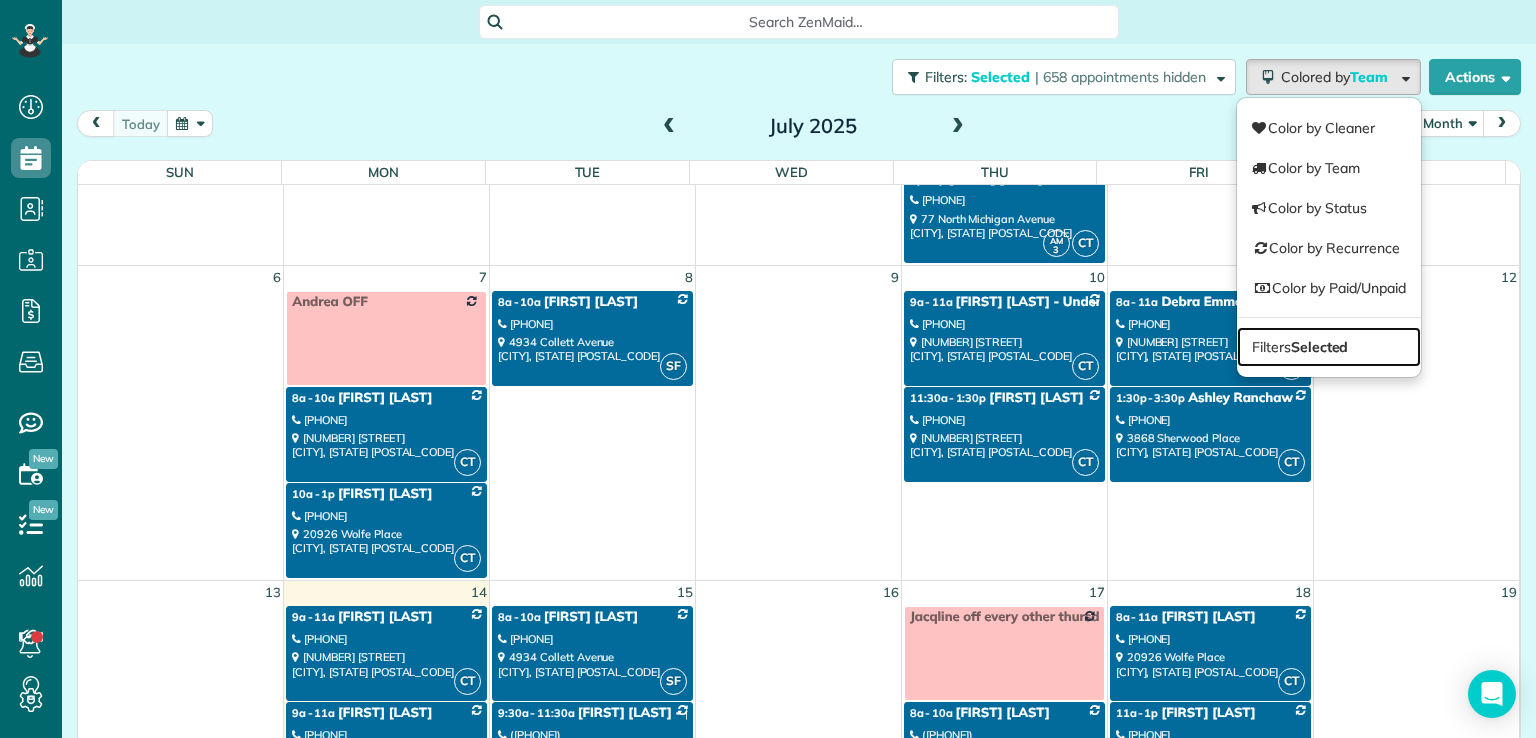 click on "Selected" at bounding box center [1320, 347] 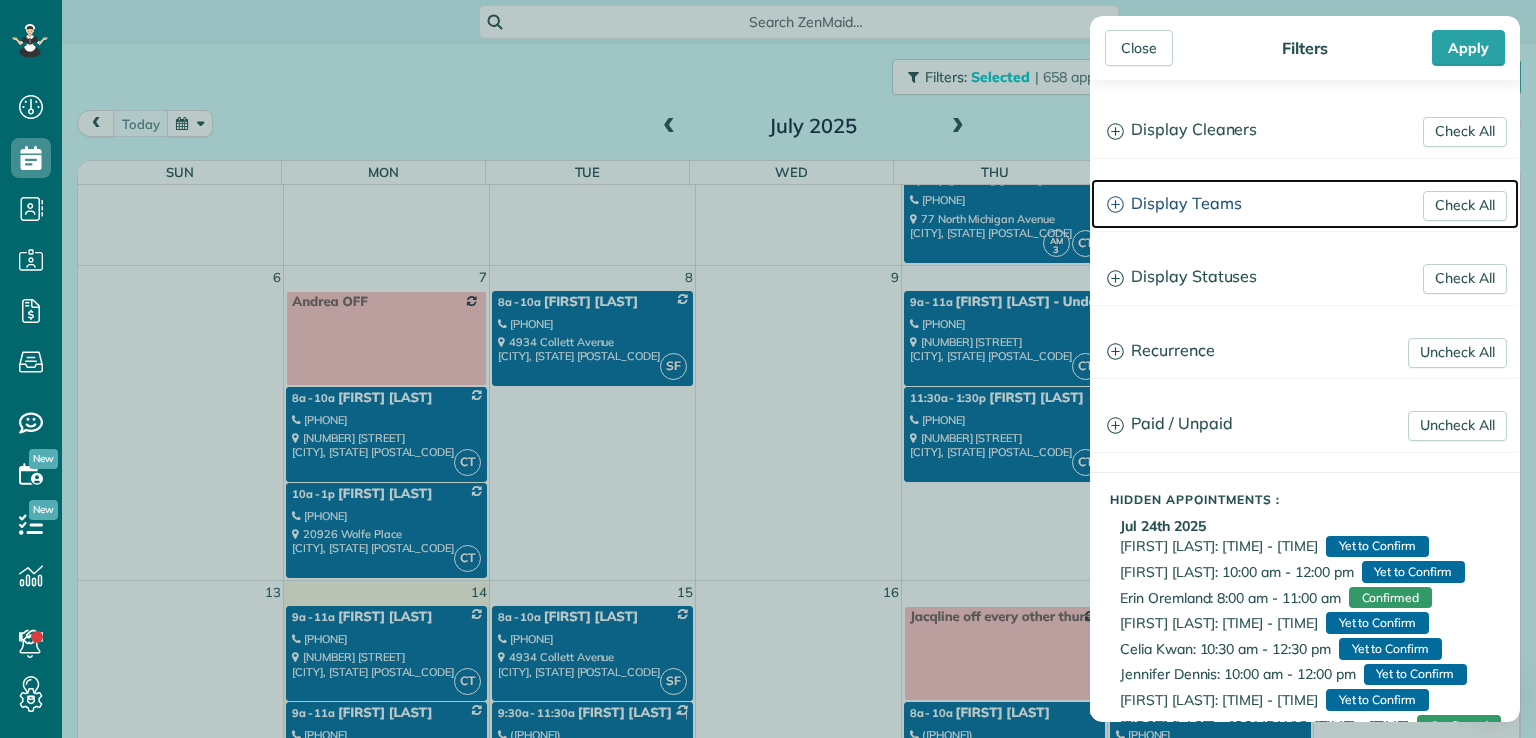 click on "Display Teams" at bounding box center [1305, 204] 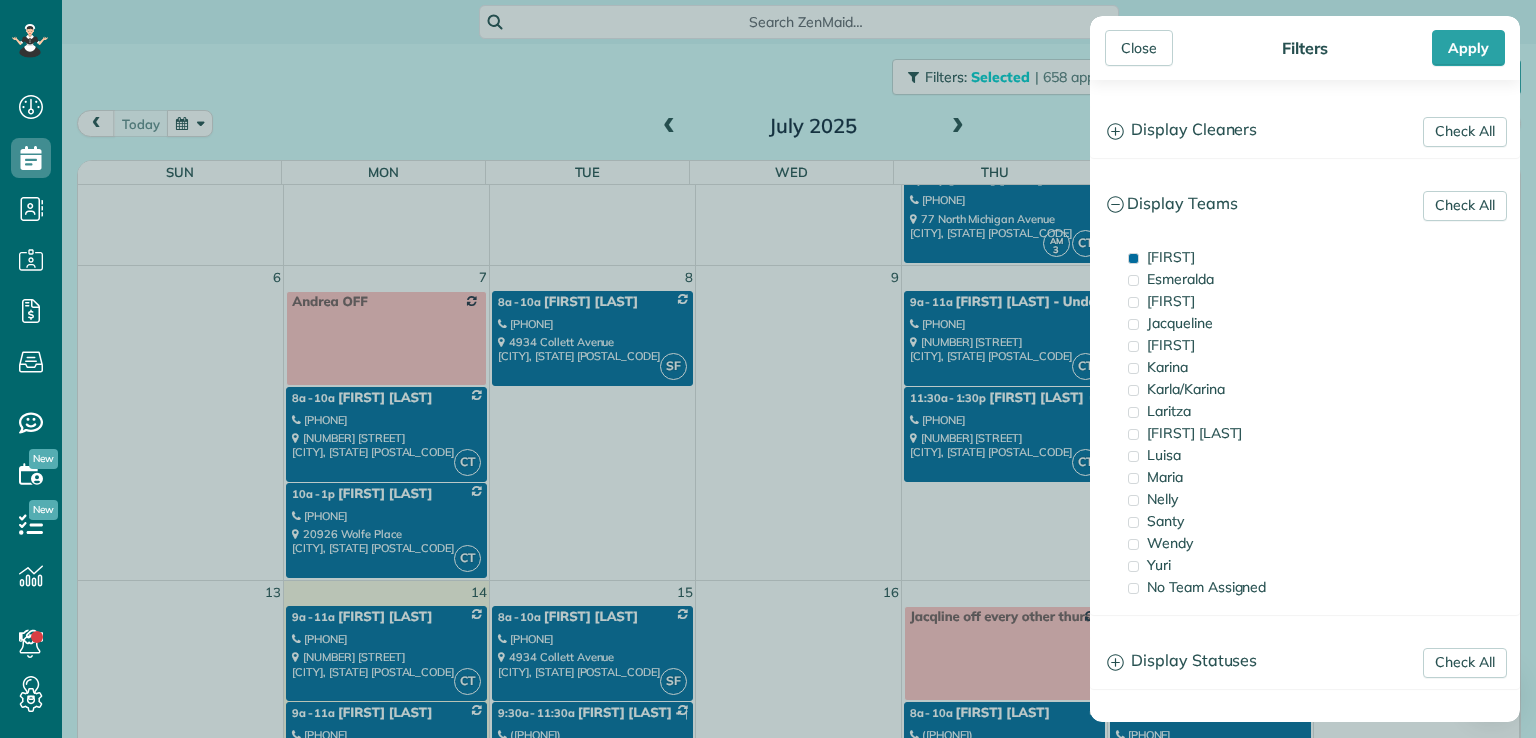 click on "[FIRST]" at bounding box center (1171, 257) 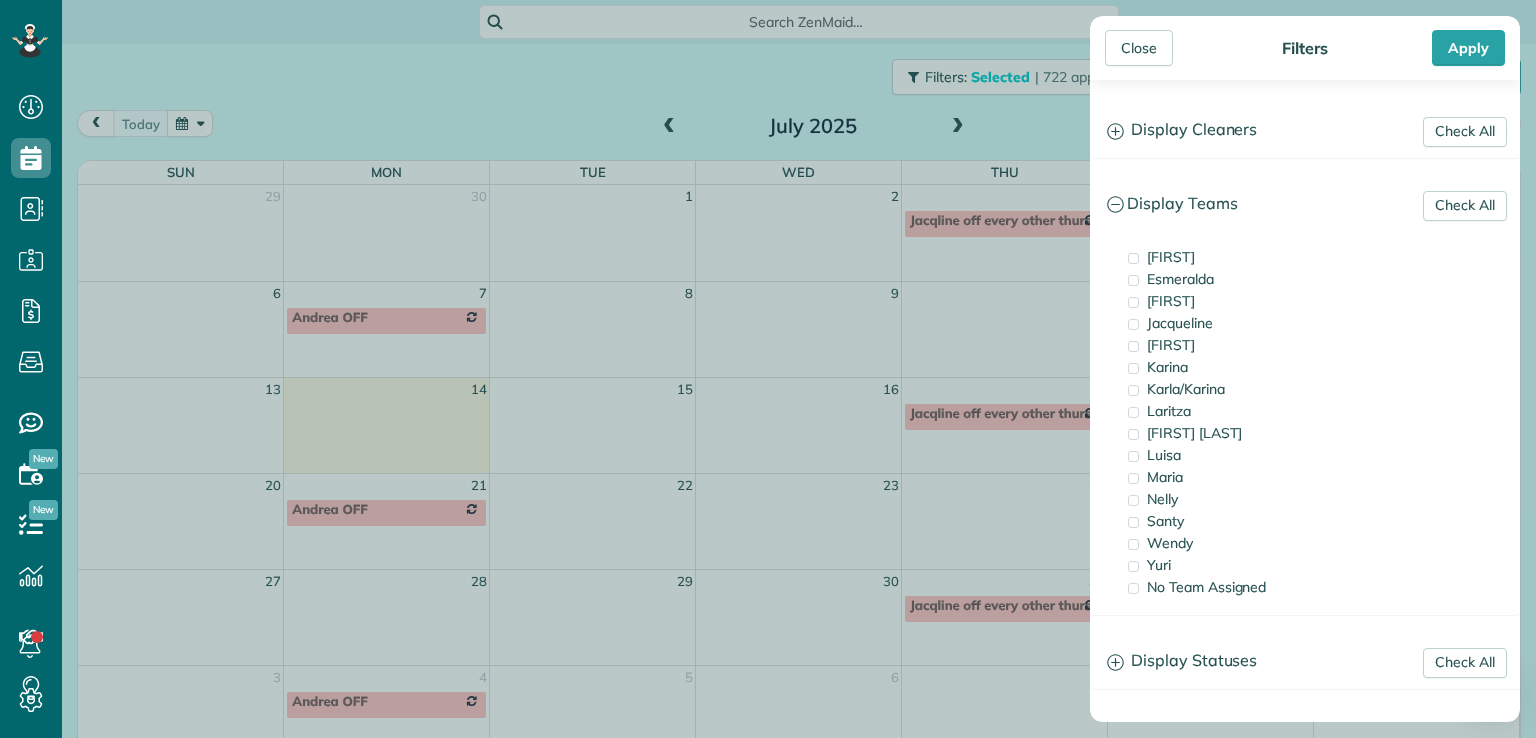 scroll, scrollTop: 0, scrollLeft: 0, axis: both 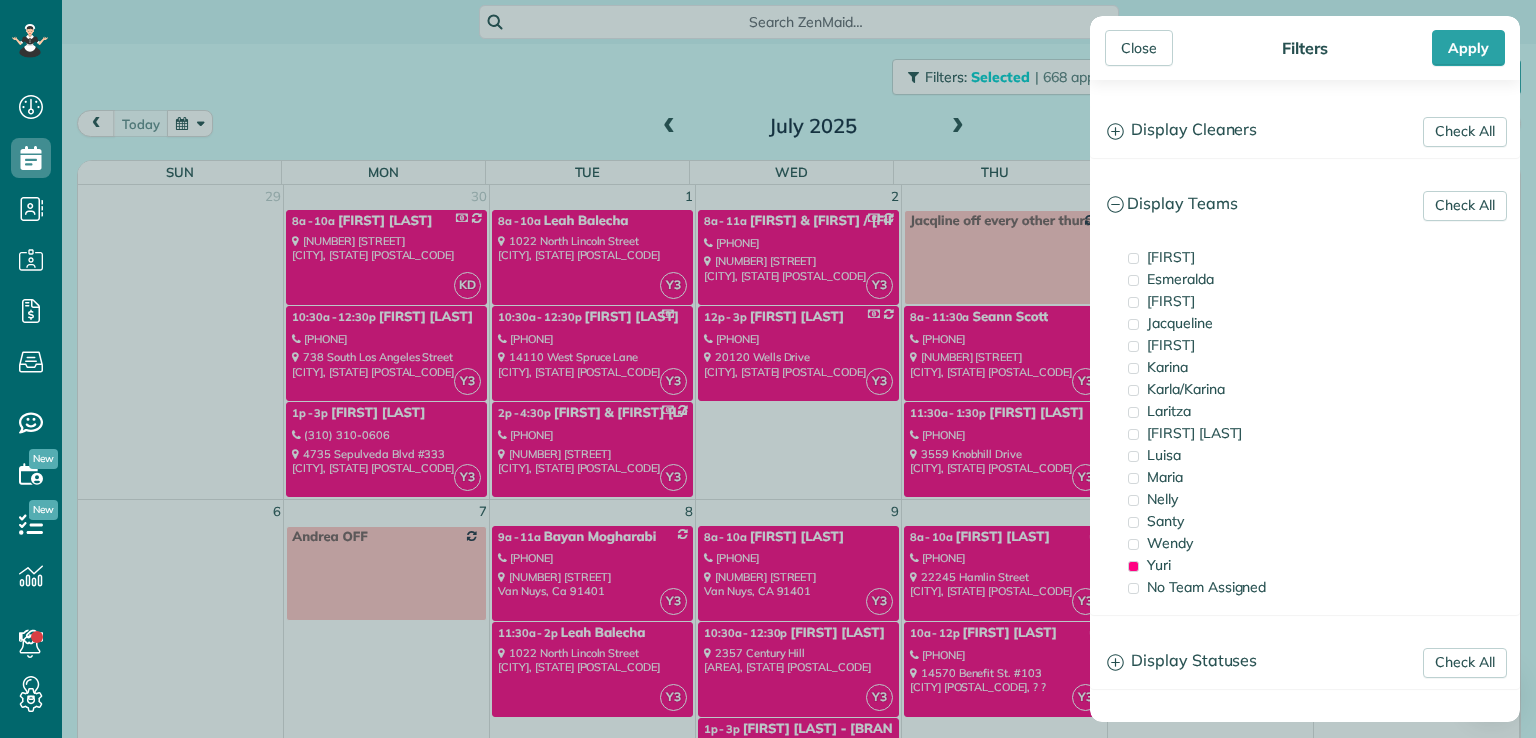 click on "Close" at bounding box center (1139, 48) 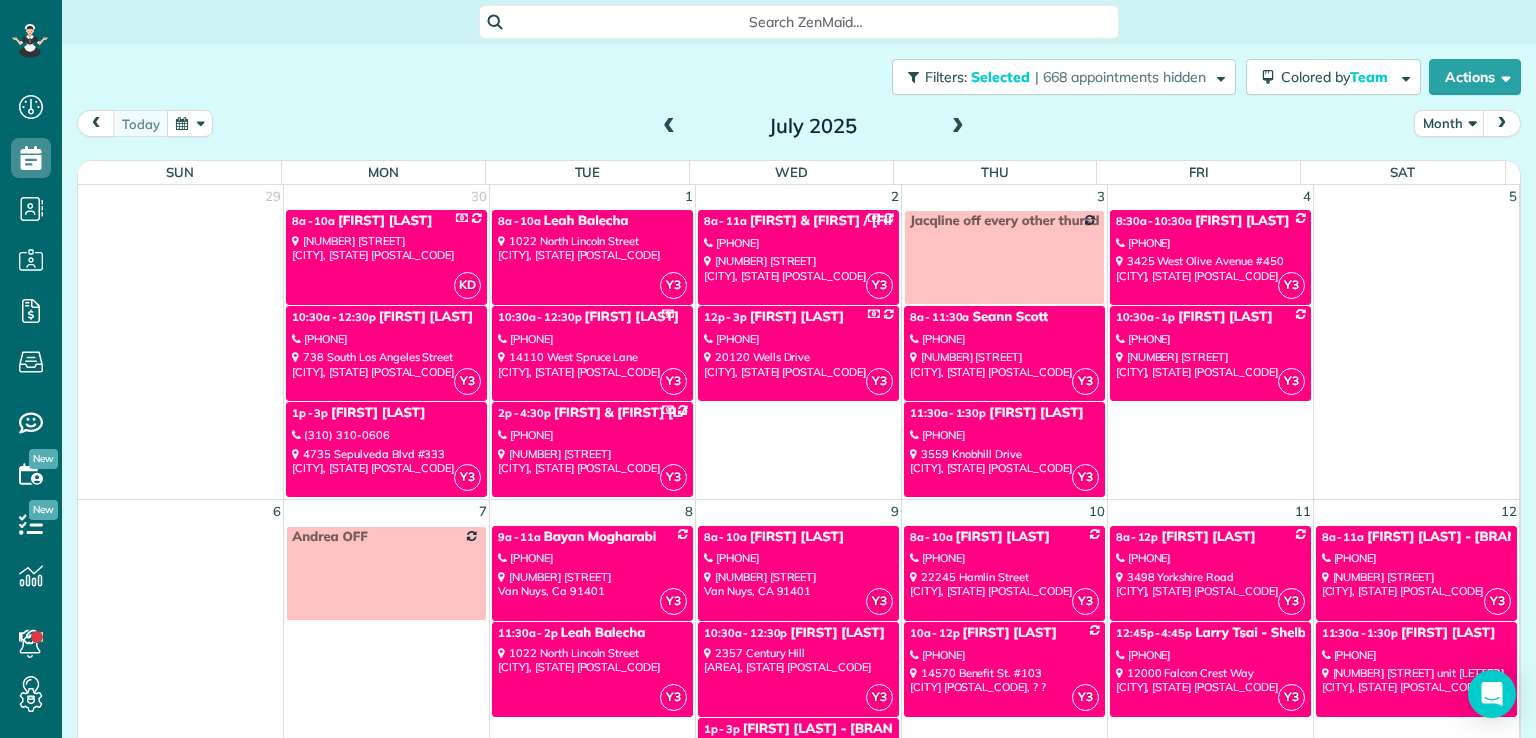 click on "[TIME] - [TIME] [FIRST] [LAST] ([PHONE]) [NUMBER] [STREET] [CITY], [STATE] [POSTAL_CODE]" at bounding box center (1004, 573) 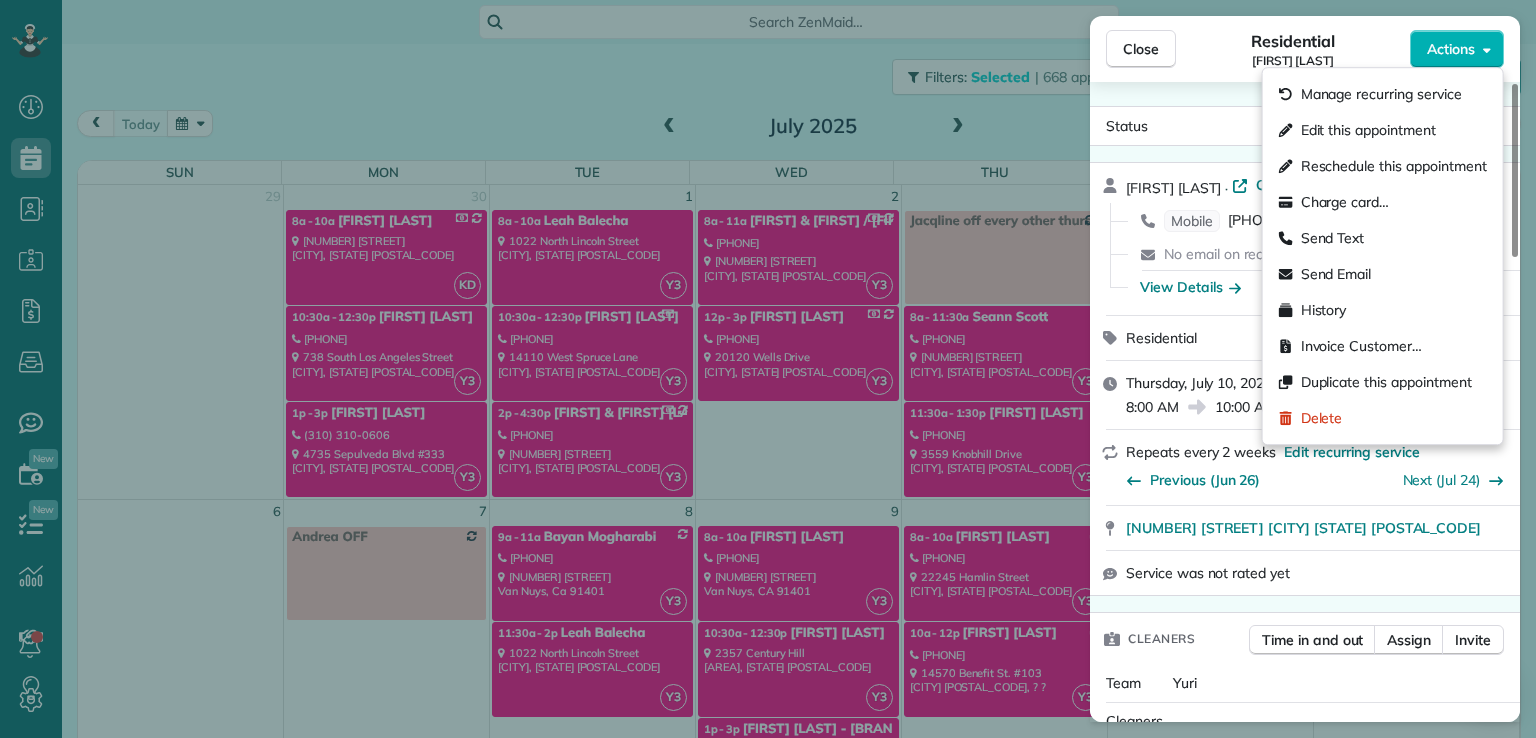 click on "Actions" at bounding box center (1451, 49) 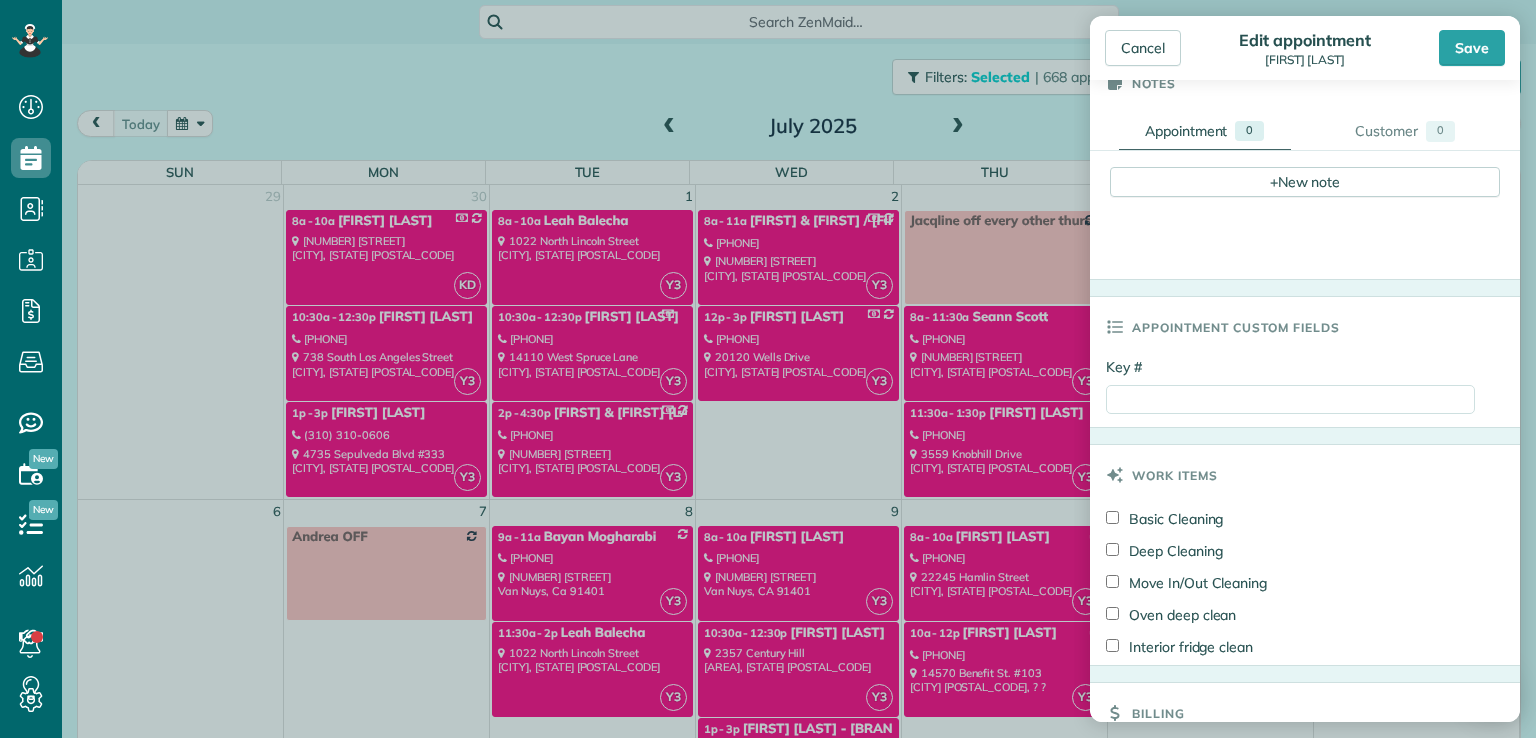 scroll, scrollTop: 721, scrollLeft: 0, axis: vertical 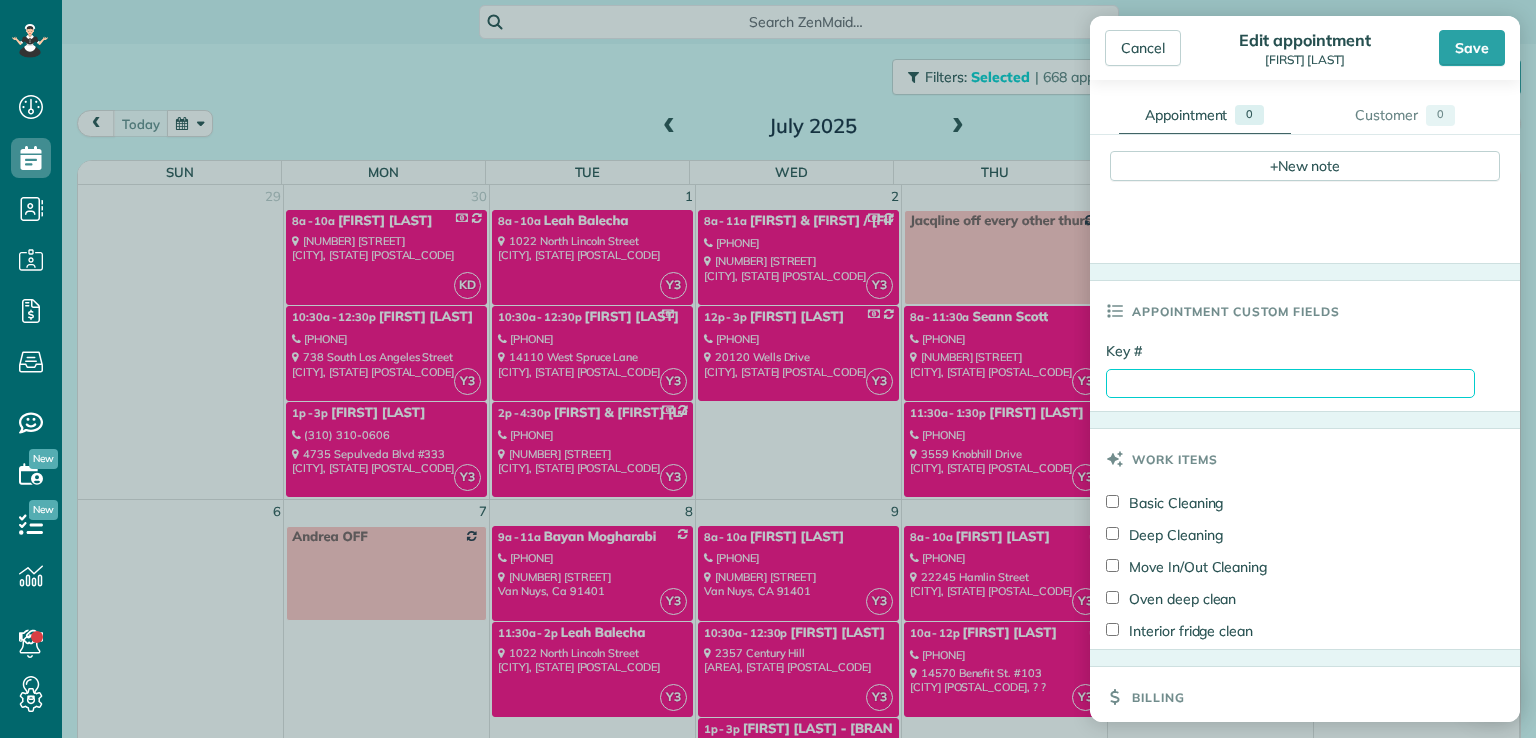 click on "Key #" at bounding box center [1290, 383] 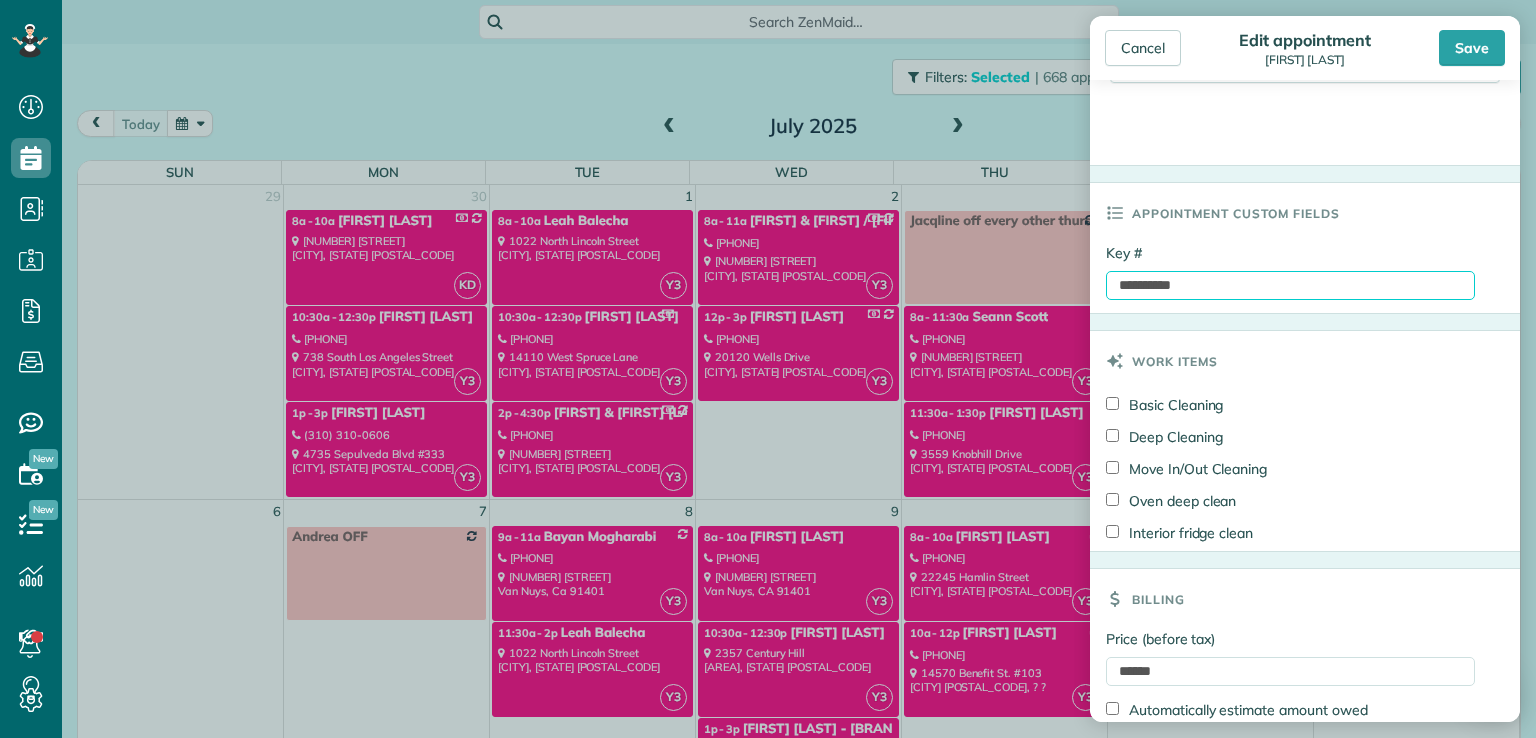 scroll, scrollTop: 934, scrollLeft: 0, axis: vertical 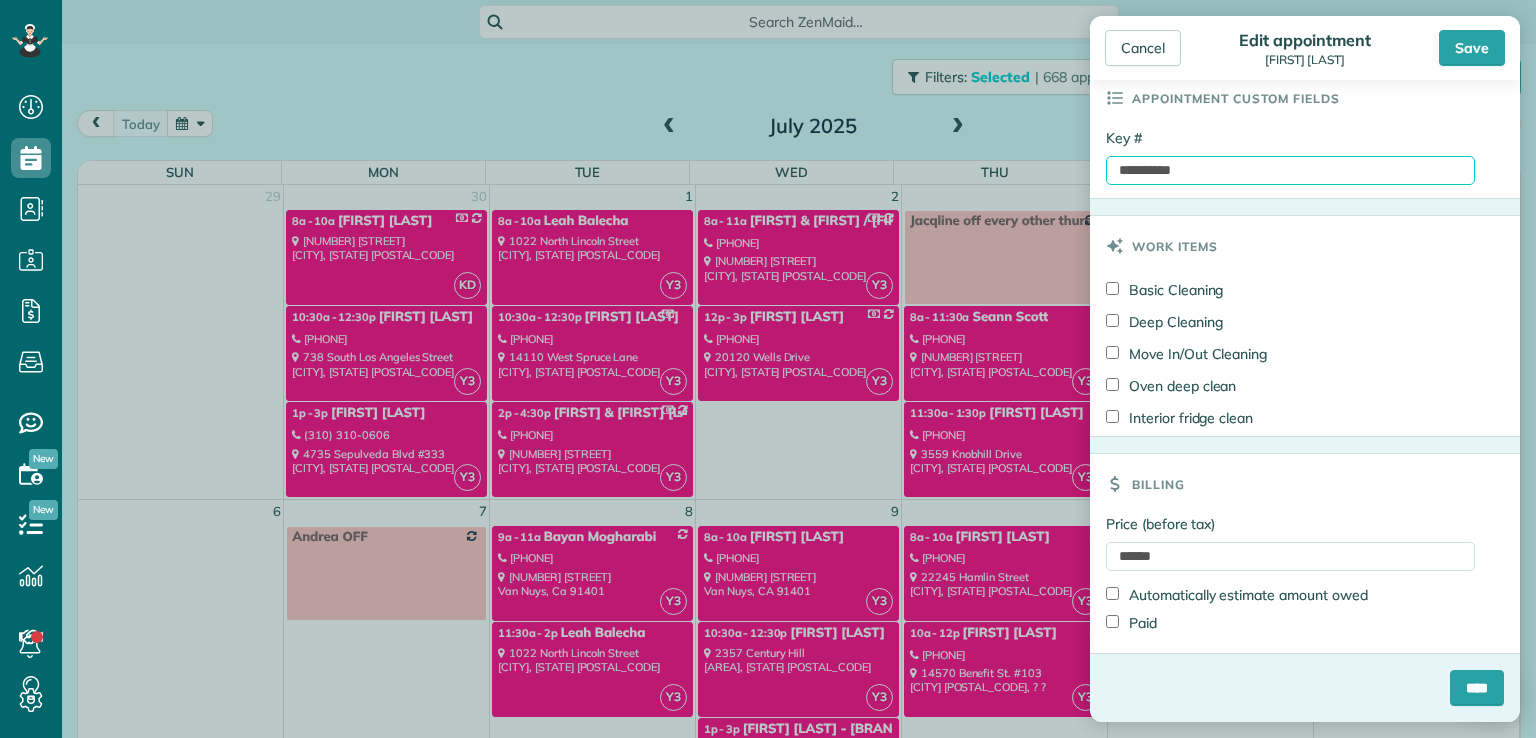 type on "**********" 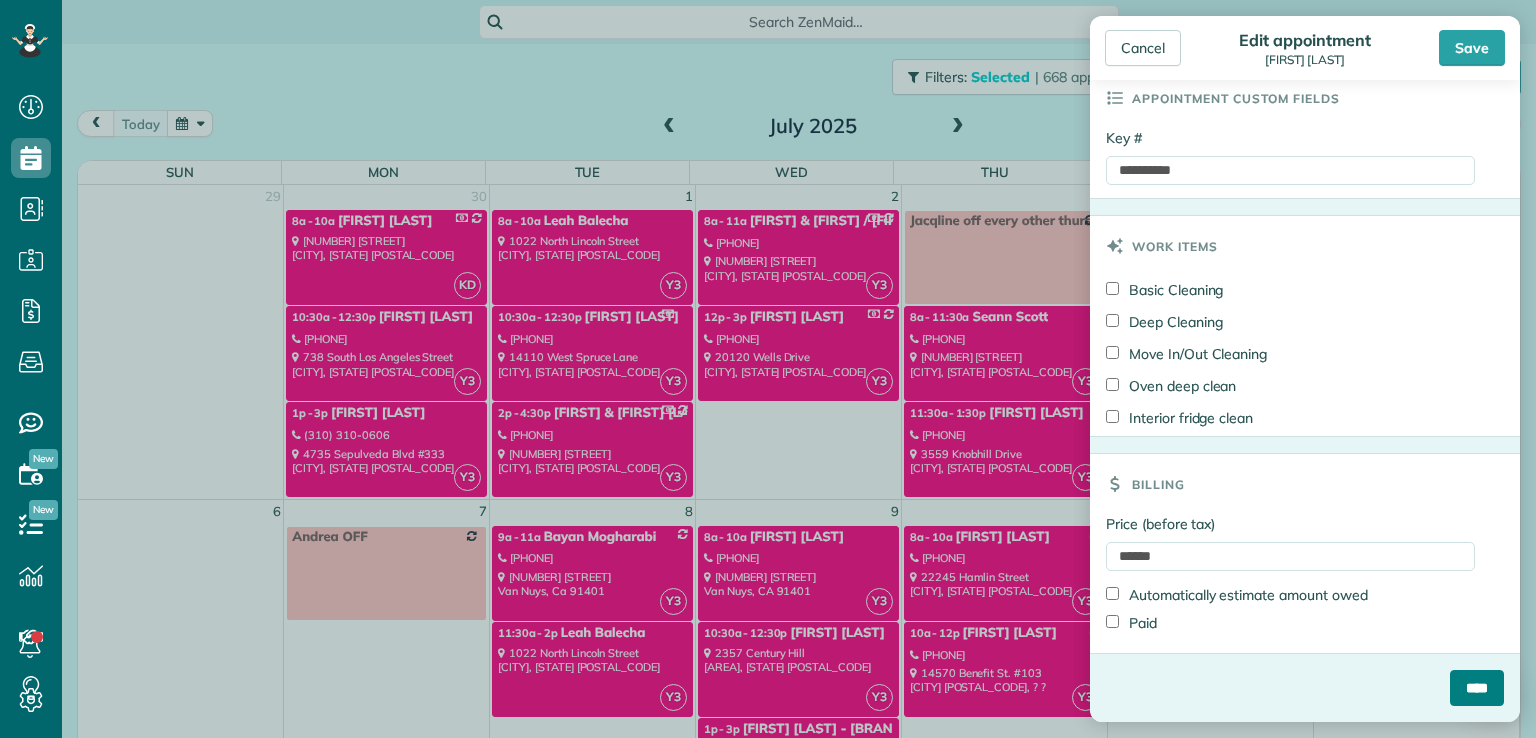 click on "****" at bounding box center [1477, 688] 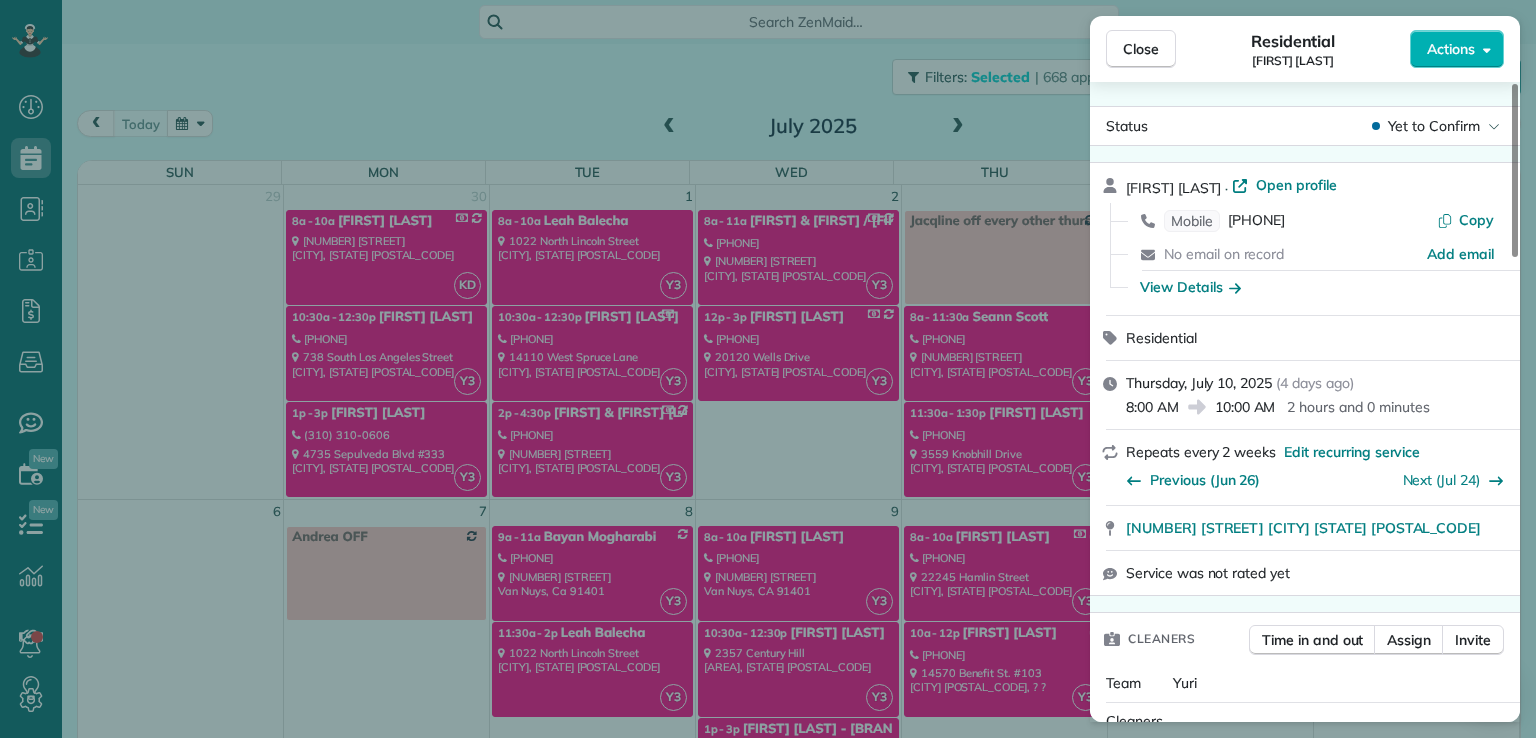click on "Previous (Jun 26)" at bounding box center (1193, 477) 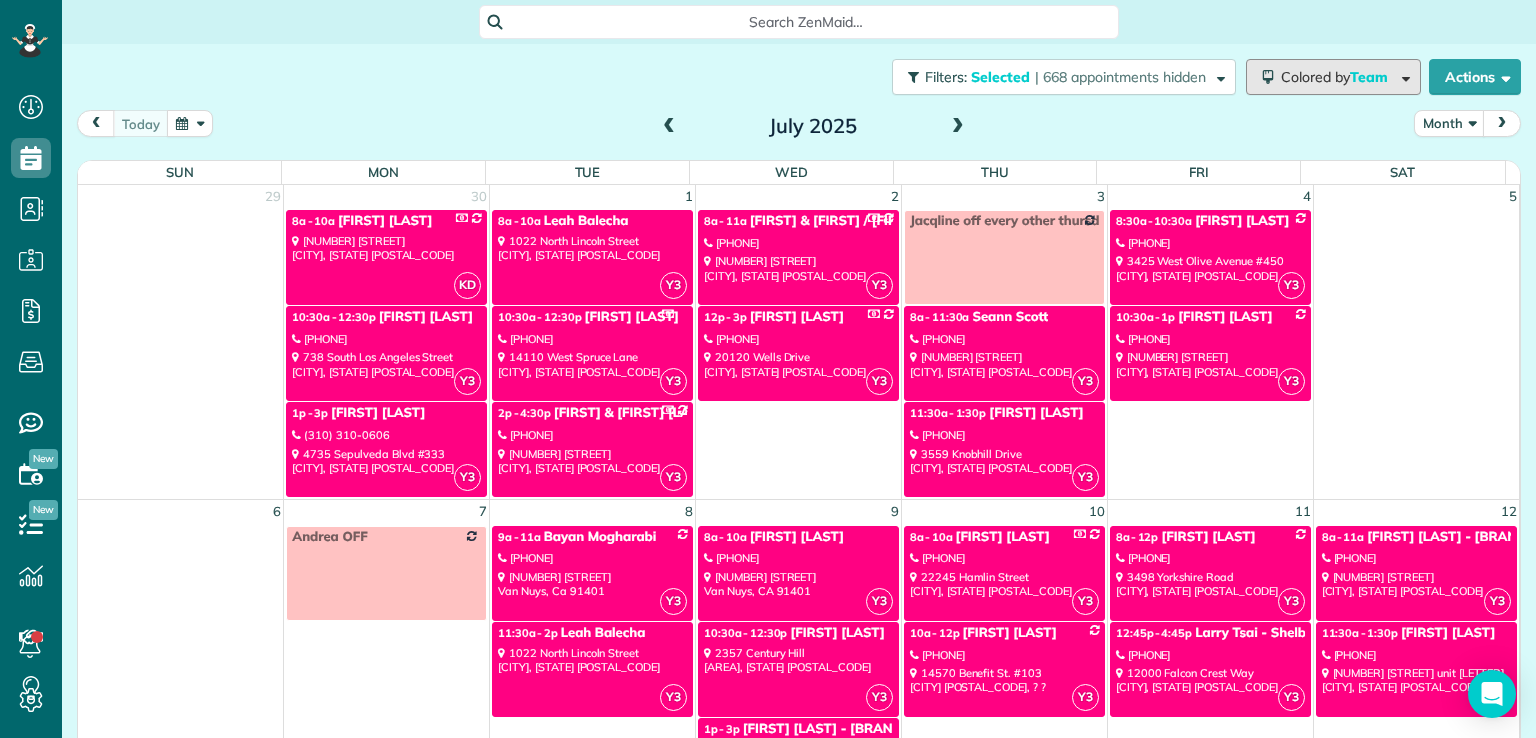 click on "Colored by  Team" at bounding box center (1338, 77) 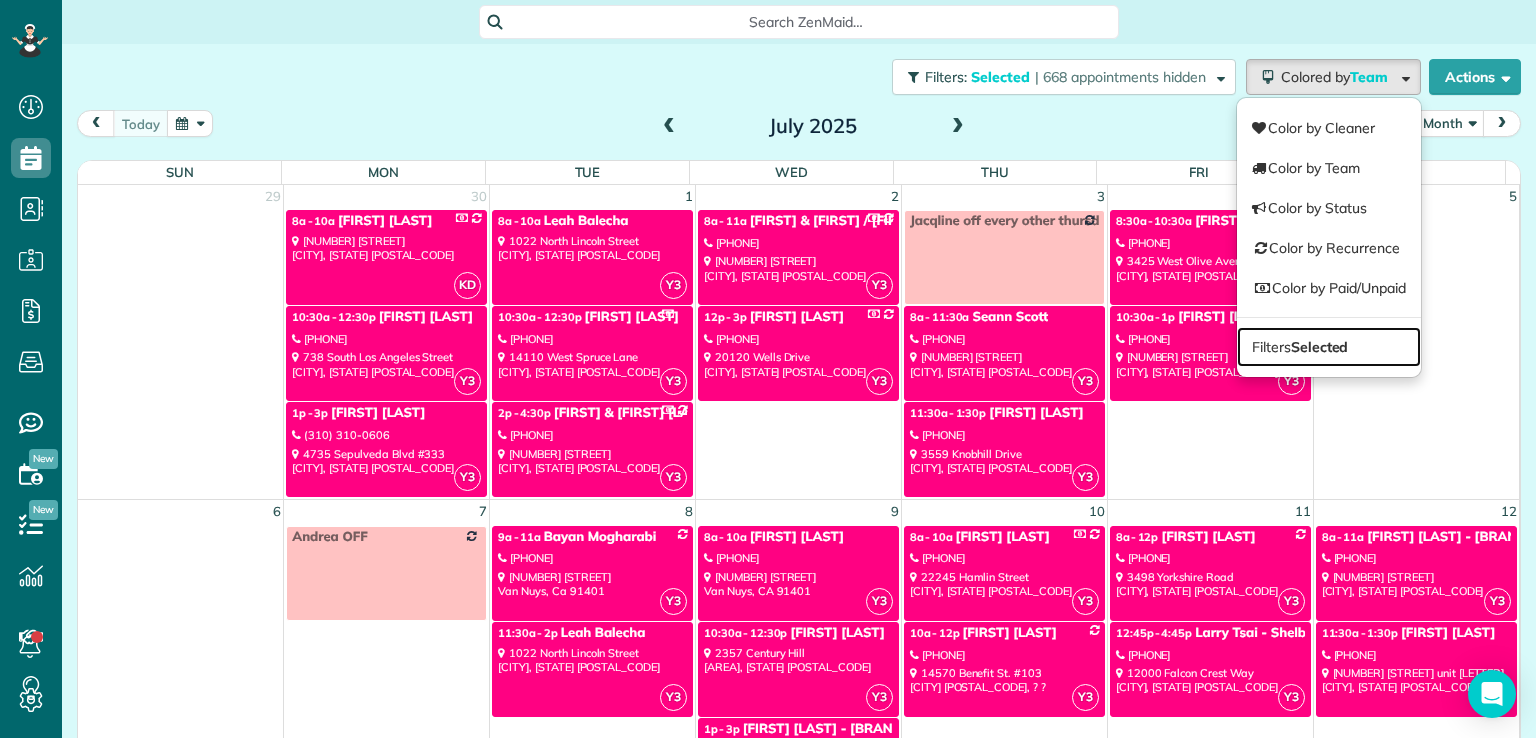 click on "Selected" at bounding box center [1320, 347] 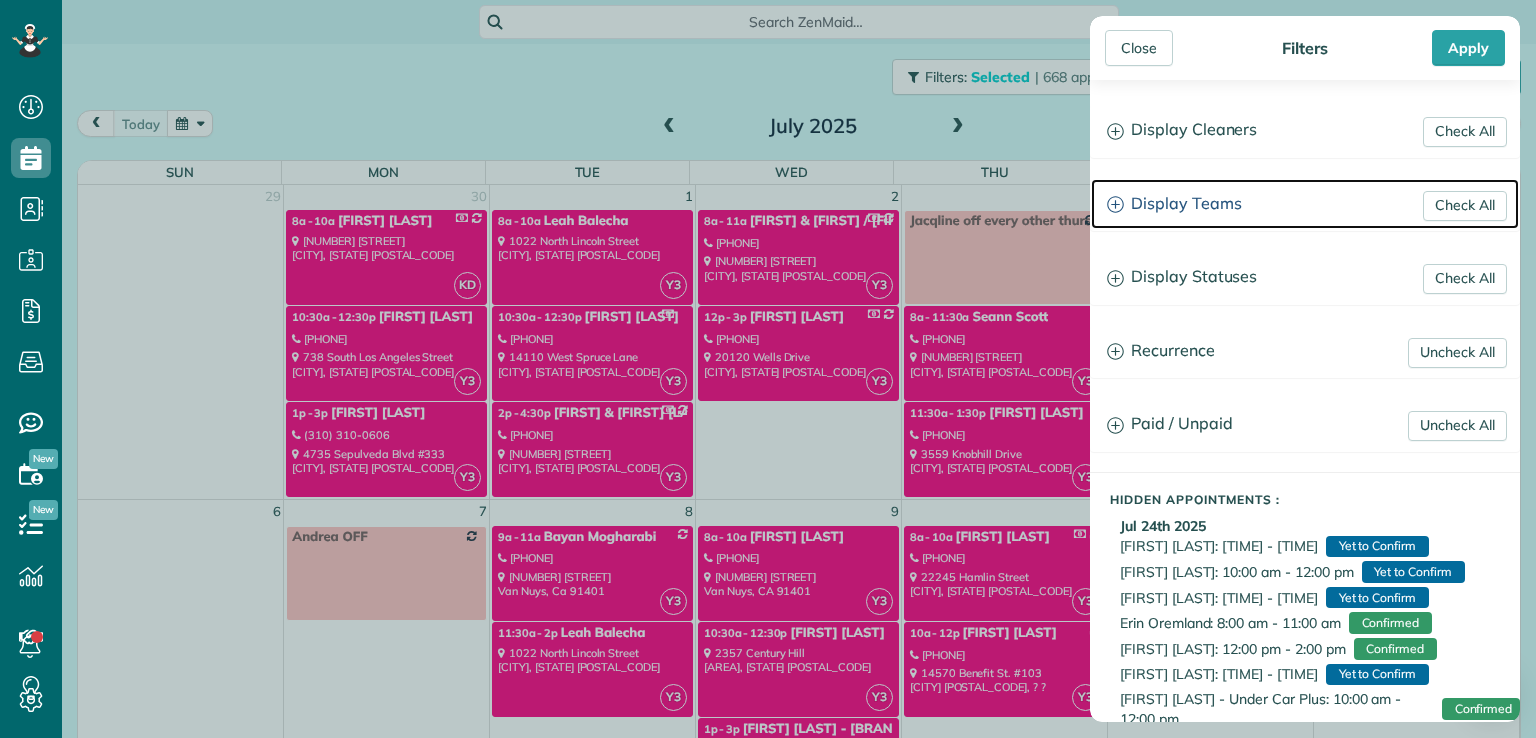 click on "Display Teams" at bounding box center (1305, 204) 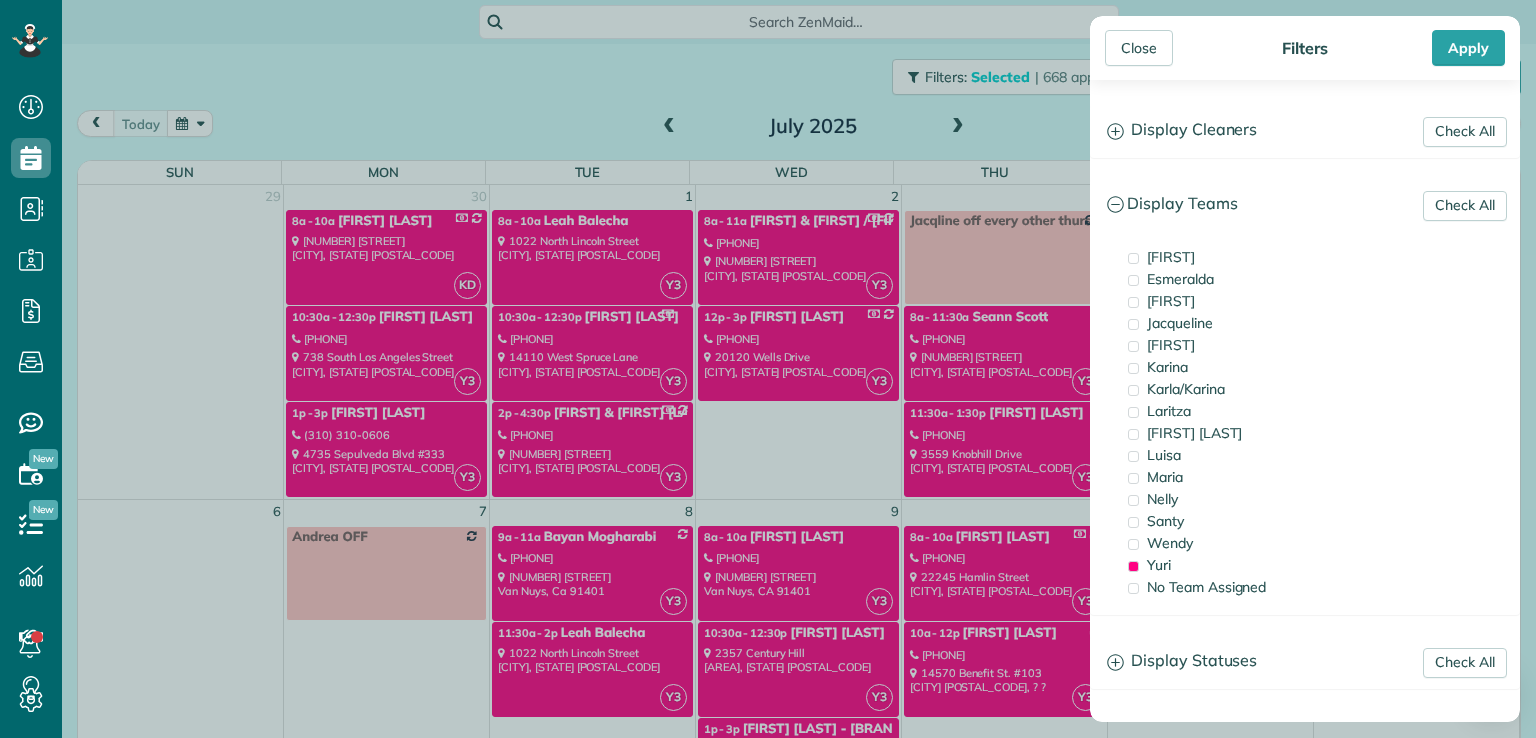 click on "Yuri" at bounding box center [1159, 565] 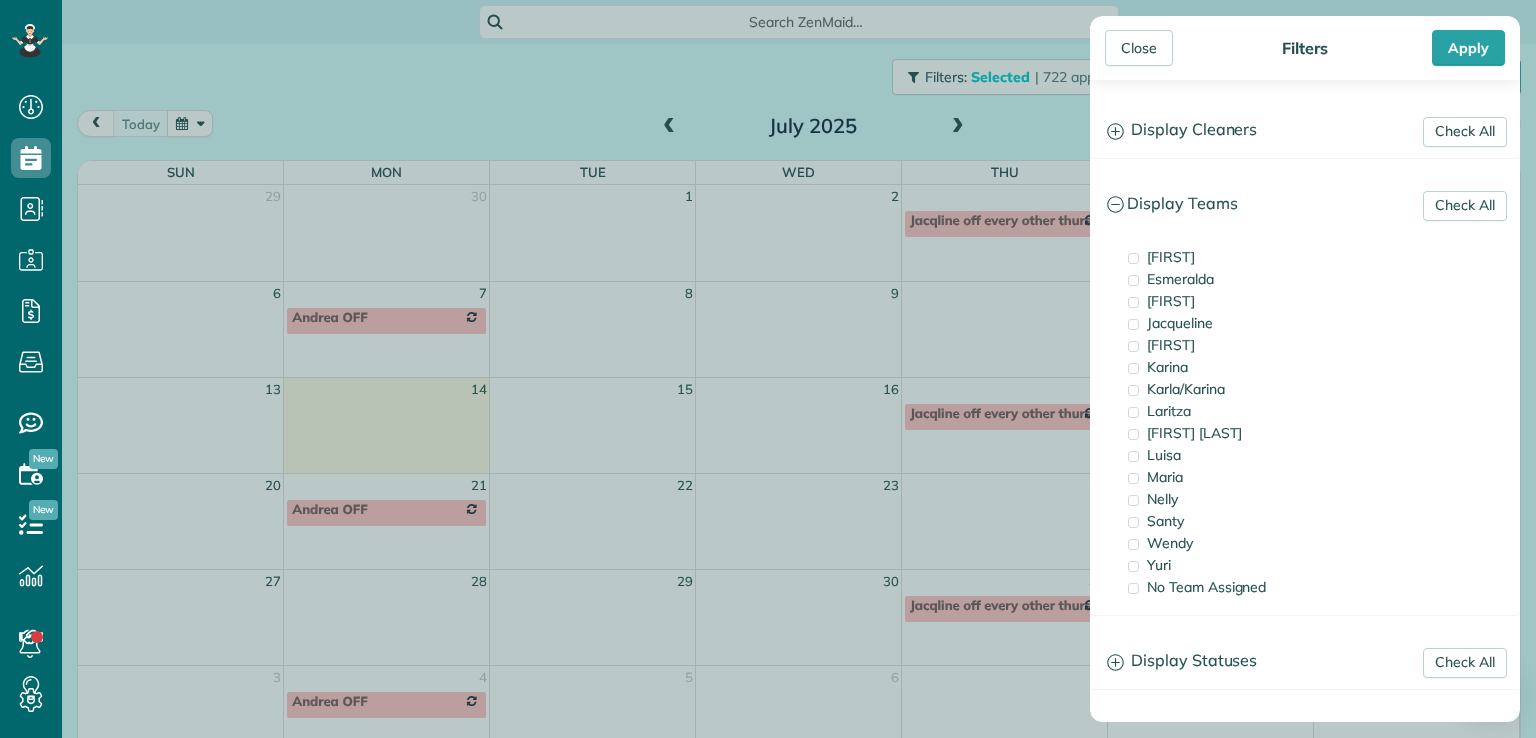 click on "Wendy" at bounding box center [1170, 543] 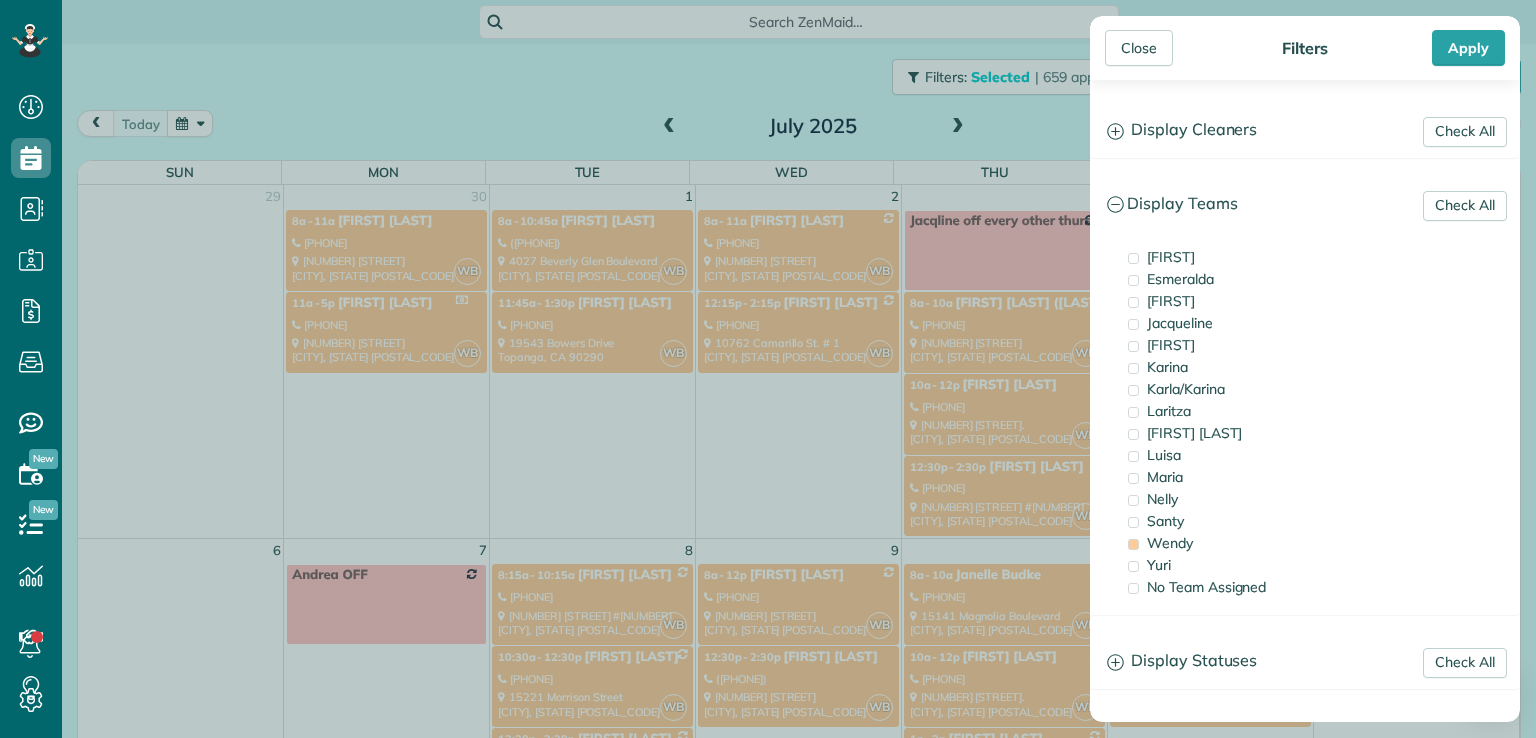 click on "Close" at bounding box center [1139, 48] 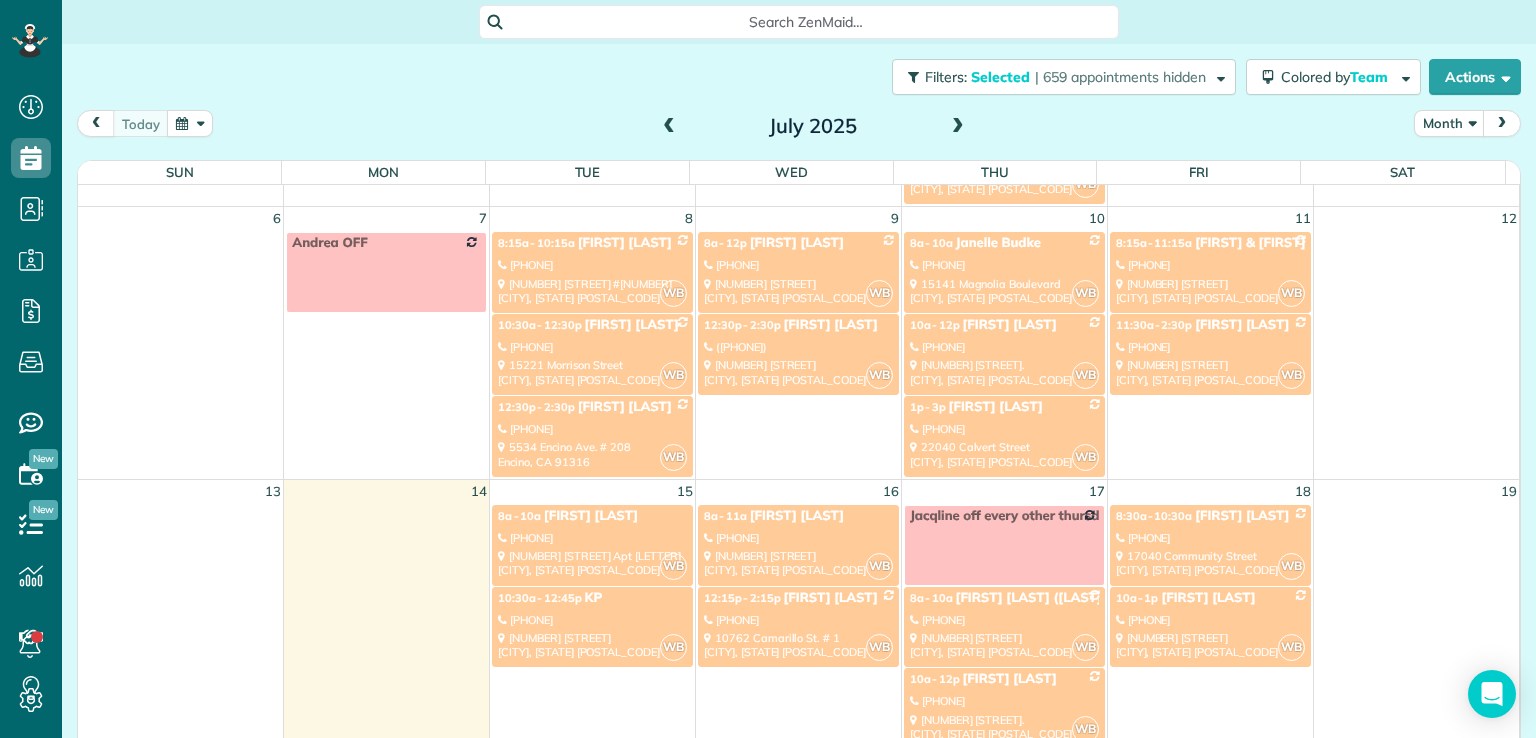 scroll, scrollTop: 333, scrollLeft: 0, axis: vertical 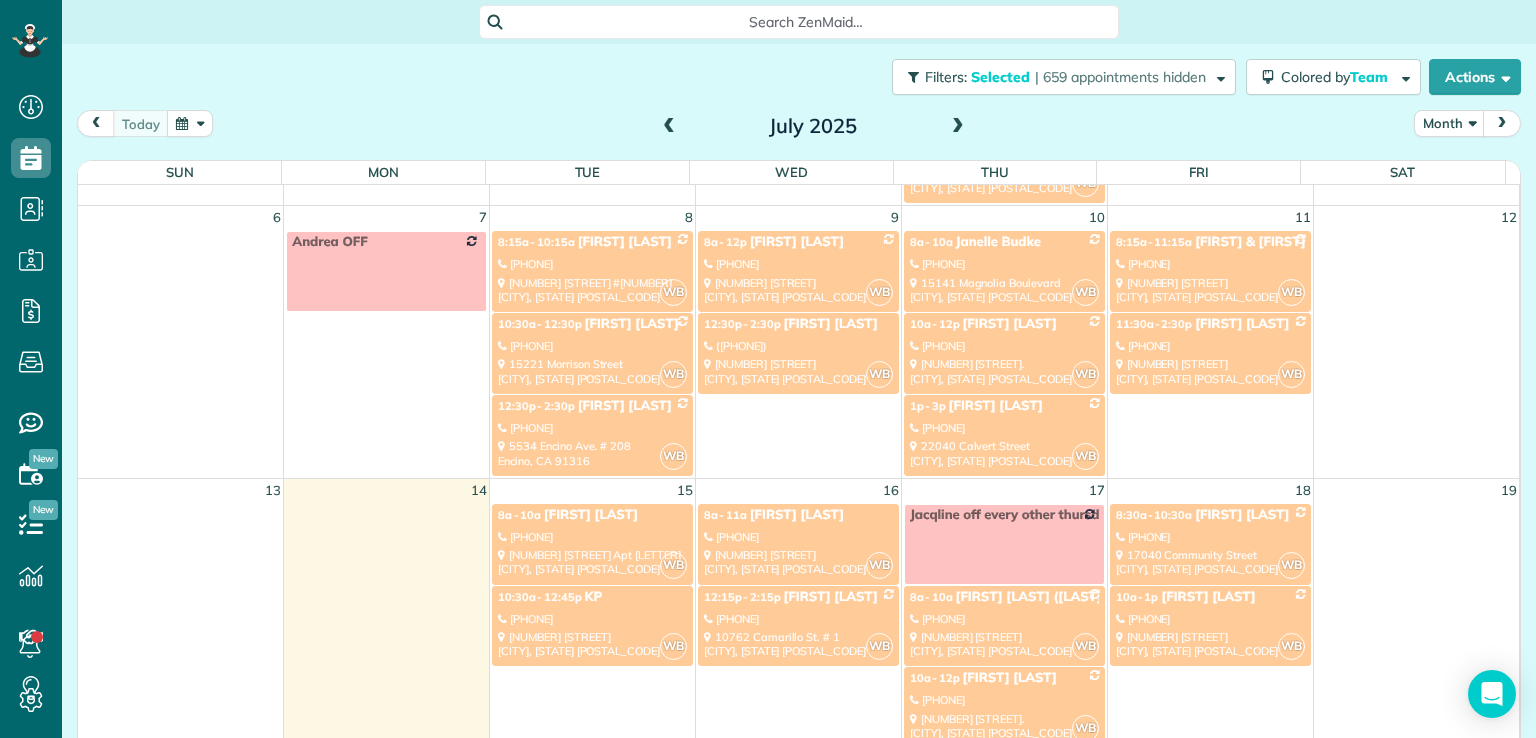 click on "([PHONE])" at bounding box center (798, 346) 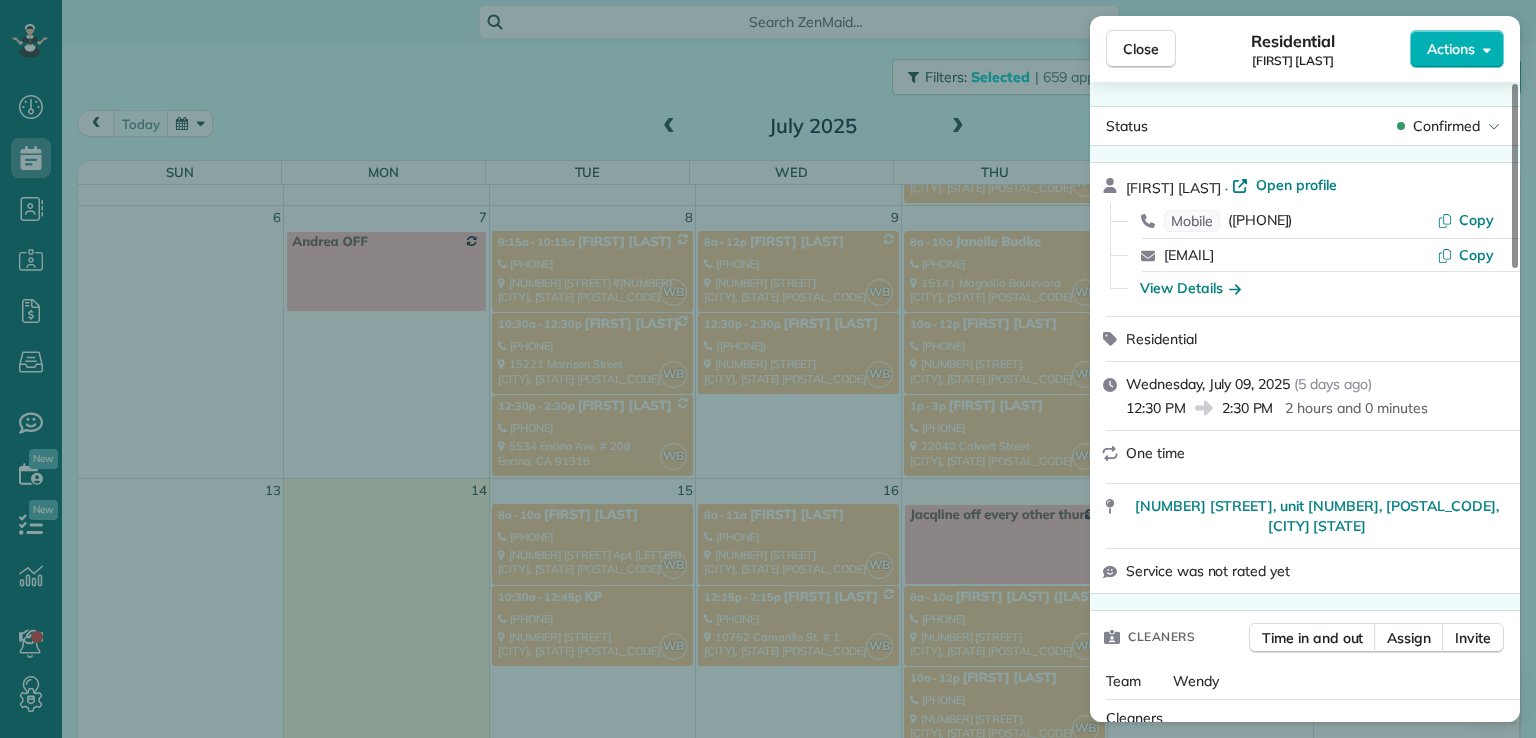 click on "Actions" at bounding box center [1451, 49] 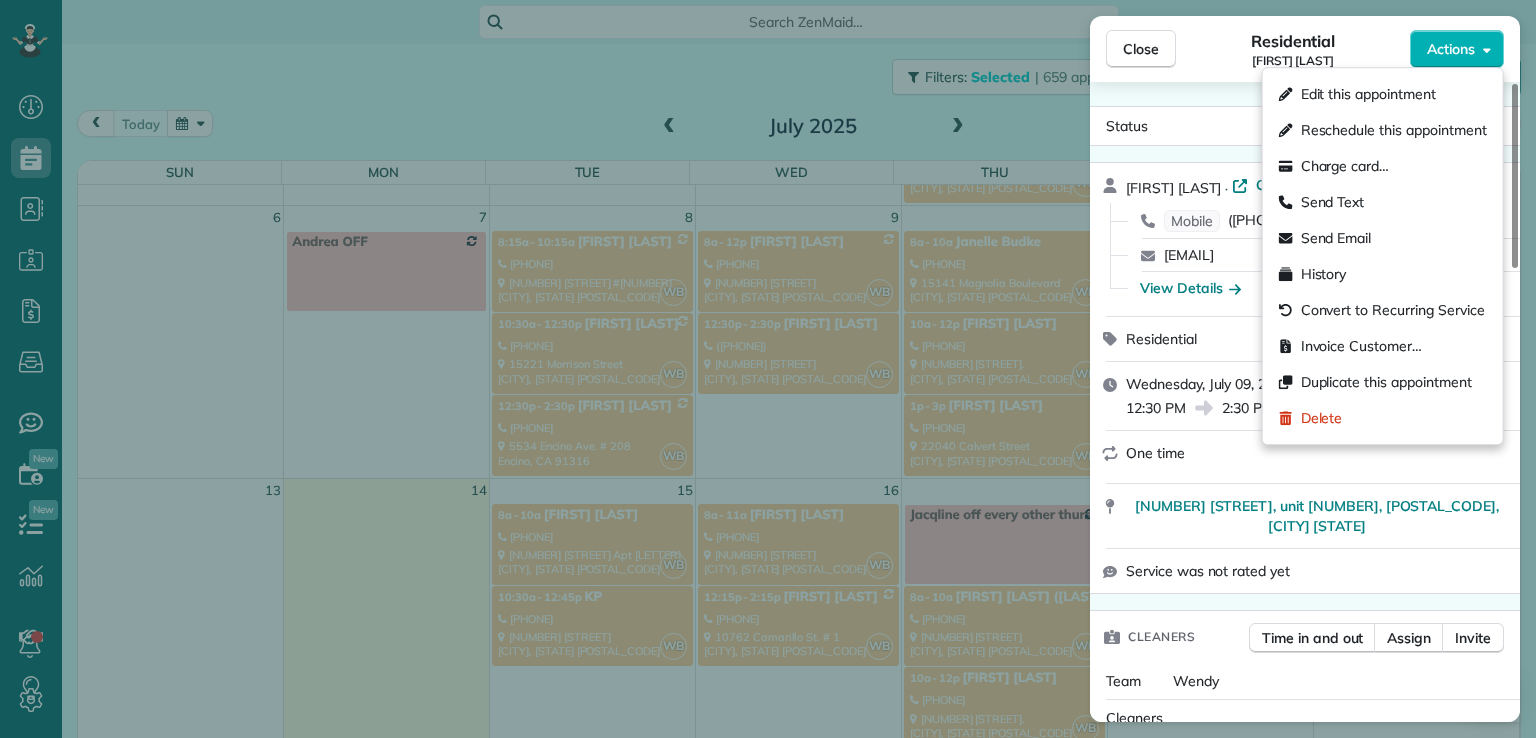 click on "Edit this appointment" at bounding box center [1368, 94] 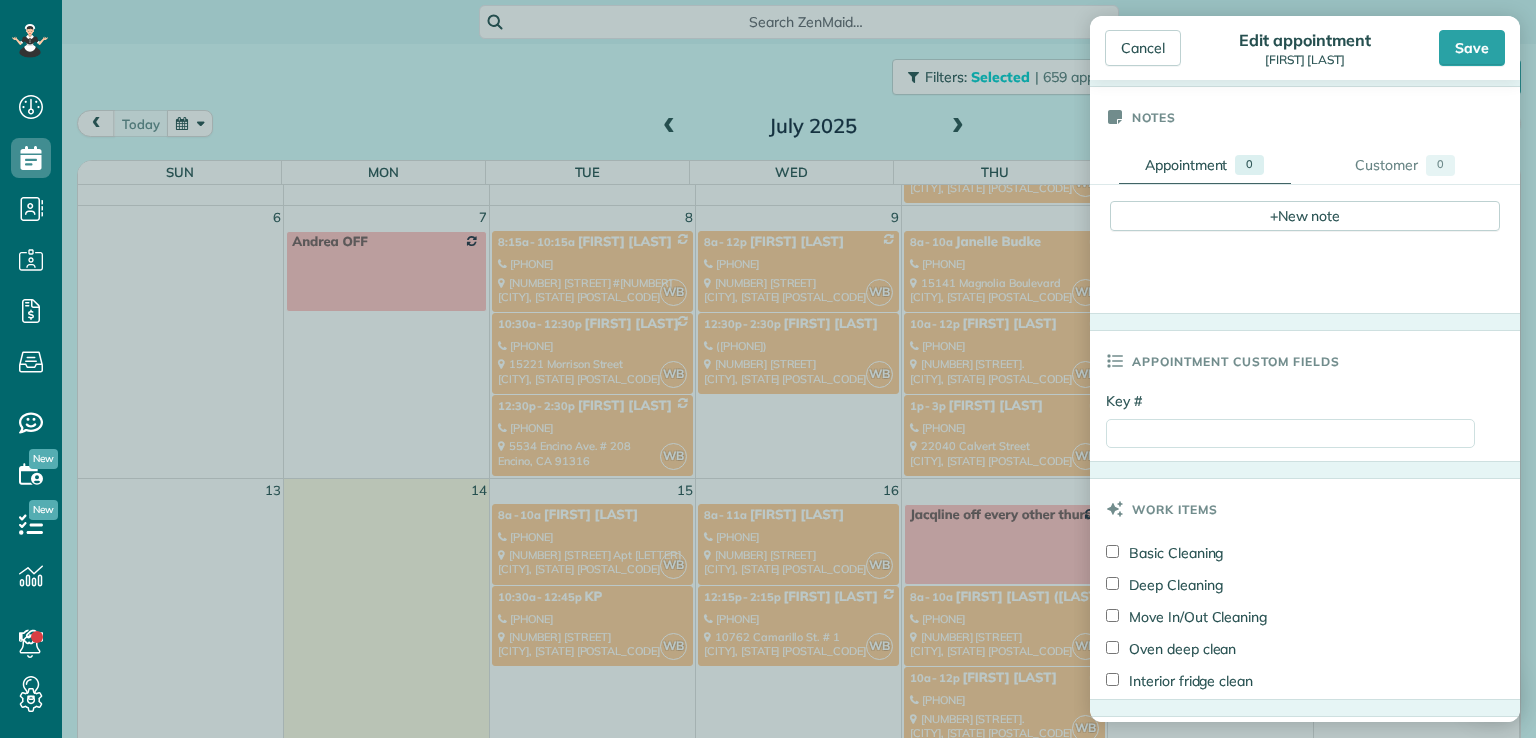 scroll, scrollTop: 672, scrollLeft: 0, axis: vertical 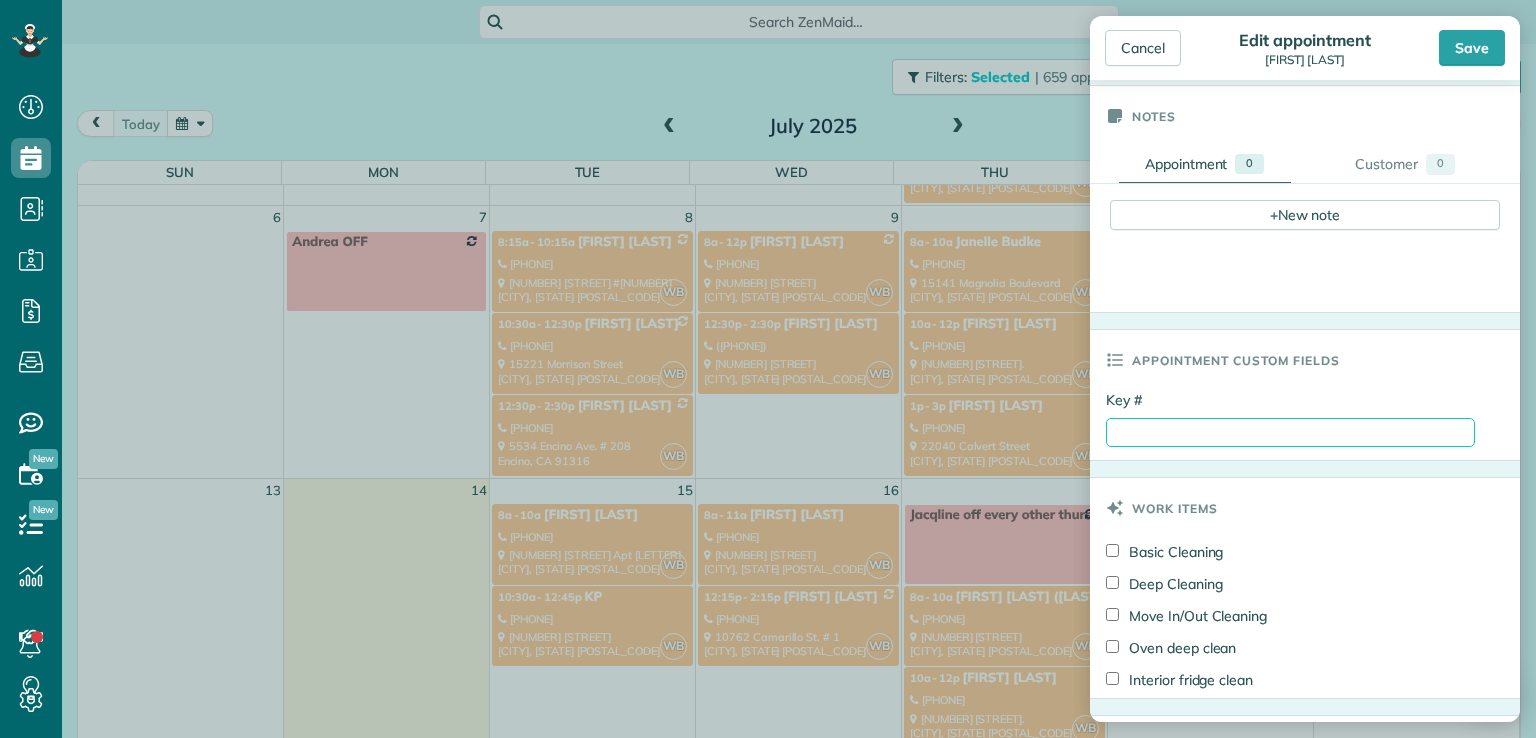 click on "Key #" at bounding box center (1290, 432) 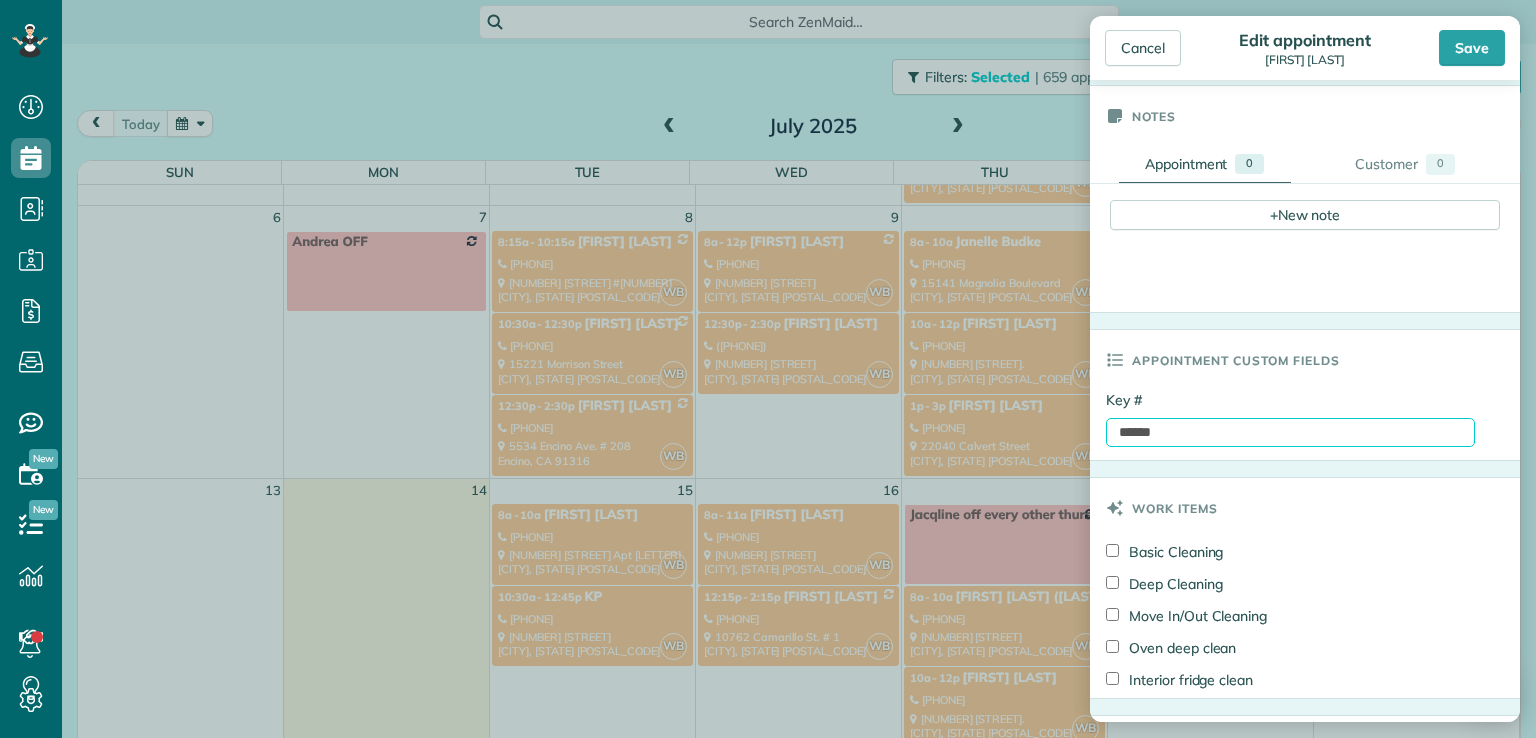 click on "******" at bounding box center (1290, 432) 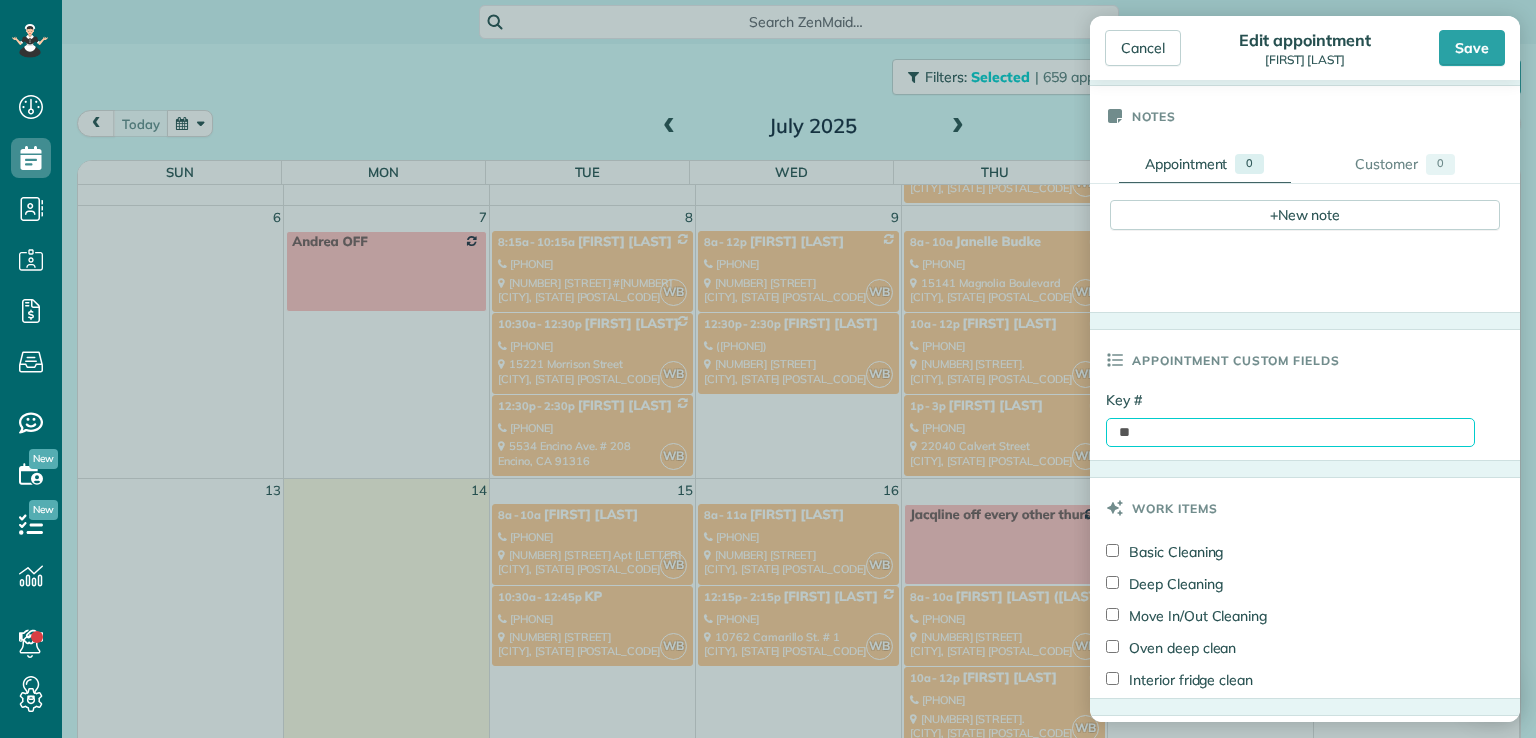 type on "*" 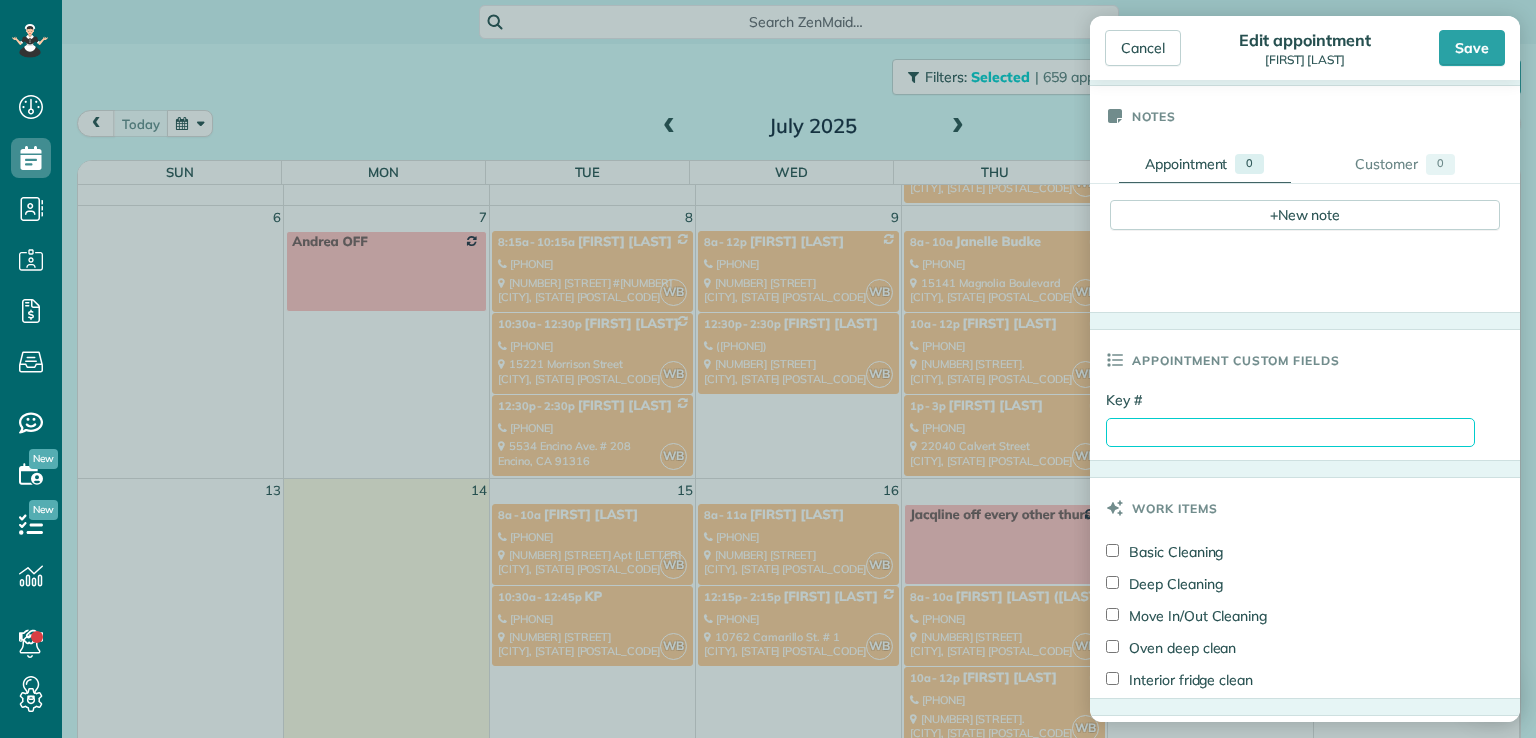 click on "Key #" at bounding box center (1290, 432) 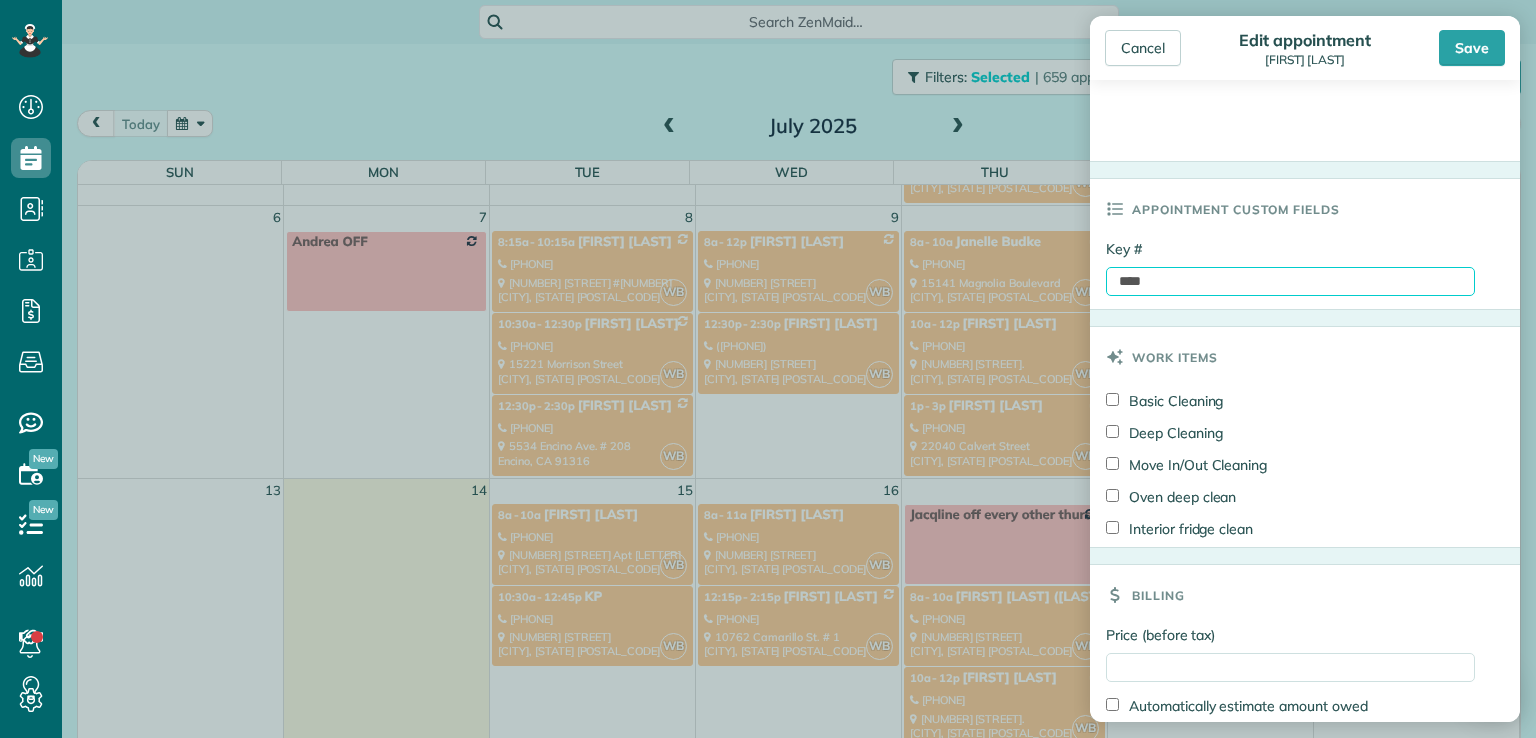 scroll, scrollTop: 934, scrollLeft: 0, axis: vertical 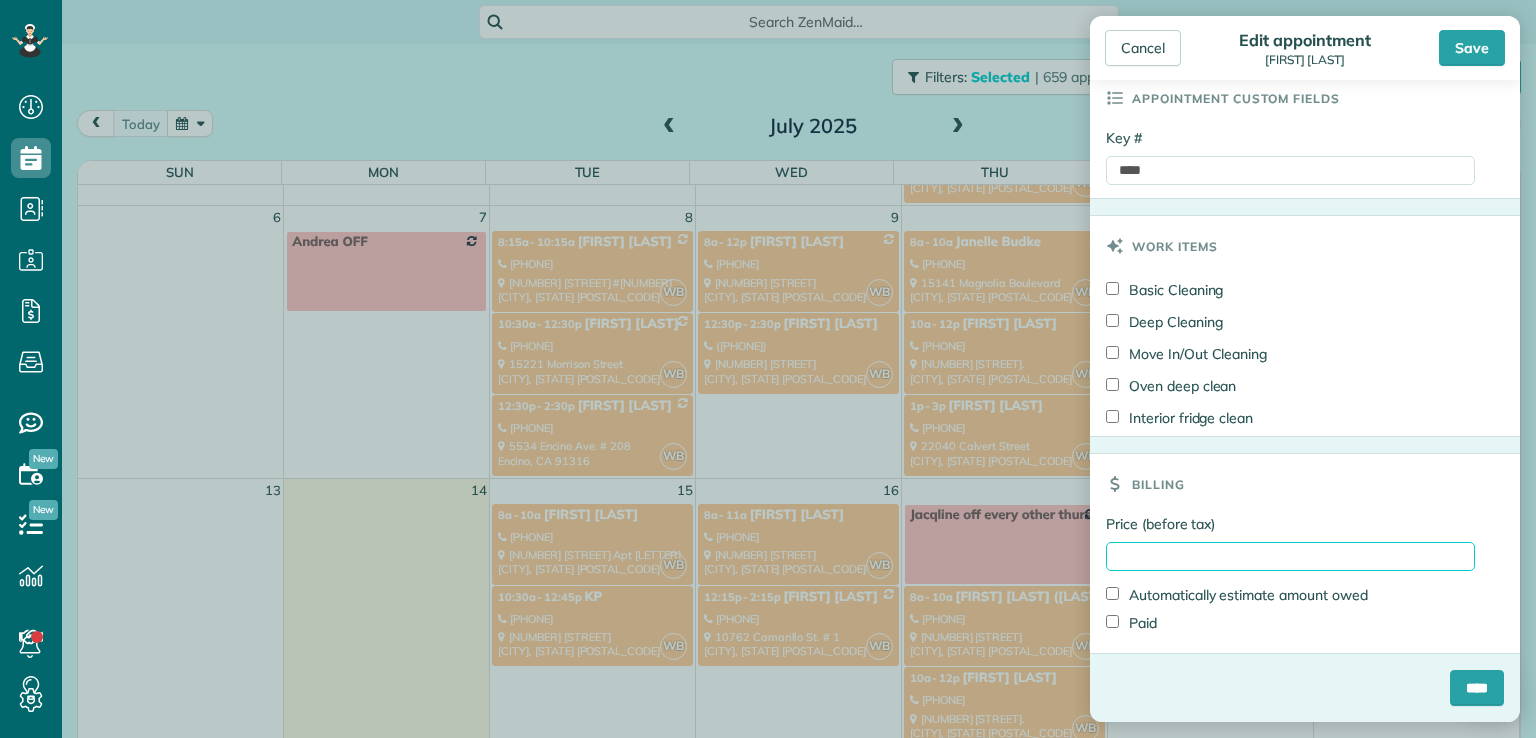 click on "Price (before tax)" at bounding box center (1290, 556) 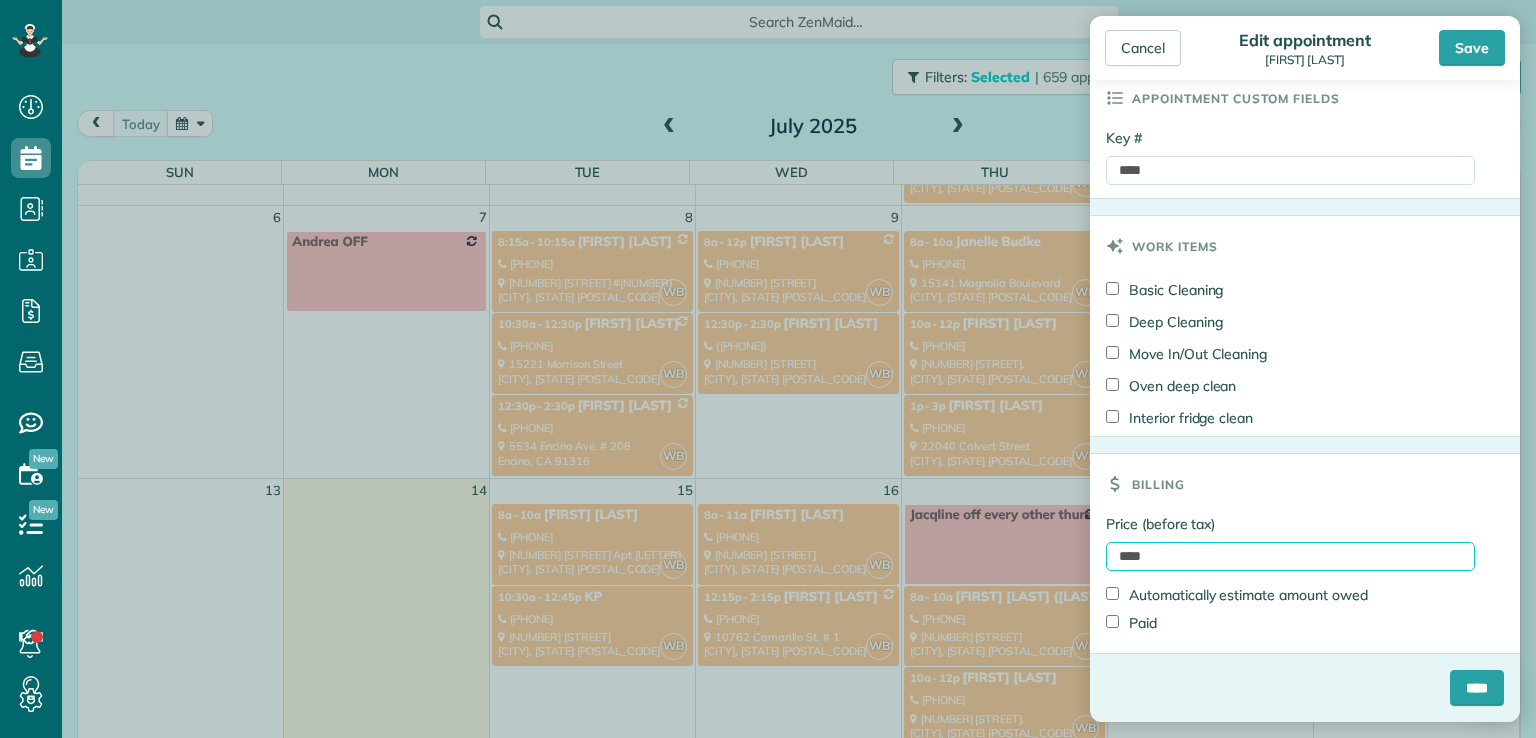 type on "****" 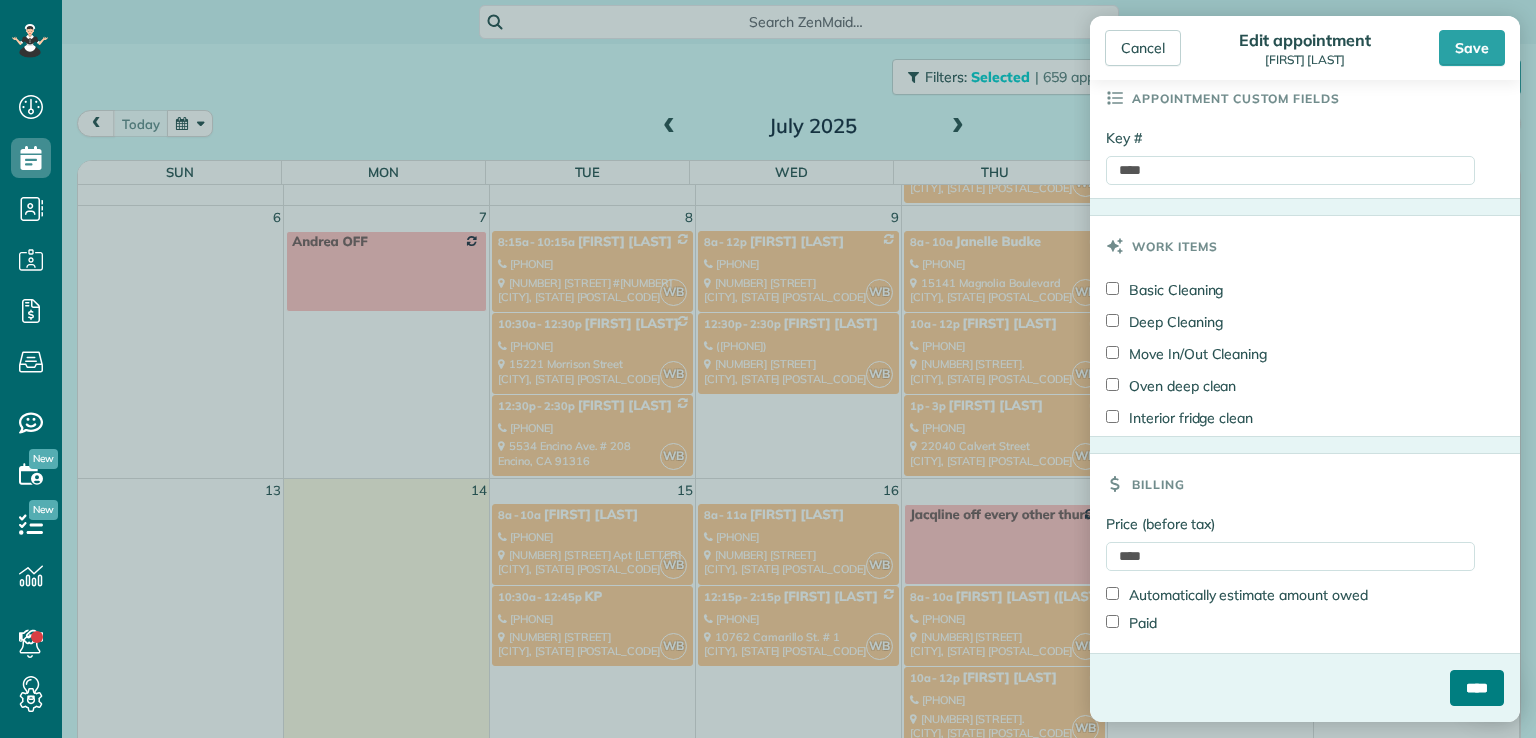 click on "****" at bounding box center [1477, 688] 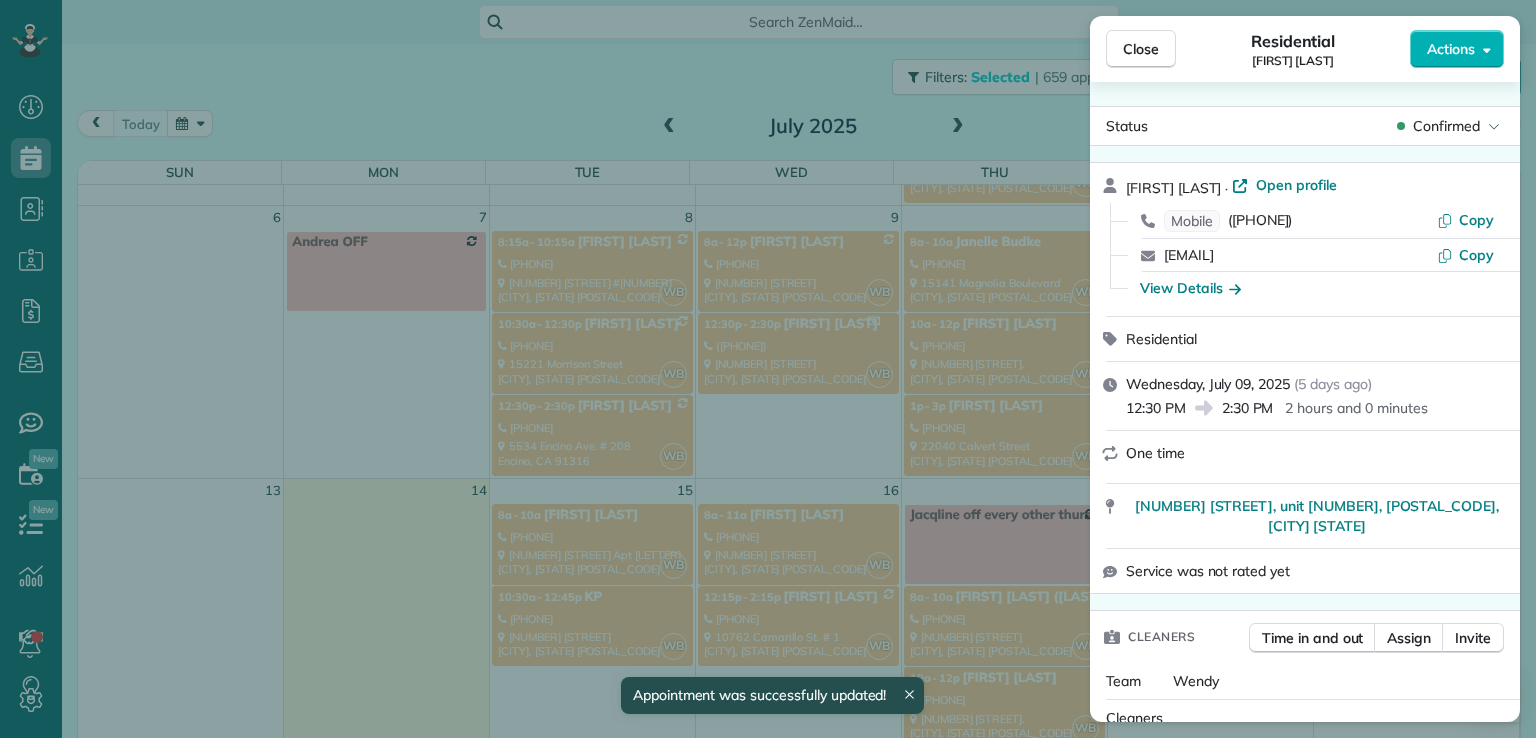 scroll, scrollTop: 333, scrollLeft: 0, axis: vertical 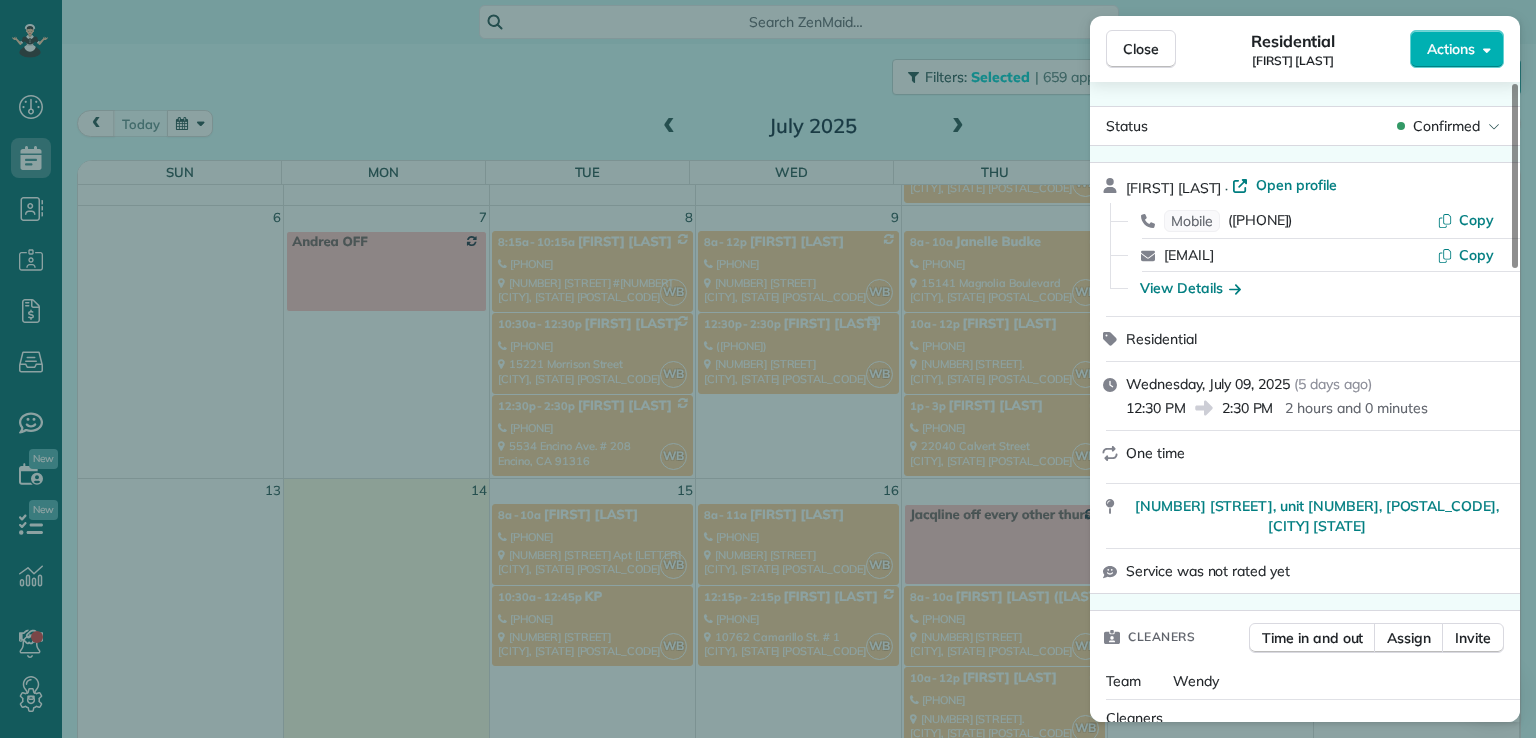 click on "Close" at bounding box center (1141, 49) 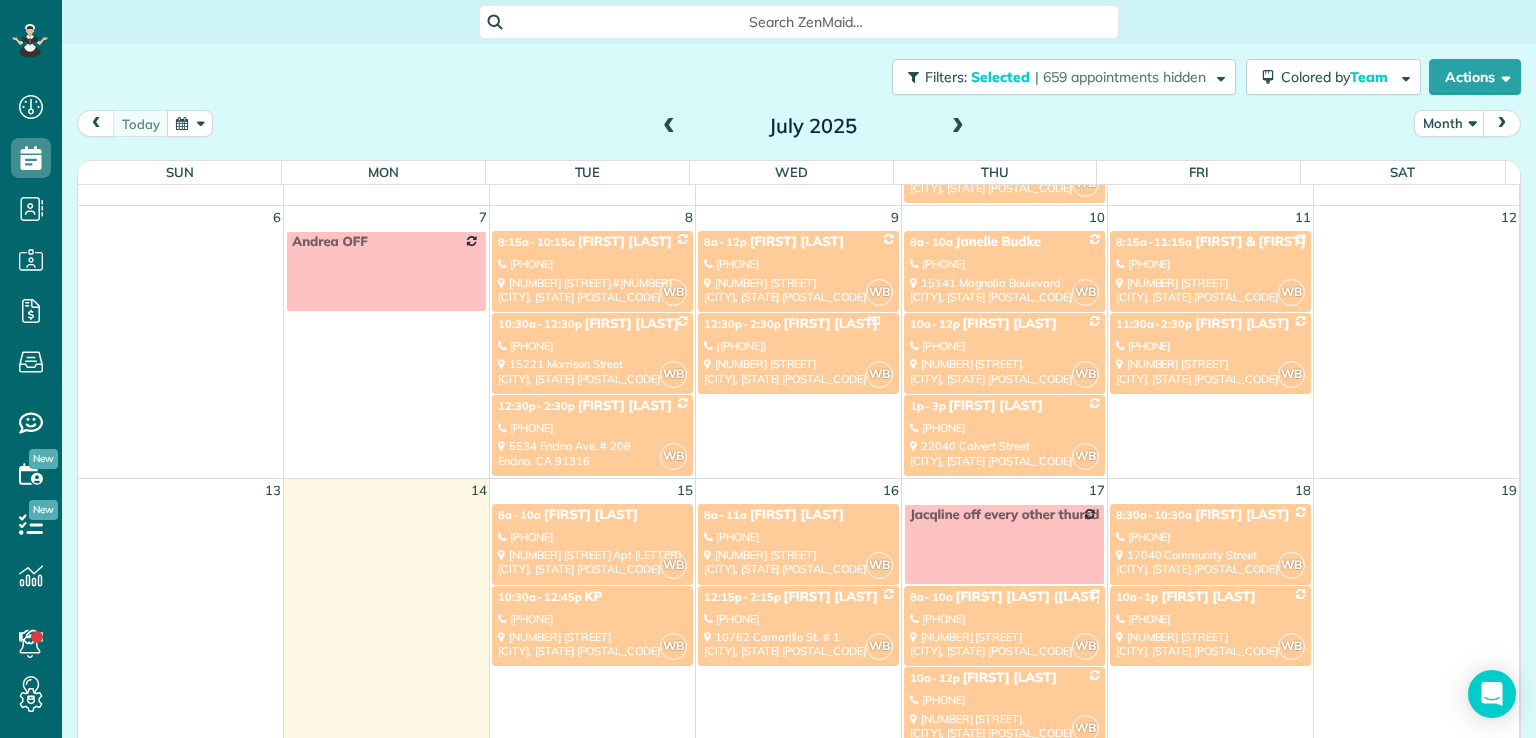 click on "[PHONE]" at bounding box center (1004, 346) 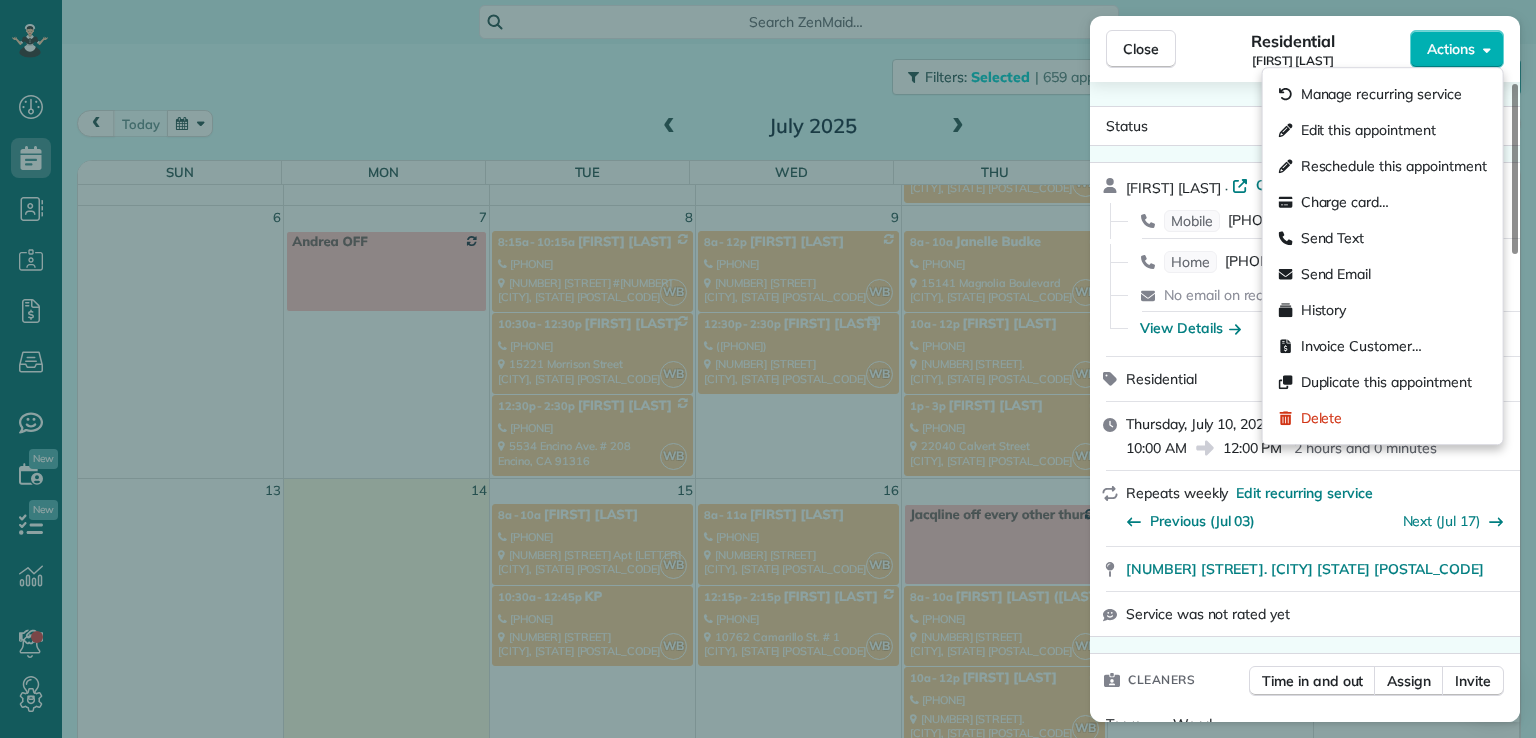 click on "Actions" at bounding box center (1451, 49) 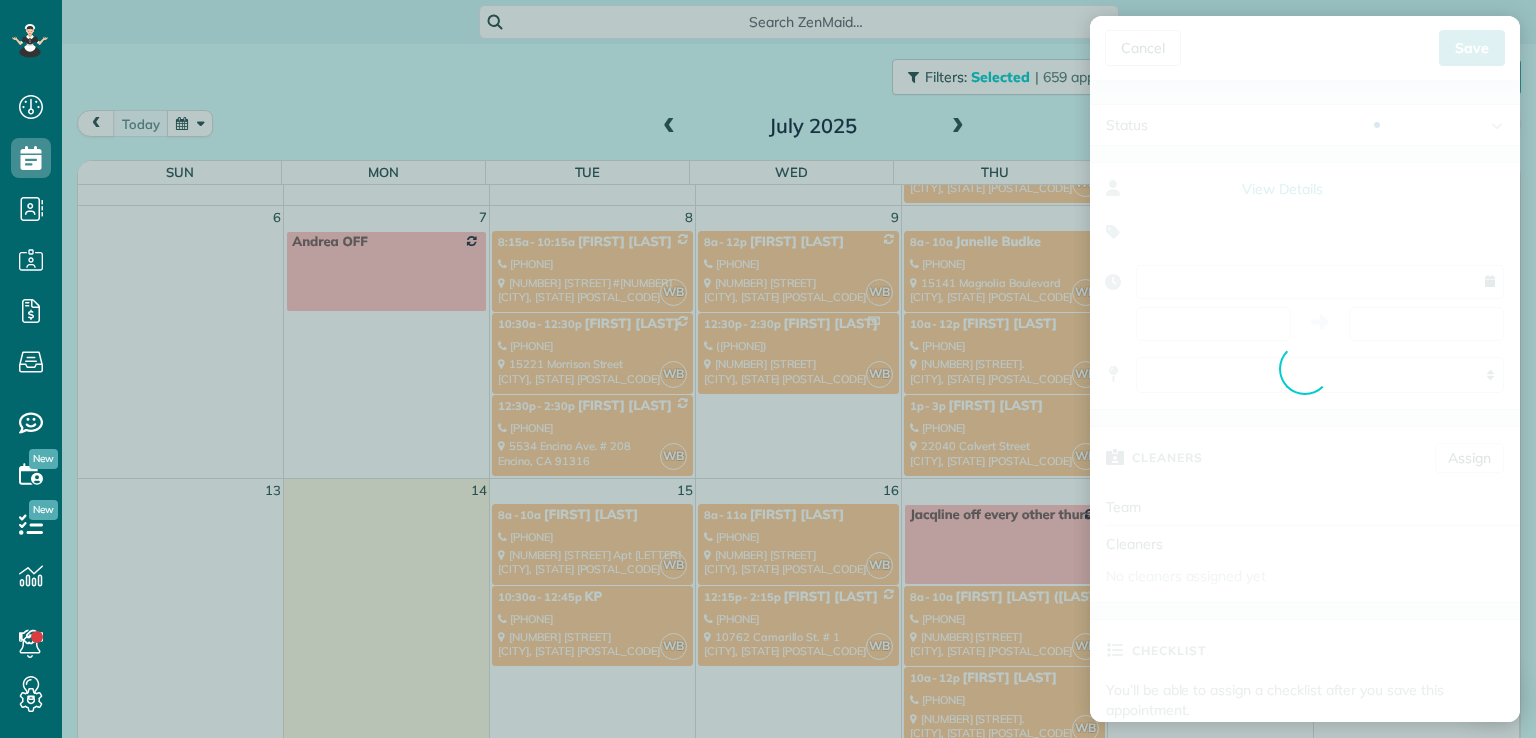 type on "**********" 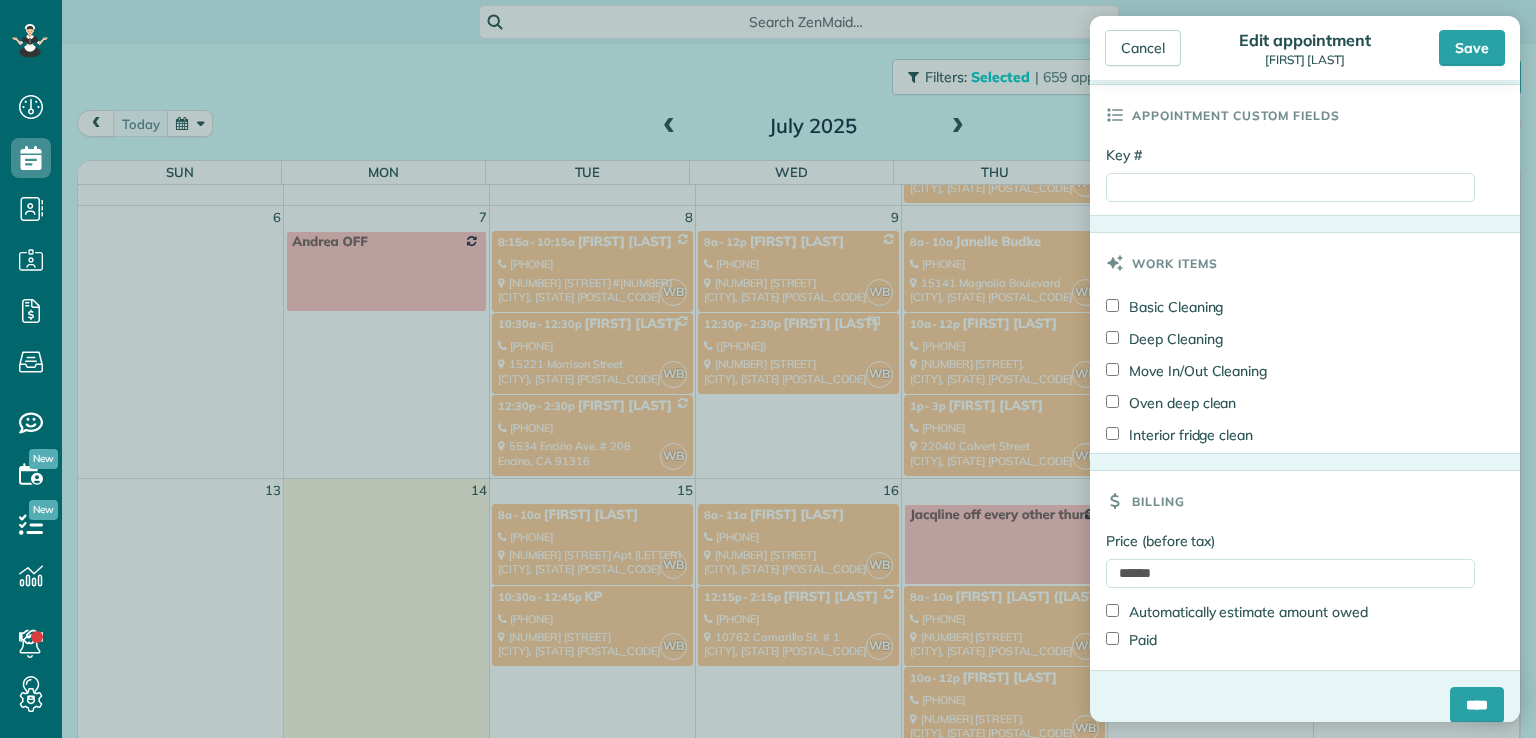 scroll, scrollTop: 934, scrollLeft: 0, axis: vertical 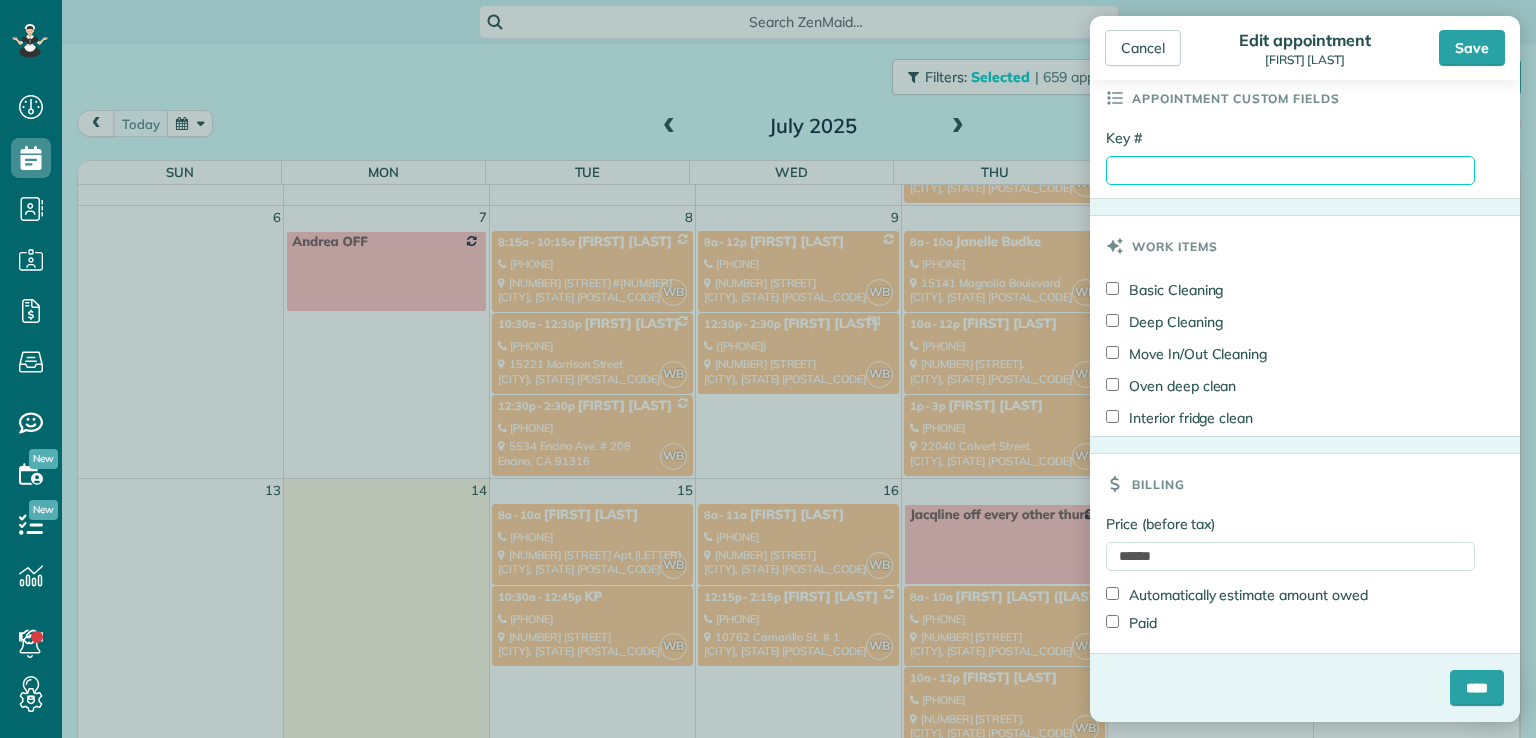 click on "Key #" at bounding box center [1290, 170] 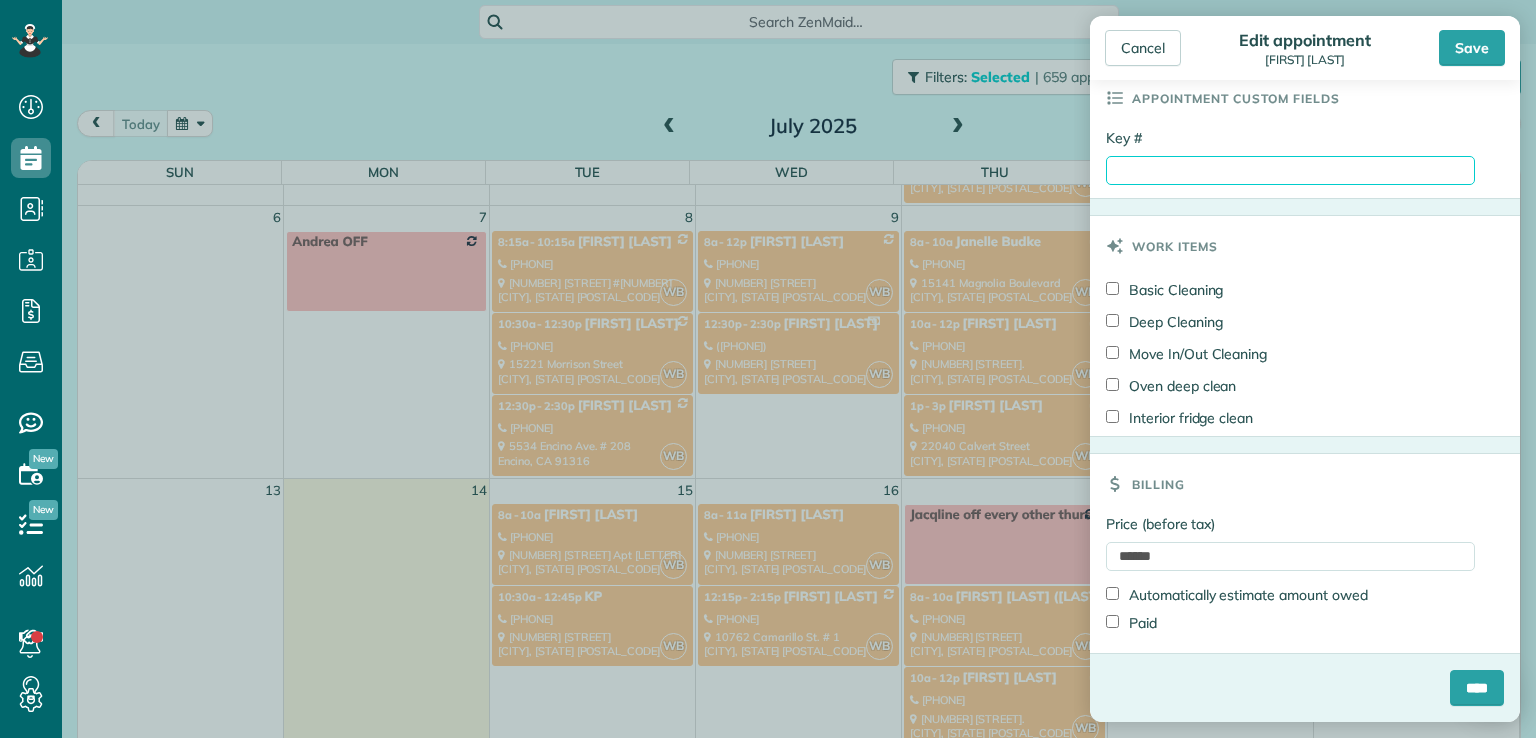 type on "****" 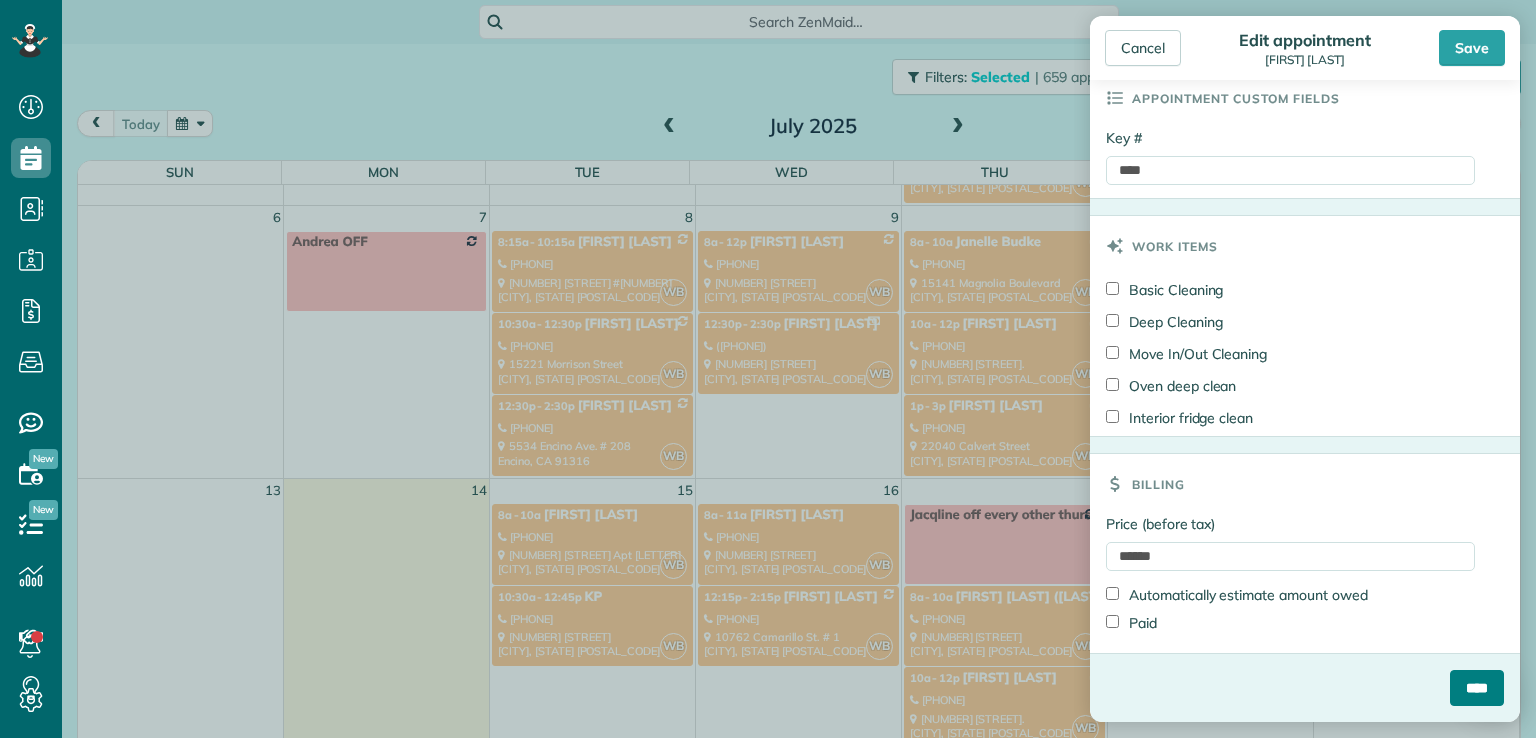 click on "****" at bounding box center [1477, 688] 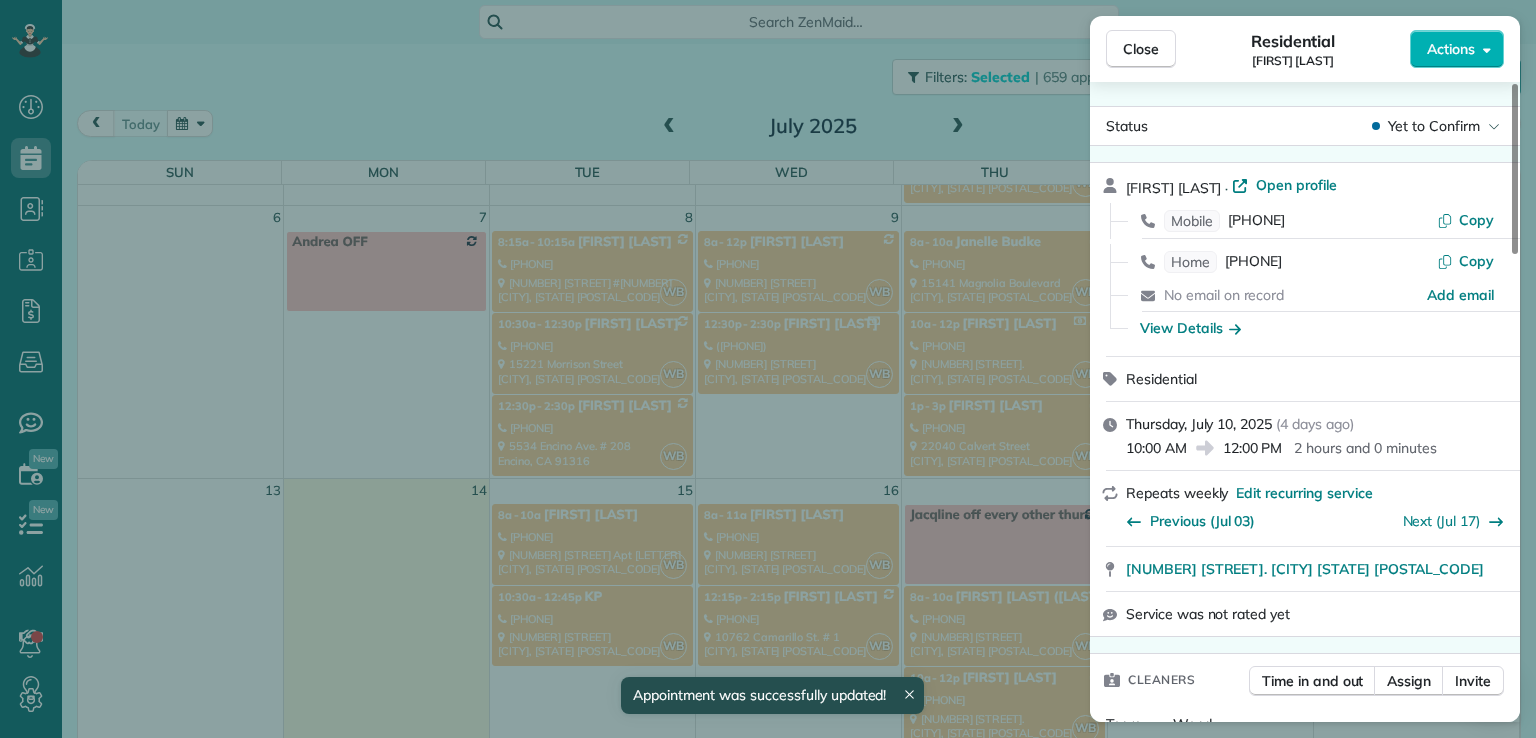 scroll, scrollTop: 333, scrollLeft: 0, axis: vertical 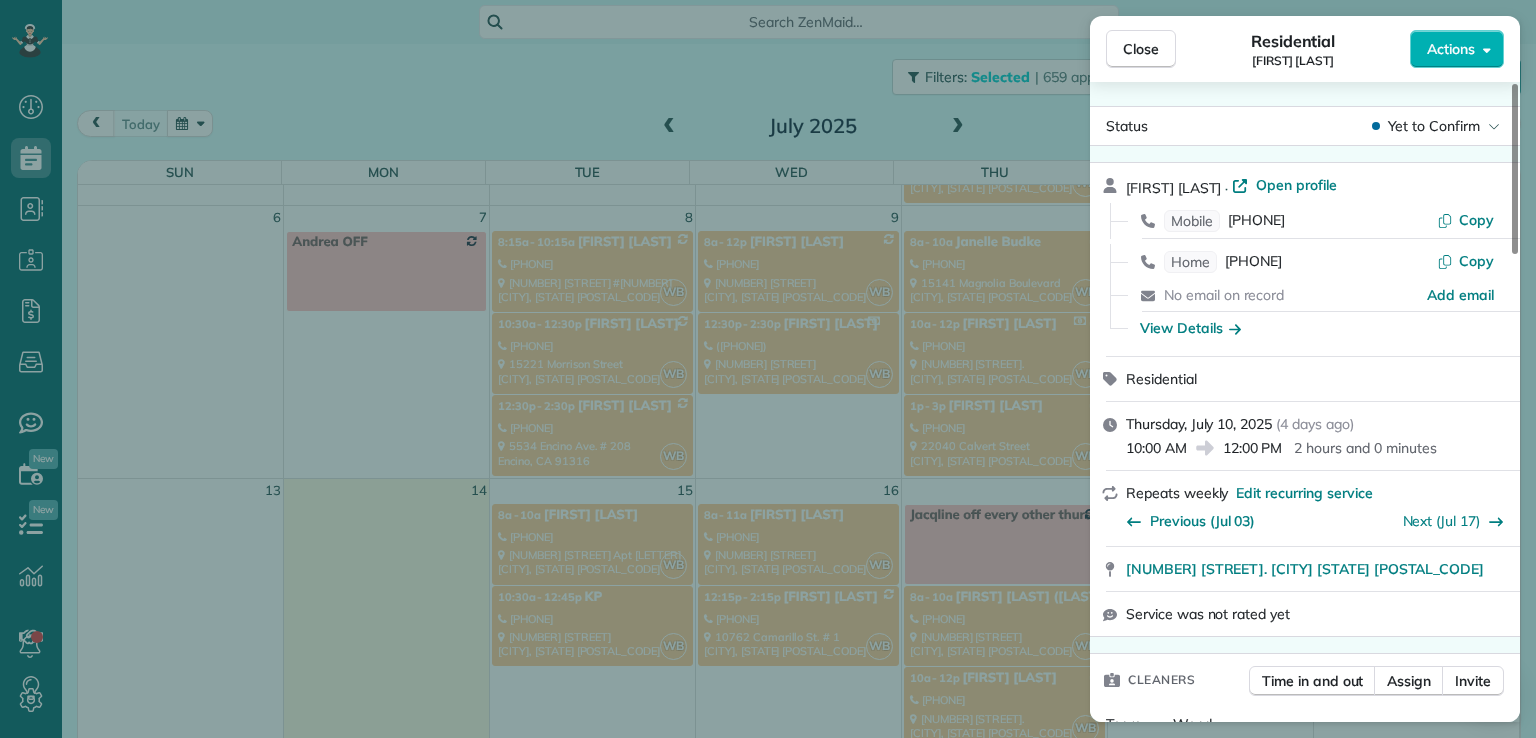 click on "Close" at bounding box center (1141, 49) 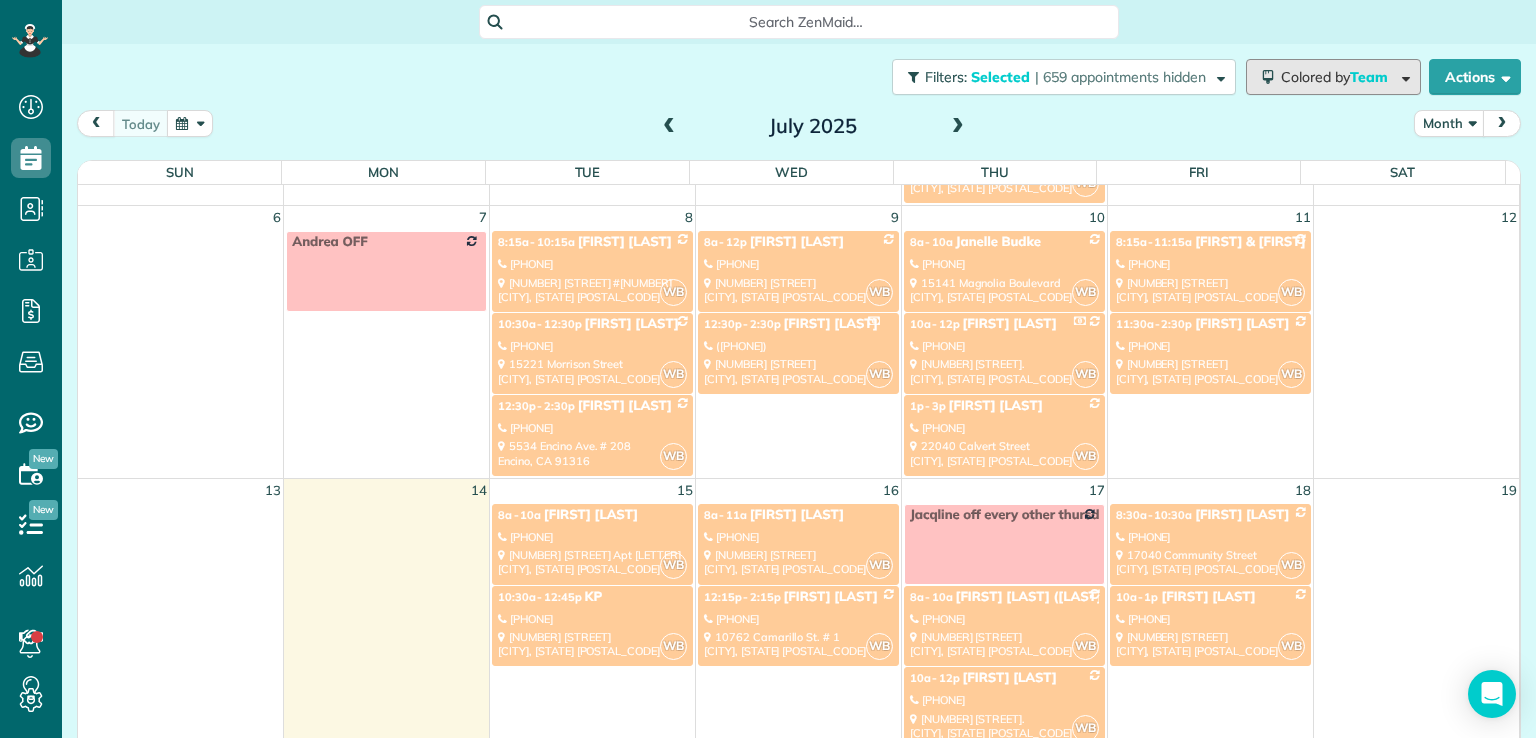 click on "Colored by  Team" at bounding box center [1338, 77] 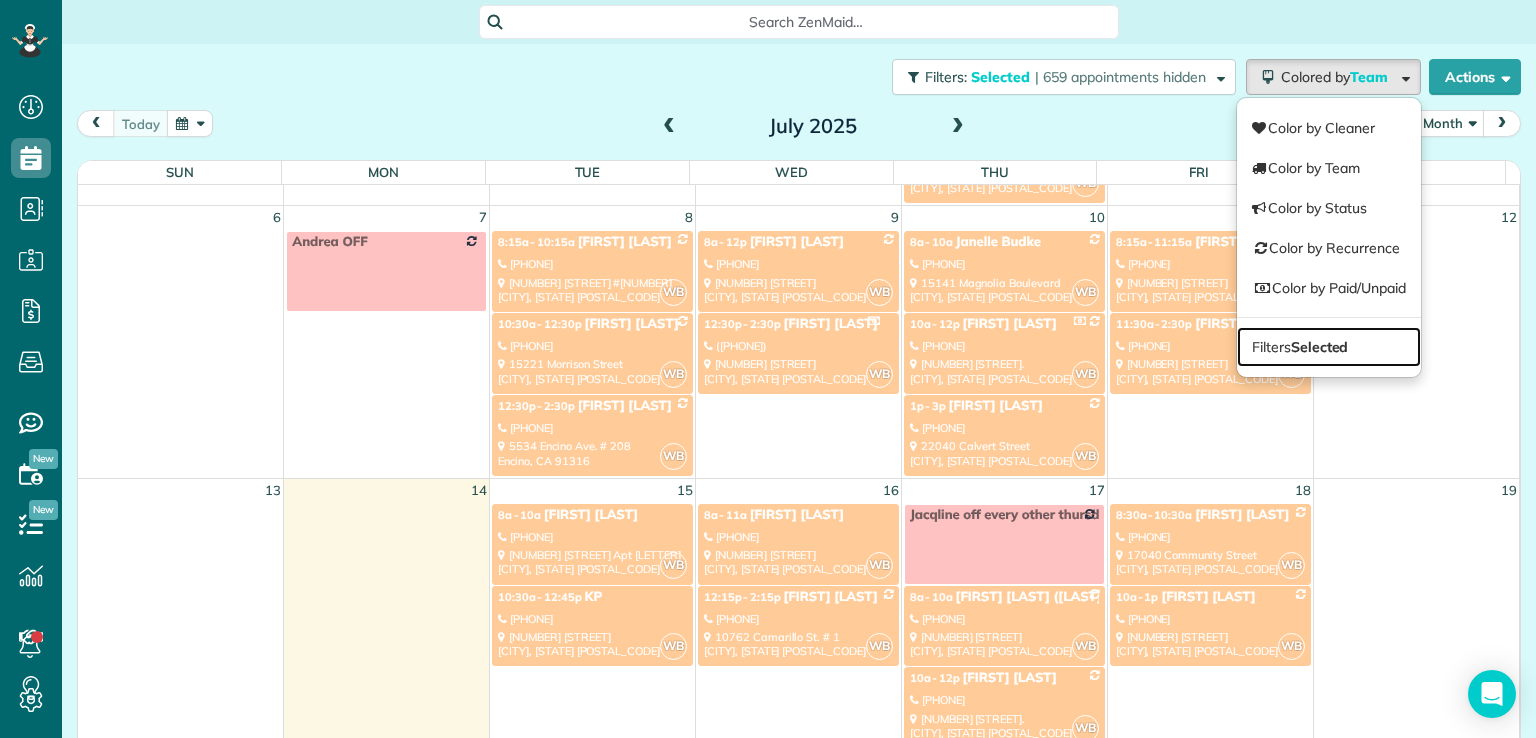 click on "Filters  Selected" at bounding box center (1329, 347) 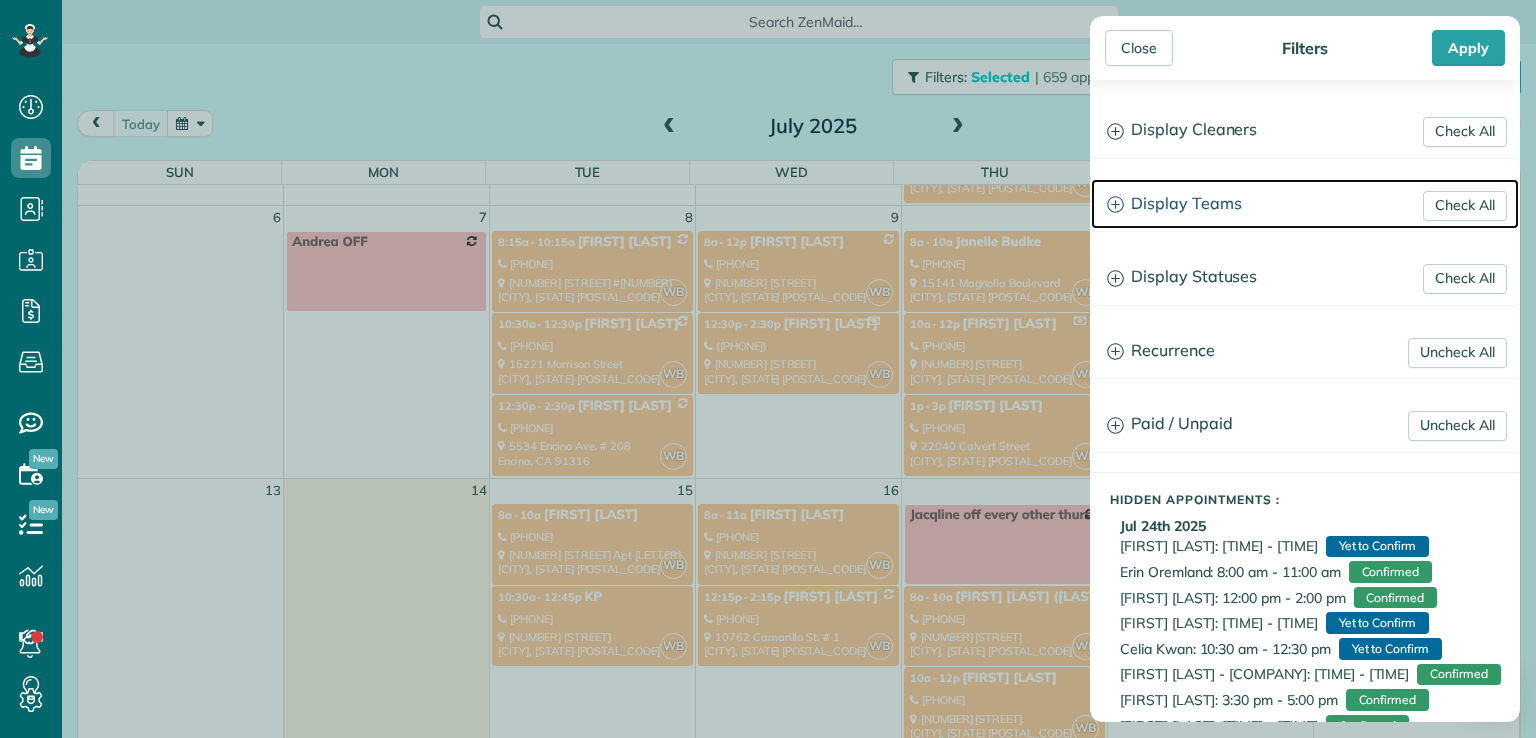 click on "Display Teams" at bounding box center [1305, 204] 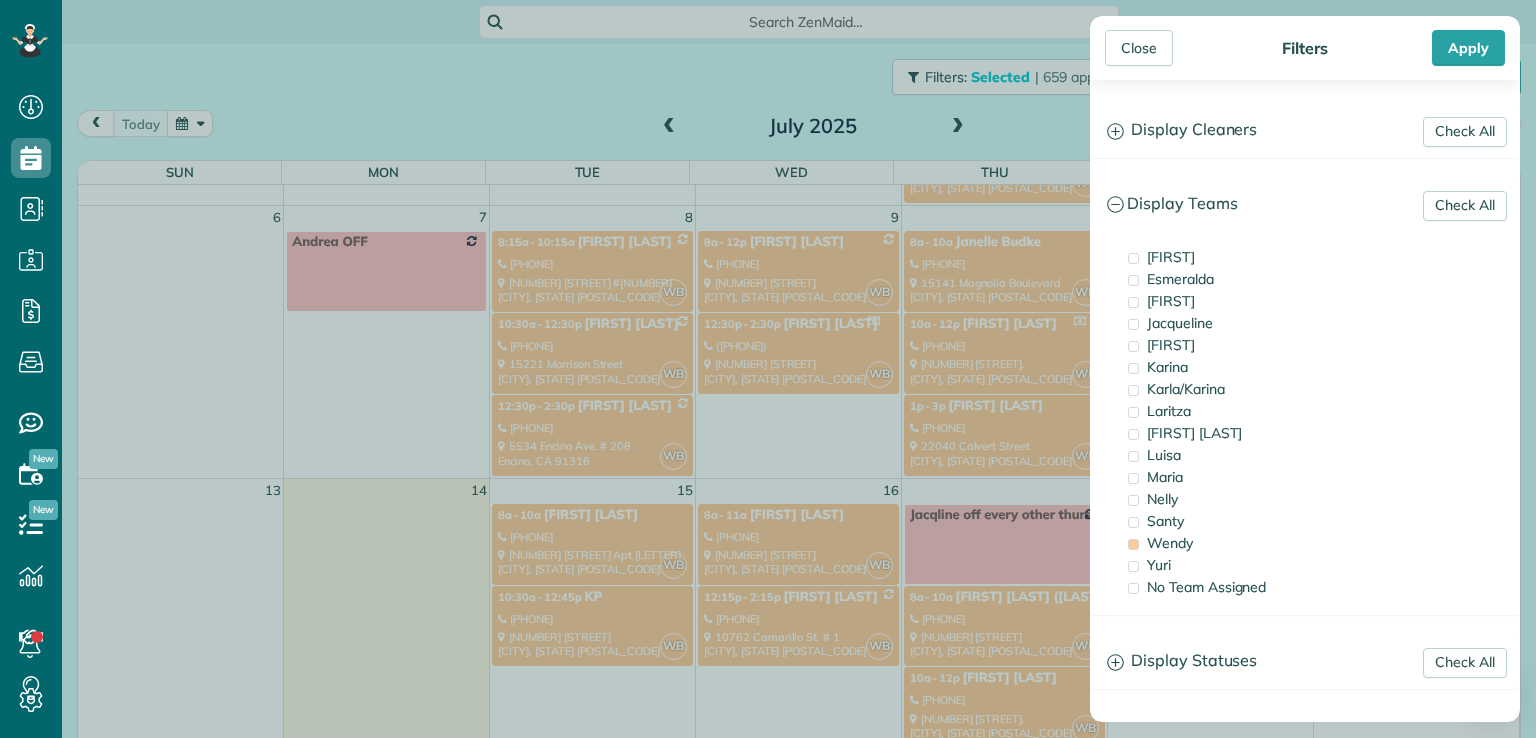 click on "Luisa" at bounding box center (1223, 455) 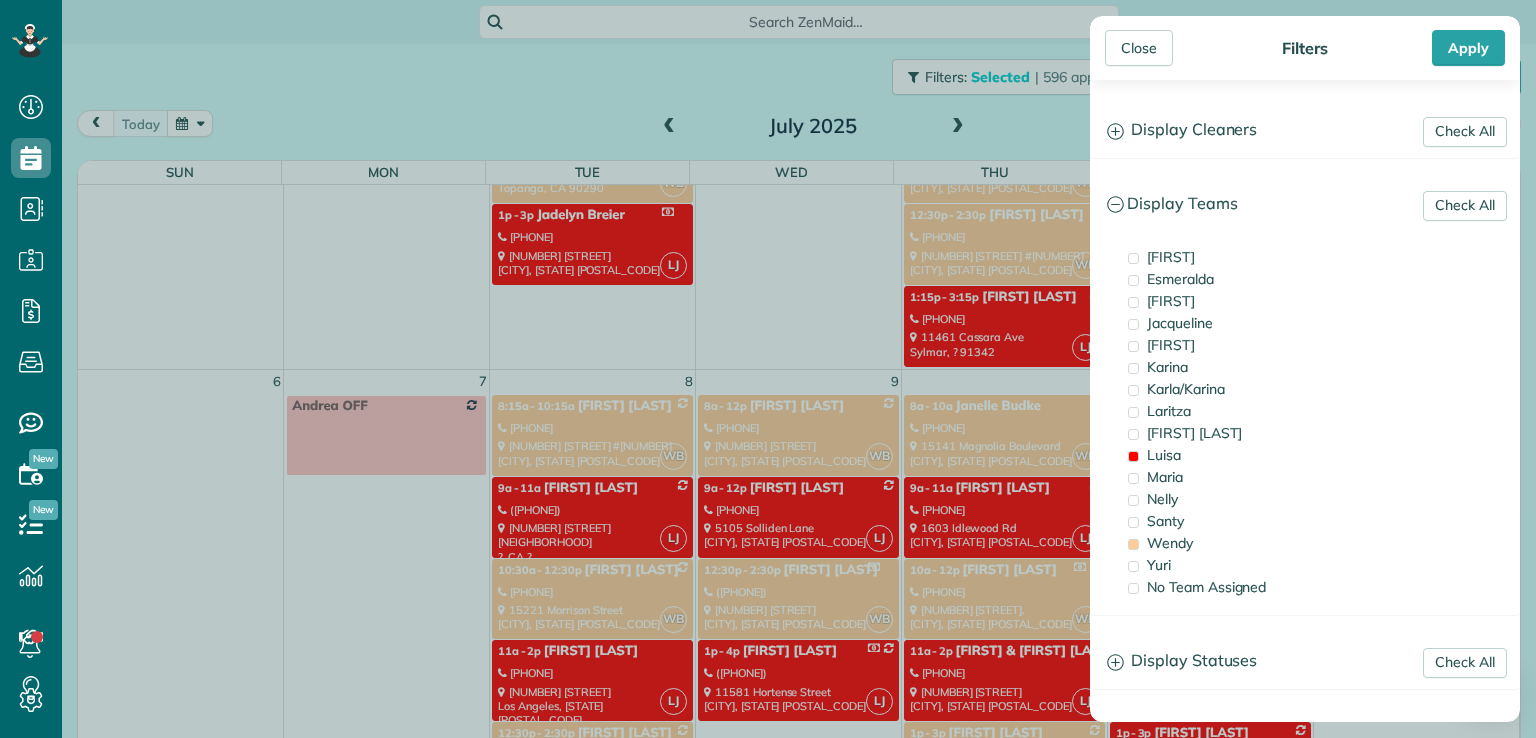 scroll, scrollTop: 0, scrollLeft: 0, axis: both 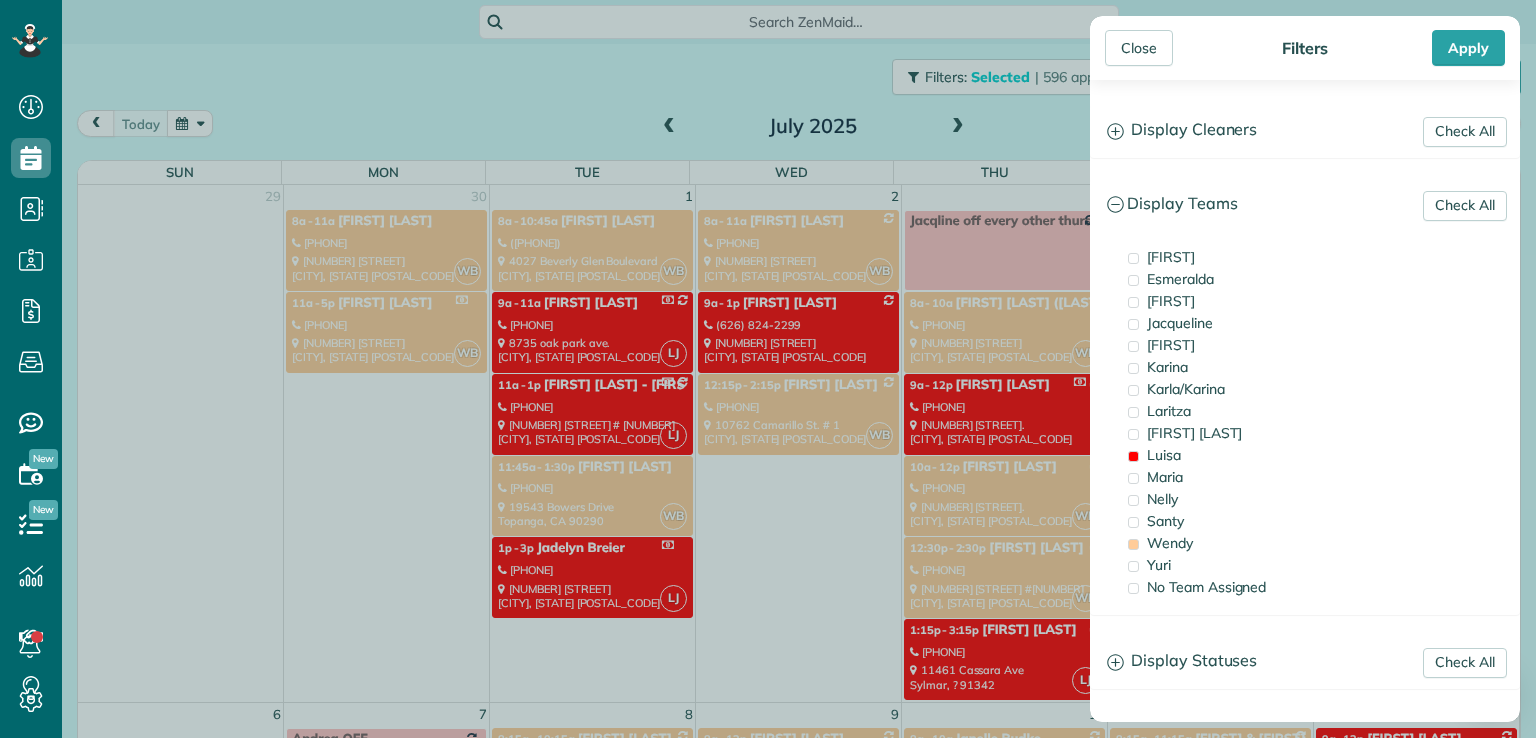 click on "Wendy" at bounding box center [1170, 543] 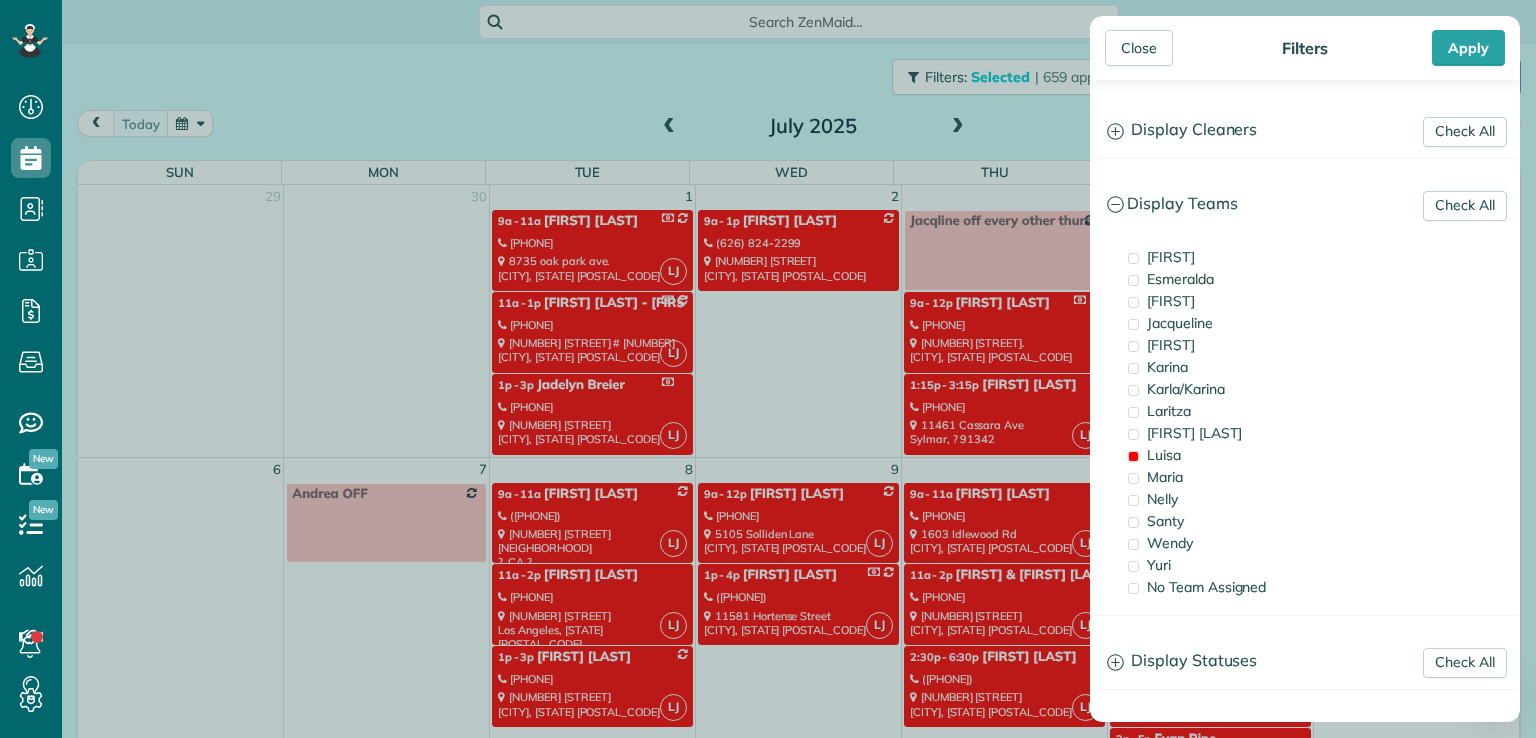 click on "Close" at bounding box center (1139, 48) 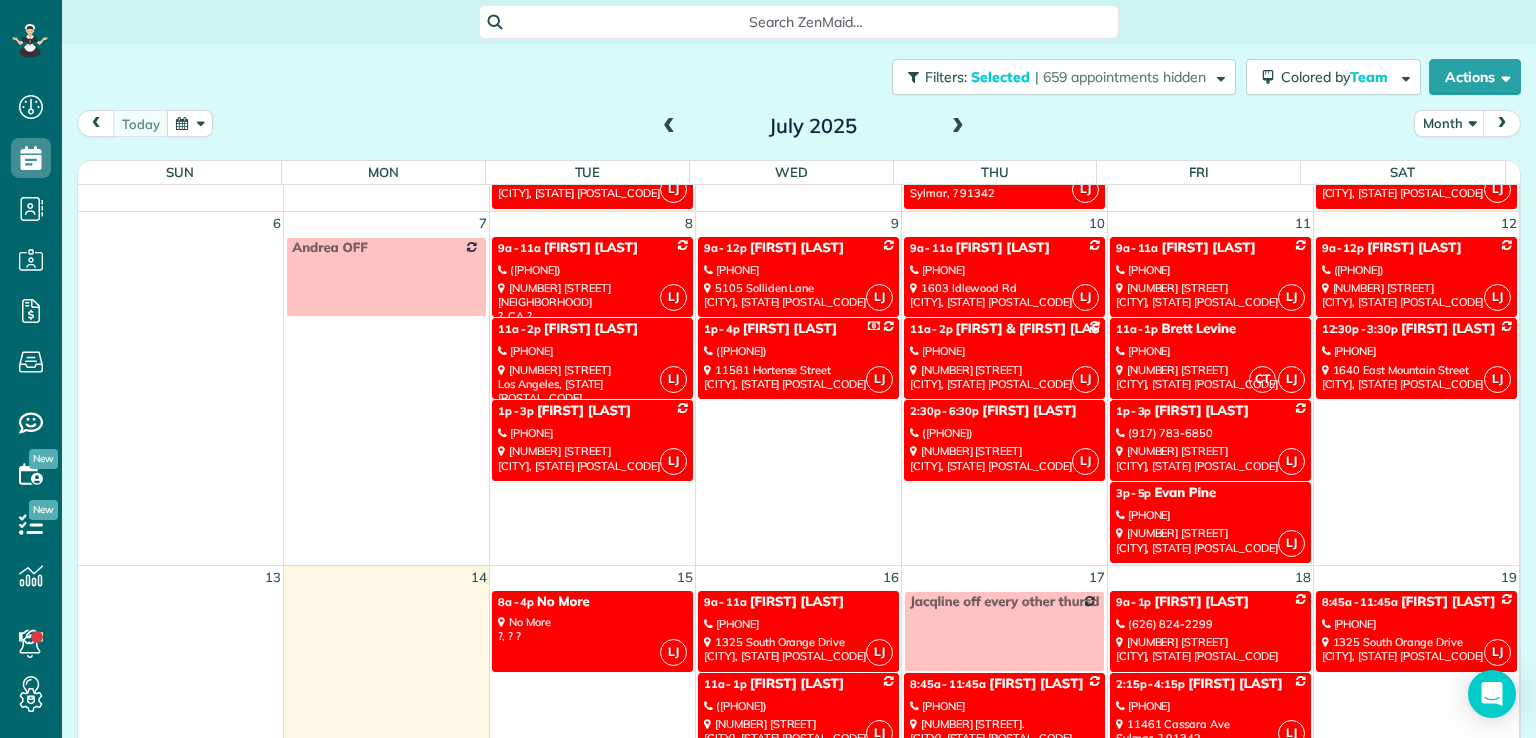 scroll, scrollTop: 244, scrollLeft: 0, axis: vertical 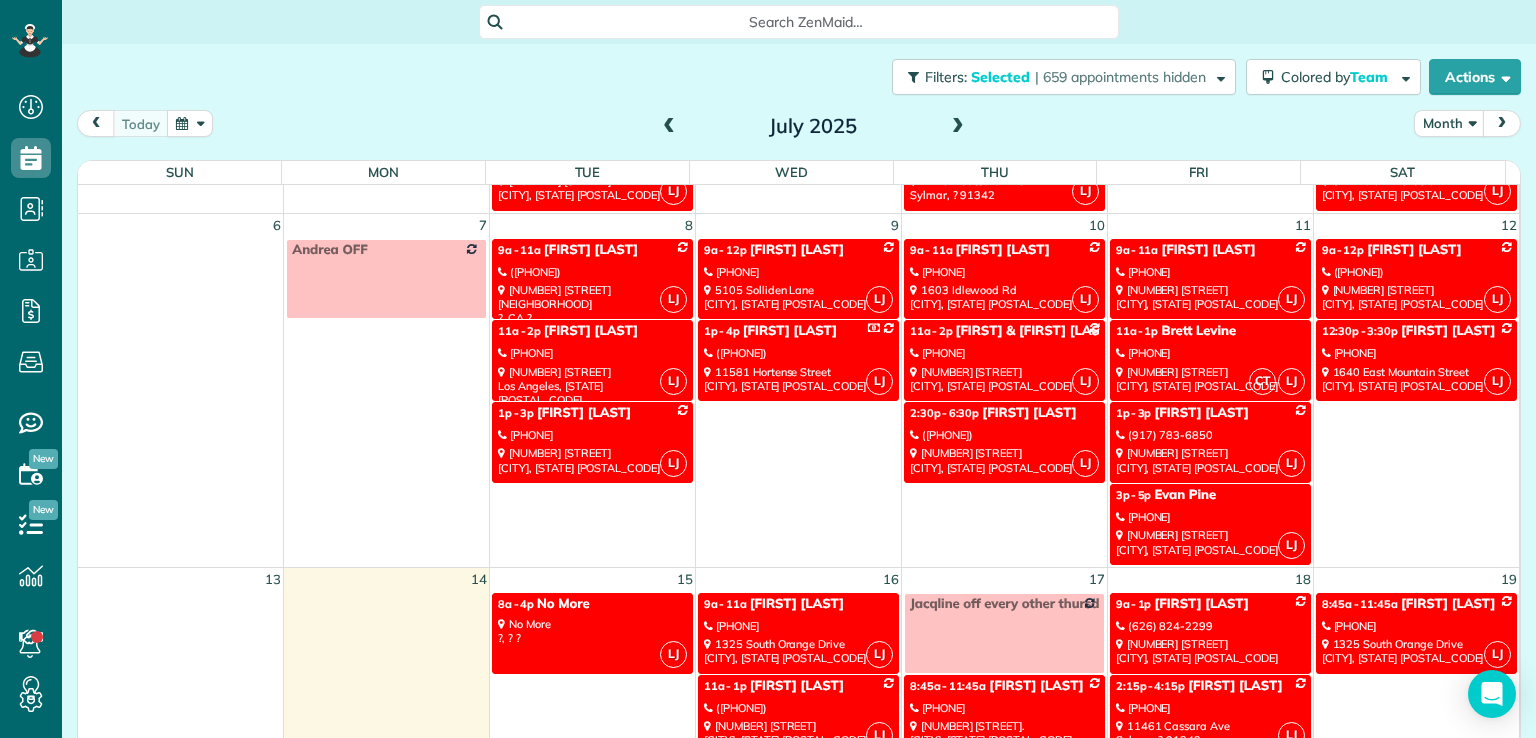 click on "[INFO] [TIME] - [TIME] [FIRST] [LAST] ([PHONE]) [NUMBER] [STREET] [CITY], ? [POSTAL_CODE]" at bounding box center (1004, 279) 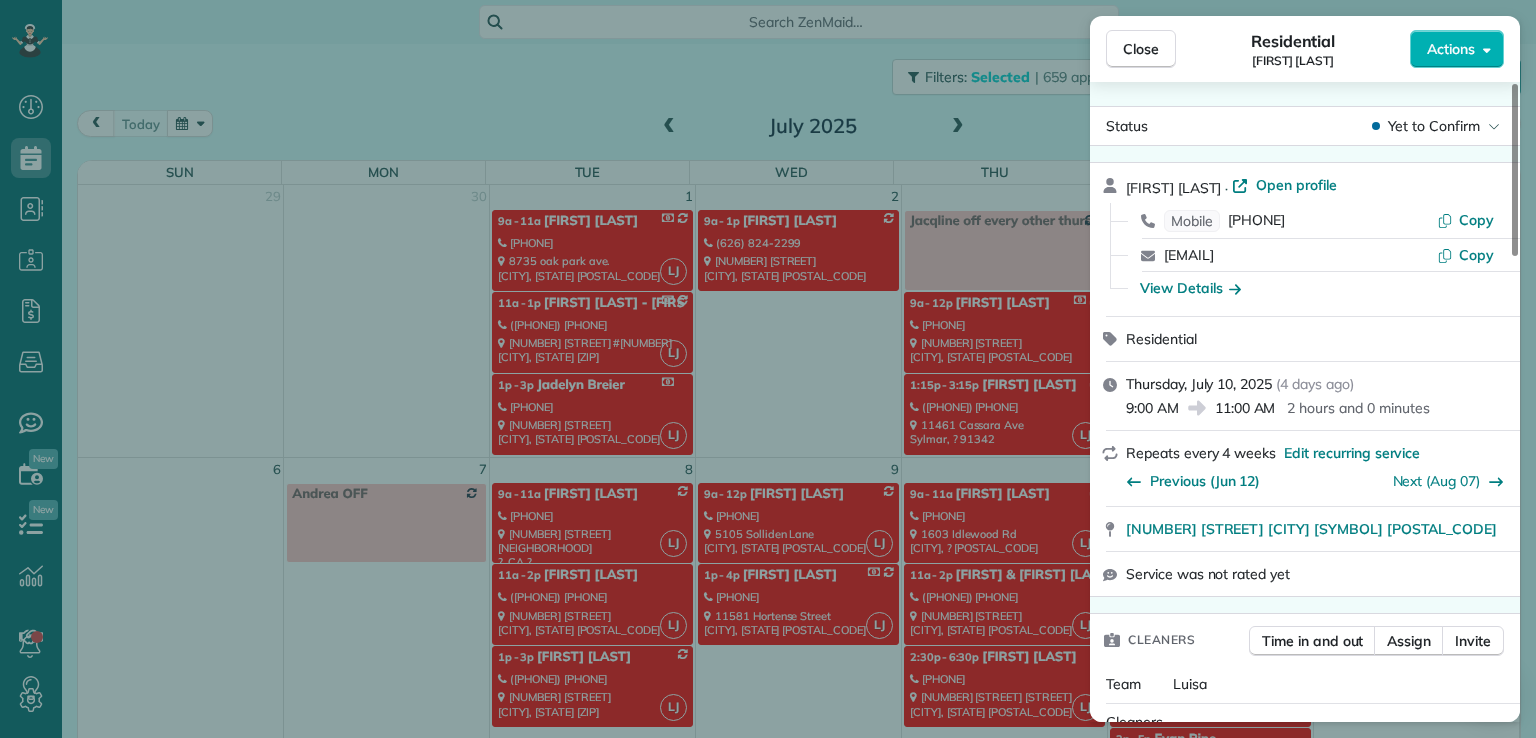 scroll, scrollTop: 0, scrollLeft: 0, axis: both 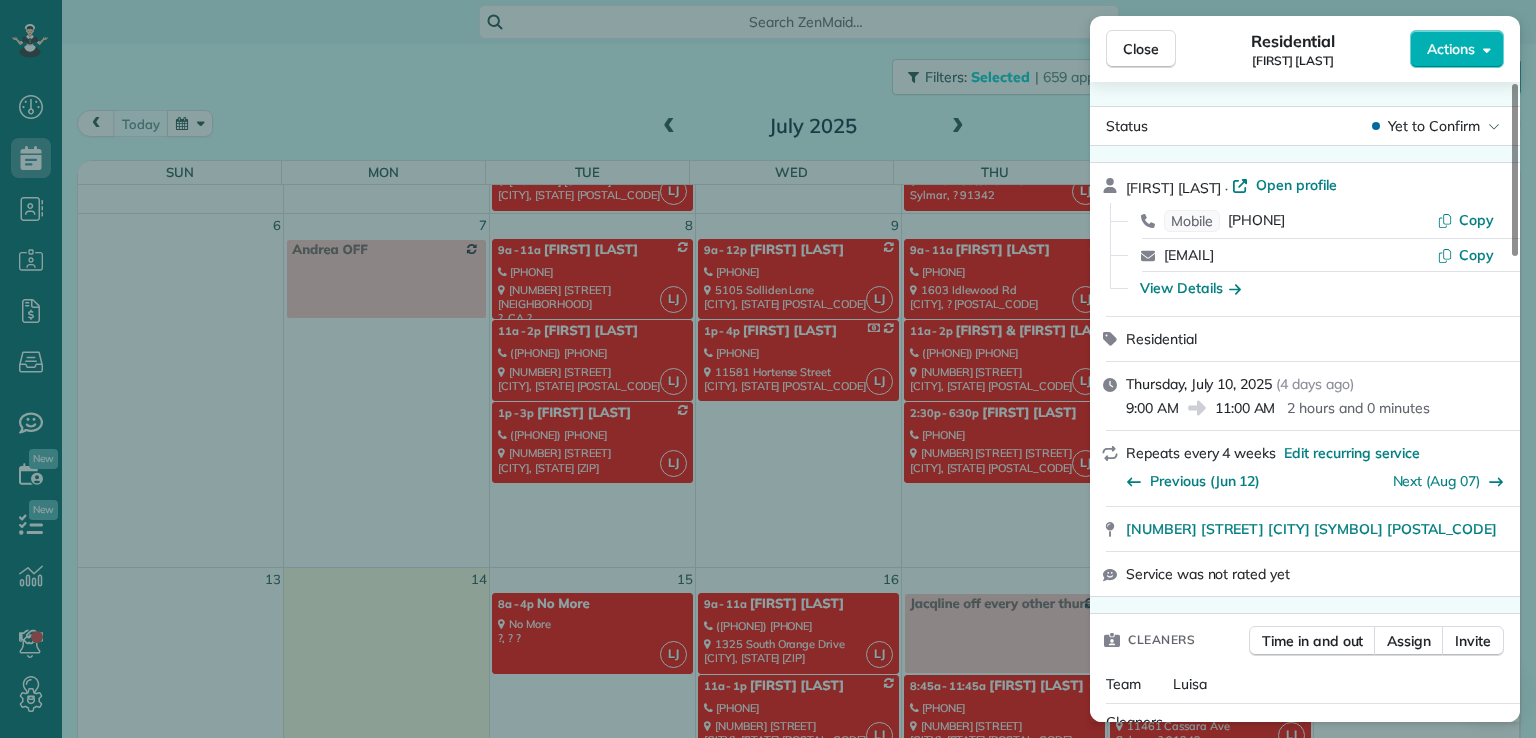 click on "Actions" at bounding box center [1451, 49] 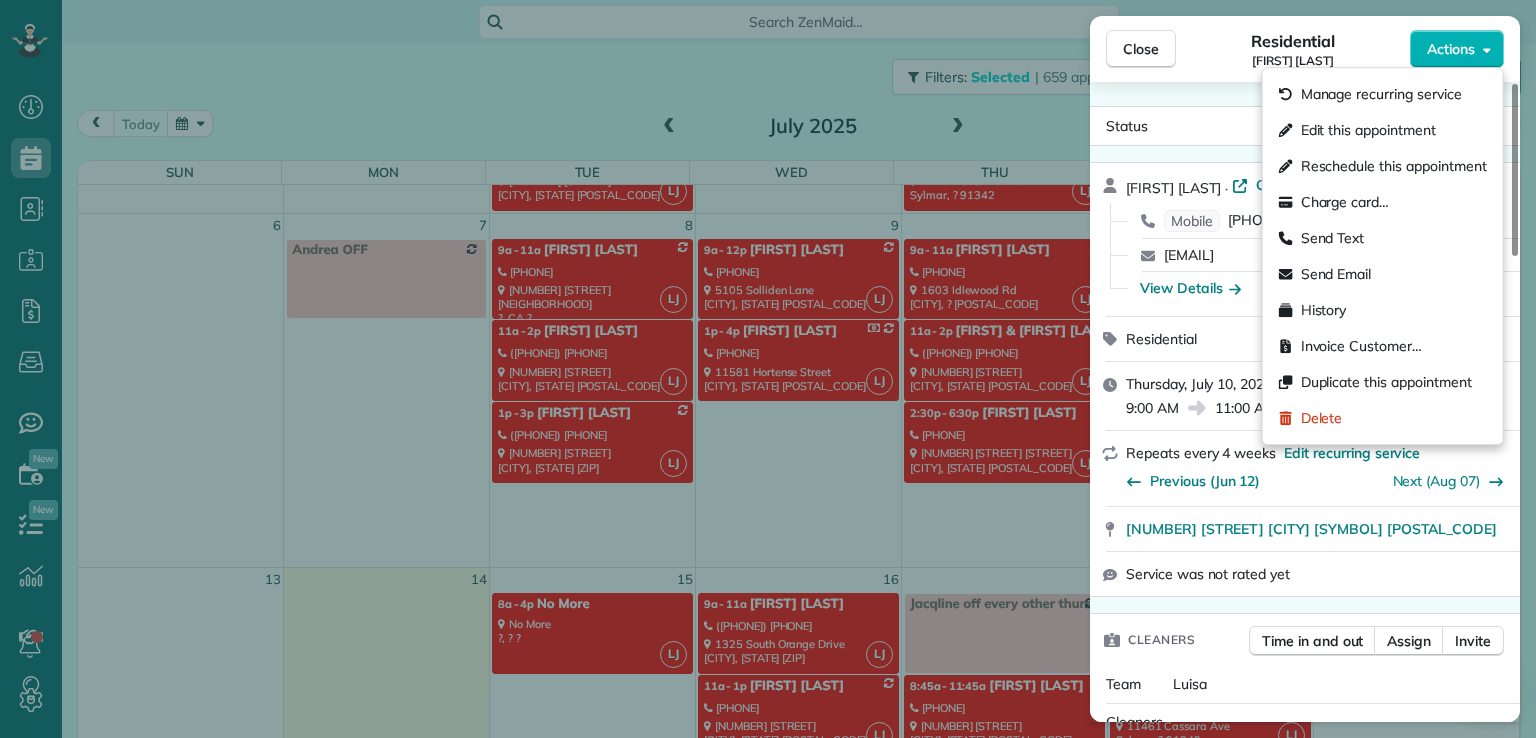 click on "Edit this appointment" at bounding box center [1368, 130] 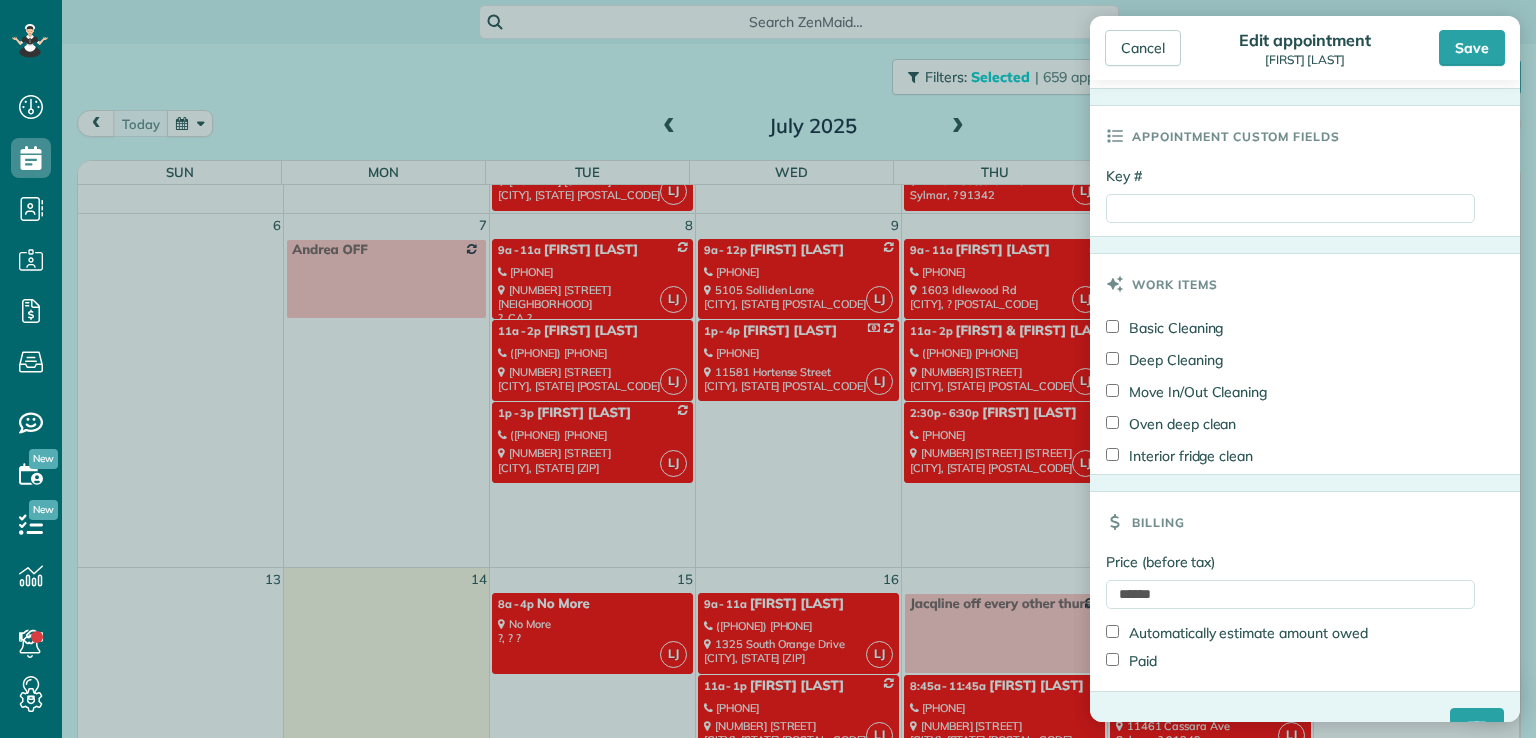 scroll, scrollTop: 934, scrollLeft: 0, axis: vertical 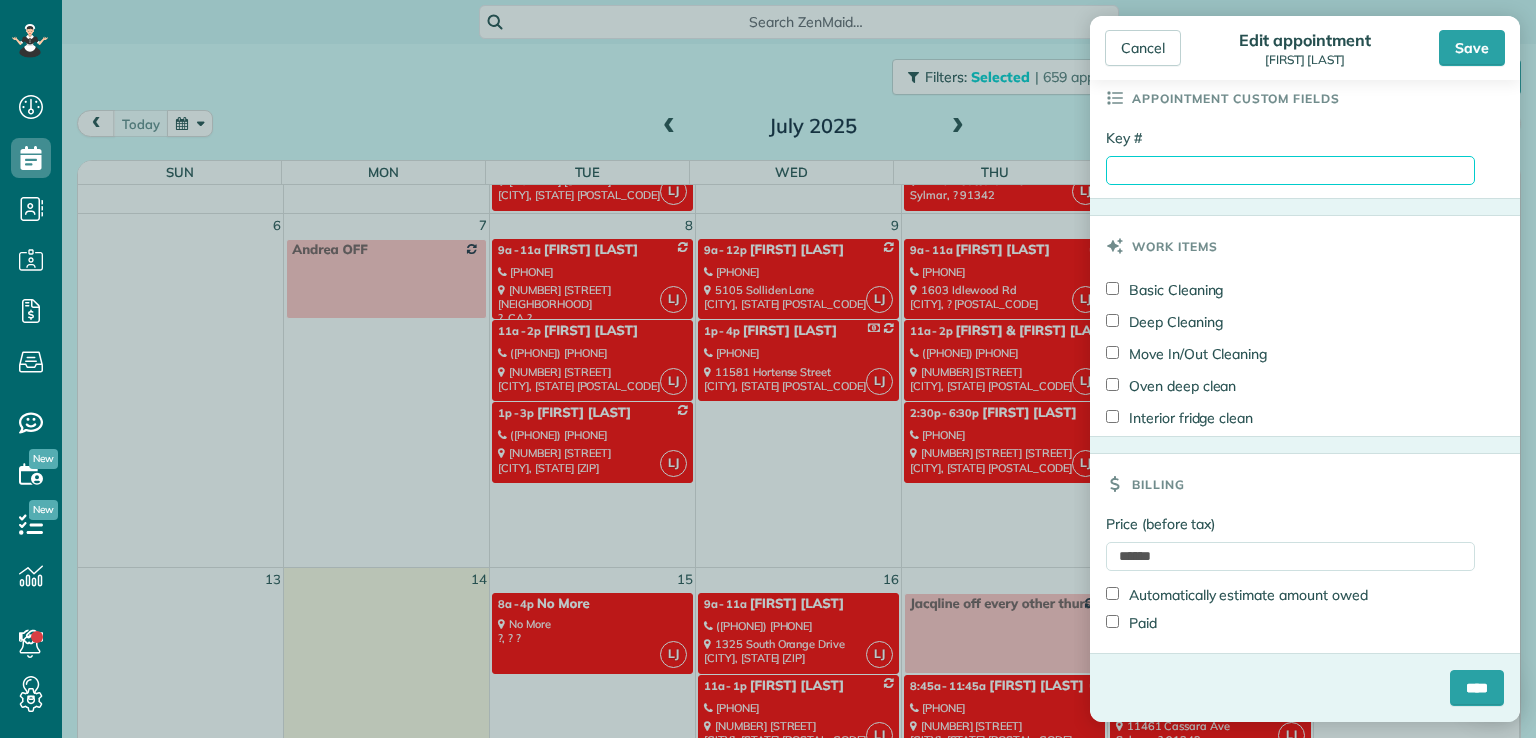 click on "Key #" at bounding box center [1290, 170] 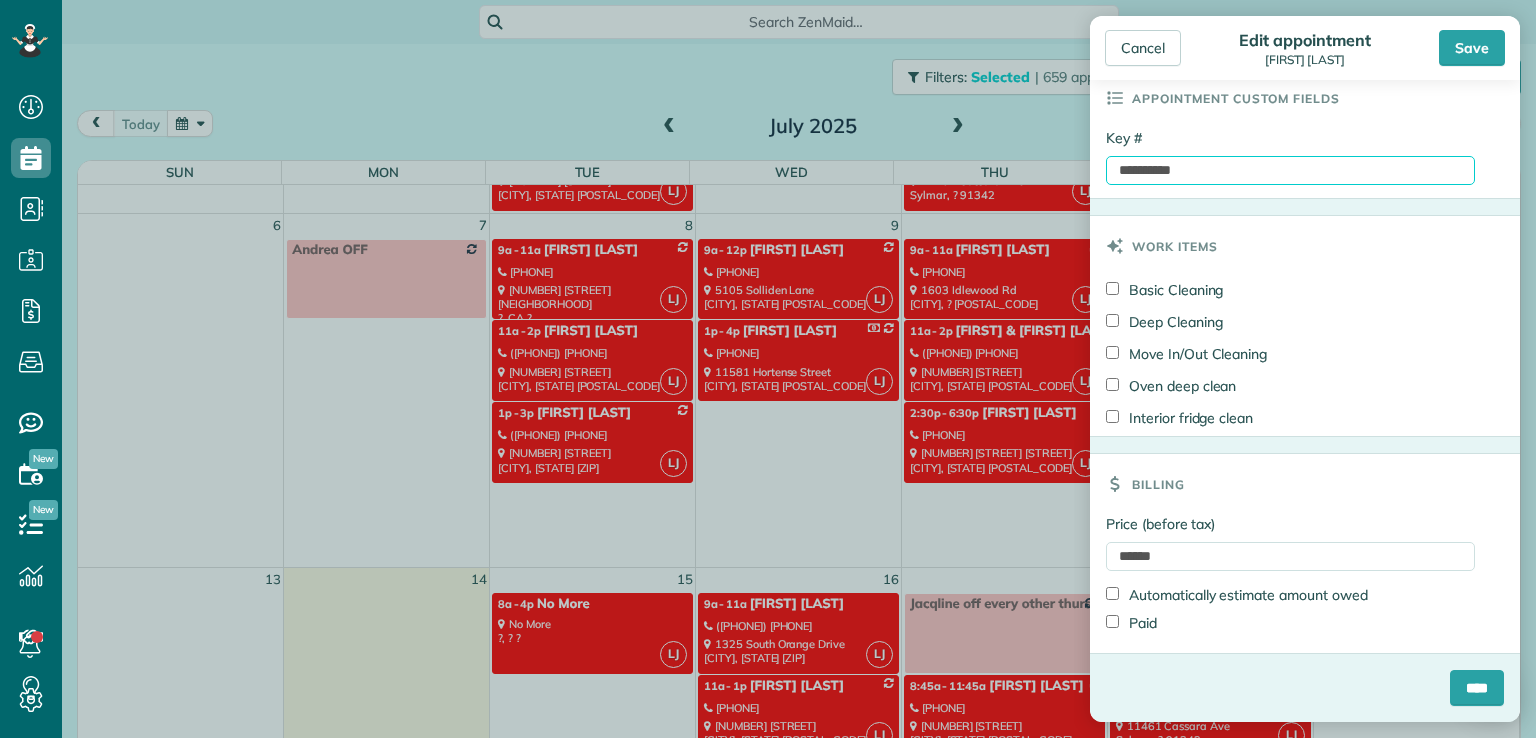 type on "**********" 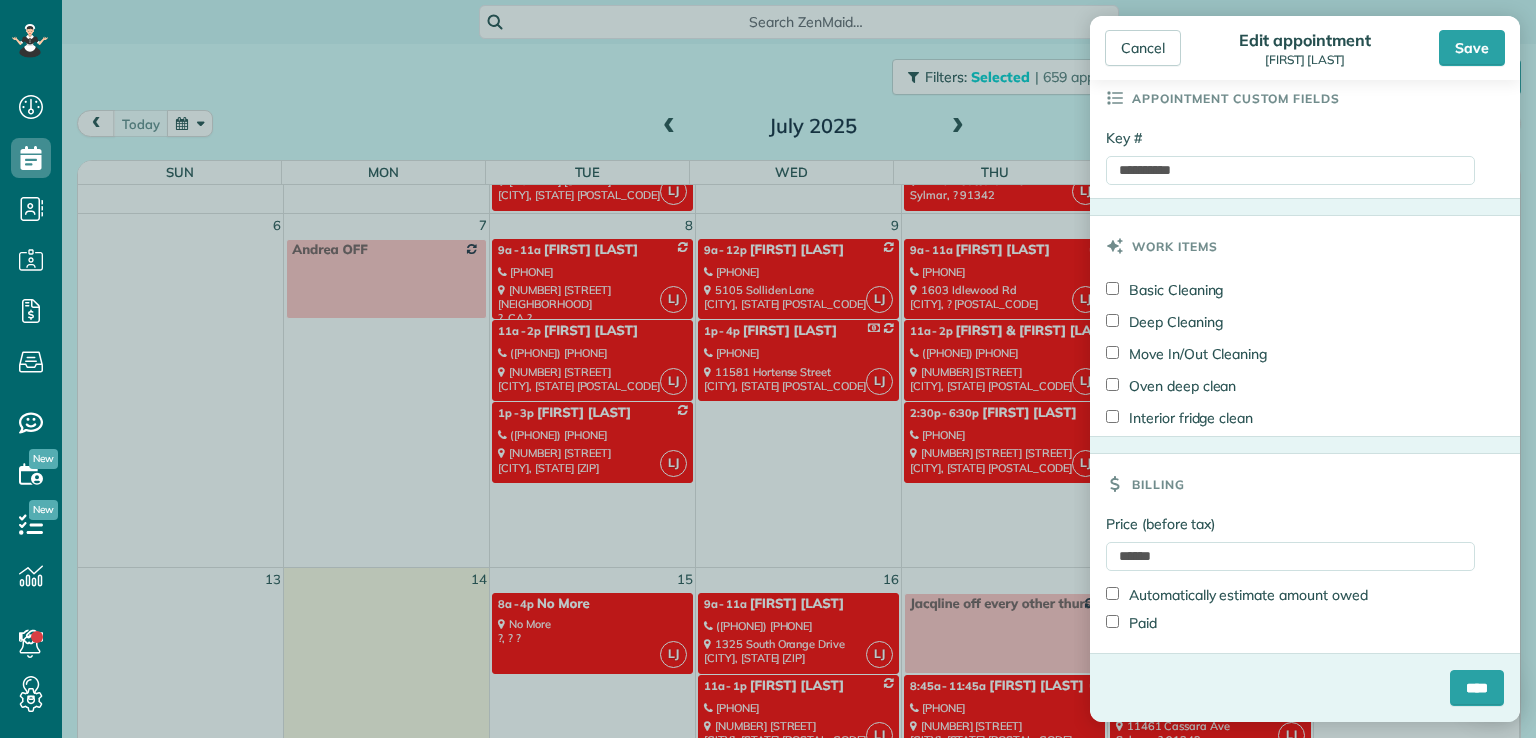 click on "Paid" at bounding box center (1131, 623) 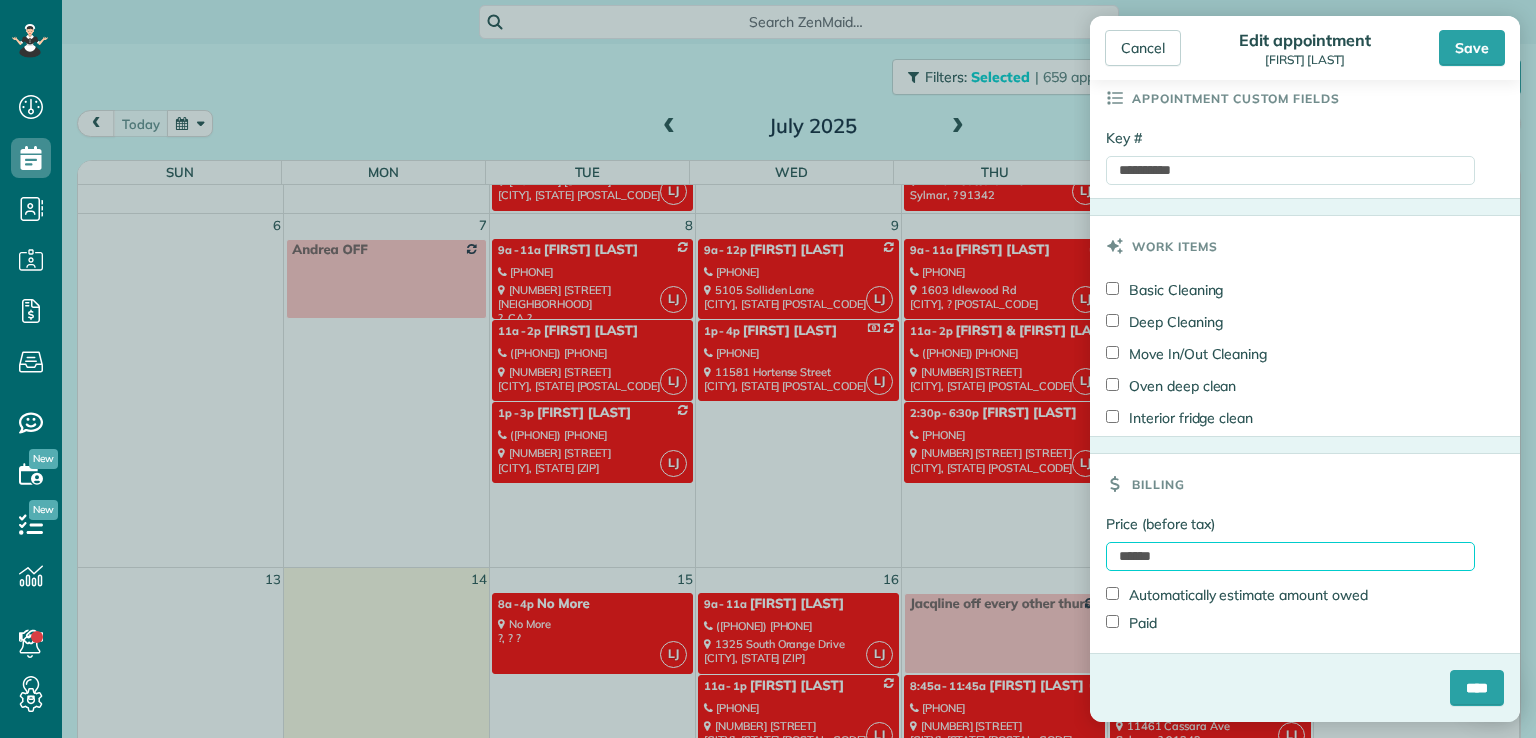 click on "******" at bounding box center (1290, 556) 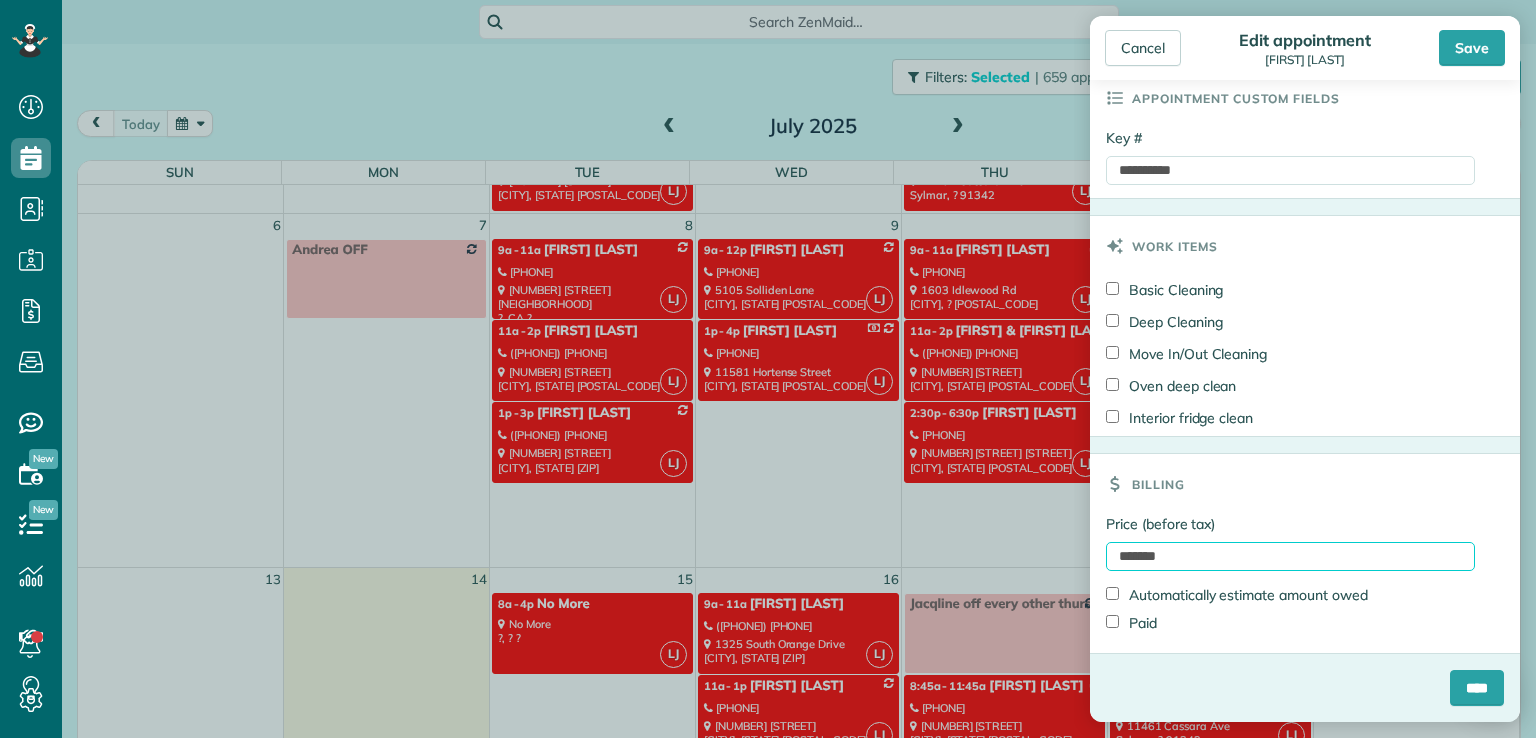 type on "*******" 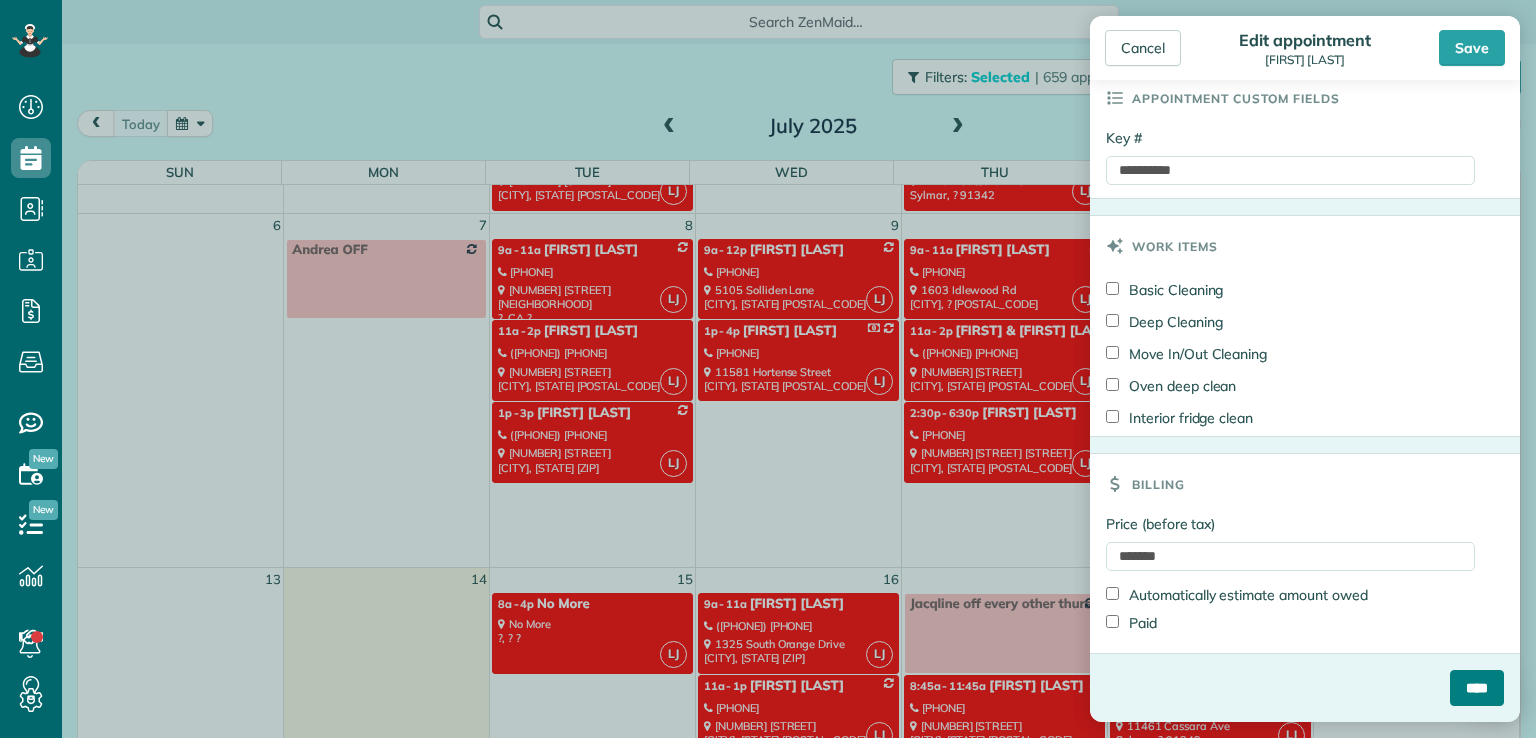 click on "****" at bounding box center (1477, 688) 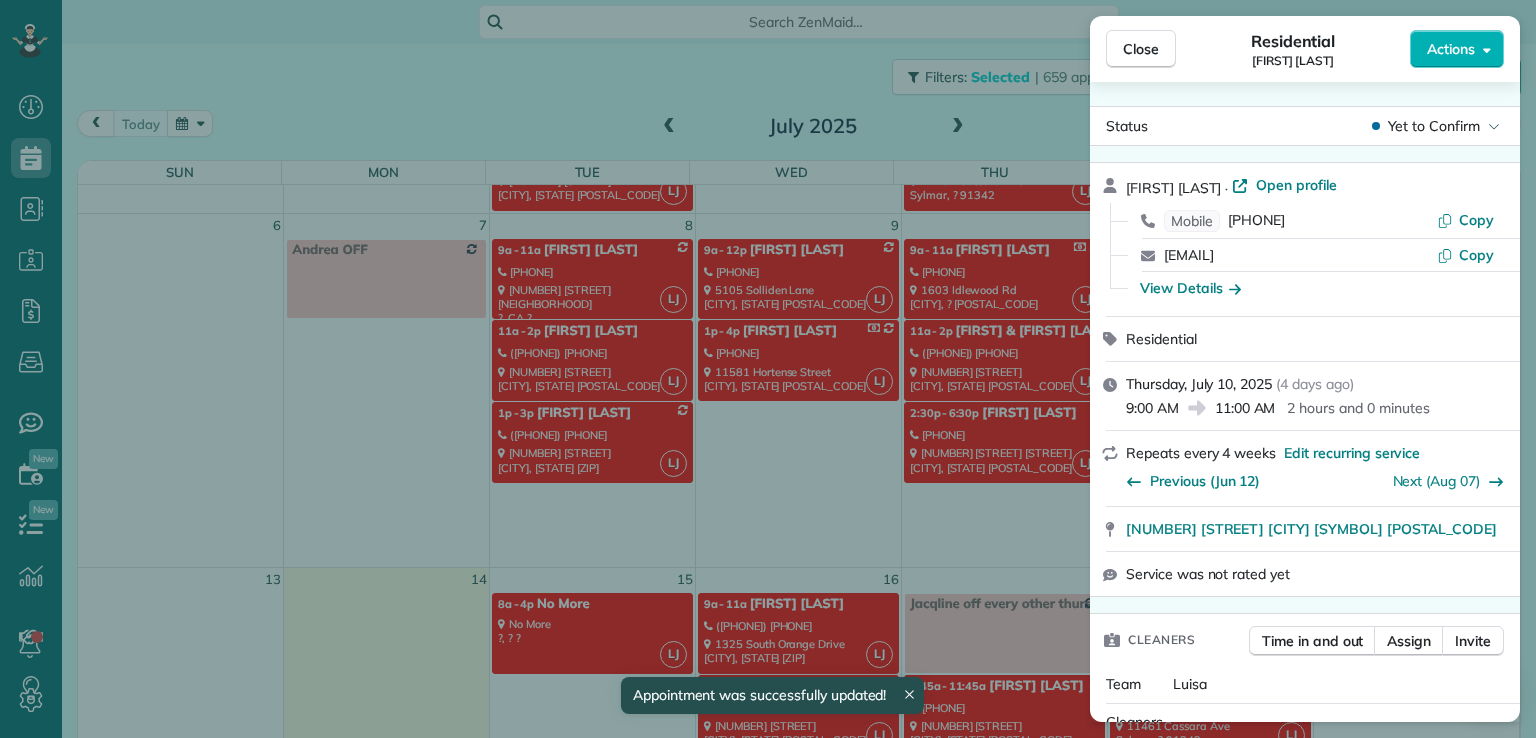scroll, scrollTop: 244, scrollLeft: 0, axis: vertical 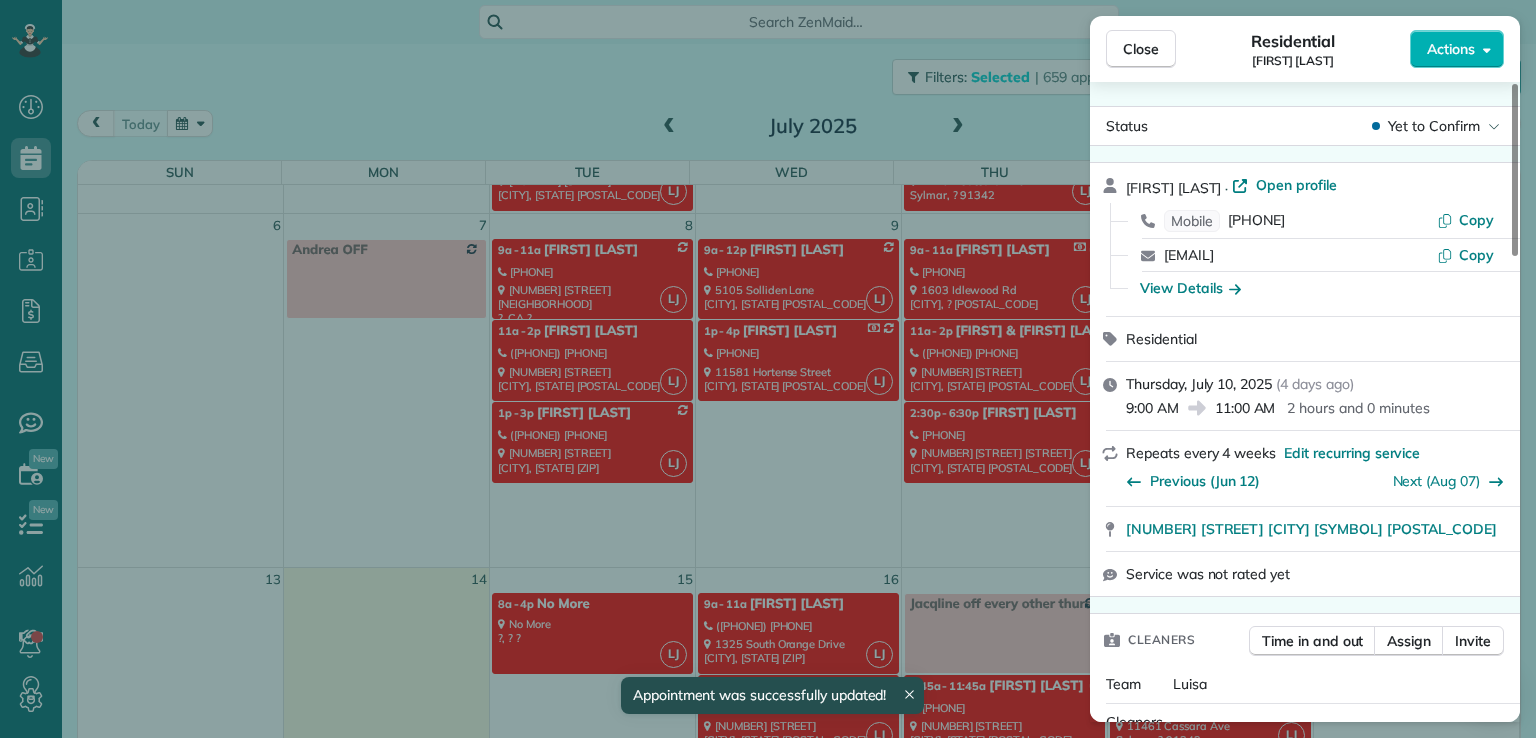 click on "Close" at bounding box center (1141, 49) 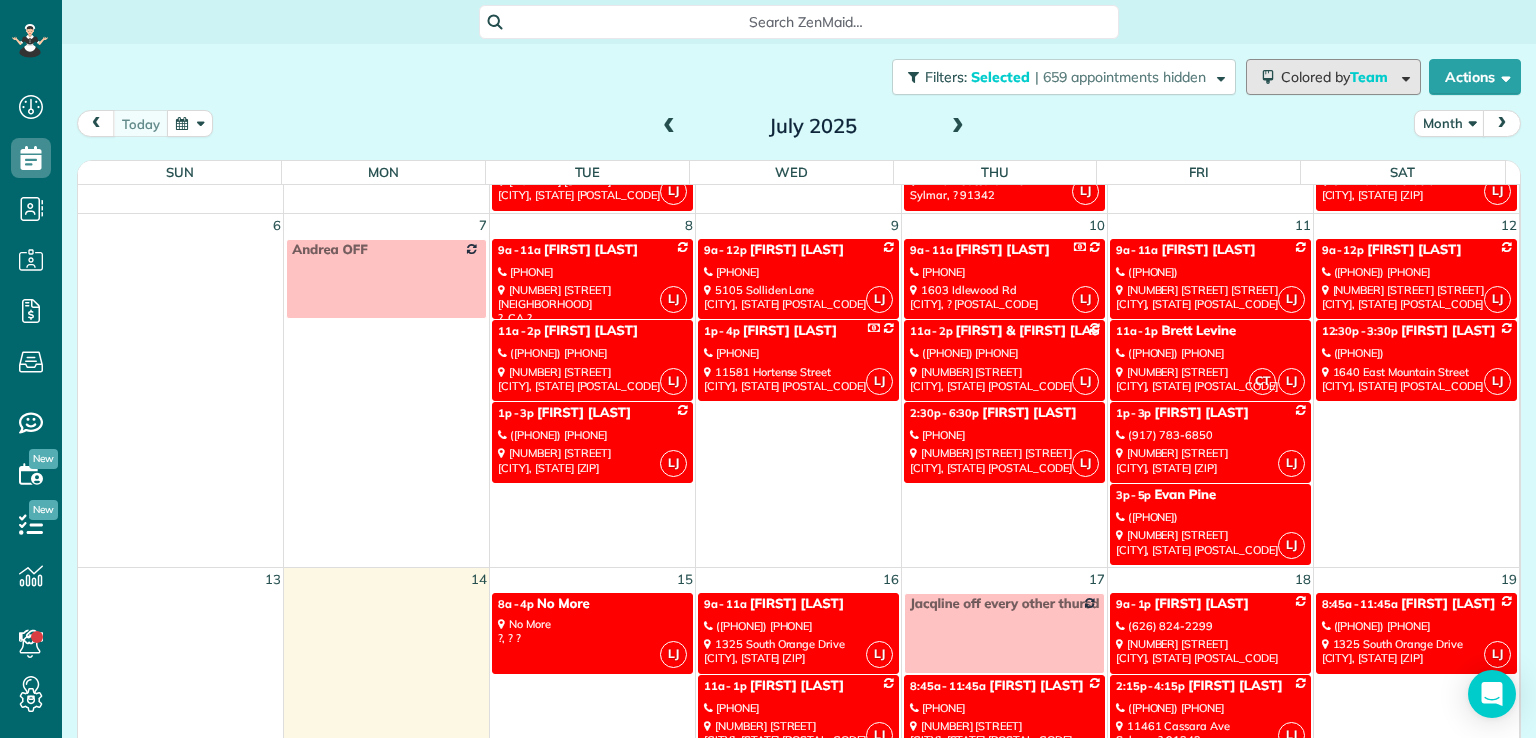 click on "Colored by  Team" at bounding box center [1338, 77] 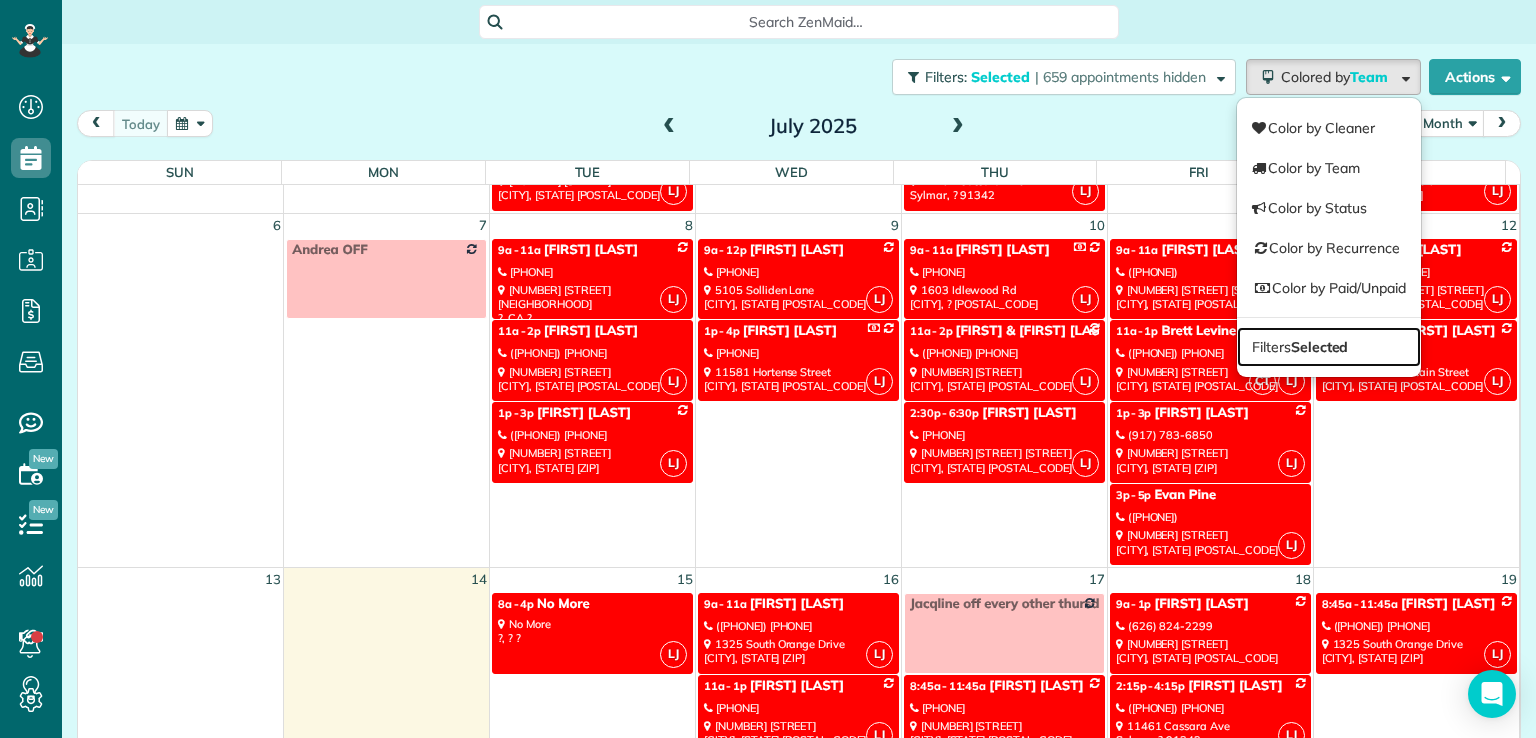 click on "Selected" at bounding box center [1320, 347] 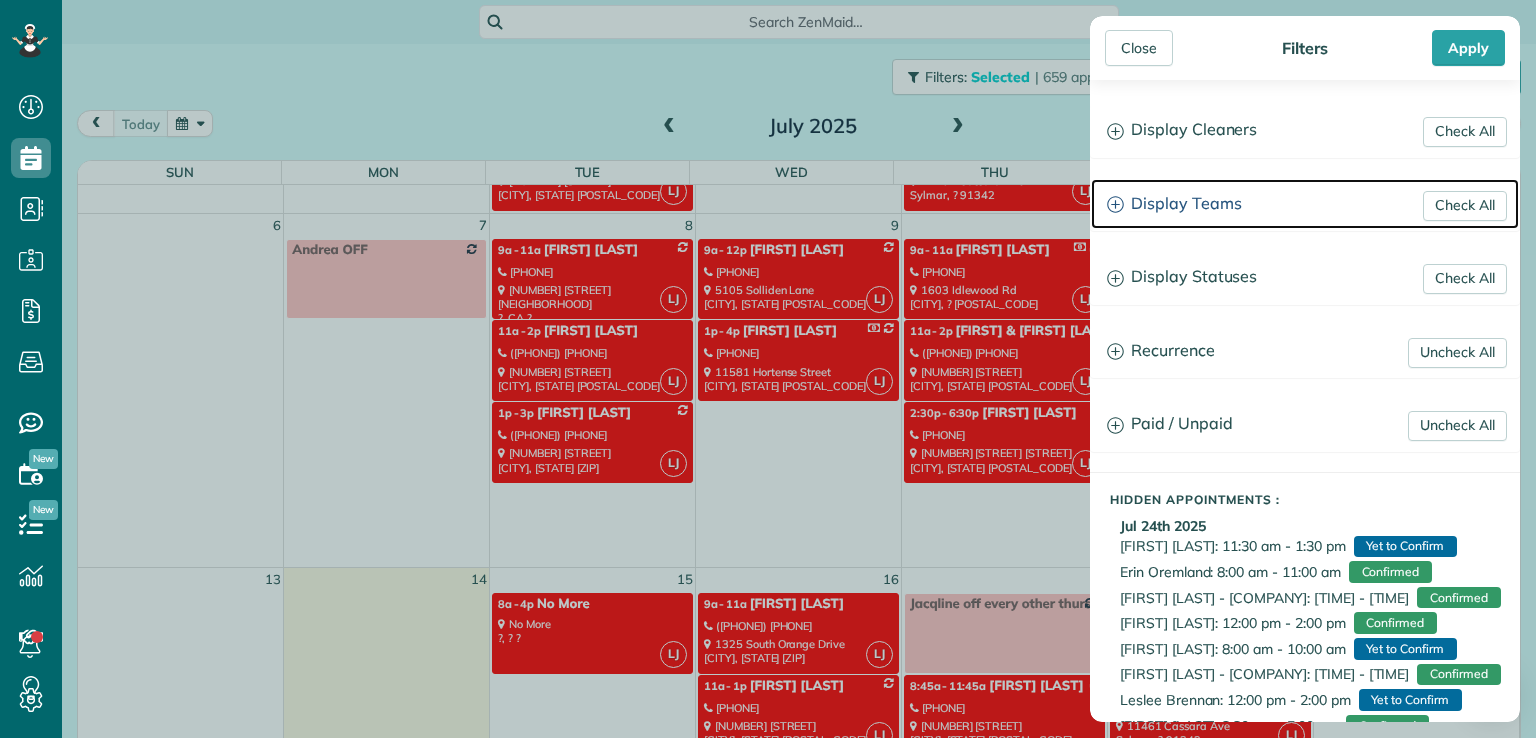click on "Display Teams" at bounding box center (1305, 204) 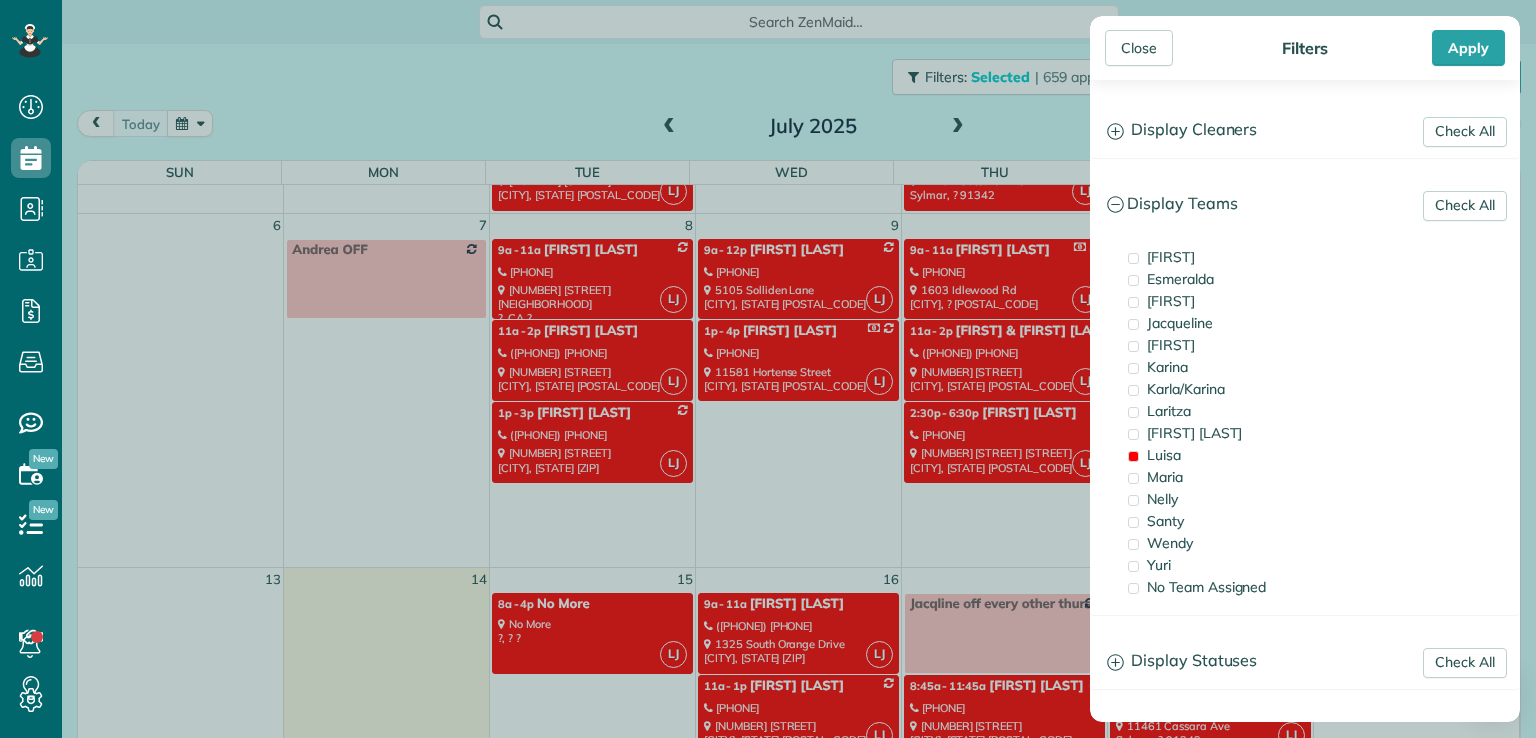 click on "Karina" at bounding box center (1167, 367) 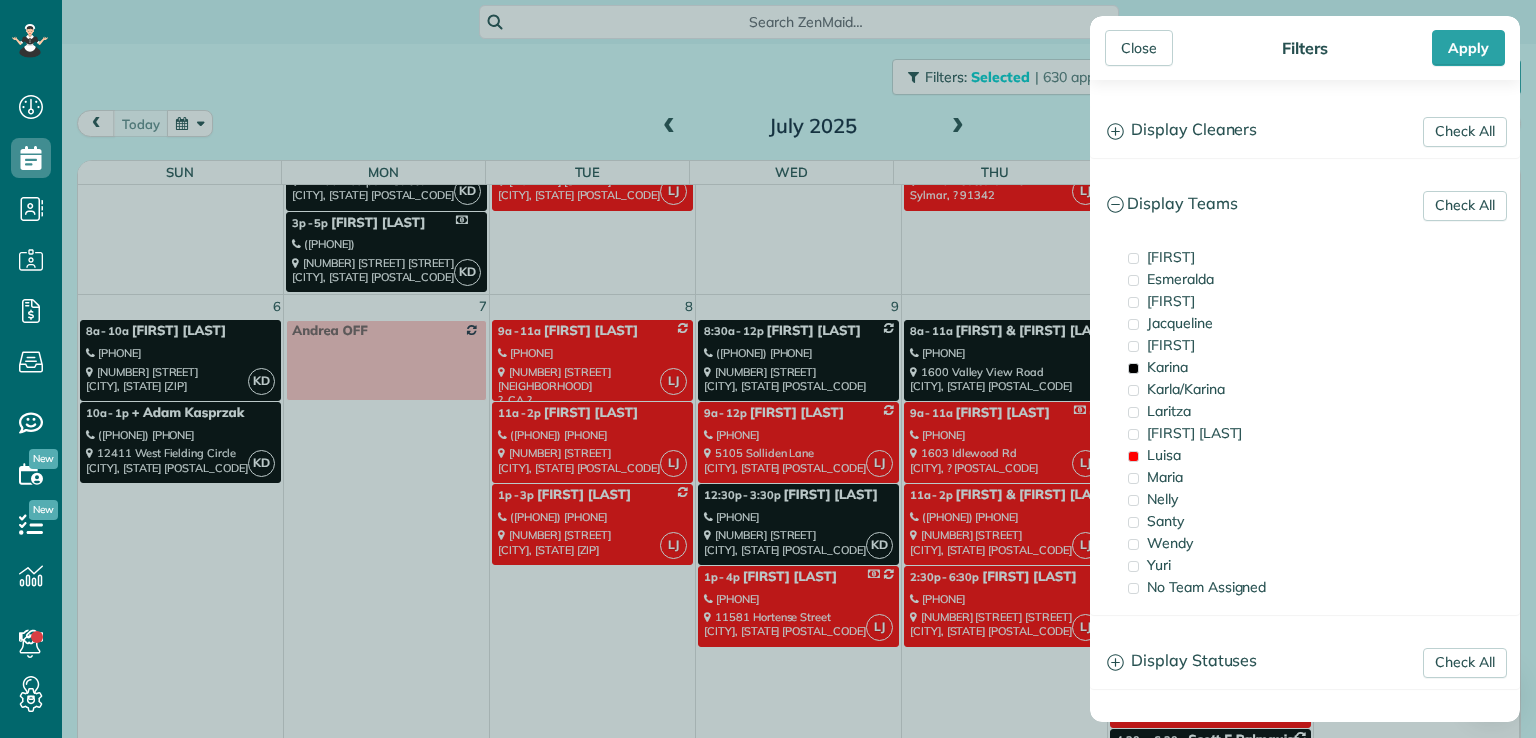 scroll, scrollTop: 0, scrollLeft: 0, axis: both 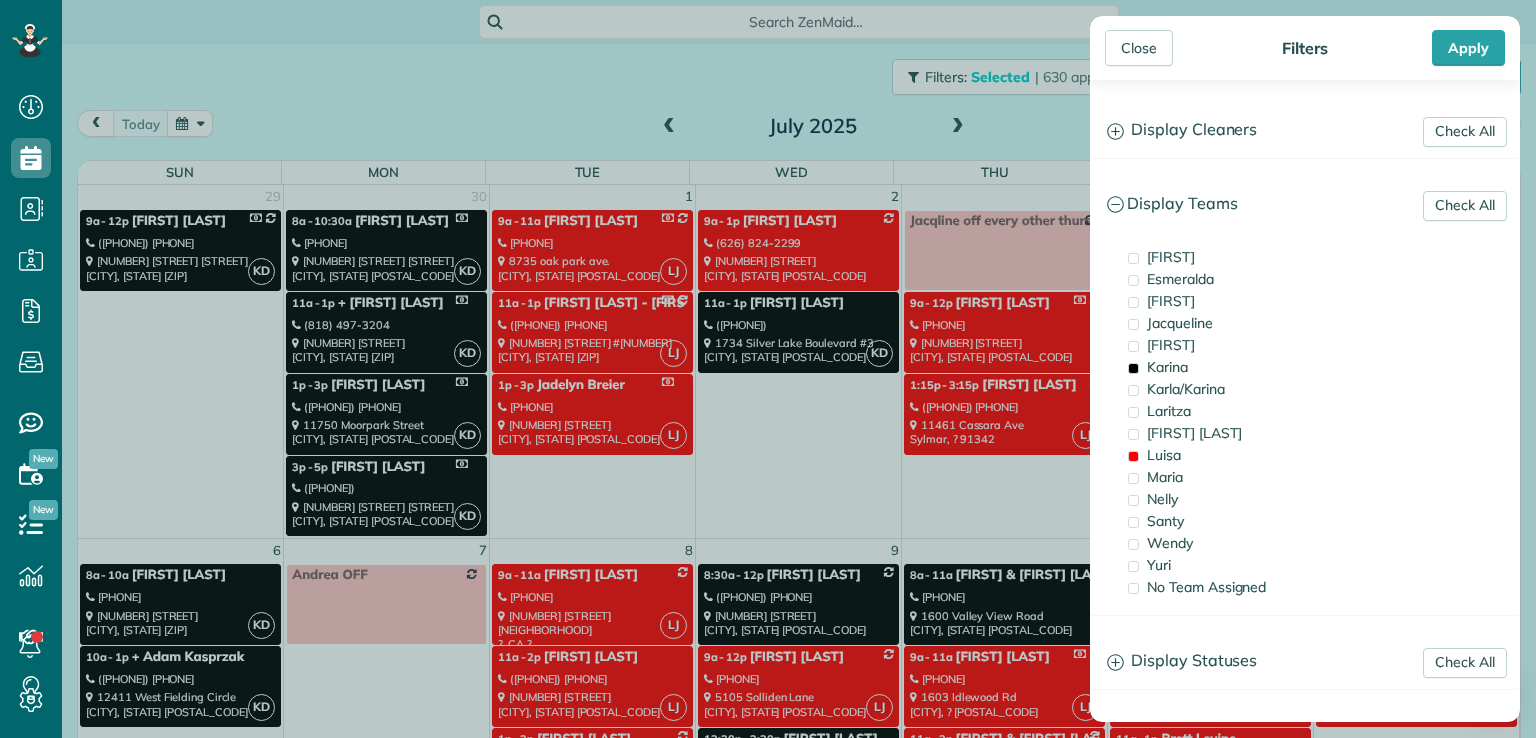 click on "Luisa" at bounding box center [1223, 455] 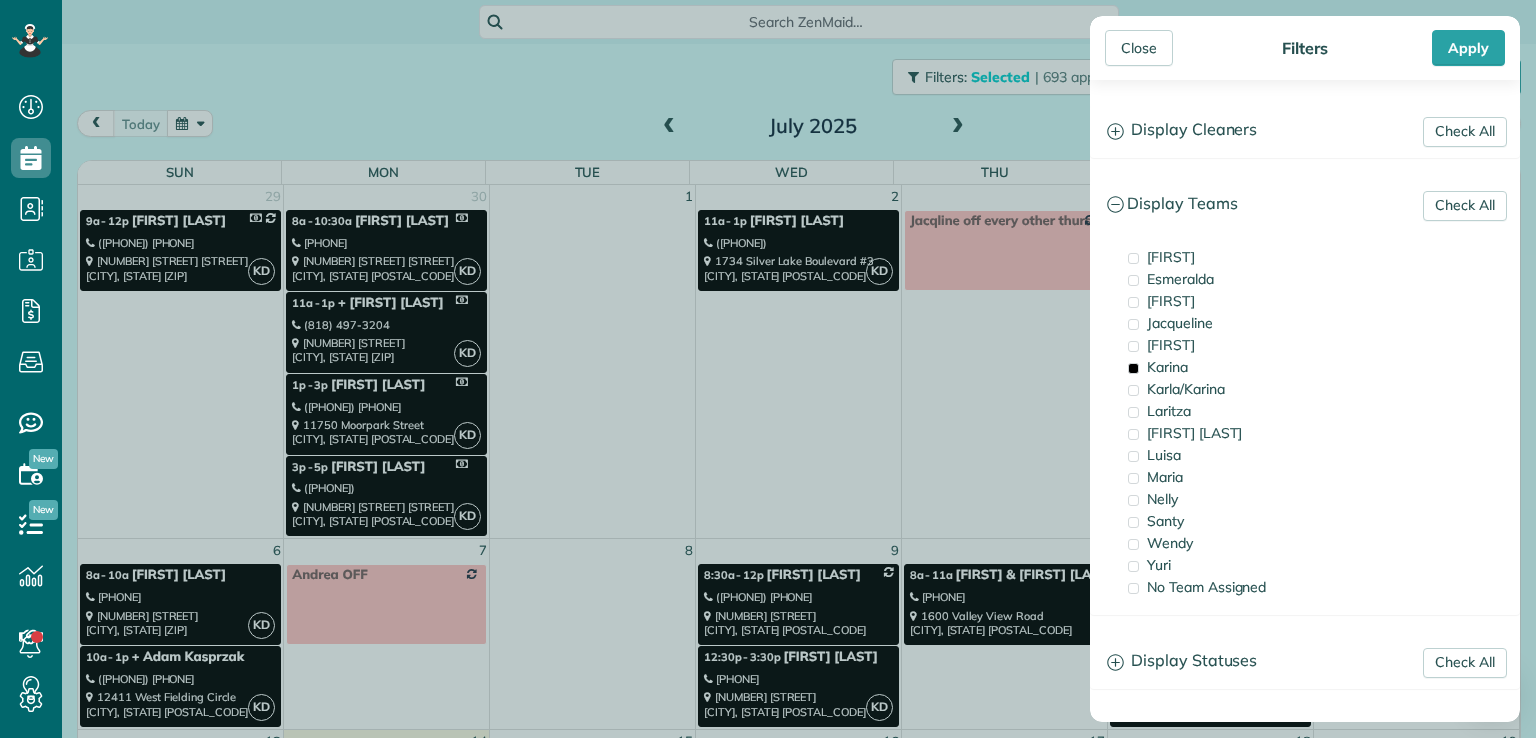 click at bounding box center (1133, 500) 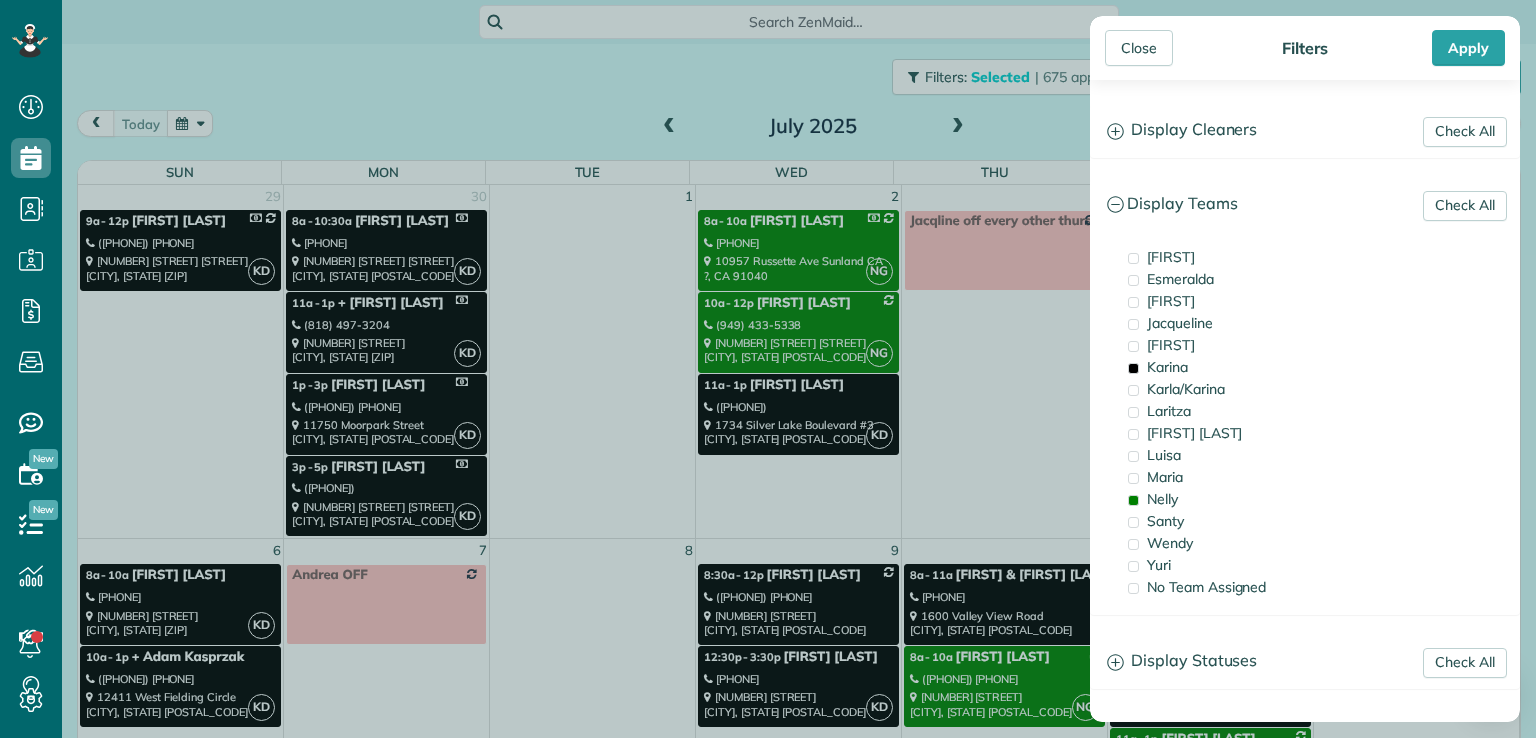 click on "Santy" at bounding box center [1223, 521] 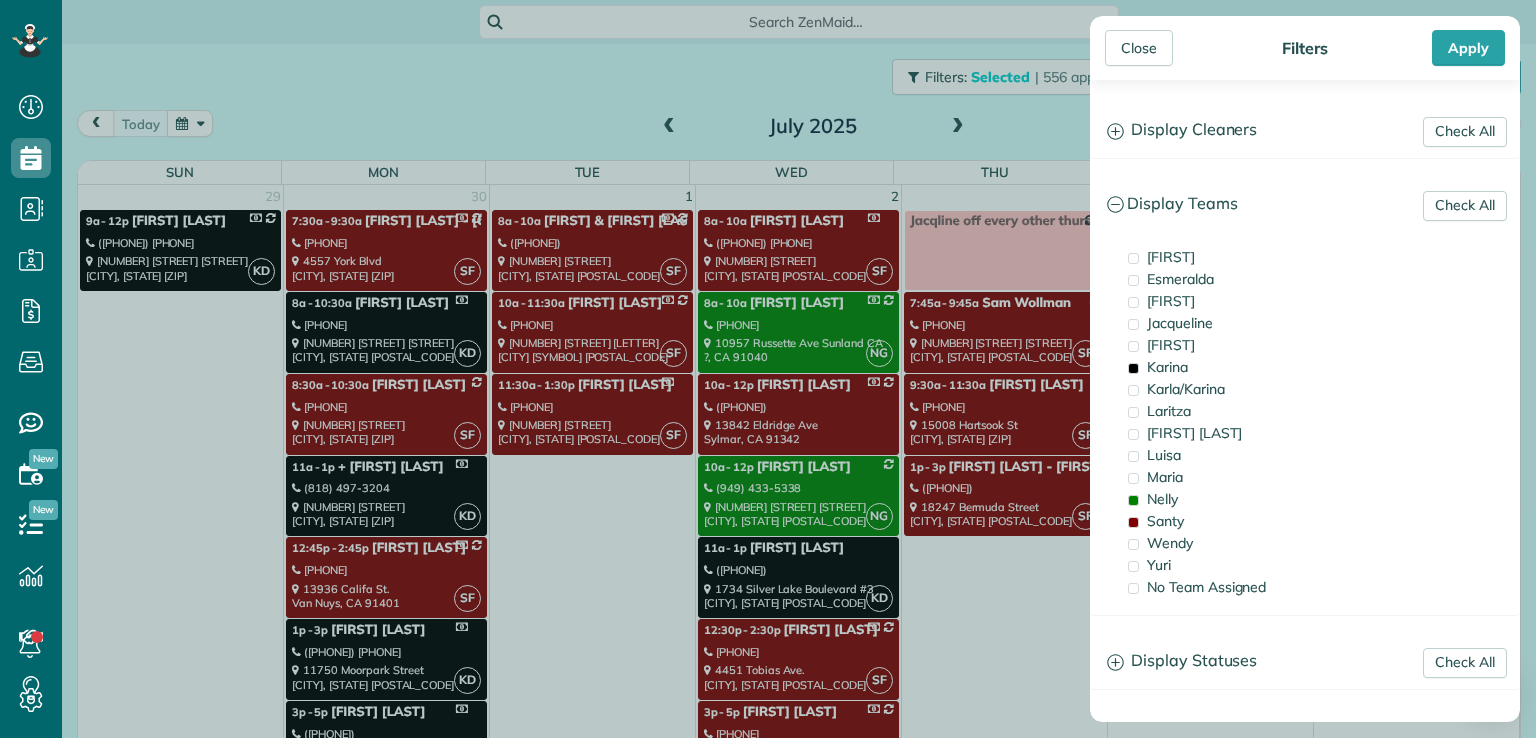 click at bounding box center (1133, 368) 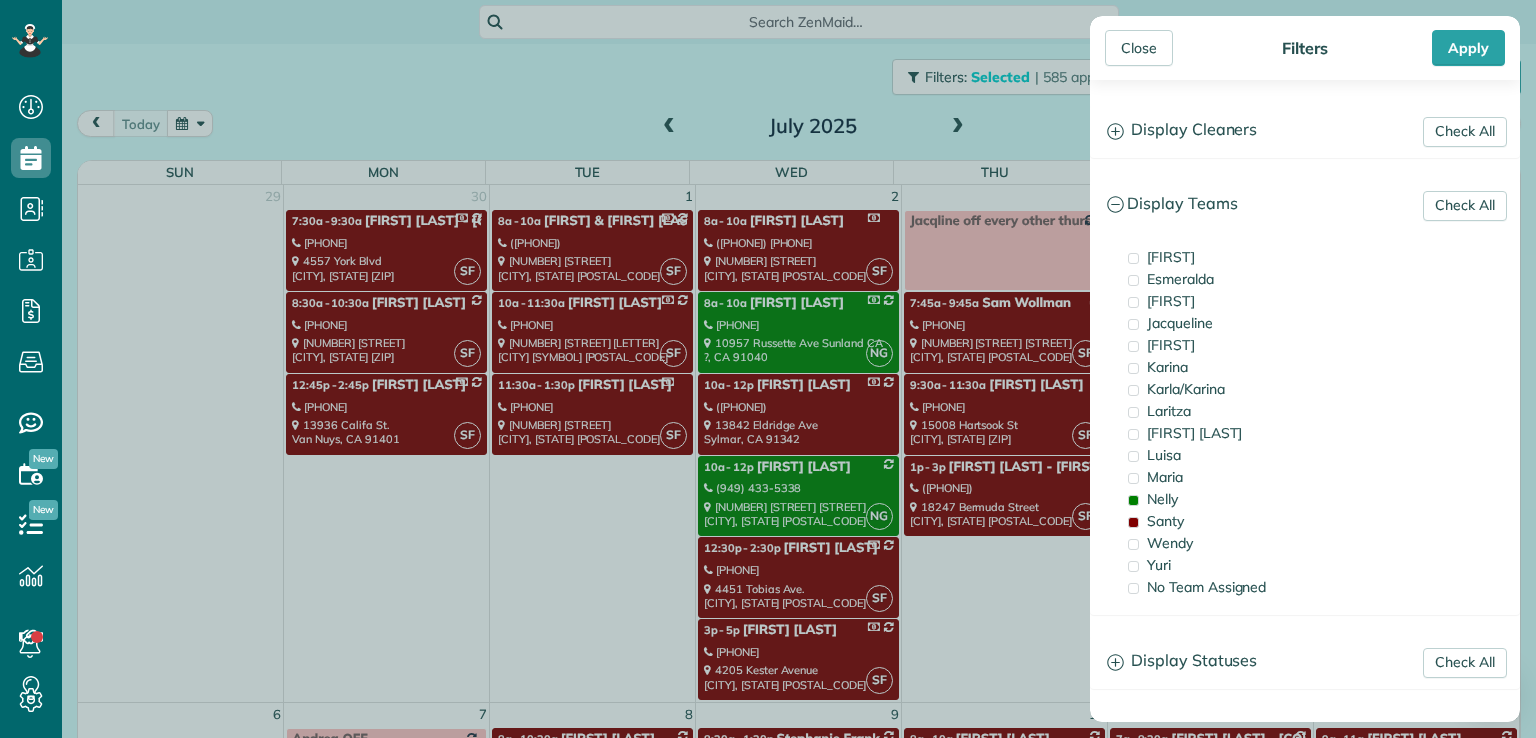 click at bounding box center (1133, 500) 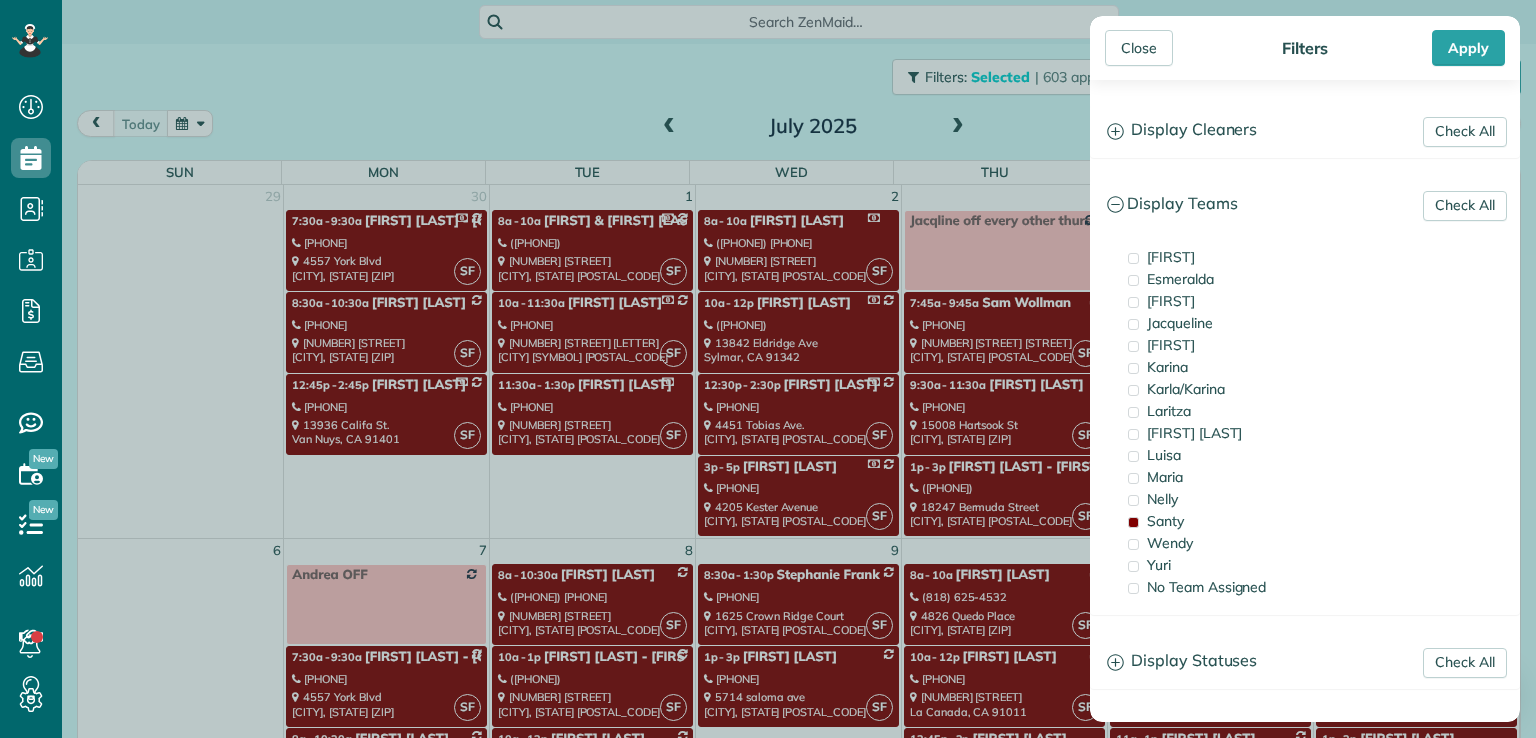 click on "Santy" at bounding box center [1223, 521] 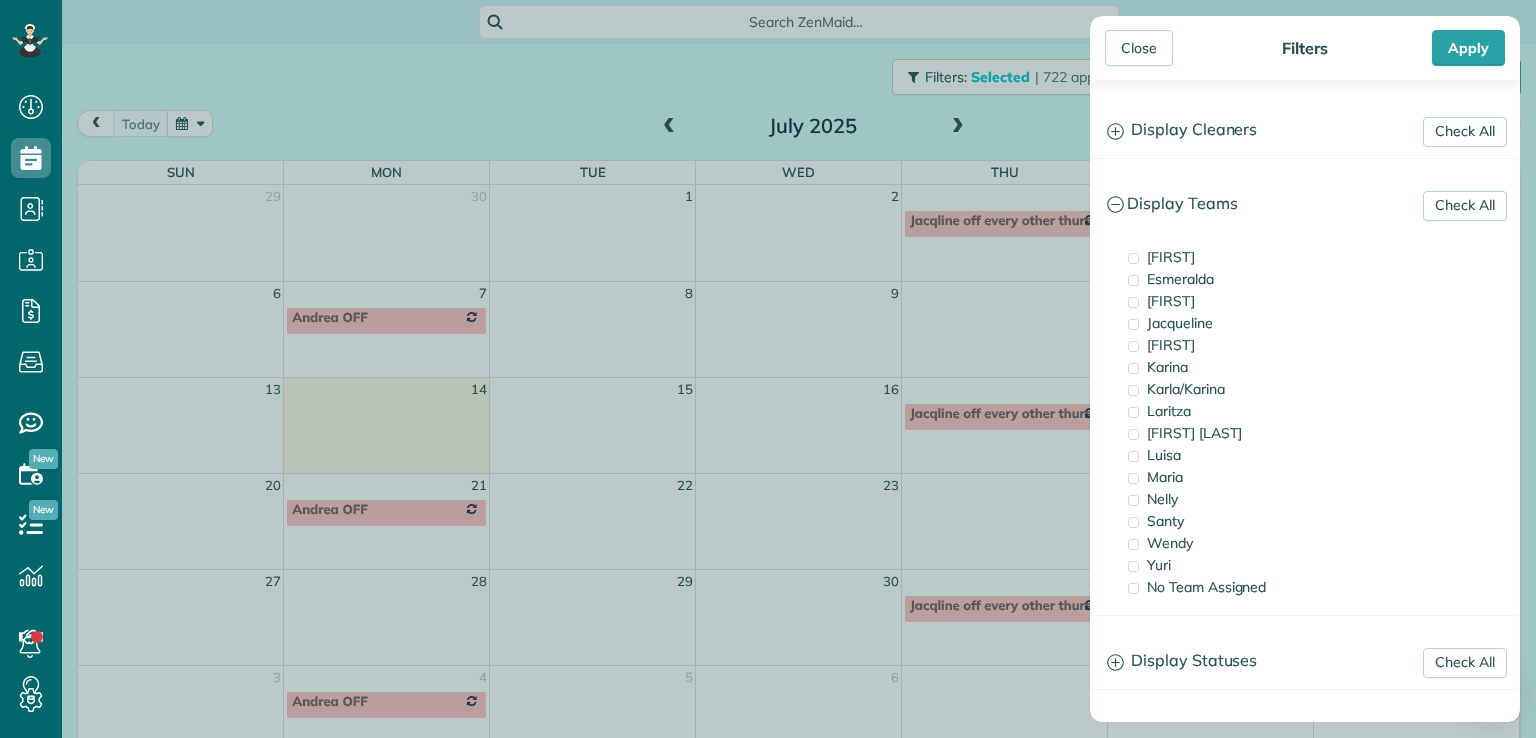 click at bounding box center (1133, 258) 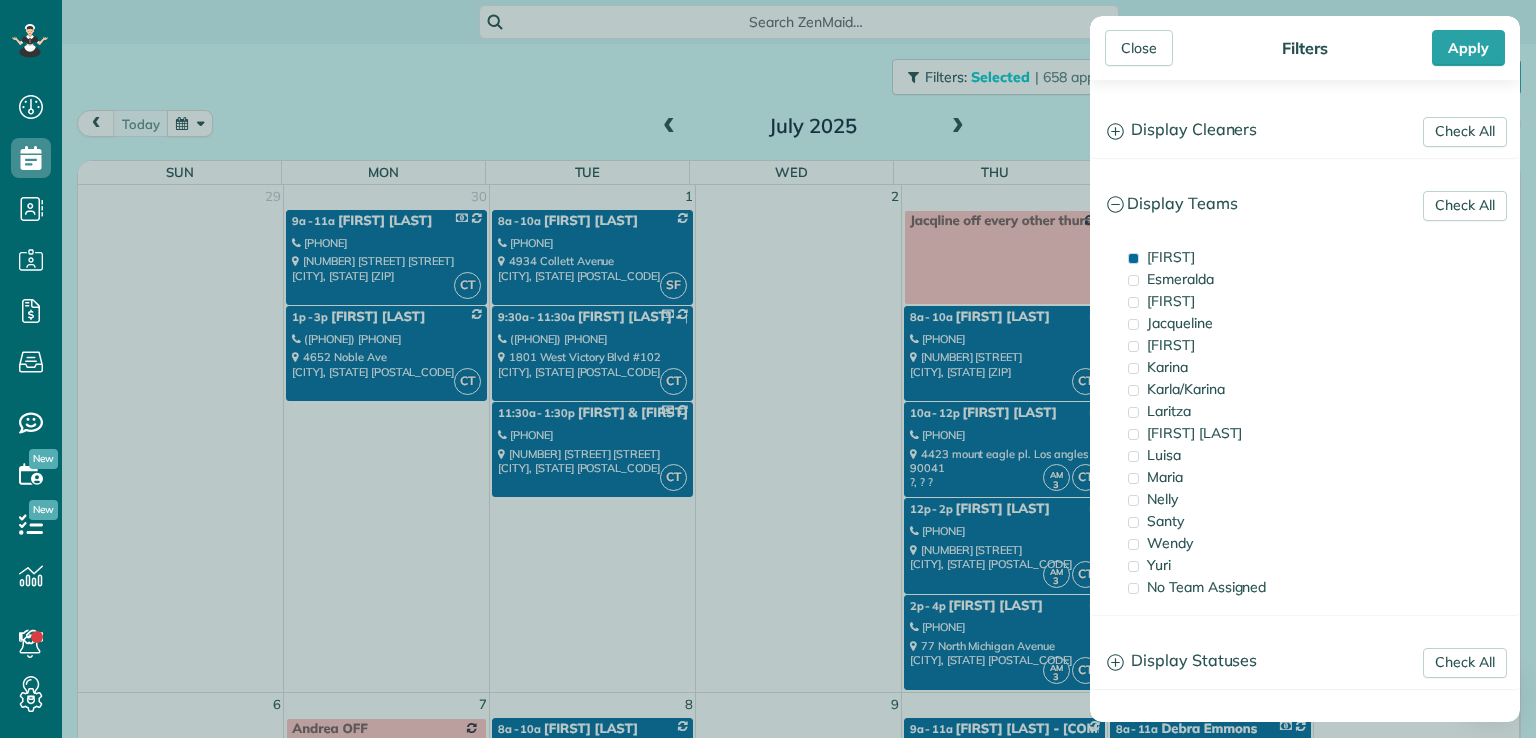 click at bounding box center (1133, 302) 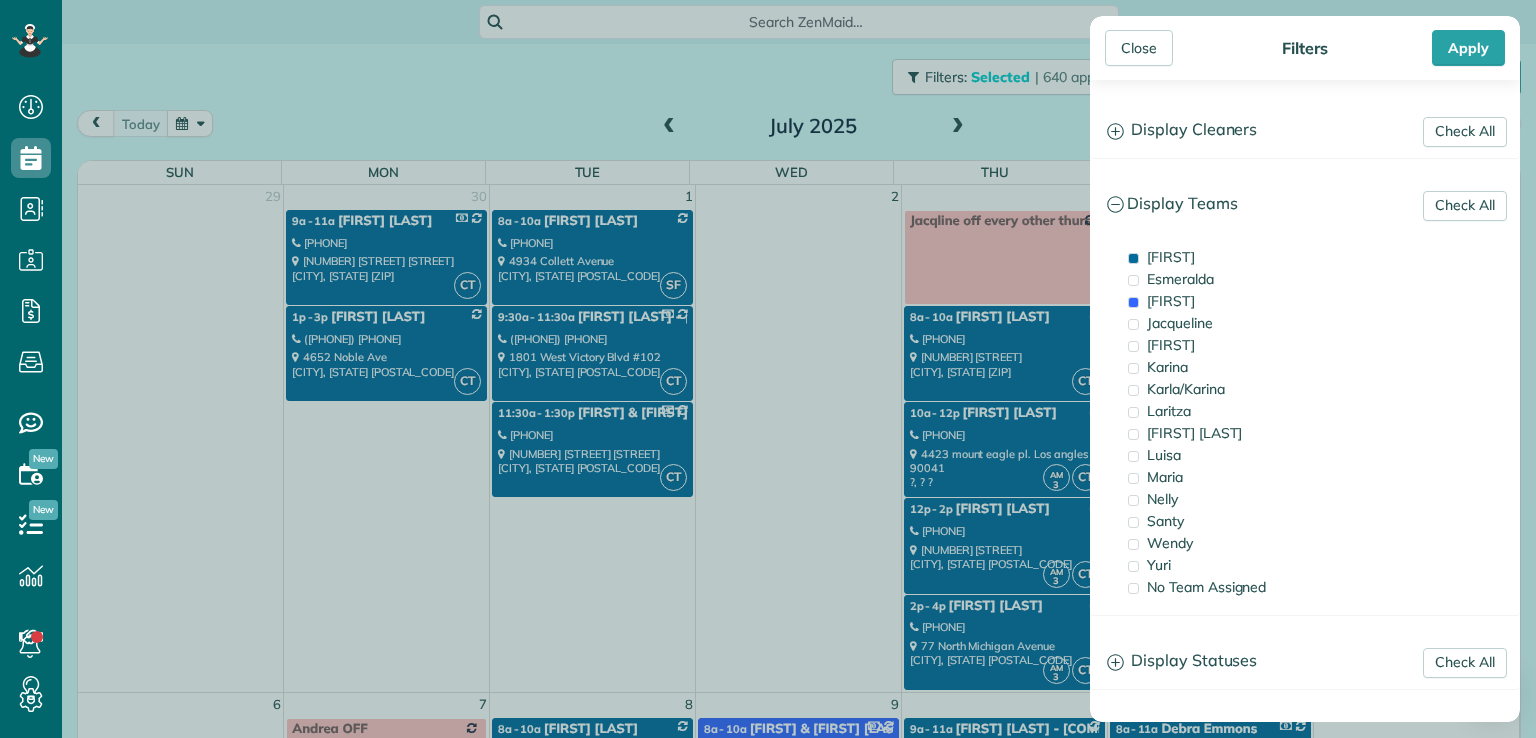 click at bounding box center [1133, 346] 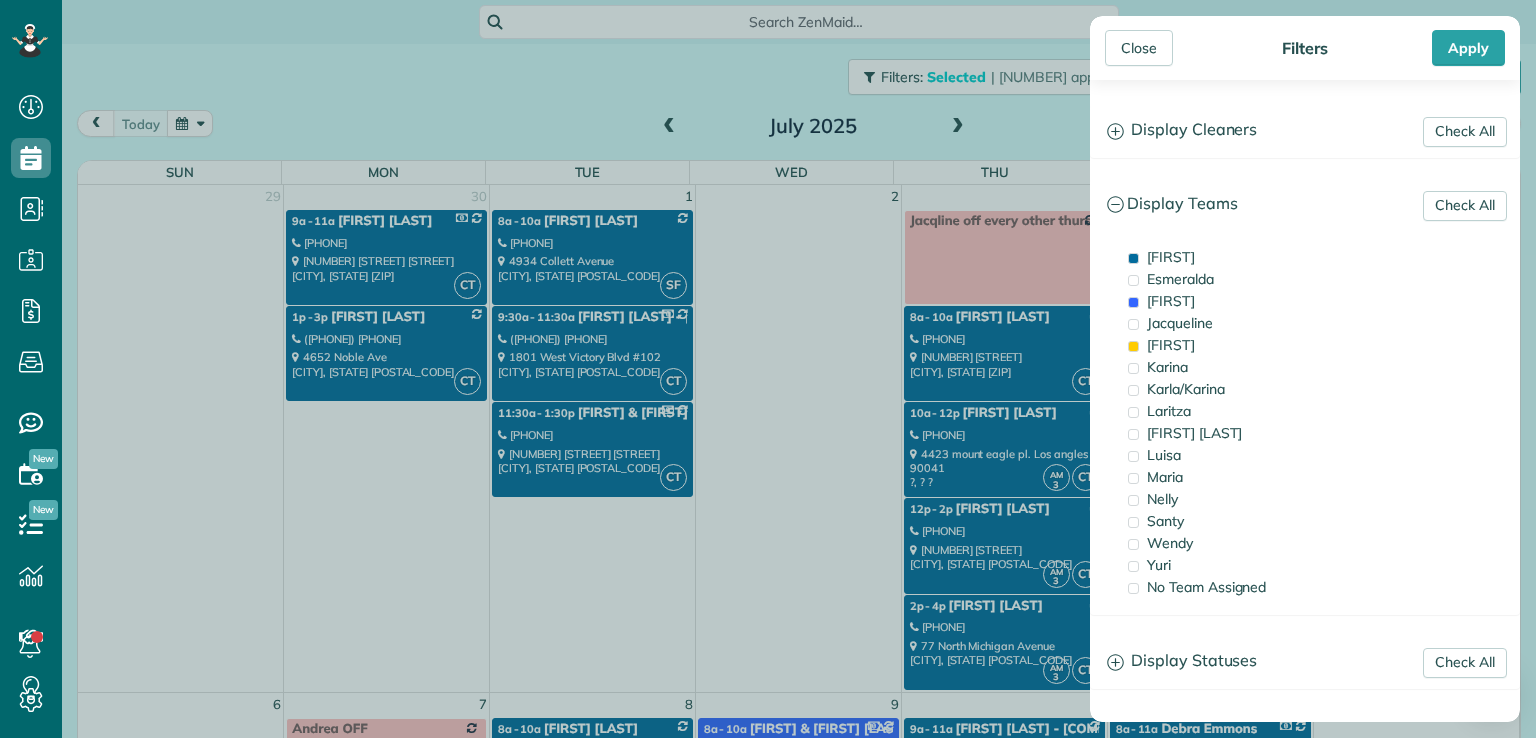 click on "[FIRST]" at bounding box center [1223, 345] 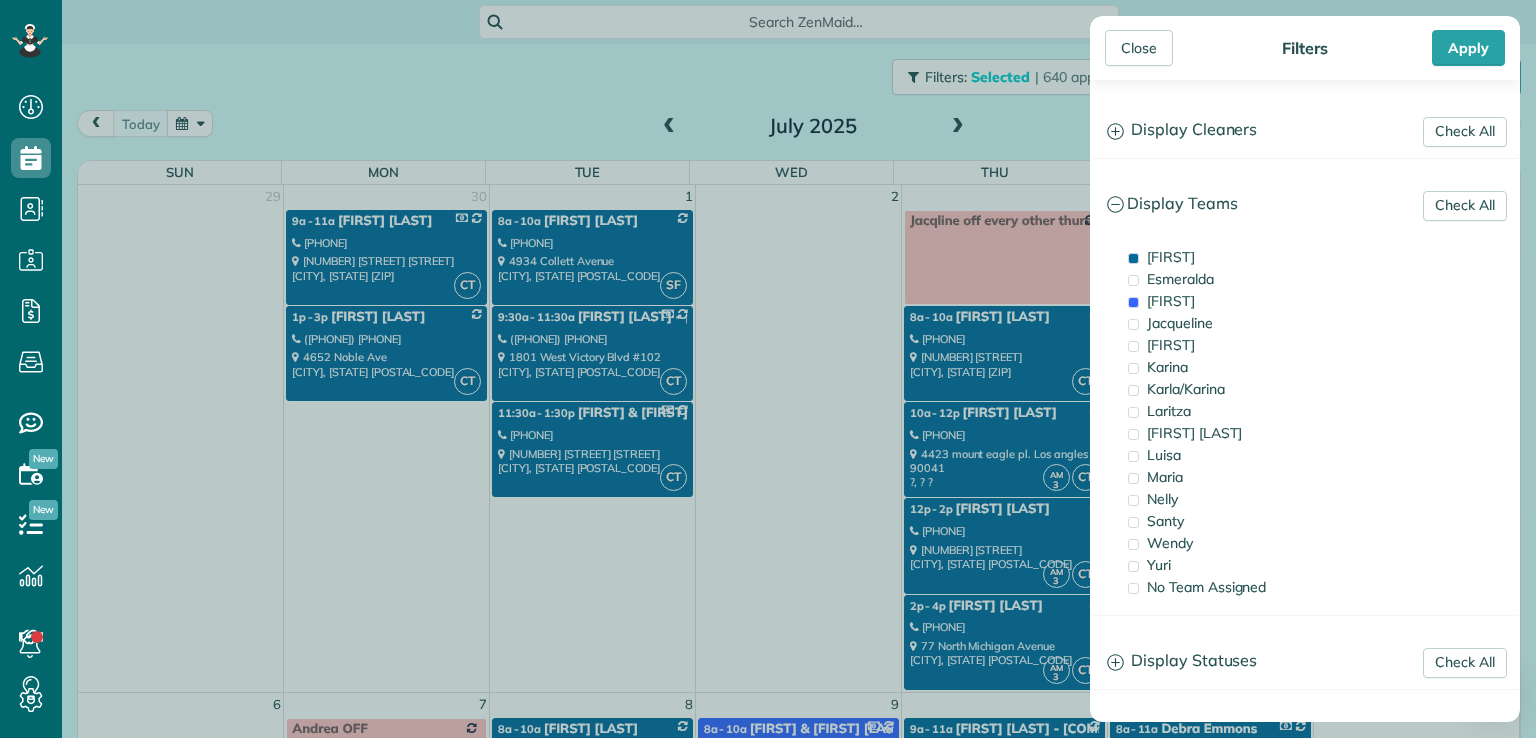 click at bounding box center [1133, 412] 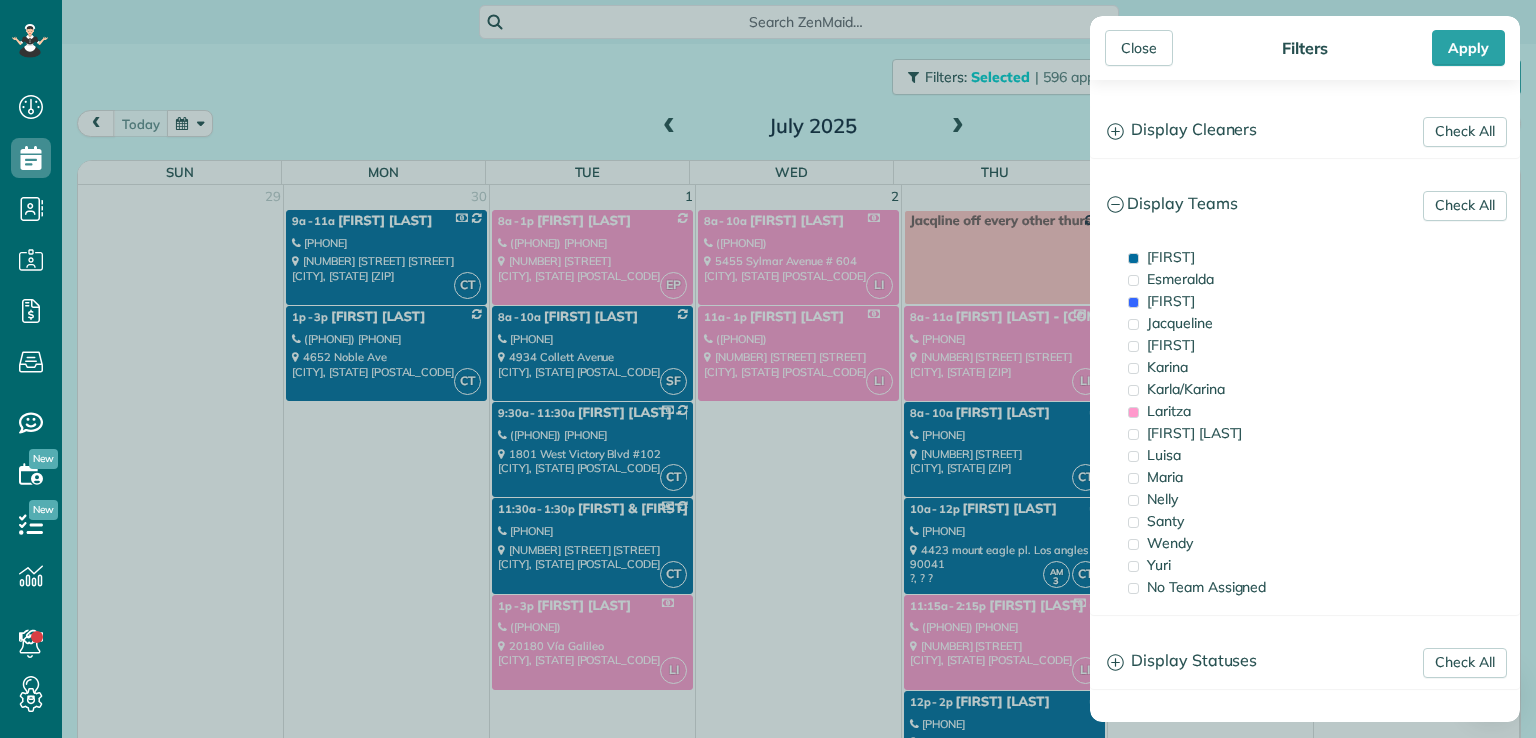 click at bounding box center (1133, 412) 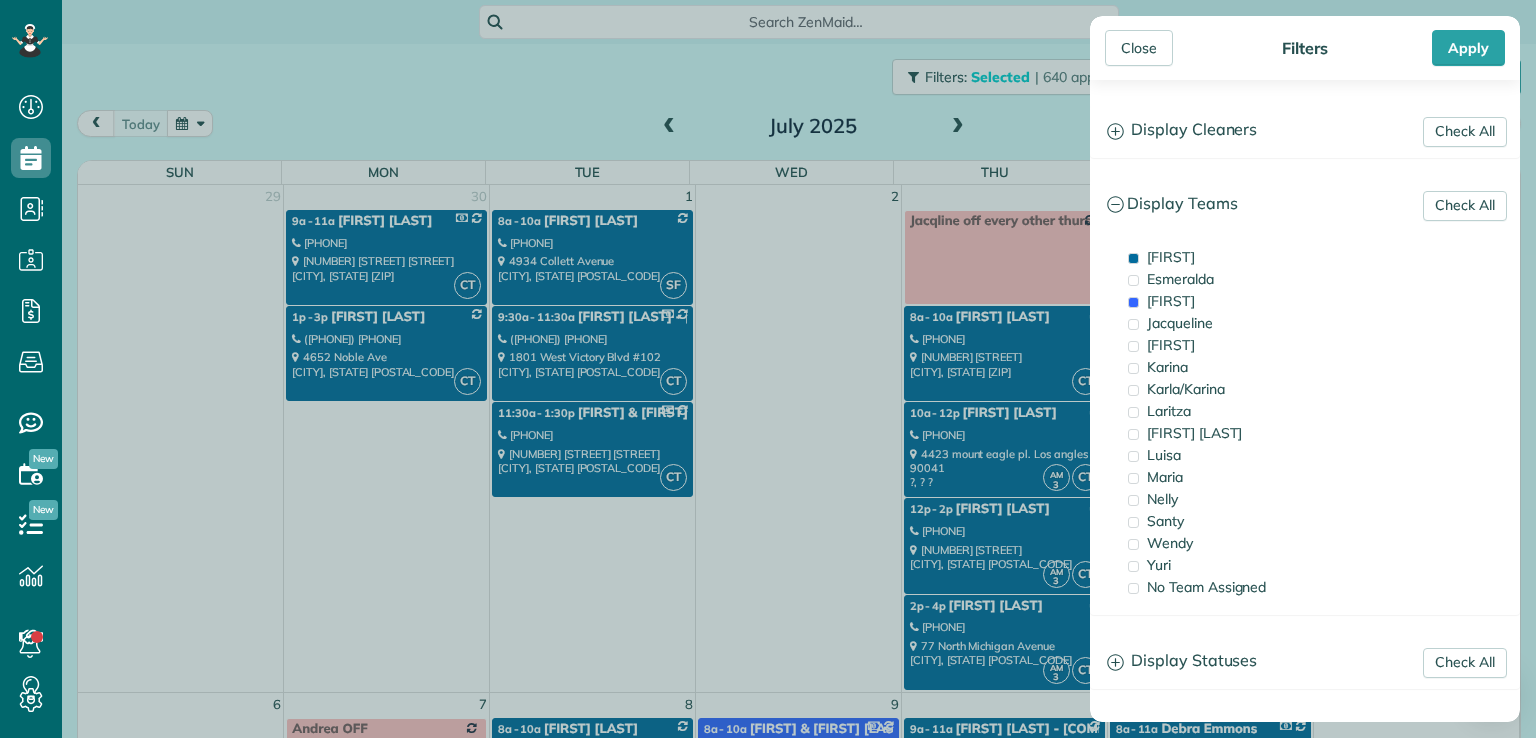 click at bounding box center [1133, 434] 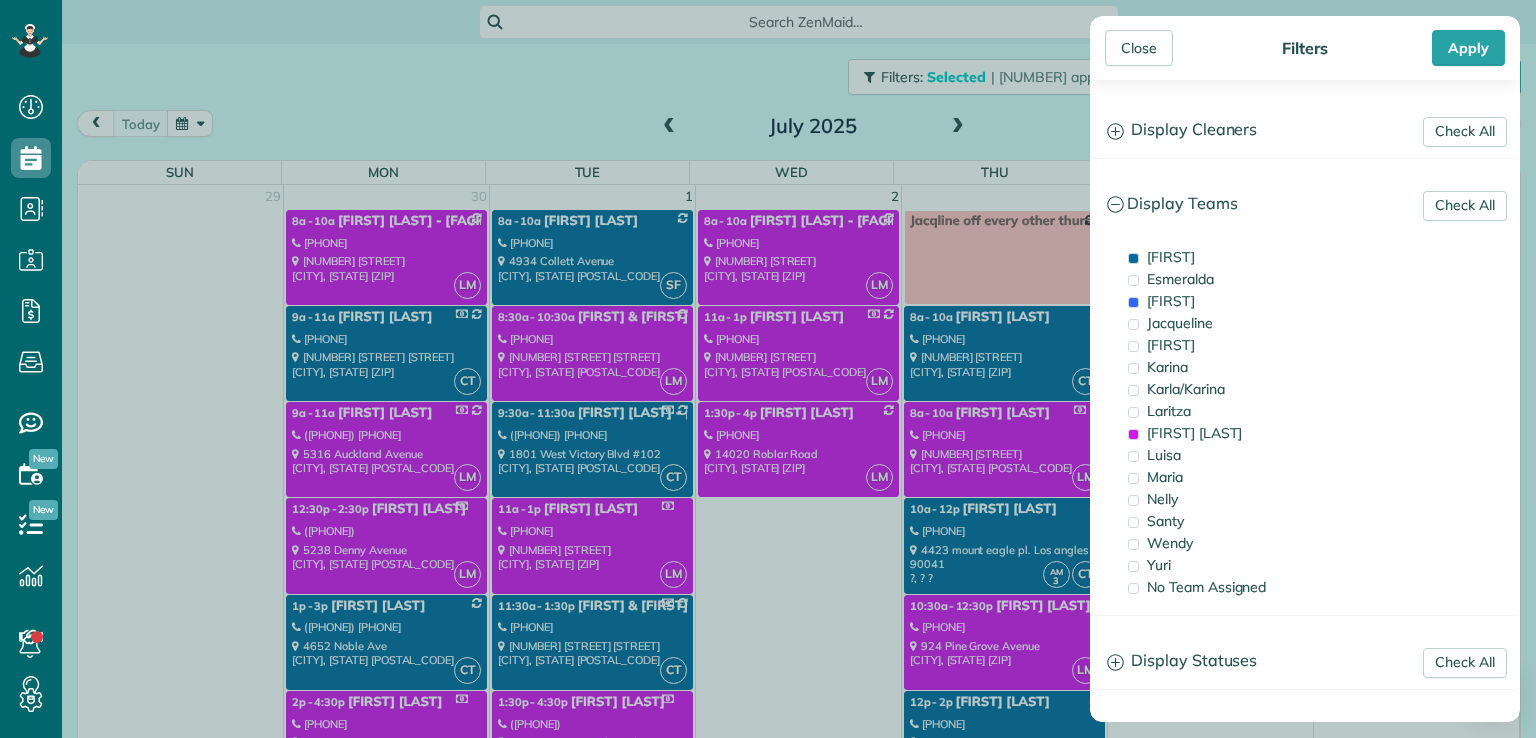 click at bounding box center (1133, 412) 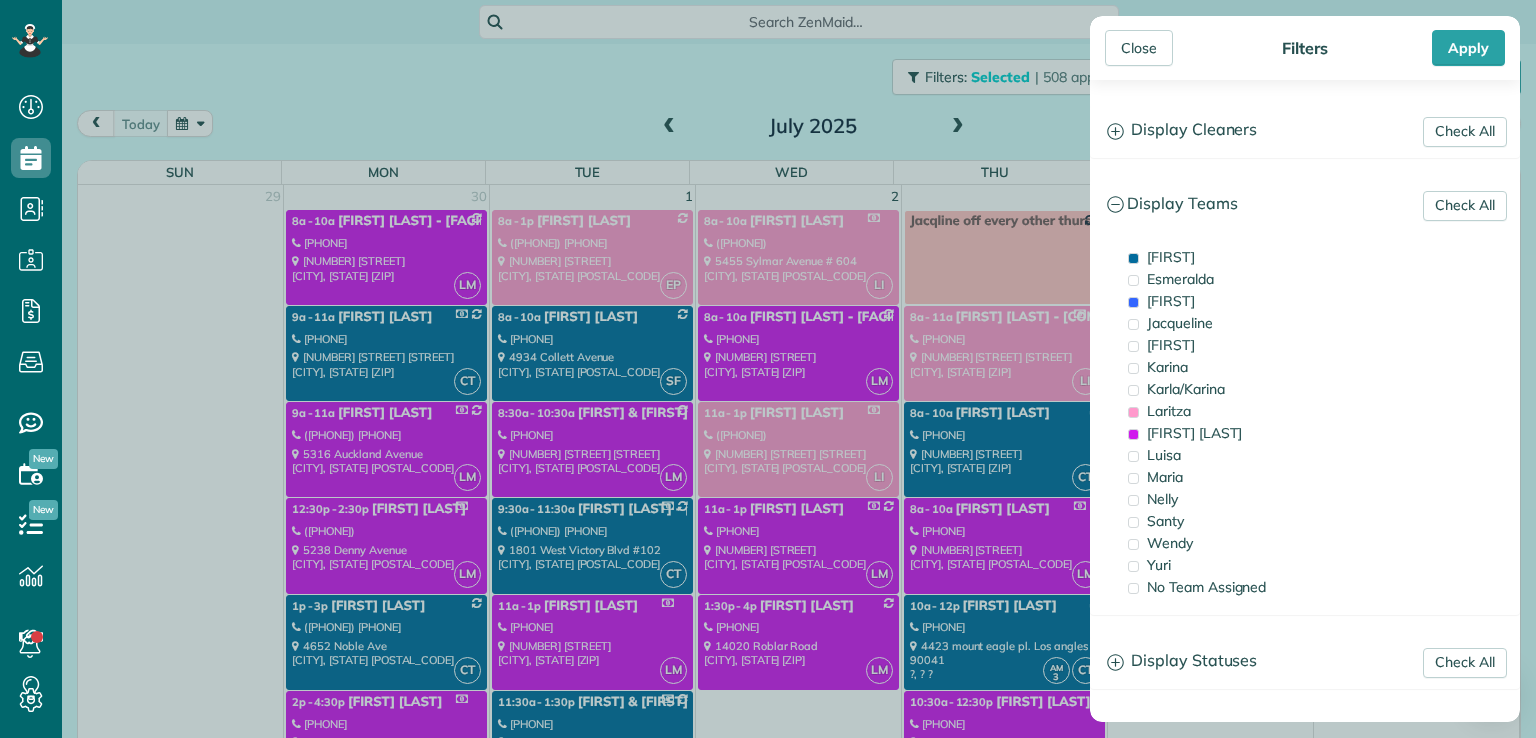 click on "Karla/Karina" at bounding box center (1223, 389) 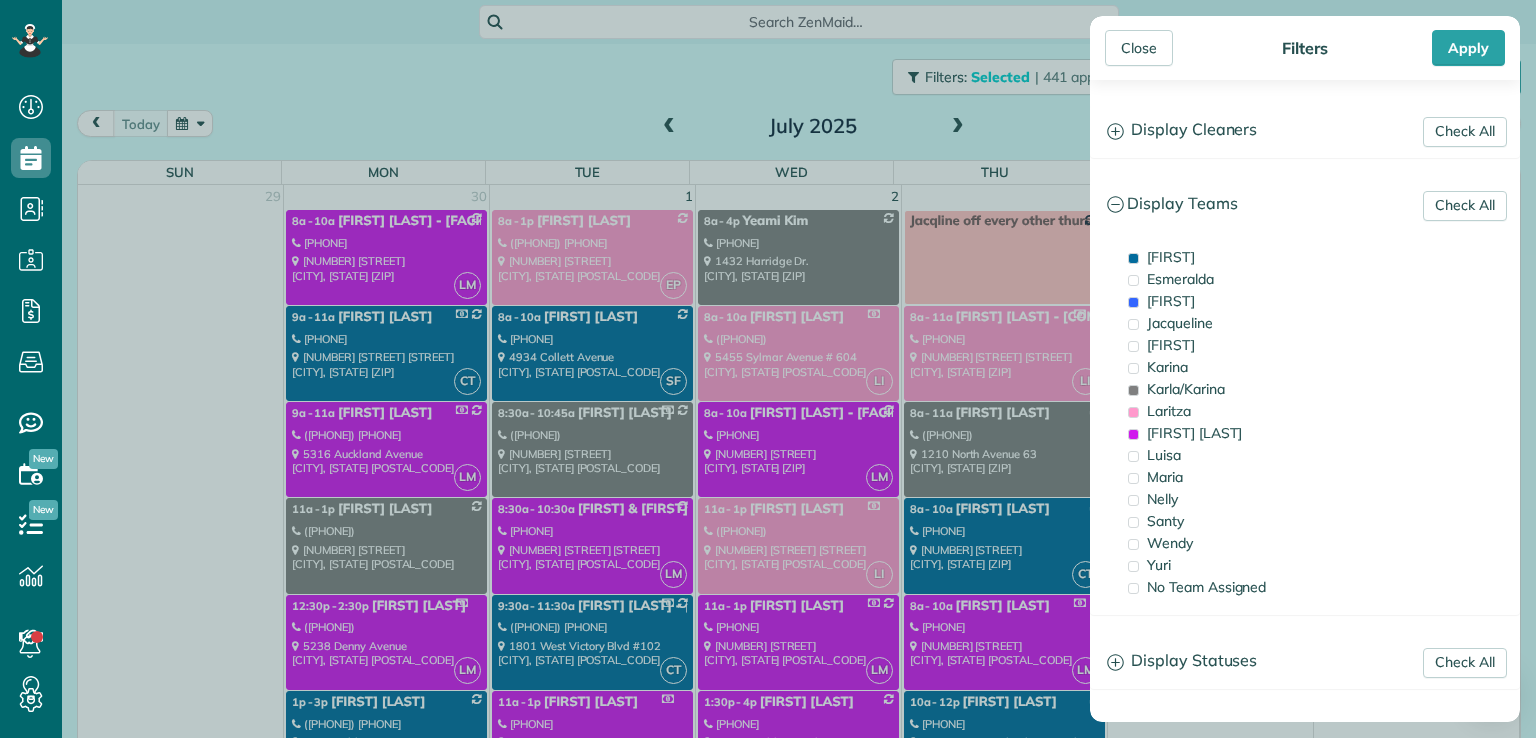 click on "[FIRST] [LAST]" at bounding box center [1223, 433] 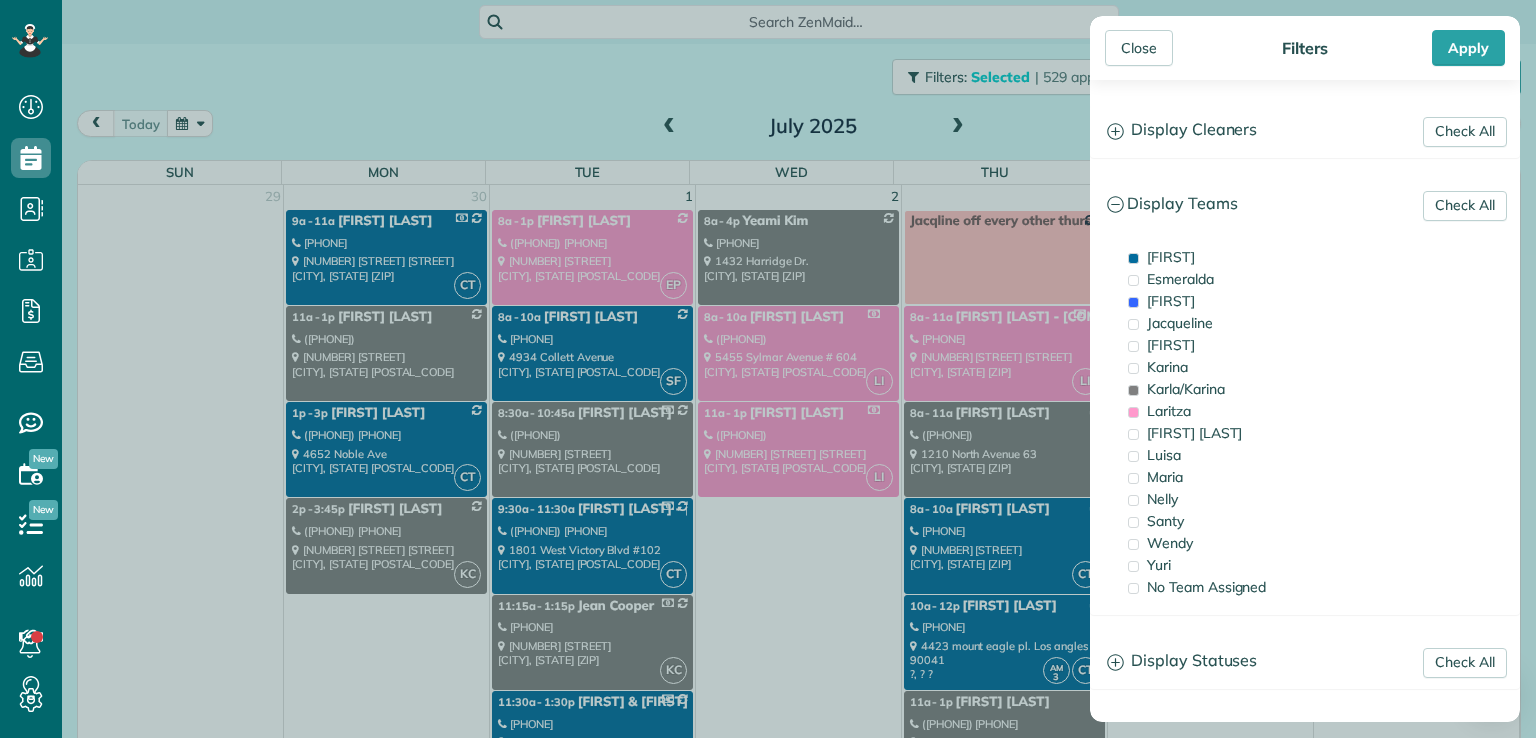click at bounding box center [1133, 566] 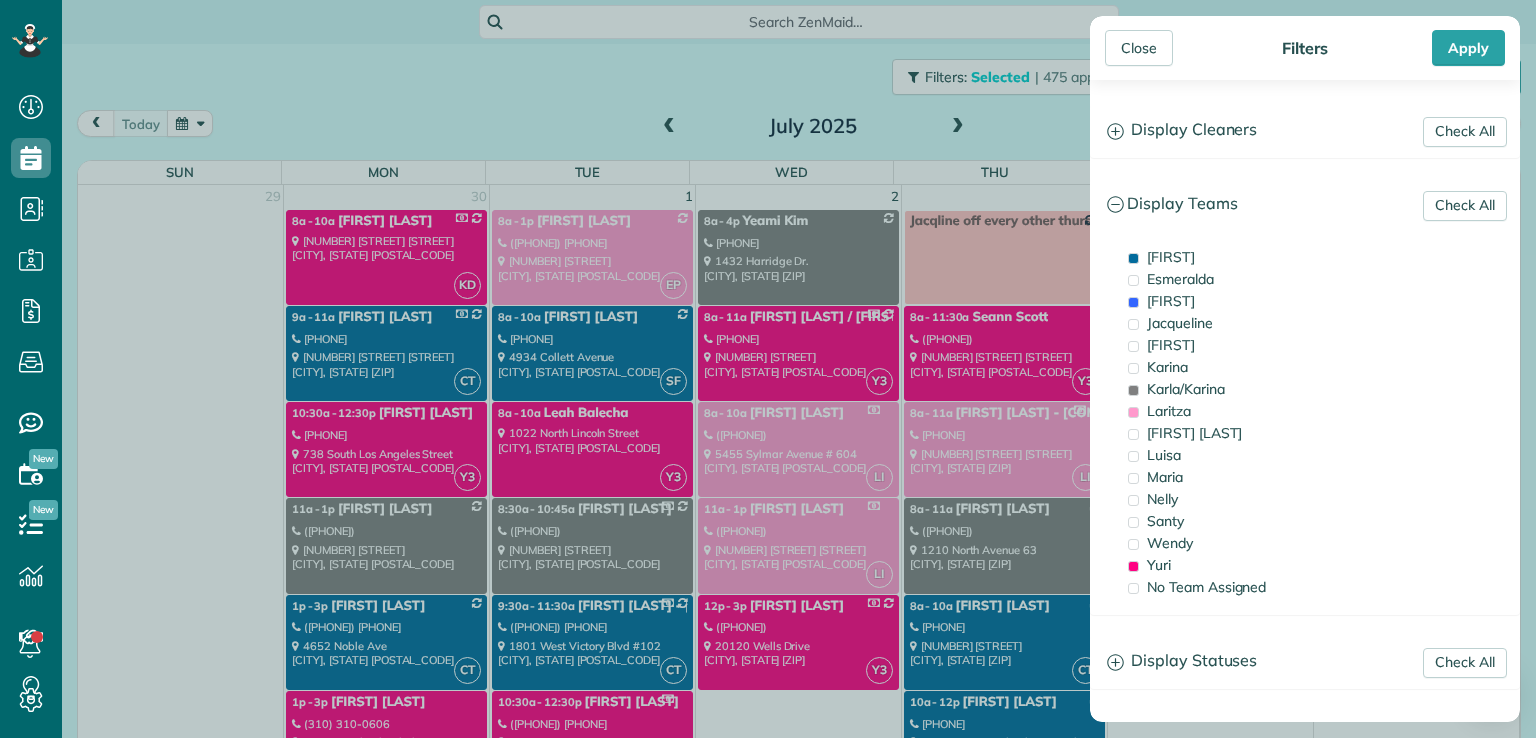 click at bounding box center (1133, 544) 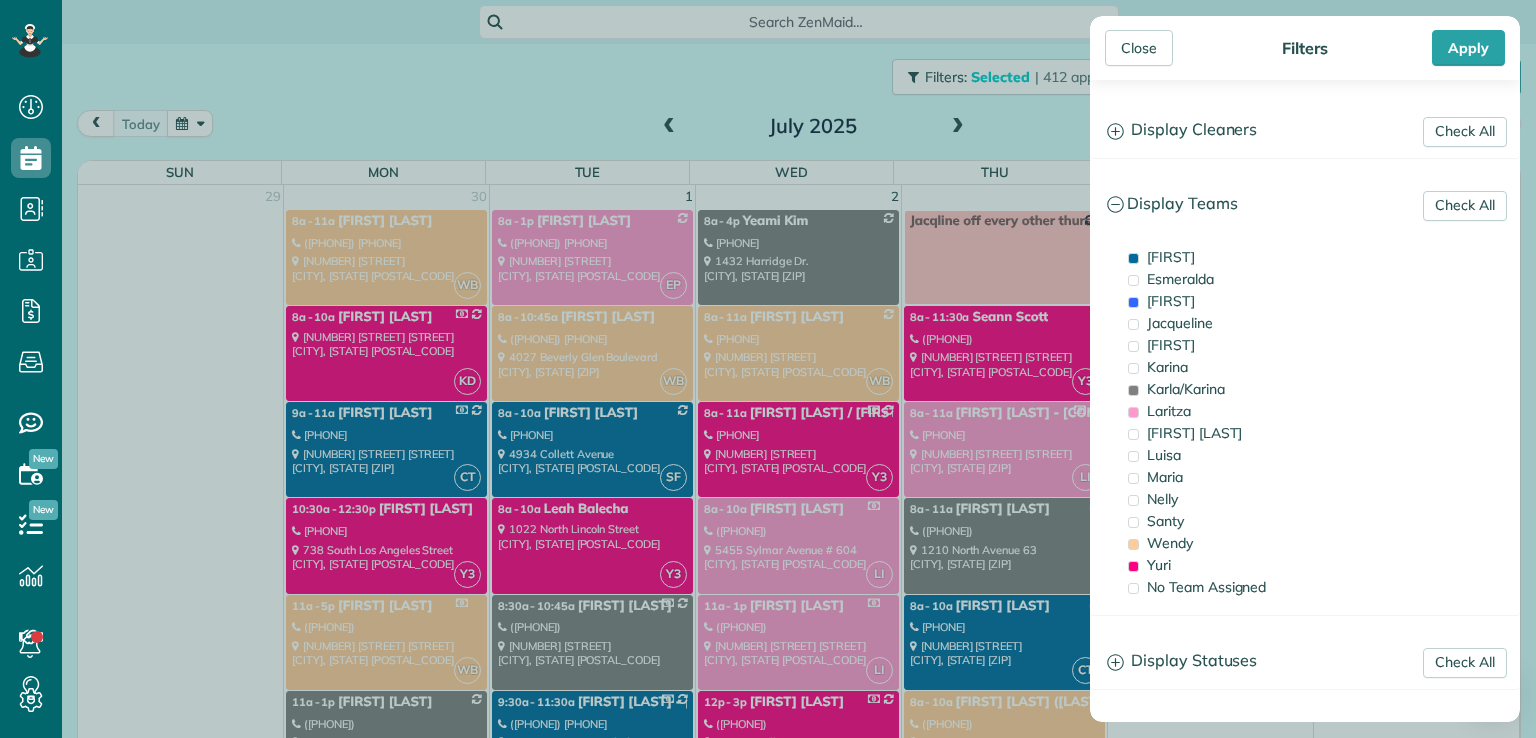 click at bounding box center (1133, 346) 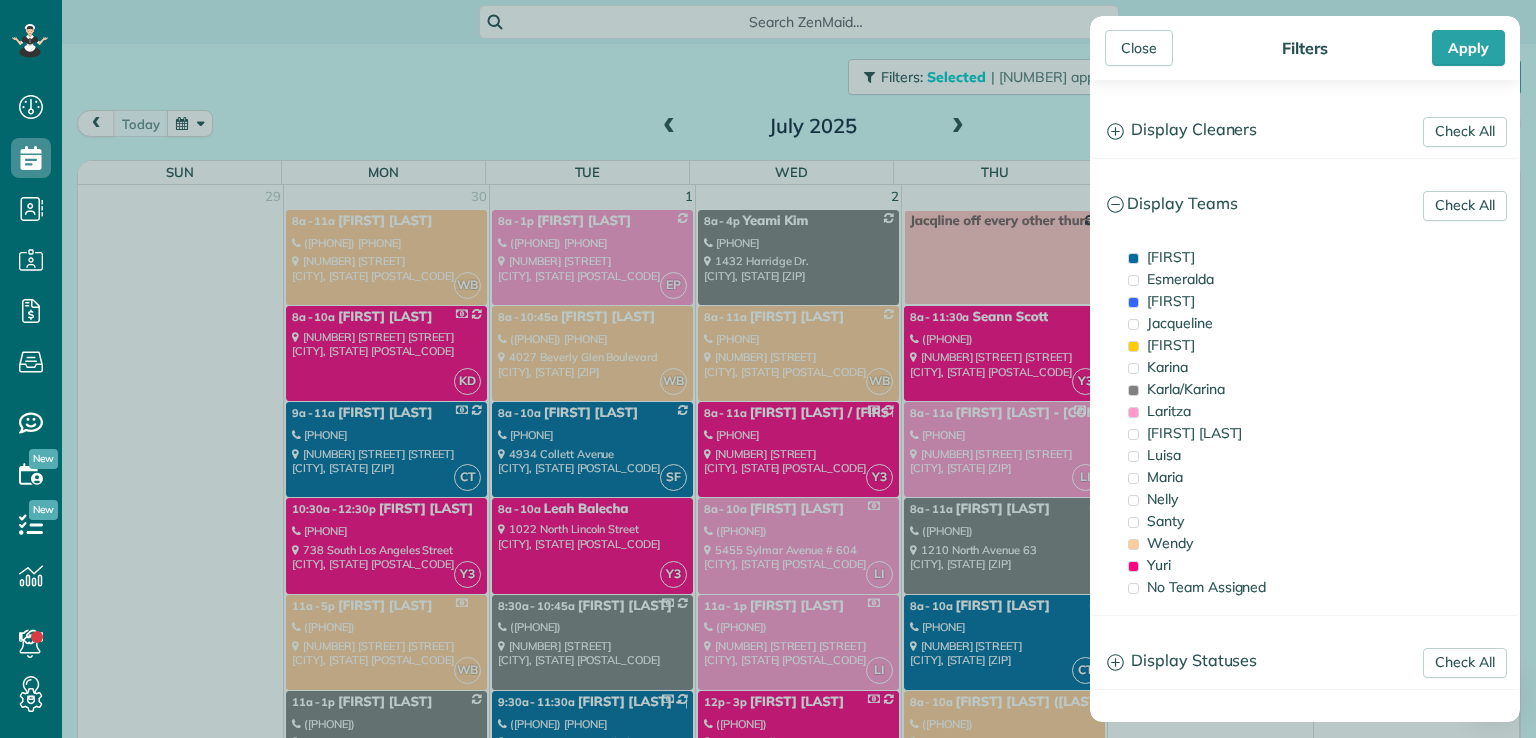 click at bounding box center [1133, 456] 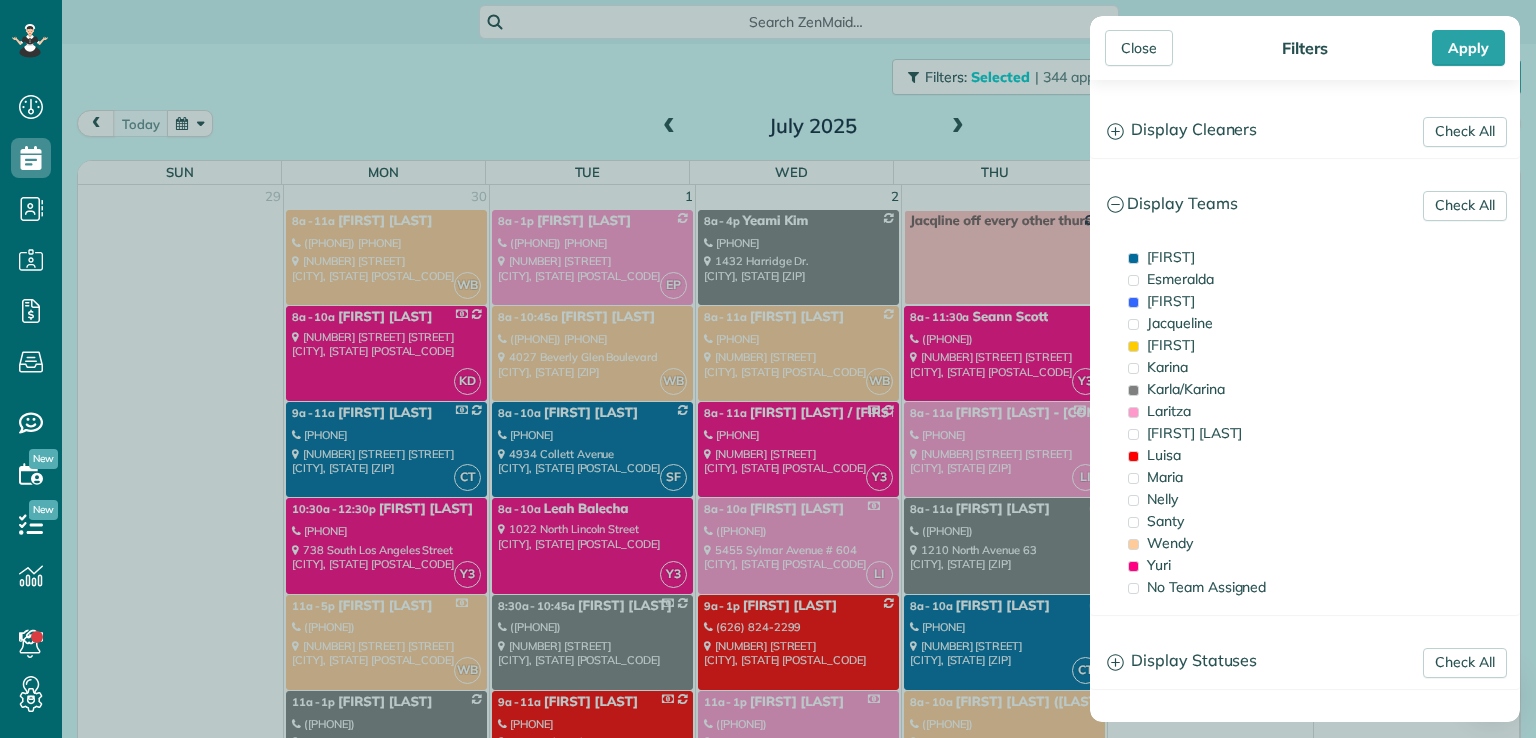 click at bounding box center (1133, 434) 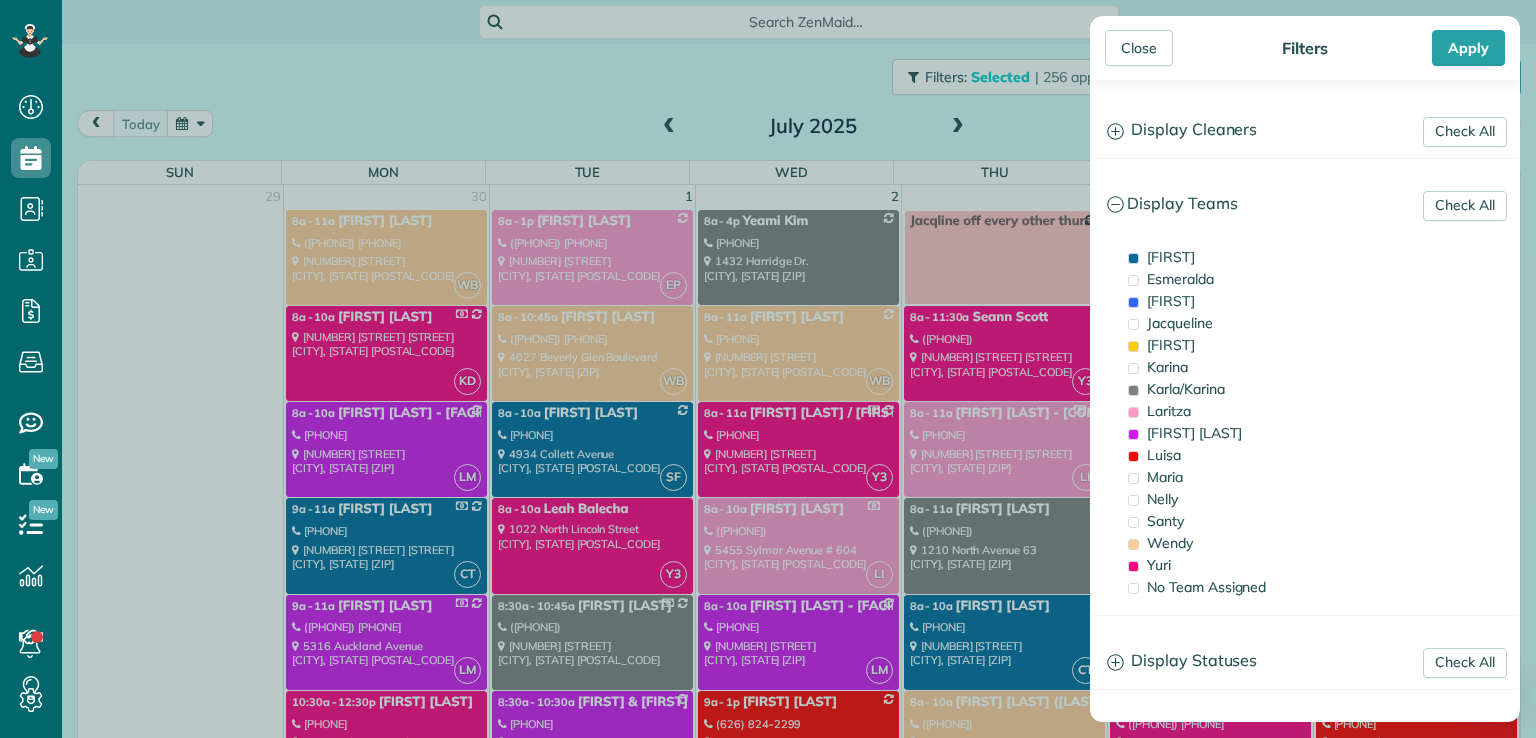 click at bounding box center (1133, 522) 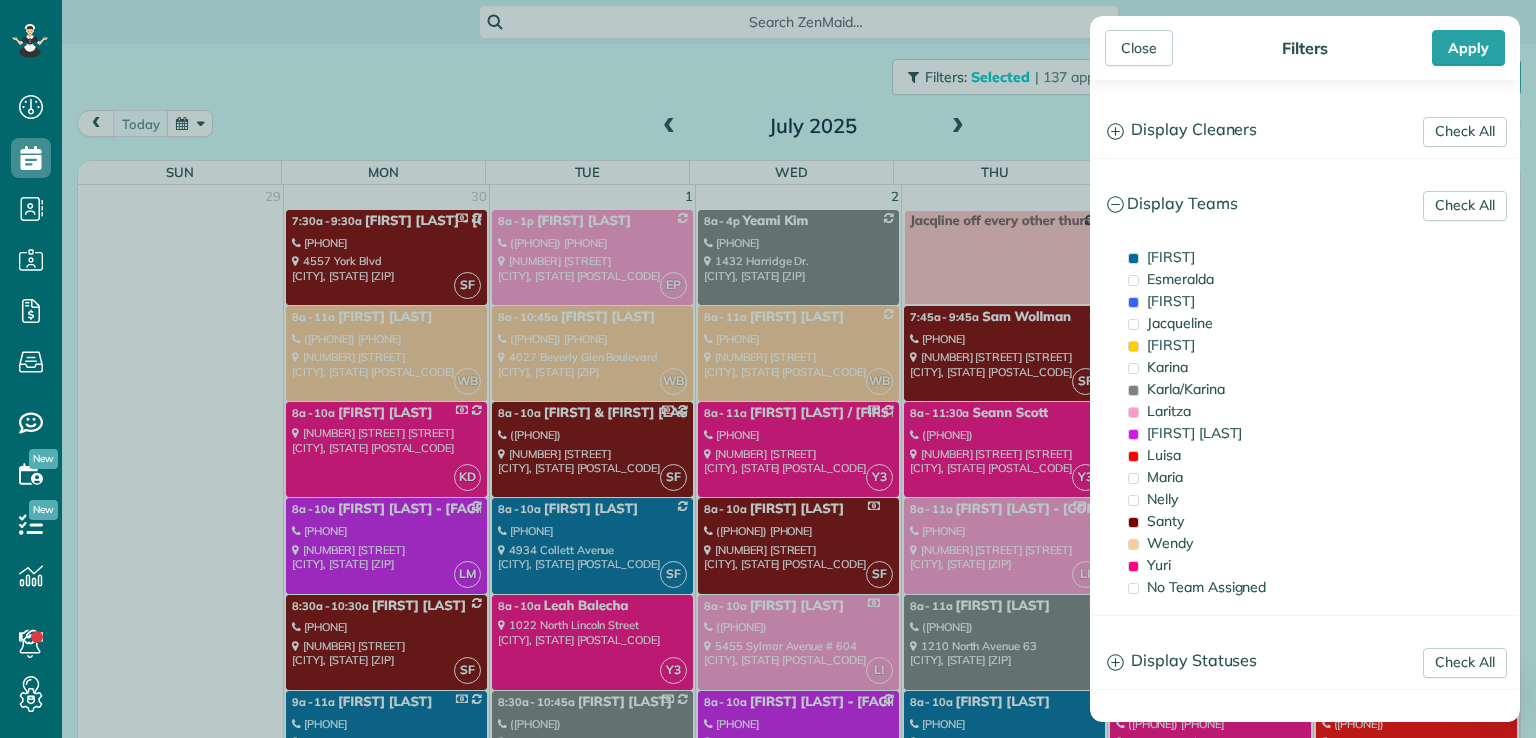 click at bounding box center [1133, 522] 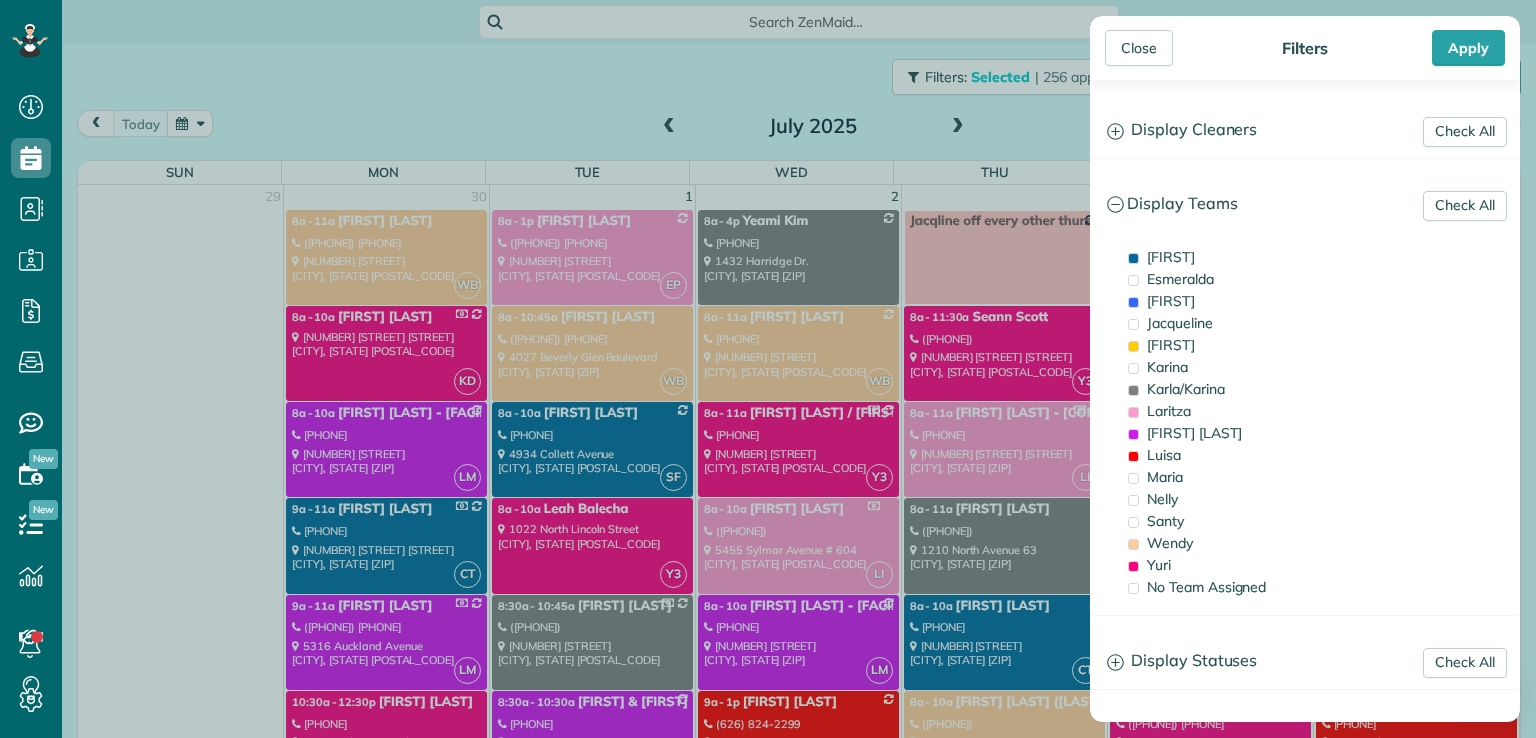 click at bounding box center (1133, 258) 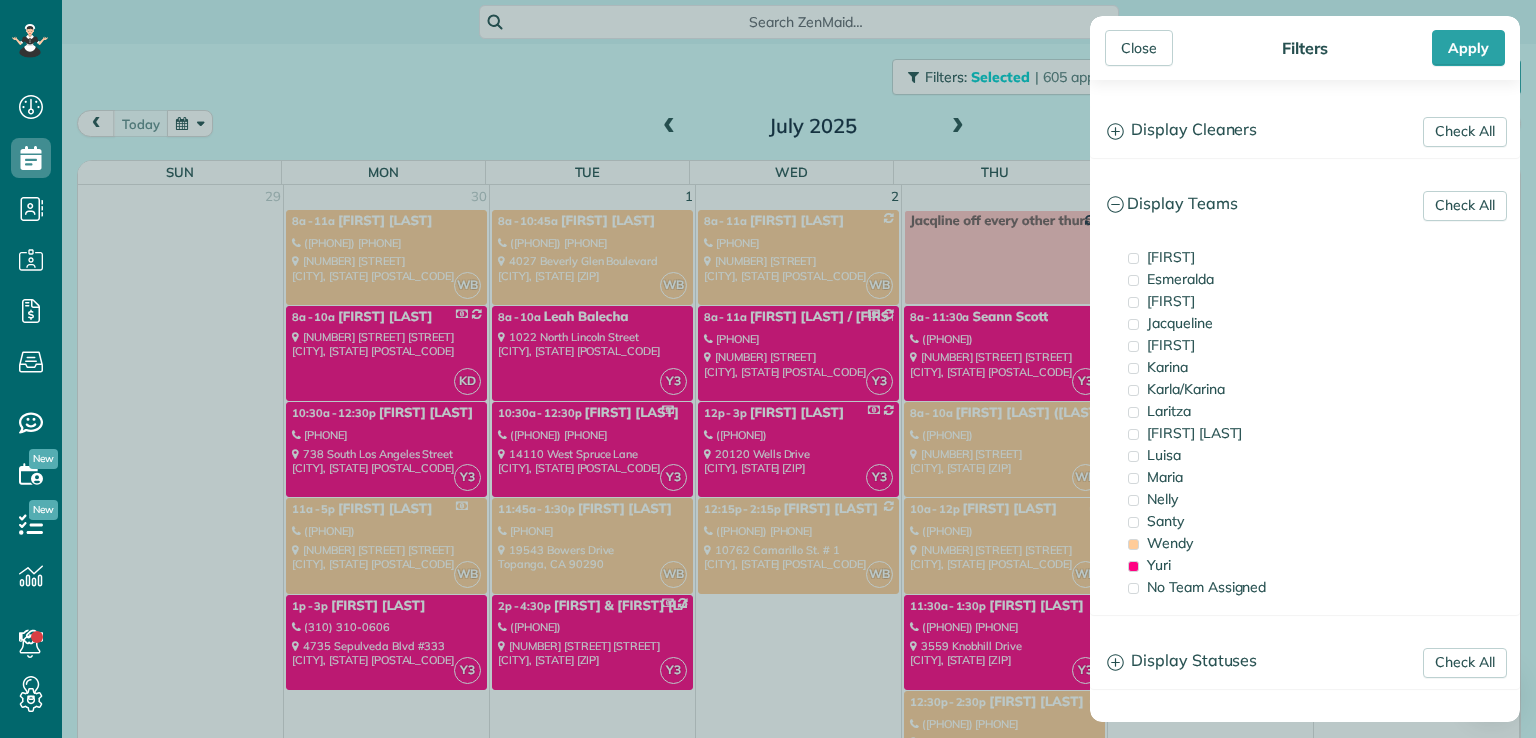 click at bounding box center (1133, 522) 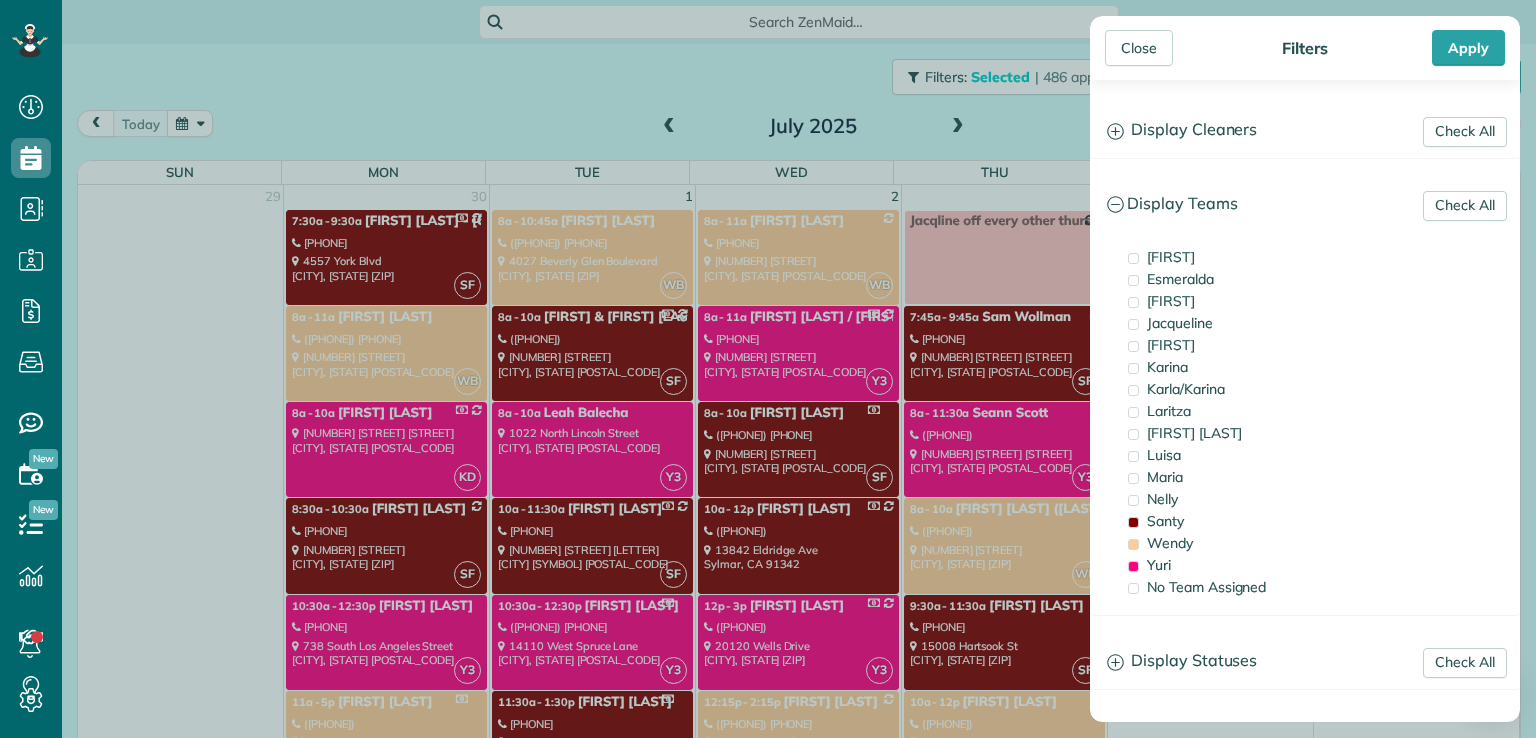 click at bounding box center (1133, 544) 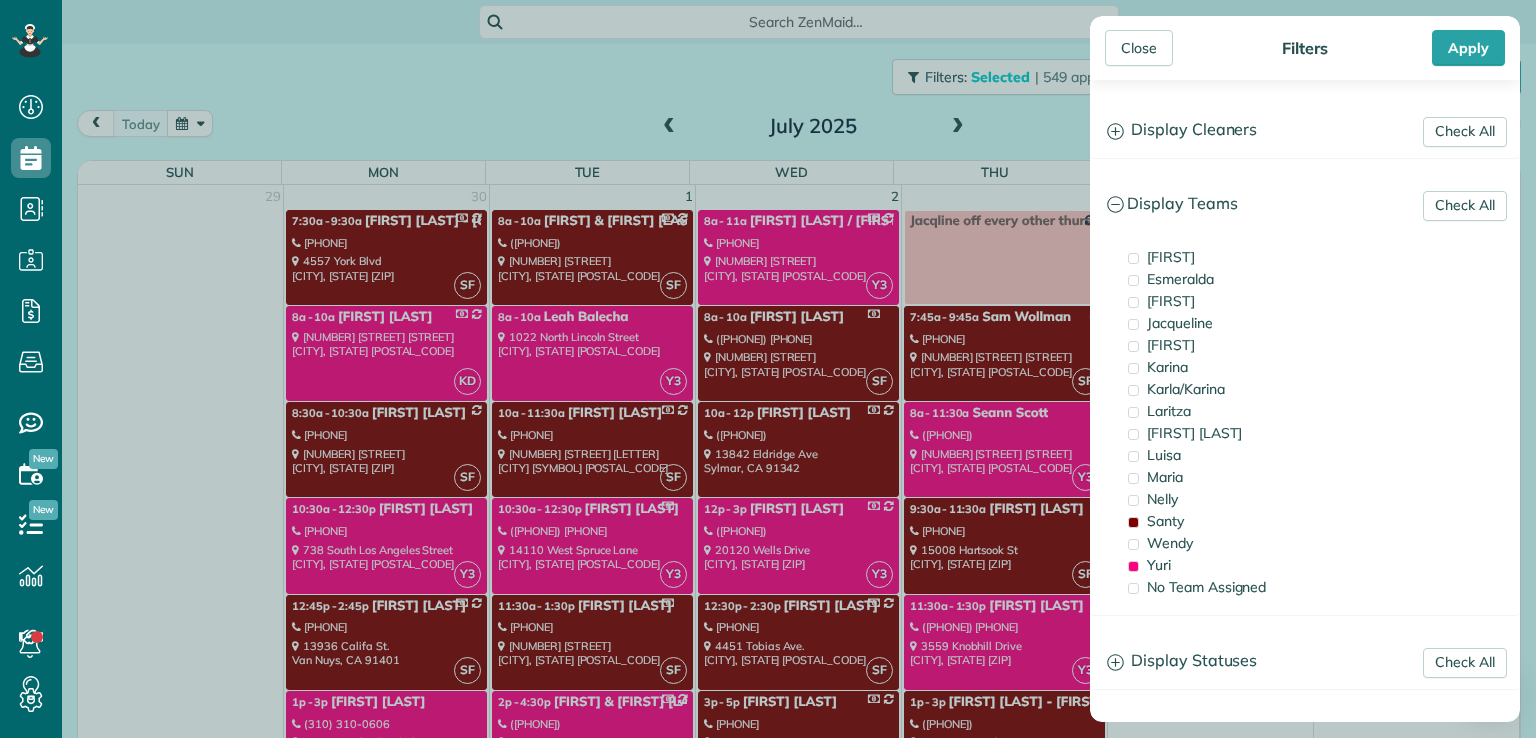 click at bounding box center [1133, 566] 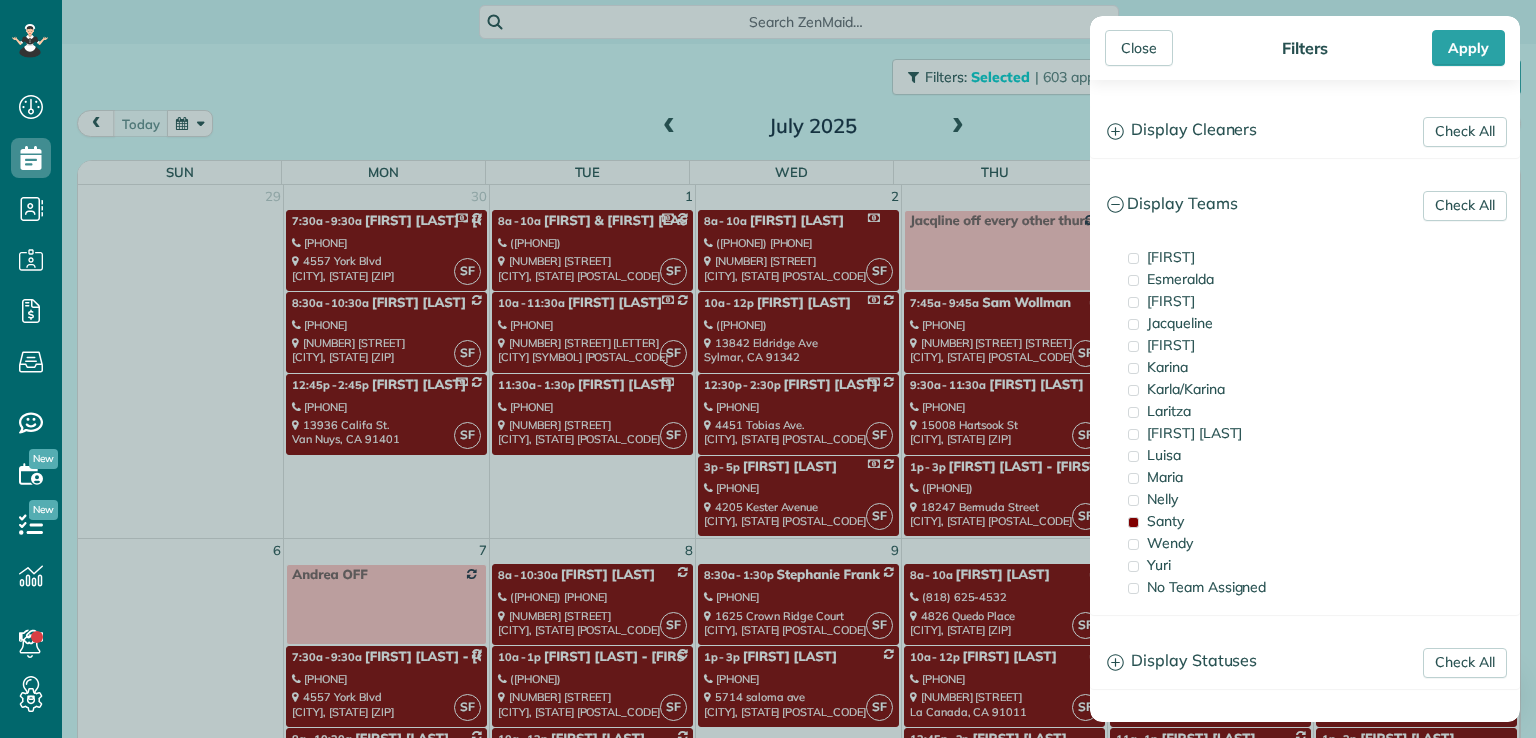 click on "Close" at bounding box center (1139, 48) 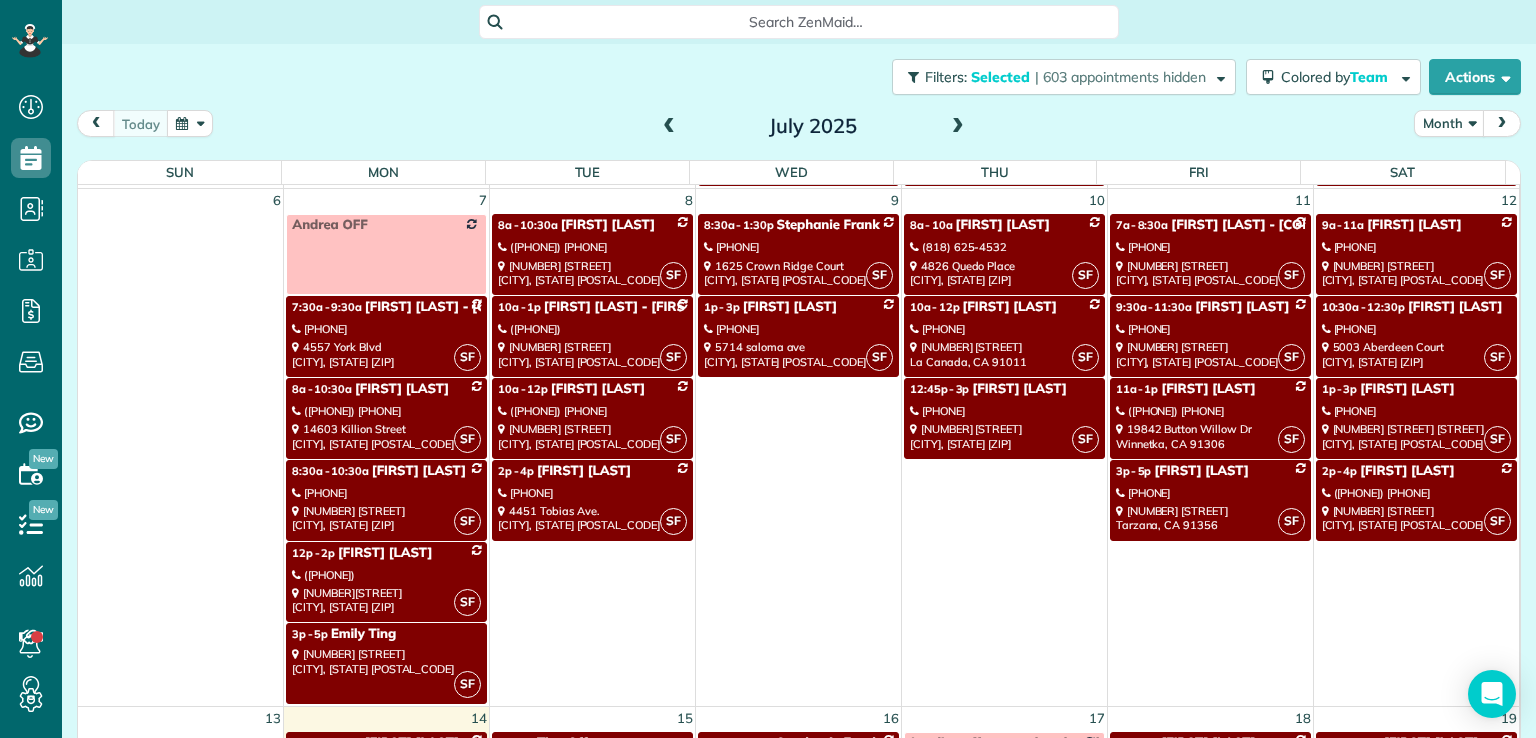 scroll, scrollTop: 353, scrollLeft: 0, axis: vertical 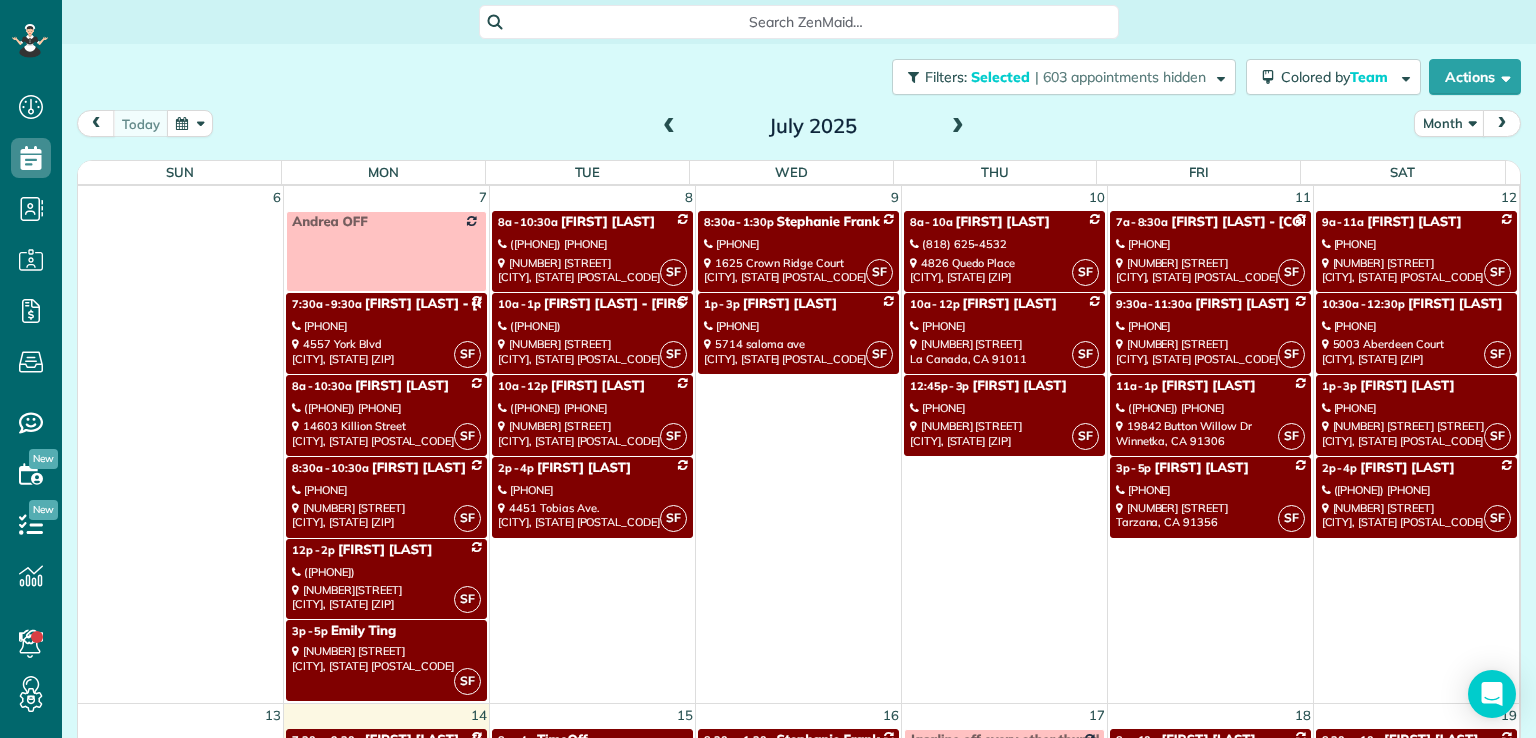 click on "[PHONE]" at bounding box center [386, 326] 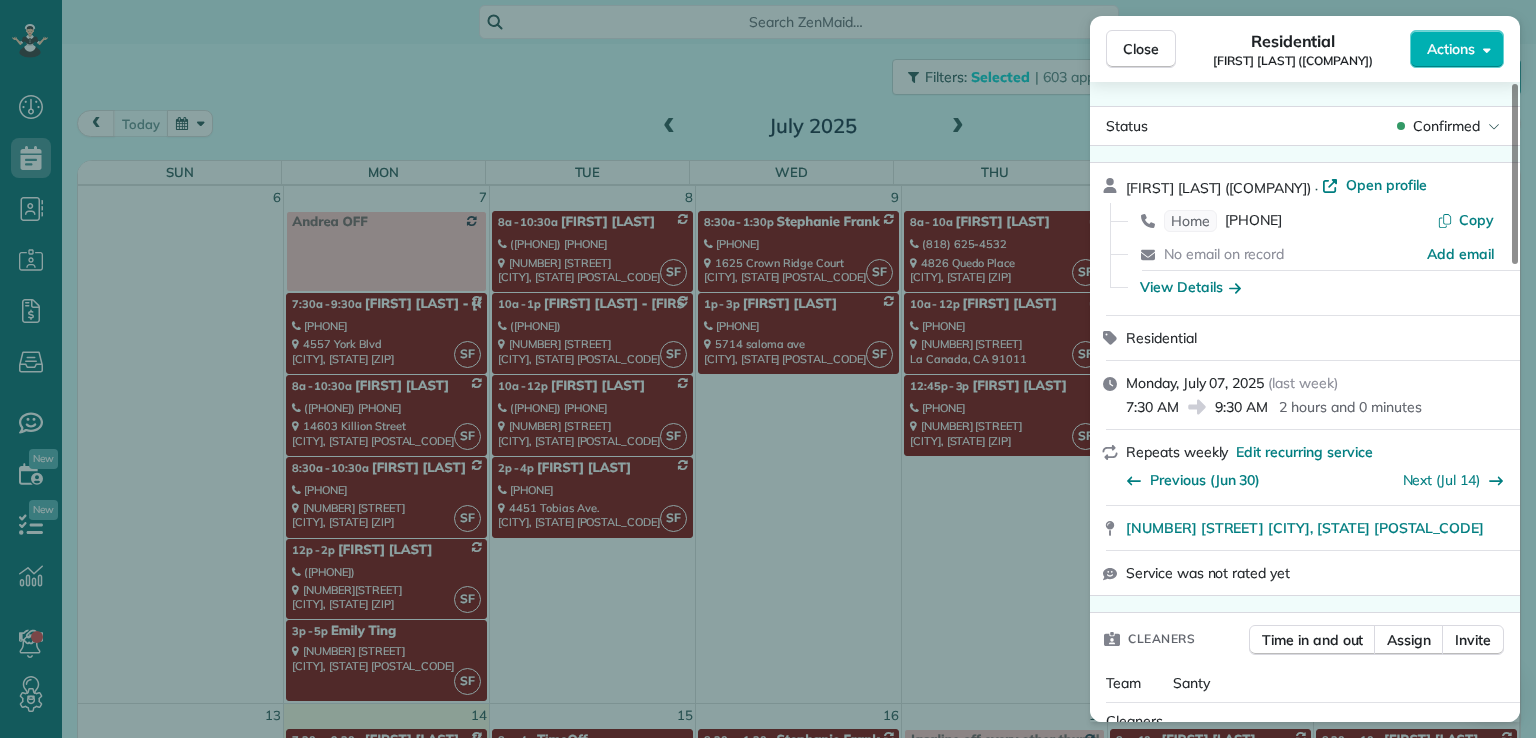 click on "Actions" at bounding box center (1451, 49) 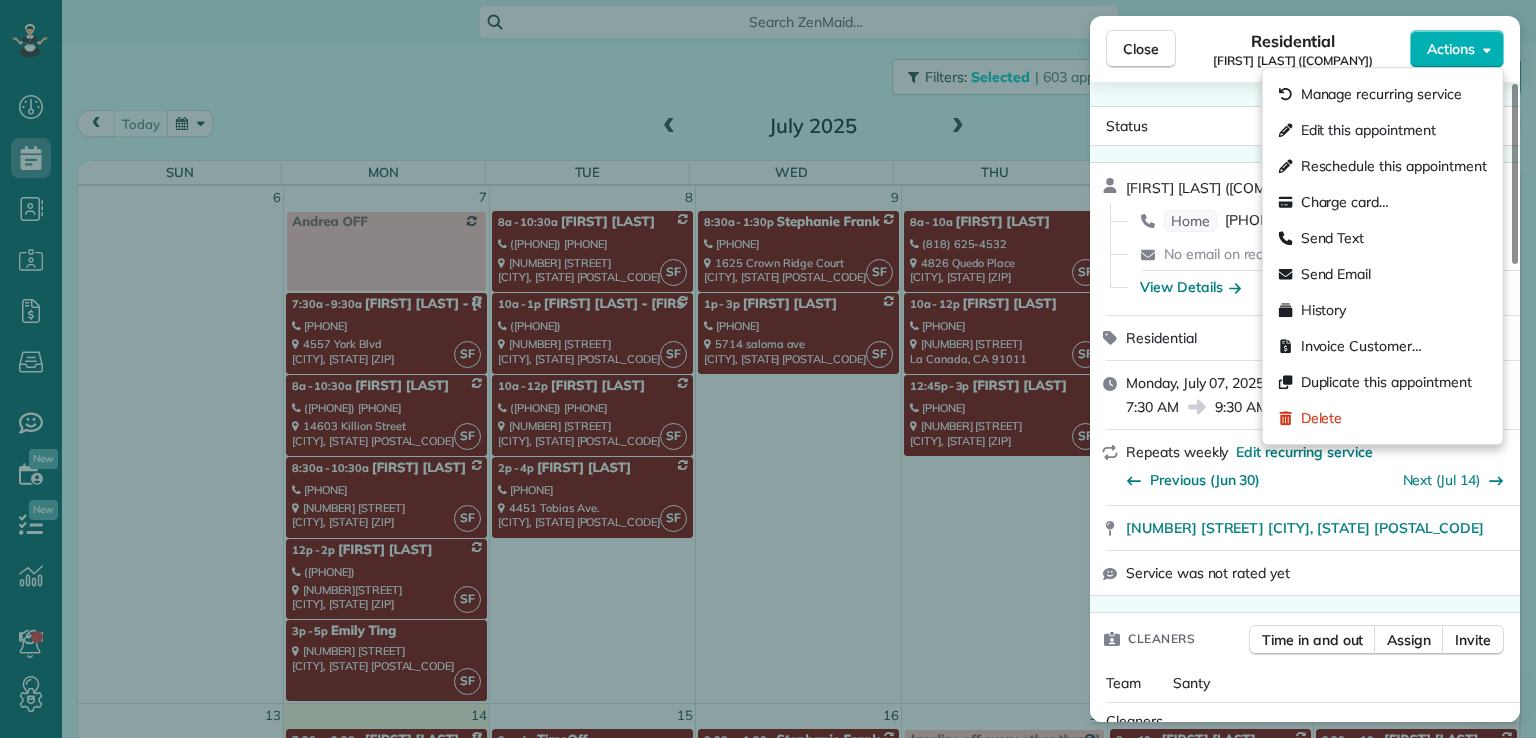 click on "Edit this appointment" at bounding box center [1368, 130] 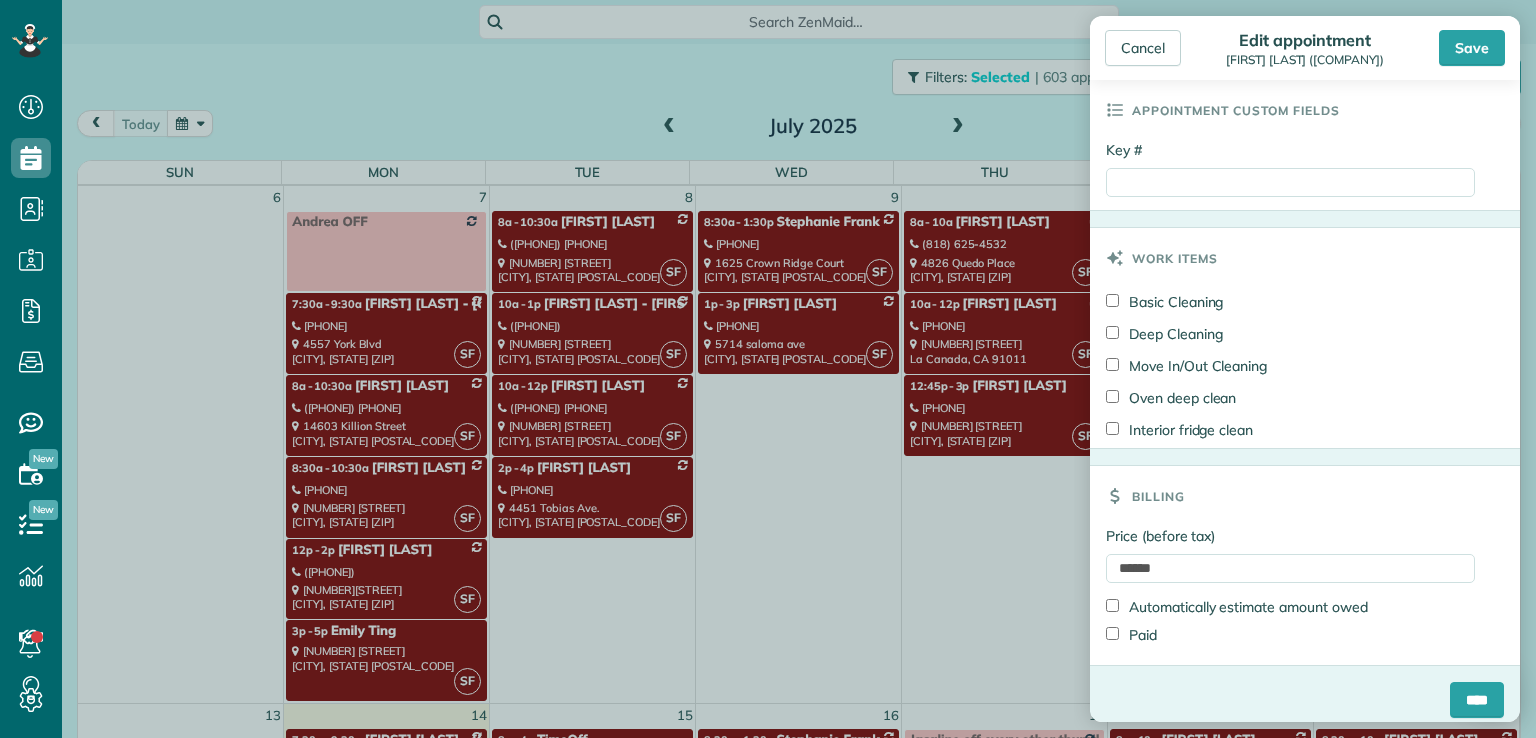 scroll, scrollTop: 925, scrollLeft: 0, axis: vertical 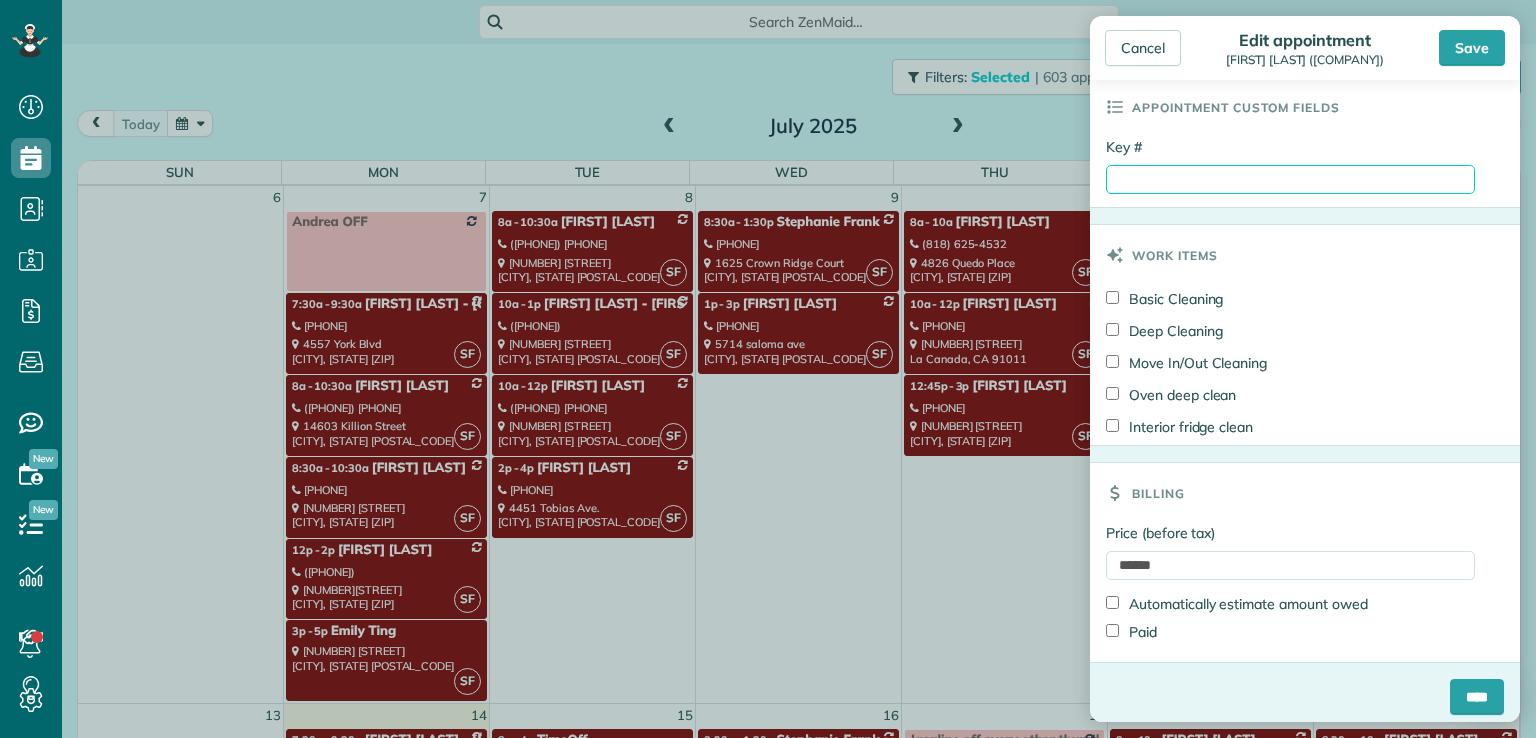 click on "Key #" at bounding box center [1290, 179] 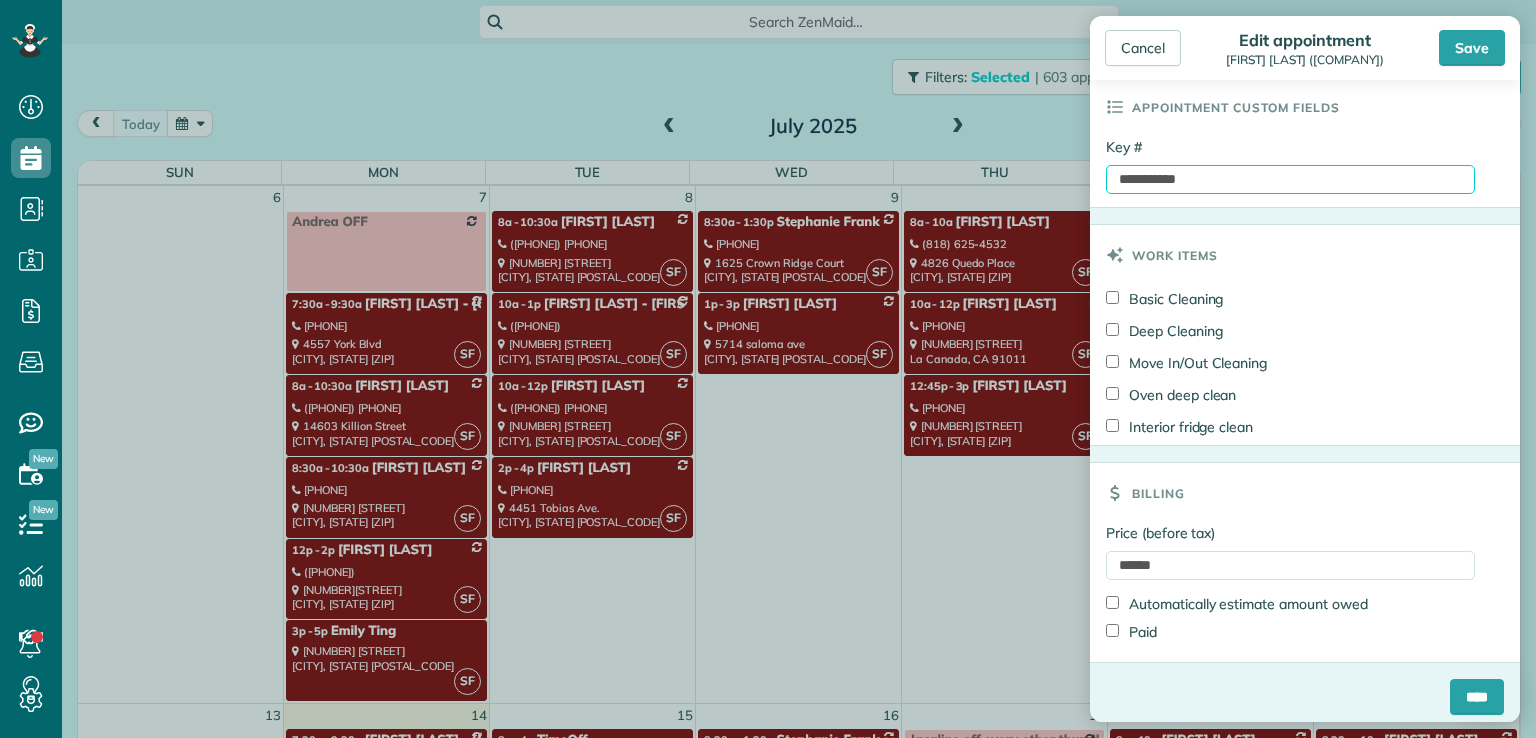 type on "**********" 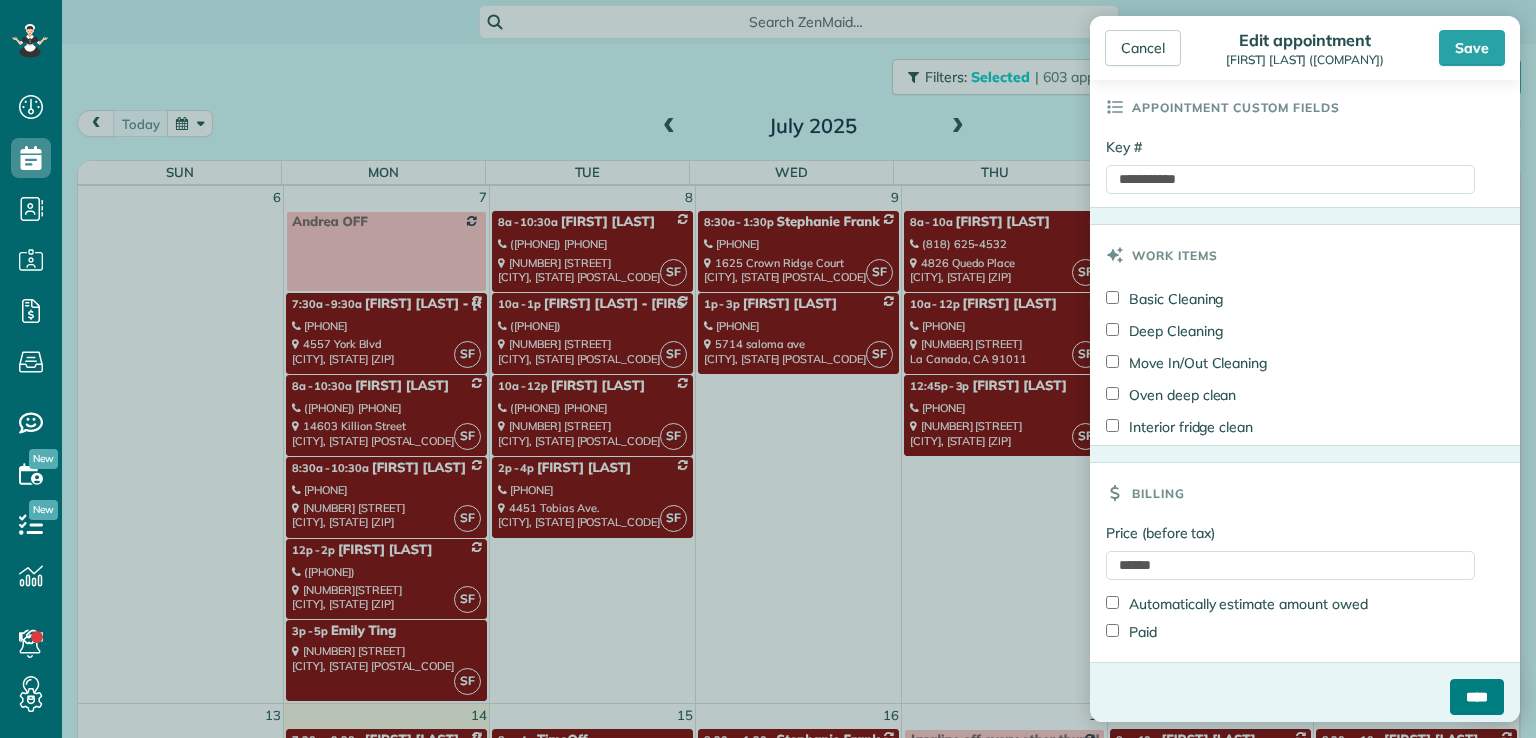 click on "****" at bounding box center [1477, 697] 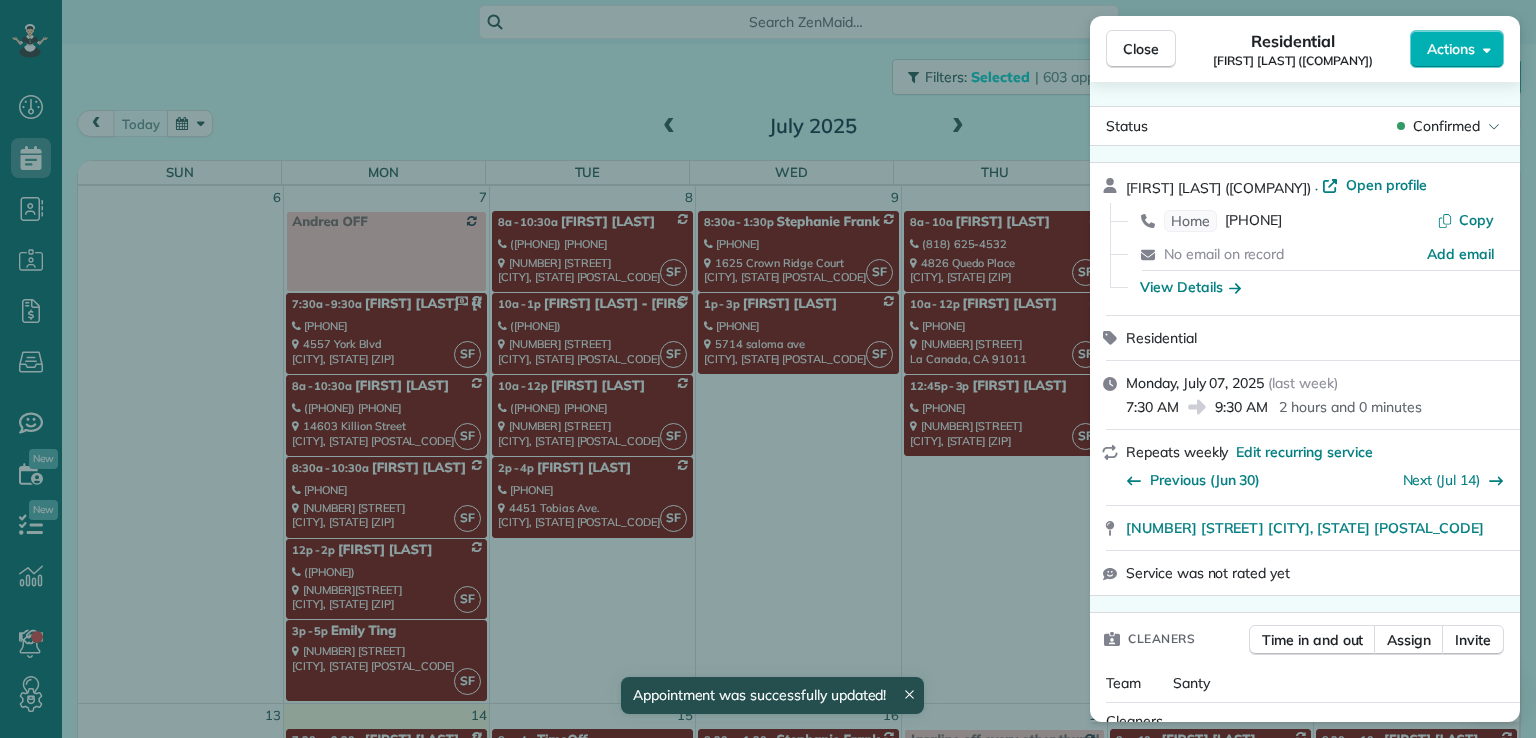 scroll, scrollTop: 353, scrollLeft: 0, axis: vertical 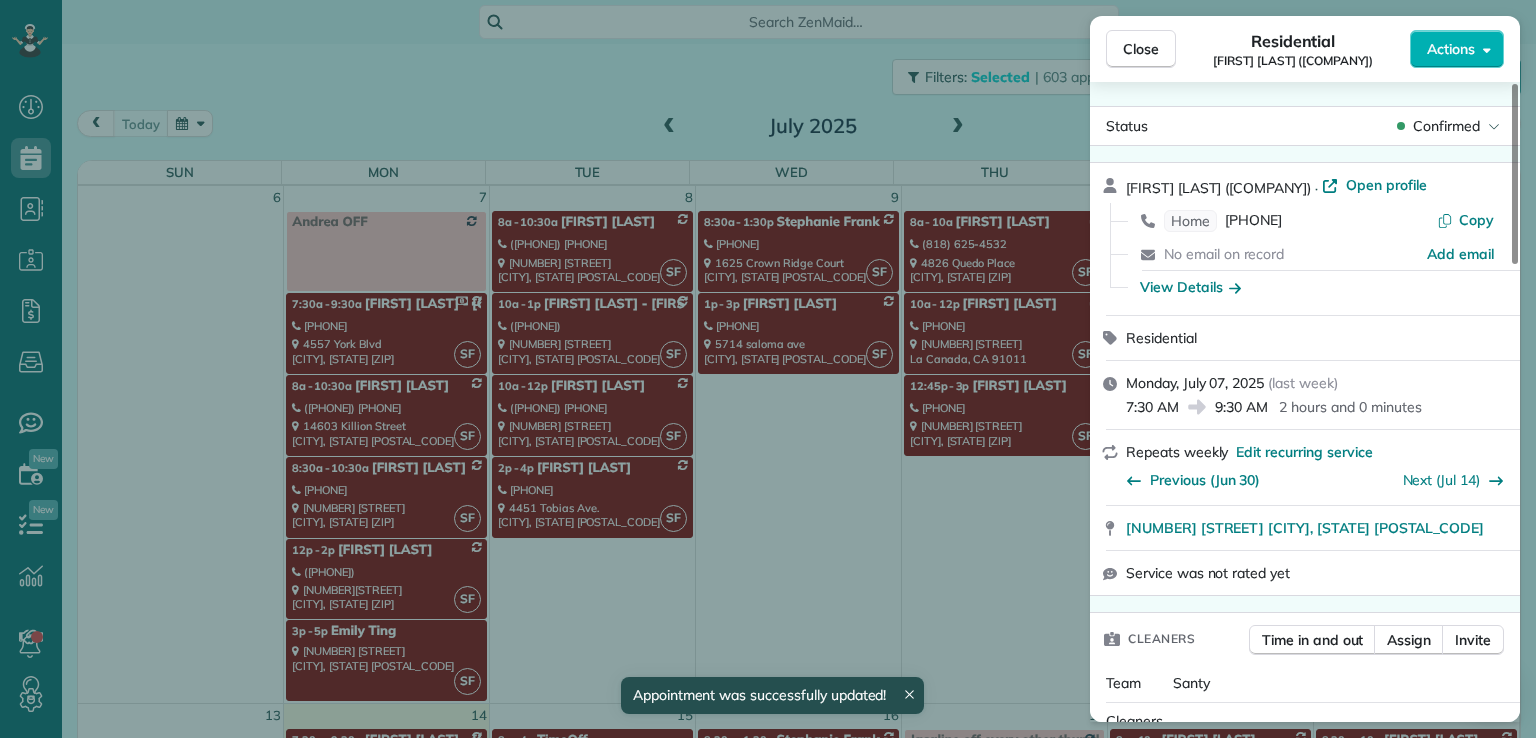 click on "Close" at bounding box center (1141, 49) 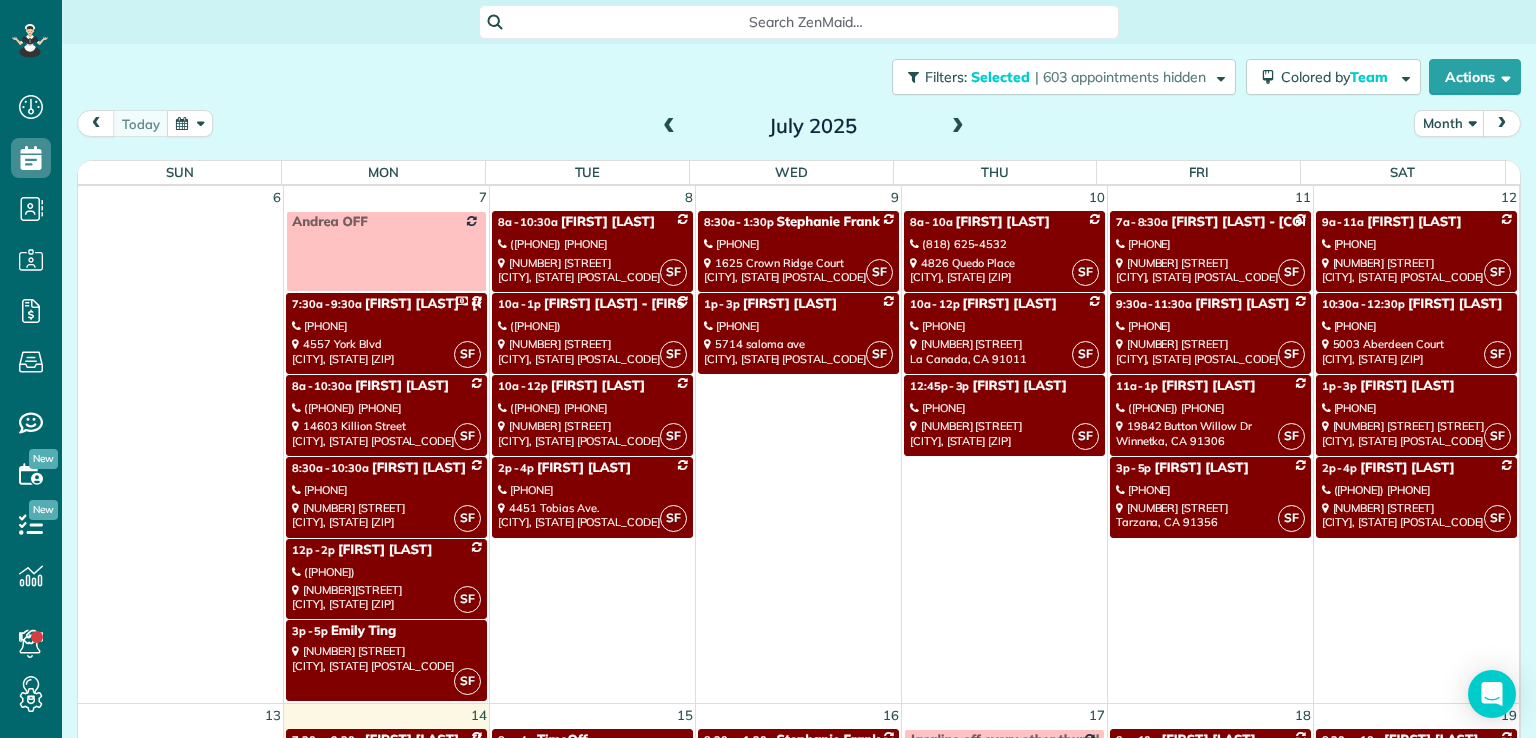 click on "(818) 625-4532" at bounding box center [1004, 244] 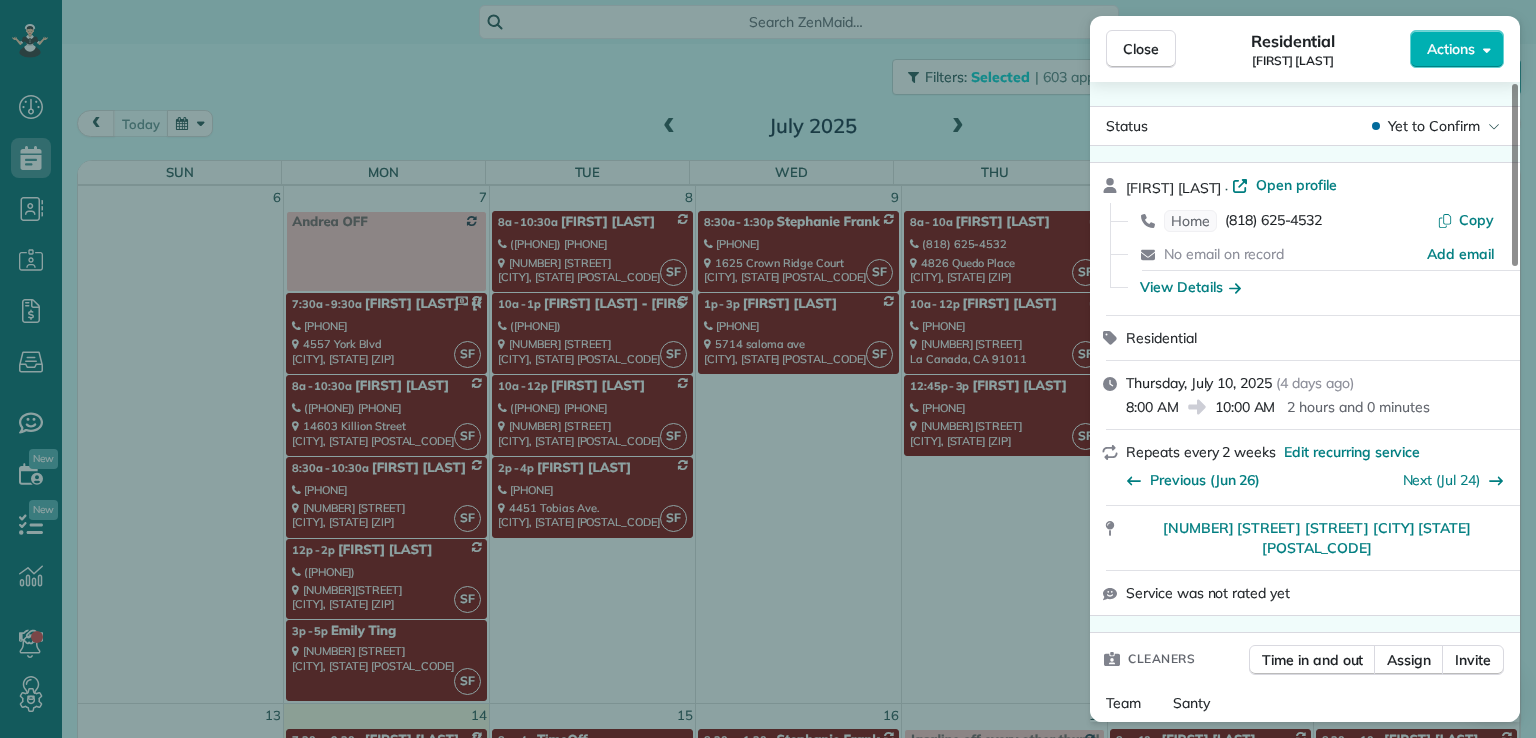 click on "Actions" at bounding box center [1451, 49] 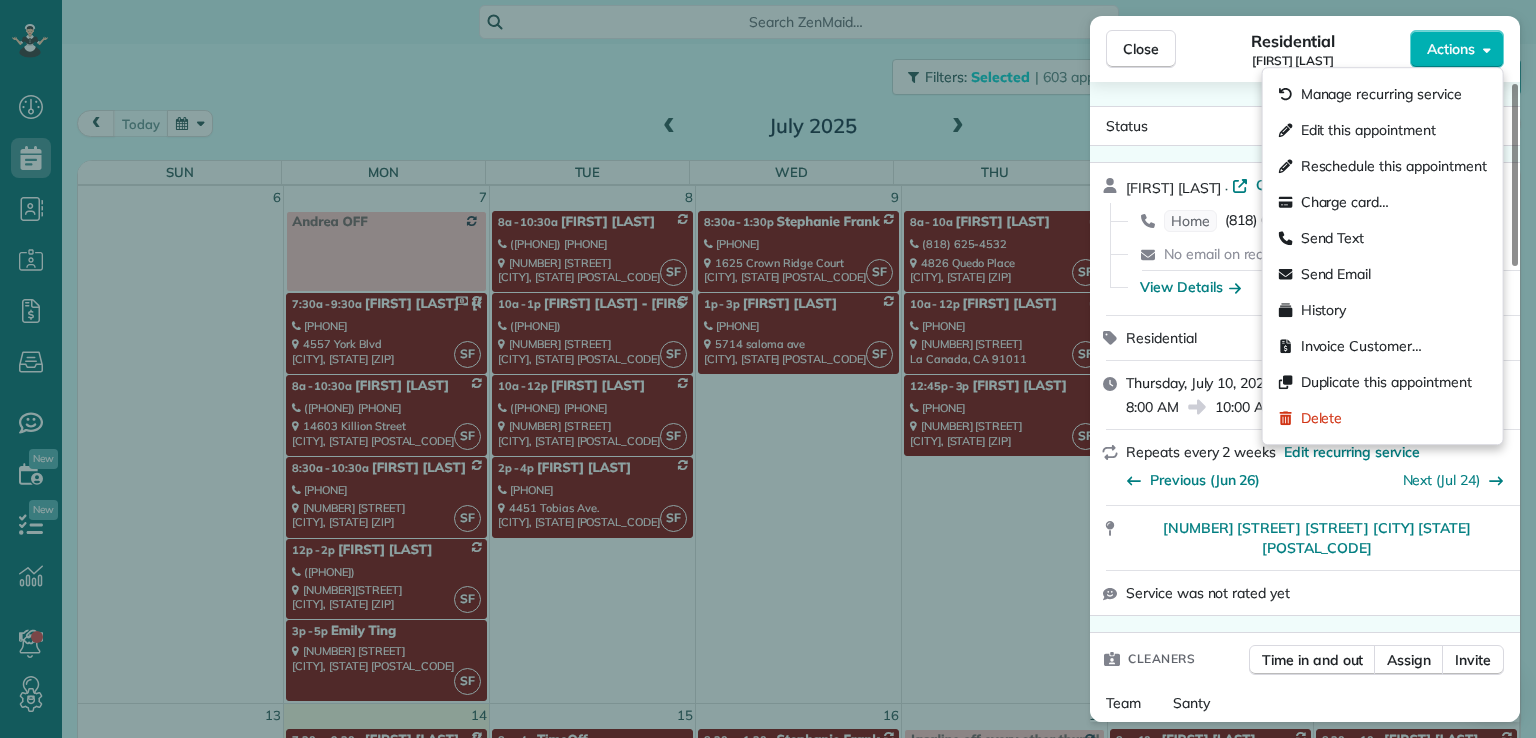 click on "Edit this appointment" at bounding box center (1368, 130) 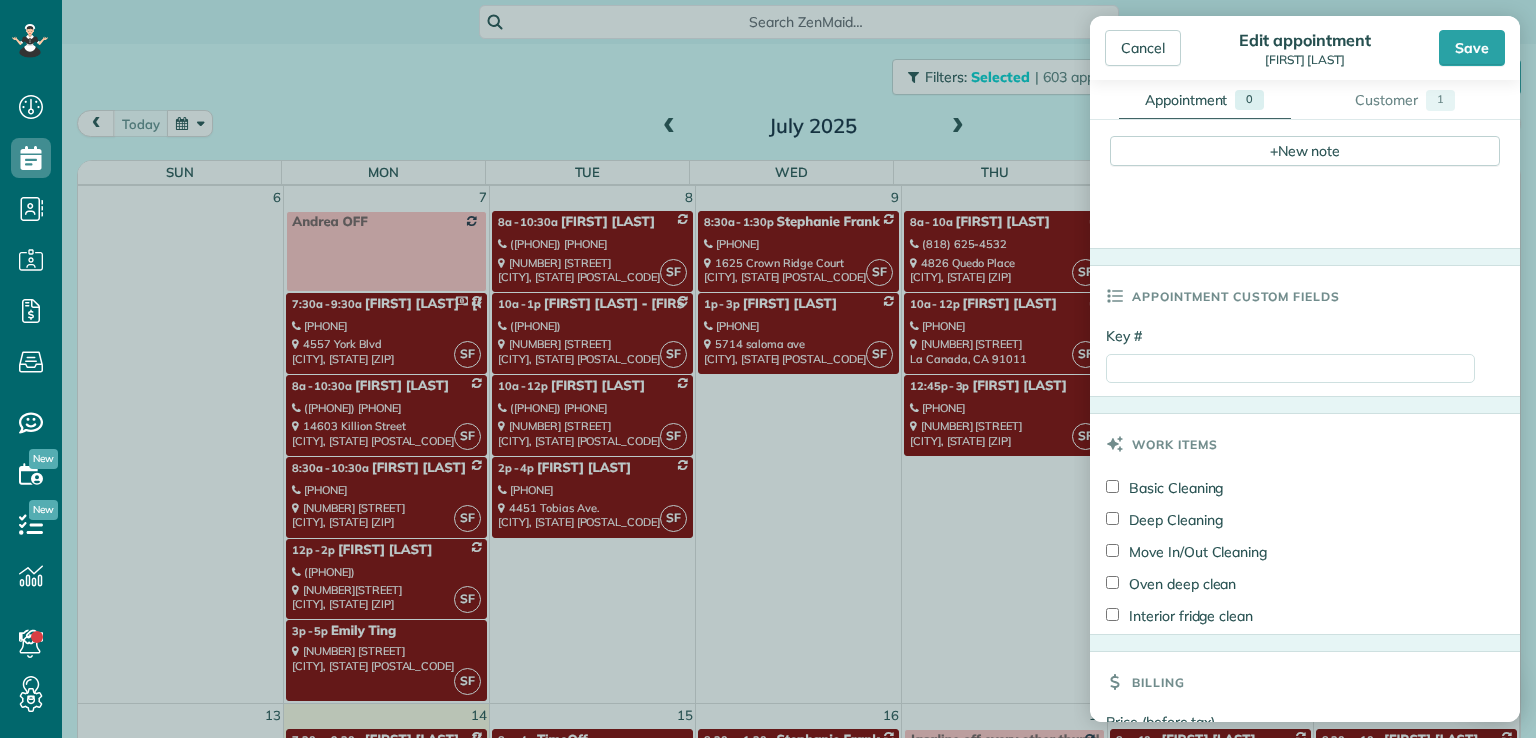 scroll, scrollTop: 934, scrollLeft: 0, axis: vertical 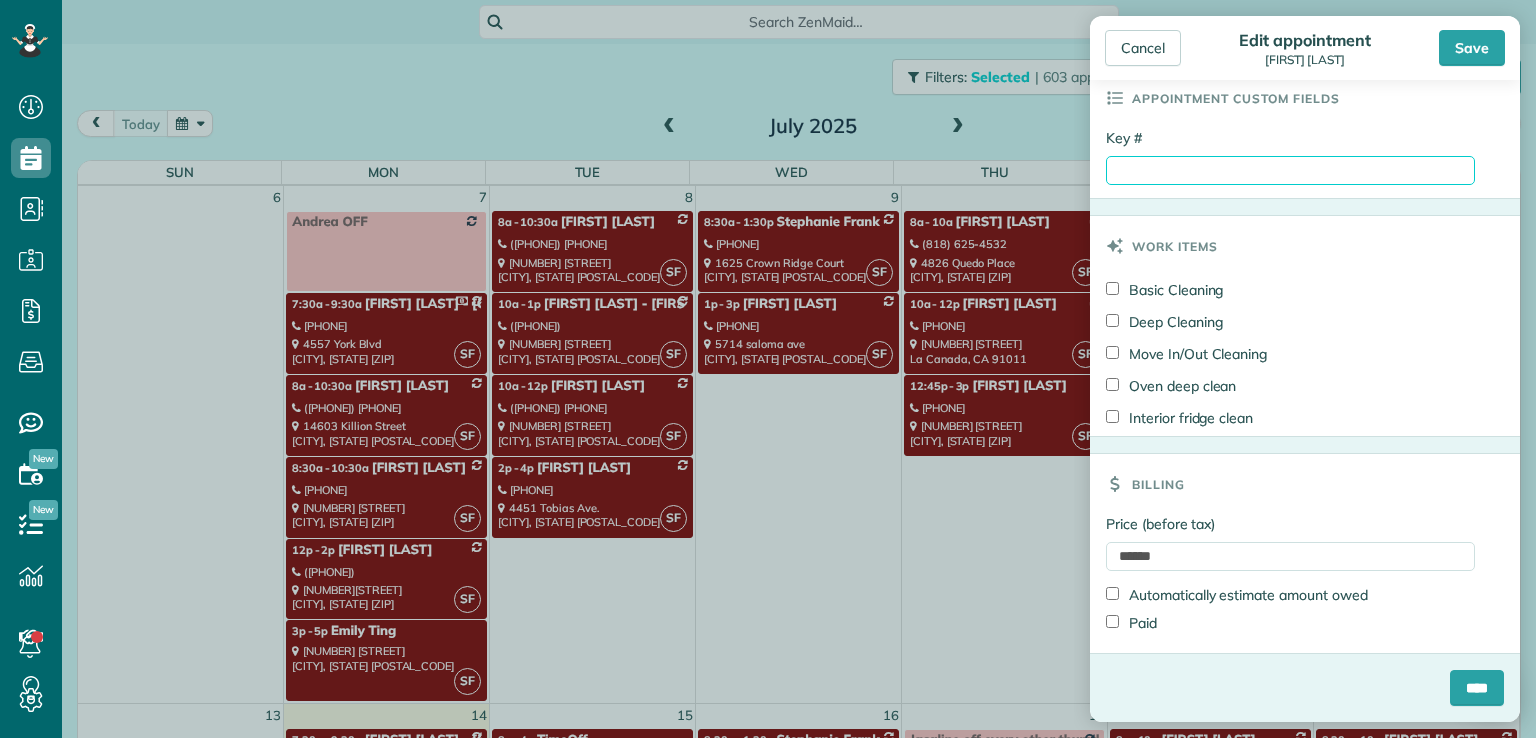 click on "Key #" at bounding box center [1290, 170] 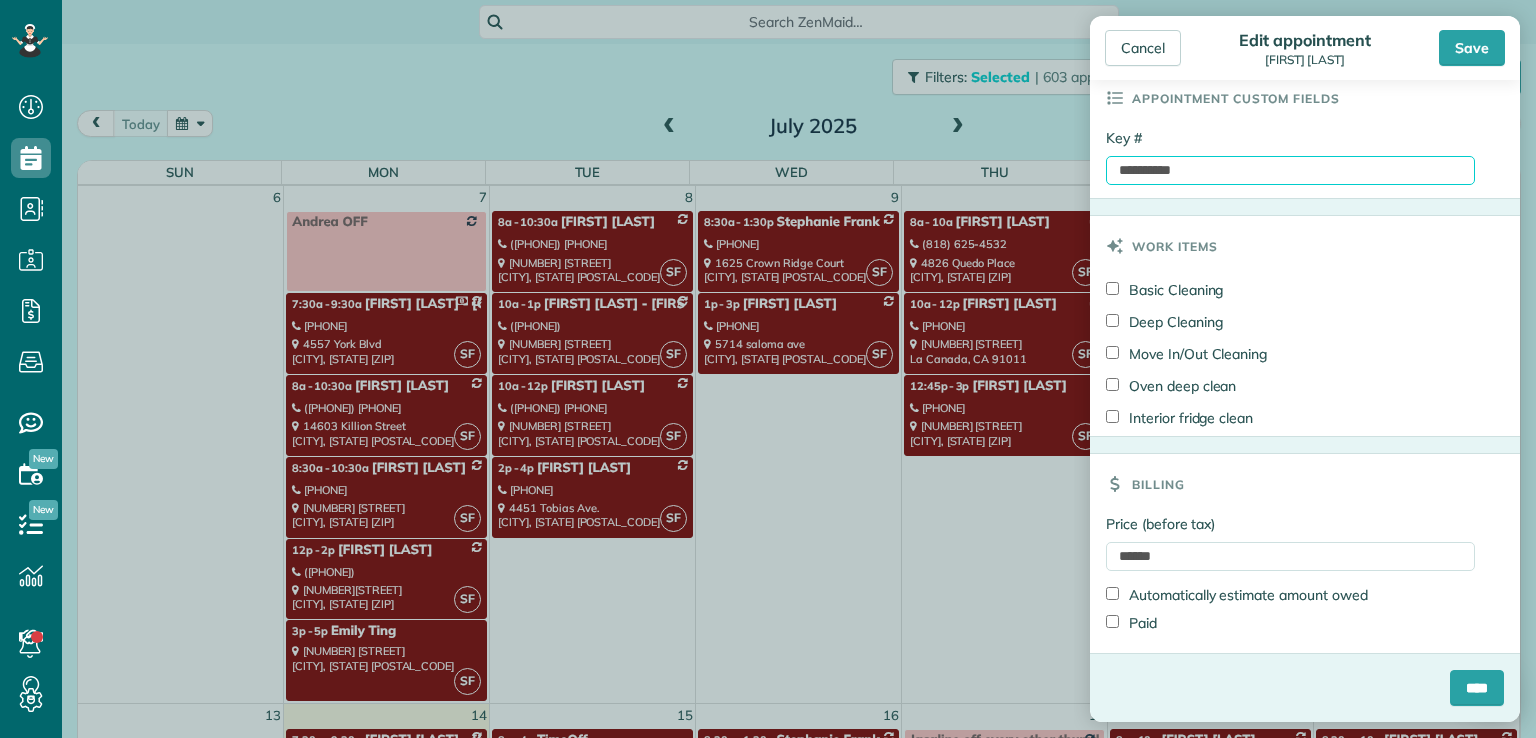 type on "**********" 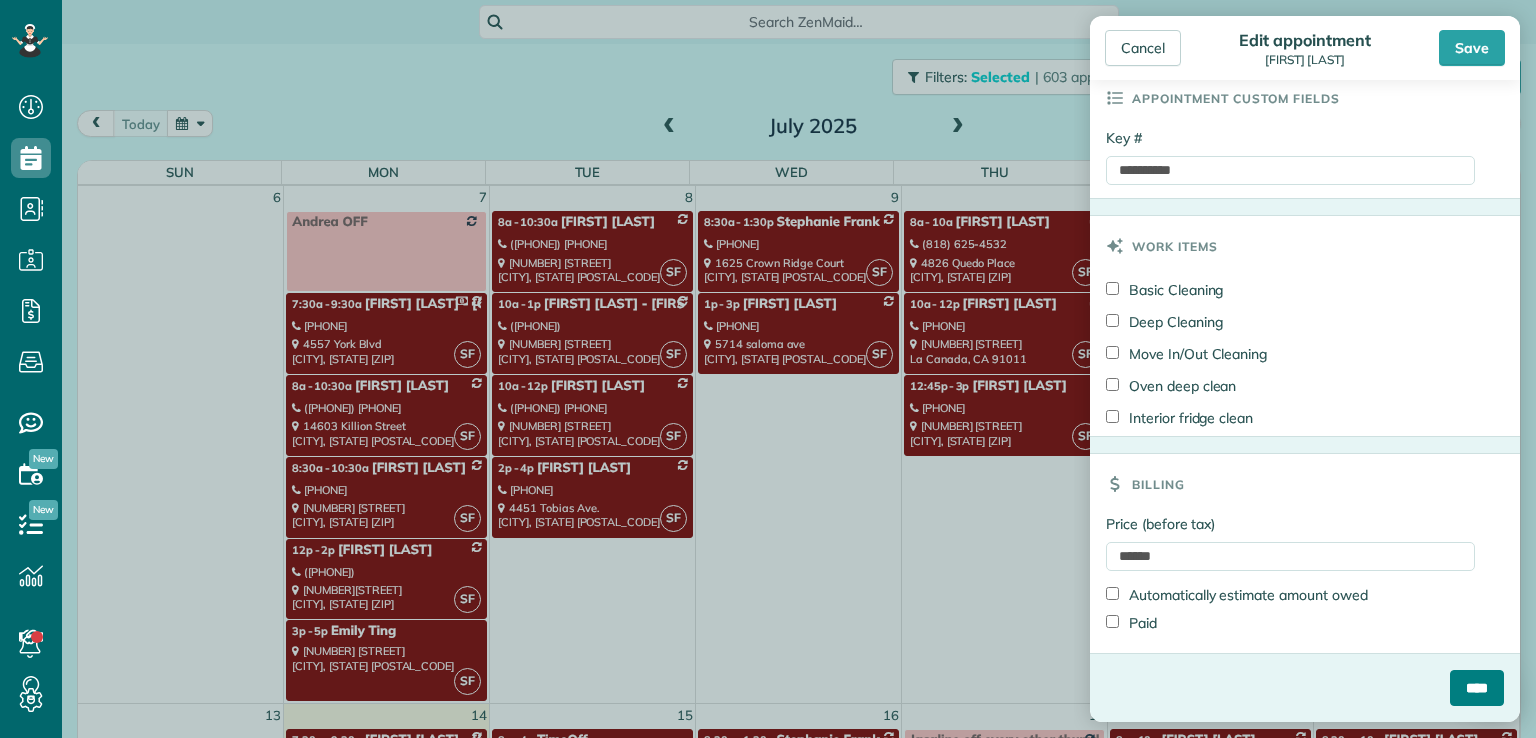 click on "****" at bounding box center [1477, 688] 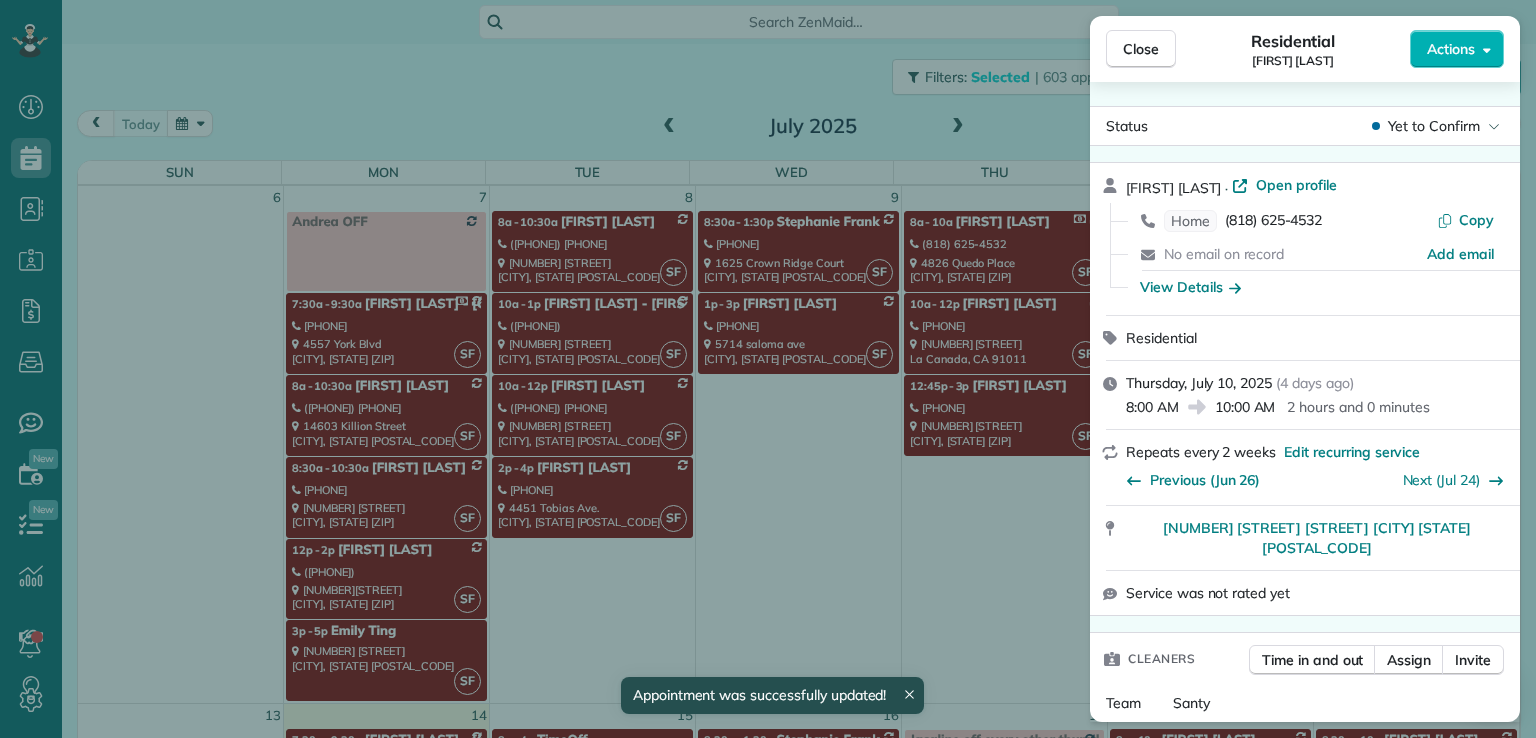 scroll, scrollTop: 353, scrollLeft: 0, axis: vertical 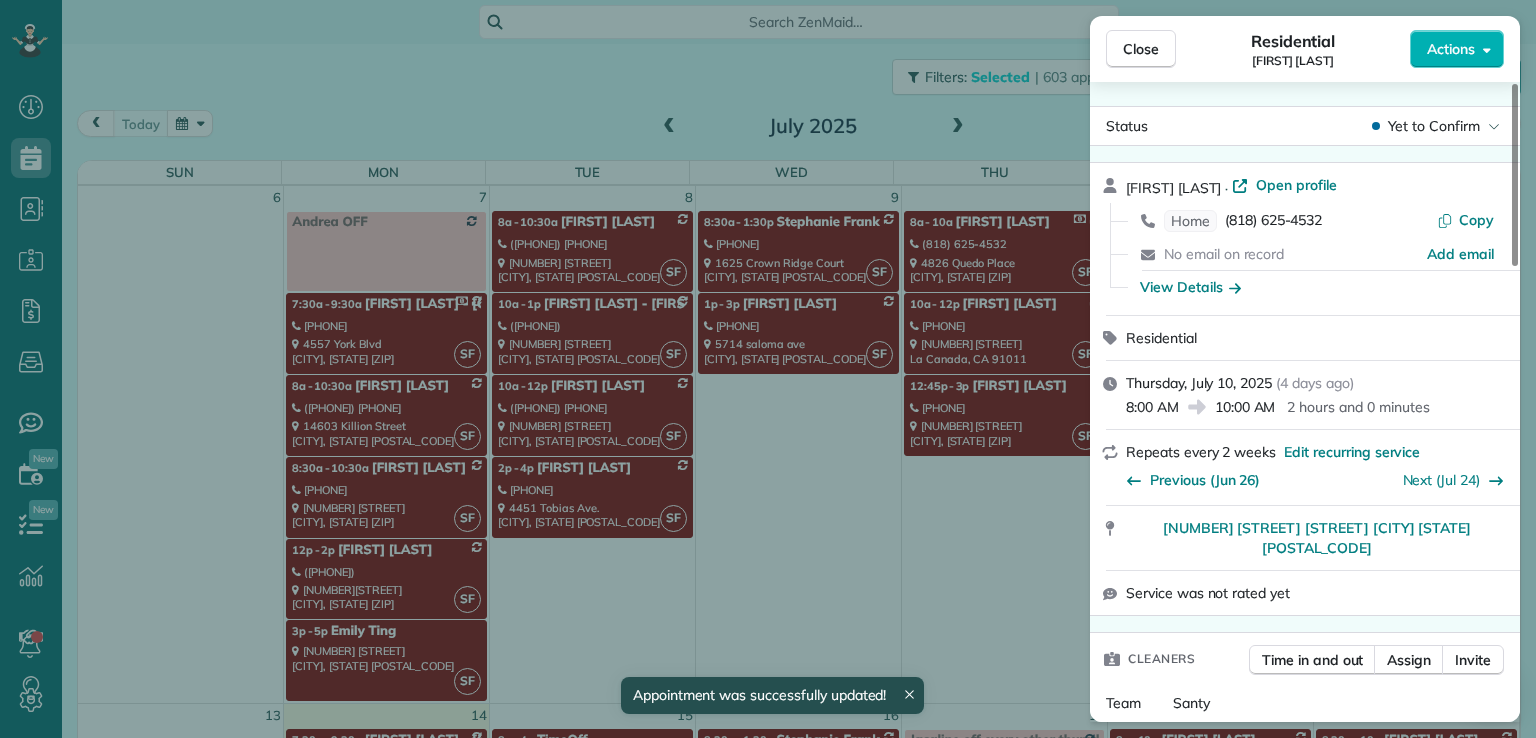 click on "Close" at bounding box center [1141, 49] 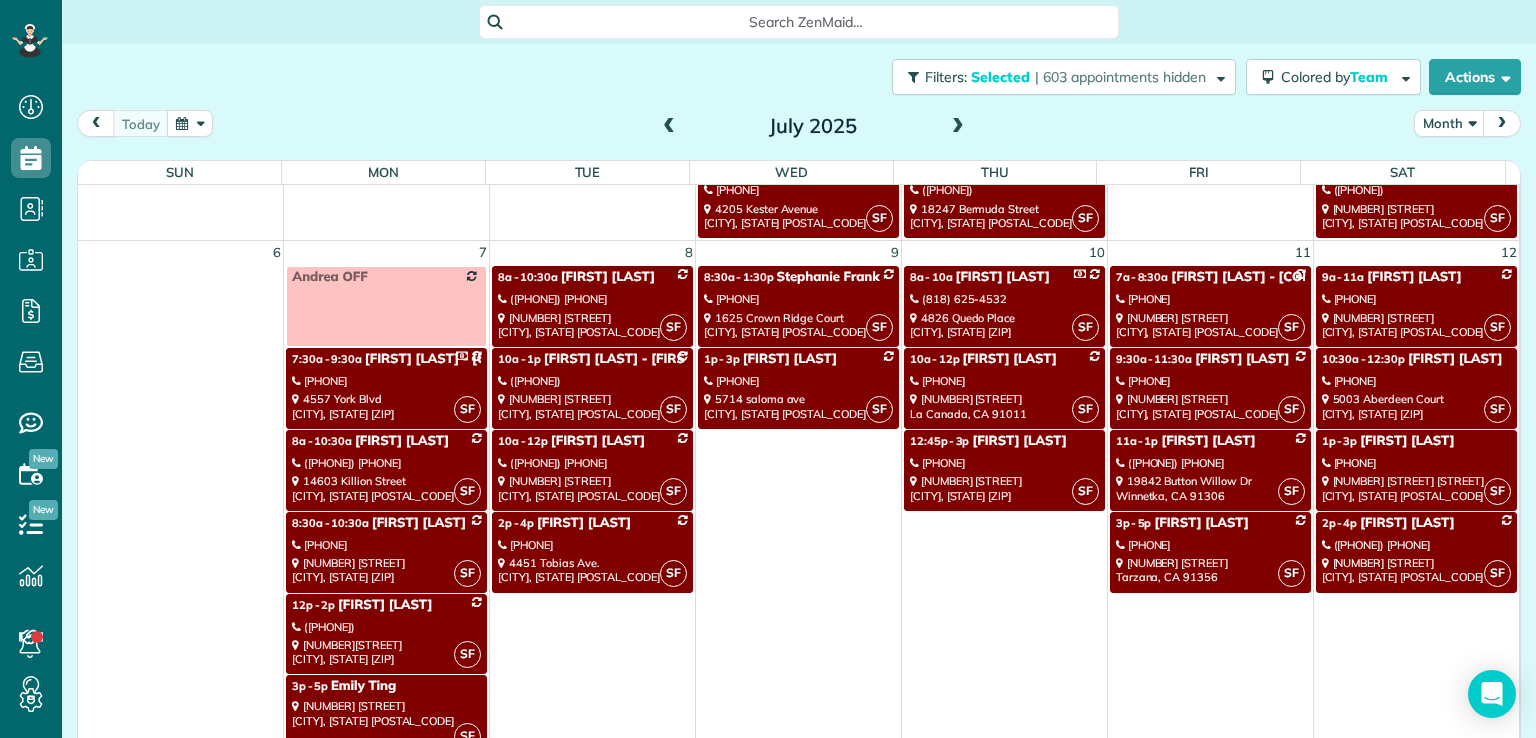 scroll, scrollTop: 320, scrollLeft: 0, axis: vertical 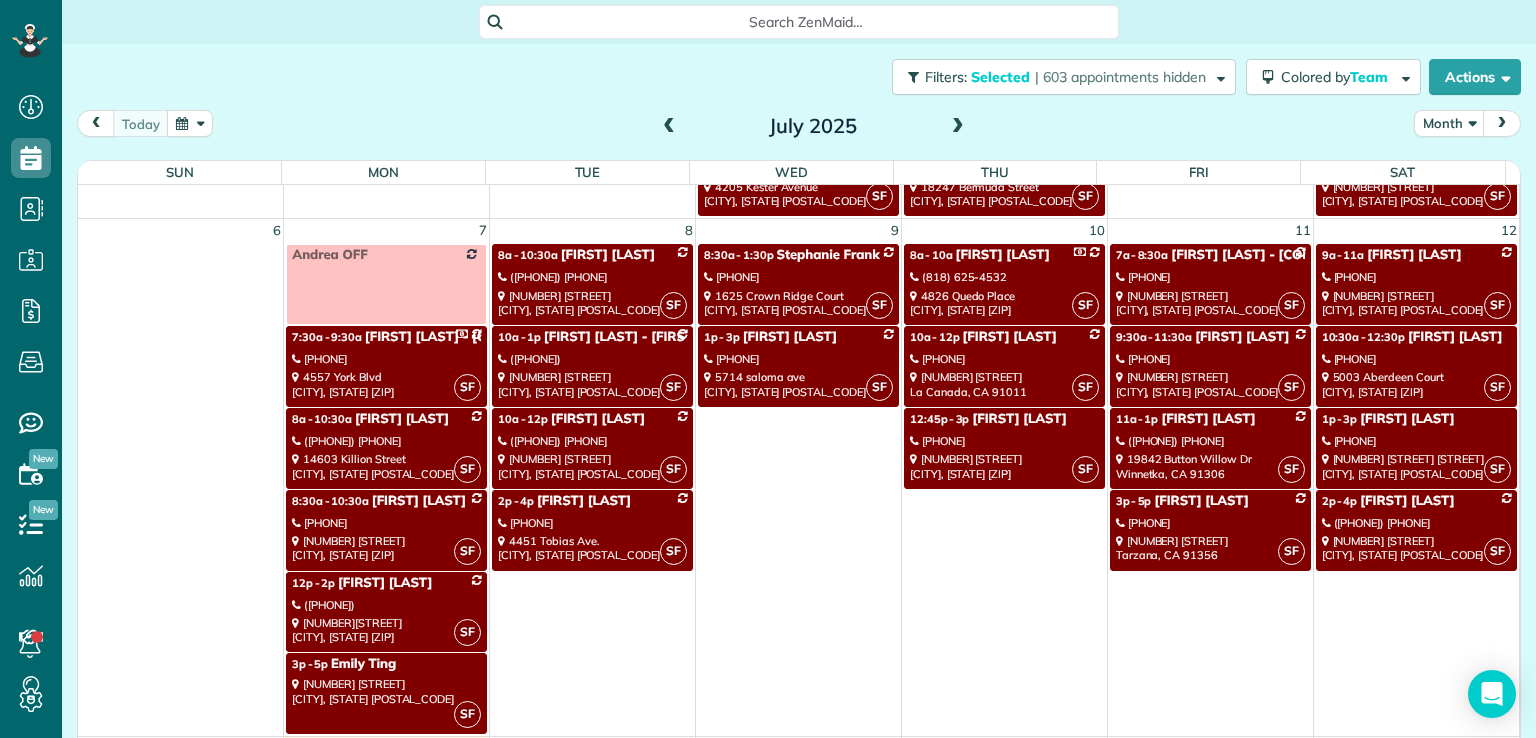 click on "1622 North Curson Avenue Los Angeles, CA 90046" at bounding box center [1210, 384] 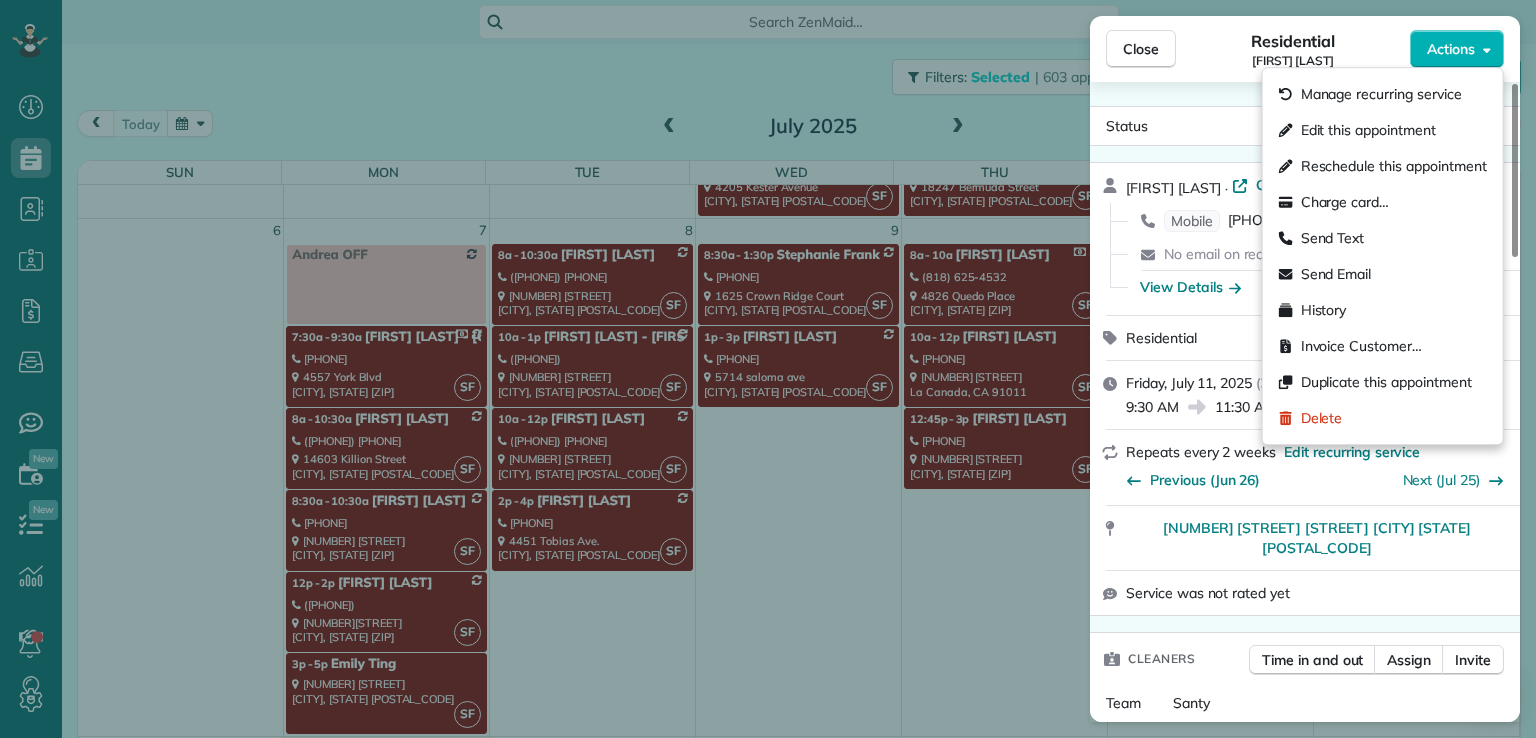 click on "Actions" at bounding box center [1451, 49] 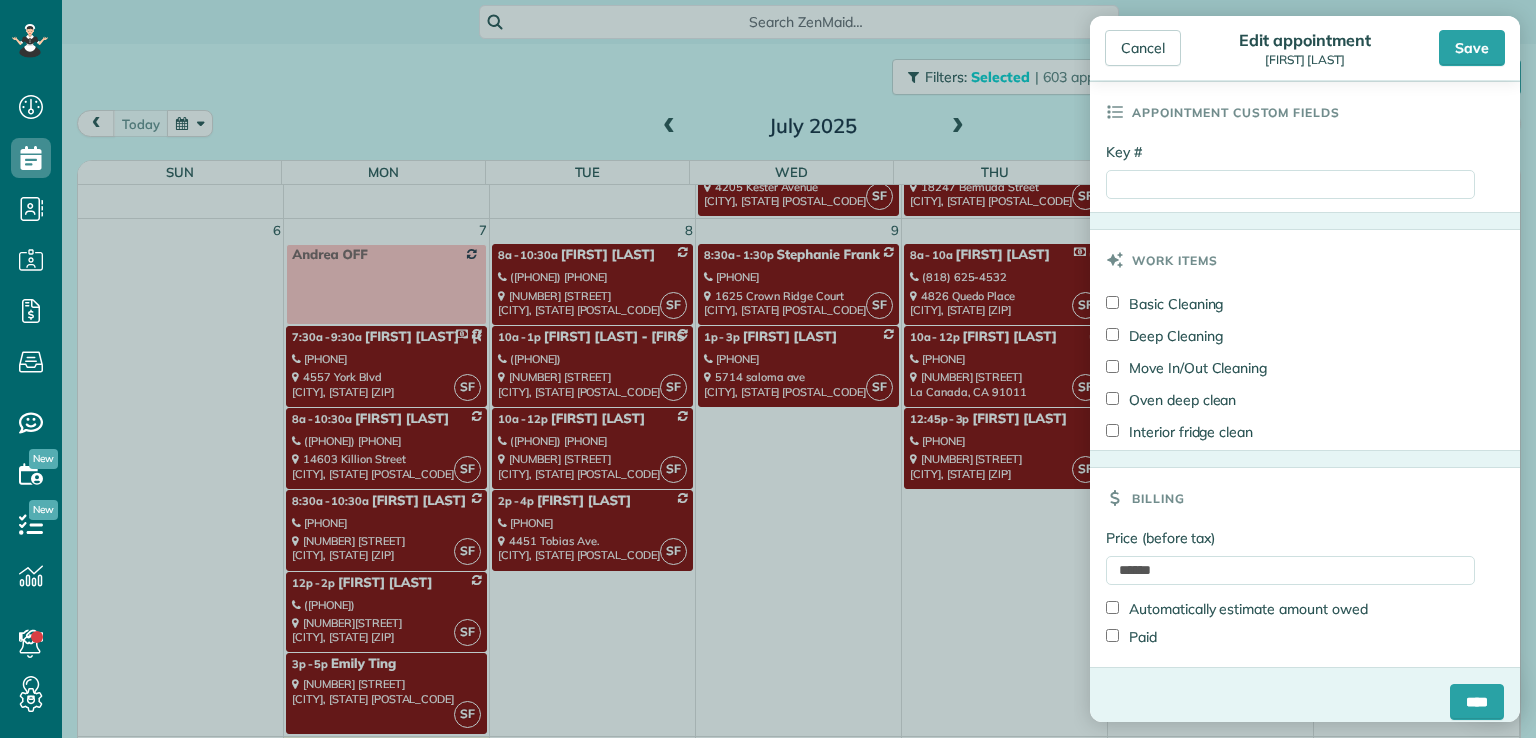 scroll, scrollTop: 934, scrollLeft: 0, axis: vertical 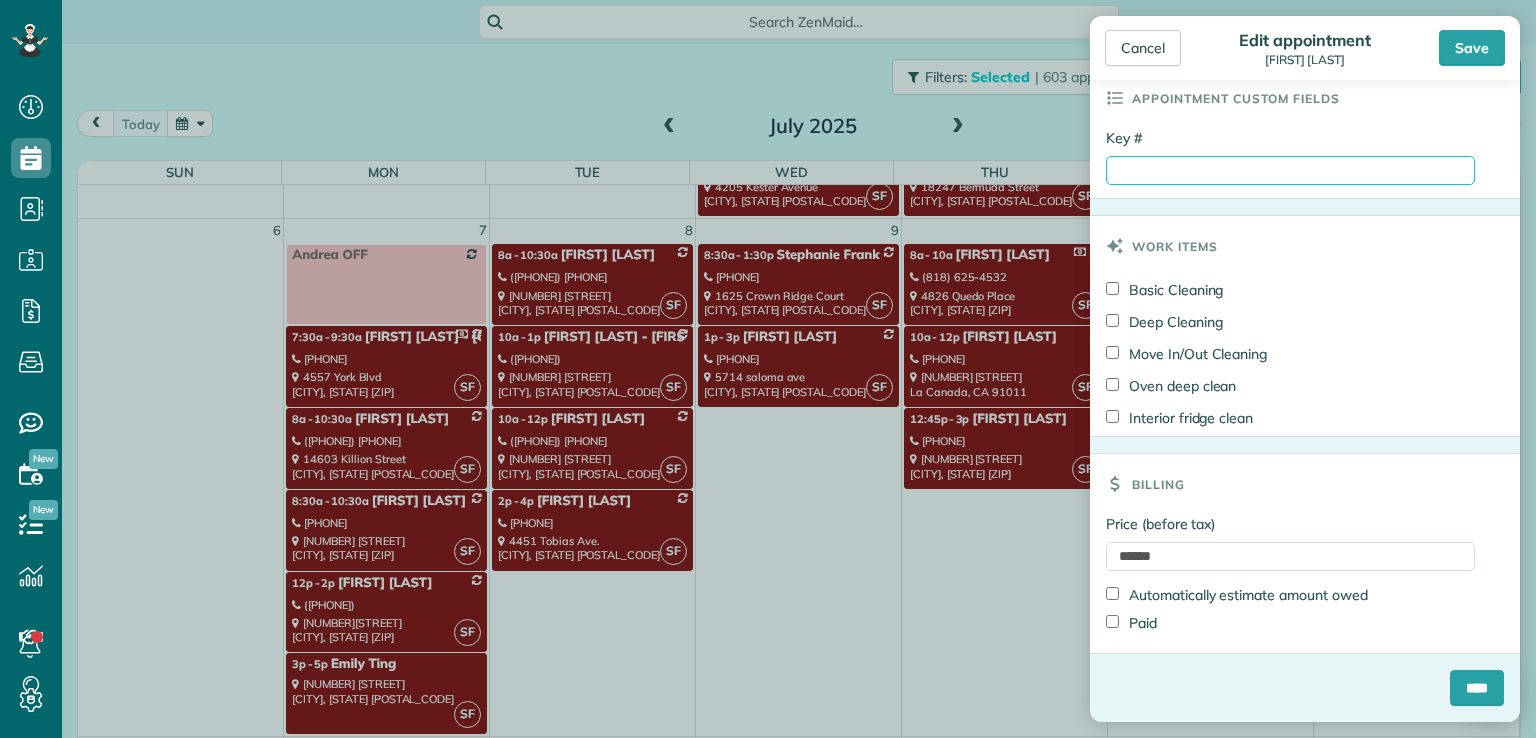 click on "Key #" at bounding box center (1290, 170) 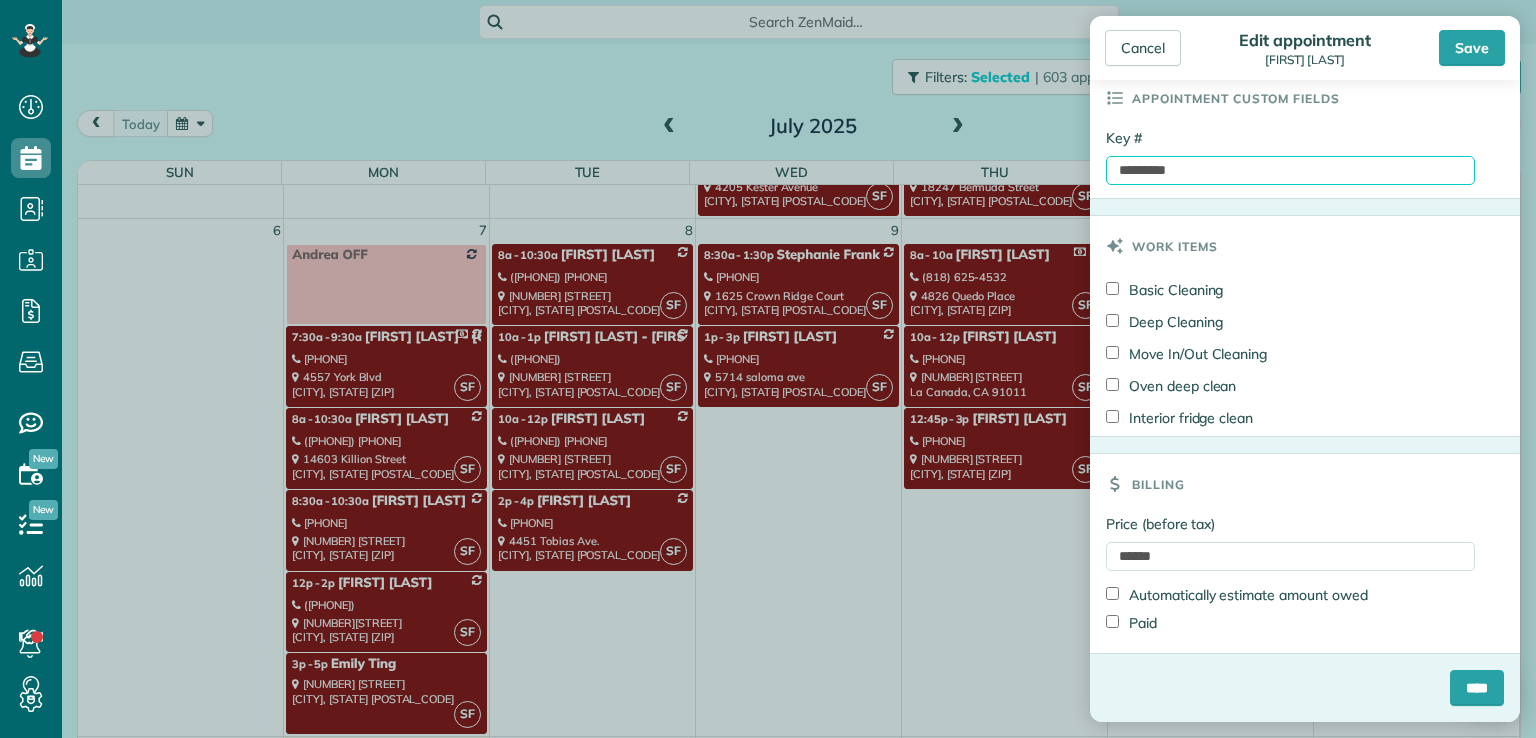 type on "*********" 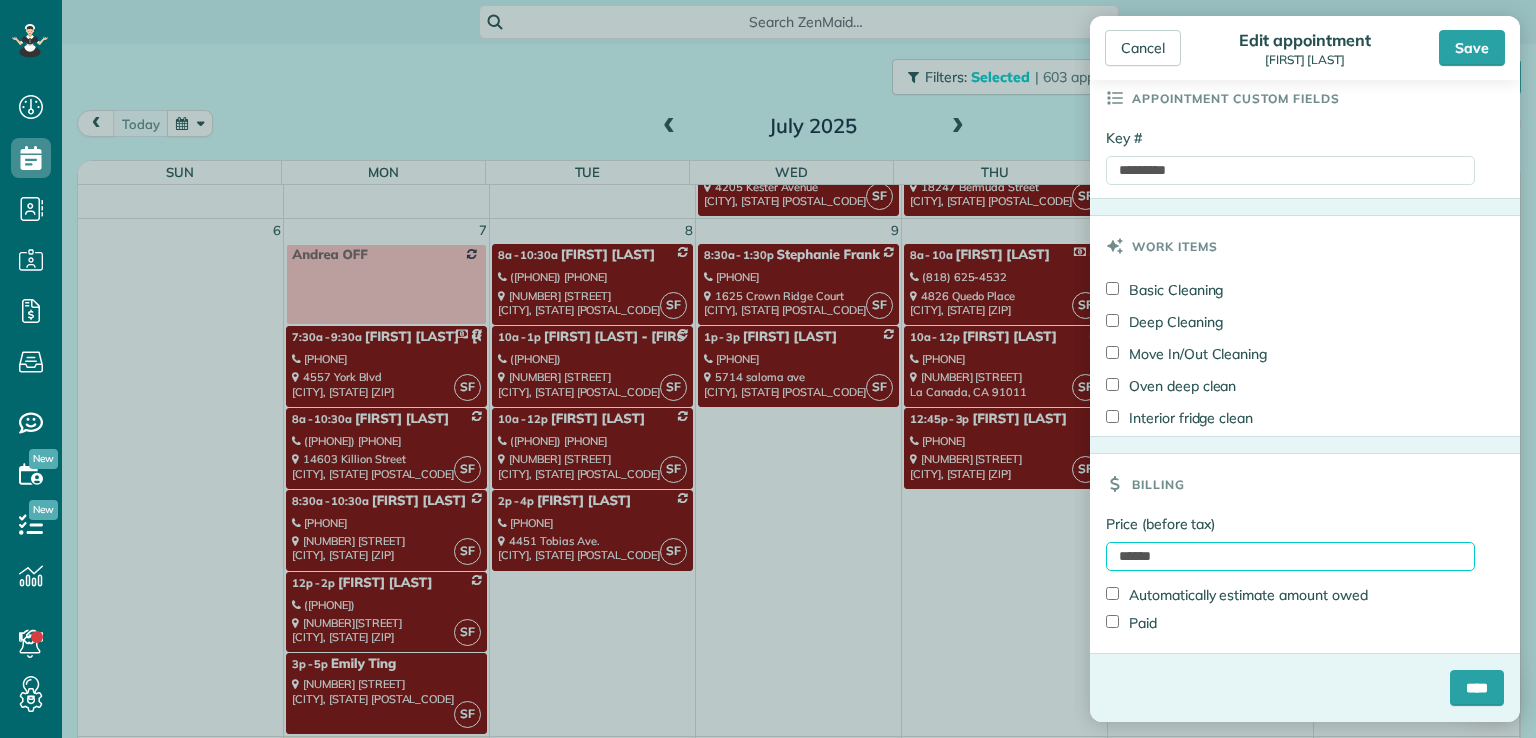 click on "******" at bounding box center [1290, 556] 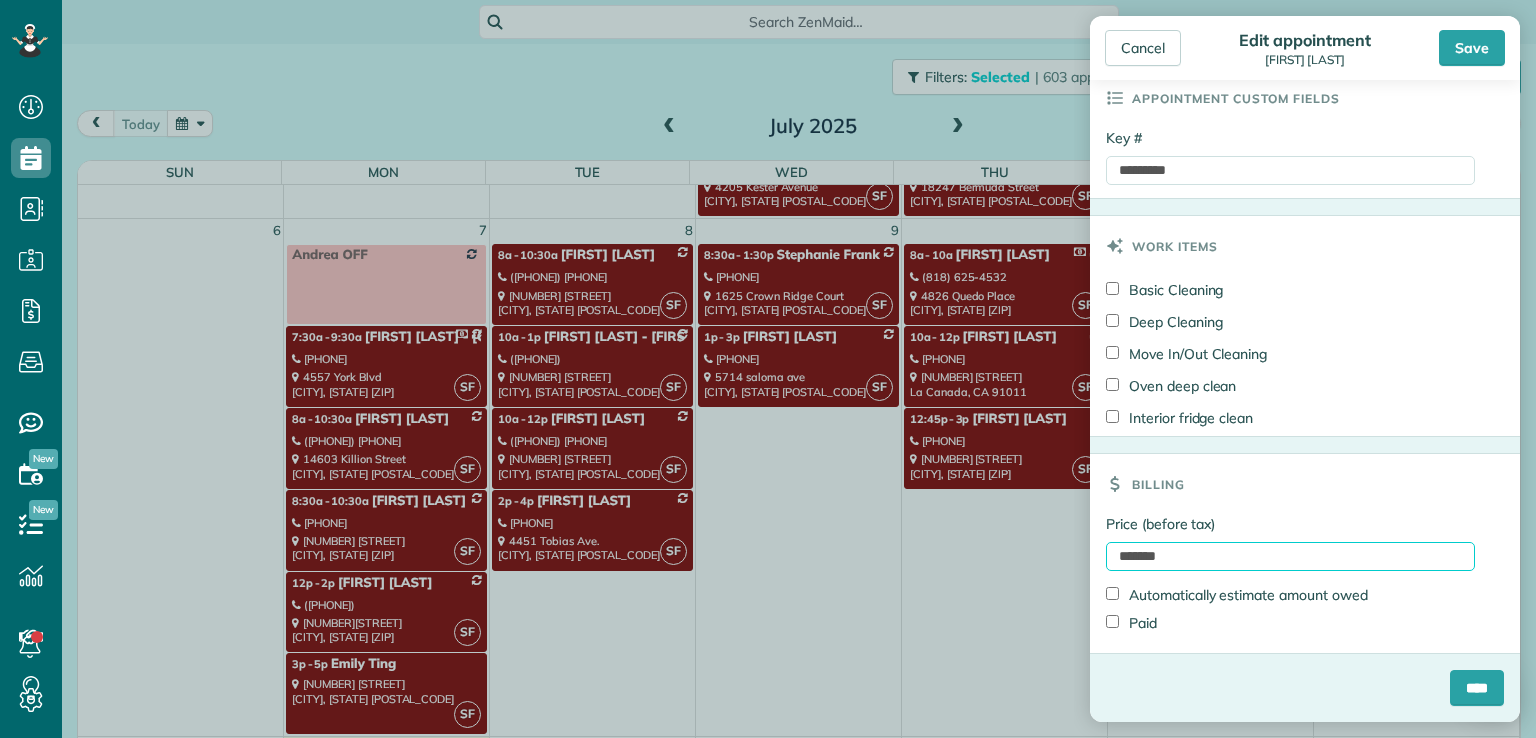 type on "*******" 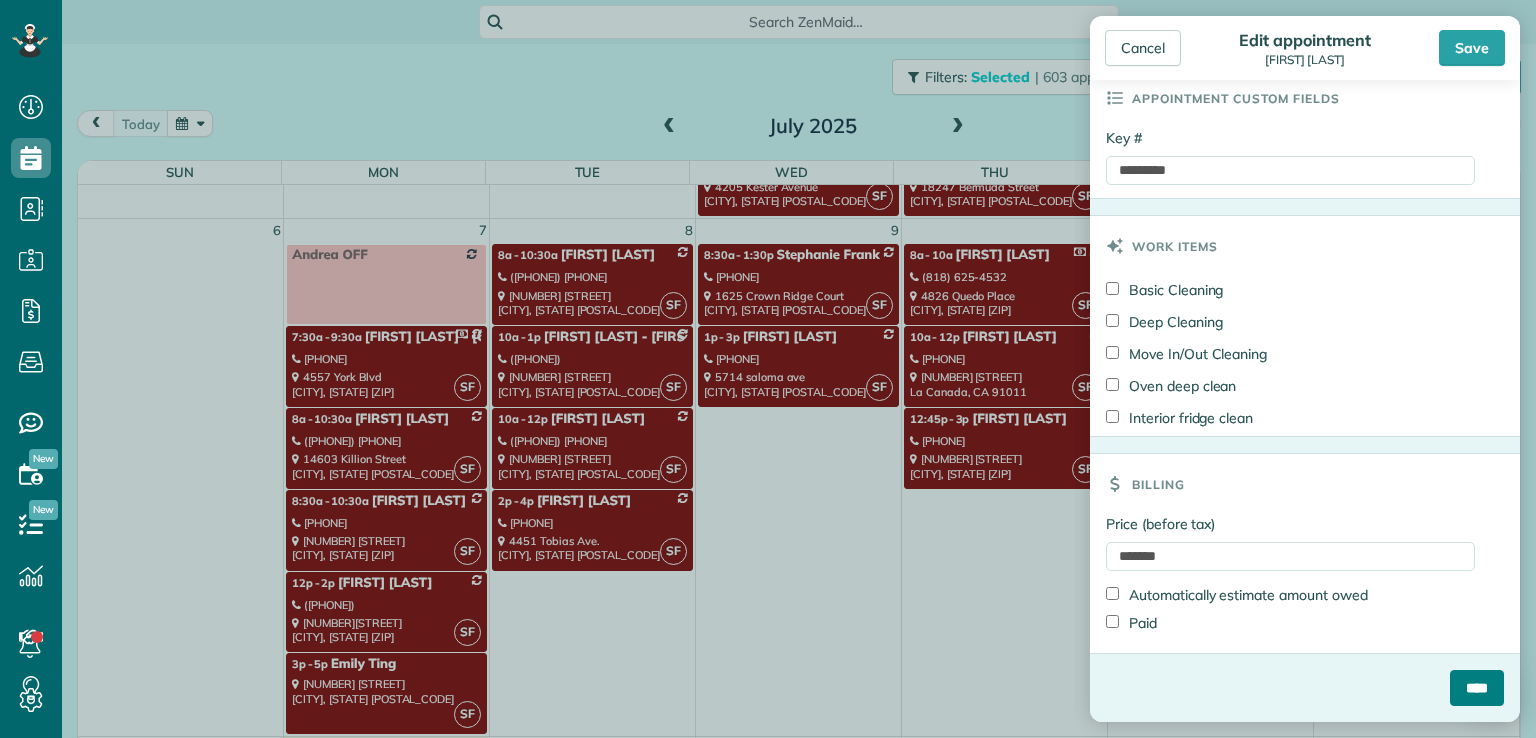 click on "****" at bounding box center [1477, 688] 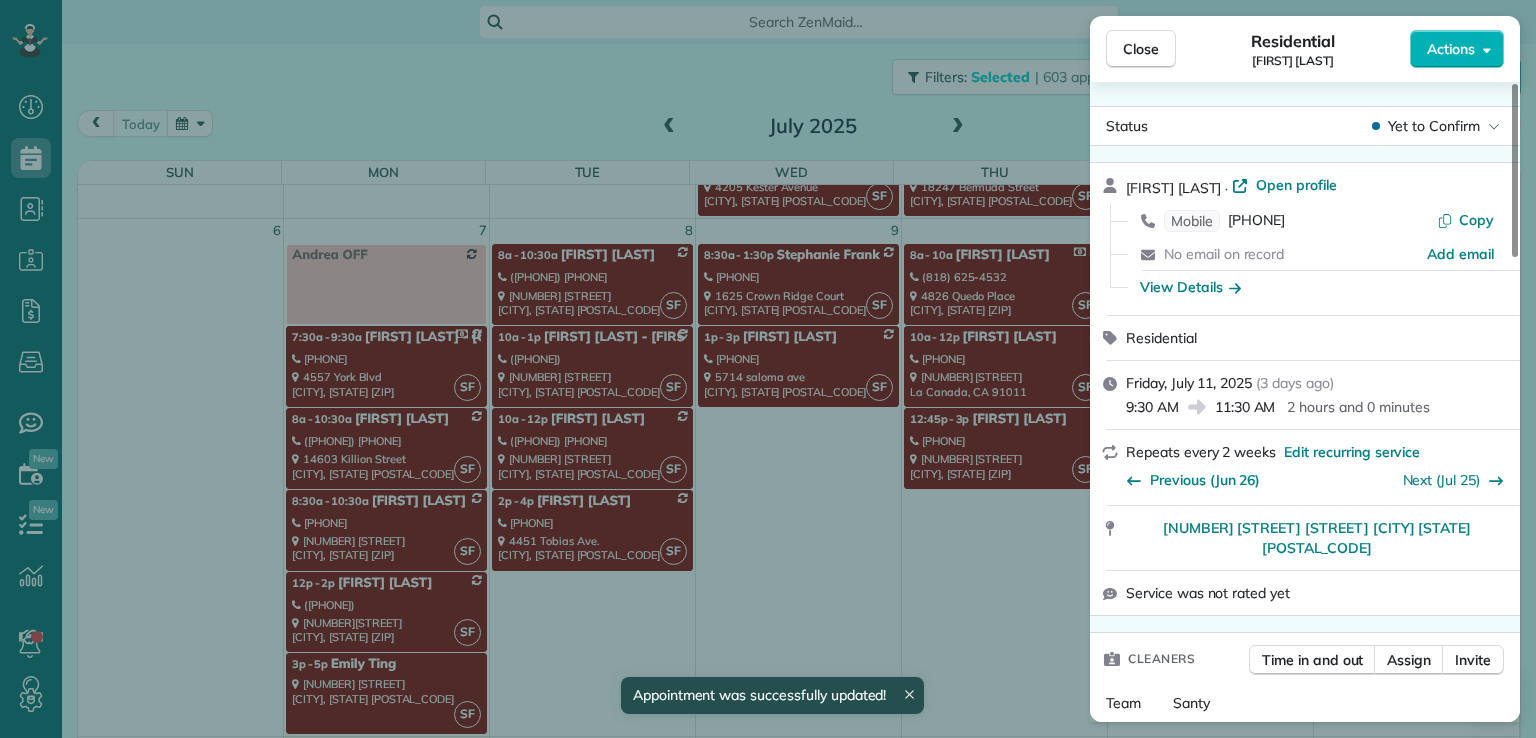 scroll, scrollTop: 320, scrollLeft: 0, axis: vertical 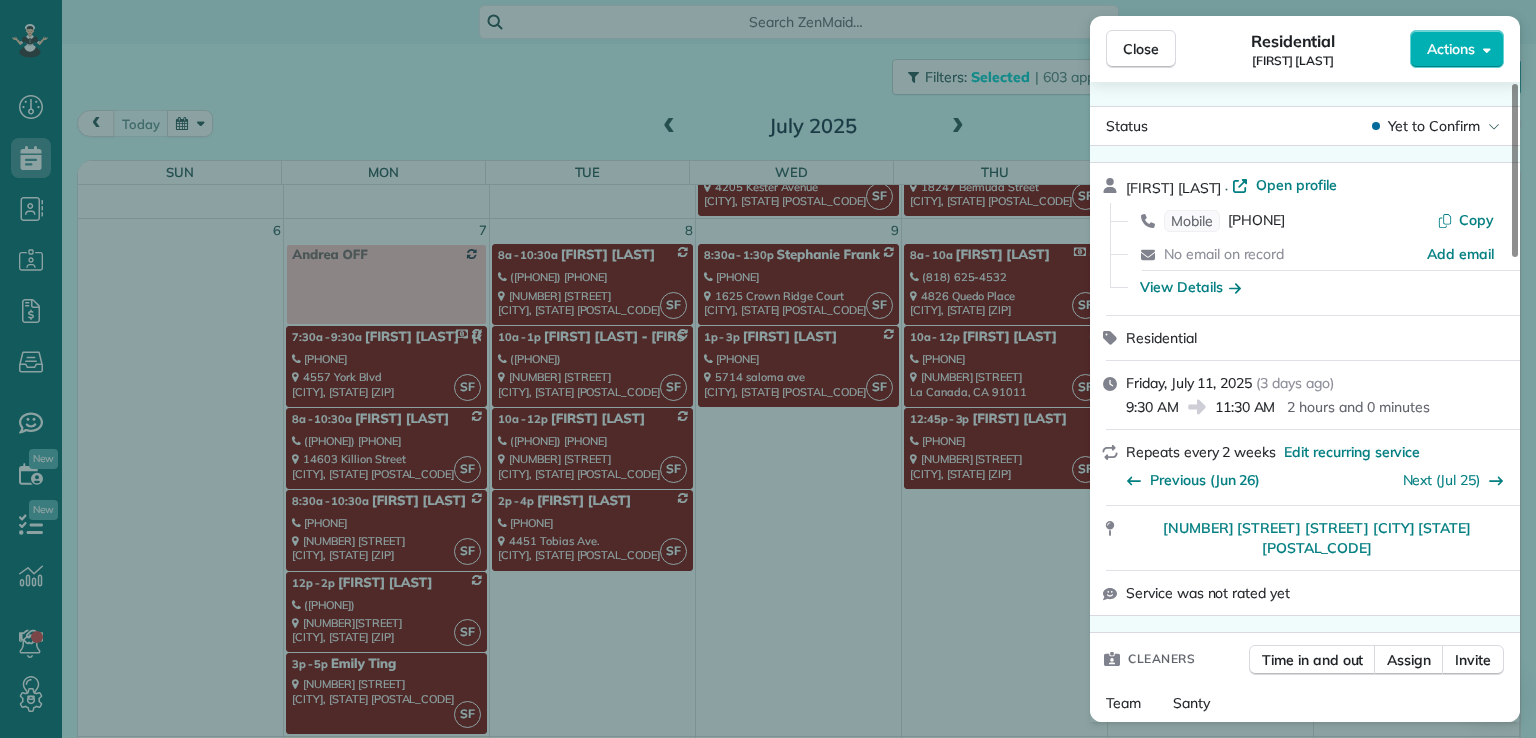 click on "Close" at bounding box center [1141, 49] 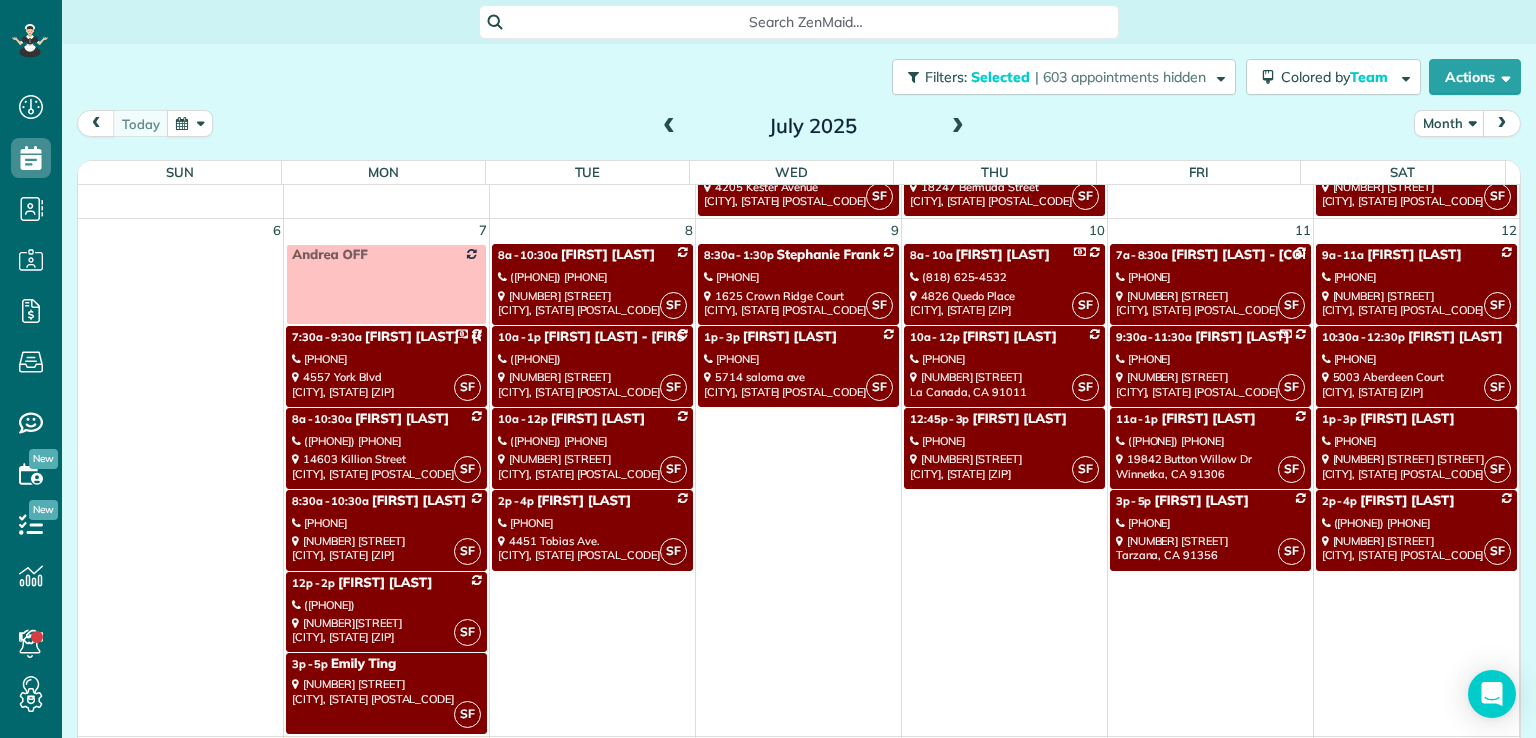 click on "[FIRST] [LAST]" at bounding box center (1208, 419) 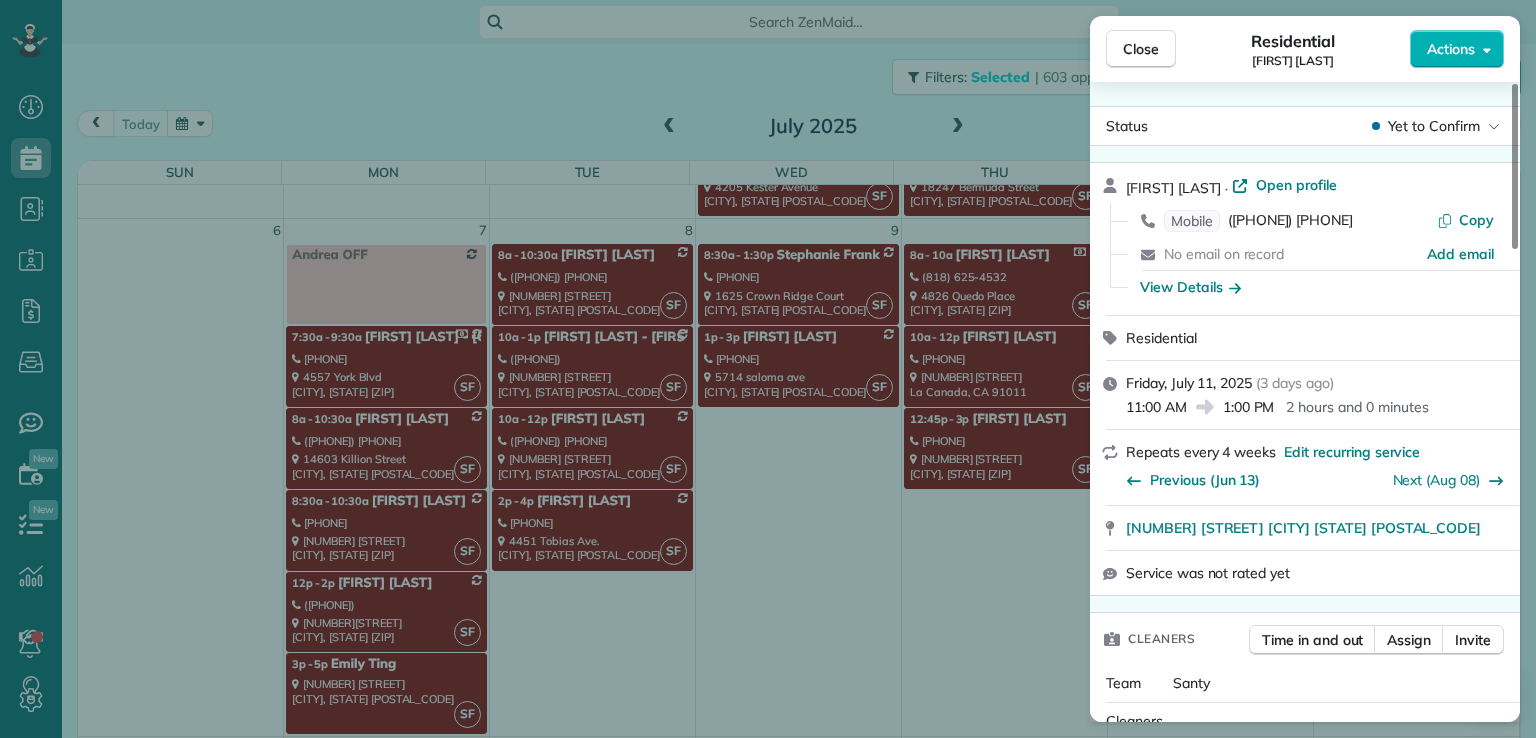click on "Actions" at bounding box center [1451, 49] 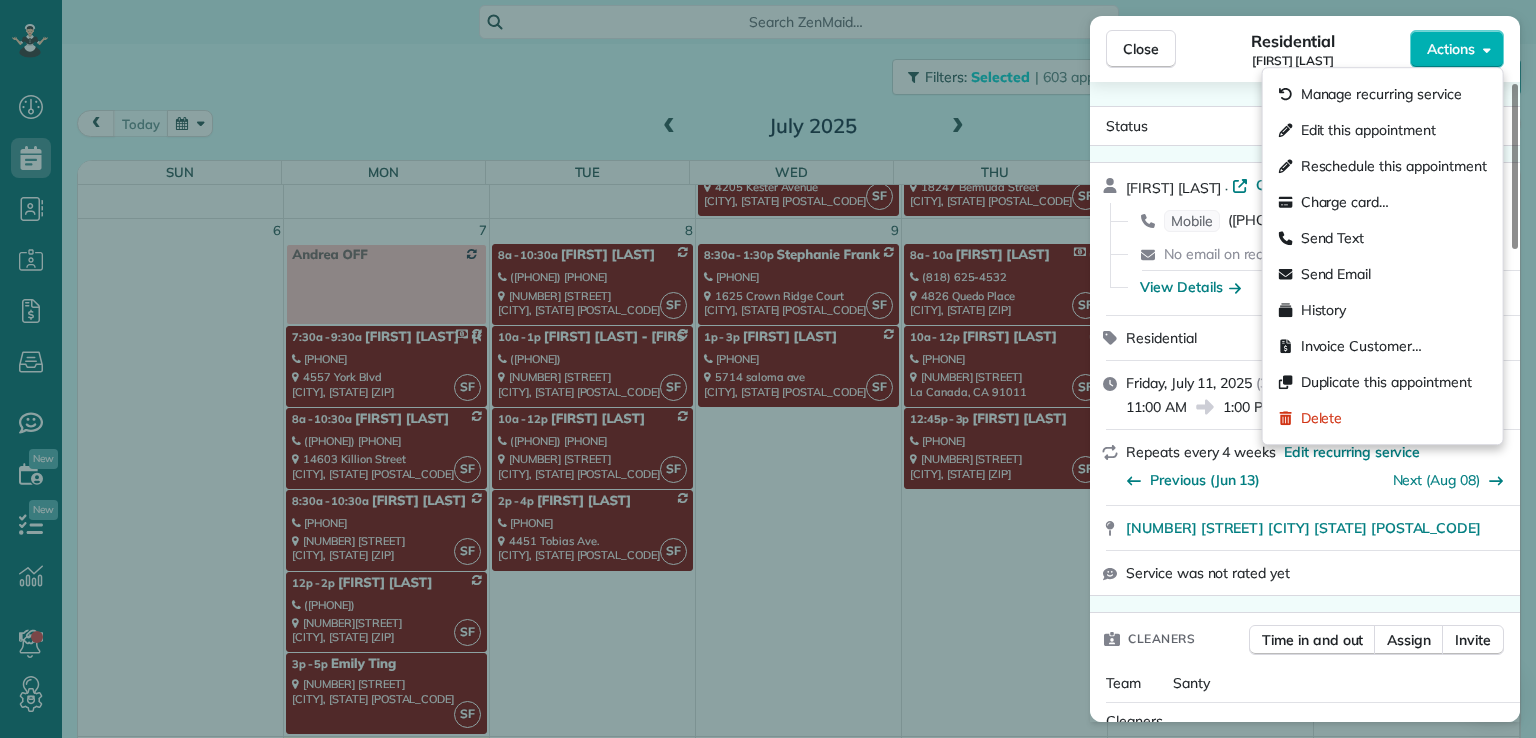 click on "Edit this appointment" at bounding box center [1368, 130] 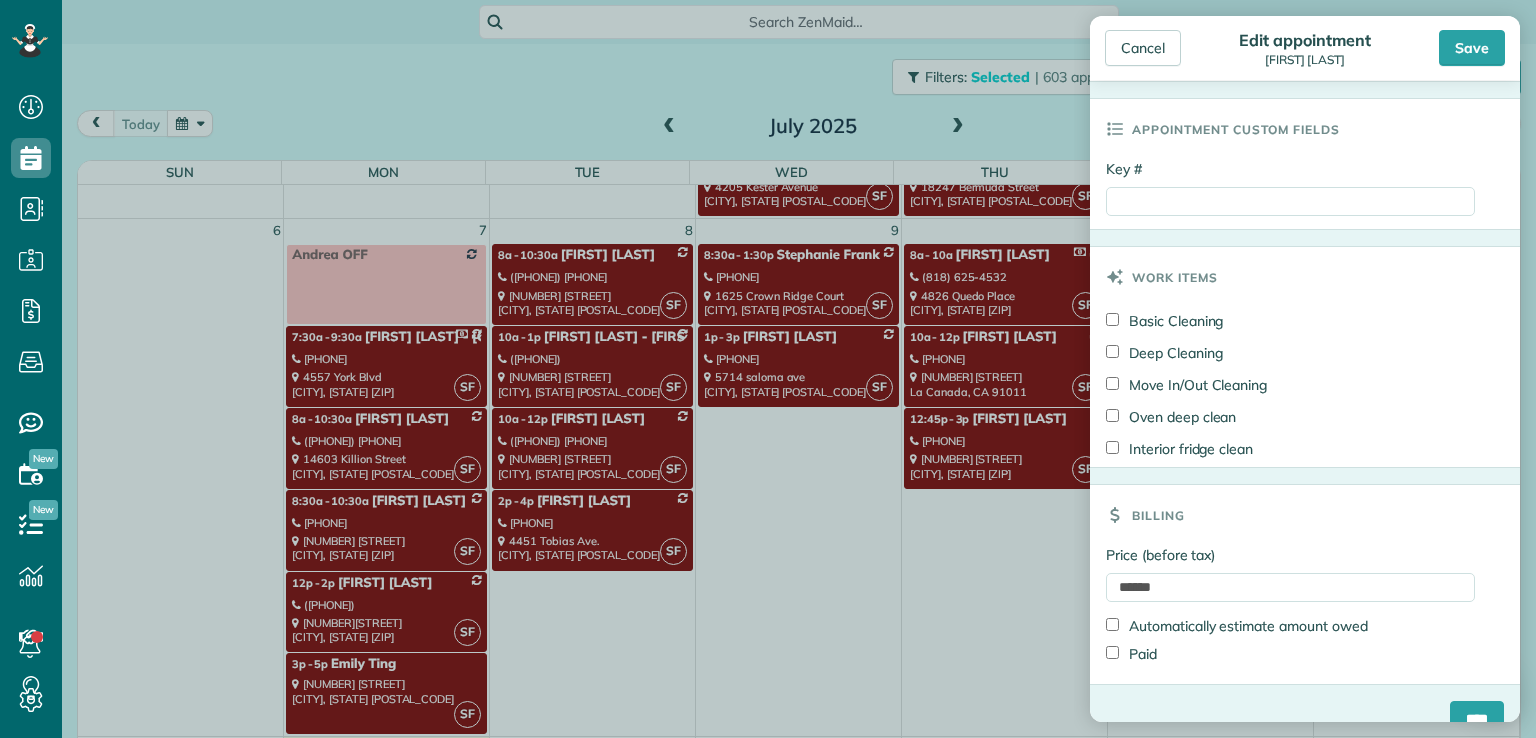 scroll, scrollTop: 1059, scrollLeft: 0, axis: vertical 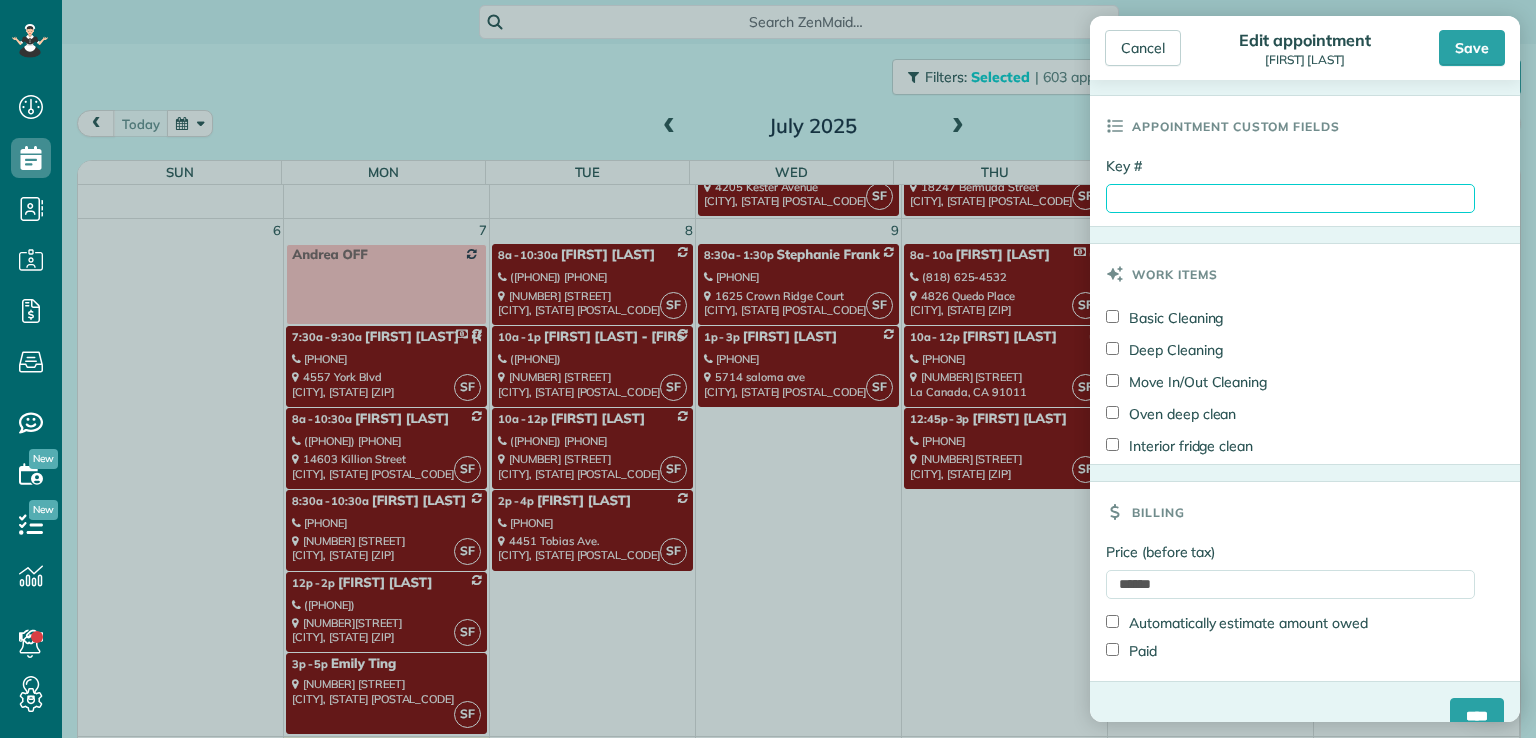 click on "Key #" at bounding box center (1290, 198) 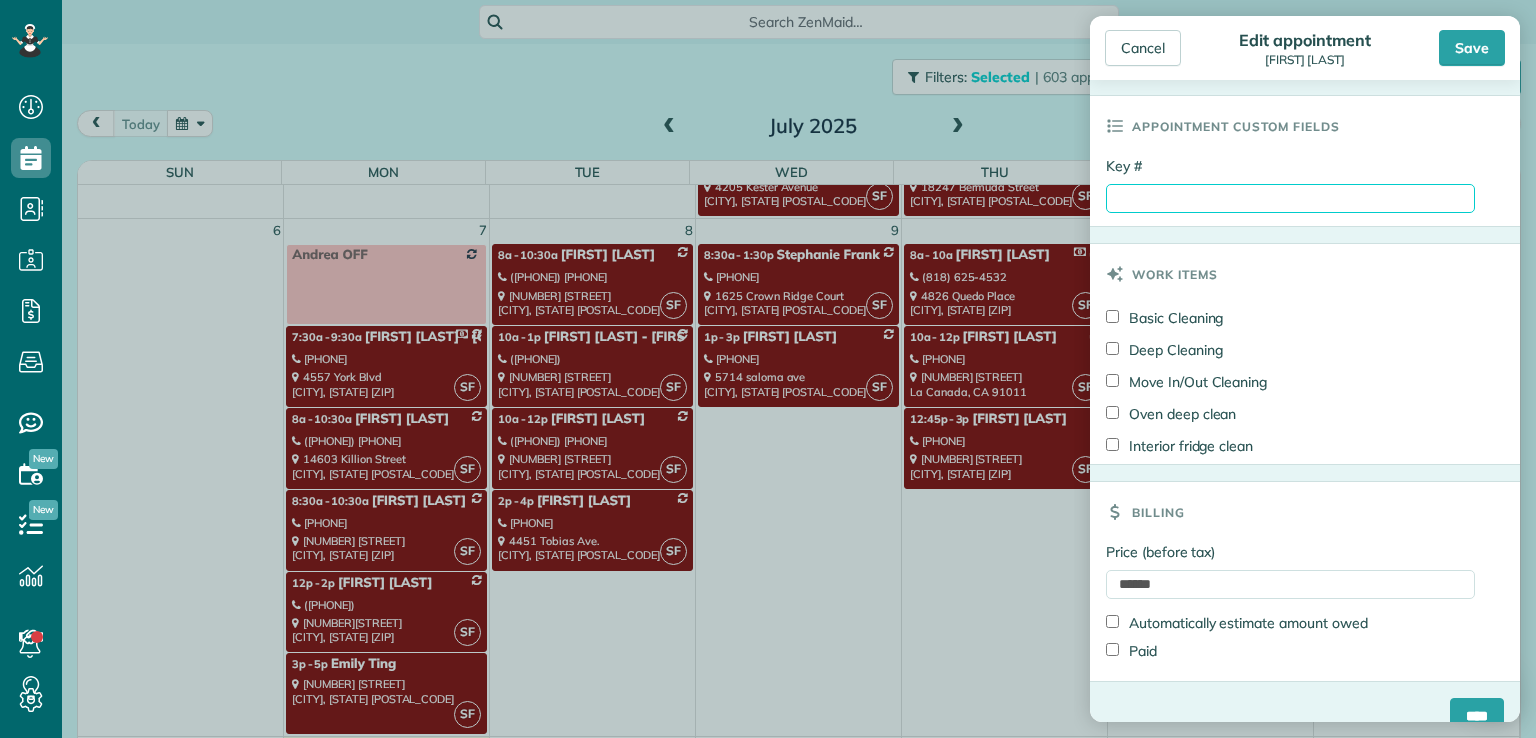 type on "****" 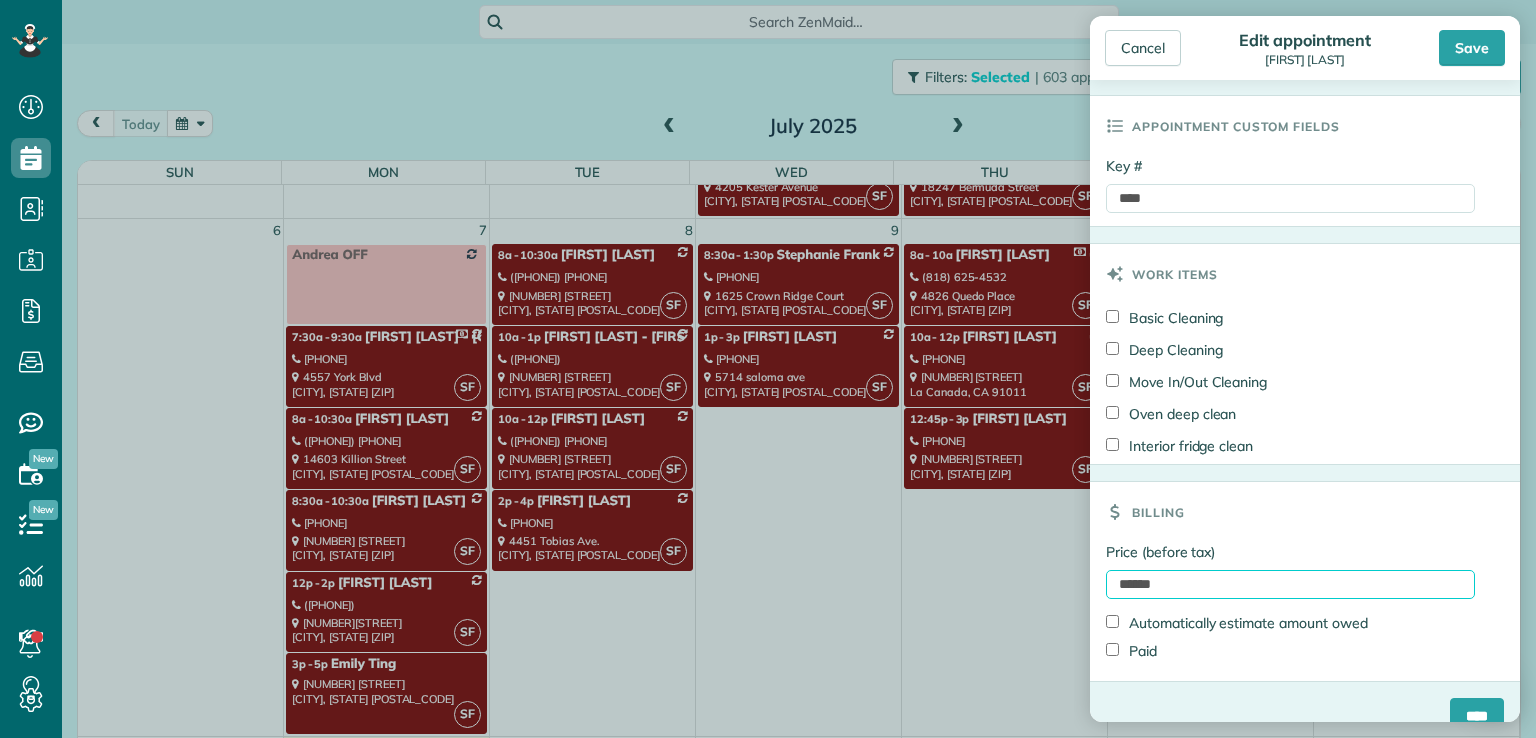 click on "******" at bounding box center [1290, 584] 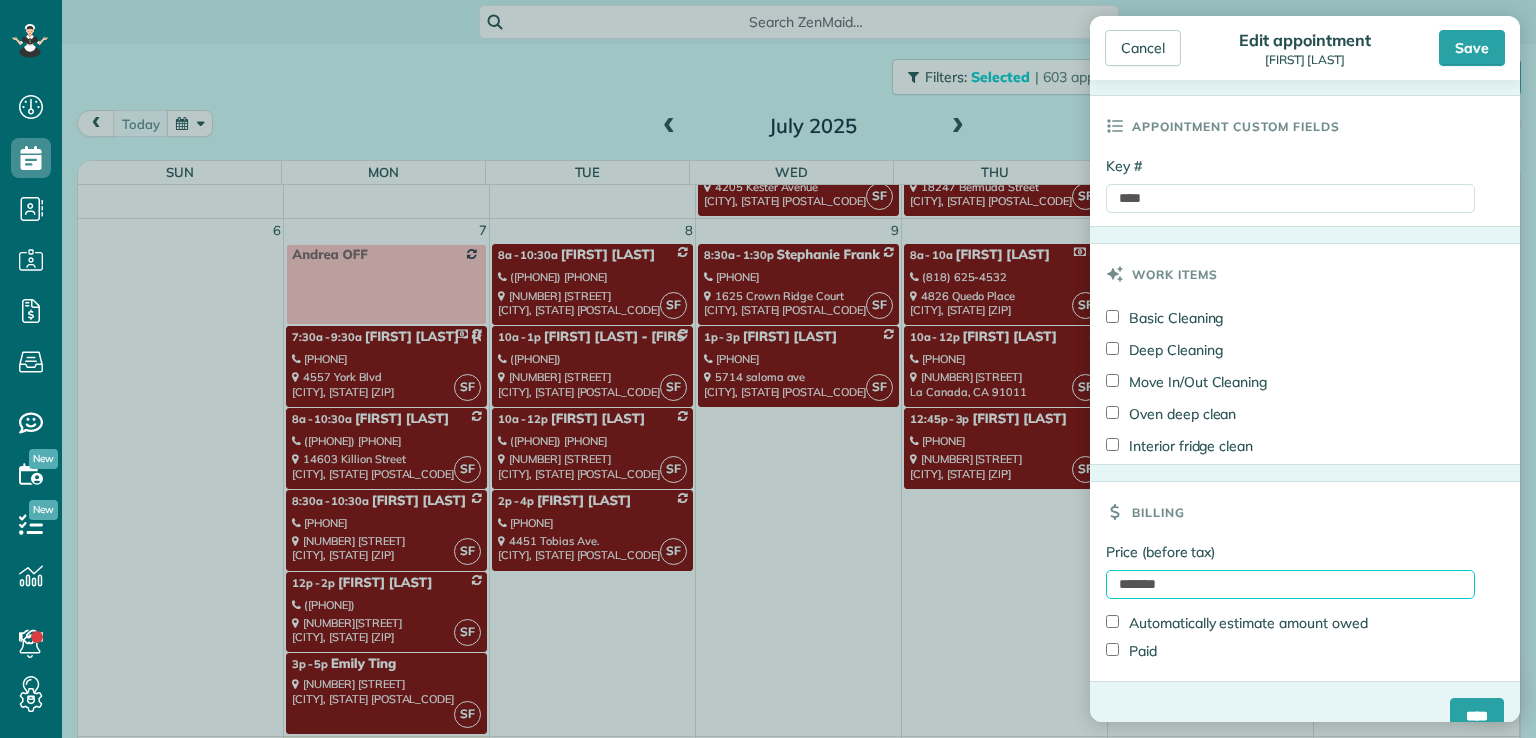 type on "*******" 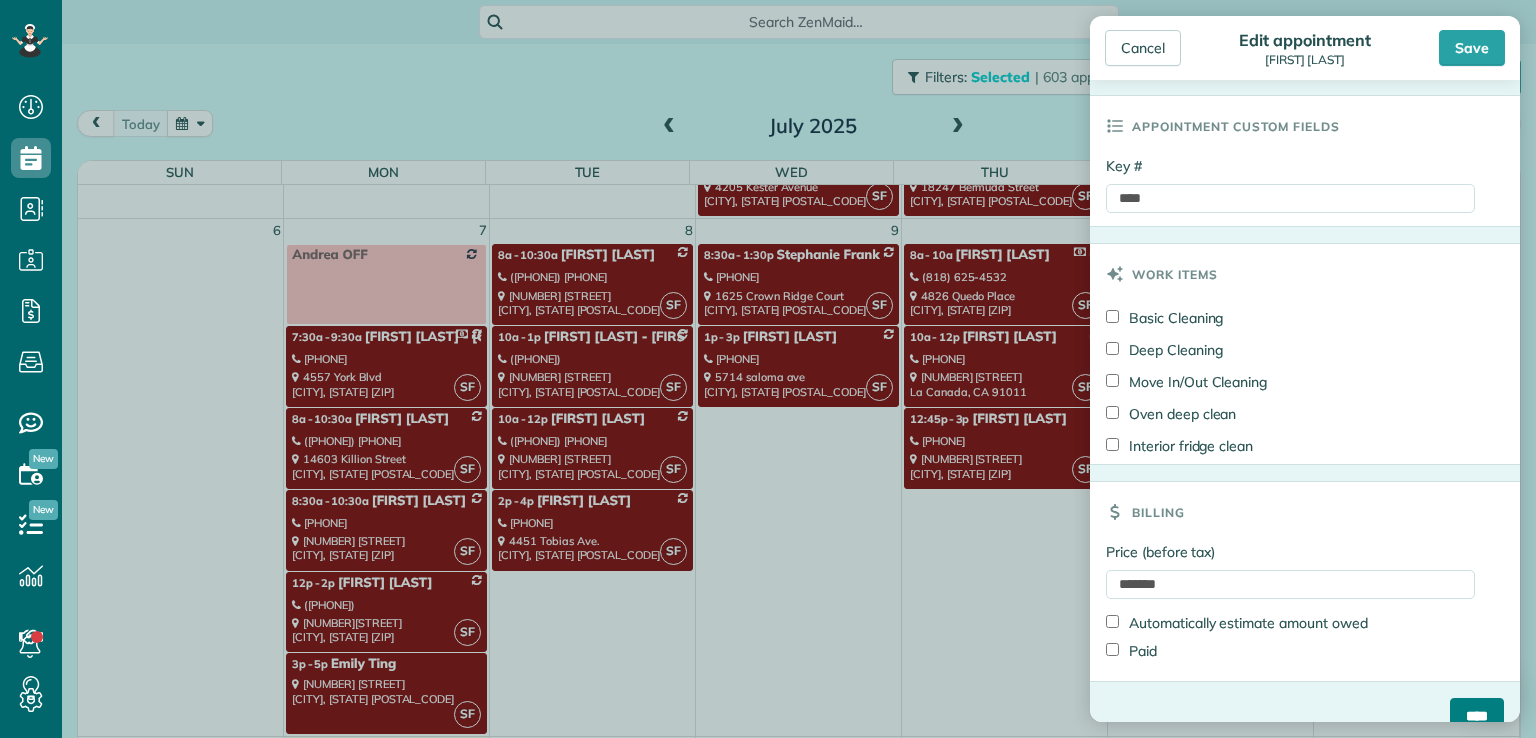 click on "****" at bounding box center [1477, 716] 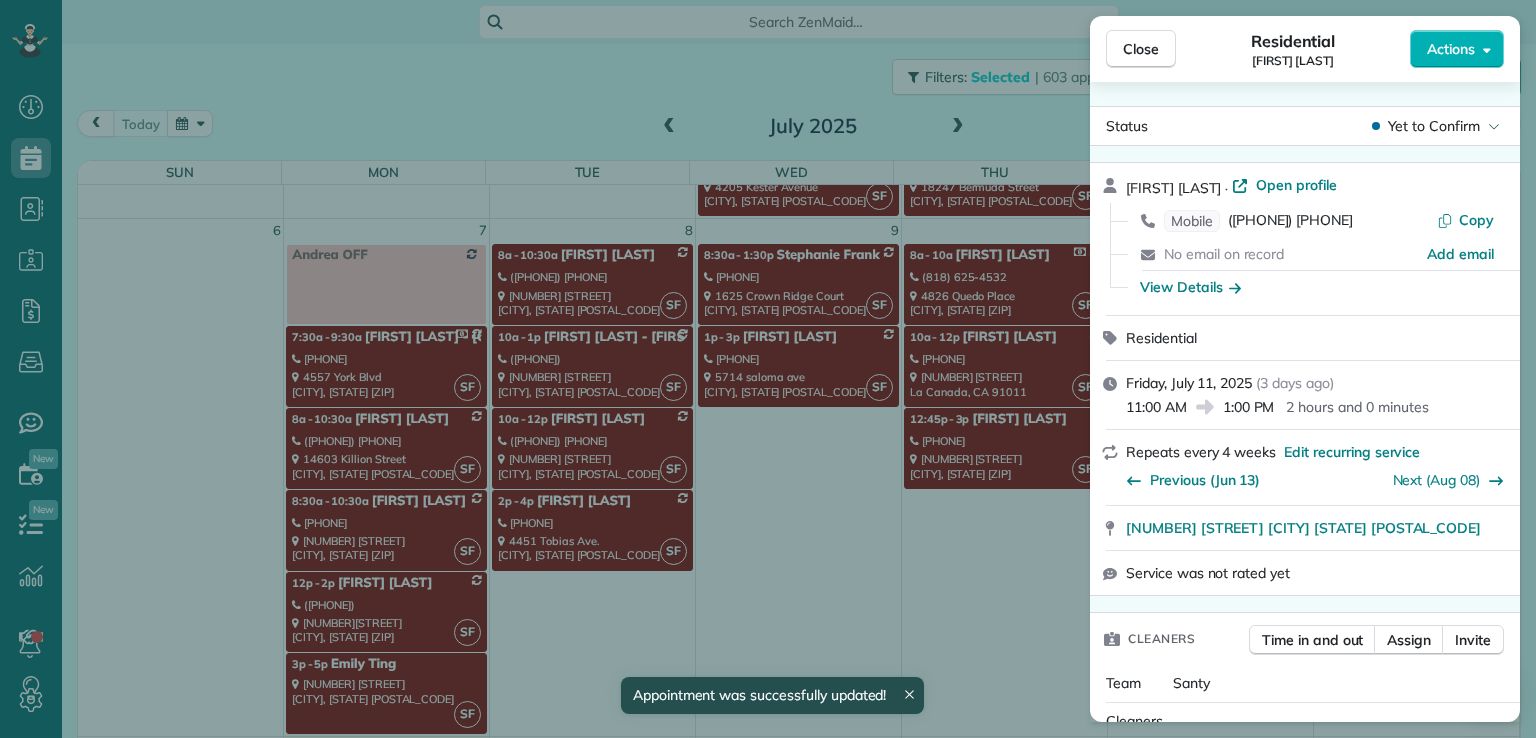 scroll, scrollTop: 320, scrollLeft: 0, axis: vertical 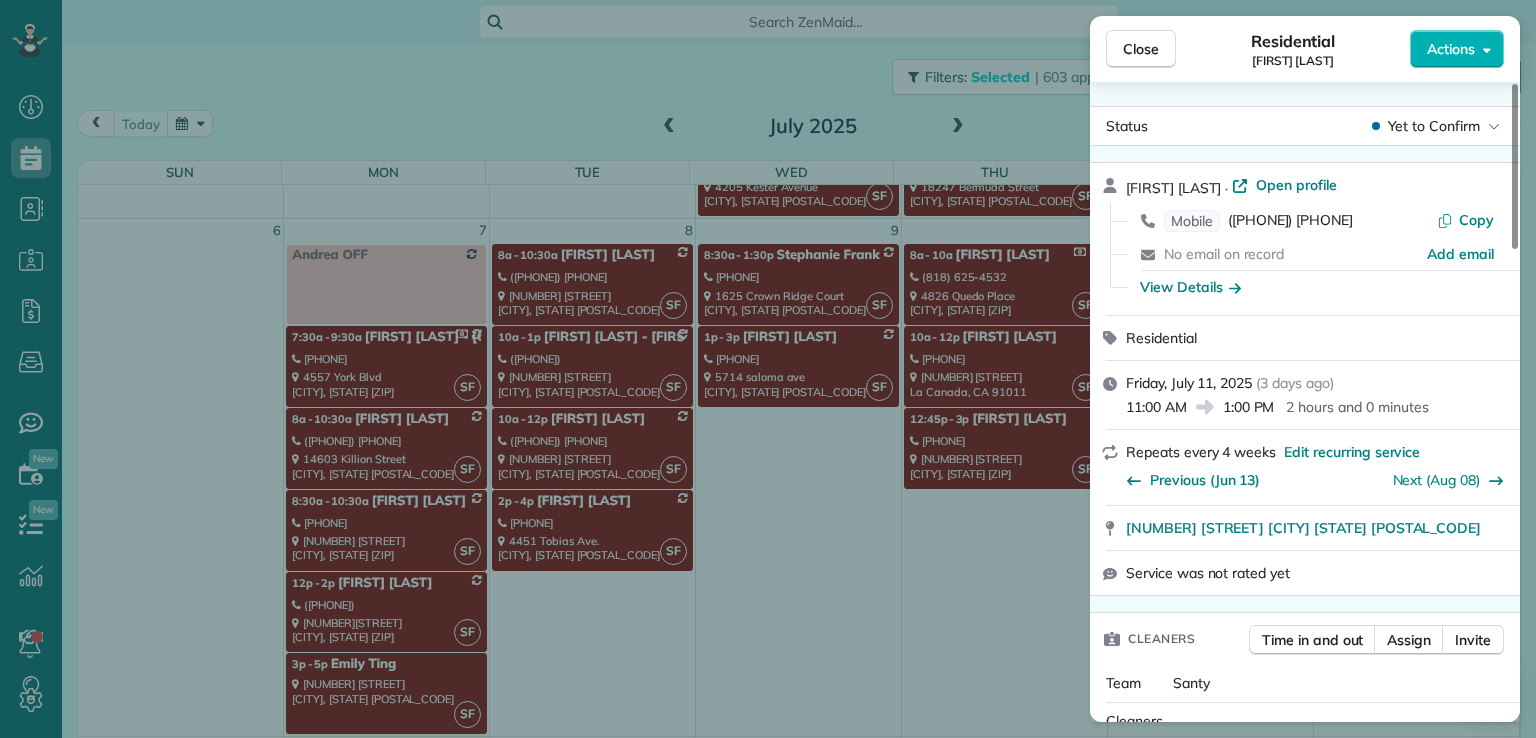 click on "Close Residential Vladimir Burkov Actions" at bounding box center [1305, 49] 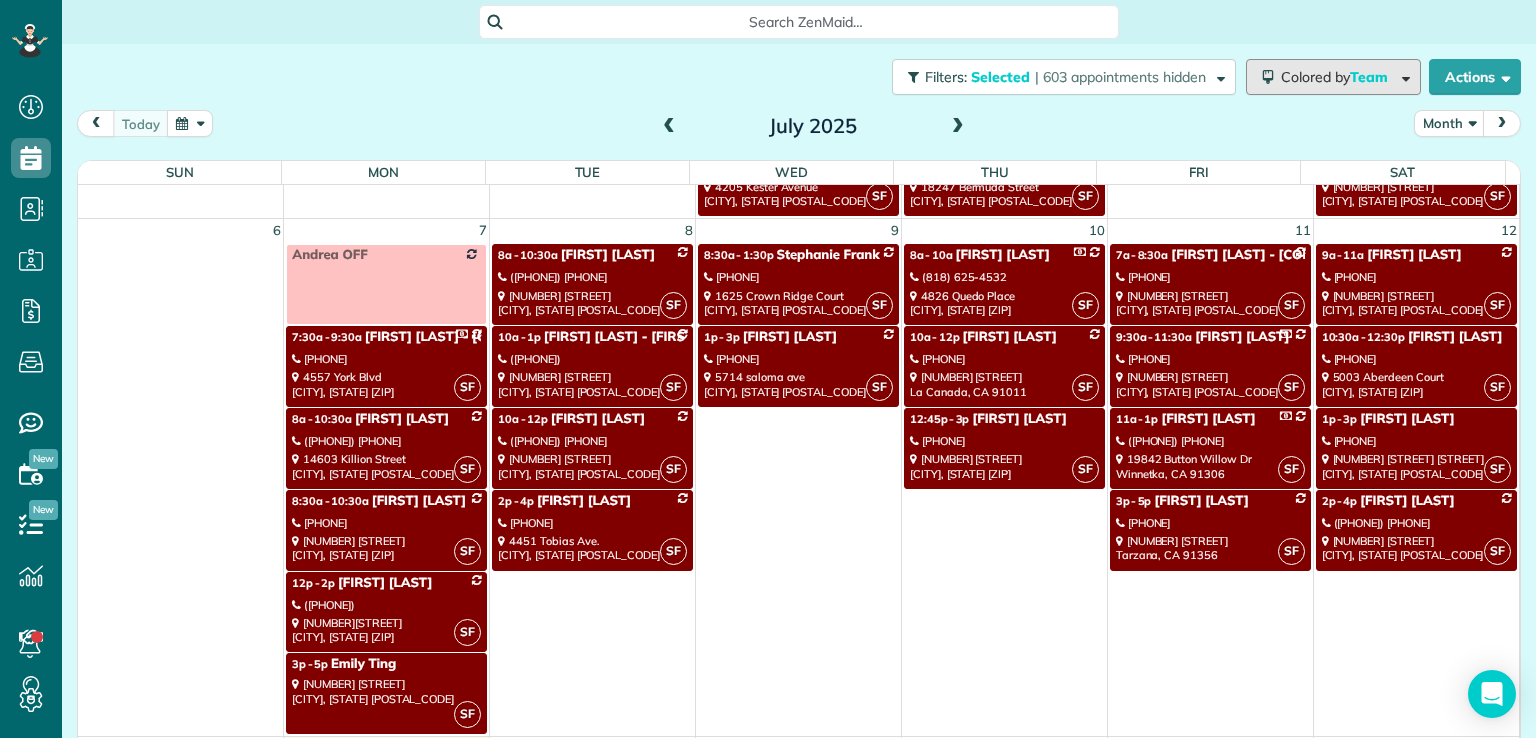 click on "Colored by  Team" at bounding box center [1338, 77] 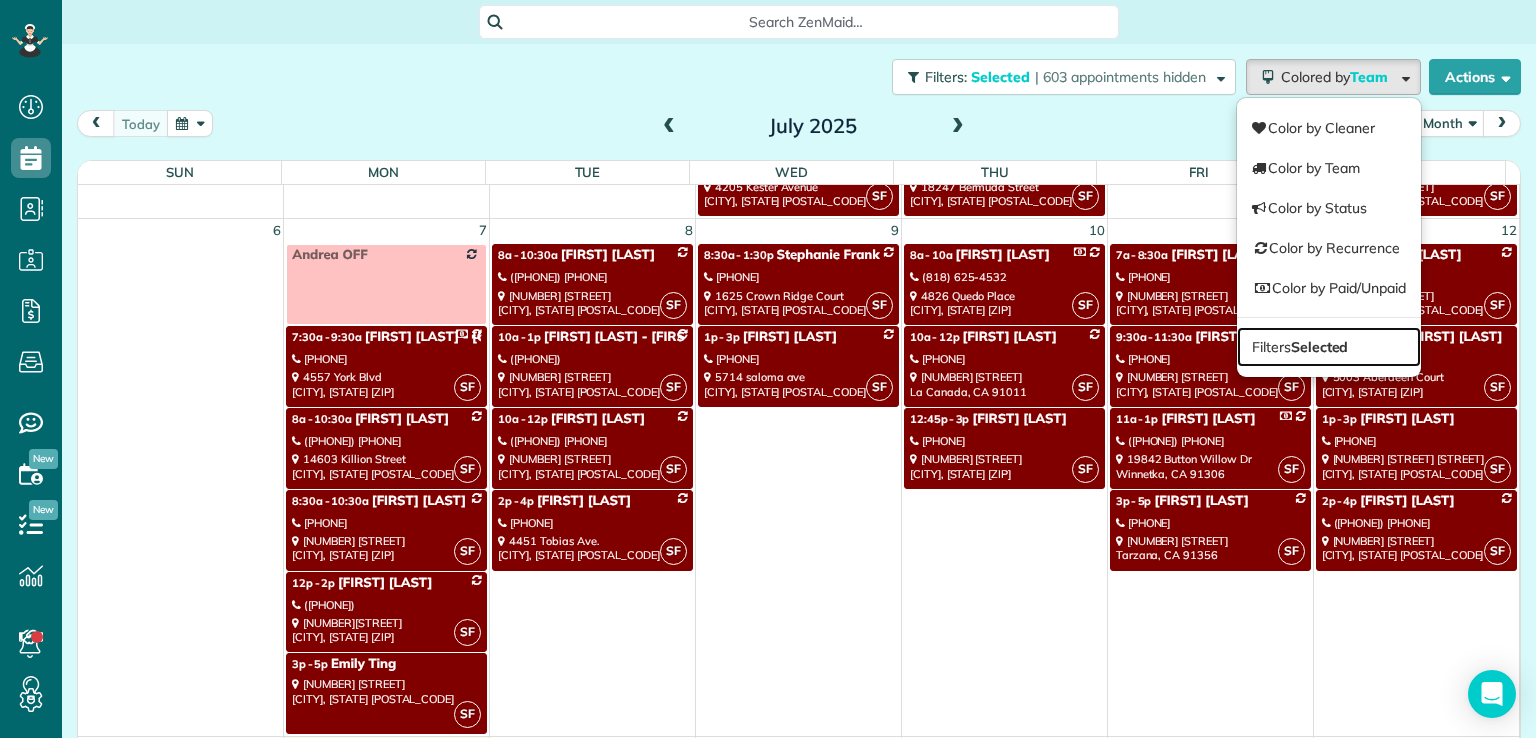 click on "Filters  Selected" at bounding box center (1329, 347) 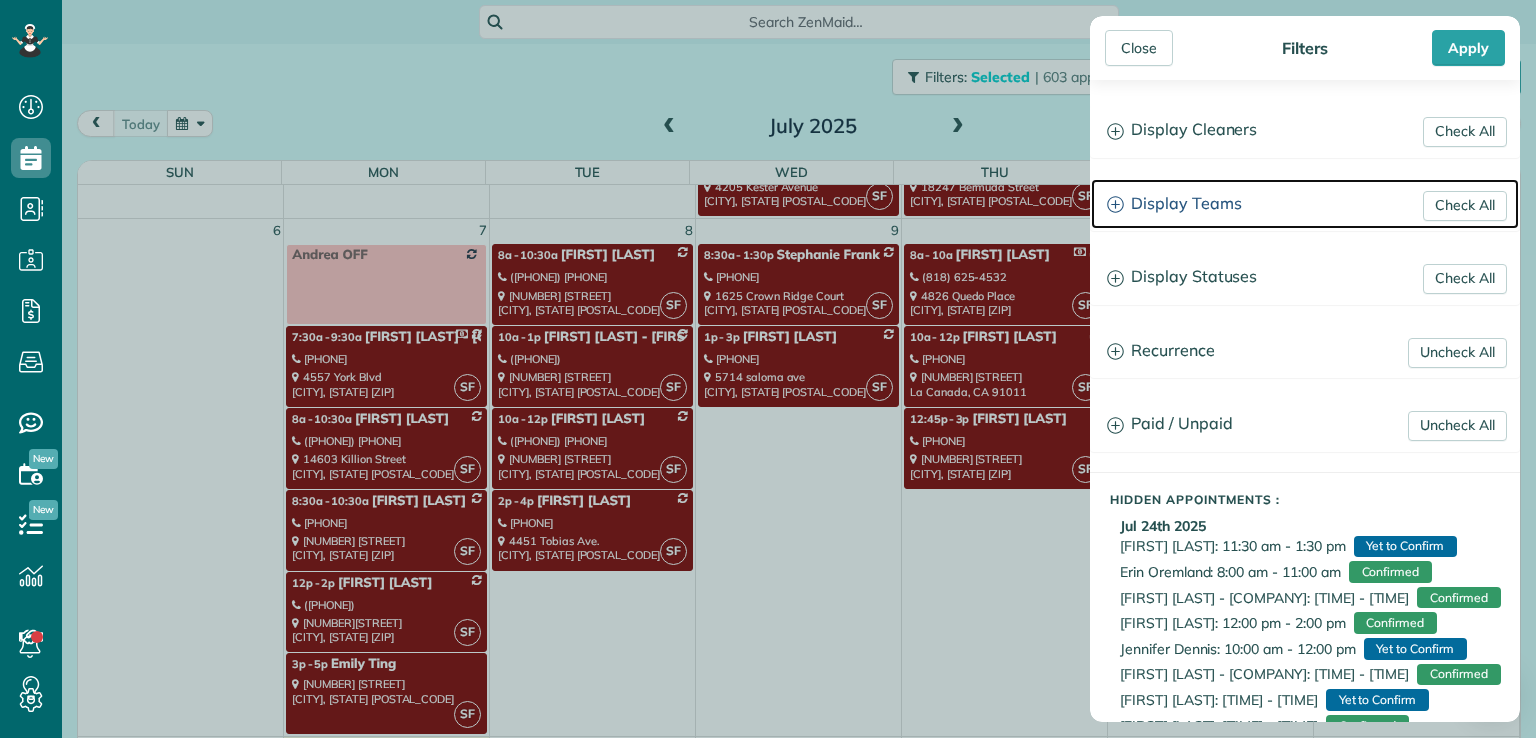 click on "Display Teams" at bounding box center (1305, 204) 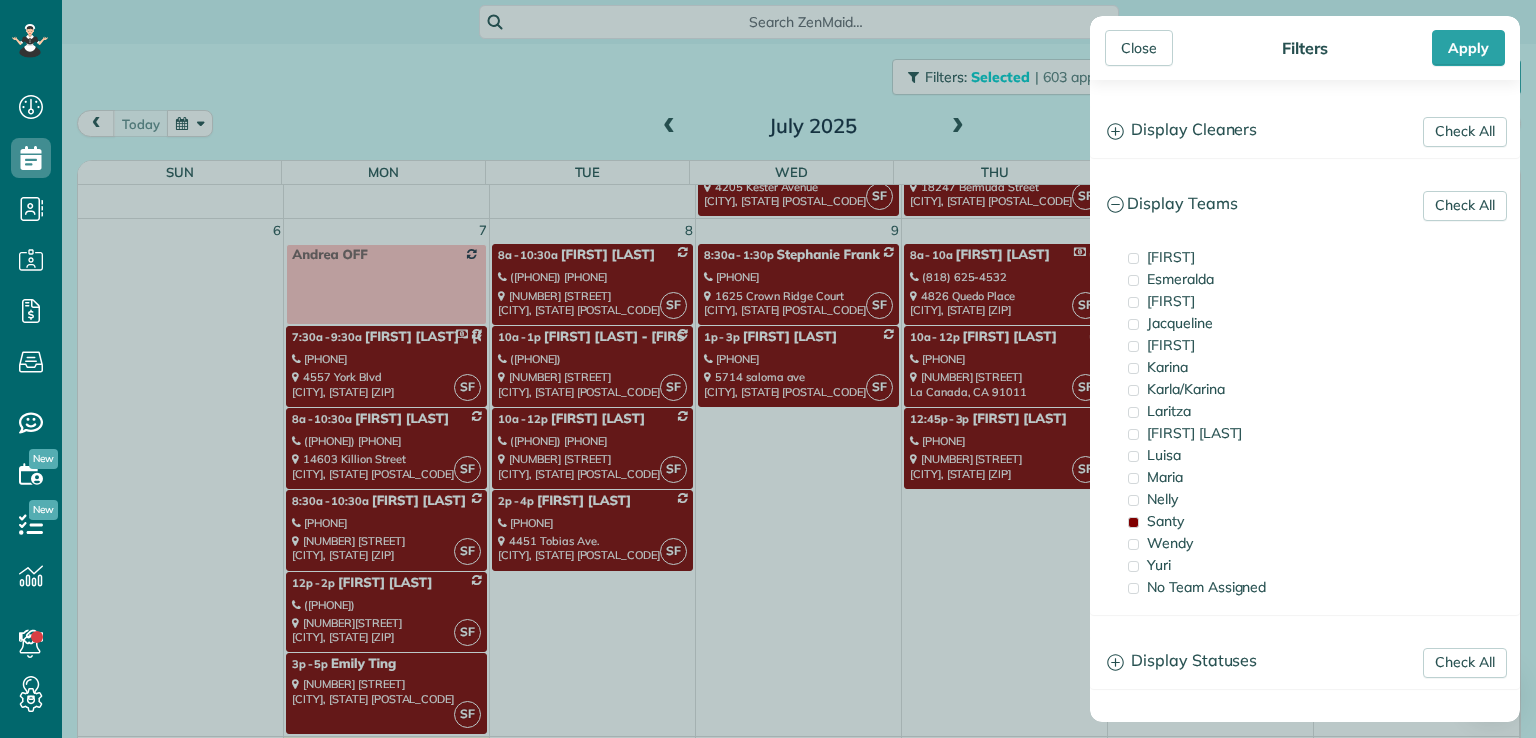 click at bounding box center [1133, 522] 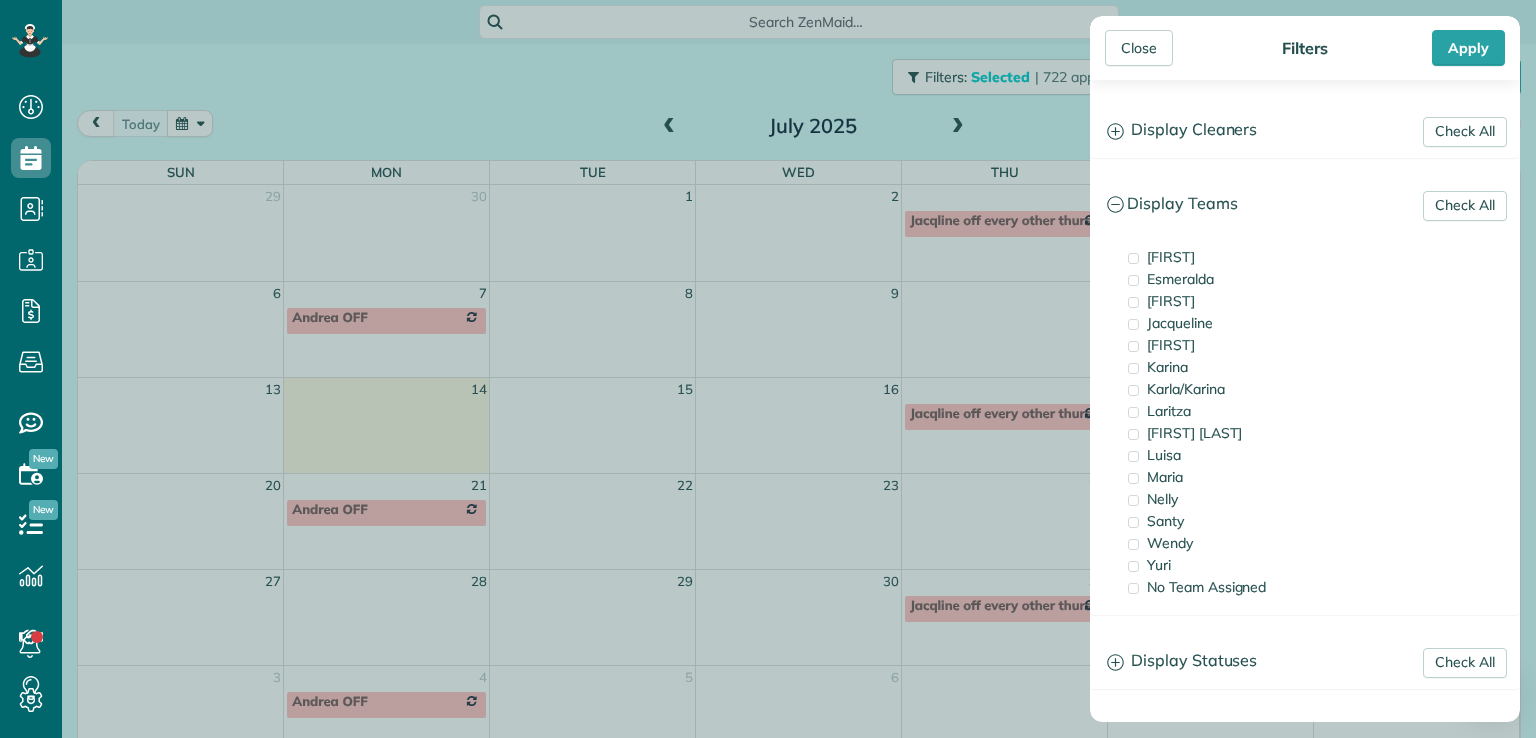 scroll, scrollTop: 0, scrollLeft: 0, axis: both 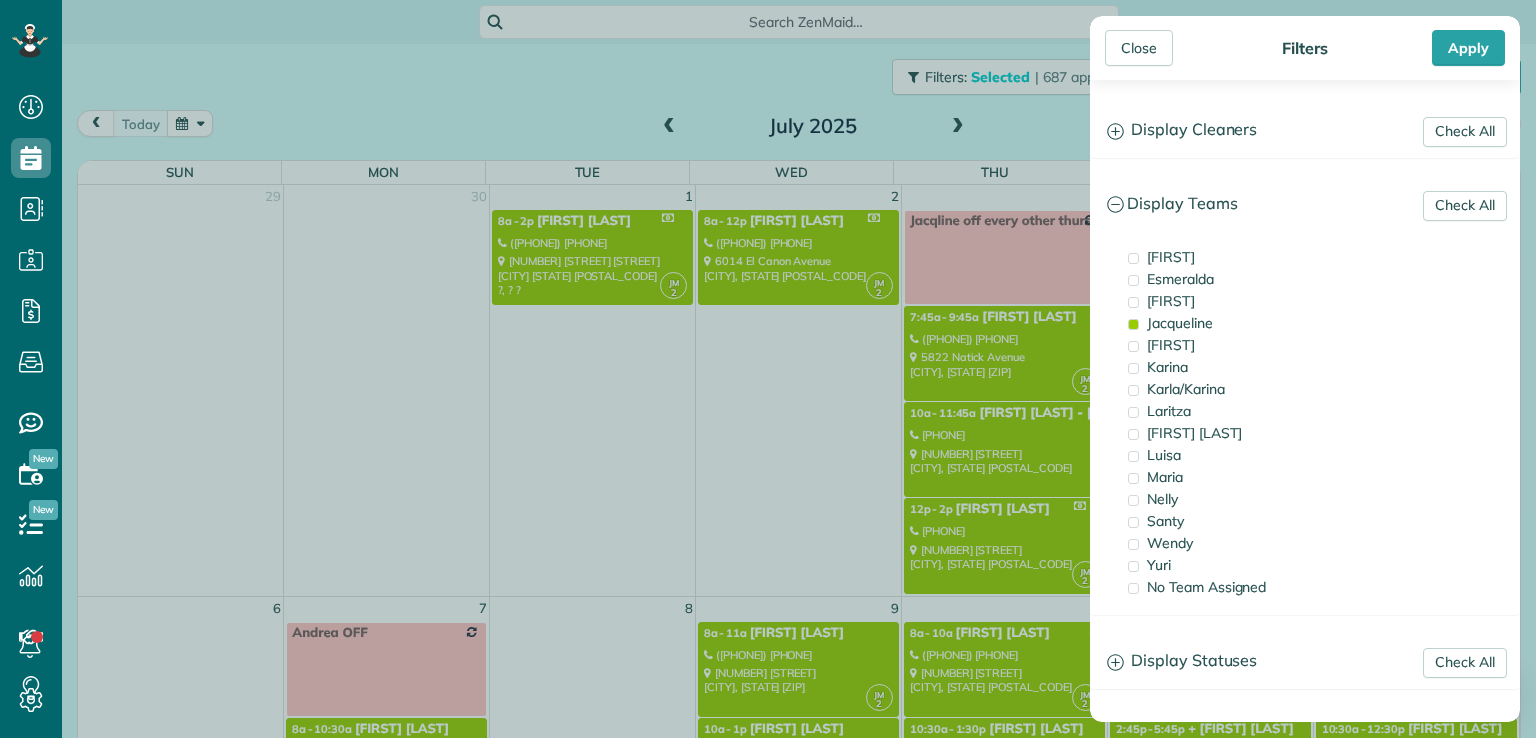 click on "Jacqueline" at bounding box center (1180, 323) 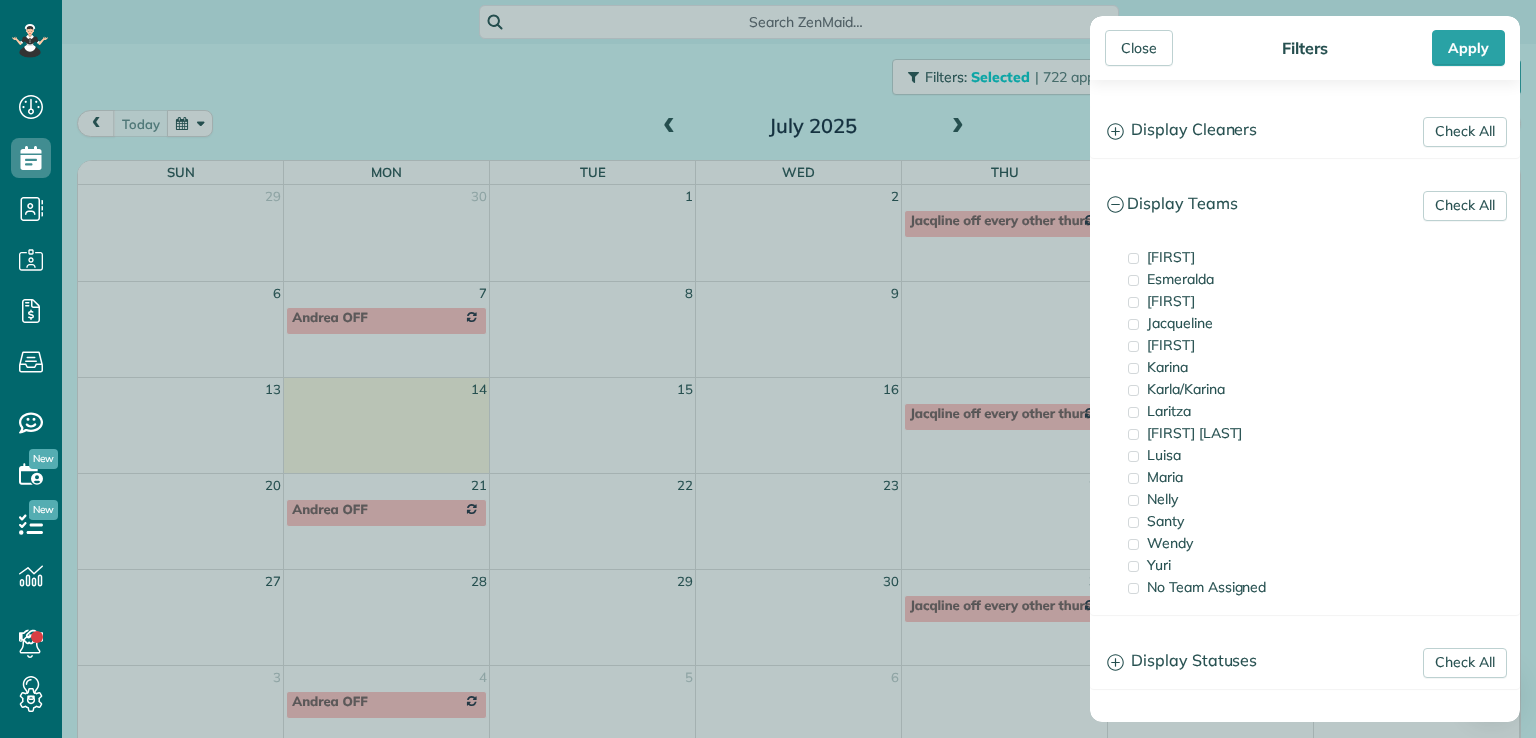 click on "Close" at bounding box center (1139, 48) 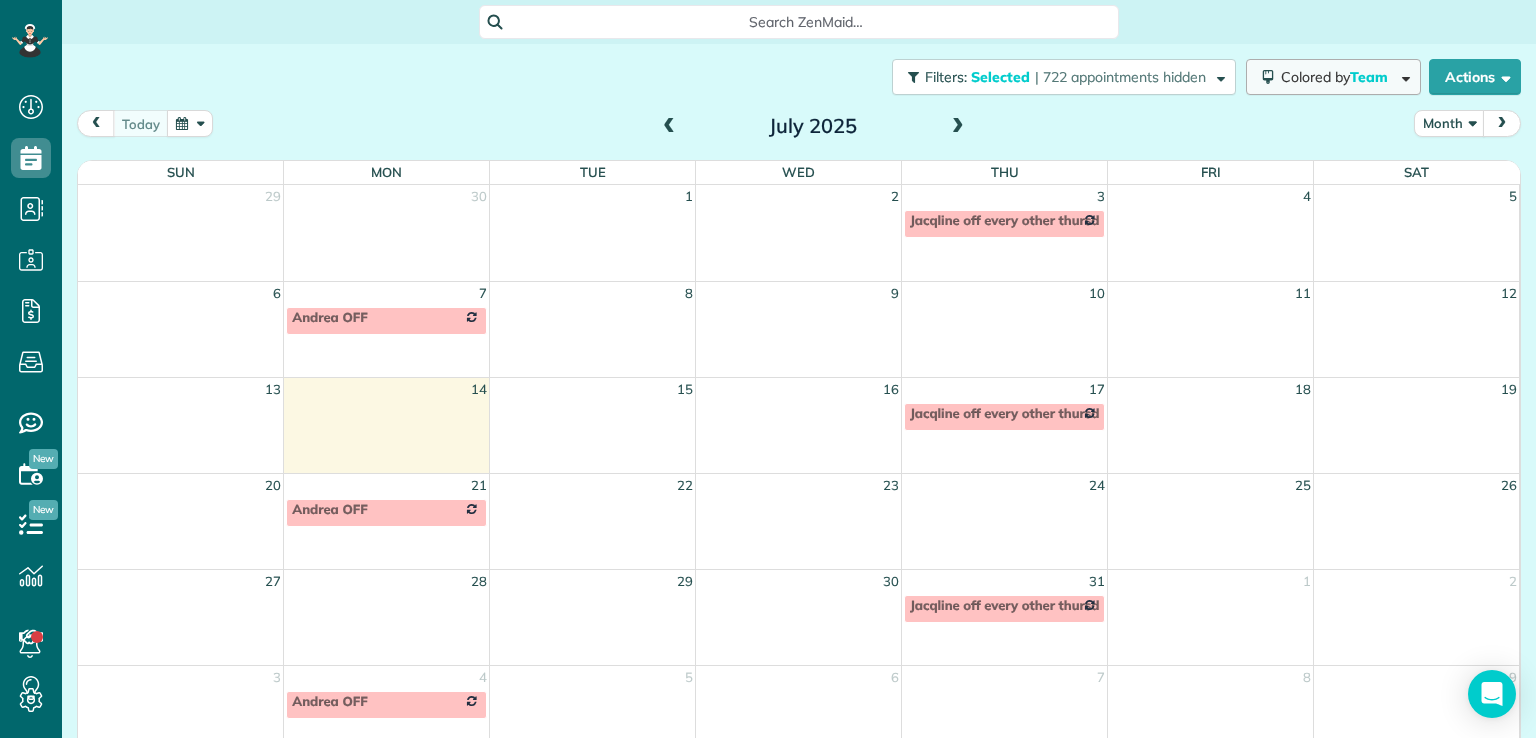 click on "Colored by  Team" at bounding box center [1338, 77] 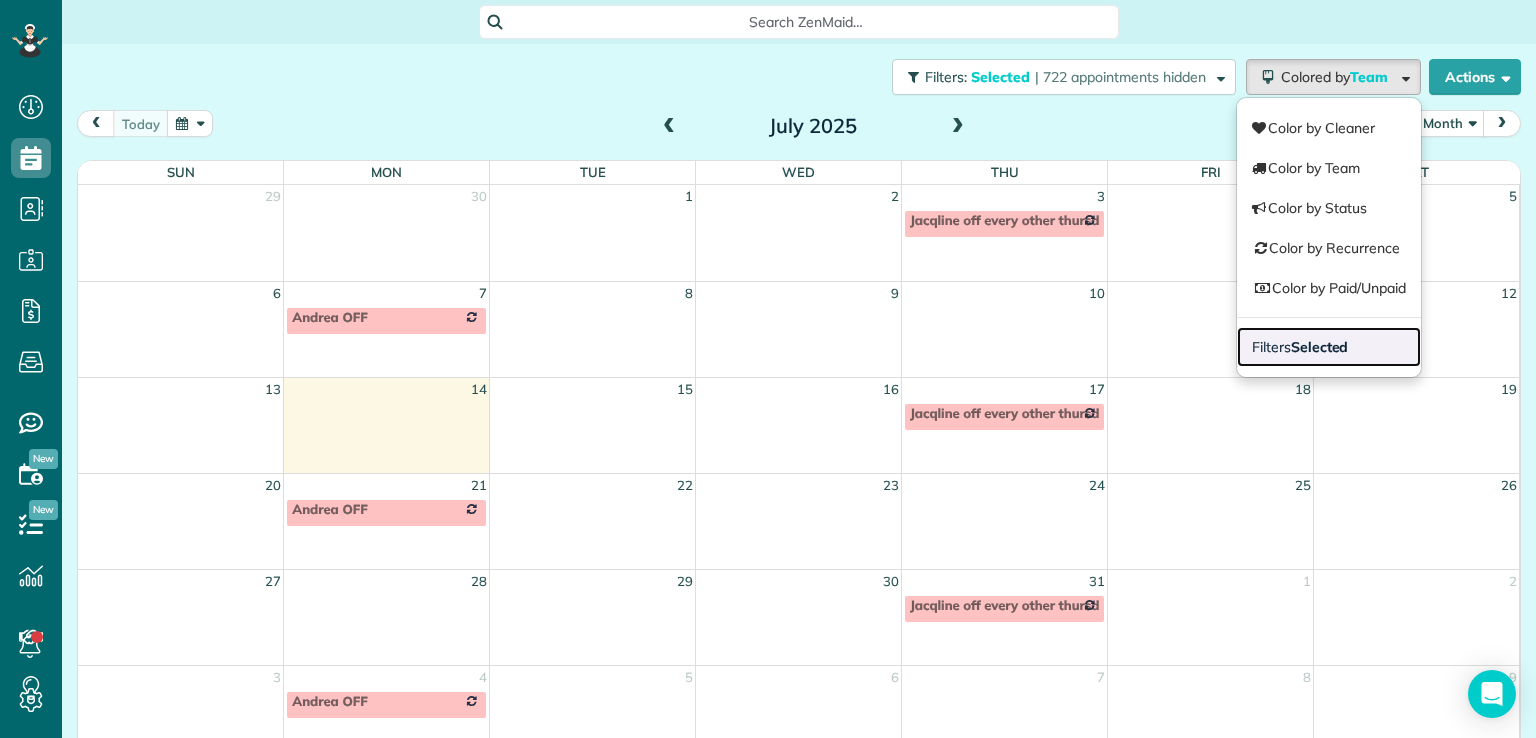 click on "Filters  Selected" at bounding box center (1329, 347) 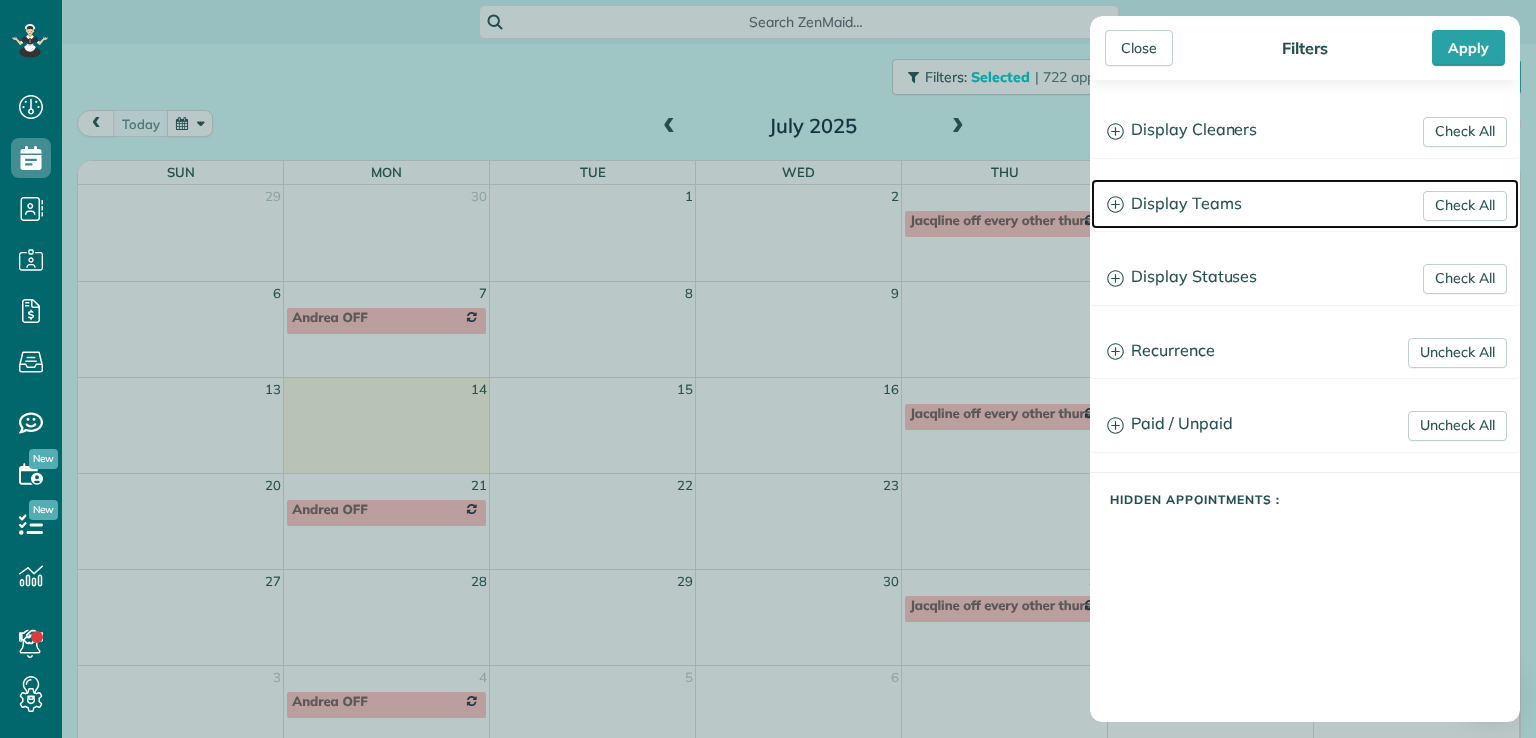 click on "Display Teams" at bounding box center (1305, 204) 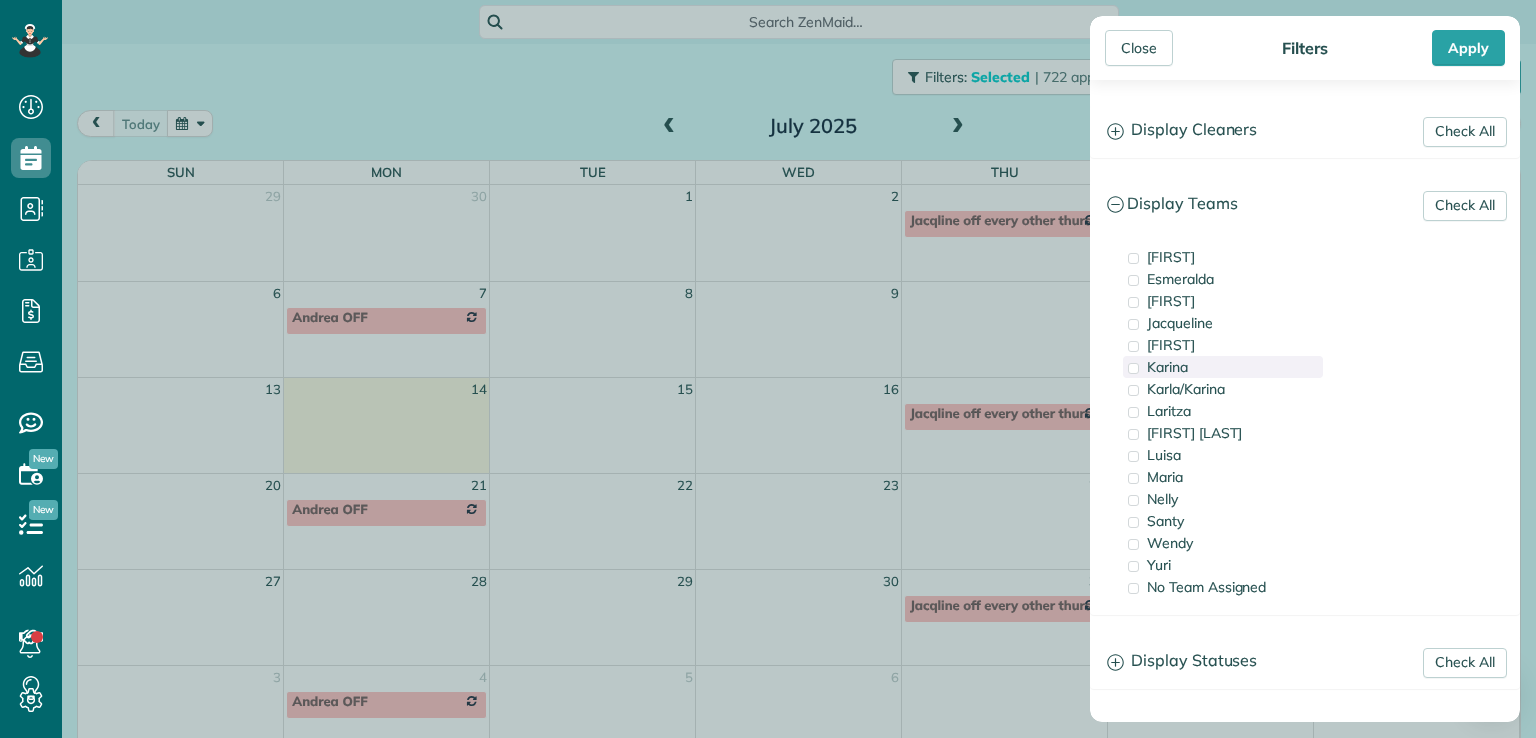 click on "Karina" at bounding box center [1167, 367] 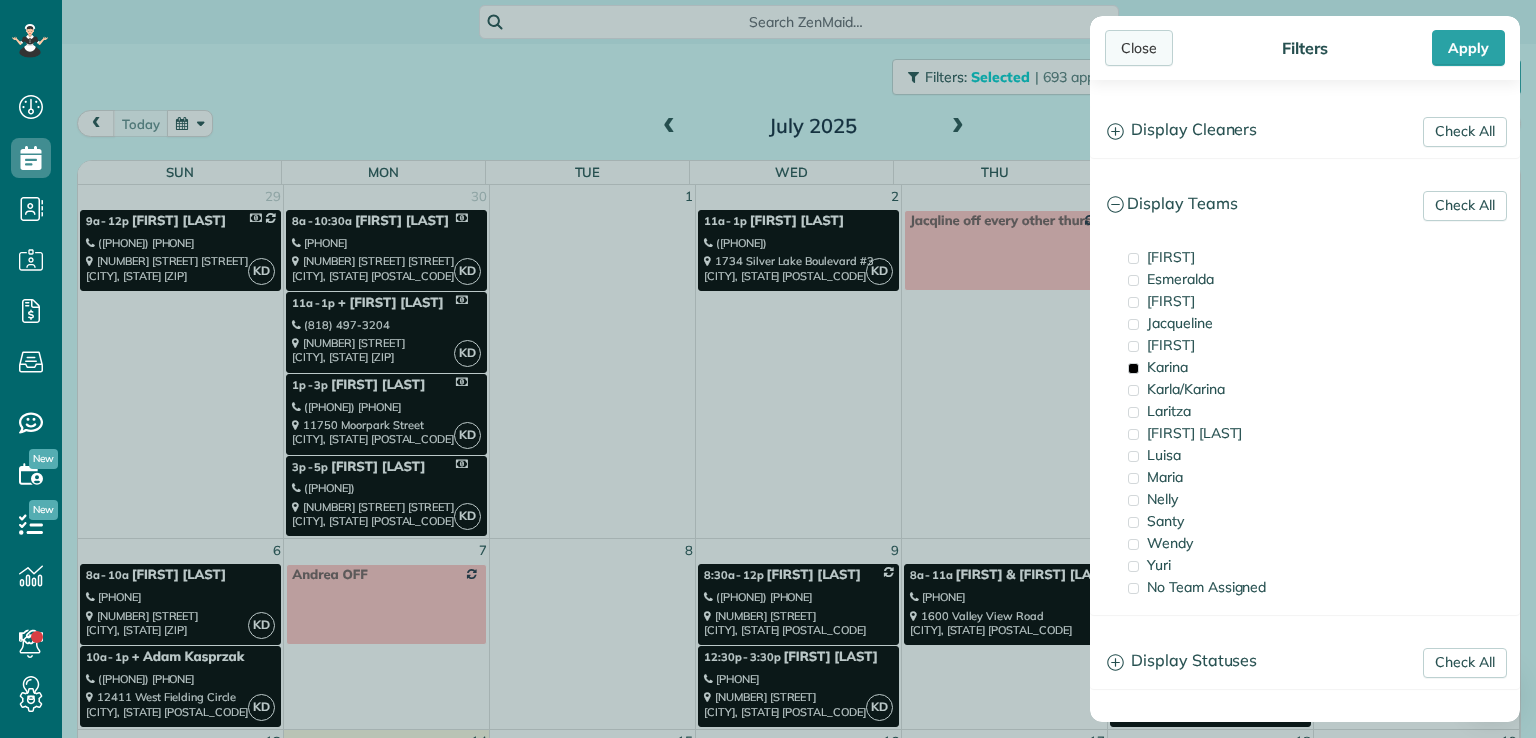 click on "Close" at bounding box center [1139, 48] 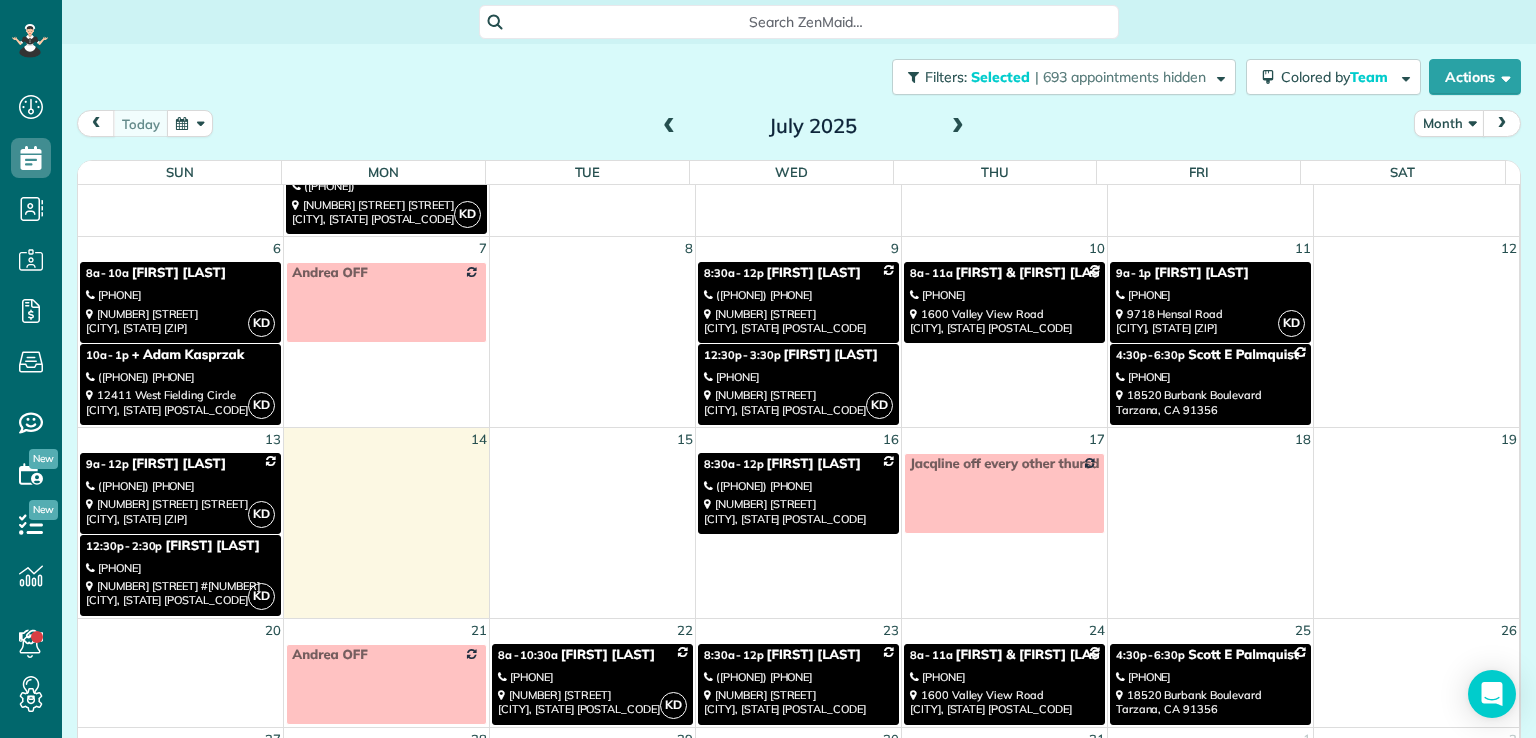 scroll, scrollTop: 303, scrollLeft: 0, axis: vertical 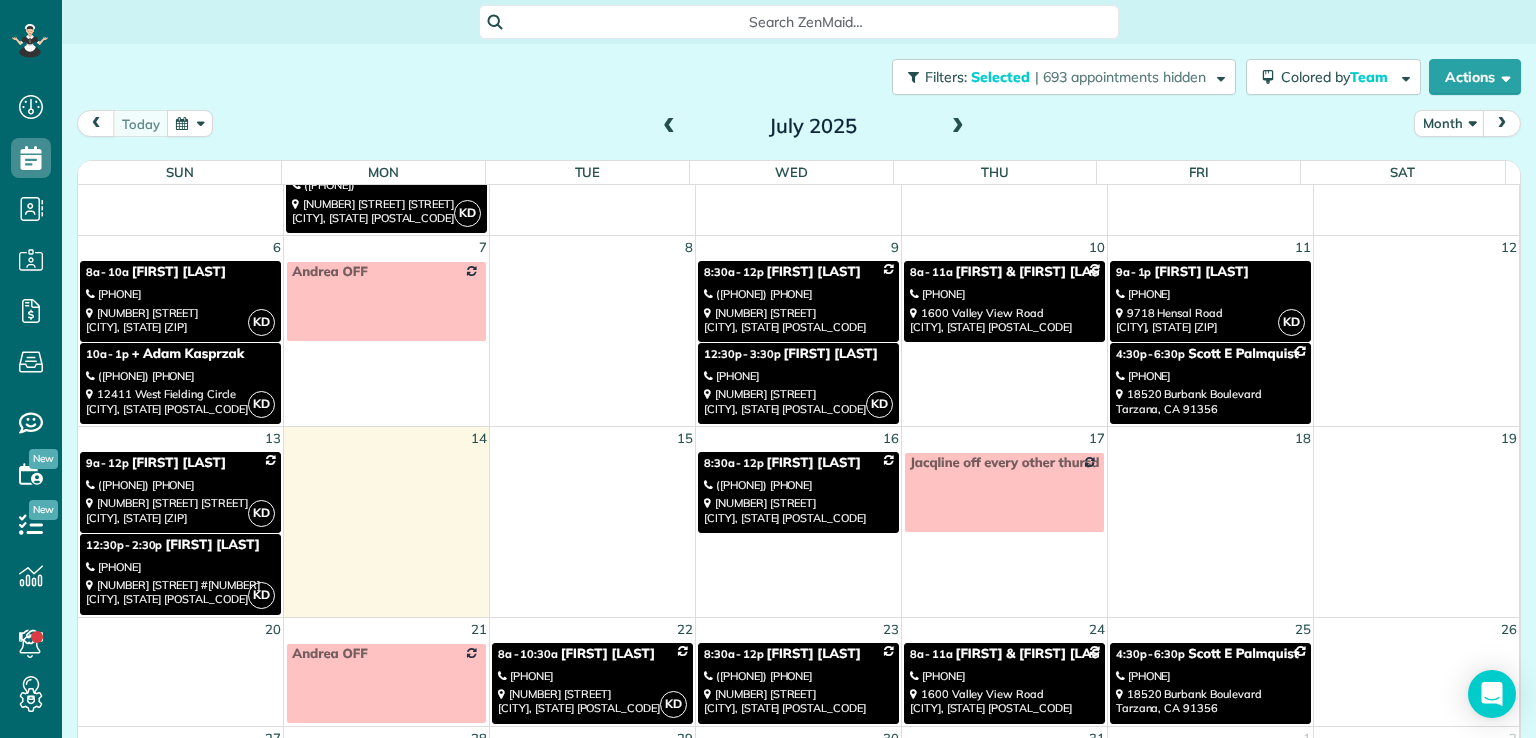 click on "[PHONE]" at bounding box center (798, 294) 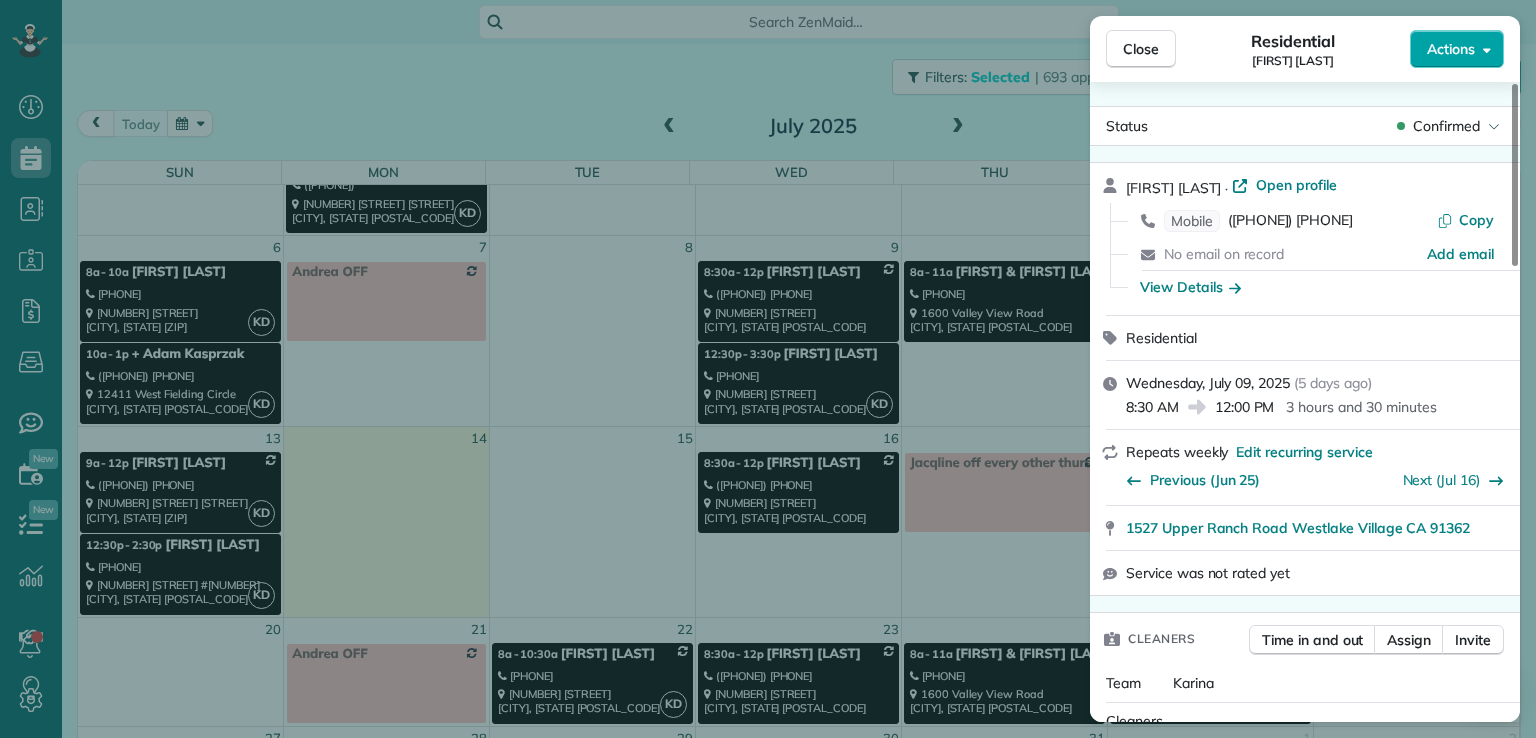 click on "Actions" at bounding box center [1451, 49] 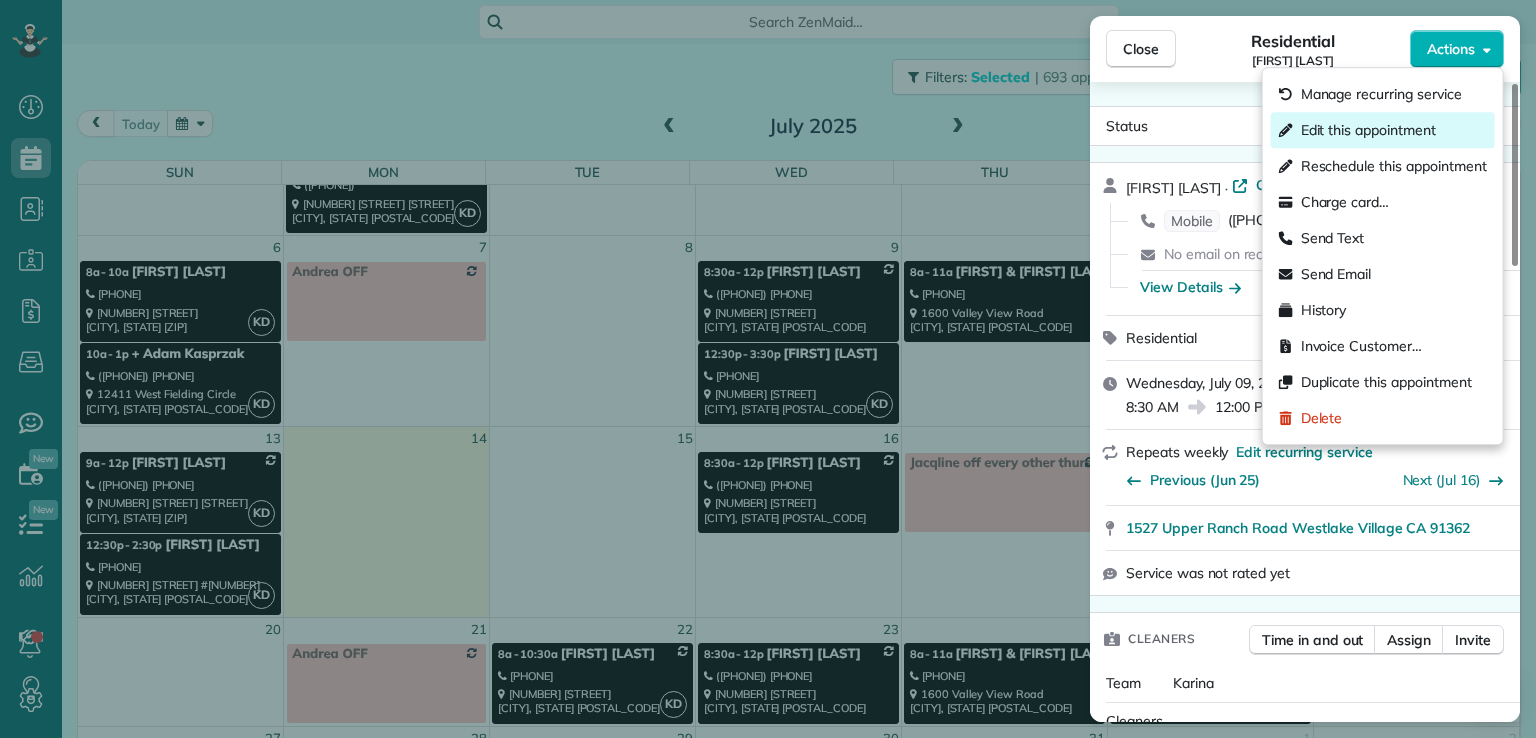 click on "Edit this appointment" at bounding box center [1368, 130] 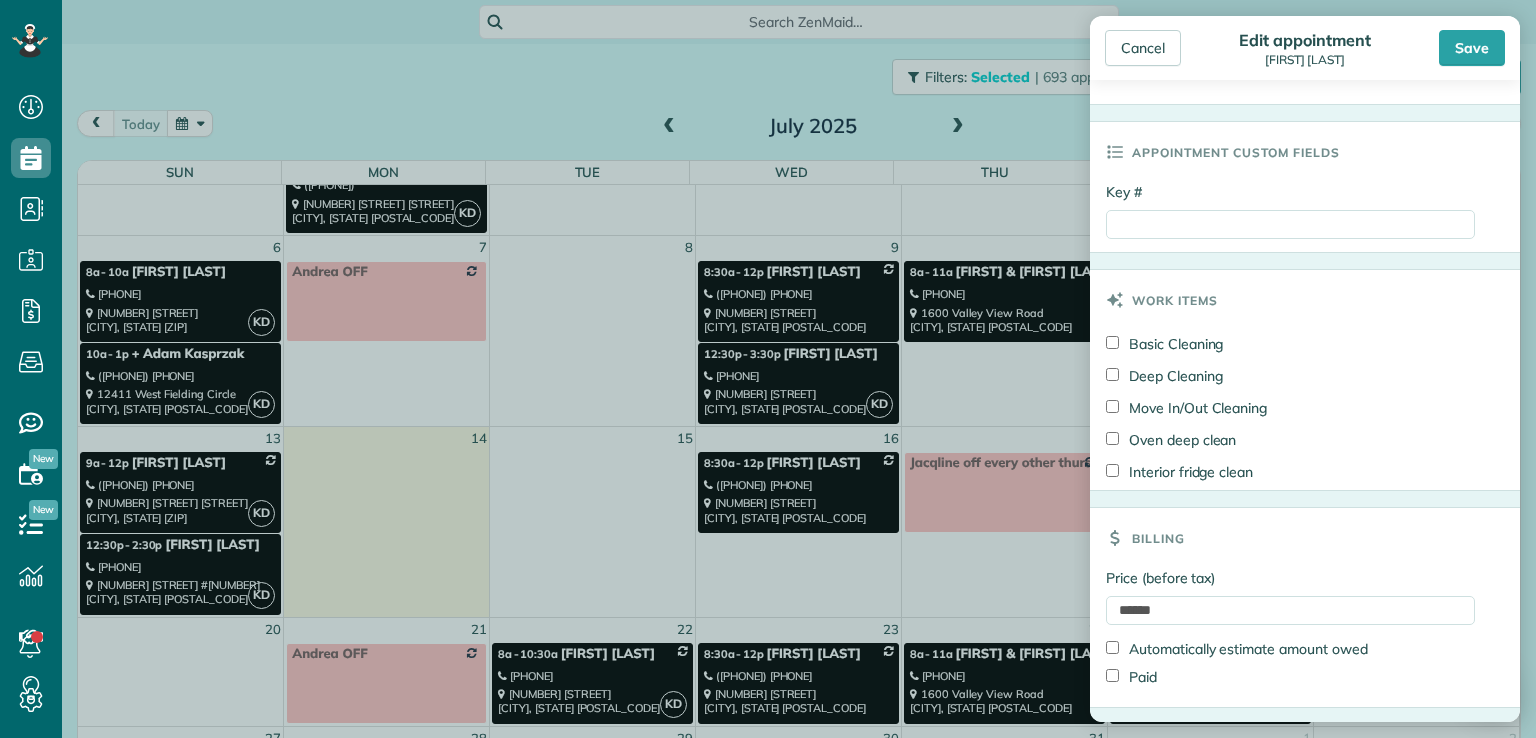 scroll, scrollTop: 938, scrollLeft: 0, axis: vertical 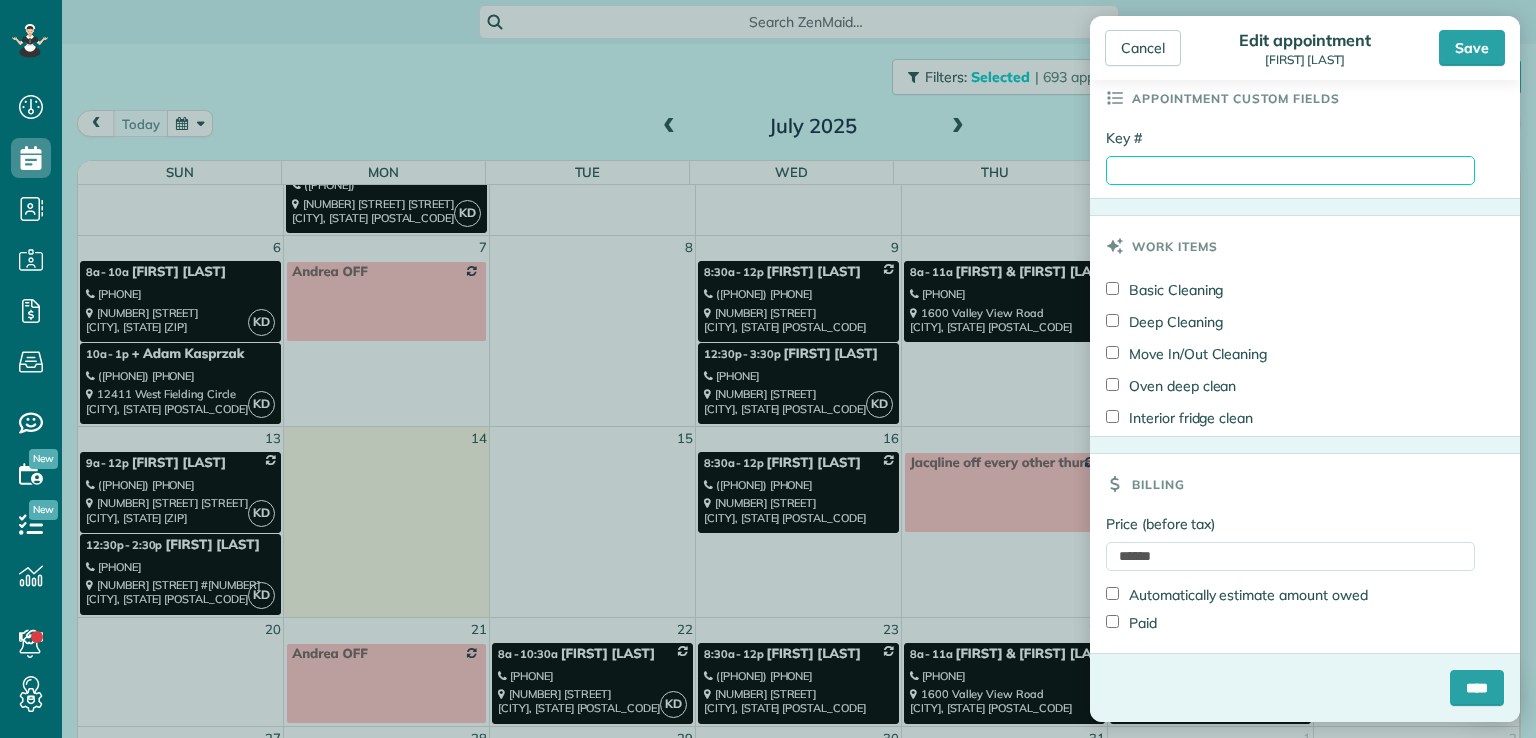 click on "Key #" at bounding box center [1290, 170] 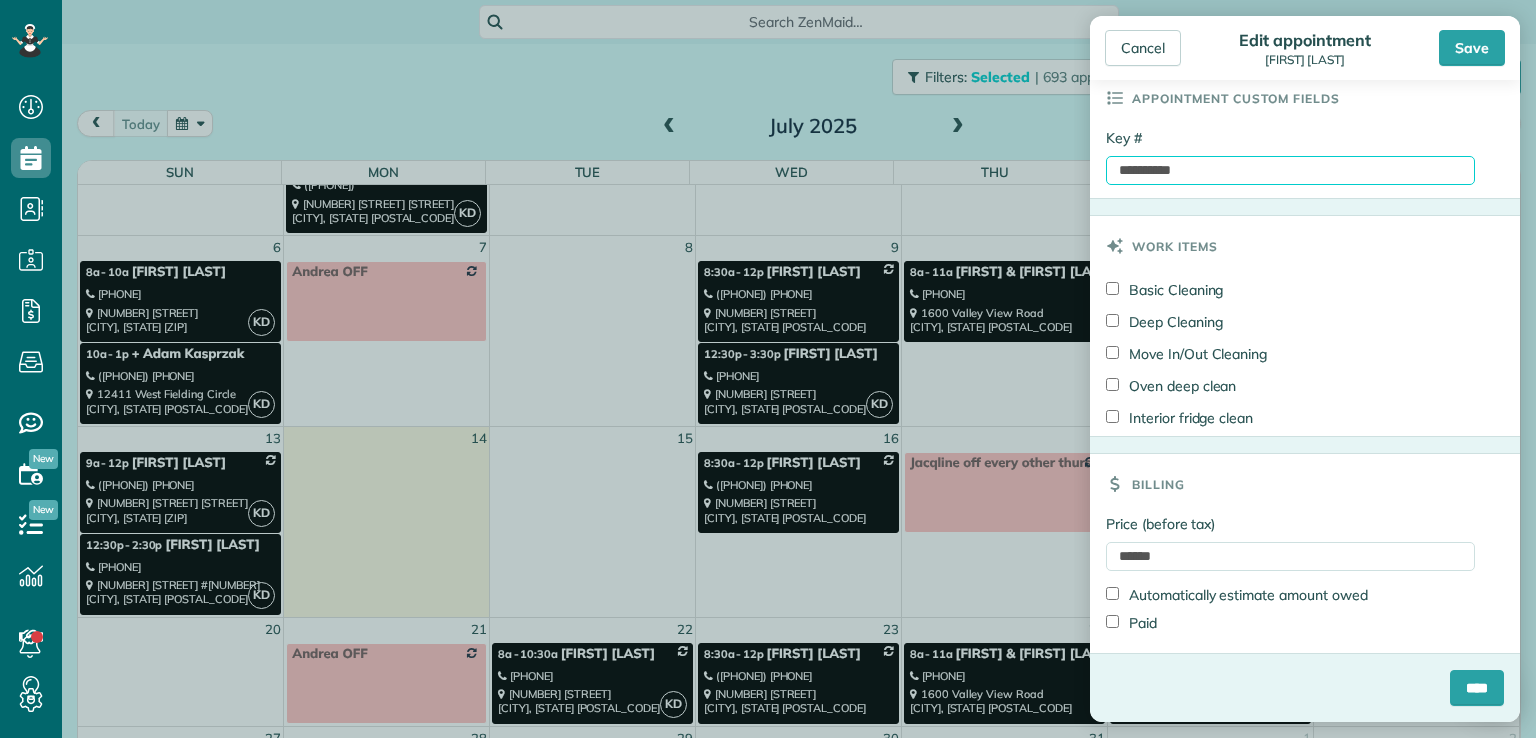 type on "**********" 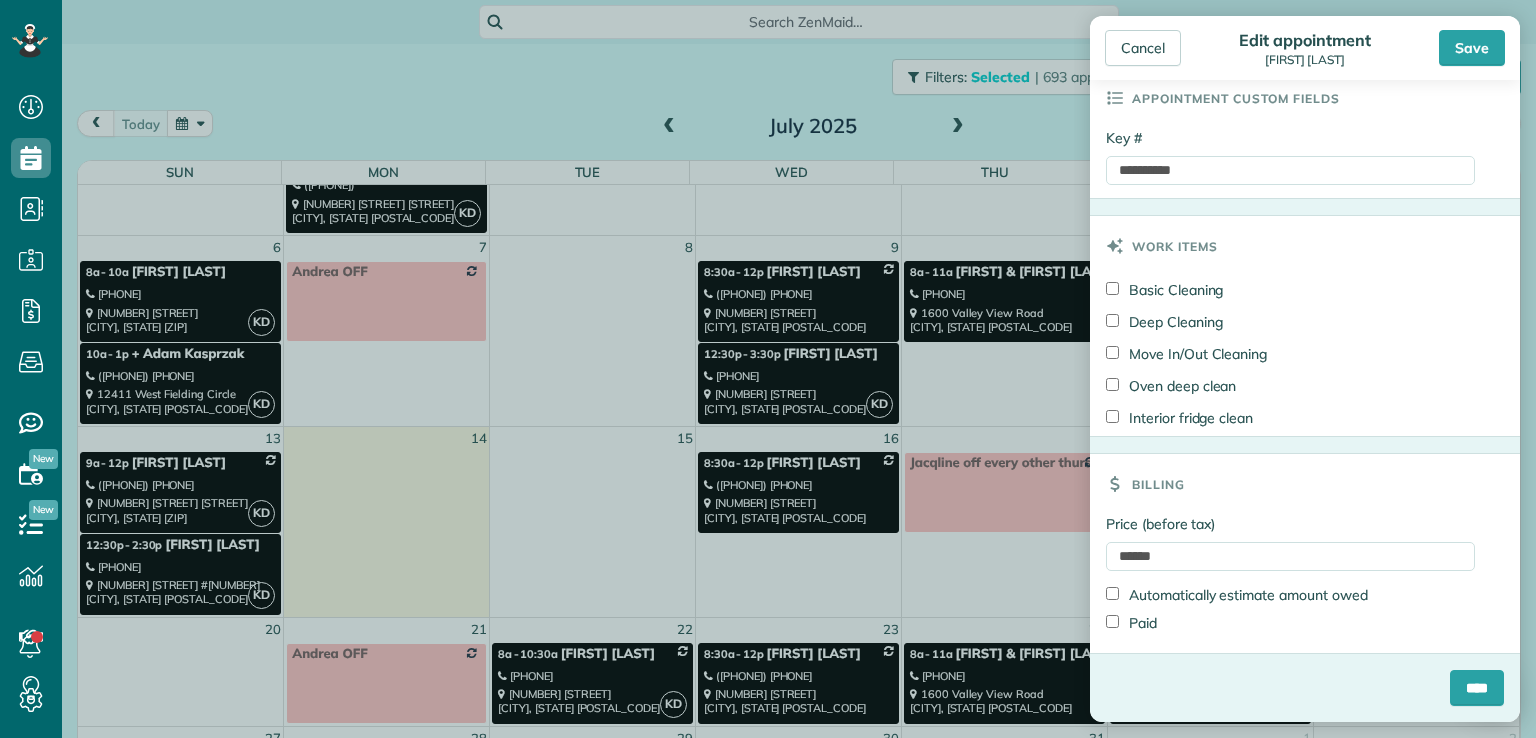 click on "Status
Confirmed
Confirmed
Stand-By
Yet to Confirm
Call to Remind" at bounding box center [1305, -56] 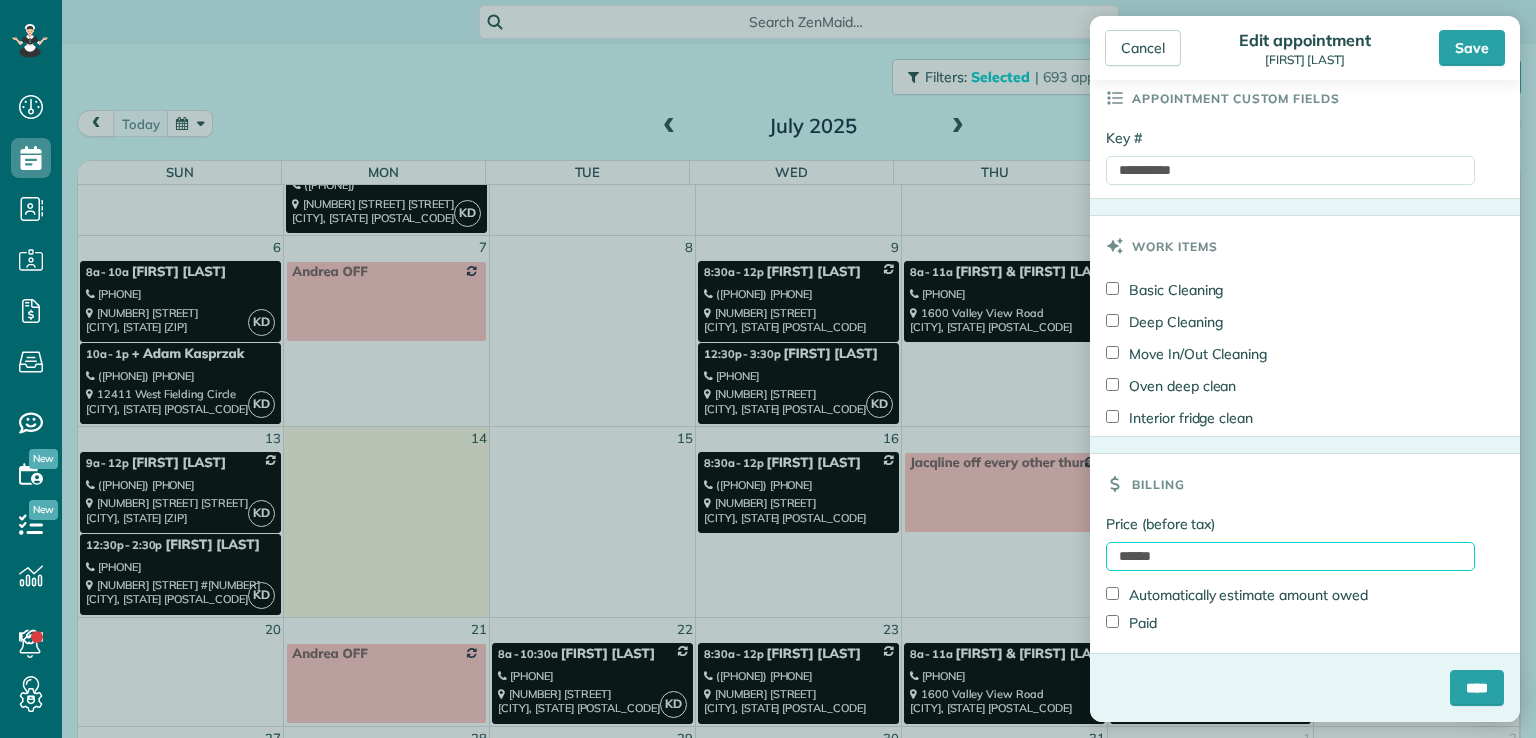 click on "******" at bounding box center (1290, 556) 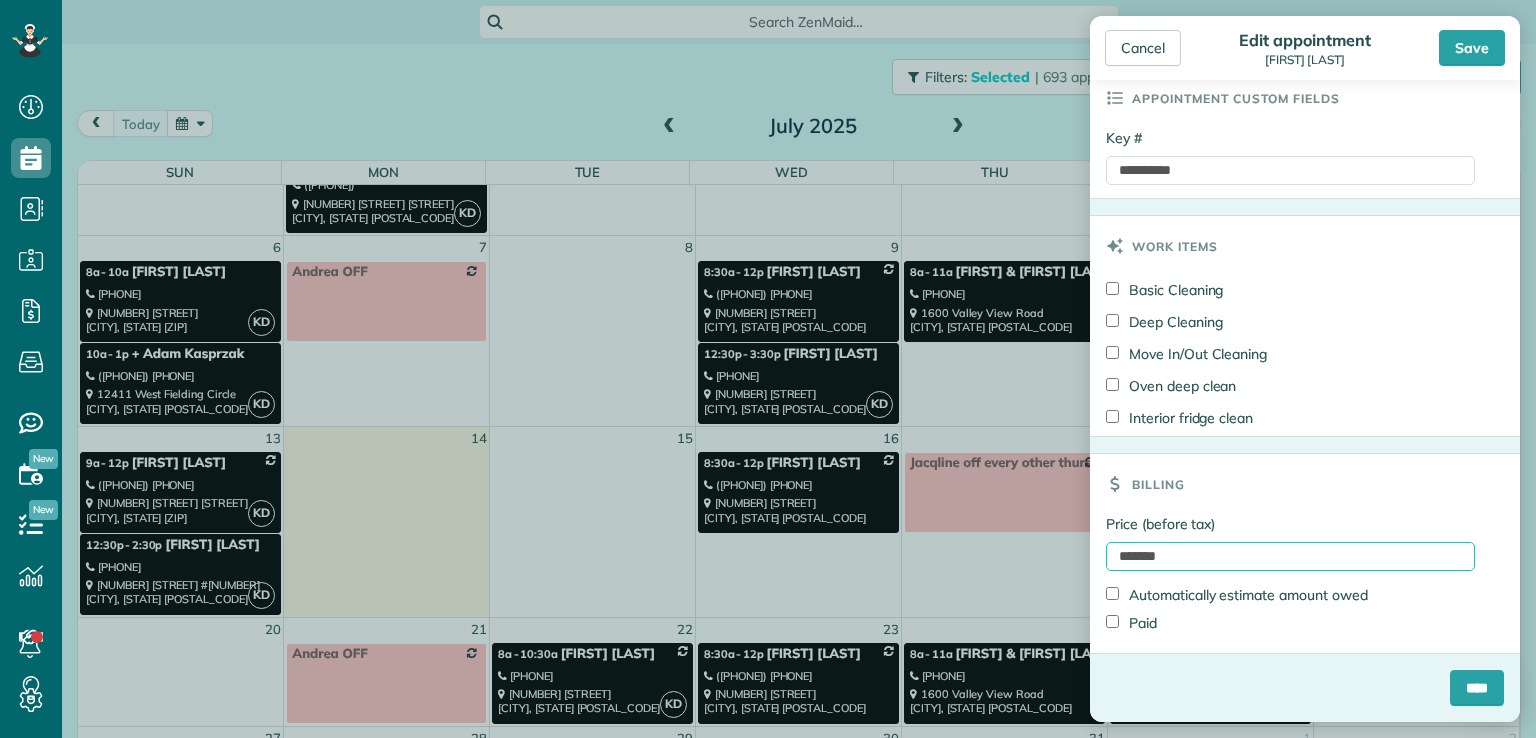 type on "*******" 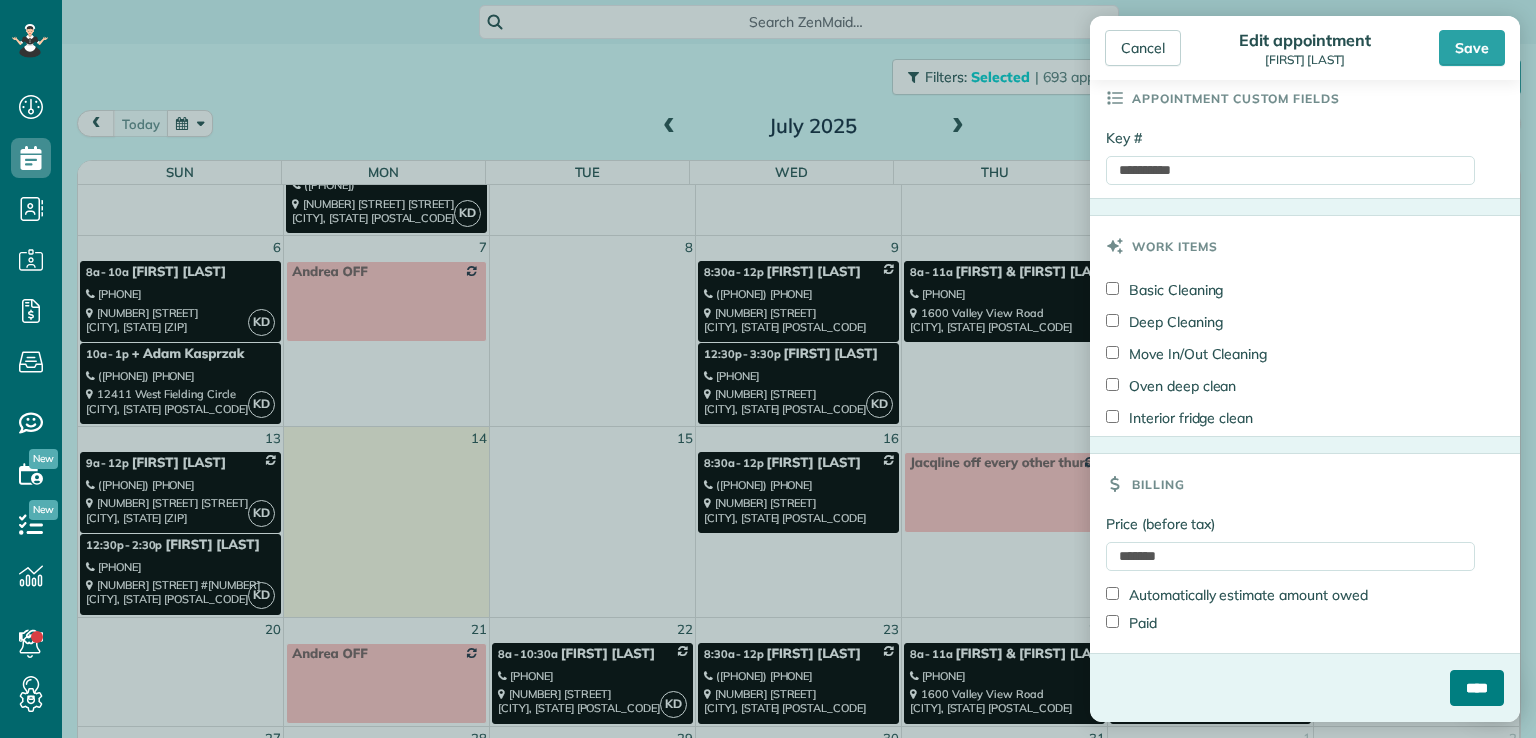 click on "****" at bounding box center (1477, 688) 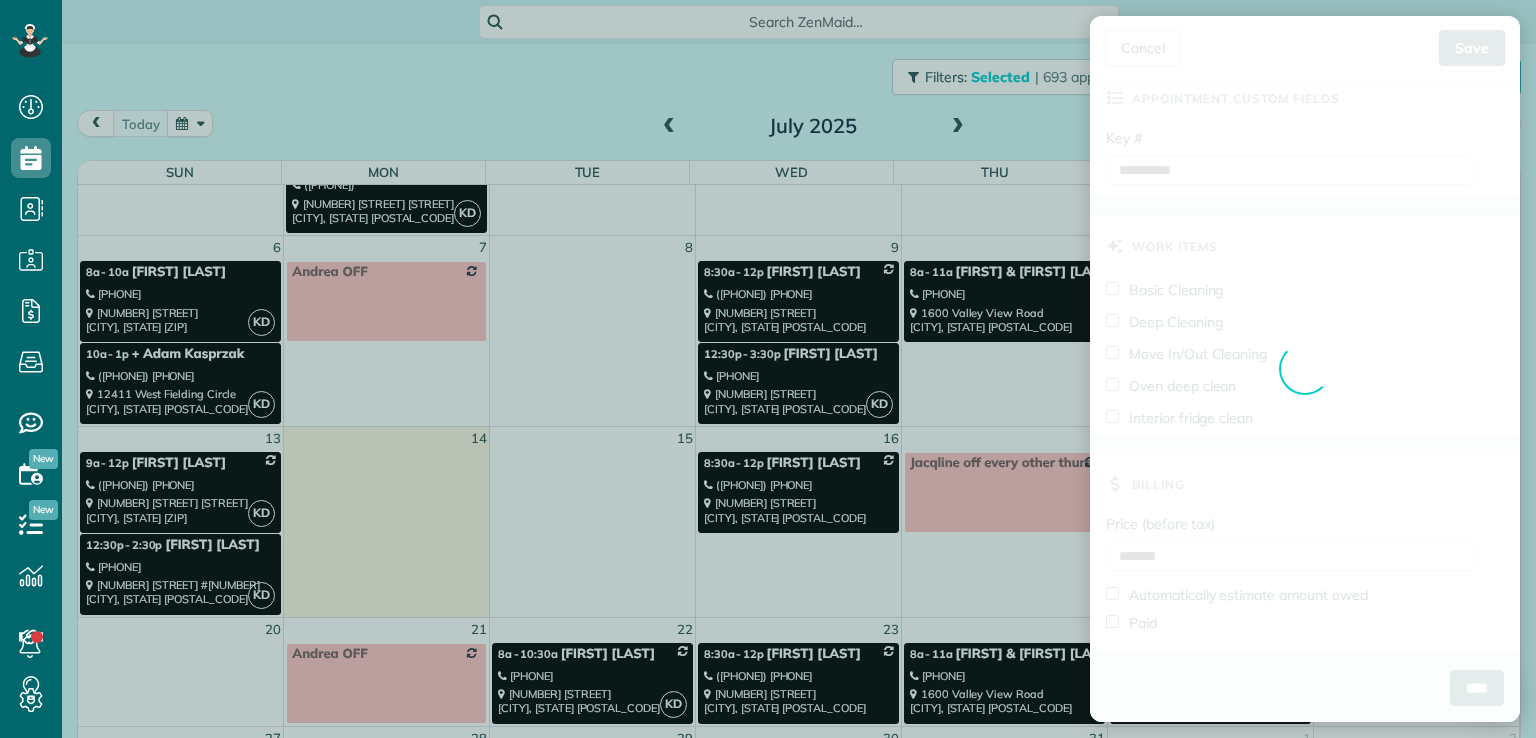 click on "Dashboard
Scheduling
Calendar View
List View
Dispatch View - Weekly scheduling (Beta)" at bounding box center (768, 369) 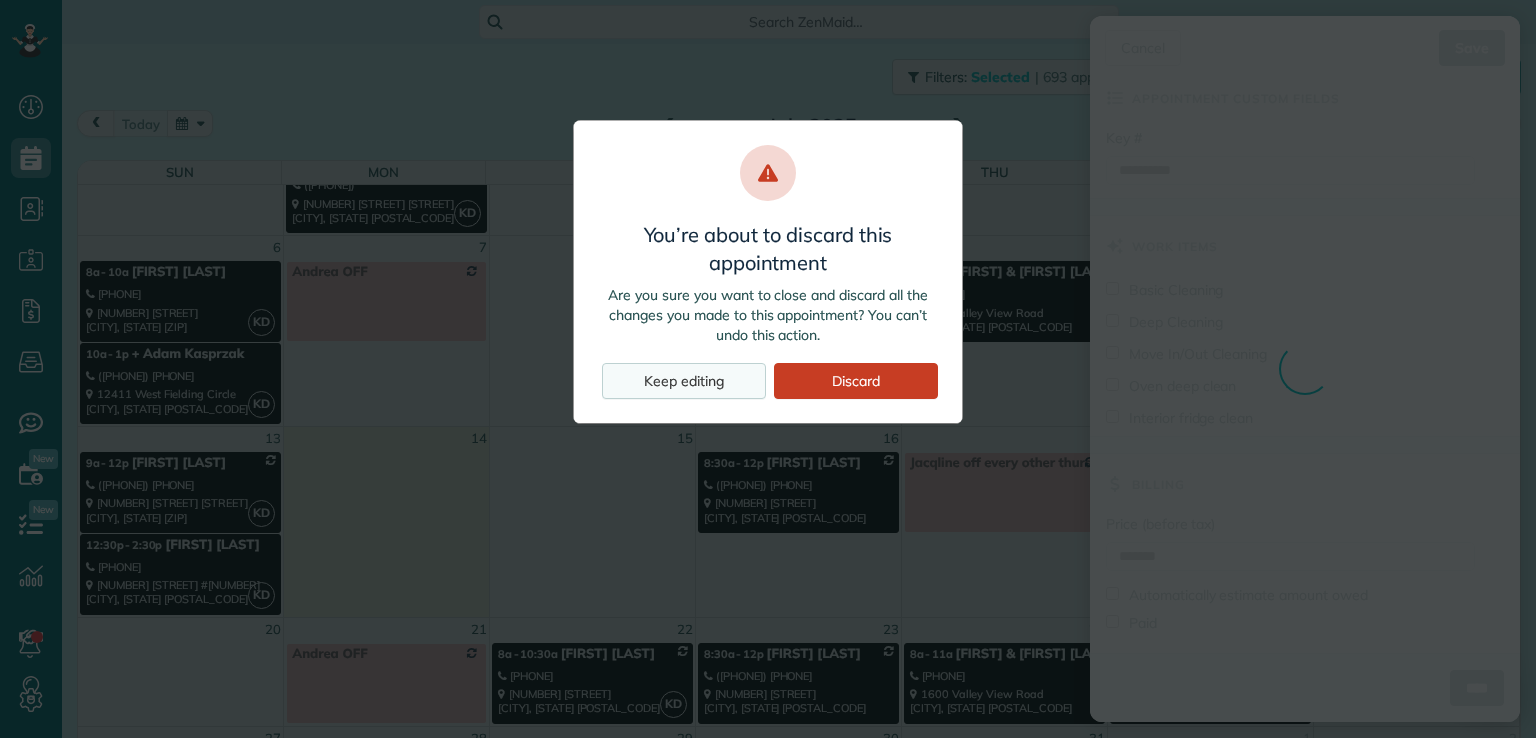 click on "Keep editing" at bounding box center [684, 381] 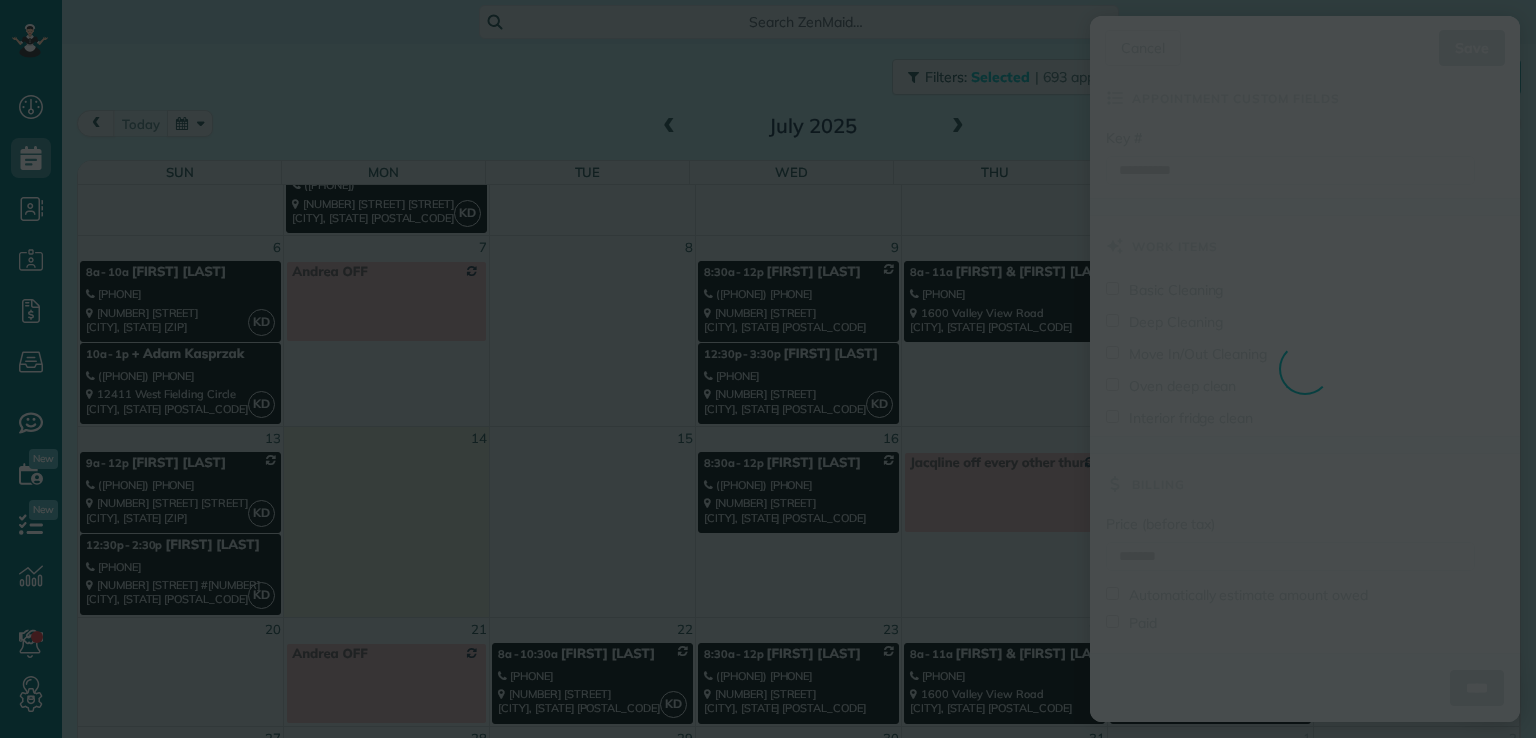 click on "Dashboard
Scheduling
Calendar View
List View
Dispatch View - Weekly scheduling (Beta)" at bounding box center [768, 369] 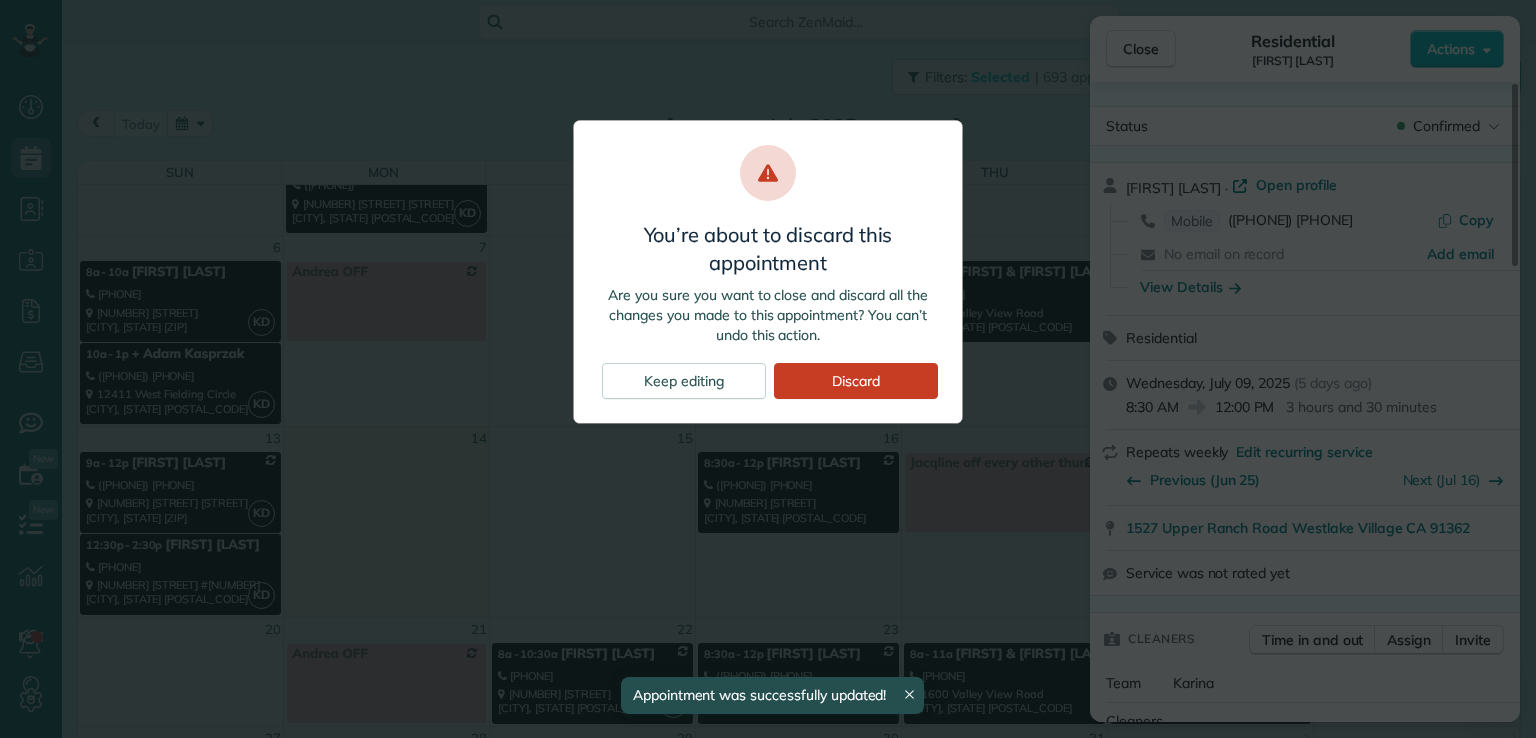 scroll, scrollTop: 303, scrollLeft: 0, axis: vertical 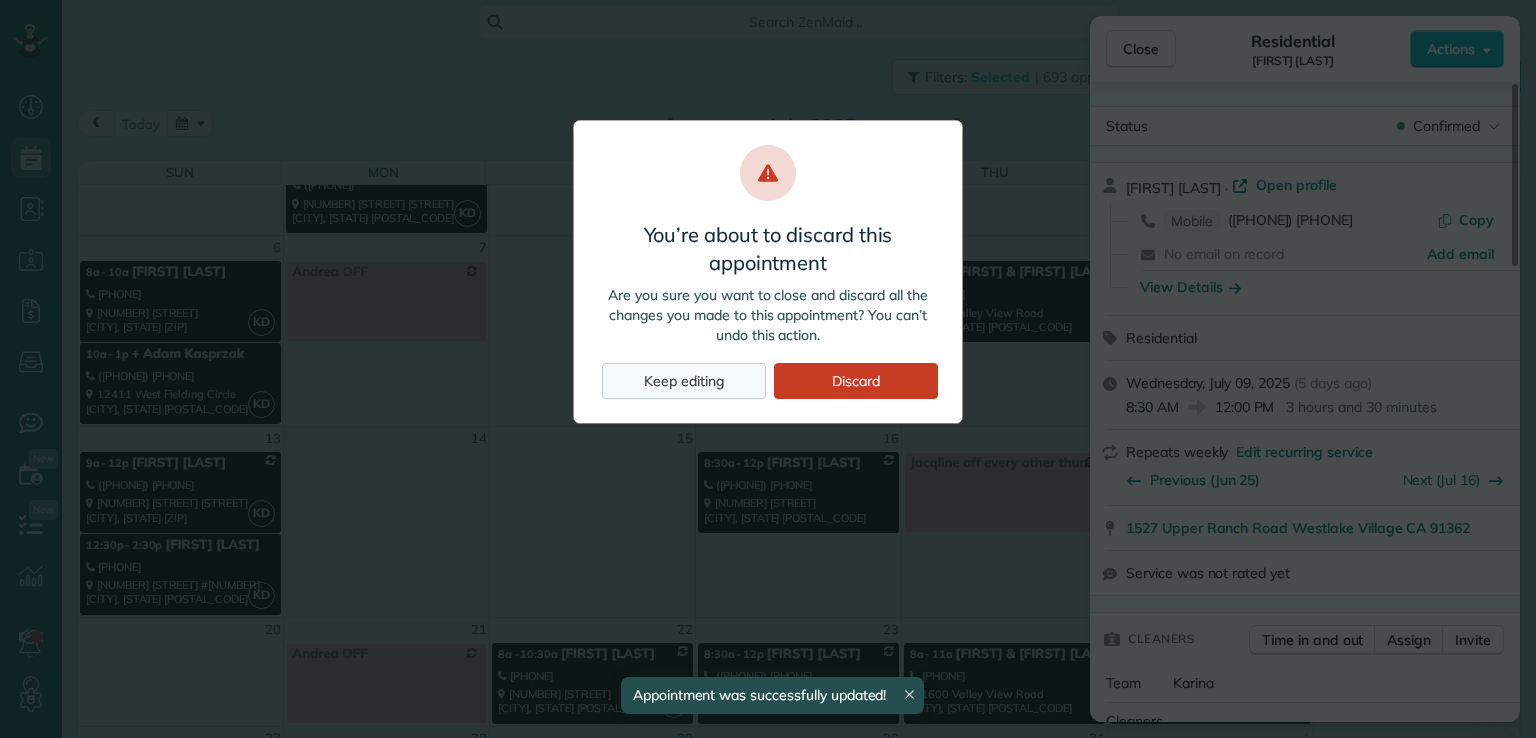 click on "Keep editing" at bounding box center [684, 381] 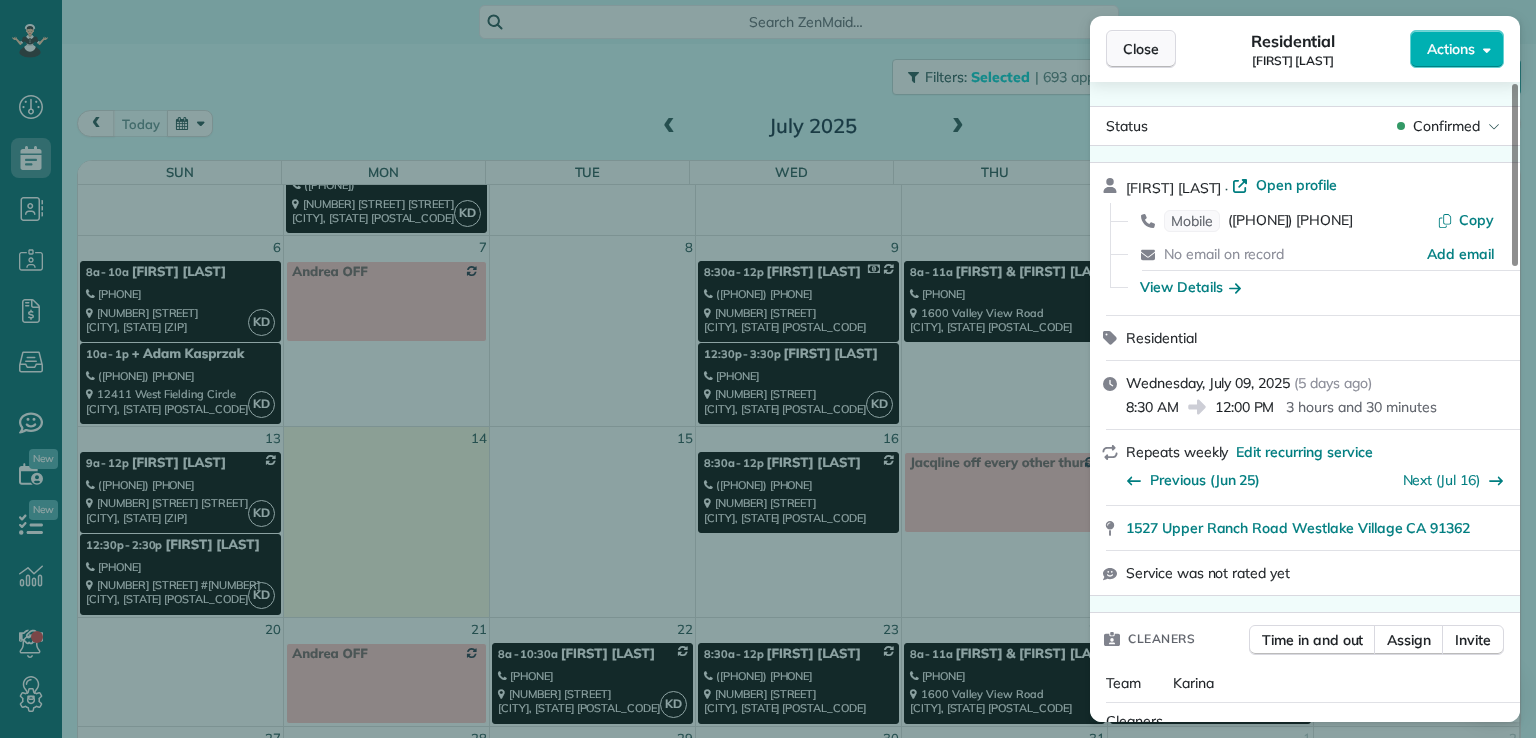 click on "Close" at bounding box center [1141, 49] 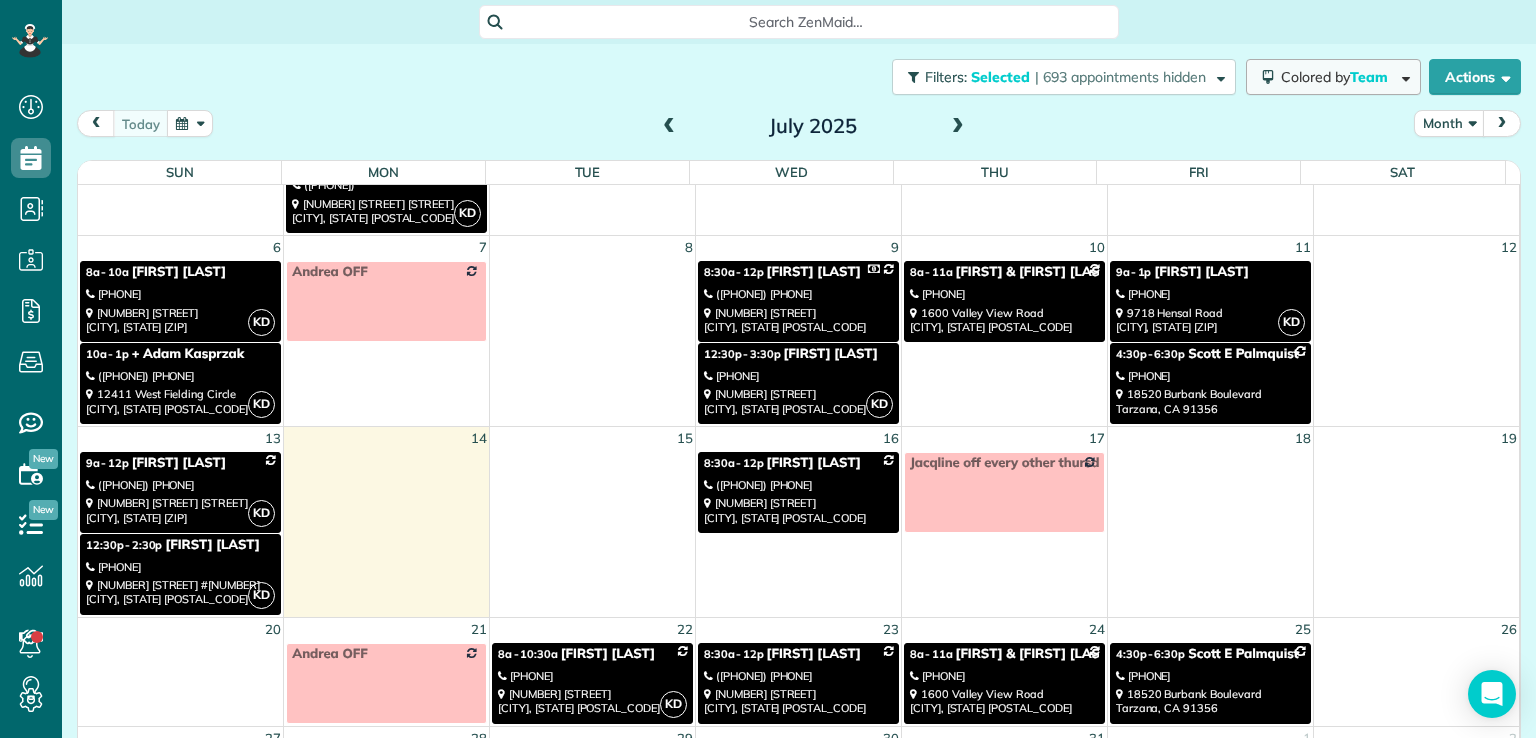 click on "Colored by  Team" at bounding box center (1338, 77) 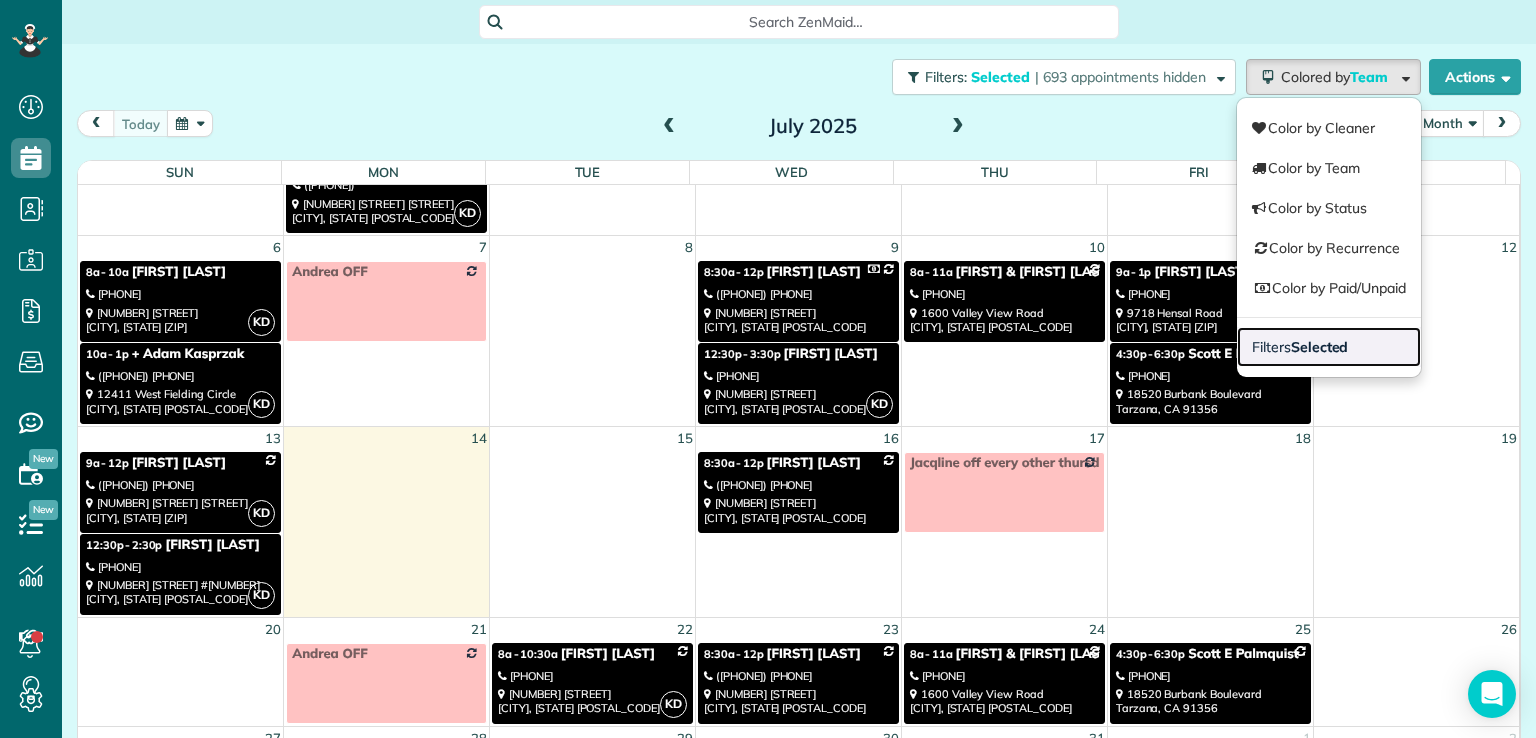 click on "Selected" at bounding box center (1320, 347) 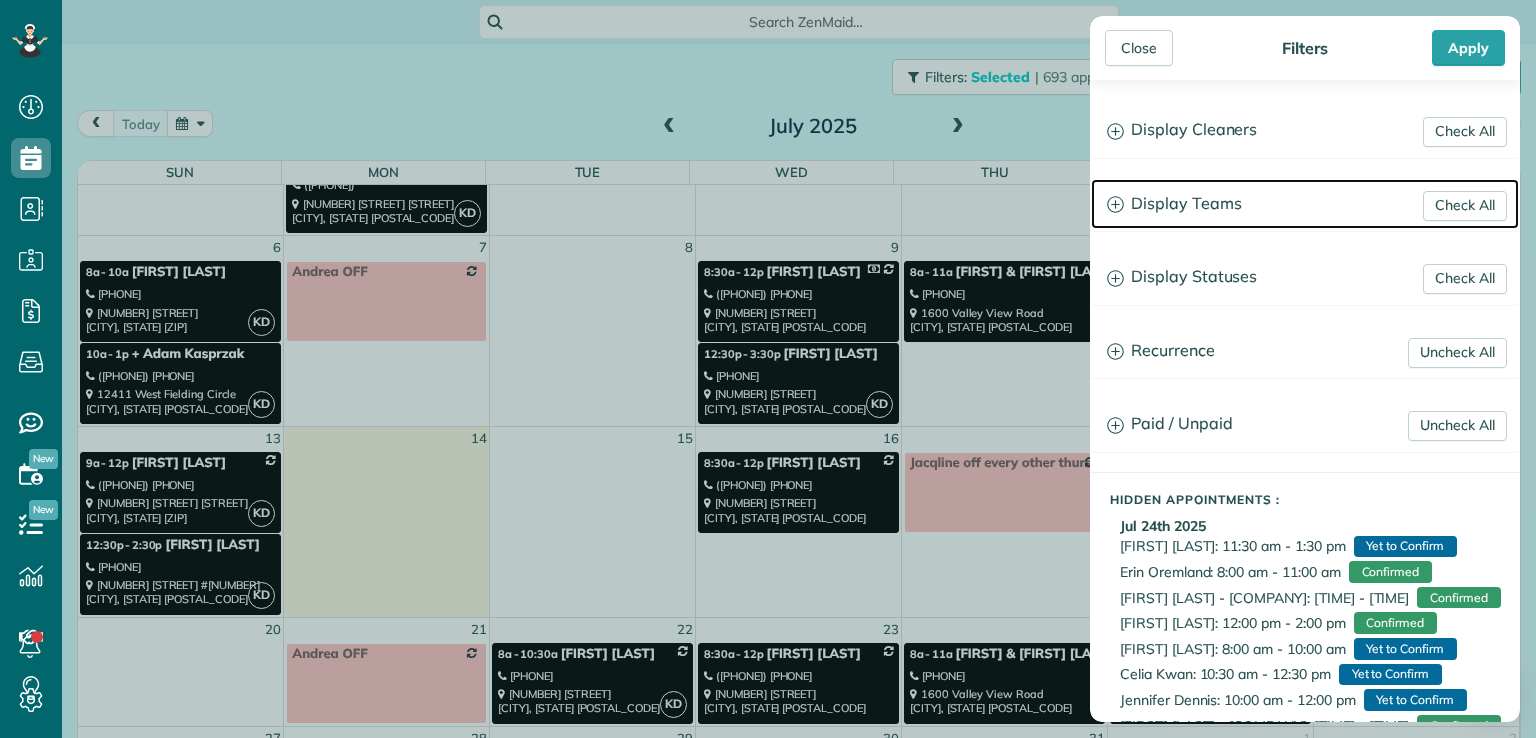 click on "Display Teams" at bounding box center [1305, 204] 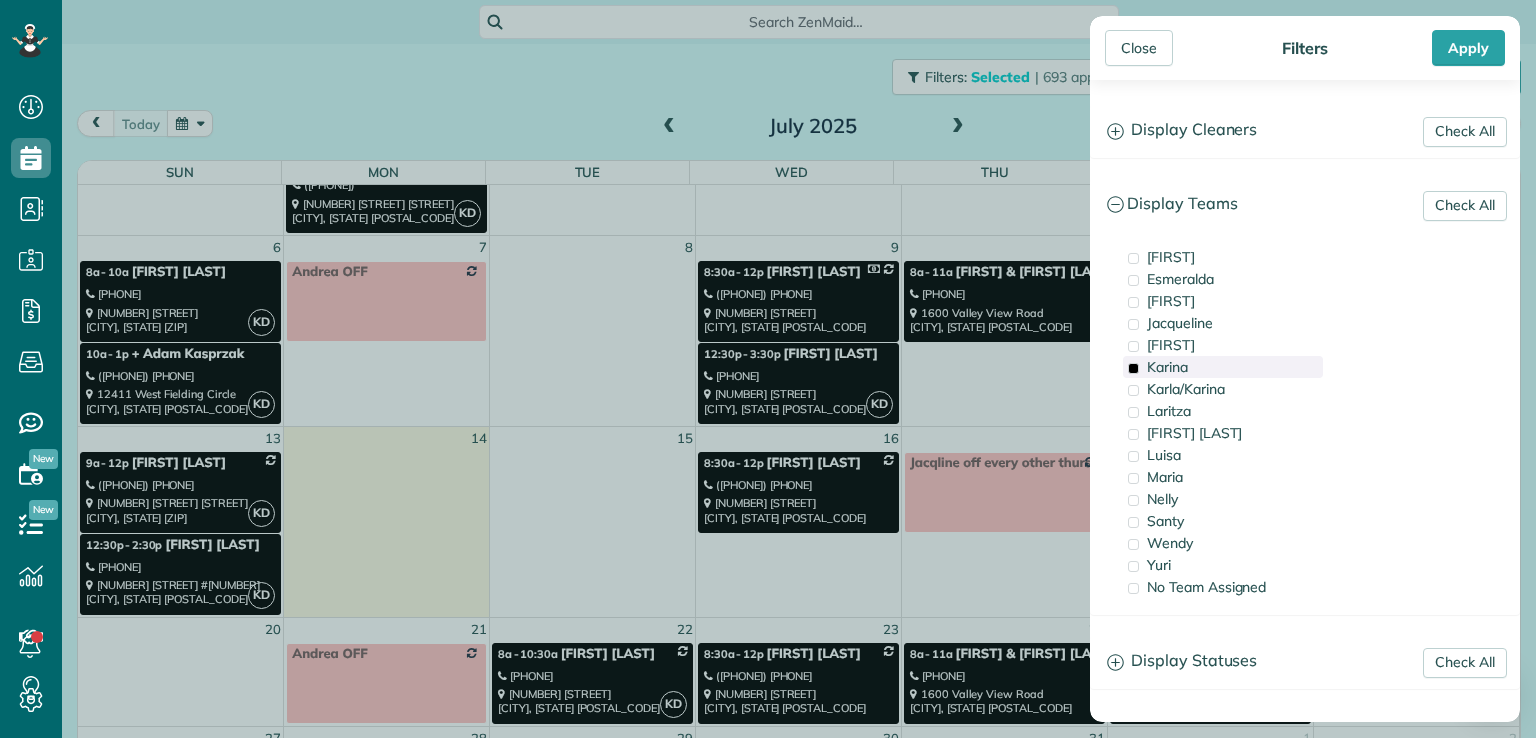 click on "Karina" at bounding box center [1167, 367] 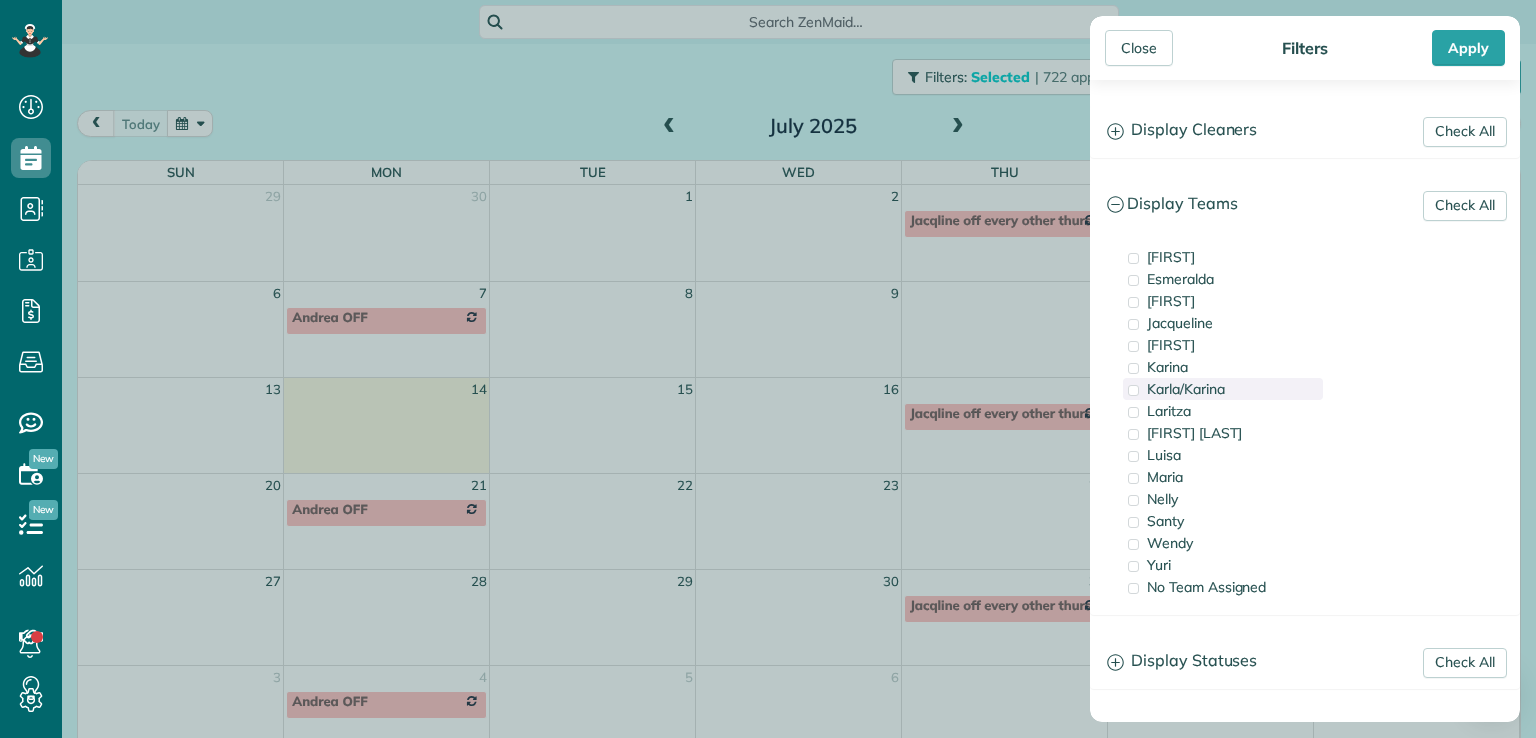 scroll, scrollTop: 0, scrollLeft: 0, axis: both 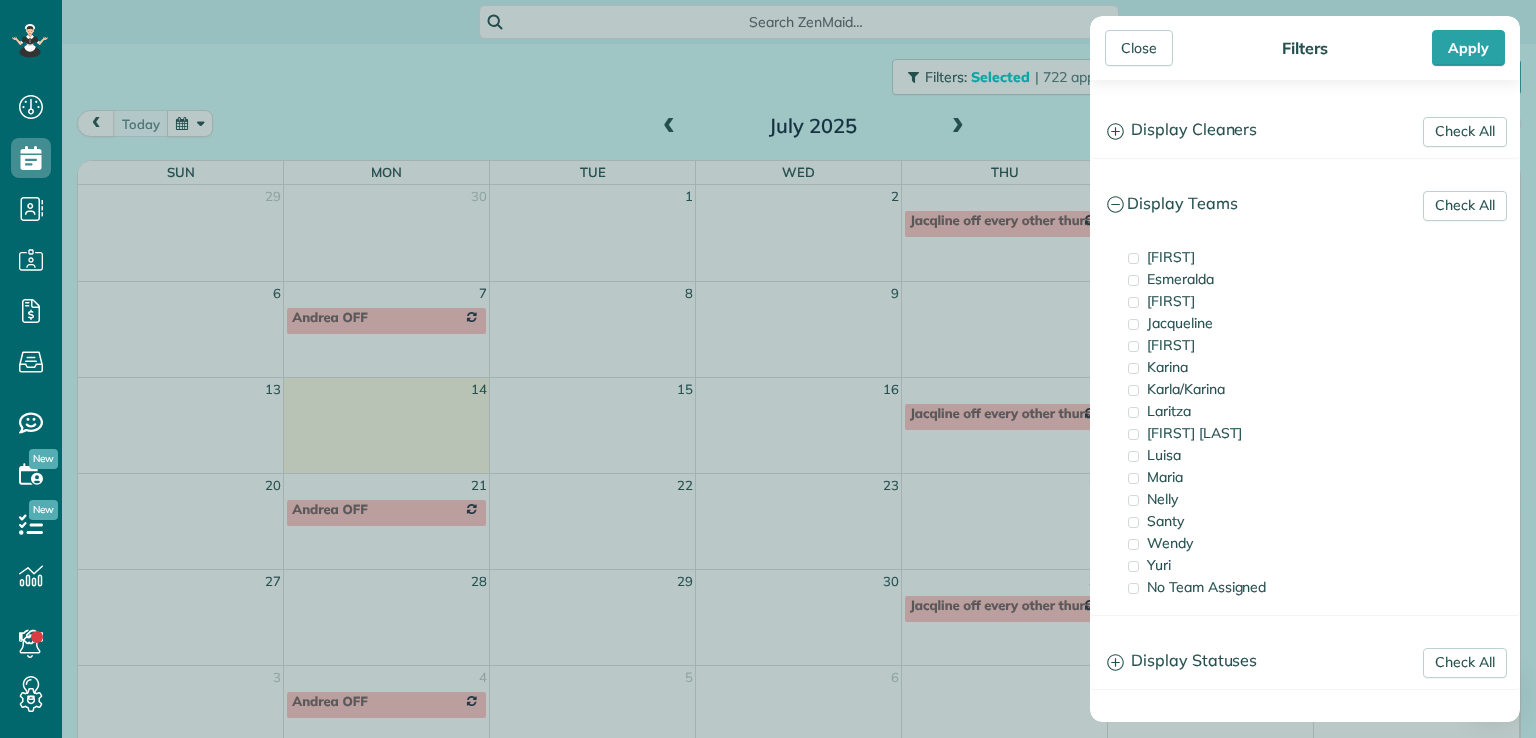 click on "Jacqueline" at bounding box center (1180, 323) 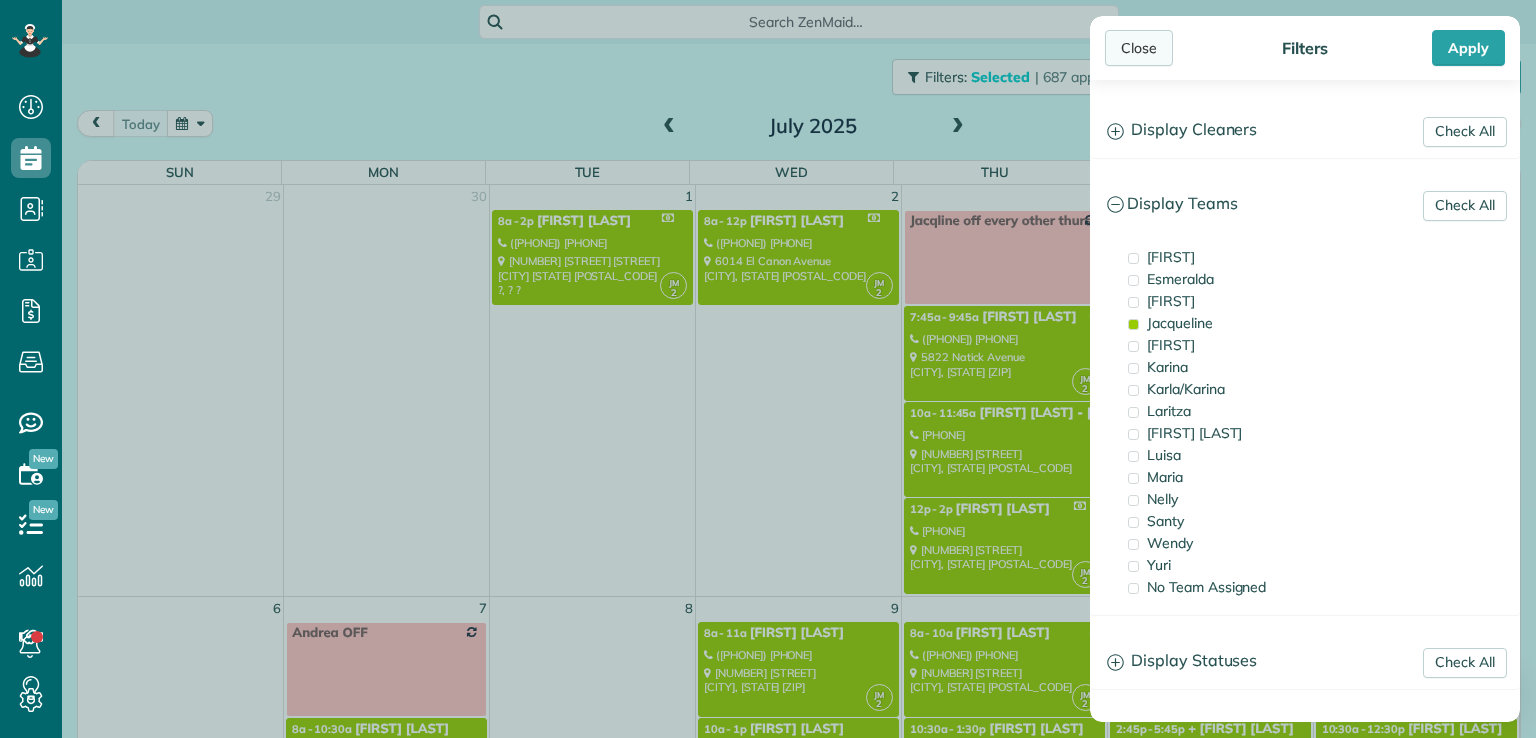 click on "Close" at bounding box center [1139, 48] 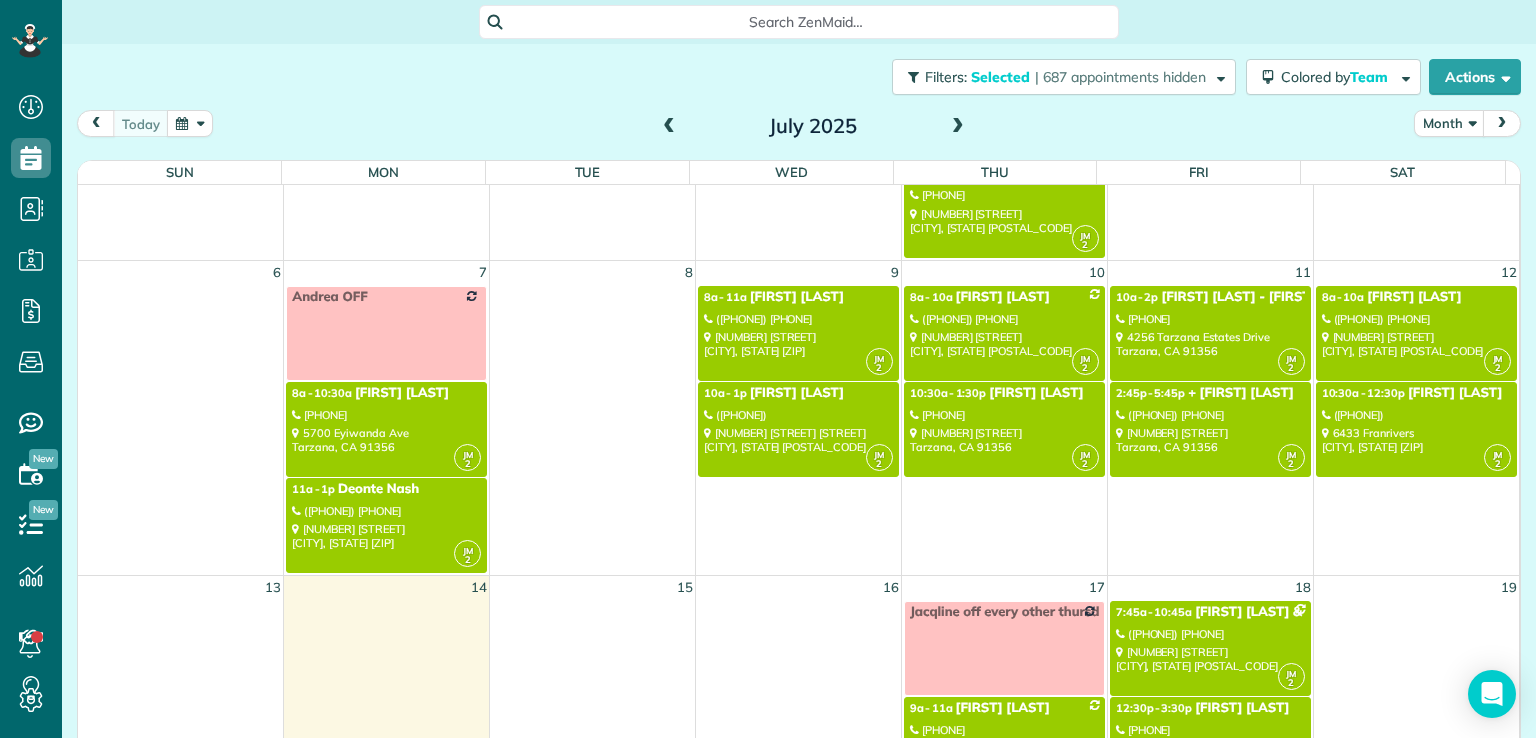 scroll, scrollTop: 362, scrollLeft: 0, axis: vertical 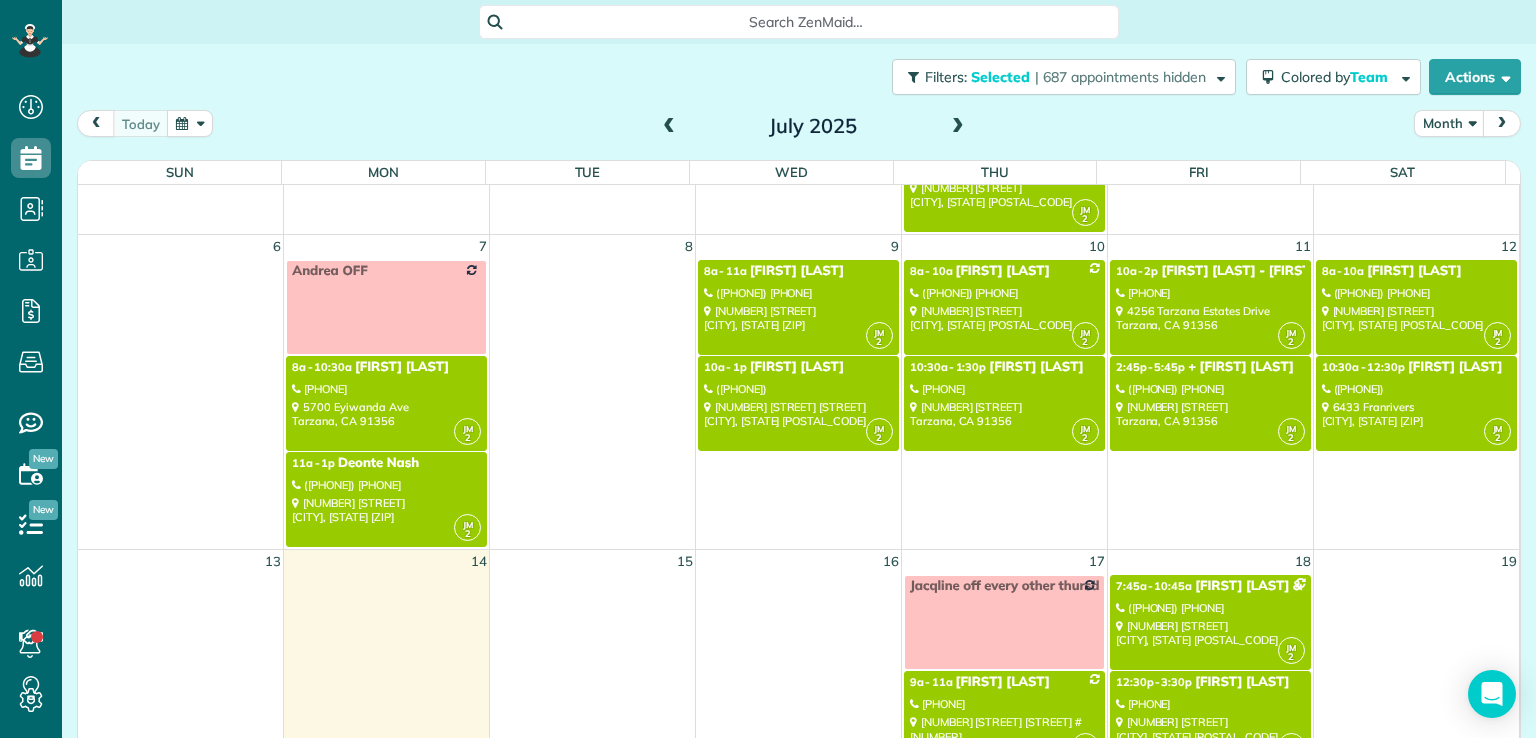 click on "5700 Eyiwanda Ave Tarzana, CA 91356" at bounding box center [386, 414] 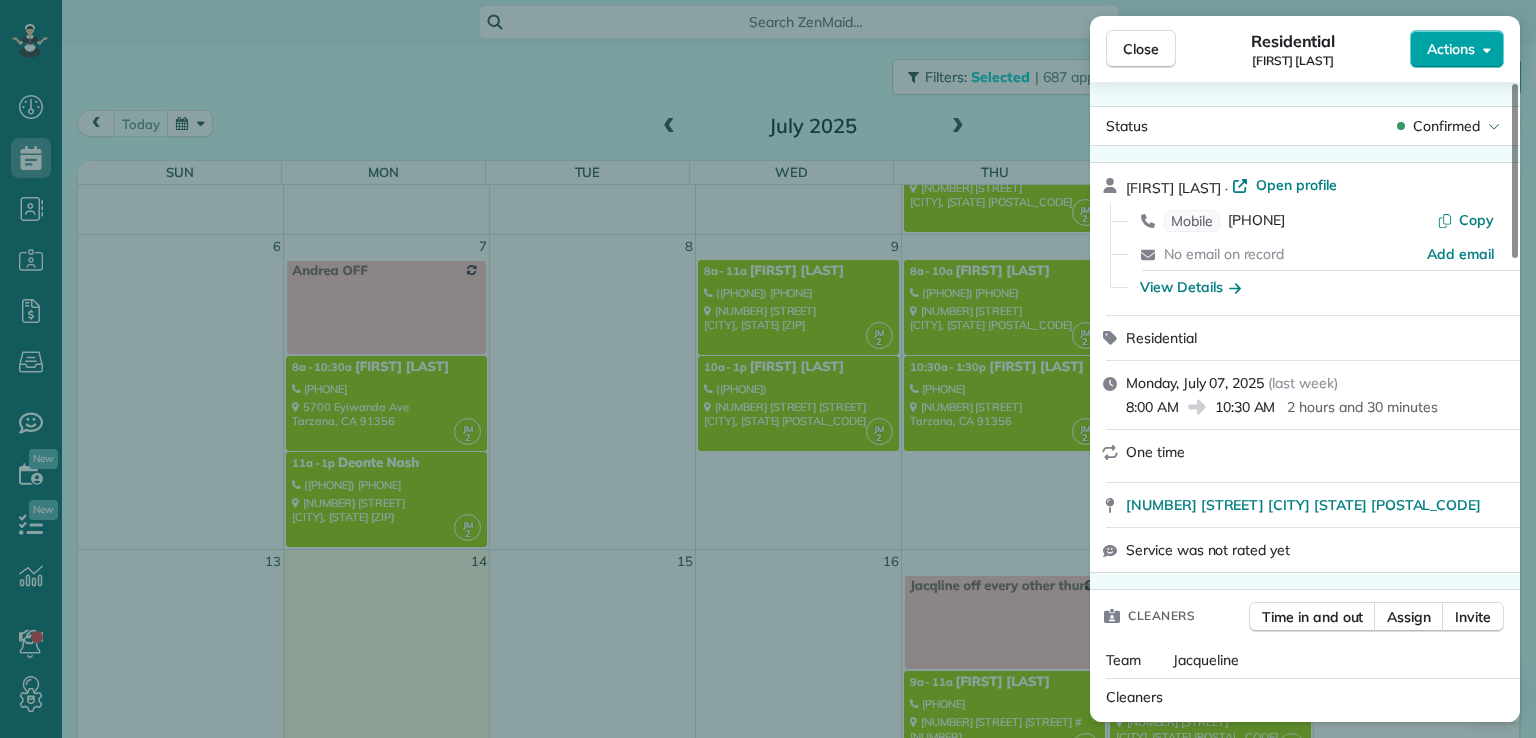 click on "Actions" at bounding box center (1451, 49) 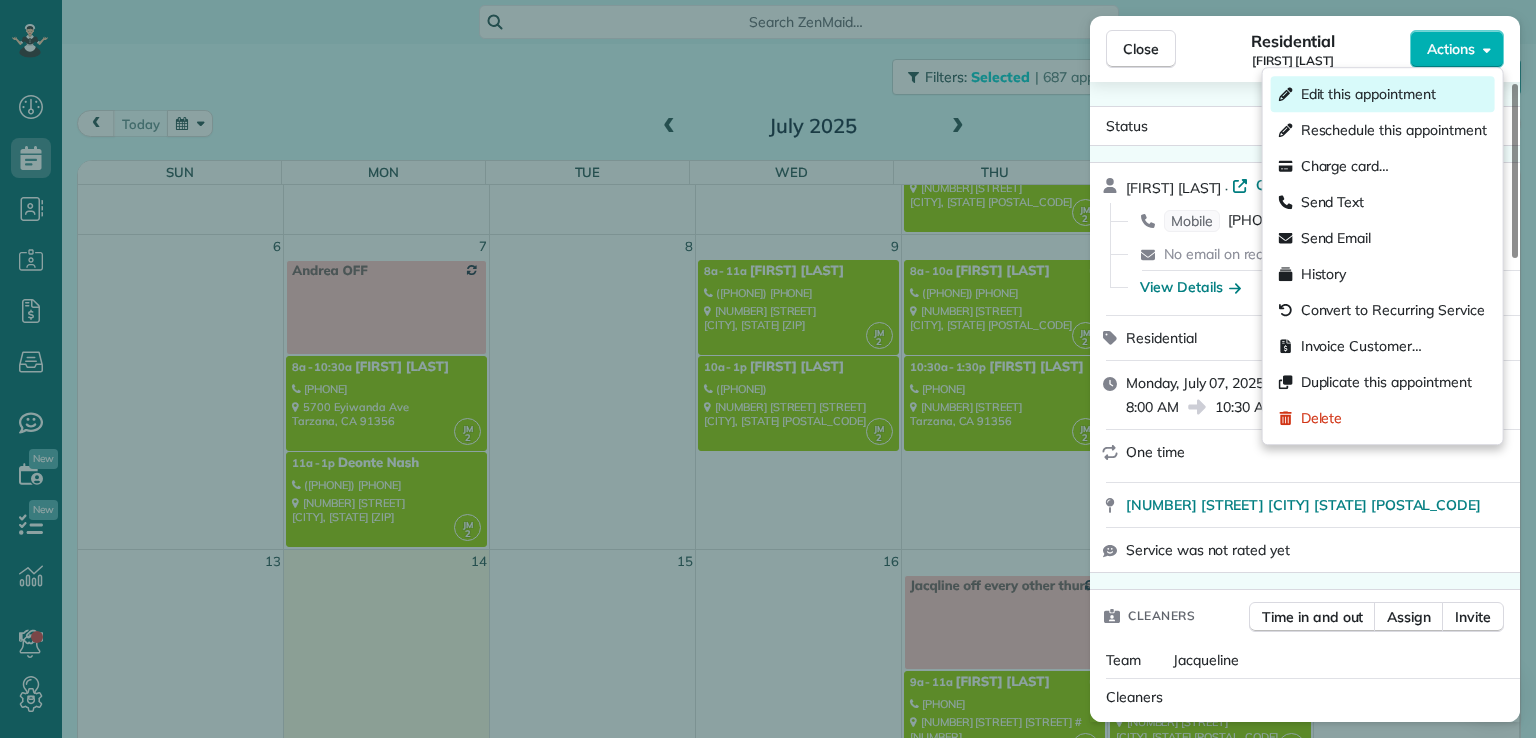 click on "Edit this appointment" at bounding box center (1368, 94) 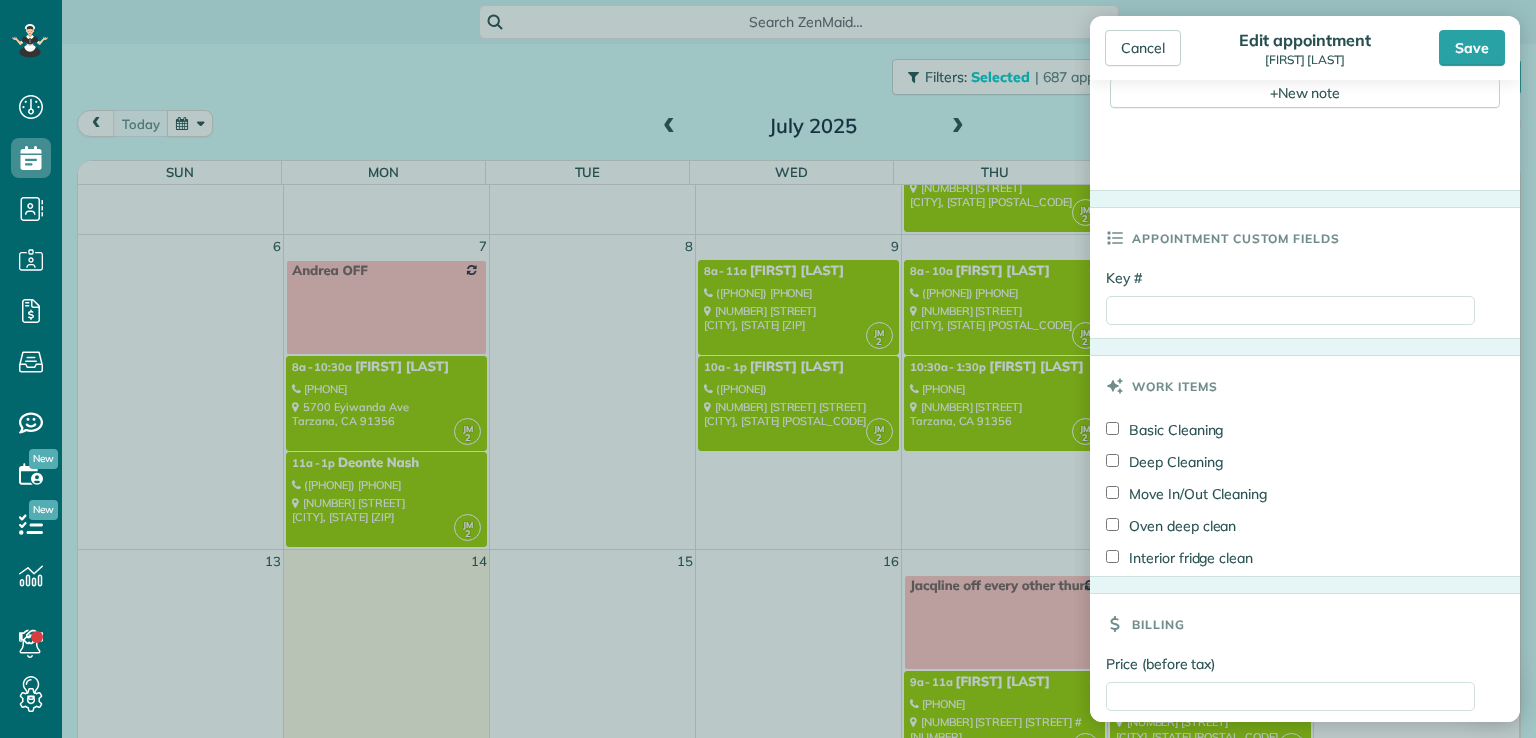scroll, scrollTop: 934, scrollLeft: 0, axis: vertical 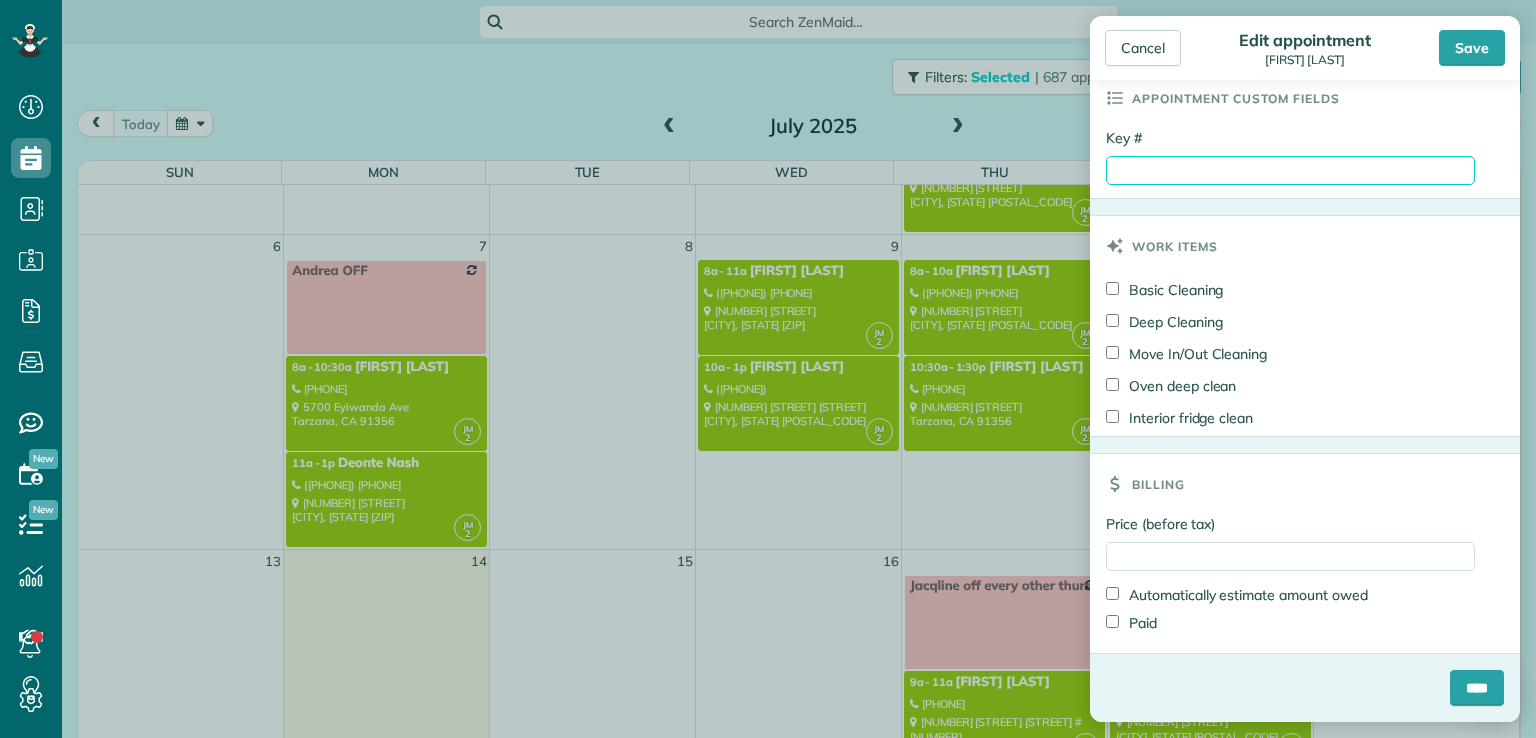 click on "Key #" at bounding box center [1290, 170] 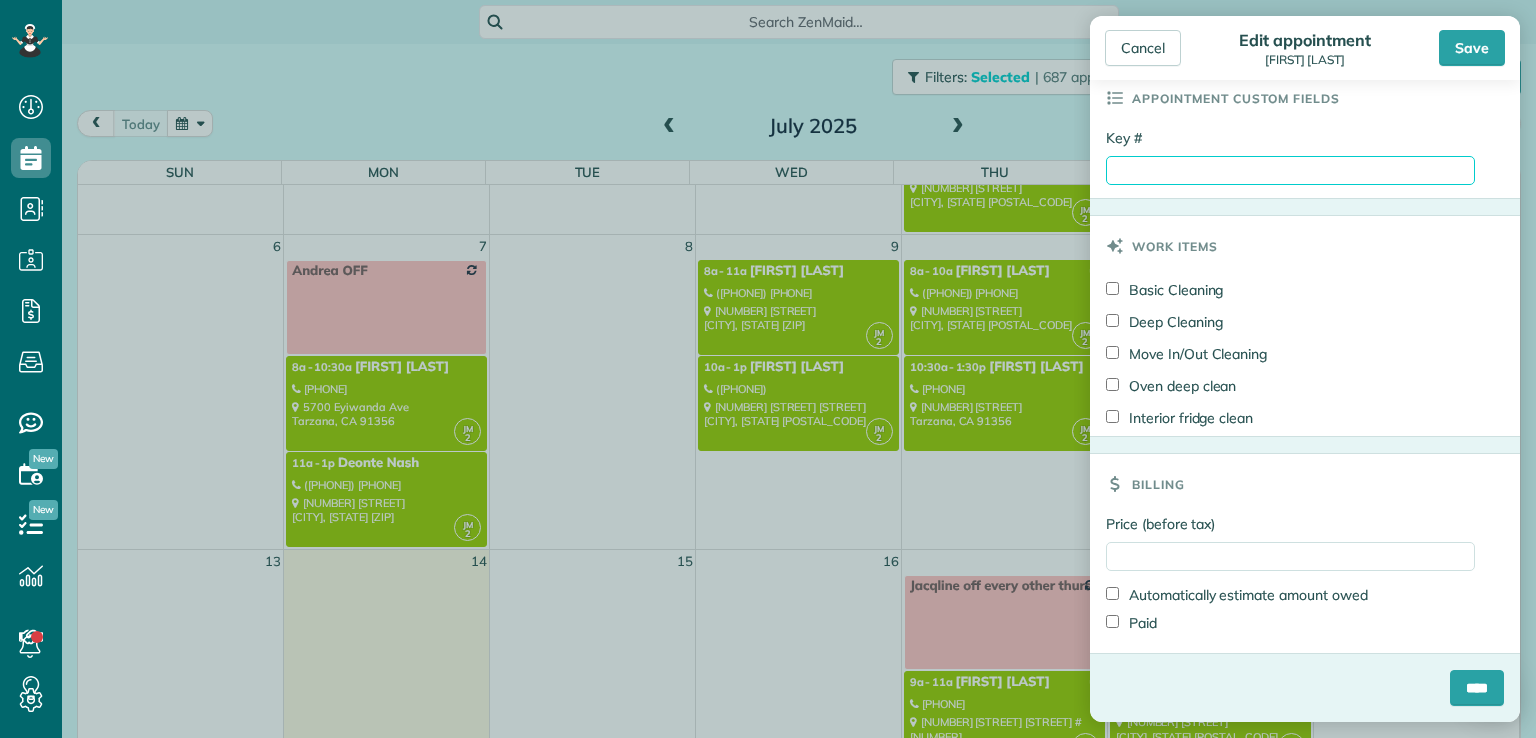 type on "****" 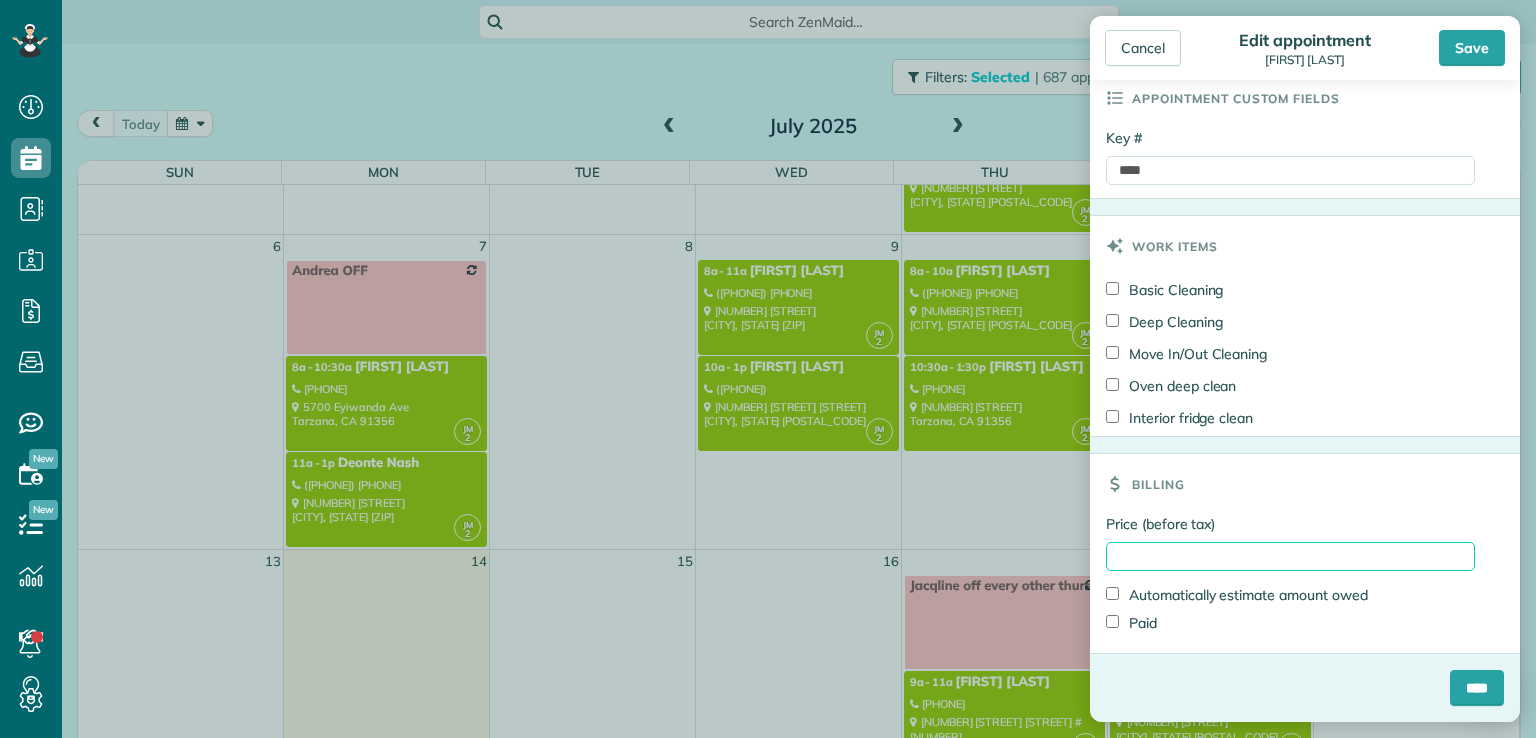 click on "Price (before tax)" at bounding box center (1290, 556) 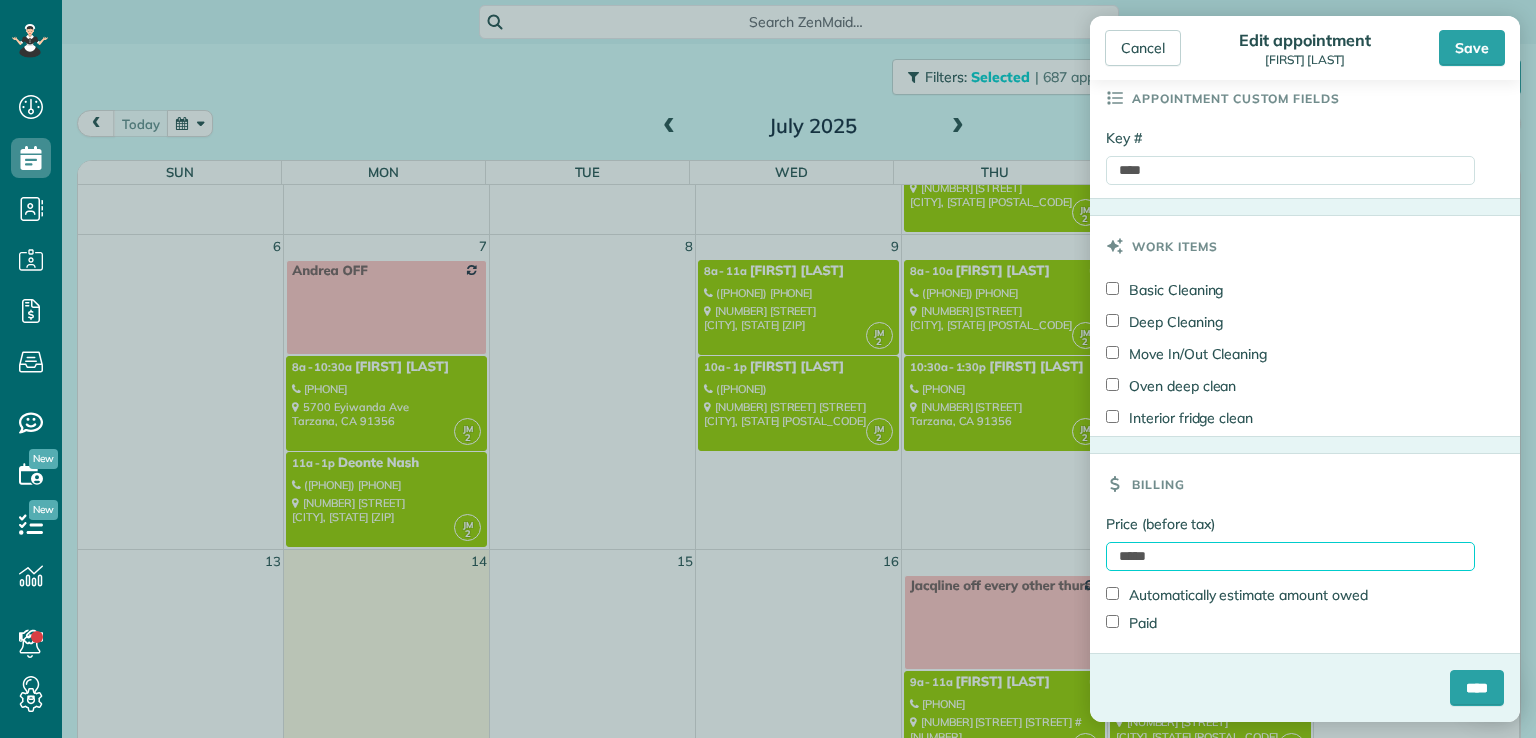click on "*****" at bounding box center [1290, 556] 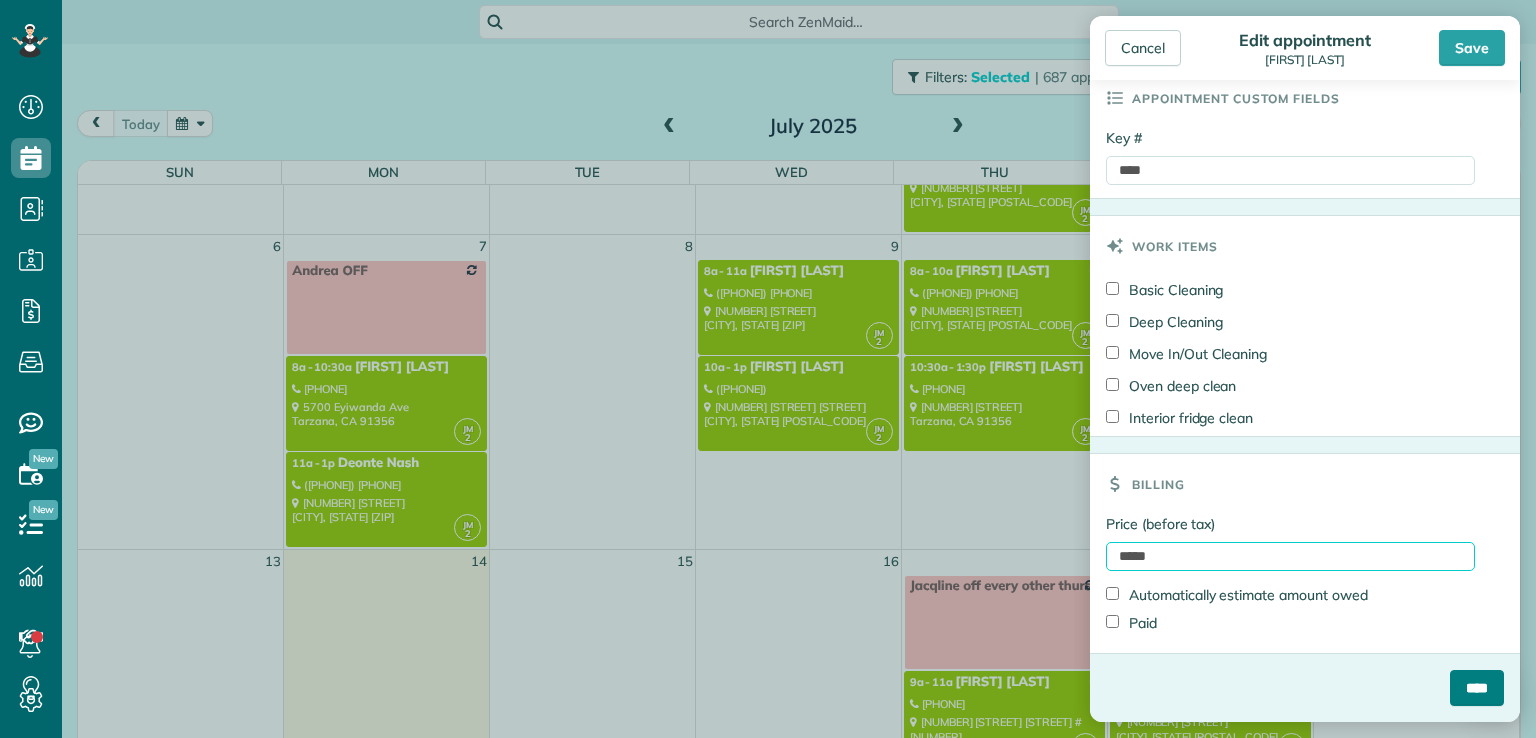type on "*****" 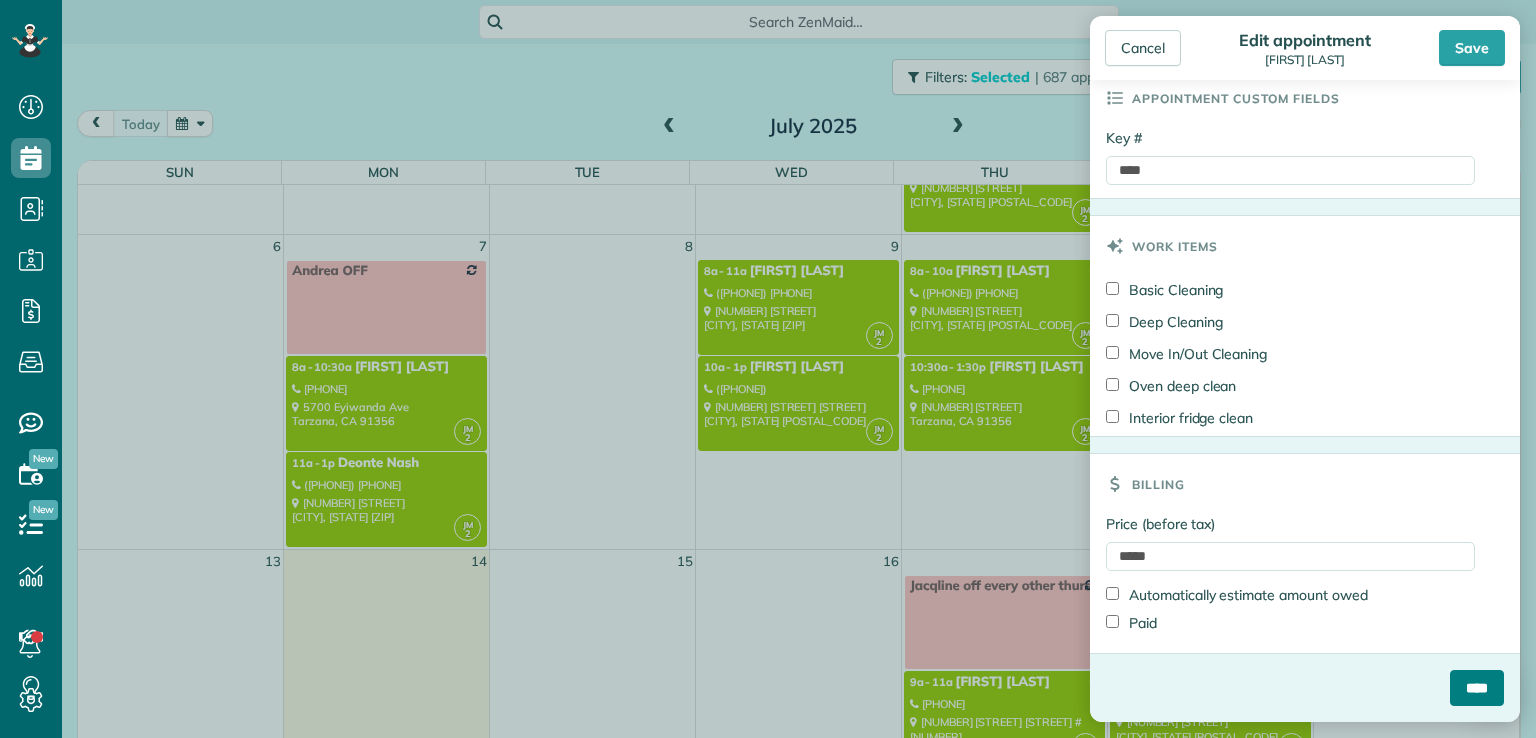 click on "****" at bounding box center [1477, 688] 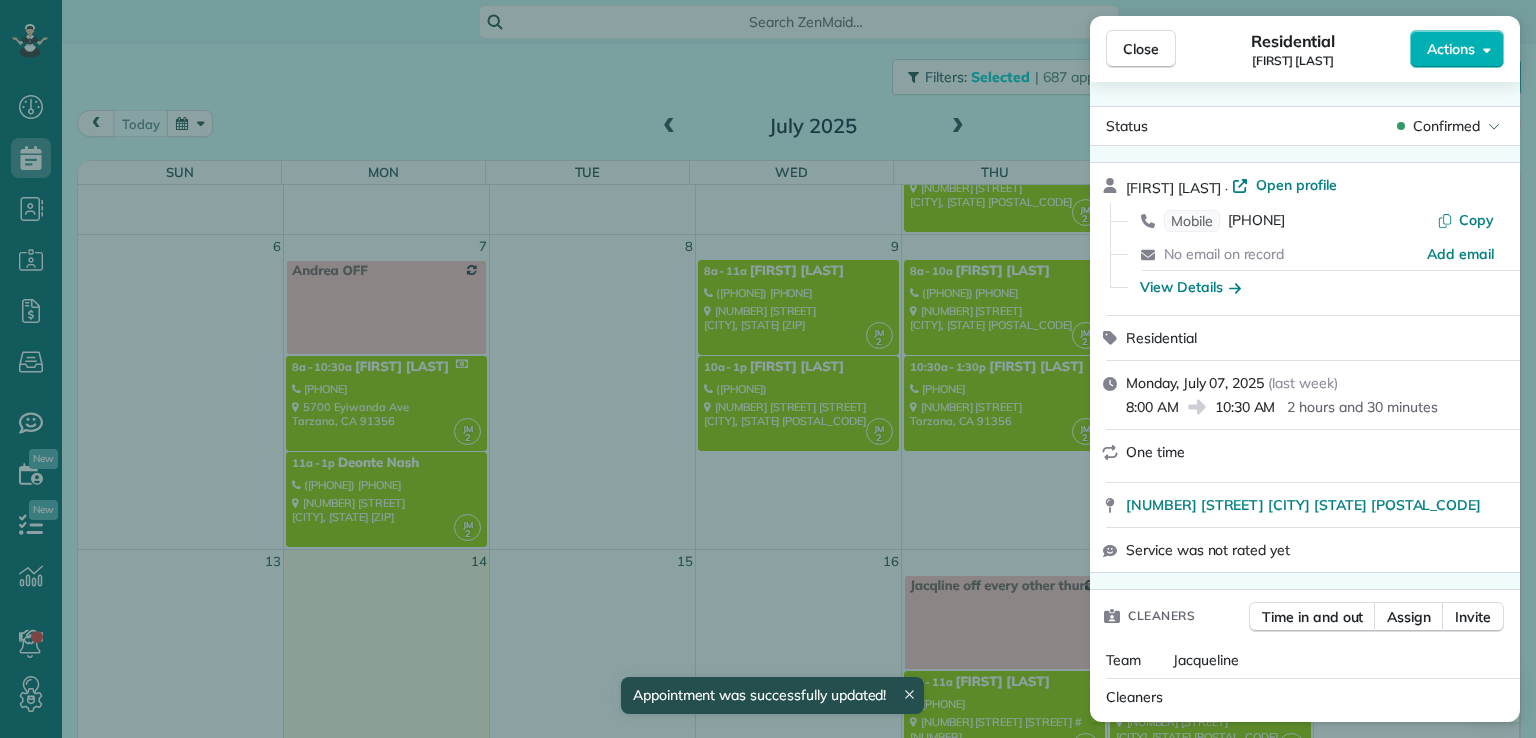 scroll, scrollTop: 362, scrollLeft: 0, axis: vertical 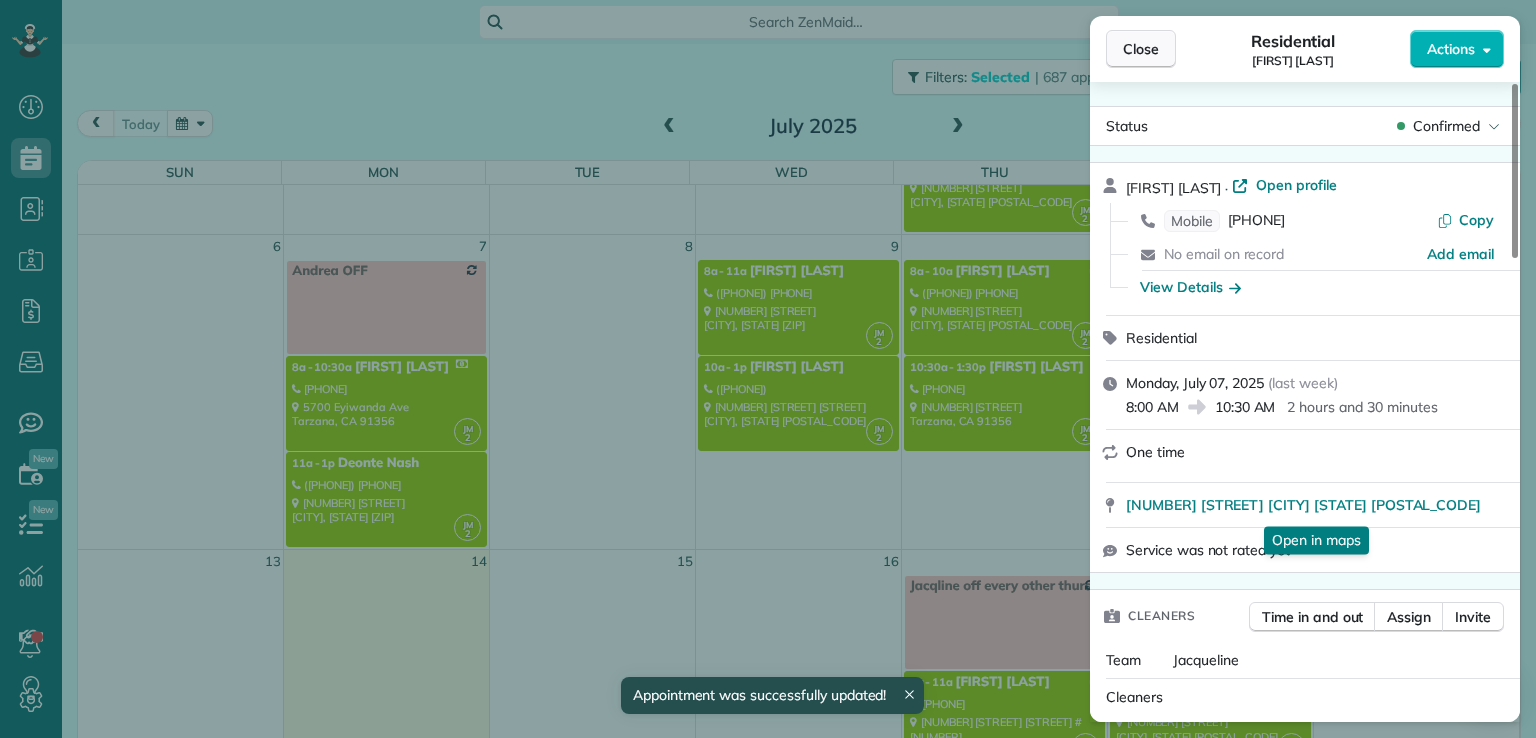 click on "Close" at bounding box center [1141, 49] 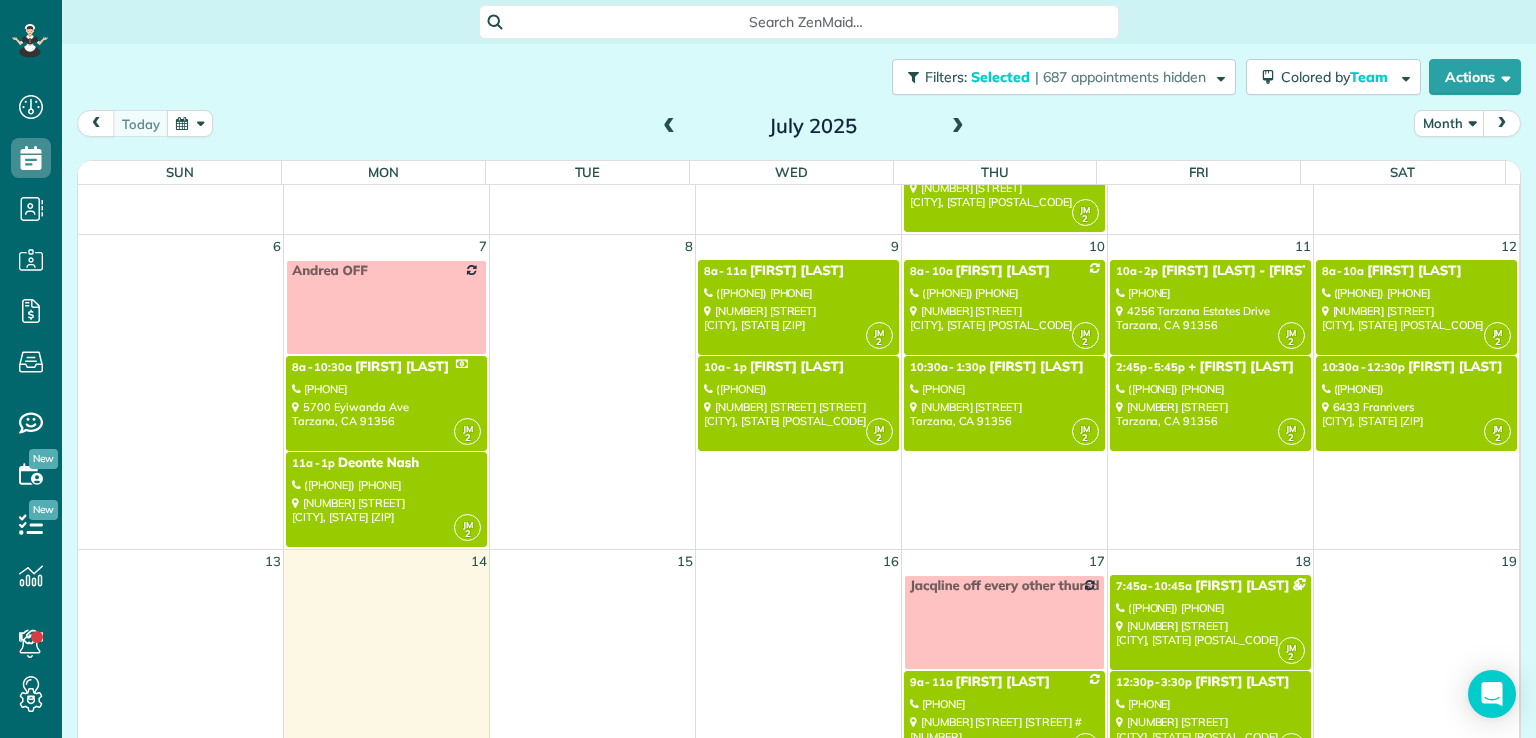 click on "[PHONE]" at bounding box center (798, 389) 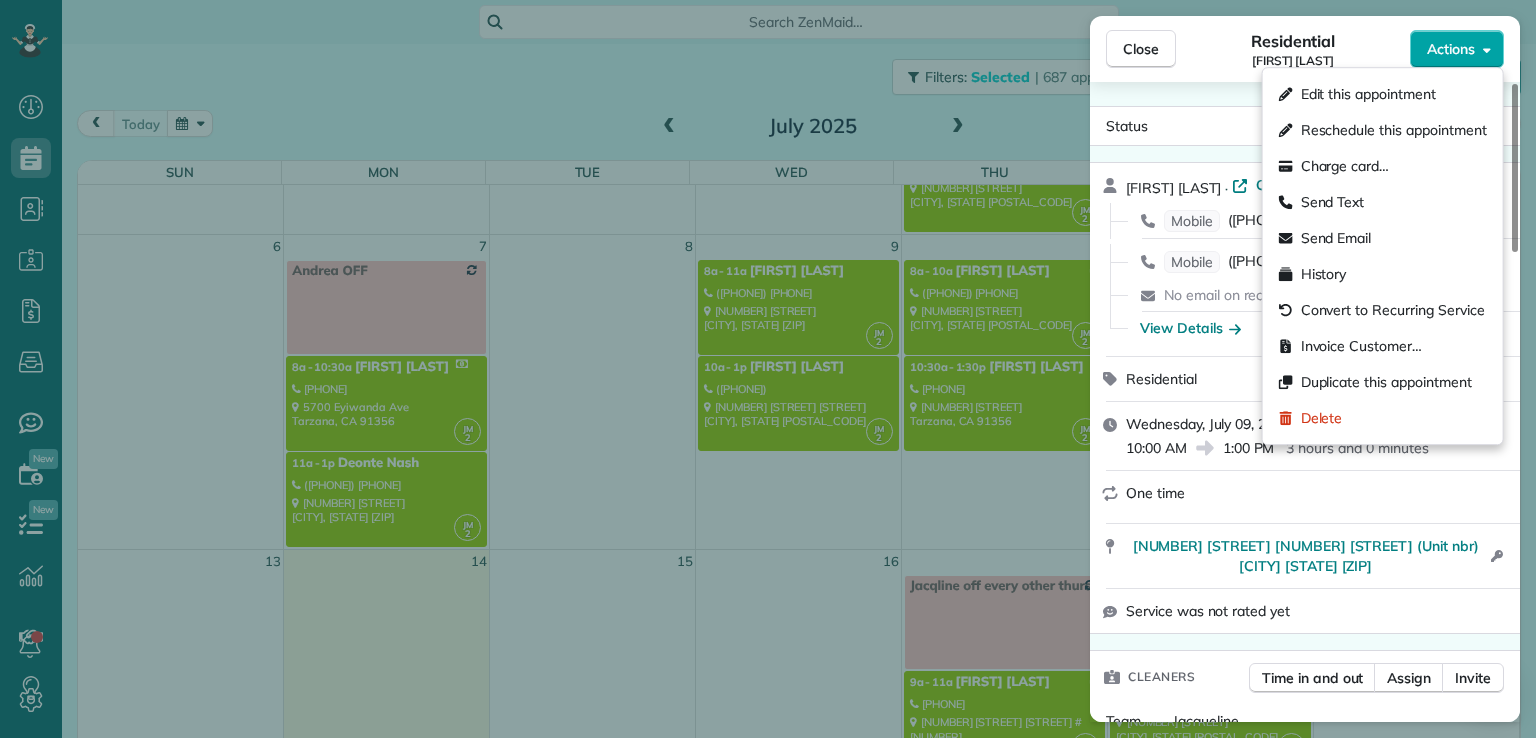 click on "Actions" at bounding box center (1457, 49) 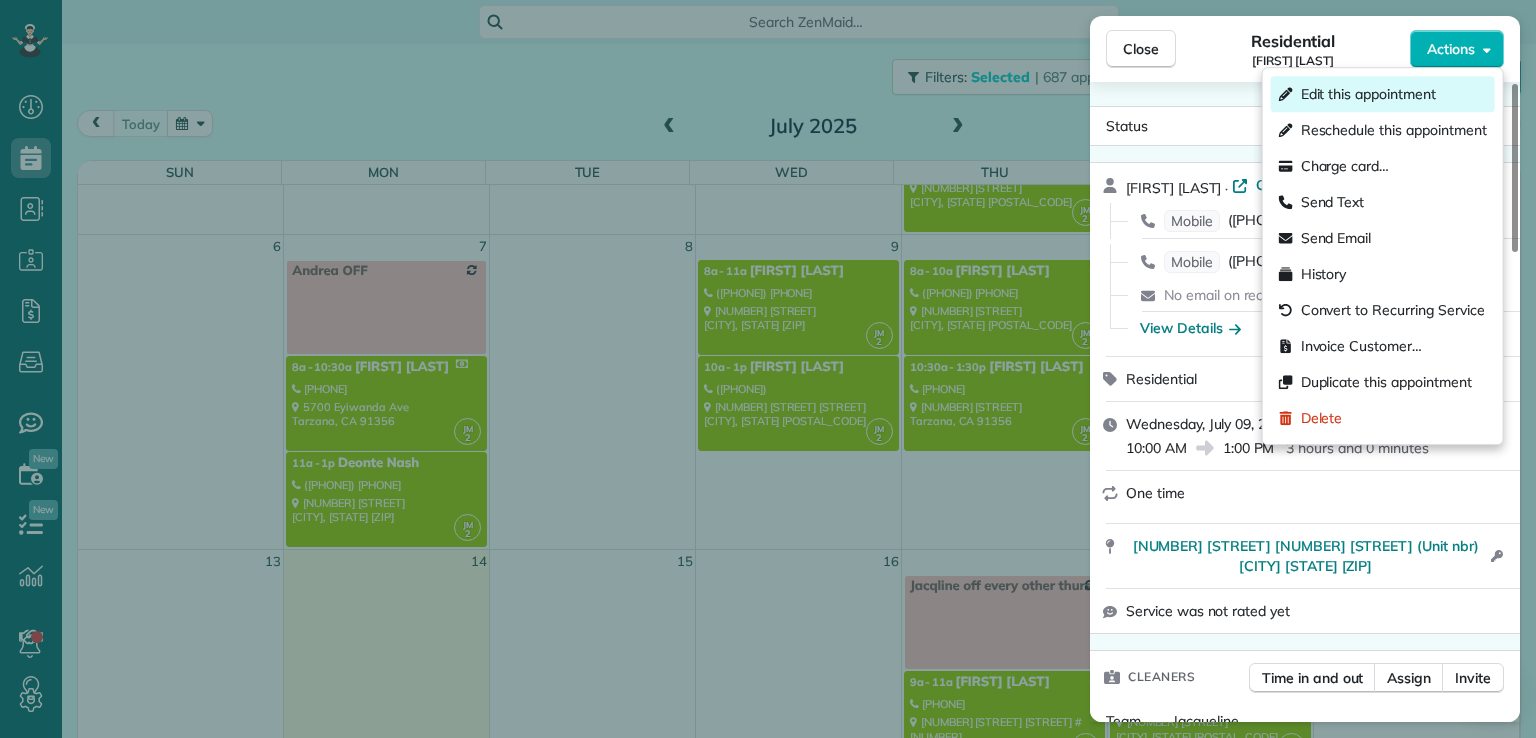 click on "Edit this appointment" at bounding box center [1368, 94] 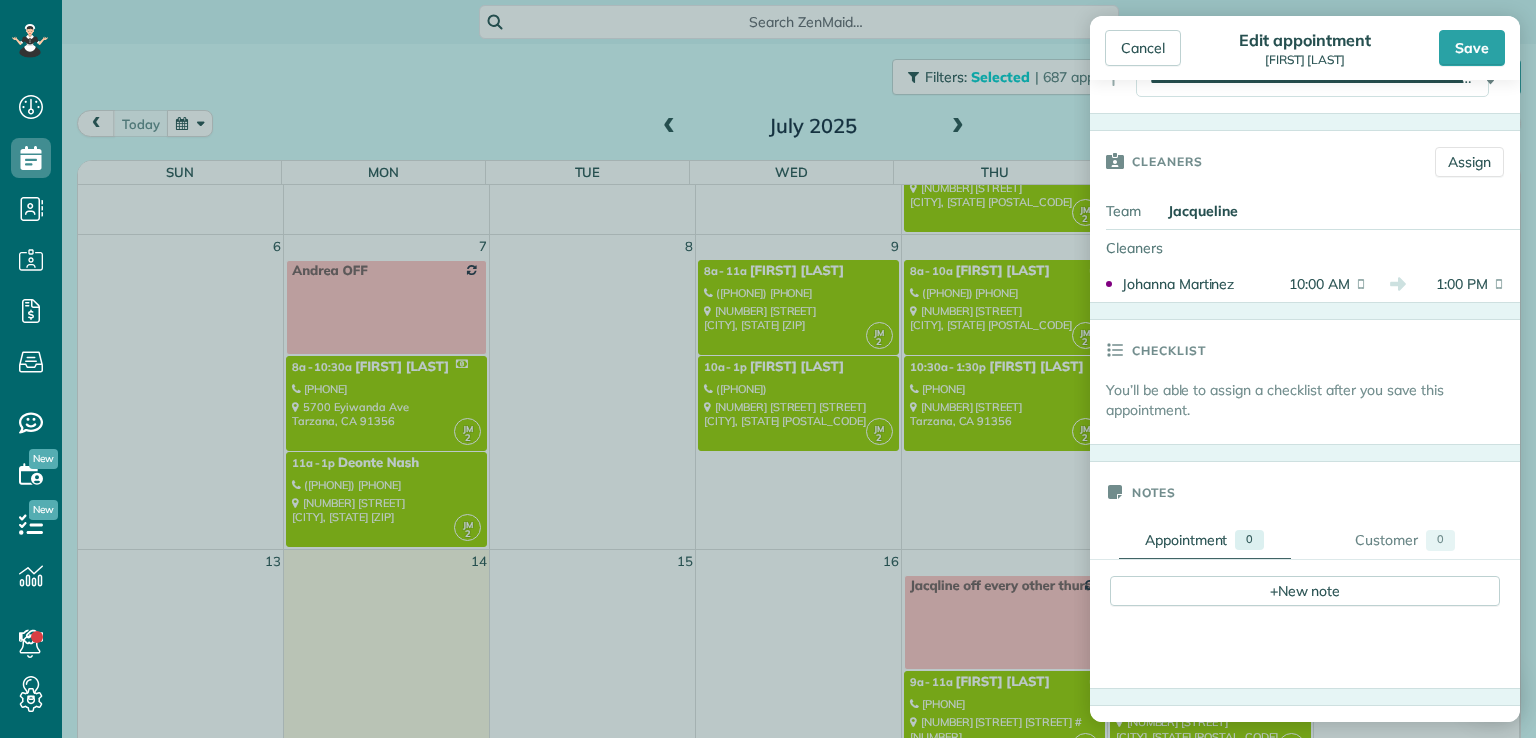 scroll, scrollTop: 296, scrollLeft: 0, axis: vertical 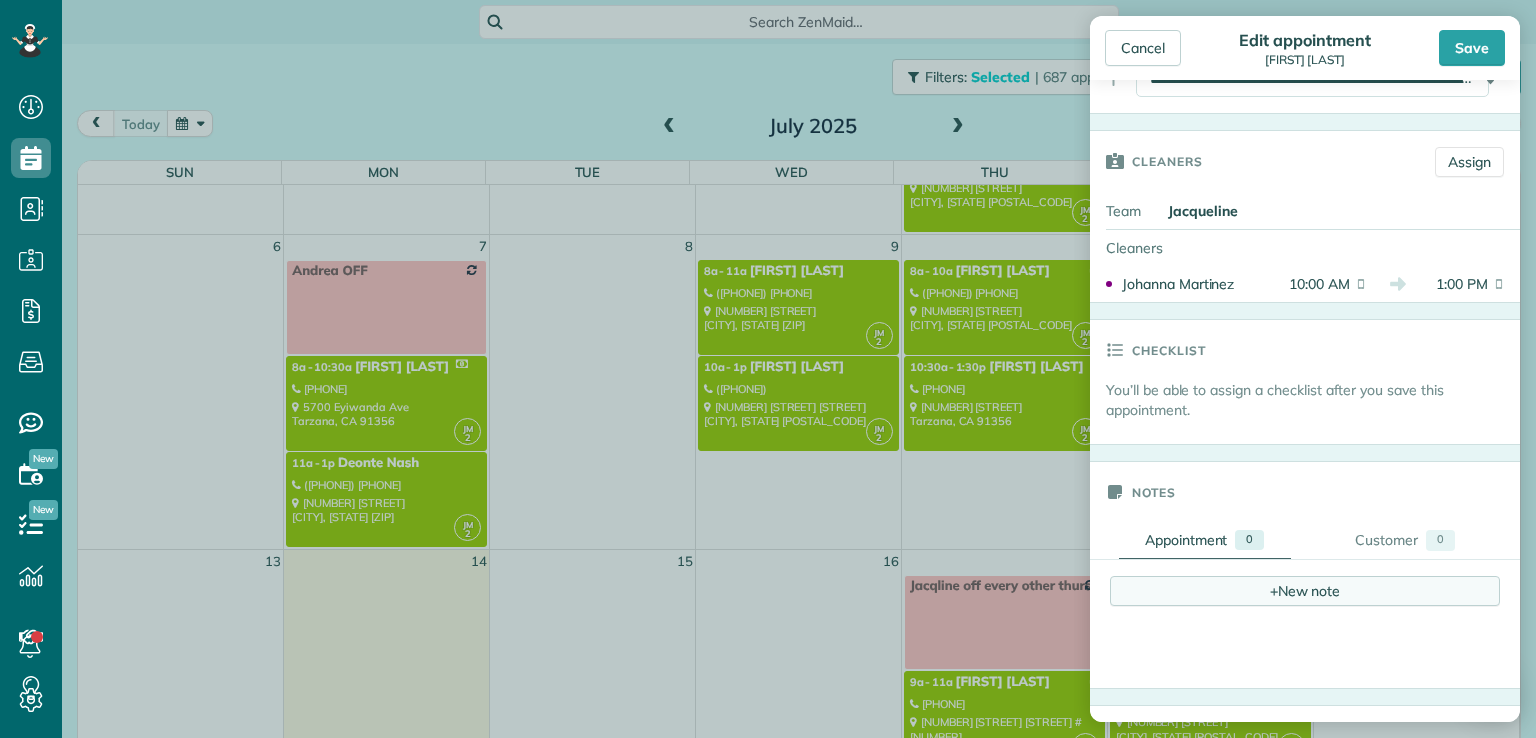 click on "+
New note" at bounding box center [1305, 591] 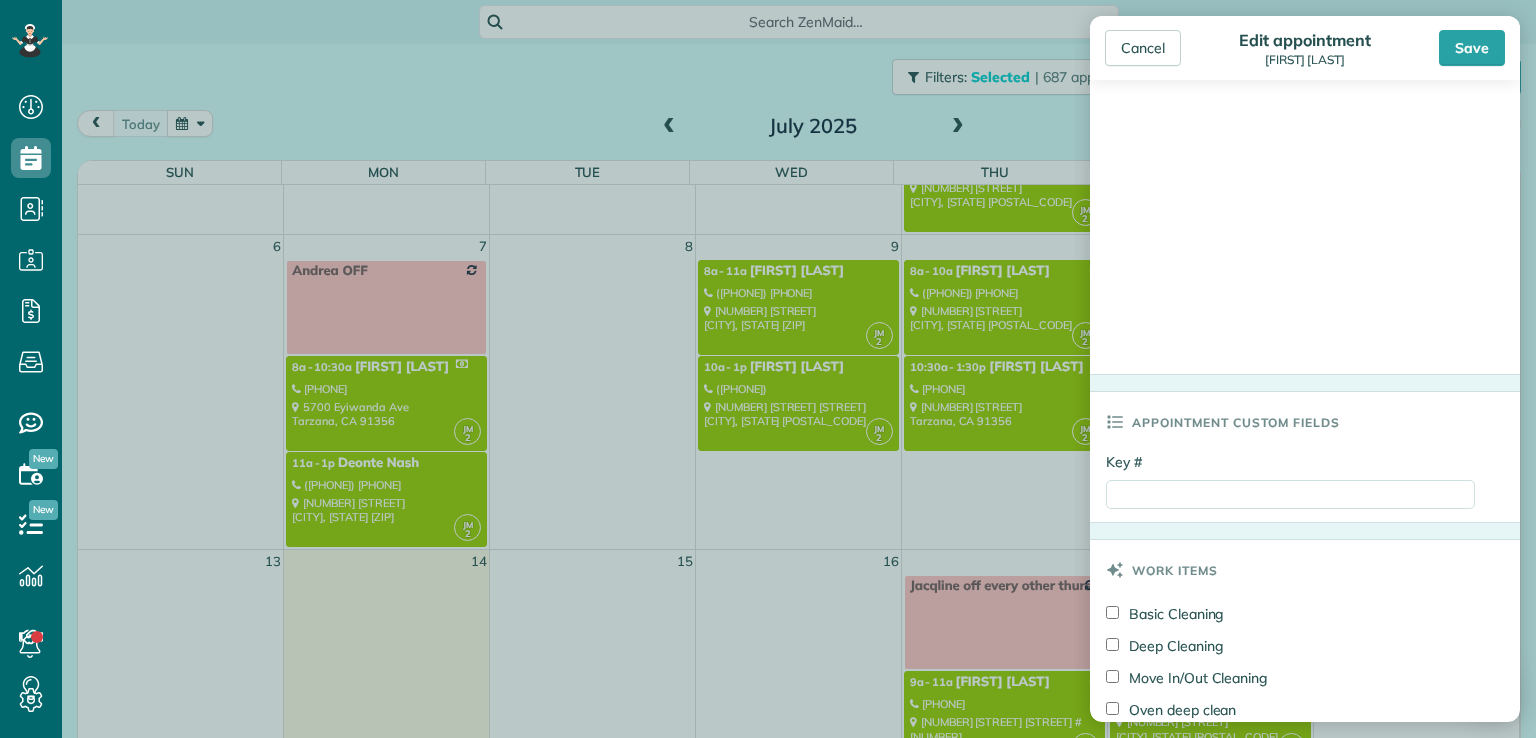 scroll, scrollTop: 1012, scrollLeft: 0, axis: vertical 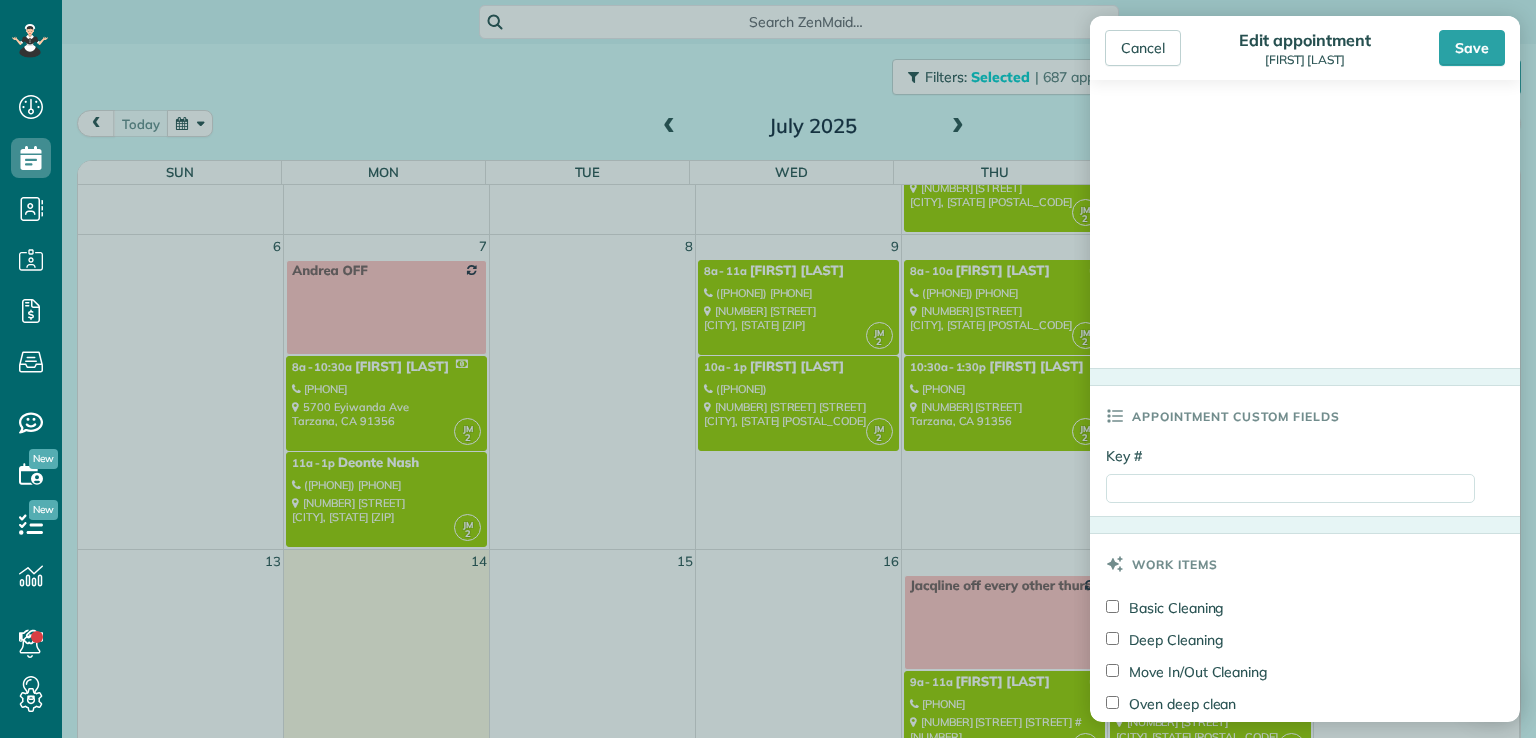 click on "Status
Confirmed
Confirmed
Stand-By
Yet to Confirm
Call to Remind" at bounding box center [1305, 66] 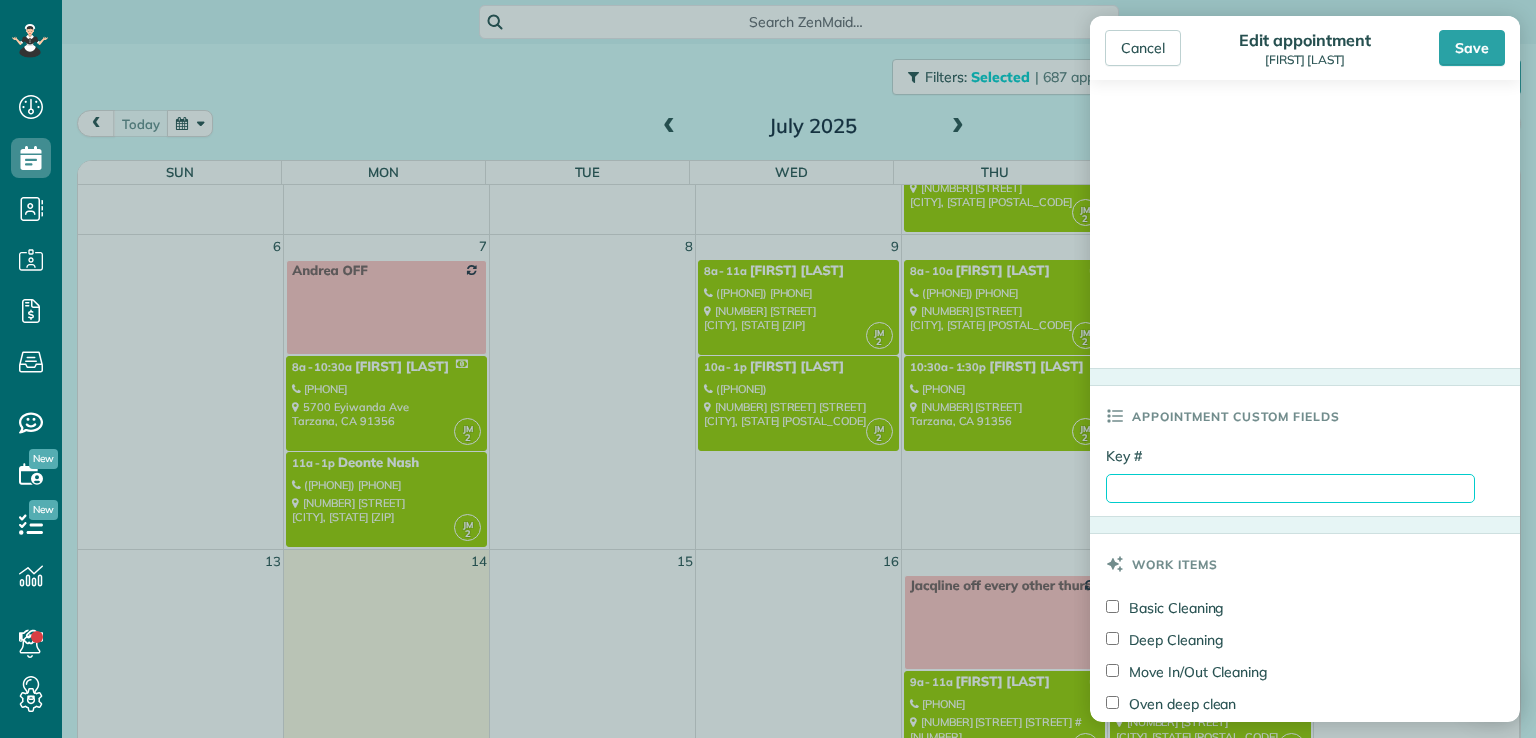 click on "Key #" at bounding box center (1290, 488) 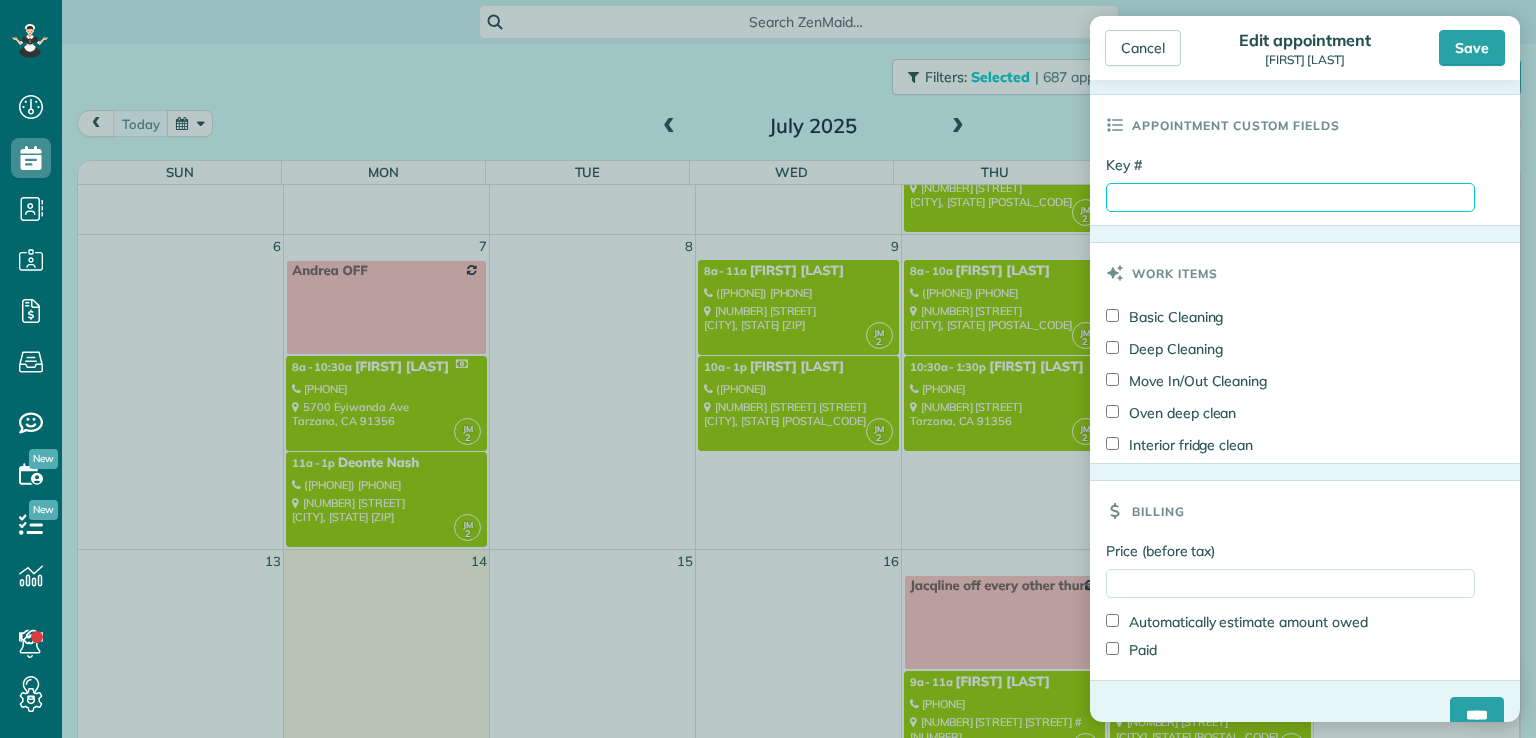 scroll, scrollTop: 1330, scrollLeft: 0, axis: vertical 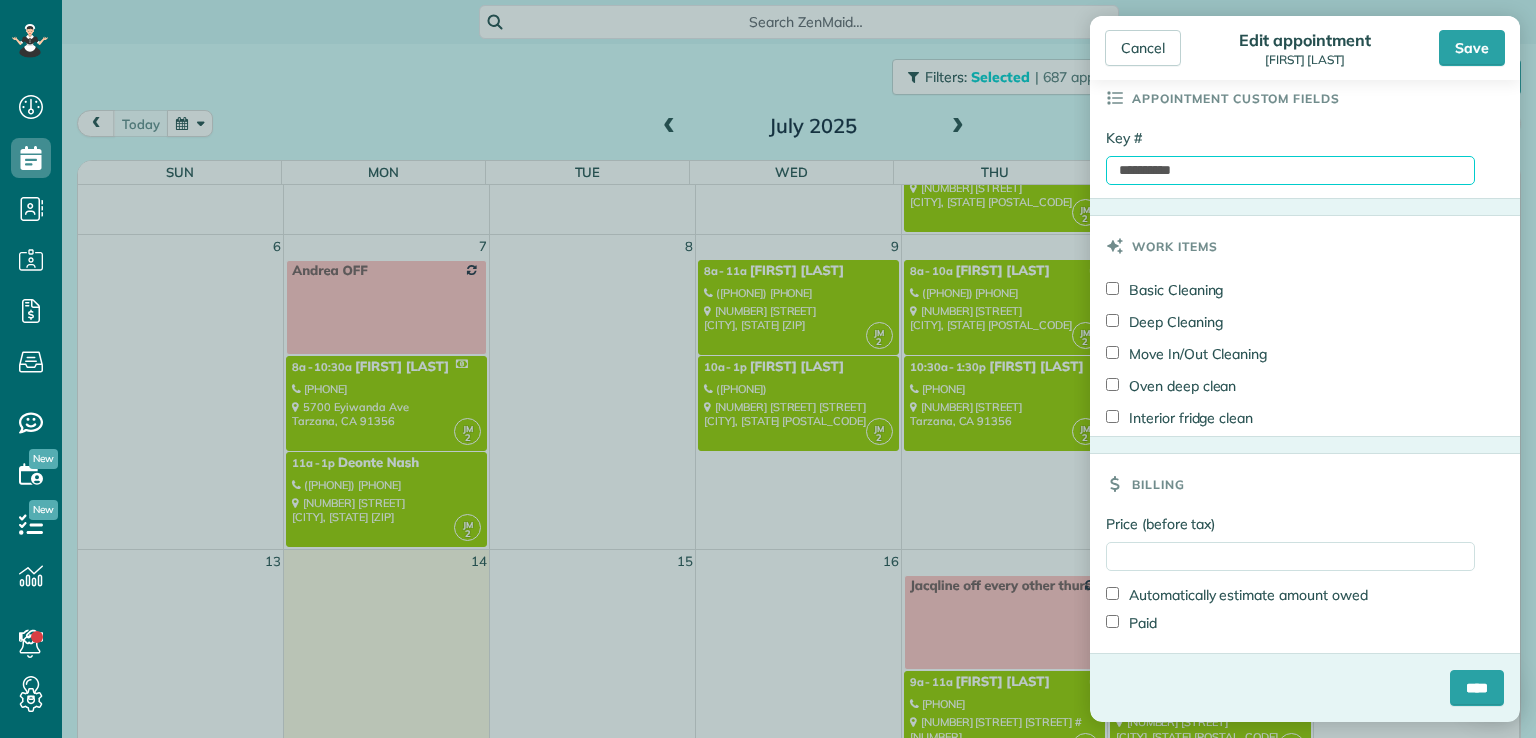 type on "**********" 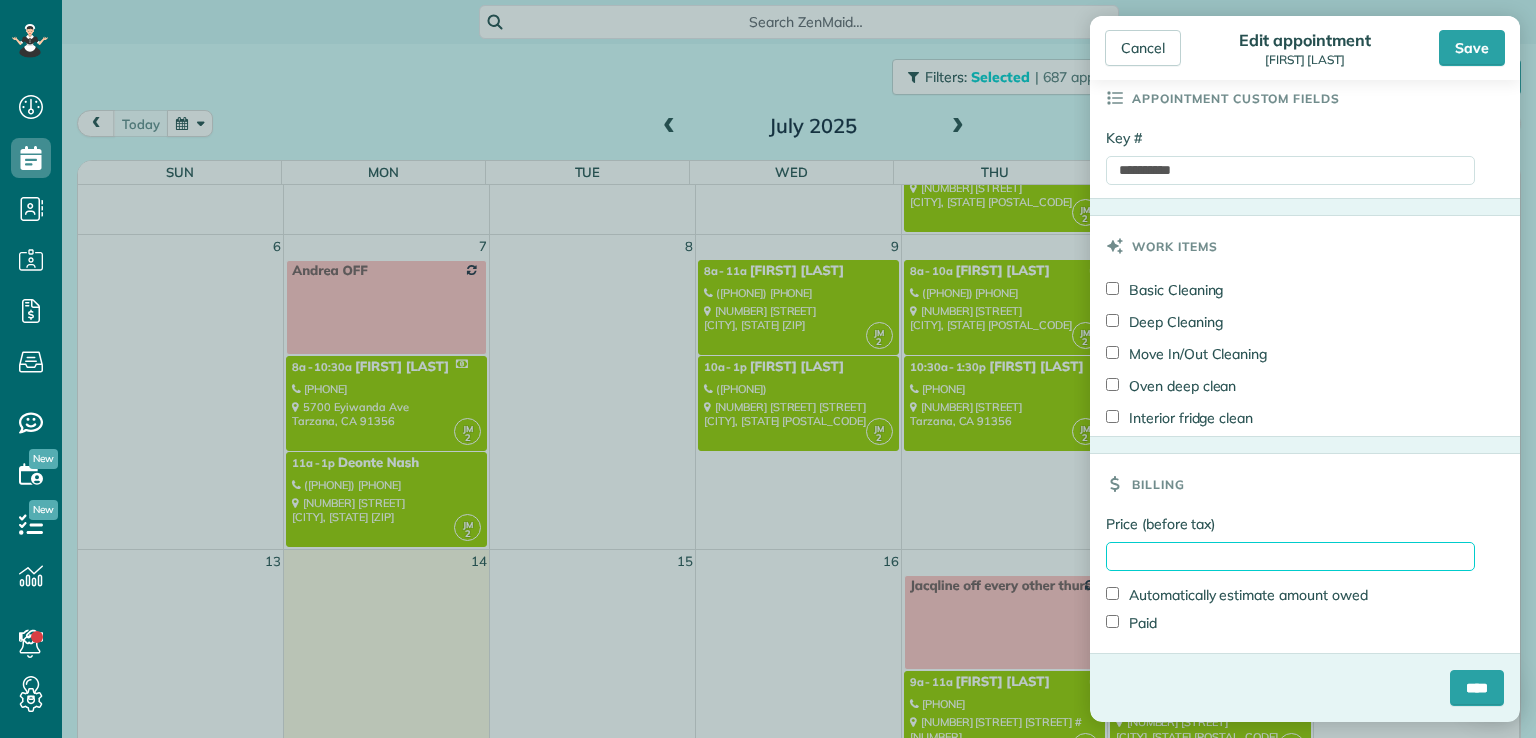 click on "Price (before tax)" at bounding box center [1290, 556] 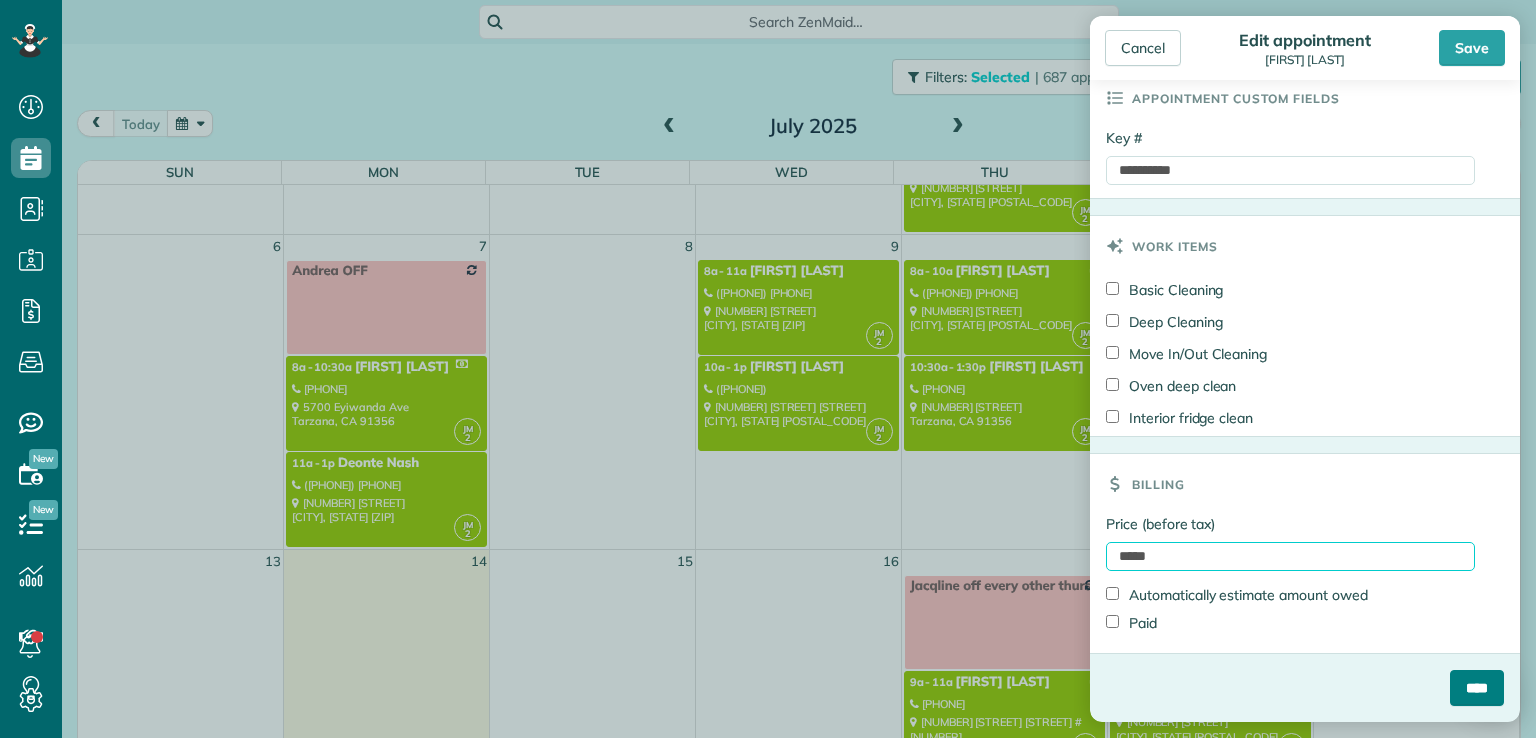 type on "*****" 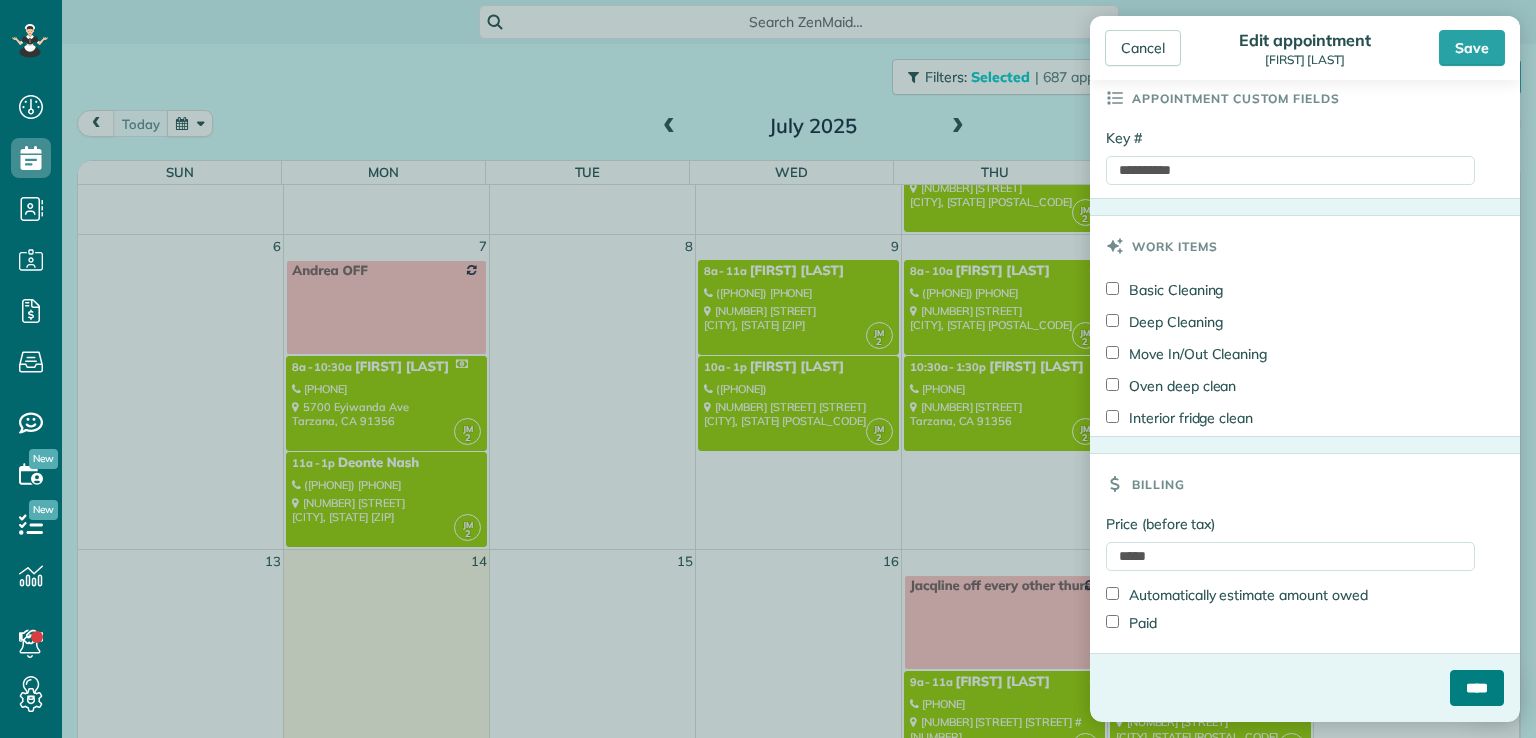 click on "****" at bounding box center (1477, 688) 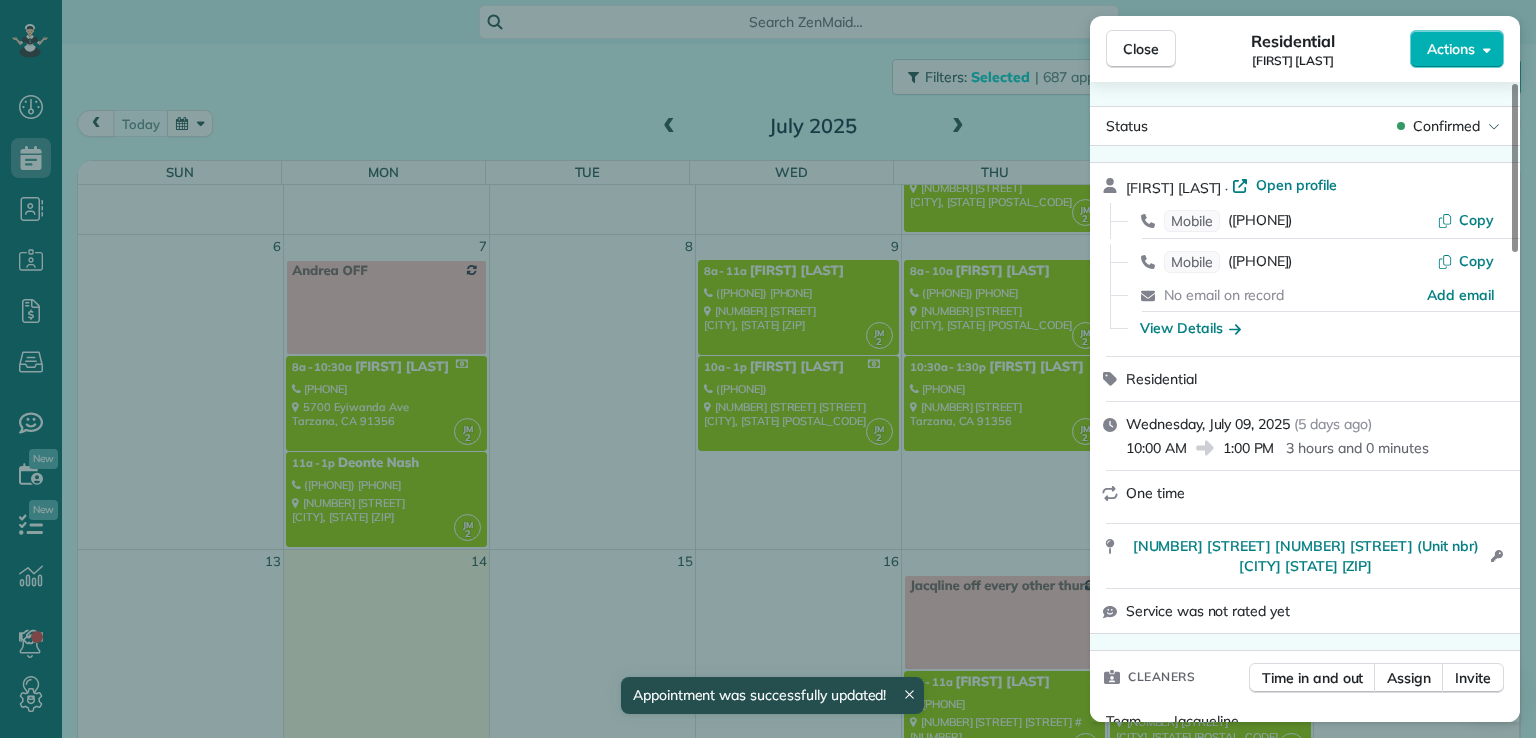 scroll, scrollTop: 362, scrollLeft: 0, axis: vertical 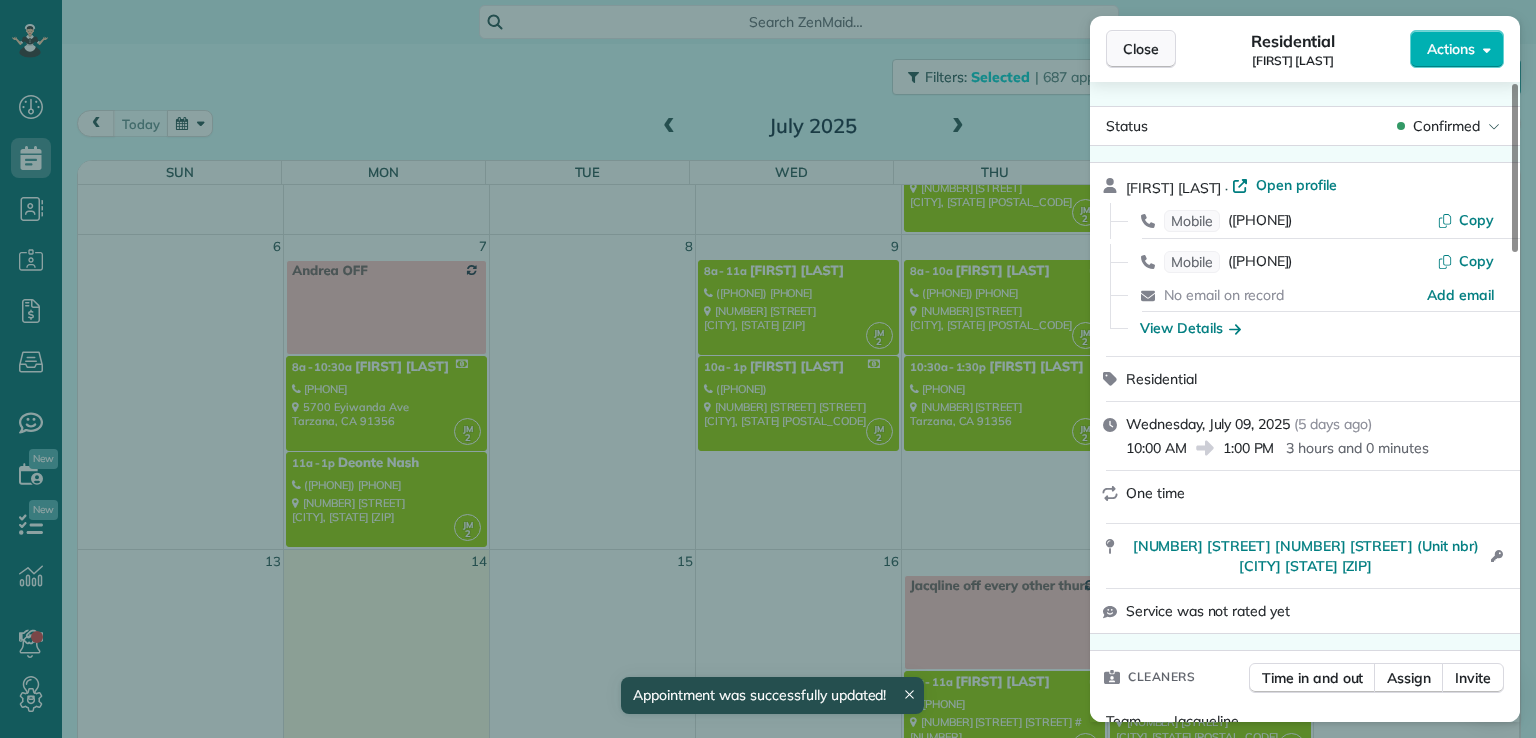 click on "Close" at bounding box center [1141, 49] 